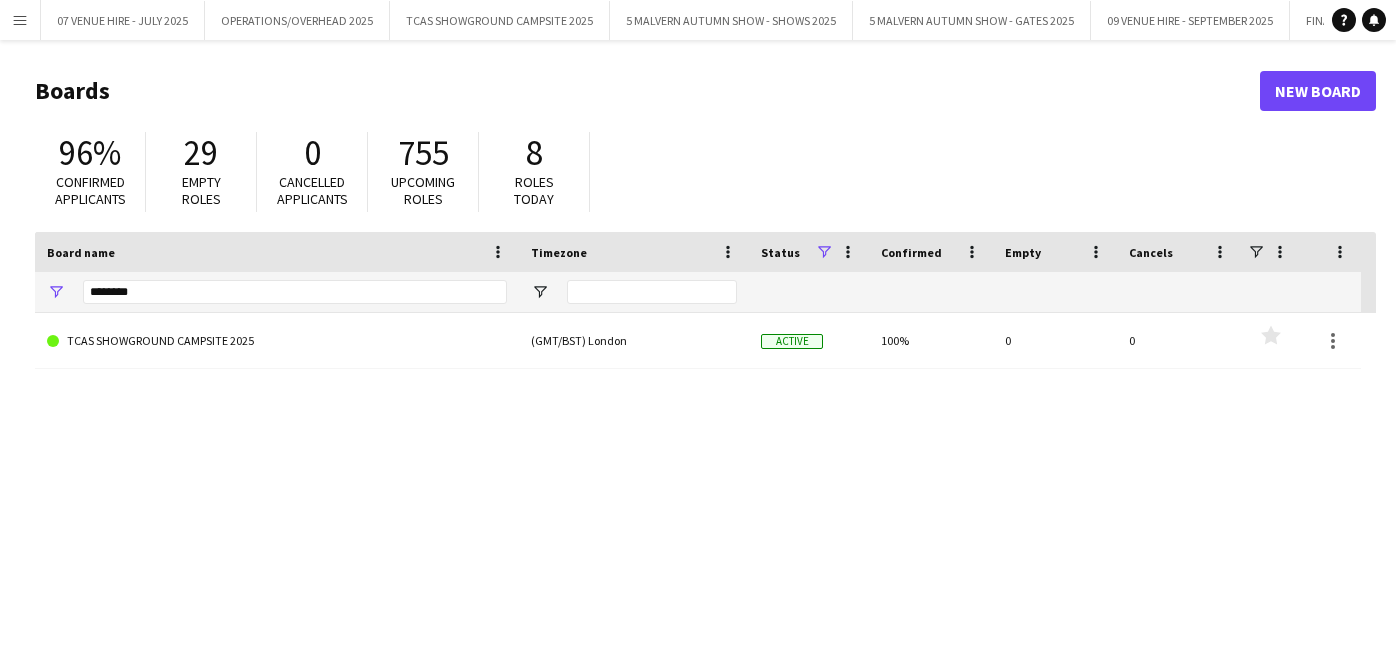 scroll, scrollTop: 0, scrollLeft: 0, axis: both 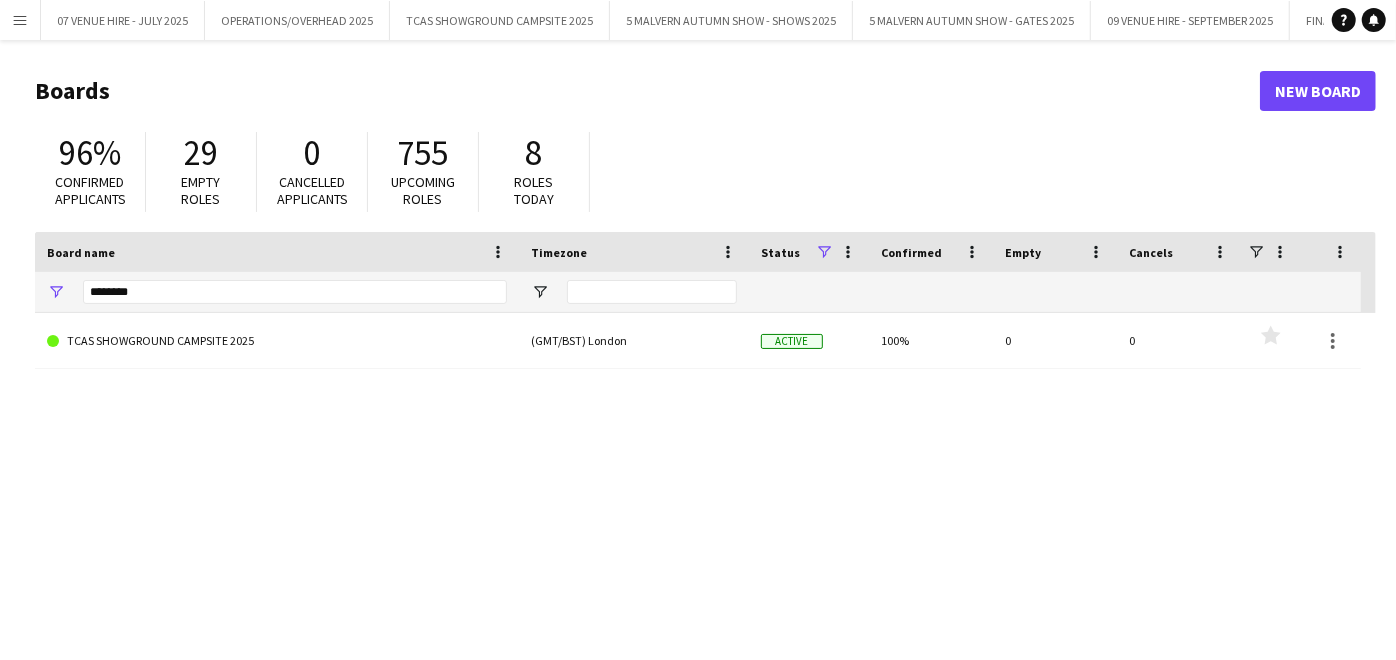 click on "Menu" at bounding box center [20, 20] 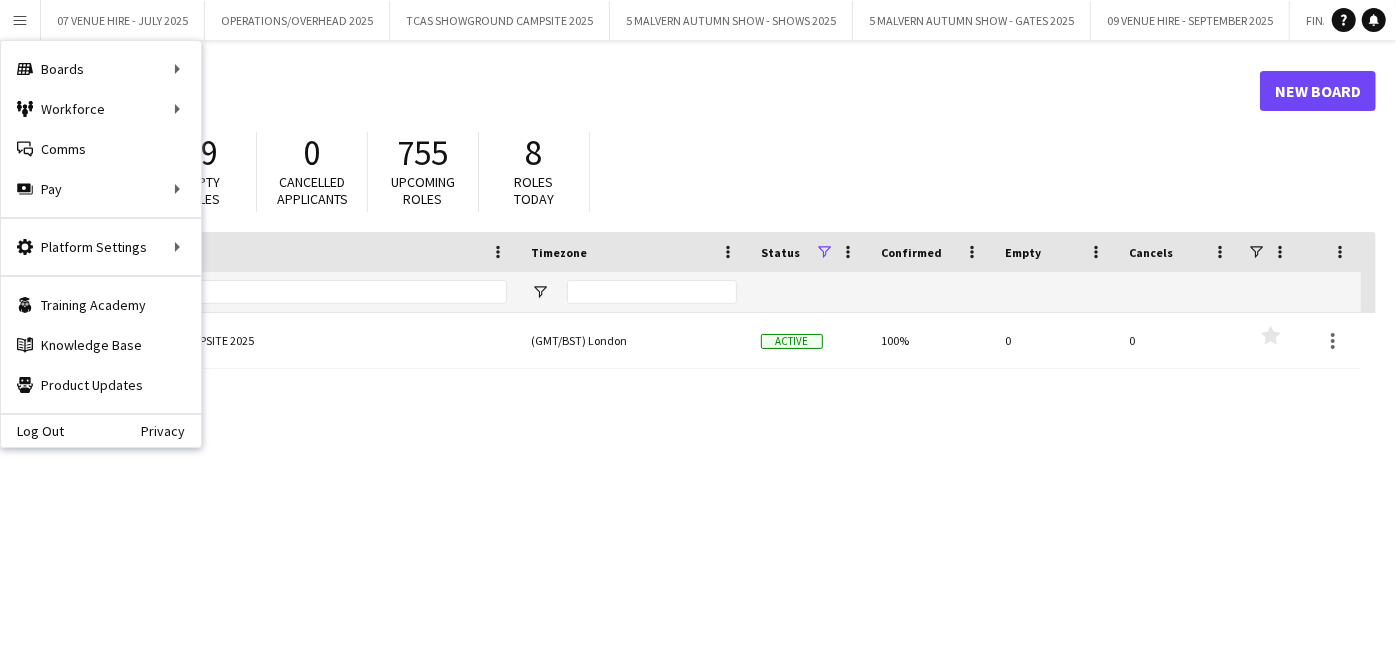 click on "TCAS SHOWGROUND CAMPSITE 2025  (GMT/BST) London Active 100% 0 0
Favourites" 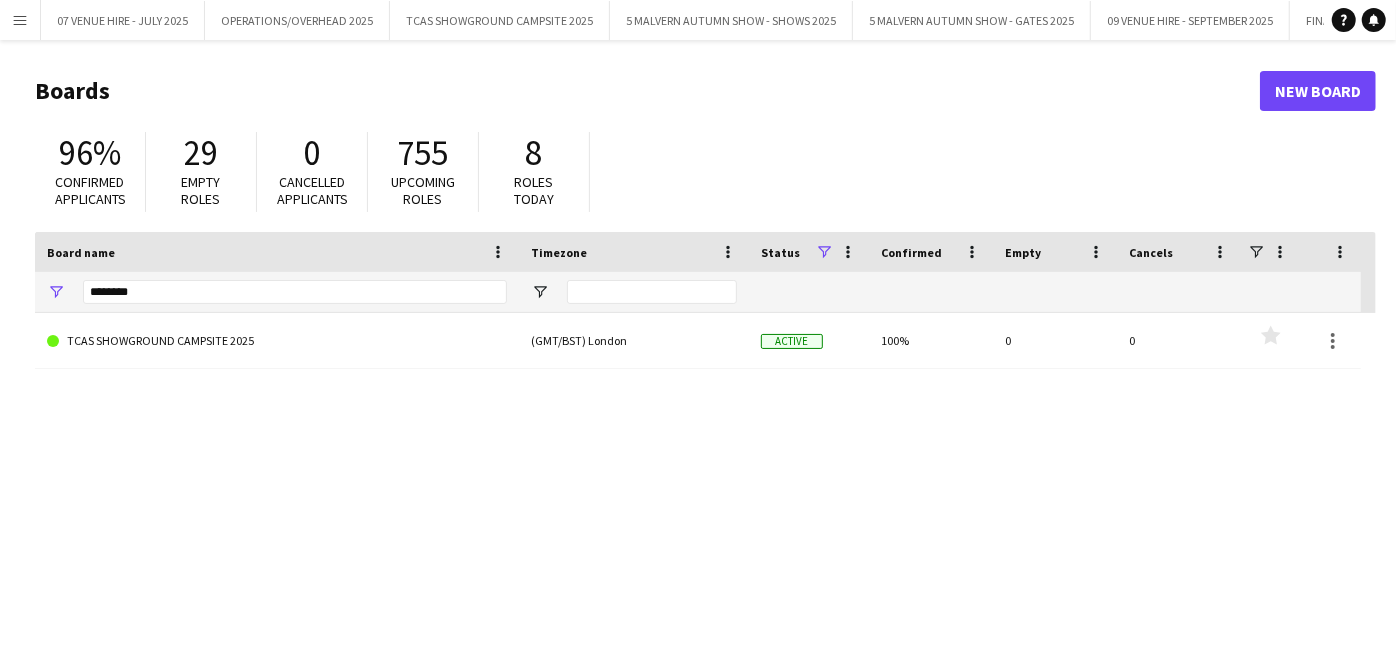 click on "Menu" at bounding box center (20, 20) 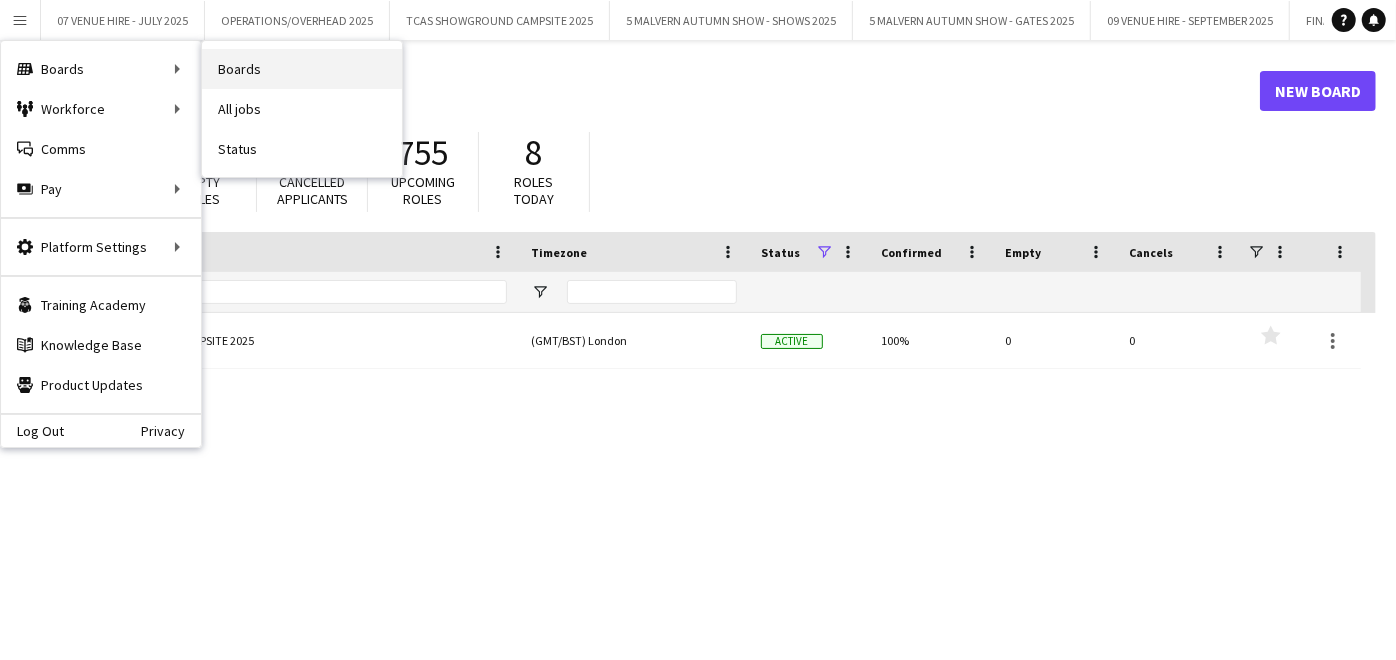 click on "Boards" at bounding box center [302, 69] 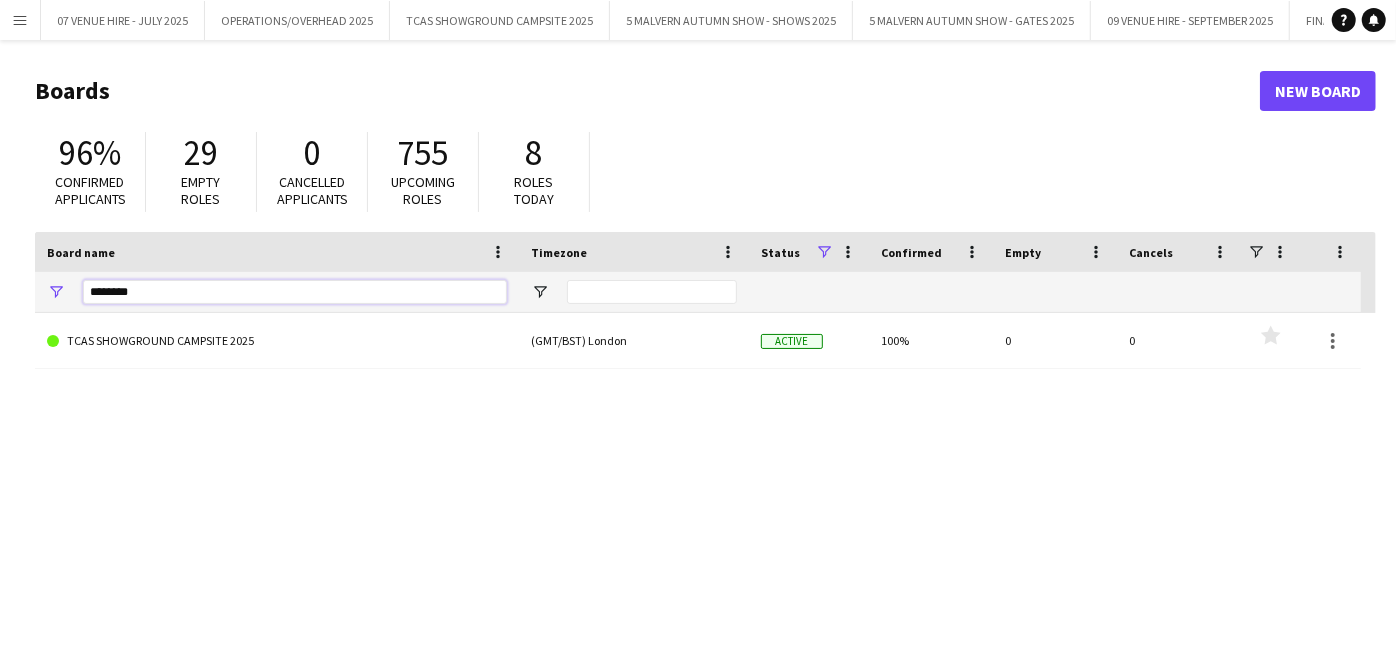 drag, startPoint x: 208, startPoint y: 287, endPoint x: 27, endPoint y: 277, distance: 181.27603 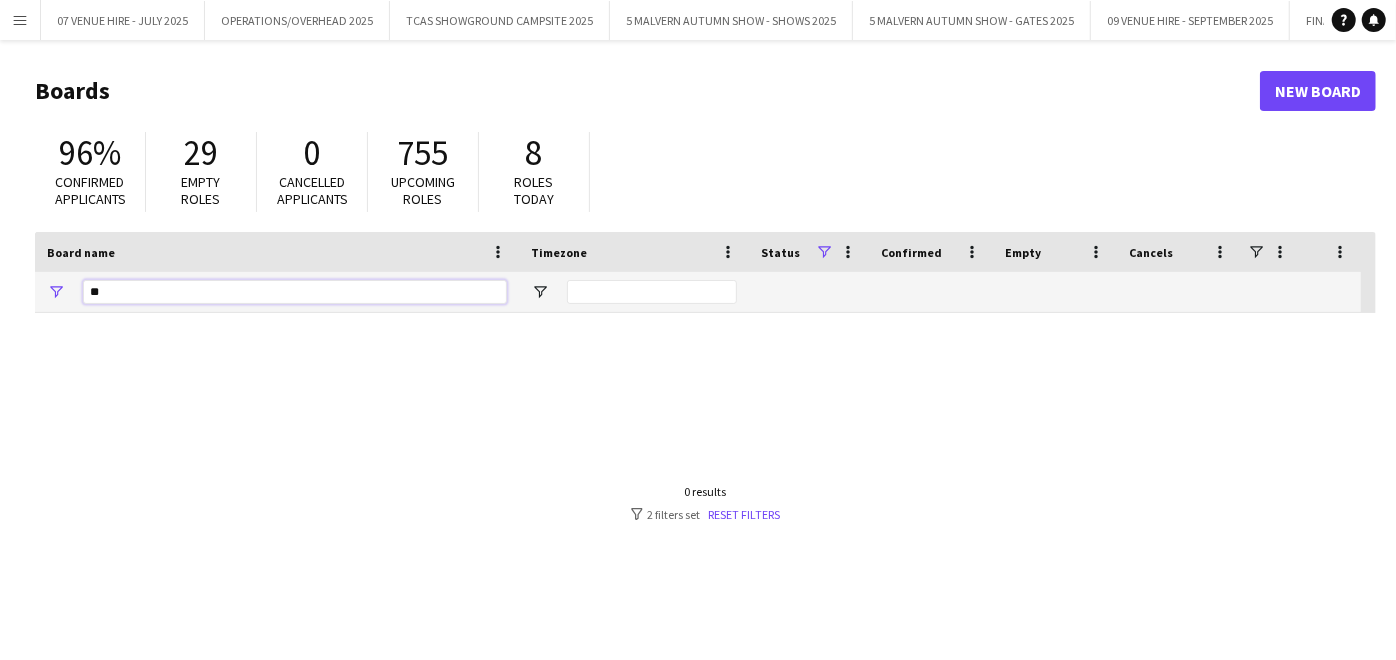 type on "*" 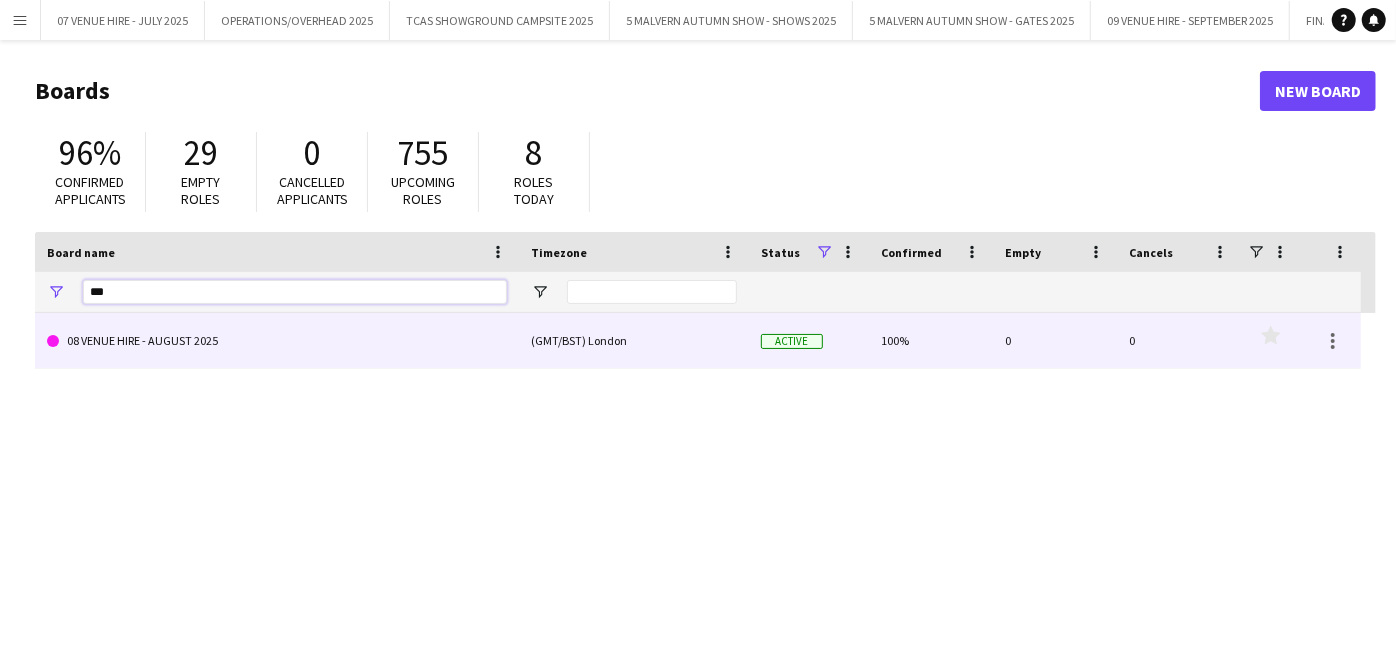 type on "***" 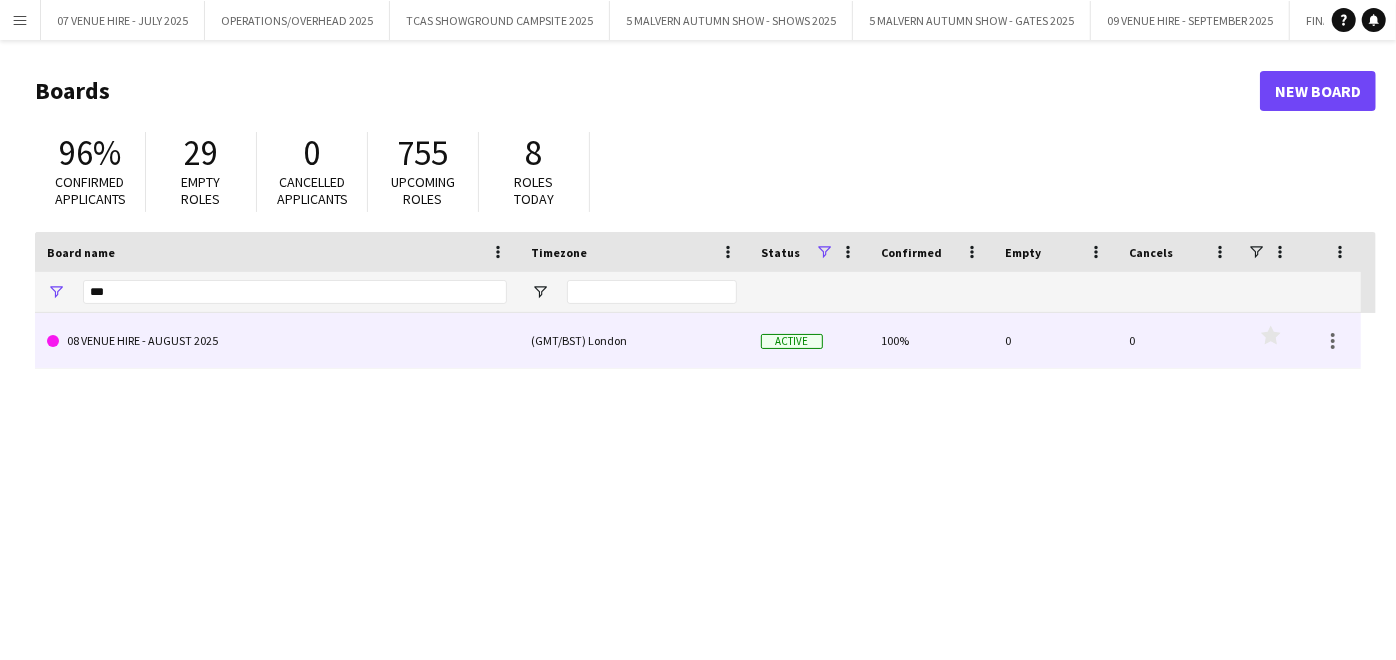 click on "08 VENUE HIRE - AUGUST 2025" 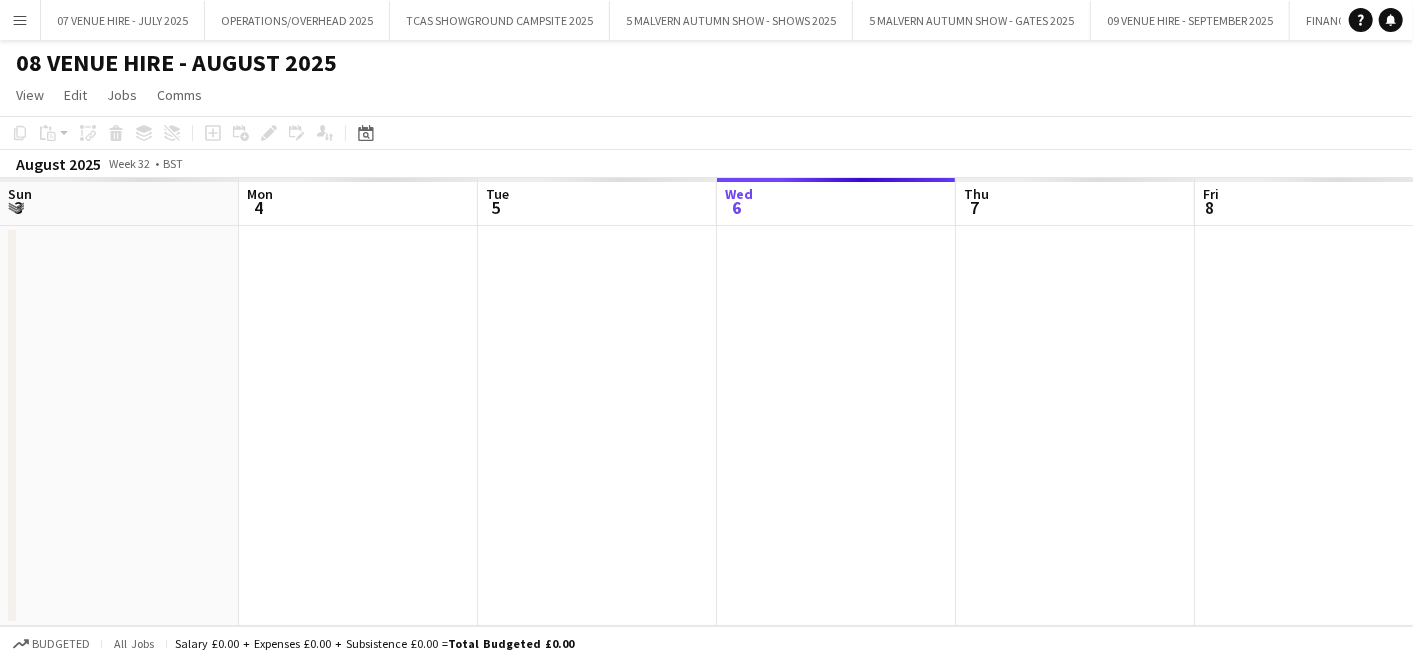 scroll, scrollTop: 0, scrollLeft: 477, axis: horizontal 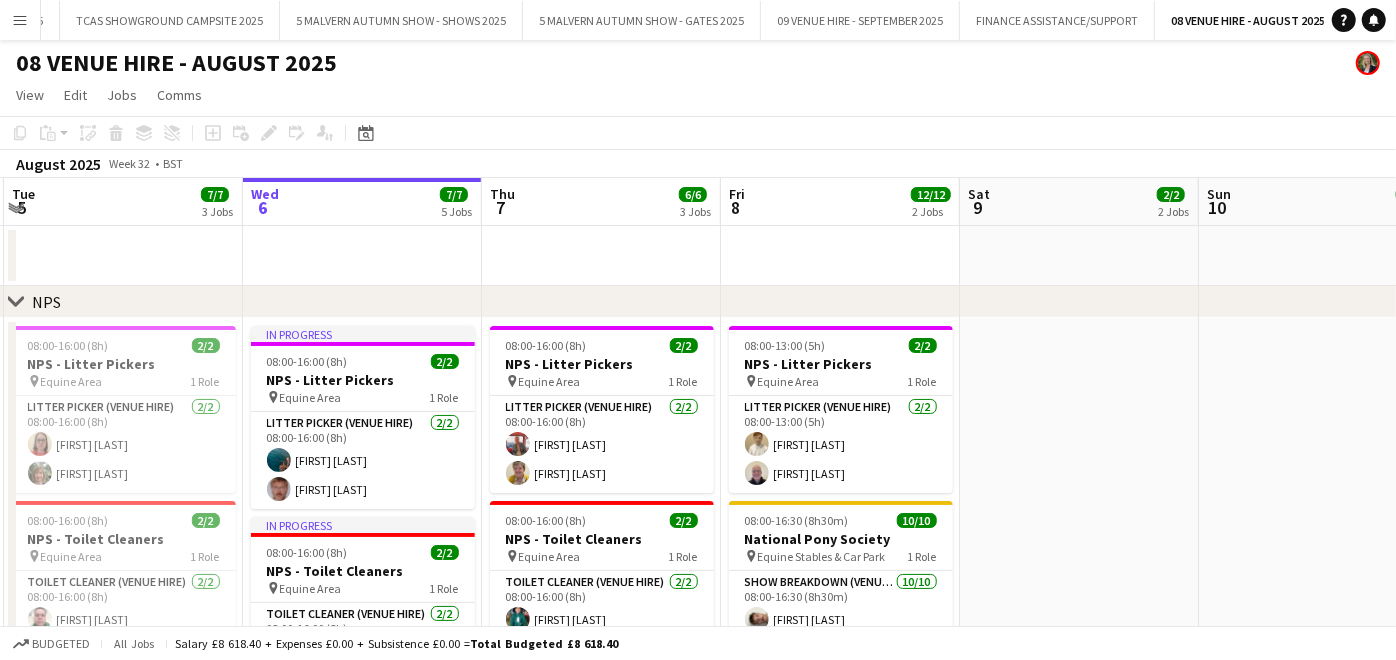 drag, startPoint x: 1249, startPoint y: 396, endPoint x: 1252, endPoint y: 321, distance: 75.059975 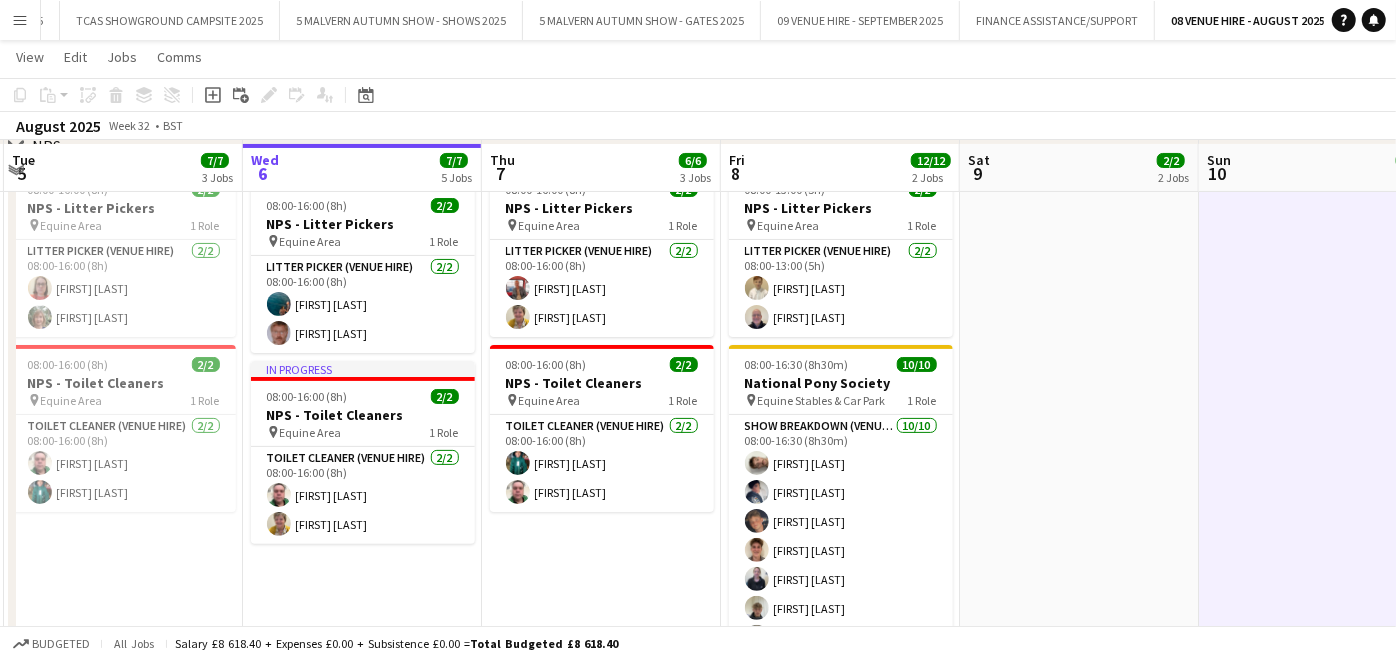 scroll, scrollTop: 157, scrollLeft: 0, axis: vertical 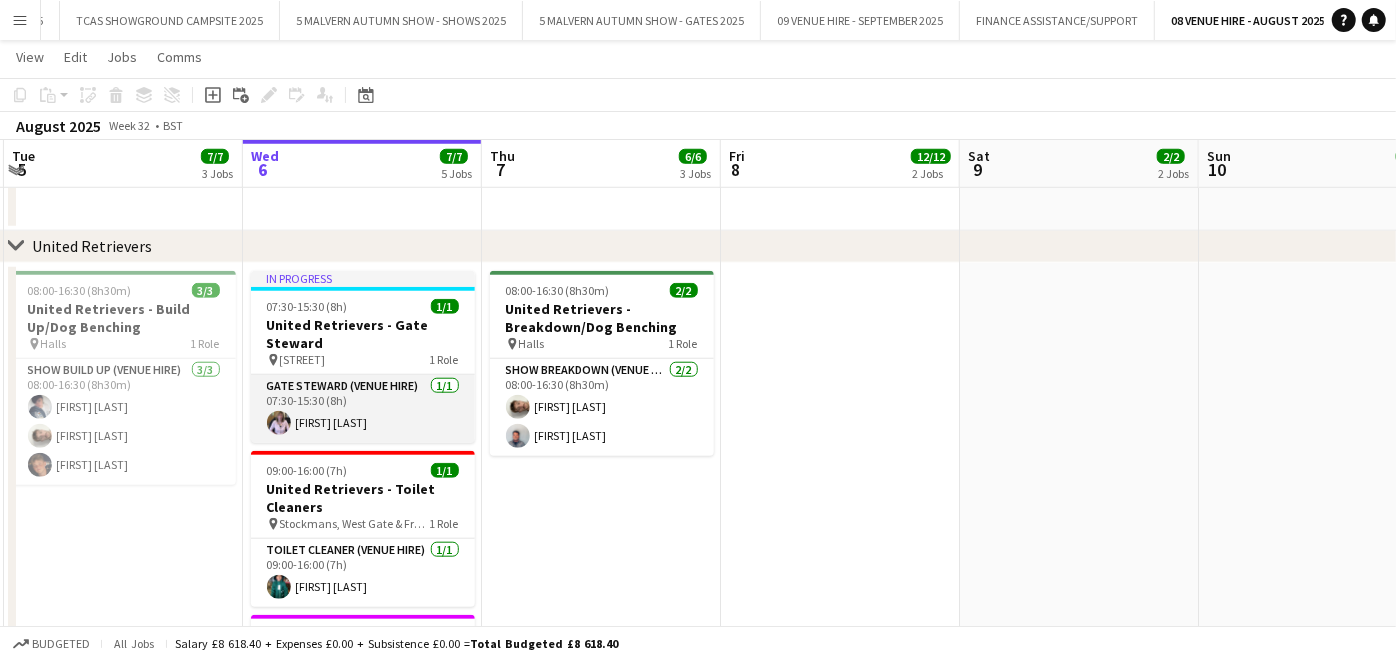 click on "Gate Steward (Venue Hire)   1/1   07:30-15:30 (8h)
[FIRST] [LAST]" at bounding box center [363, 409] 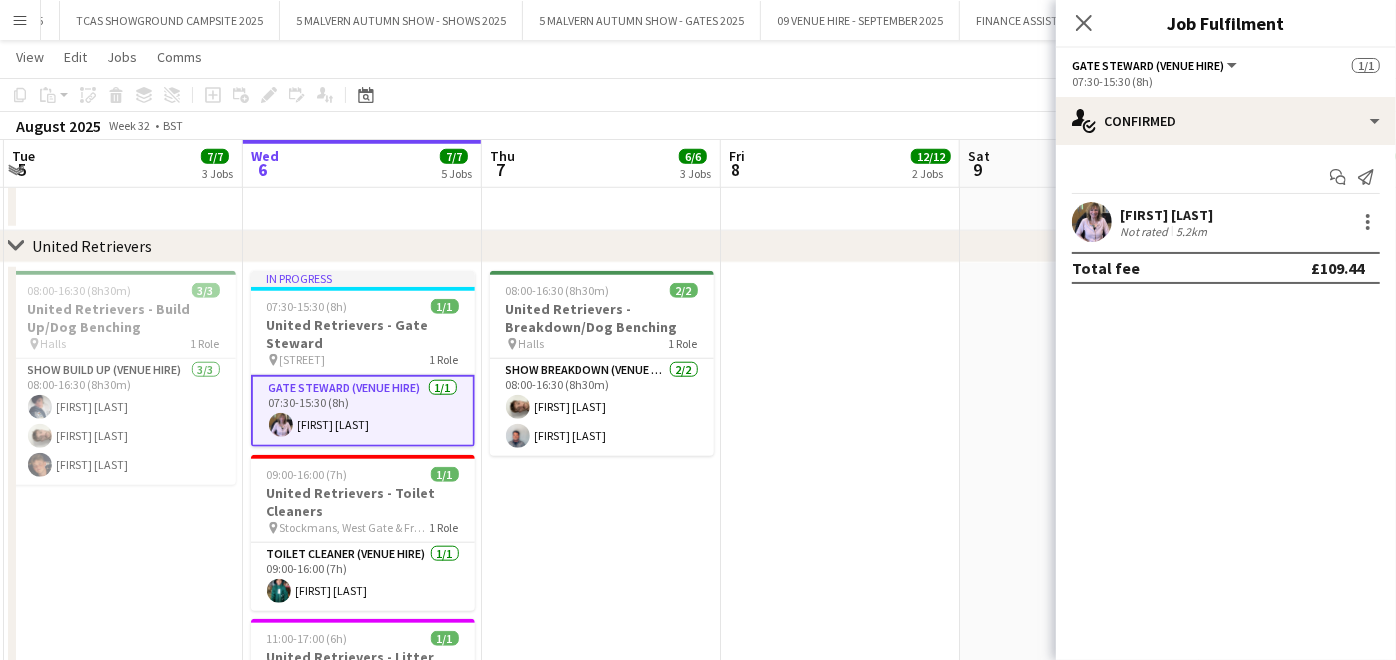 click at bounding box center (1092, 222) 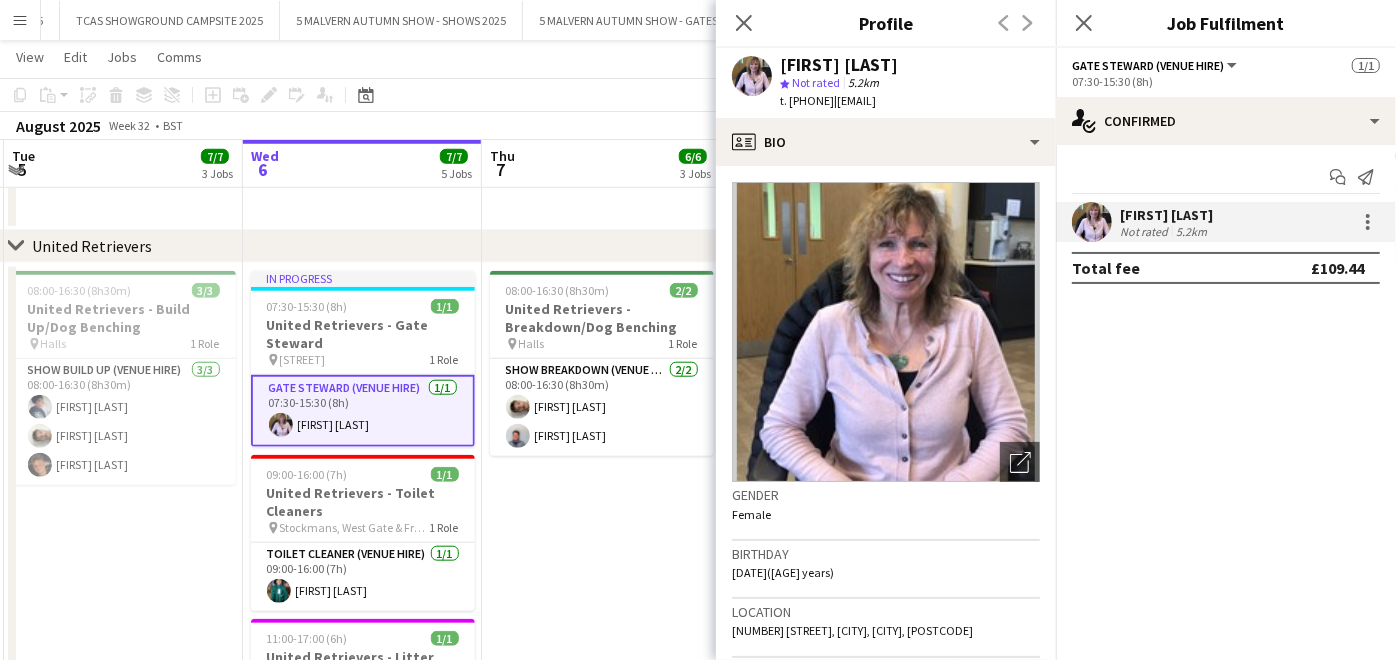 click on "08:00-16:30 (8h30m)    2/2   United Retrievers - Breakdown/Dog Benching
pin
Halls   1 Role   Show Breakdown (Venue Hire)   2/2   08:00-16:30 (8h30m)
[FIRST] [LAST] [FIRST] [LAST]" at bounding box center [601, 539] 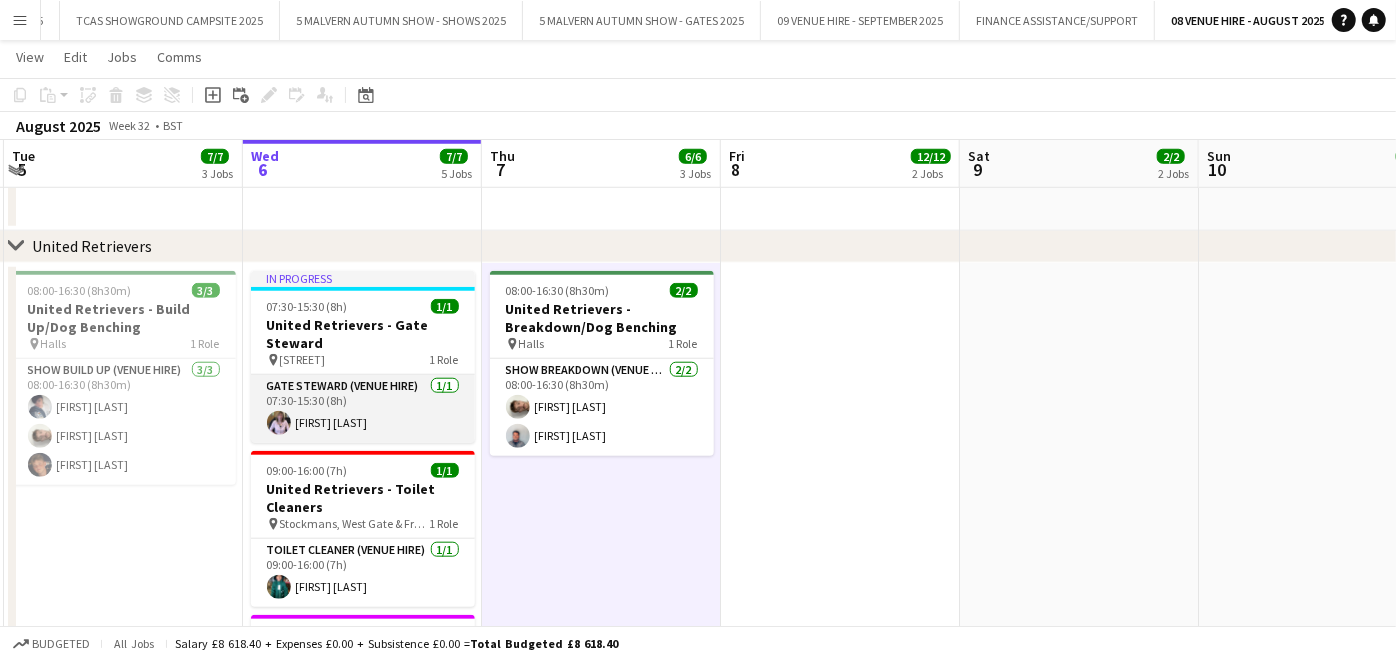 click on "Gate Steward (Venue Hire)   1/1   07:30-15:30 (8h)
[FIRST] [LAST]" at bounding box center (363, 409) 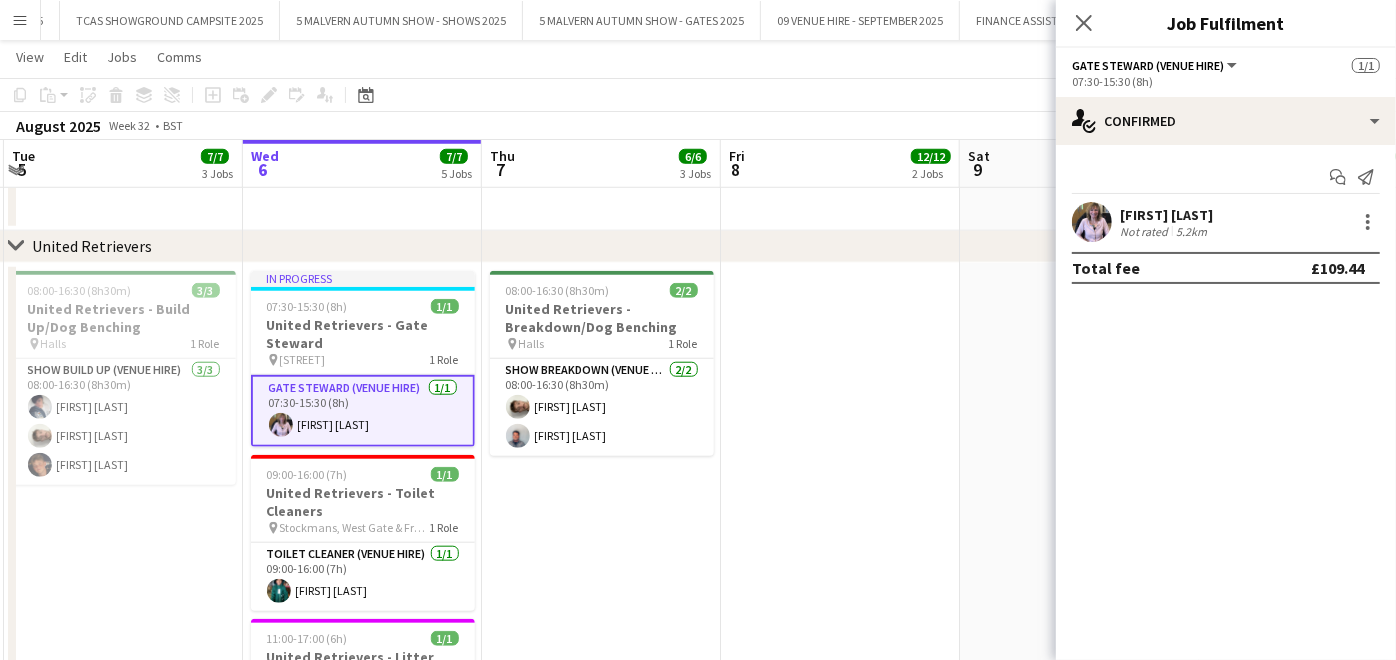 click on "[FIRST] [LAST]" at bounding box center (1166, 215) 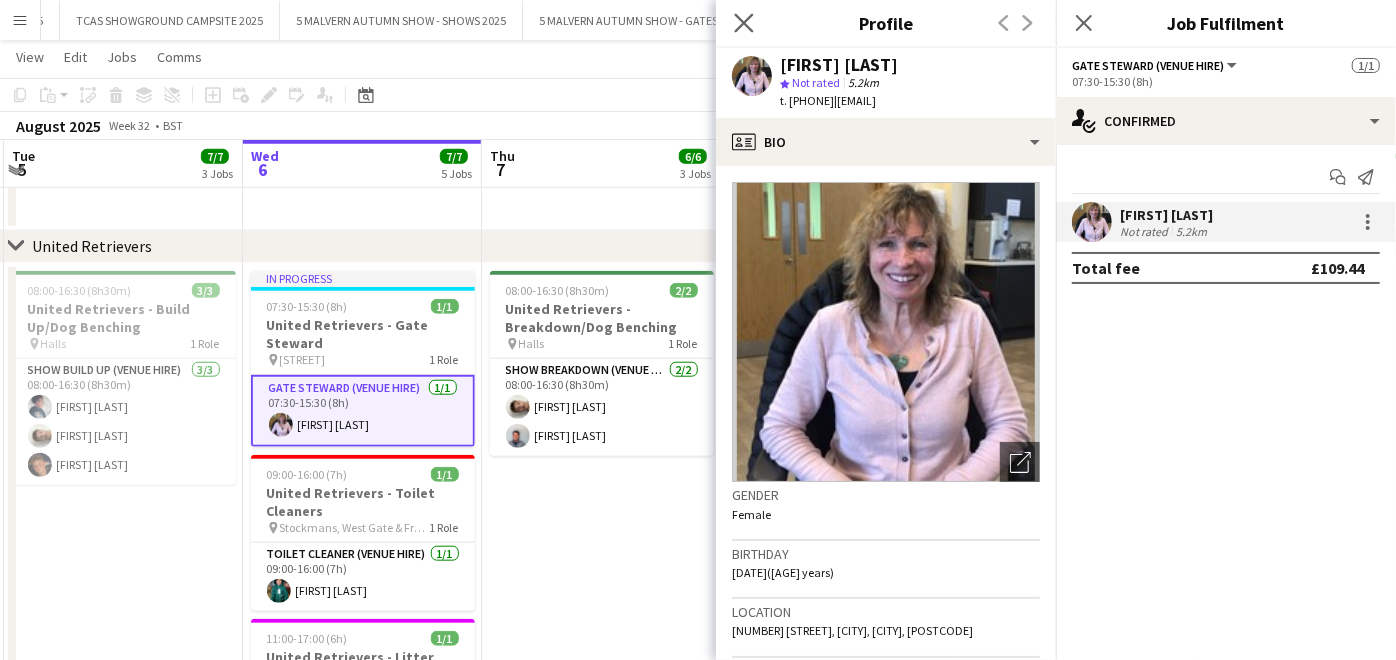 click on "Close pop-in" 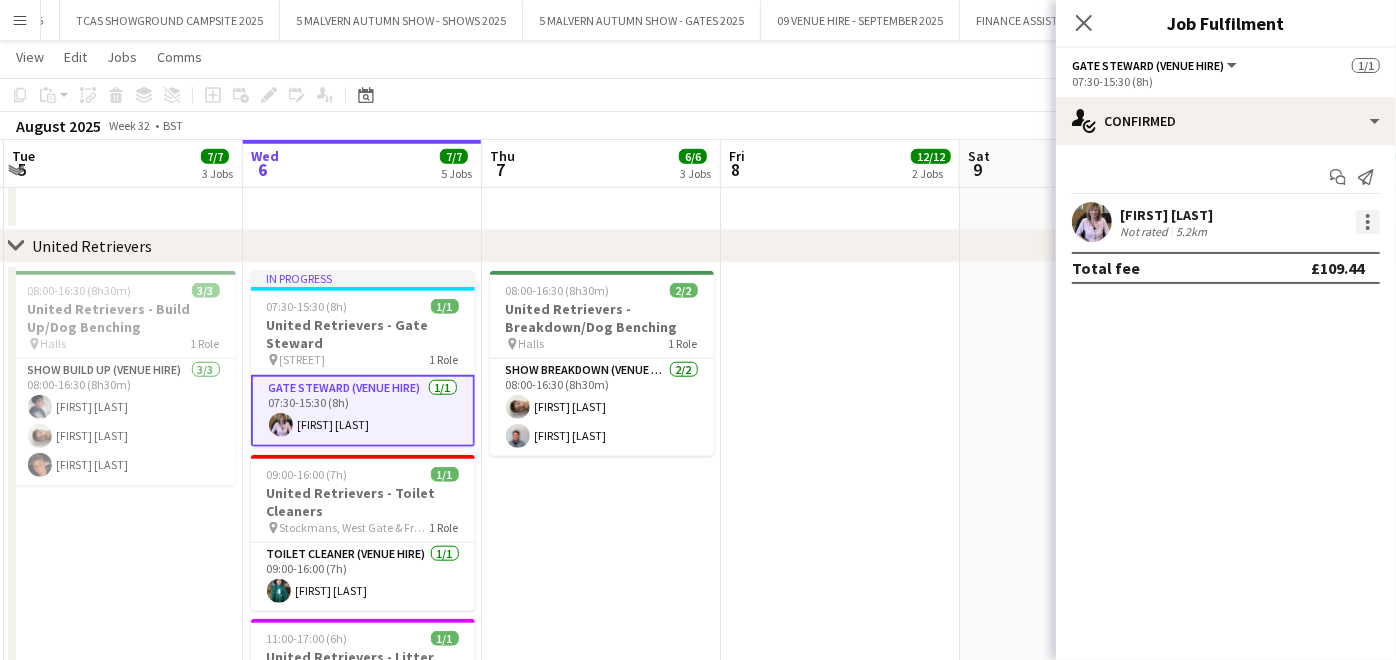click at bounding box center [1368, 216] 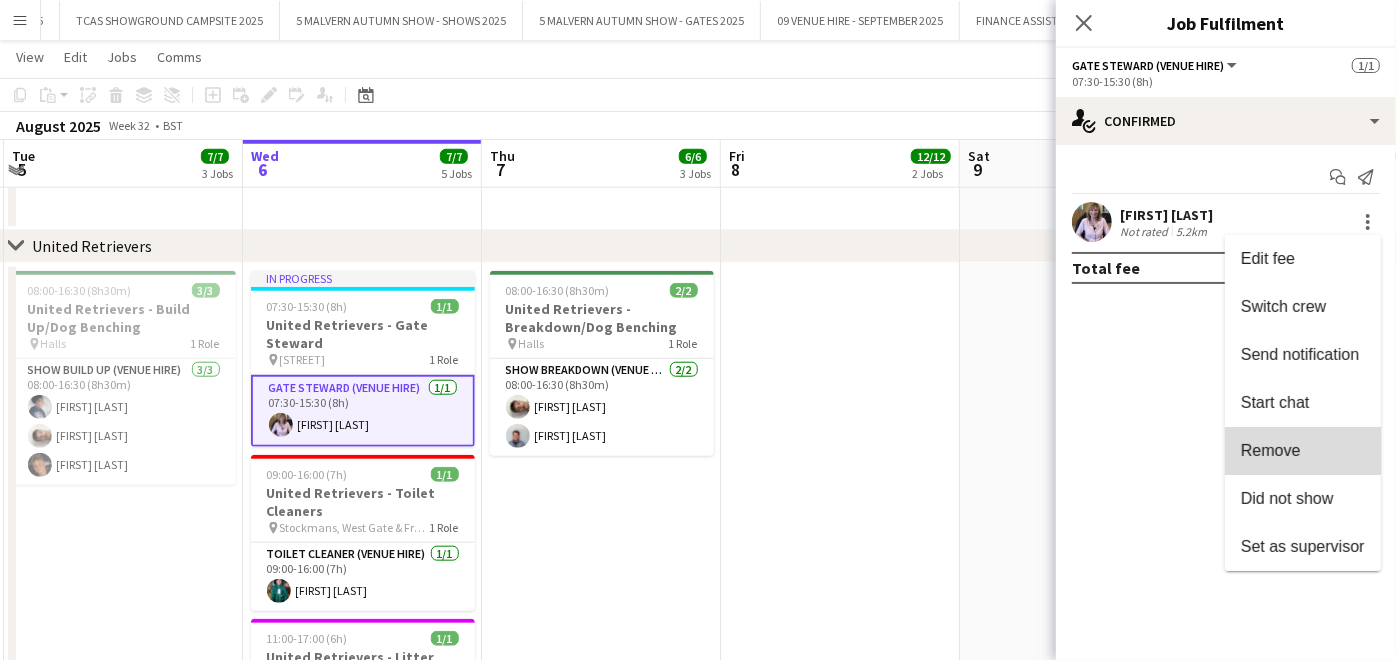 click on "Remove" at bounding box center (1303, 451) 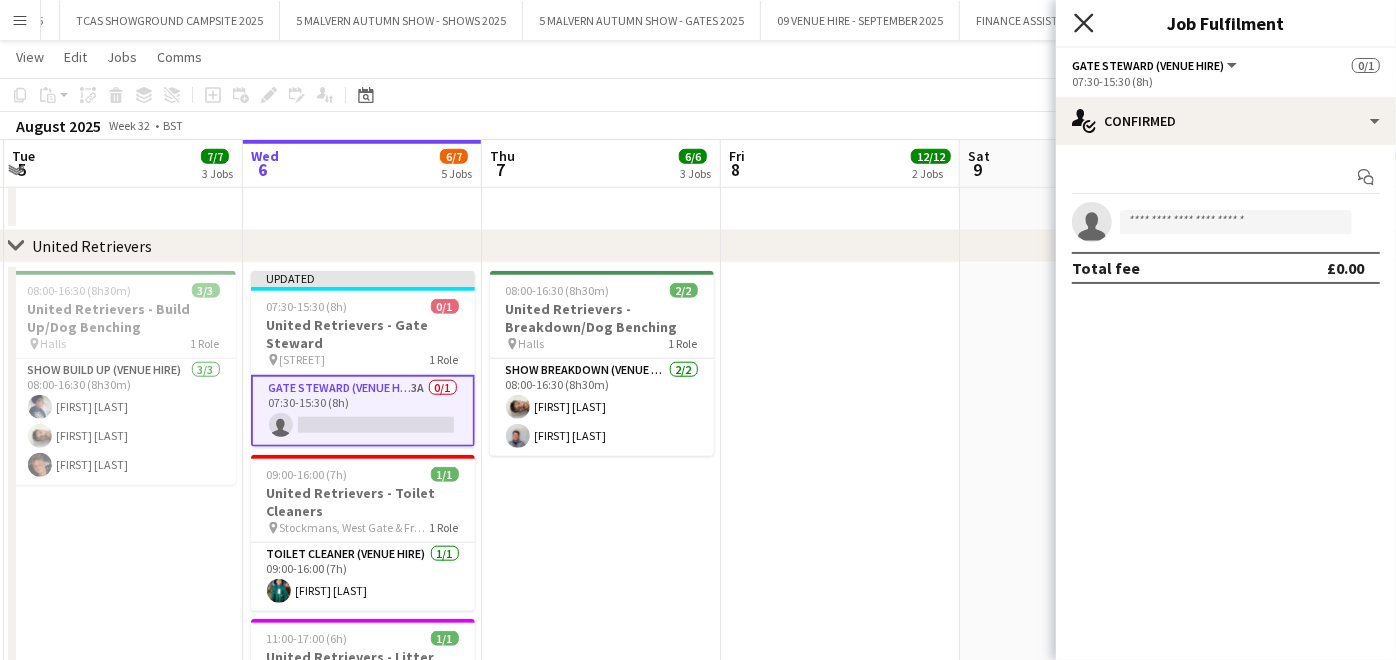 click on "Close pop-in" 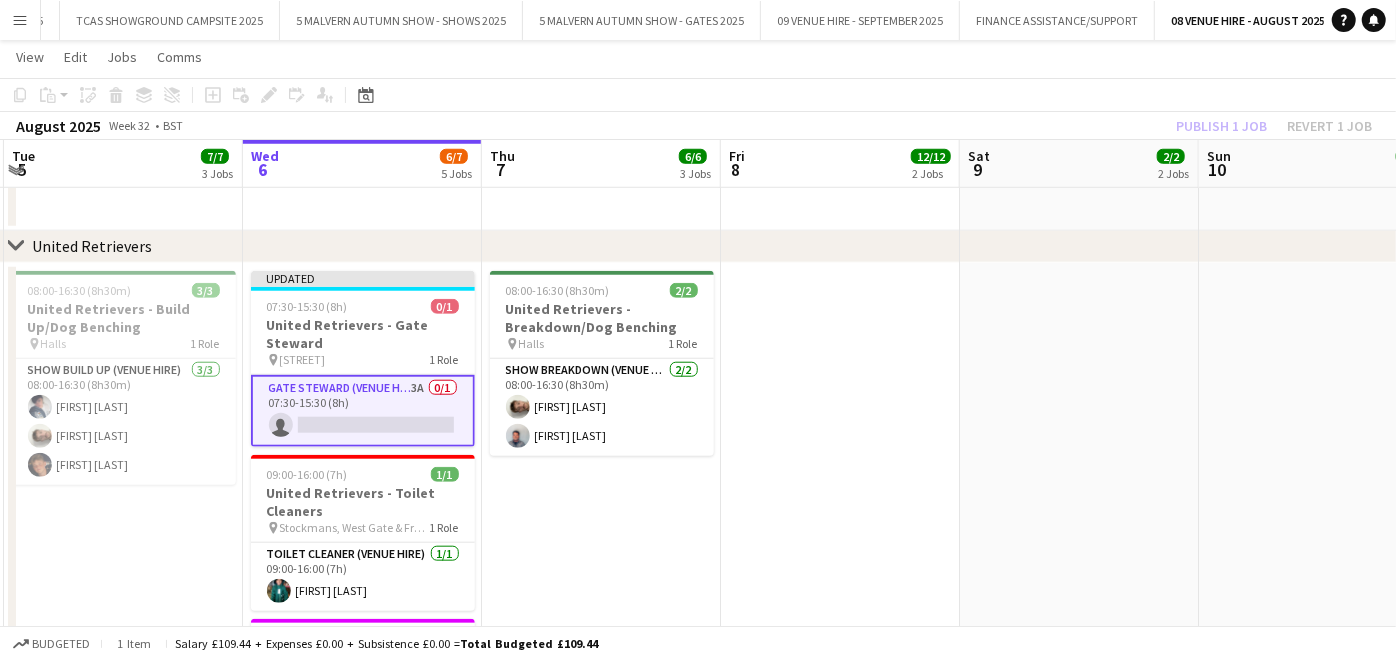 click at bounding box center [1318, 16] 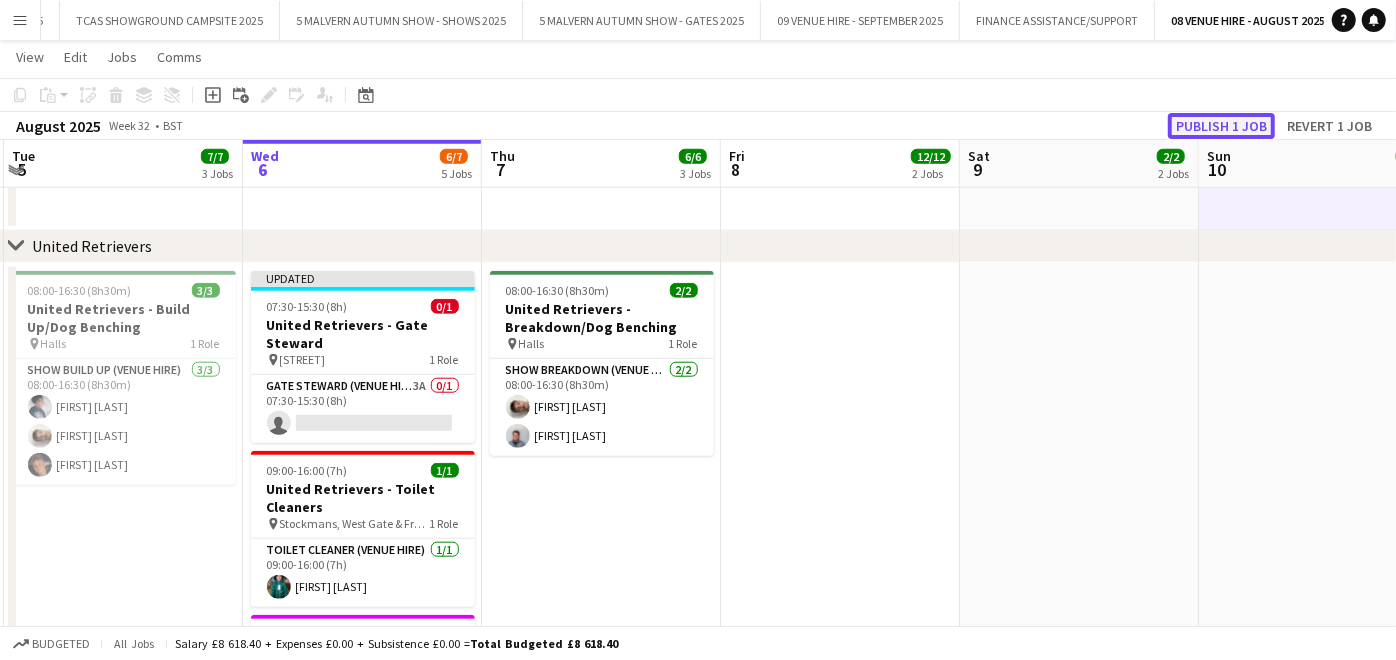 click on "Publish 1 job" 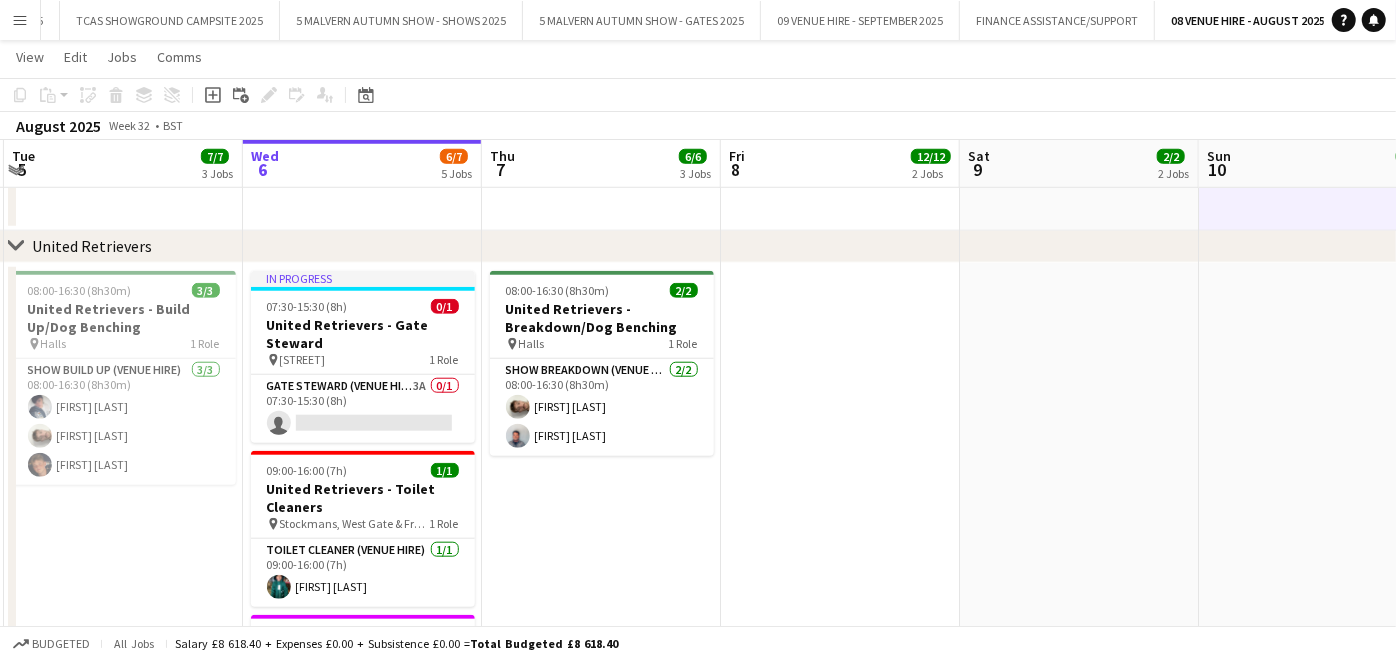 click at bounding box center (1079, 539) 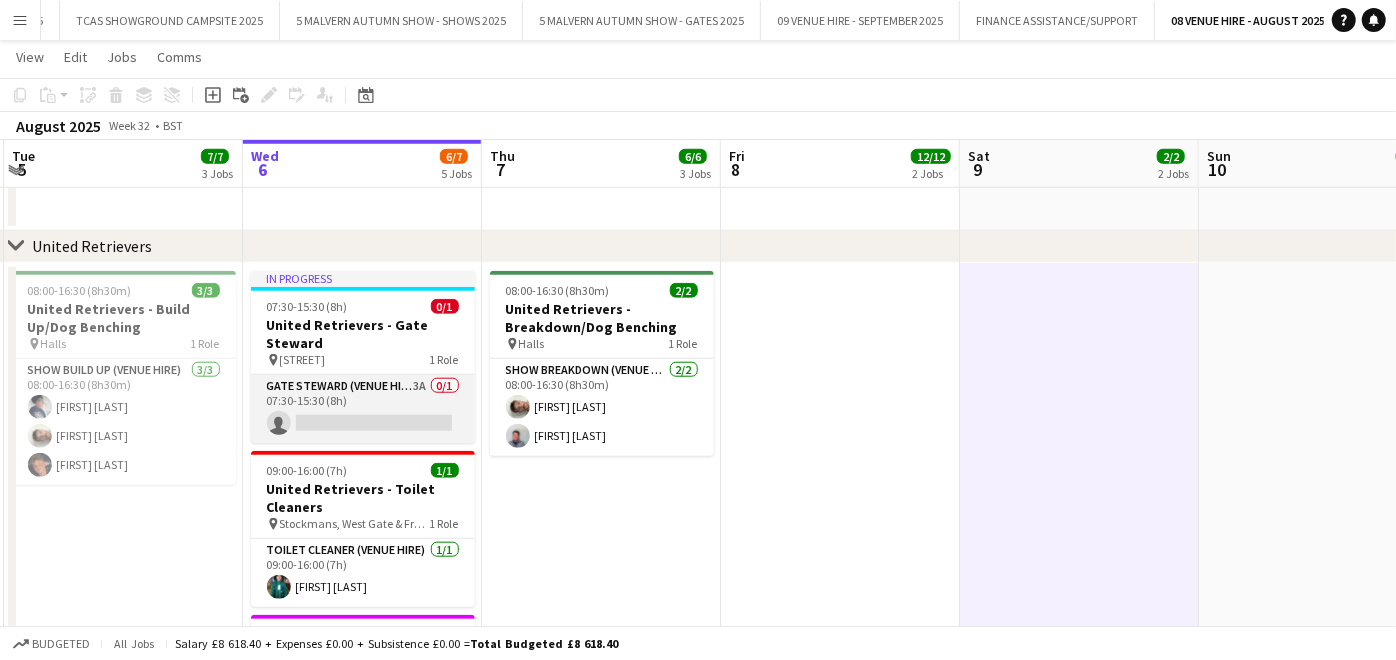 click on "Gate Steward (Venue Hire)   3A   0/1   07:30-15:30 (8h)
single-neutral-actions" at bounding box center (363, 409) 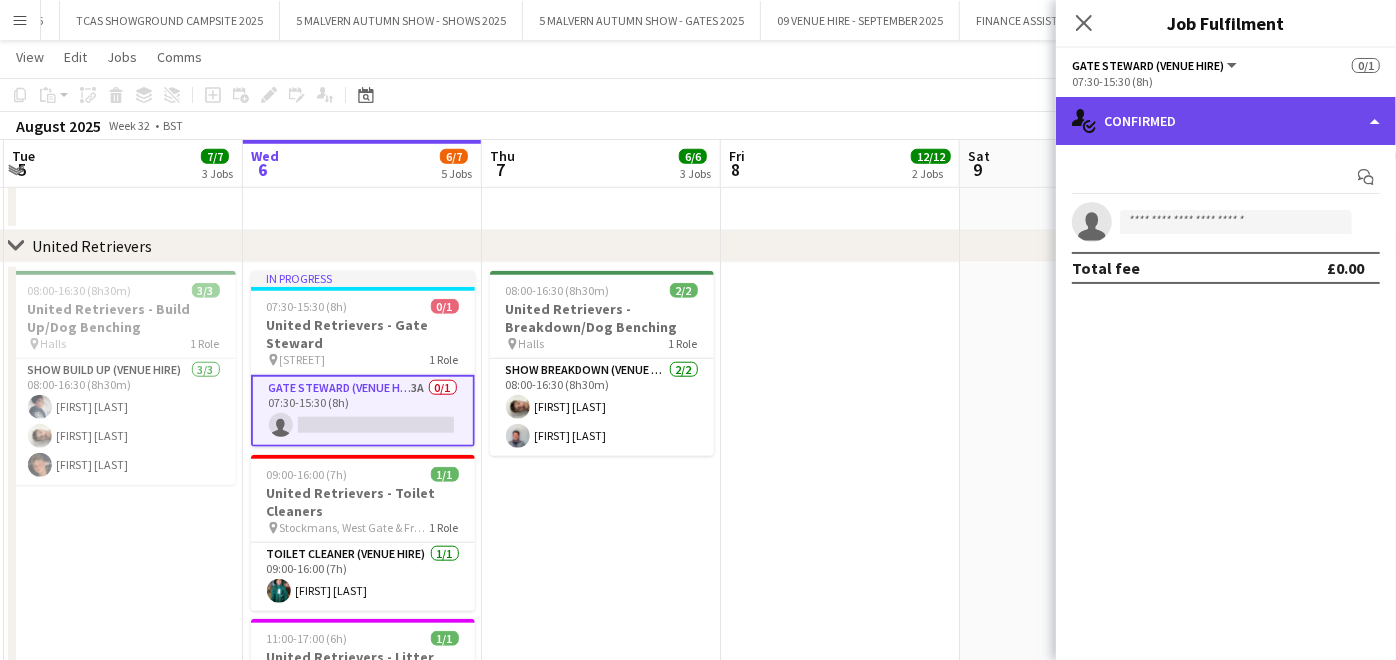 click on "single-neutral-actions-check-2
Confirmed" 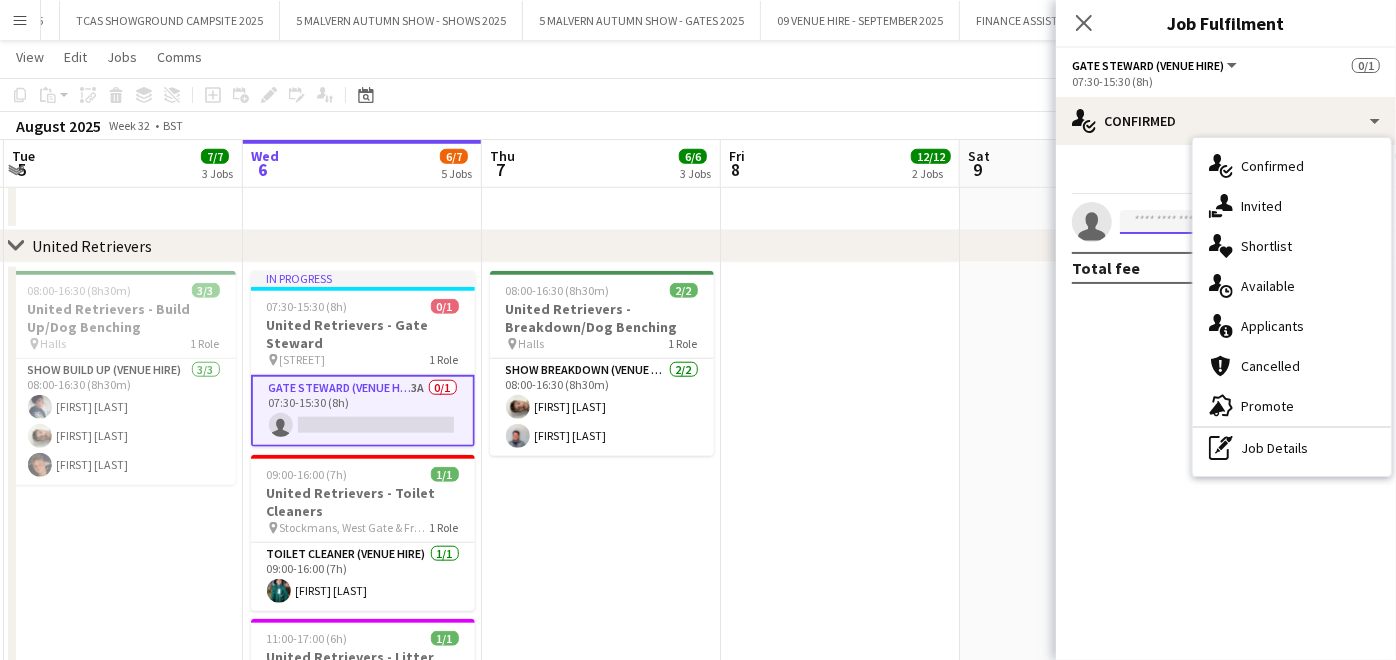 click at bounding box center [1236, 222] 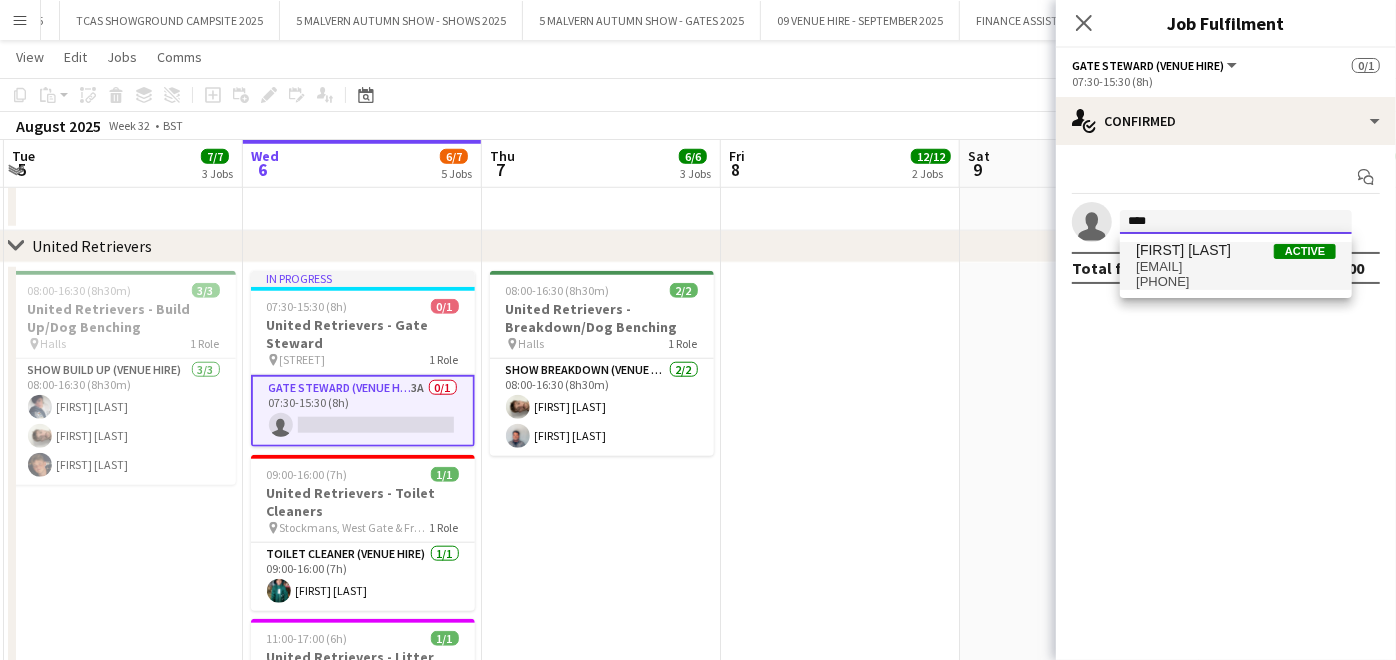 type on "****" 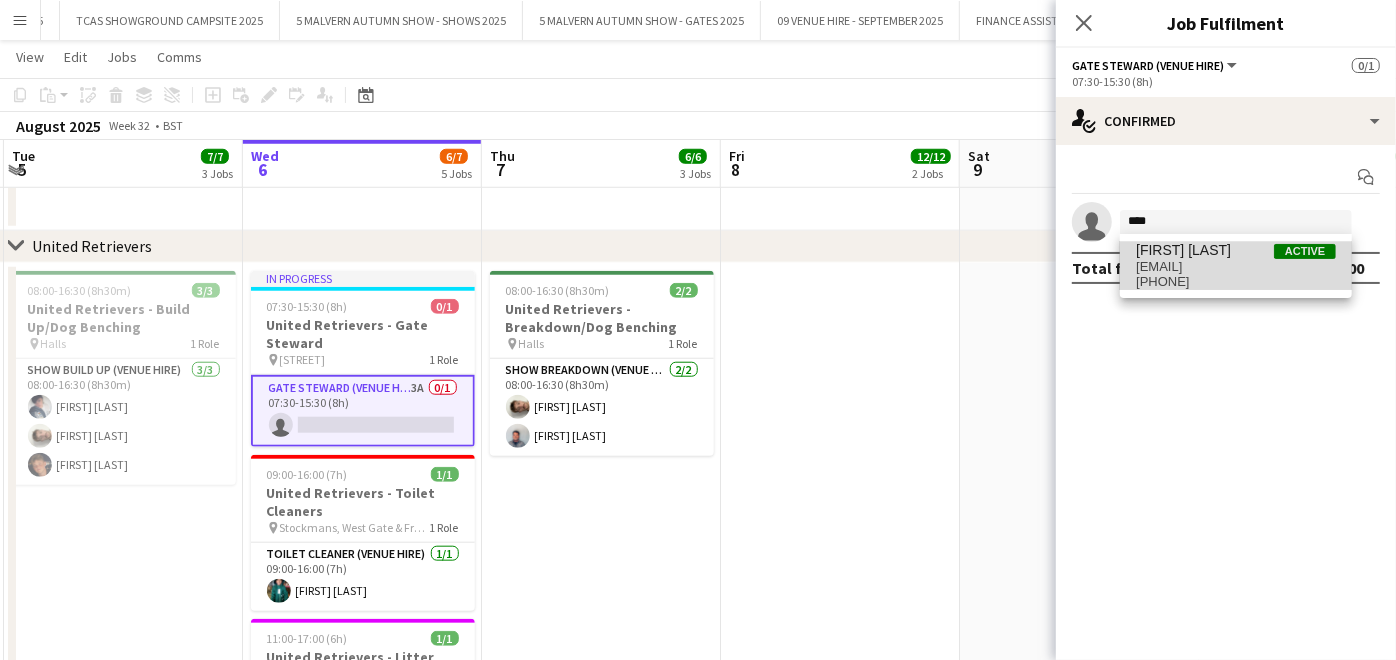 click on "[EMAIL]" at bounding box center (1236, 267) 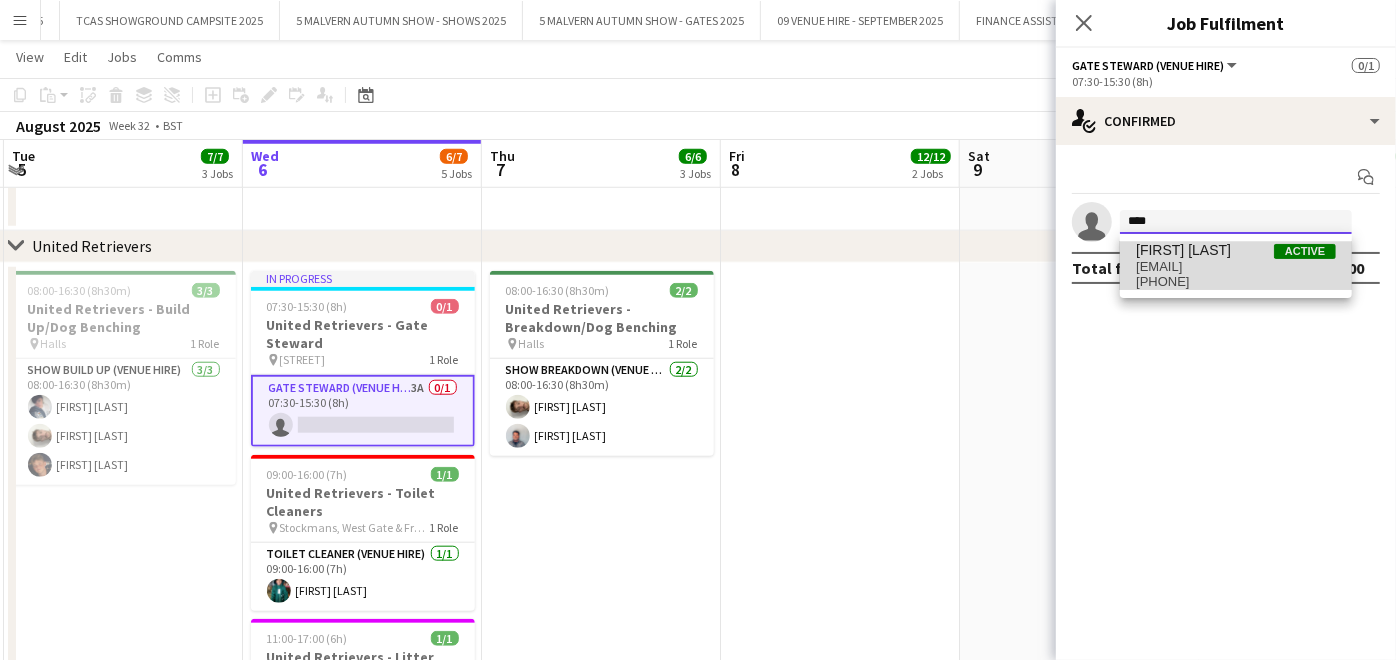 type 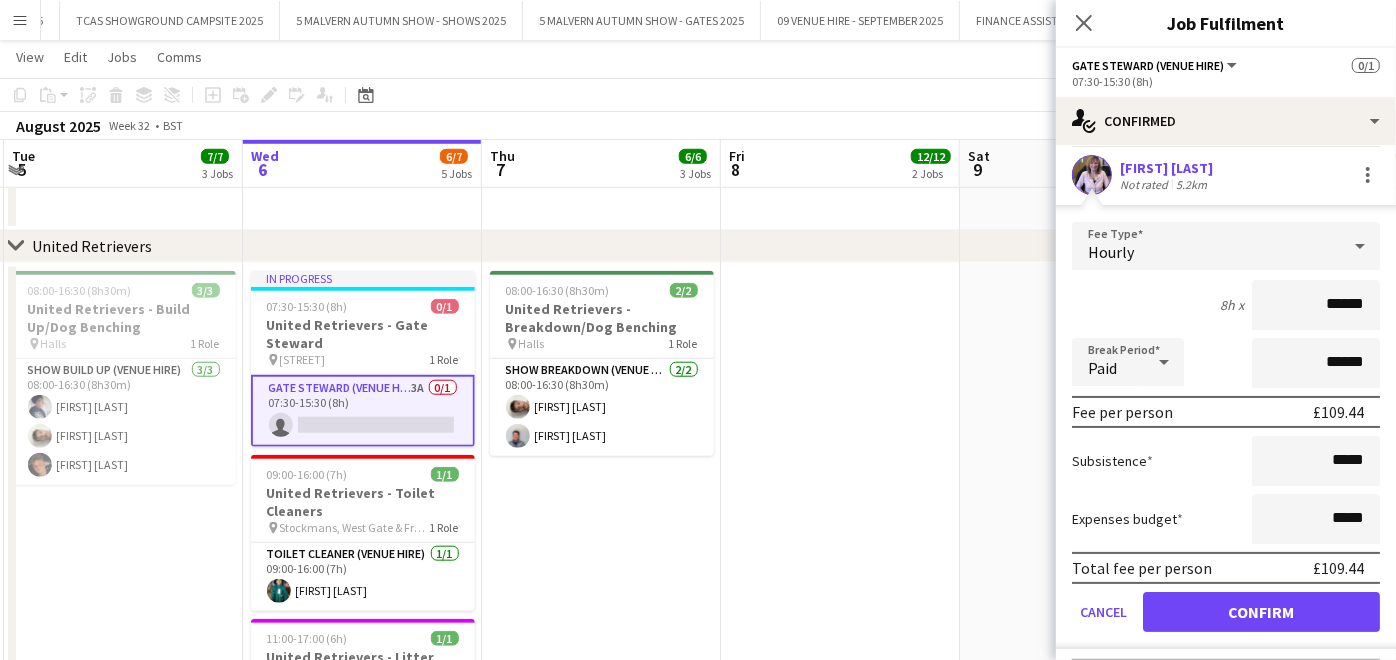 scroll, scrollTop: 49, scrollLeft: 0, axis: vertical 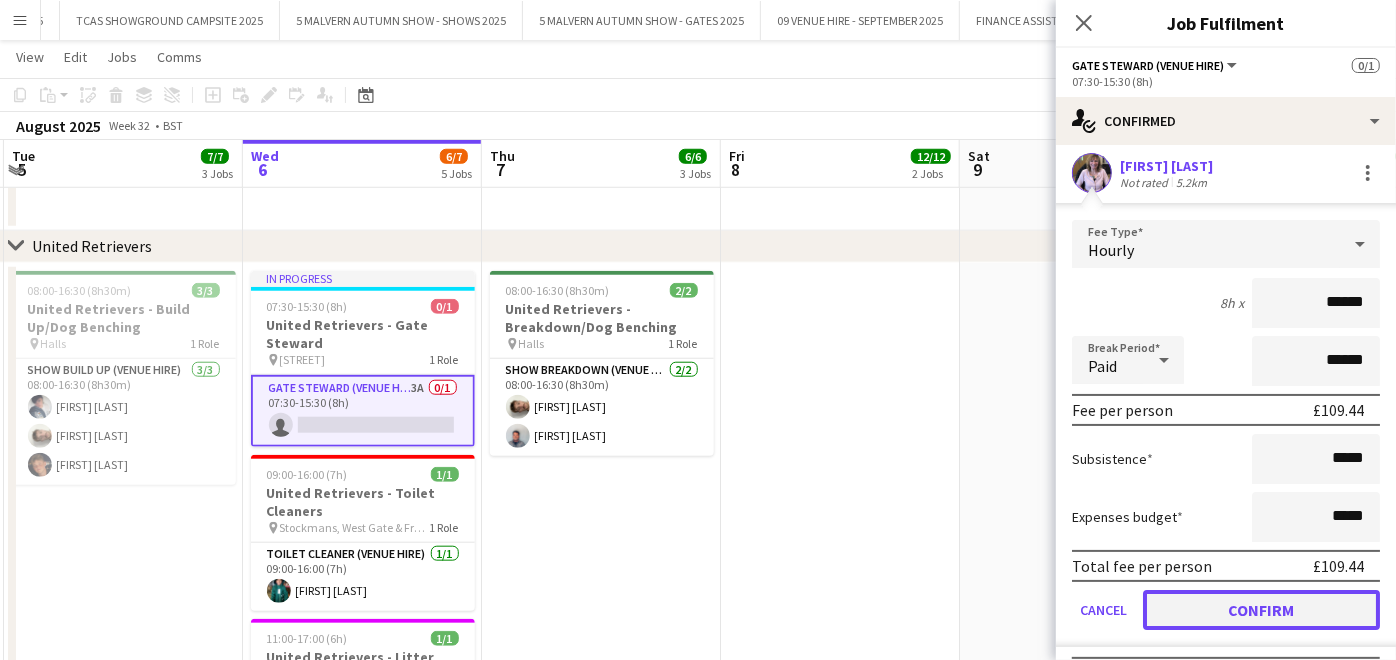 click on "Confirm" at bounding box center [1261, 610] 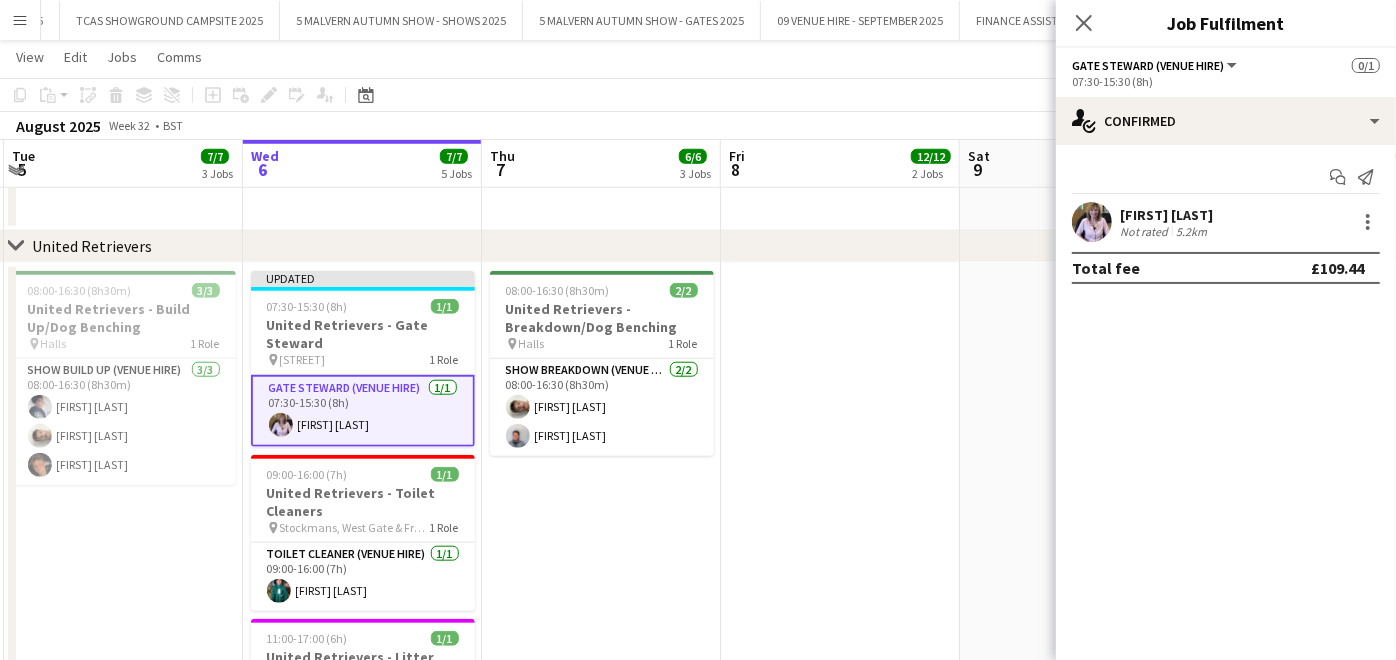scroll, scrollTop: 0, scrollLeft: 0, axis: both 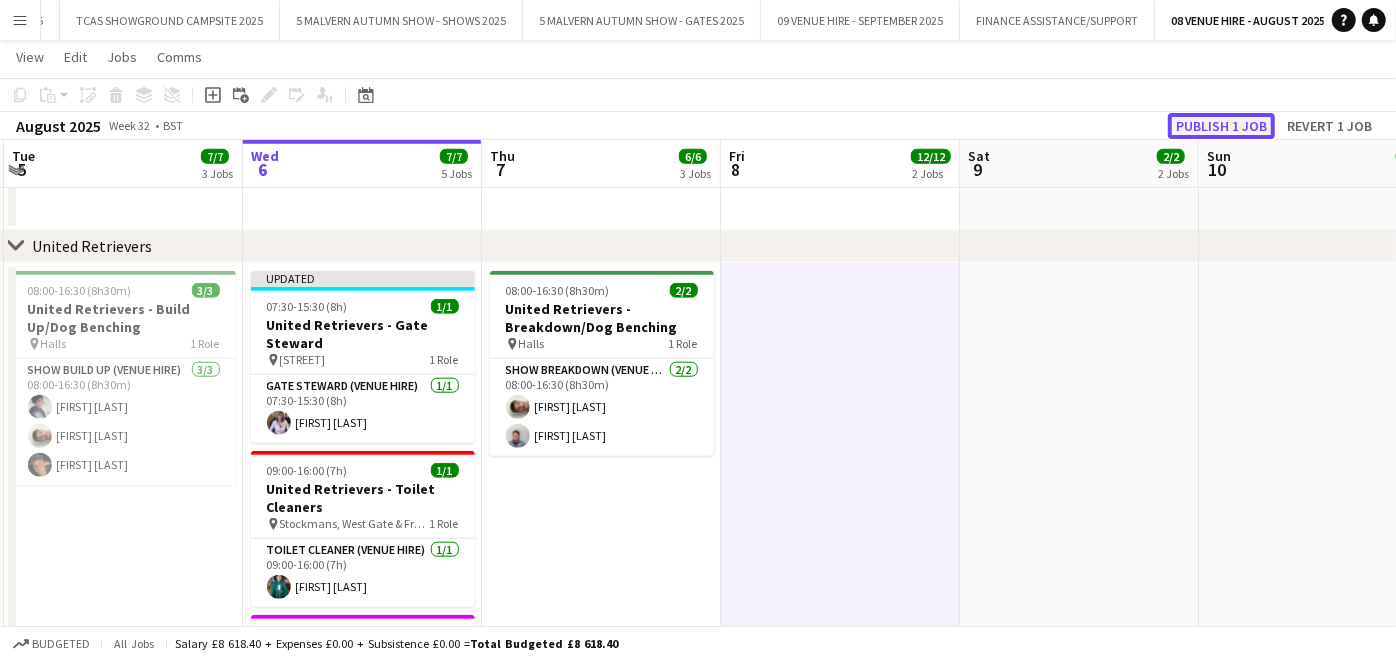 click on "Publish 1 job" 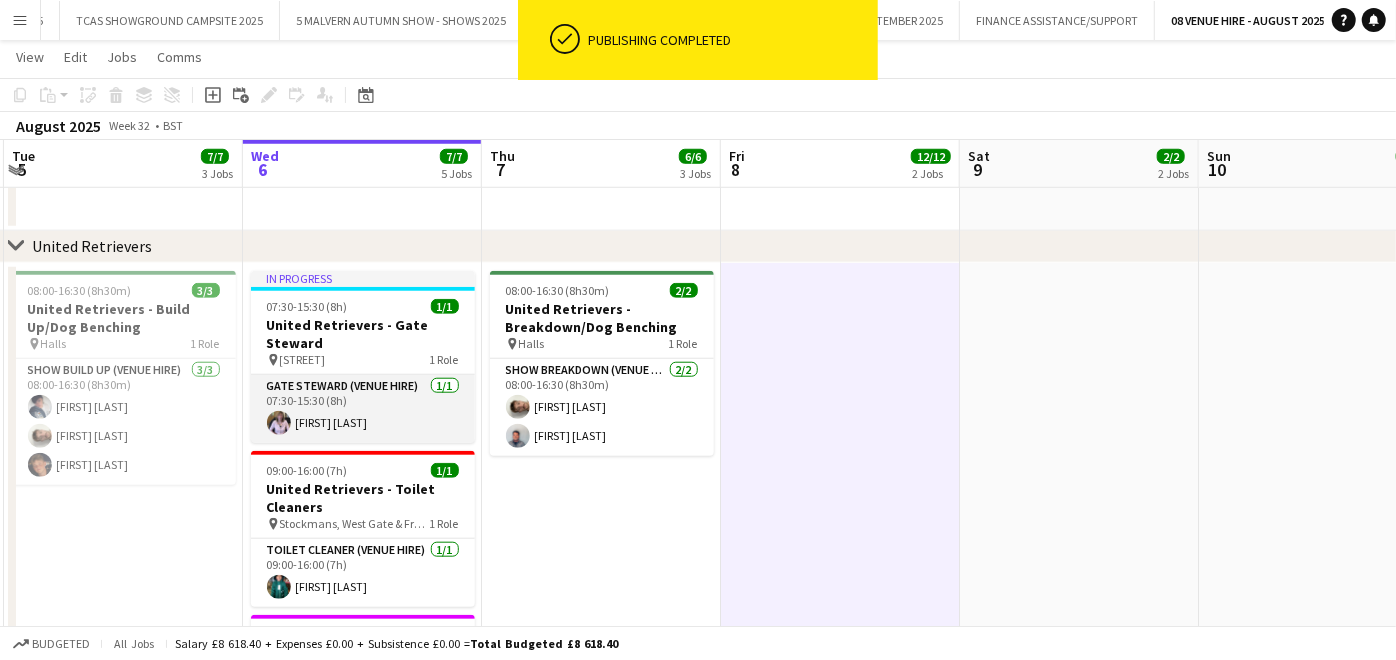 click on "Gate Steward (Venue Hire)   1/1   07:30-15:30 (8h)
[FIRST] [LAST]" at bounding box center (363, 409) 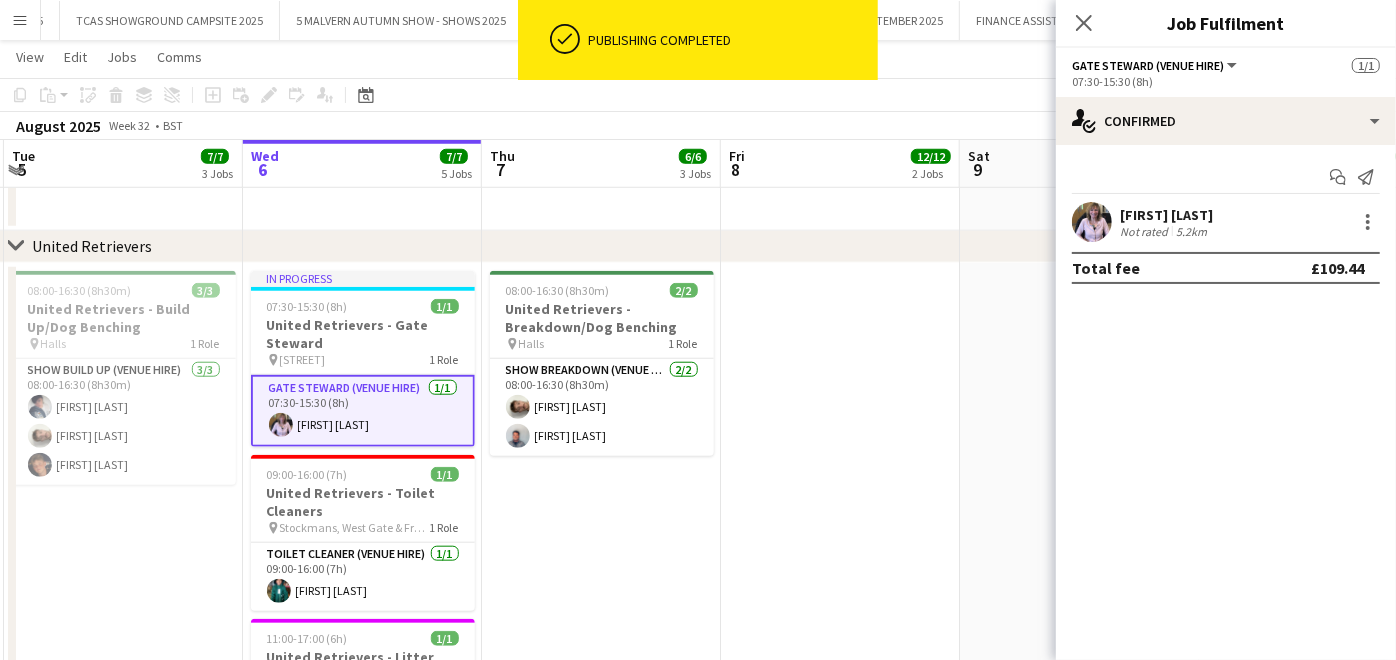 click at bounding box center (1092, 222) 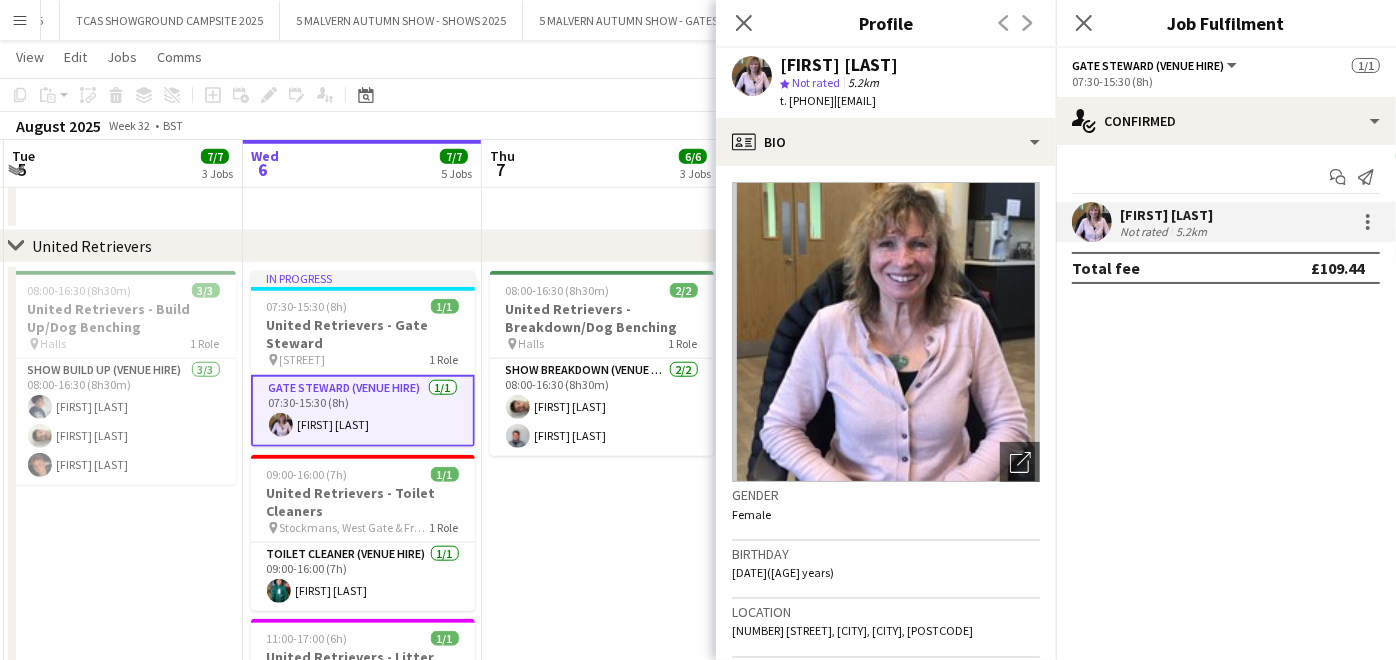 click on "08:00-16:30 (8h30m)    2/2   United Retrievers - Breakdown/Dog Benching
pin
Halls   1 Role   Show Breakdown (Venue Hire)   2/2   08:00-16:30 (8h30m)
[FIRST] [LAST] [FIRST] [LAST]" at bounding box center (601, 539) 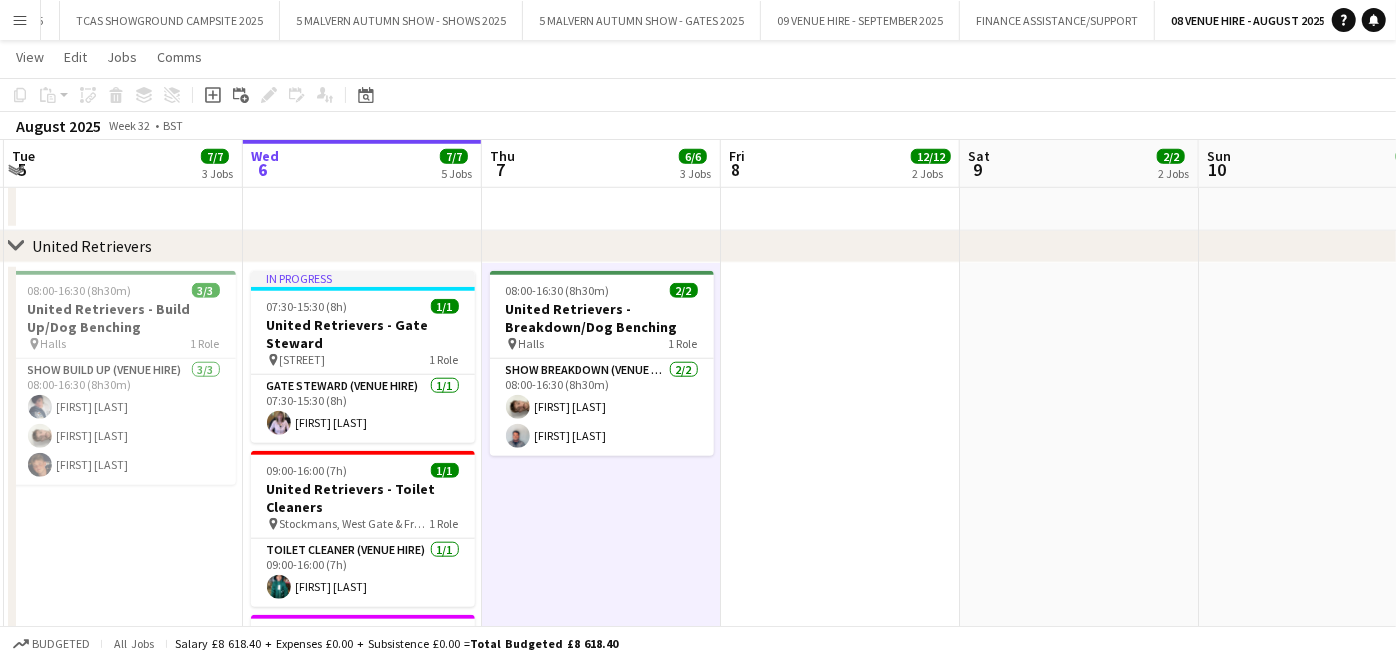 click at bounding box center [1318, 539] 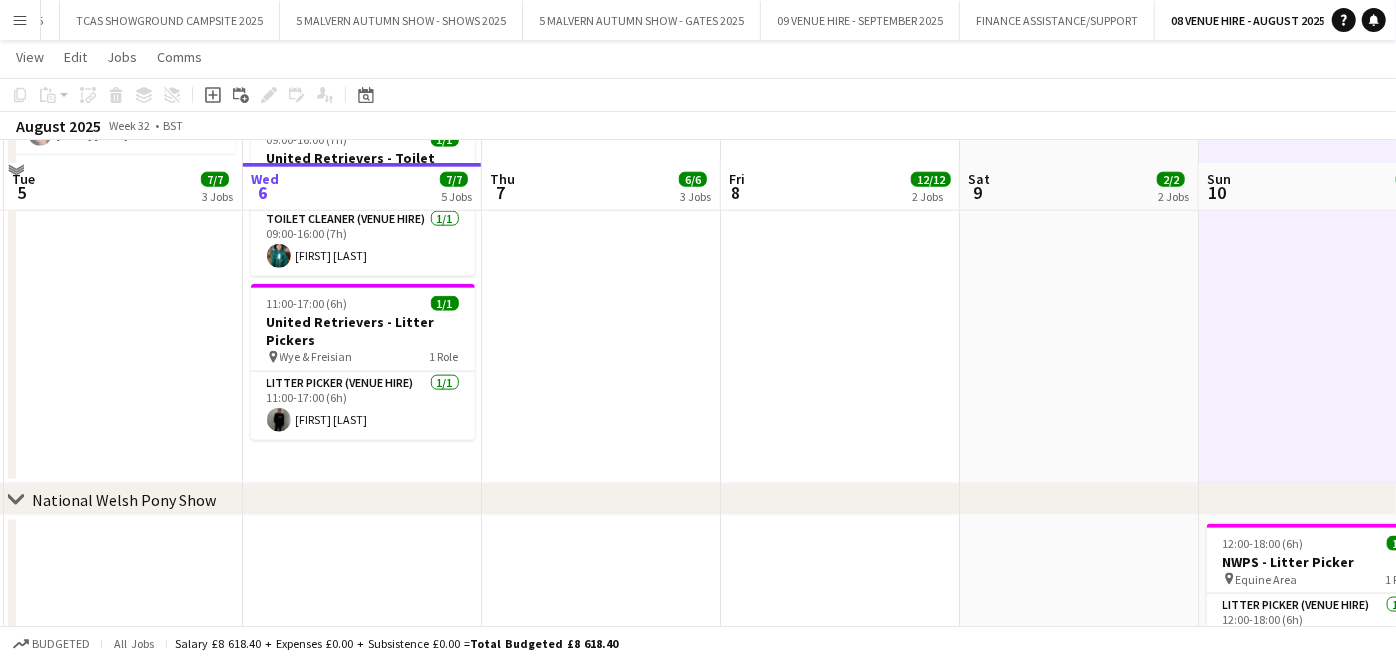 scroll, scrollTop: 1422, scrollLeft: 0, axis: vertical 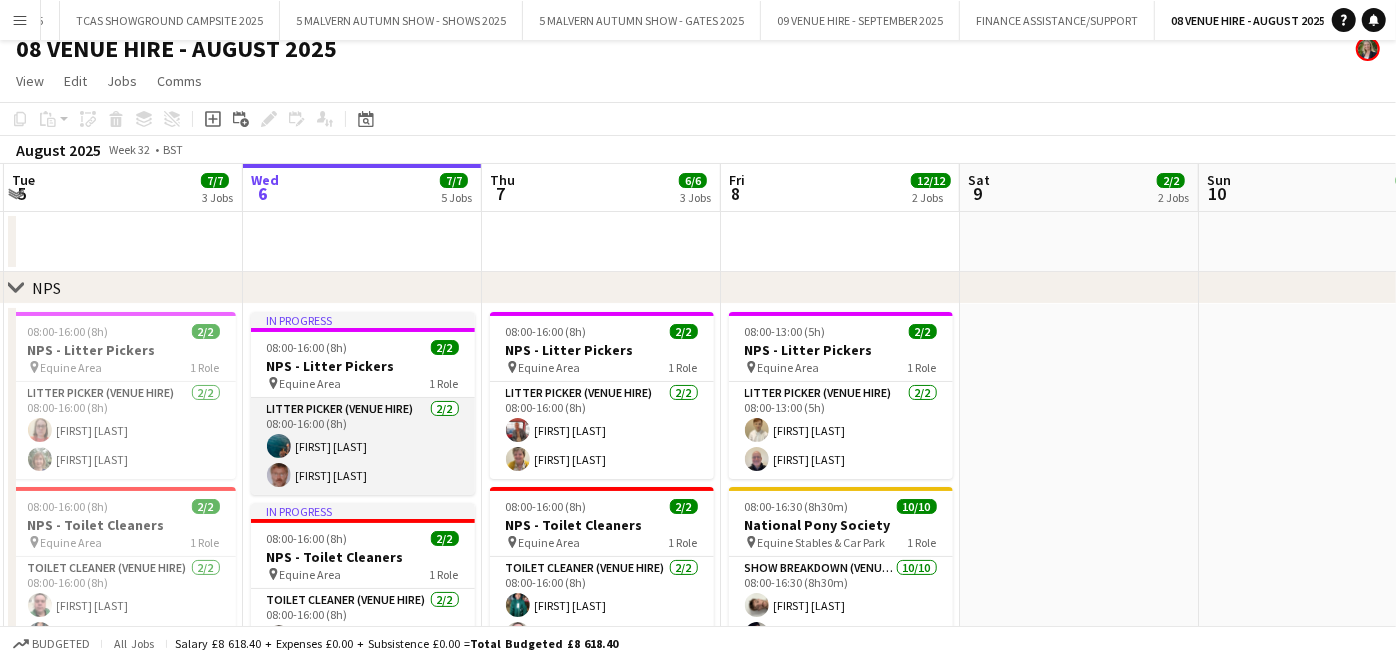 click on "Litter Picker (Venue Hire)   2/2   [TIME]-[TIME] ([DURATION])
[FIRST] [LAST] [FIRST] [LAST]" at bounding box center (363, 446) 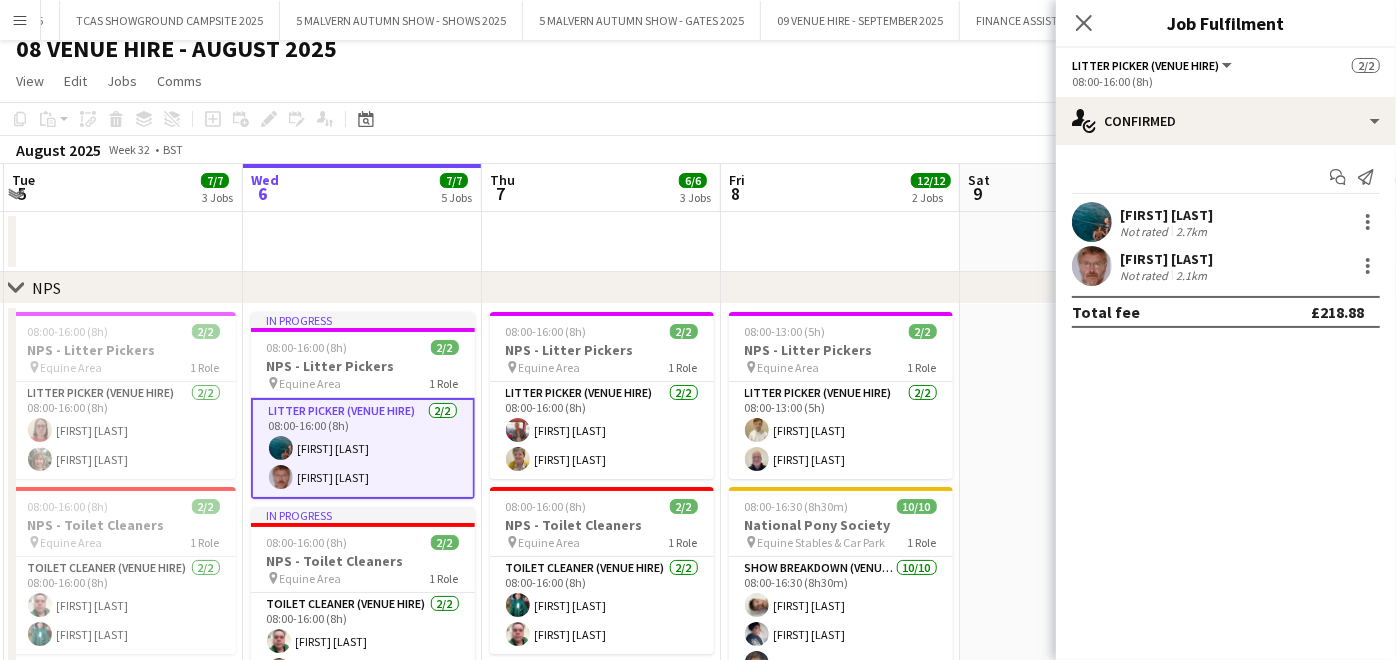 click at bounding box center (1092, 222) 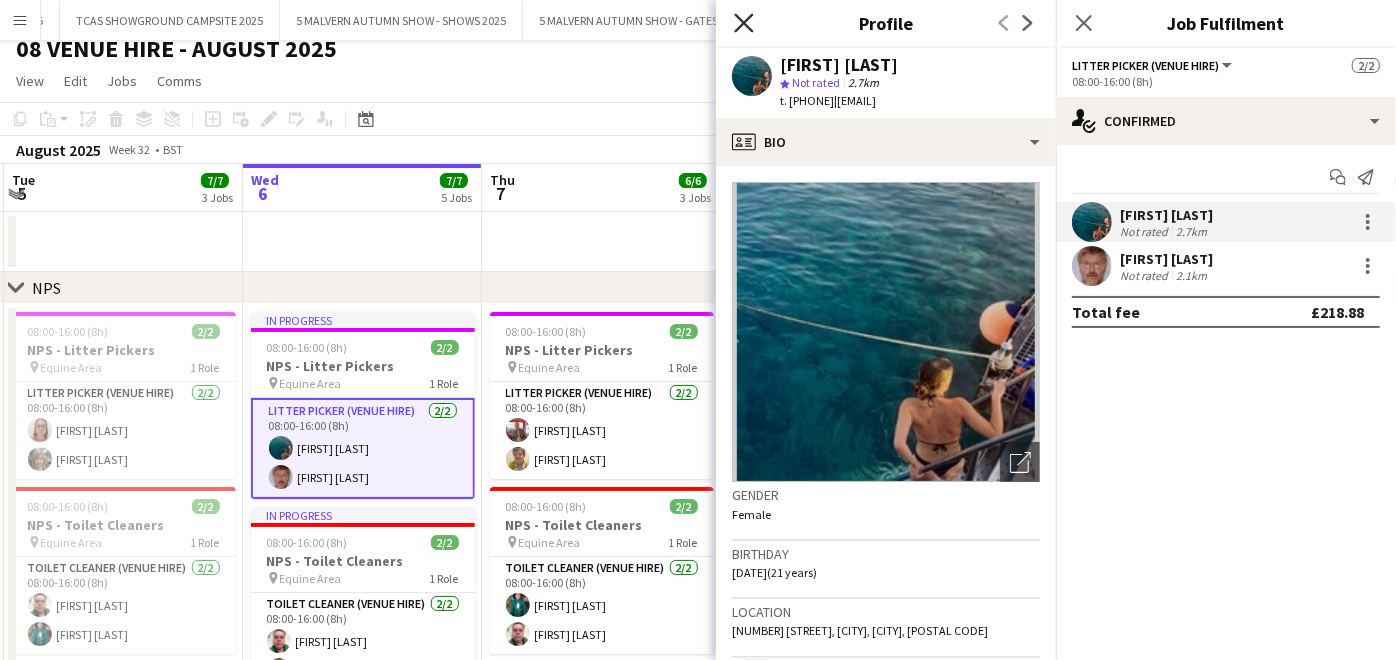 click on "Close pop-in" 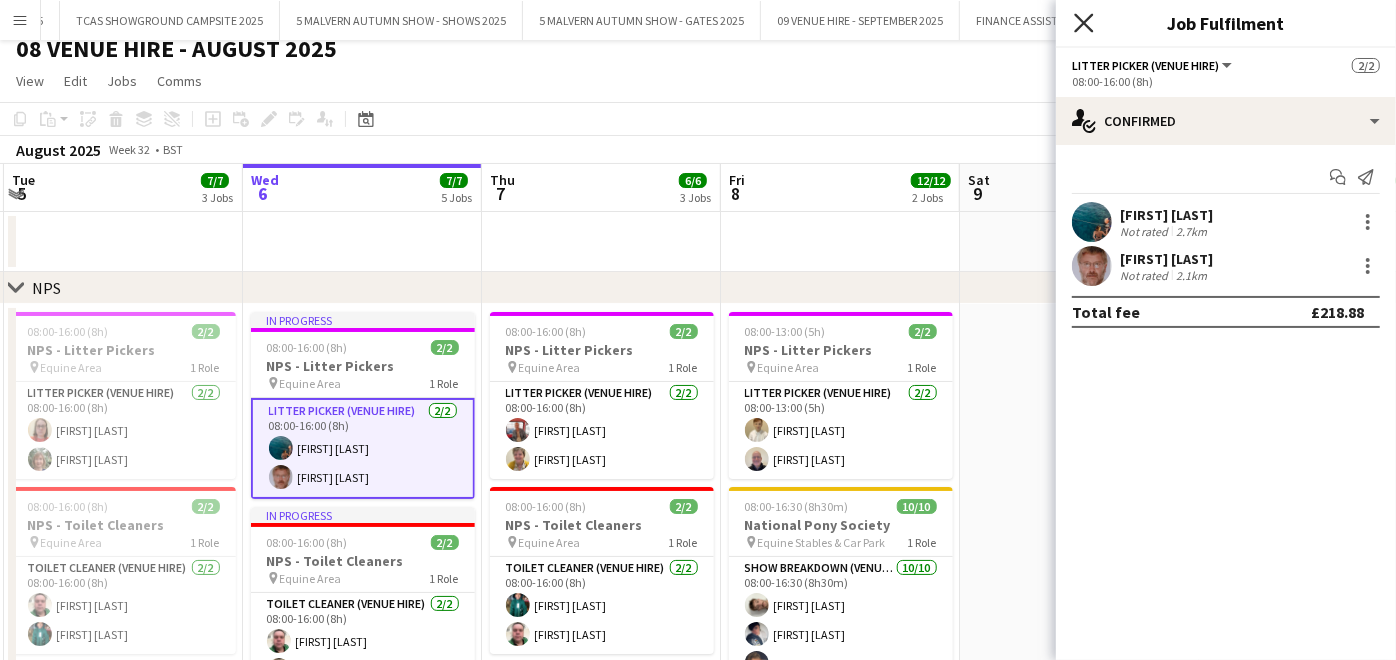 click 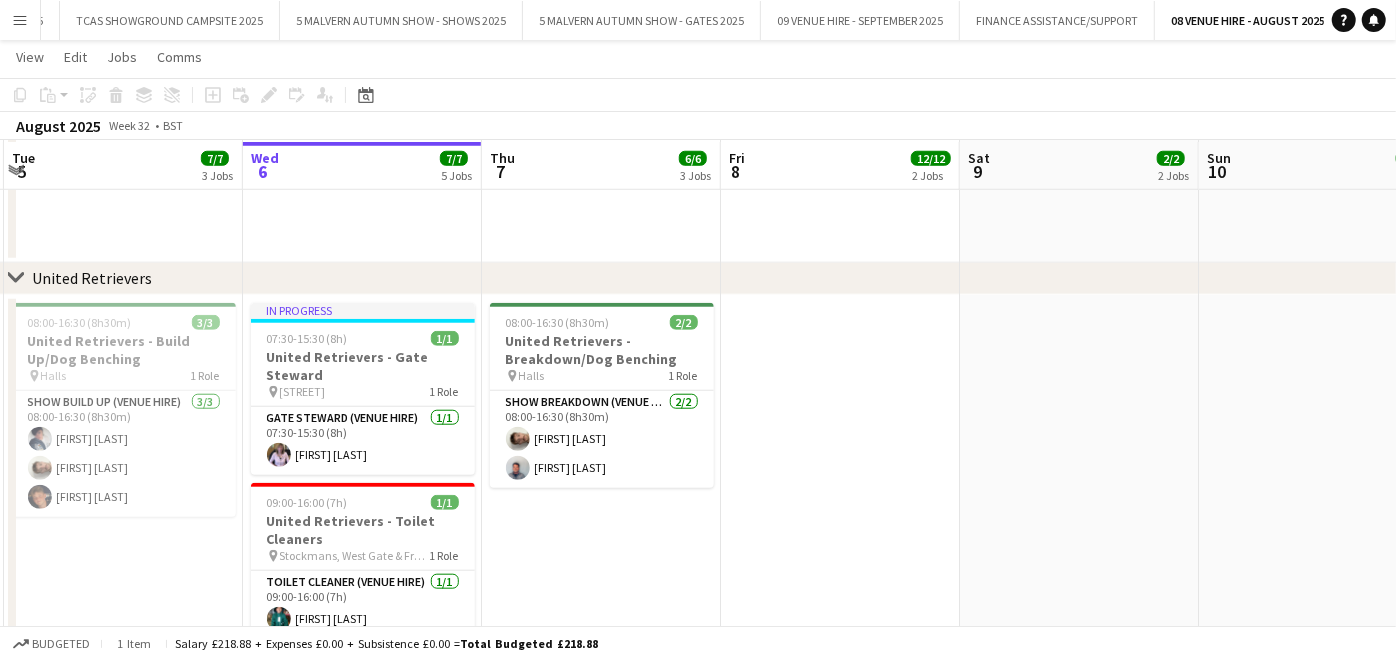 scroll, scrollTop: 1037, scrollLeft: 0, axis: vertical 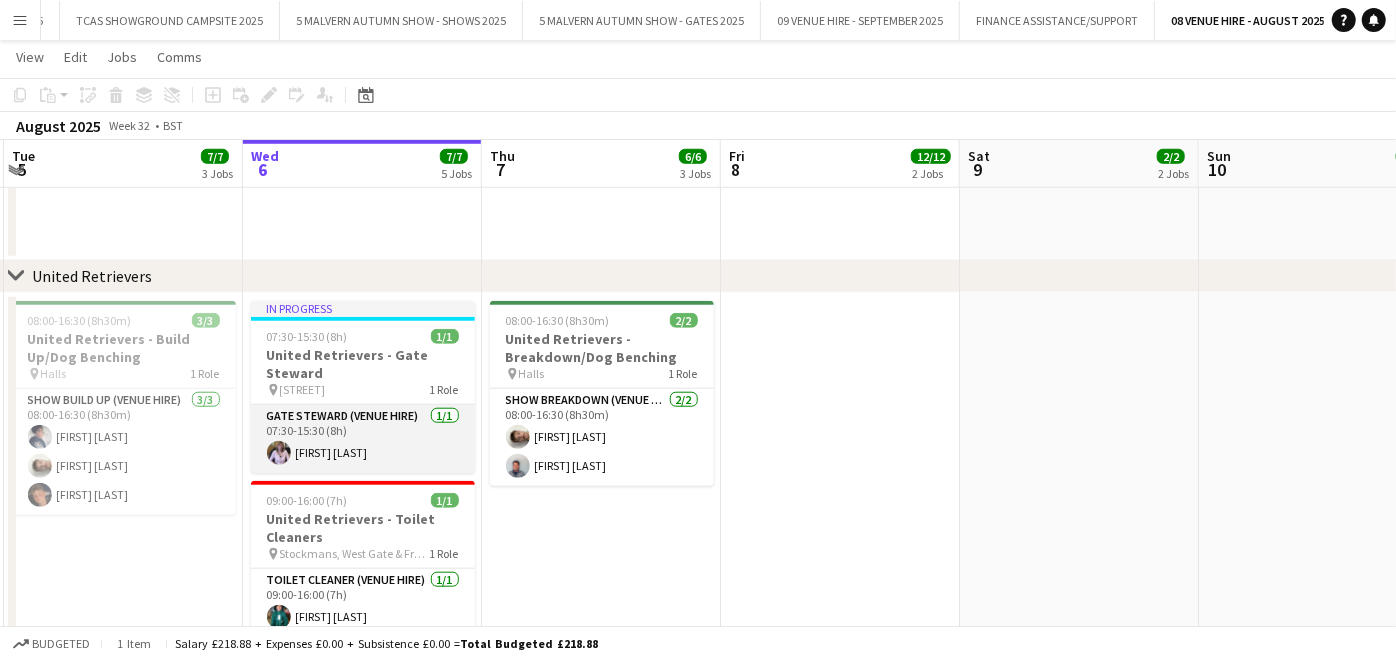 click on "Gate Steward (Venue Hire)   1/1   07:30-15:30 (8h)
[FIRST] [LAST]" at bounding box center (363, 439) 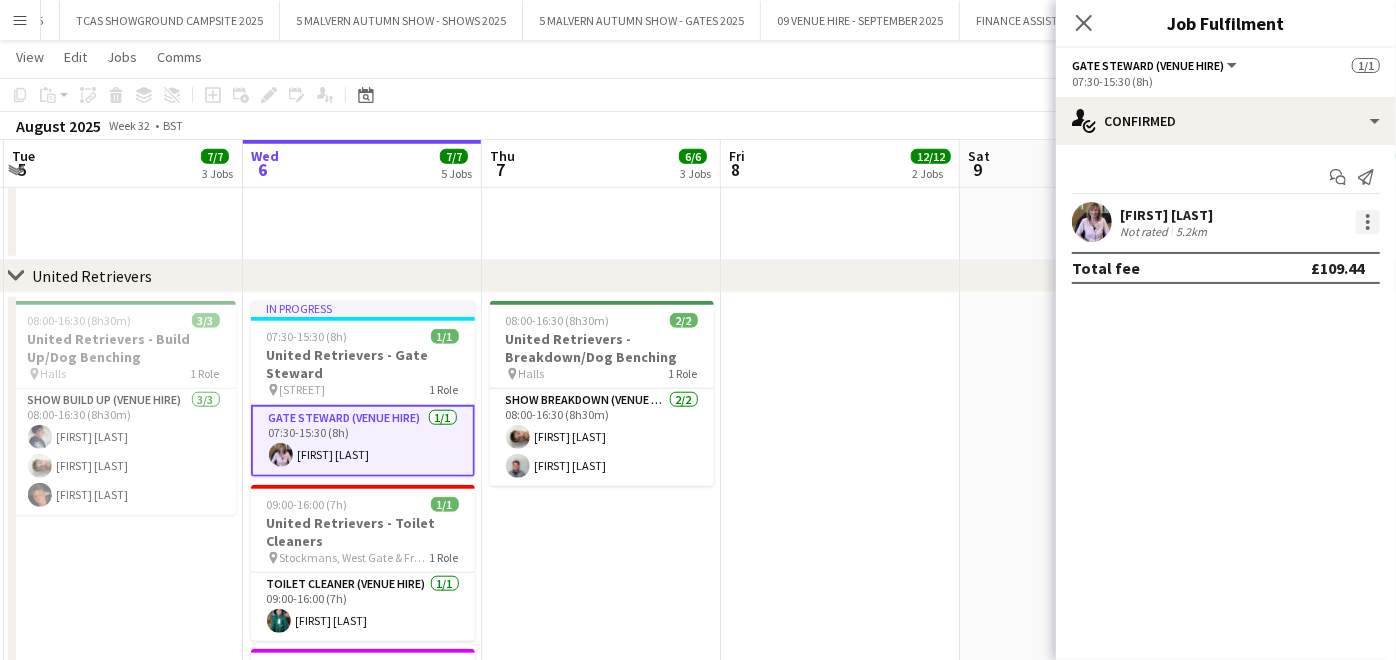 click at bounding box center [1368, 222] 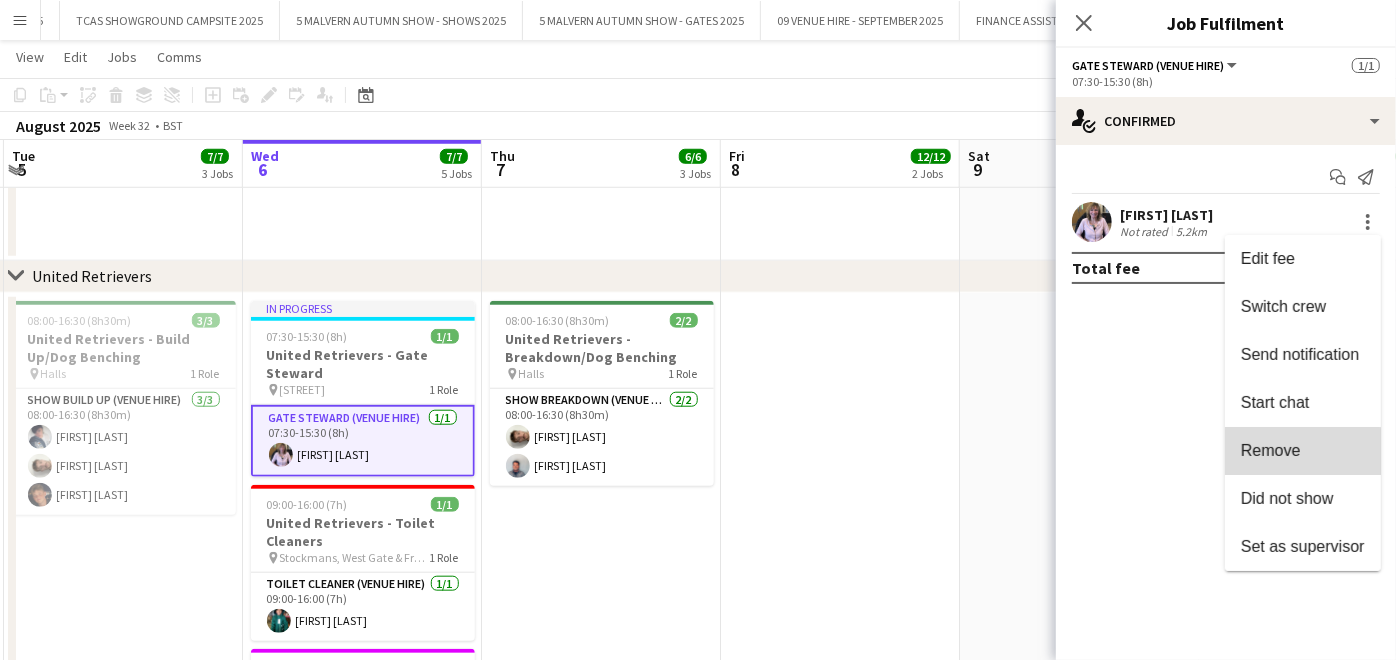 click on "Remove" at bounding box center (1271, 450) 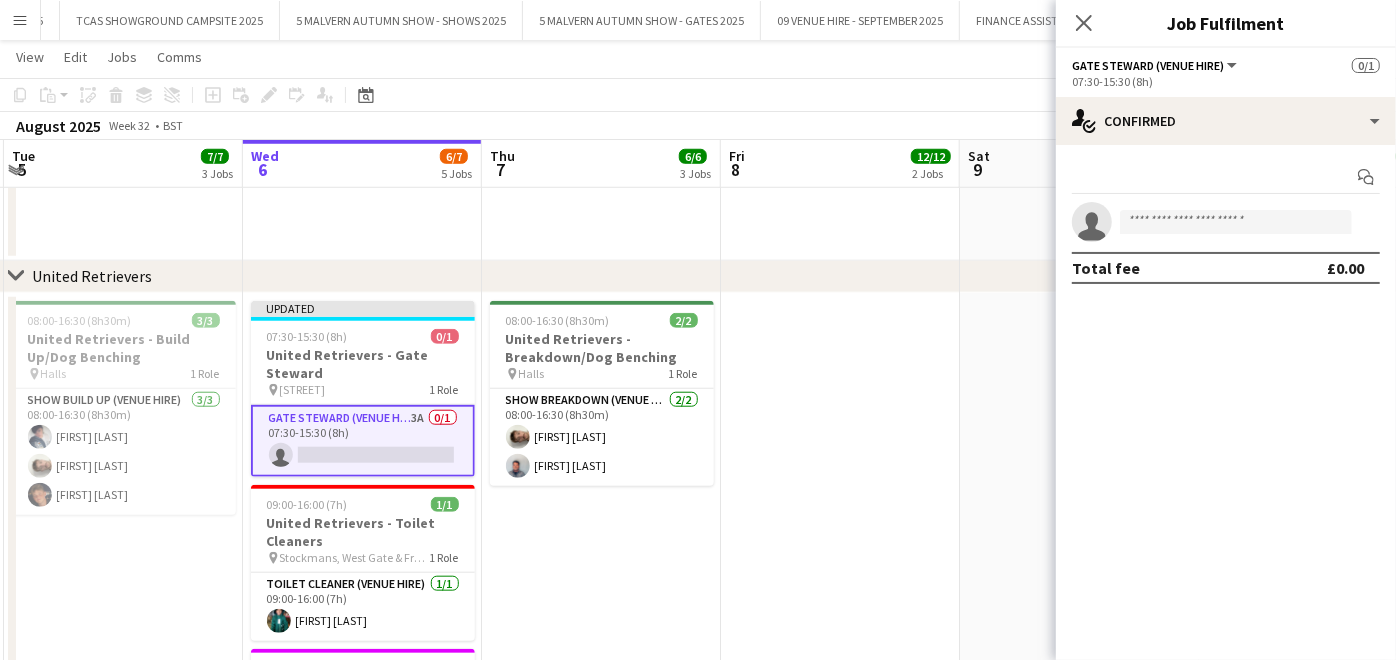 click at bounding box center (840, 569) 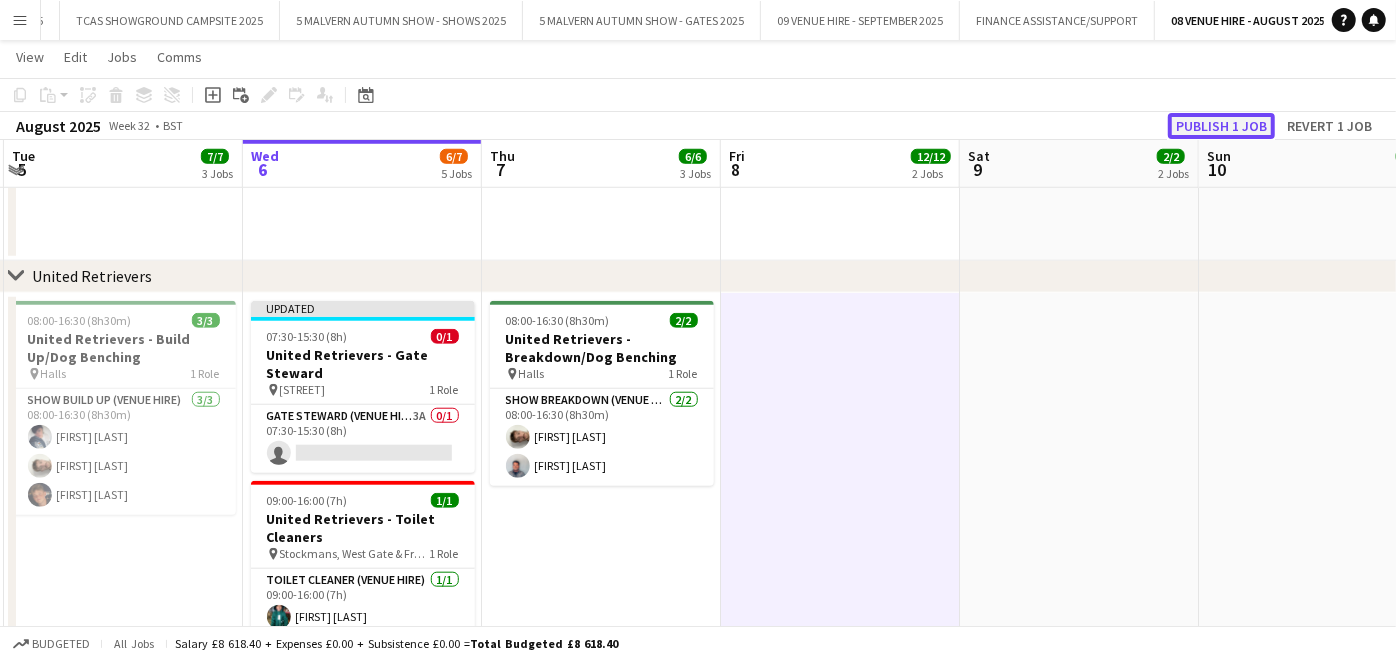 click on "Publish 1 job" 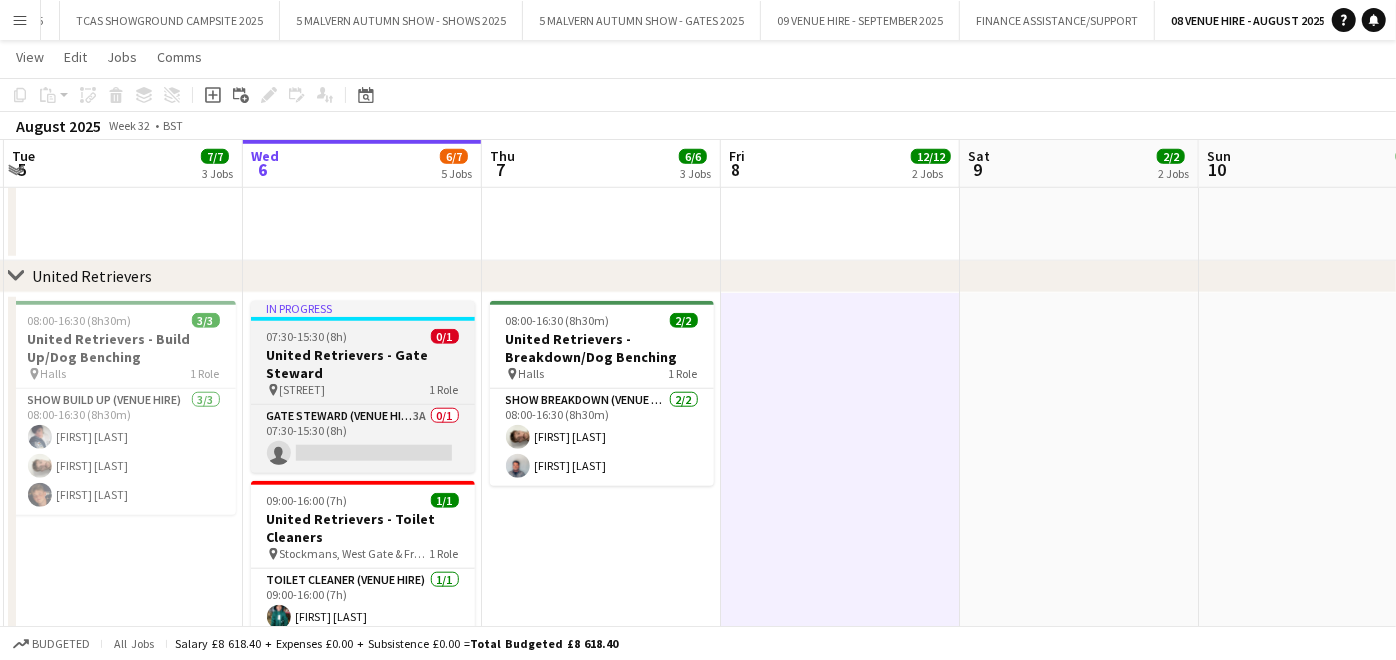 click on "United Retrievers - Gate Steward" at bounding box center (363, 364) 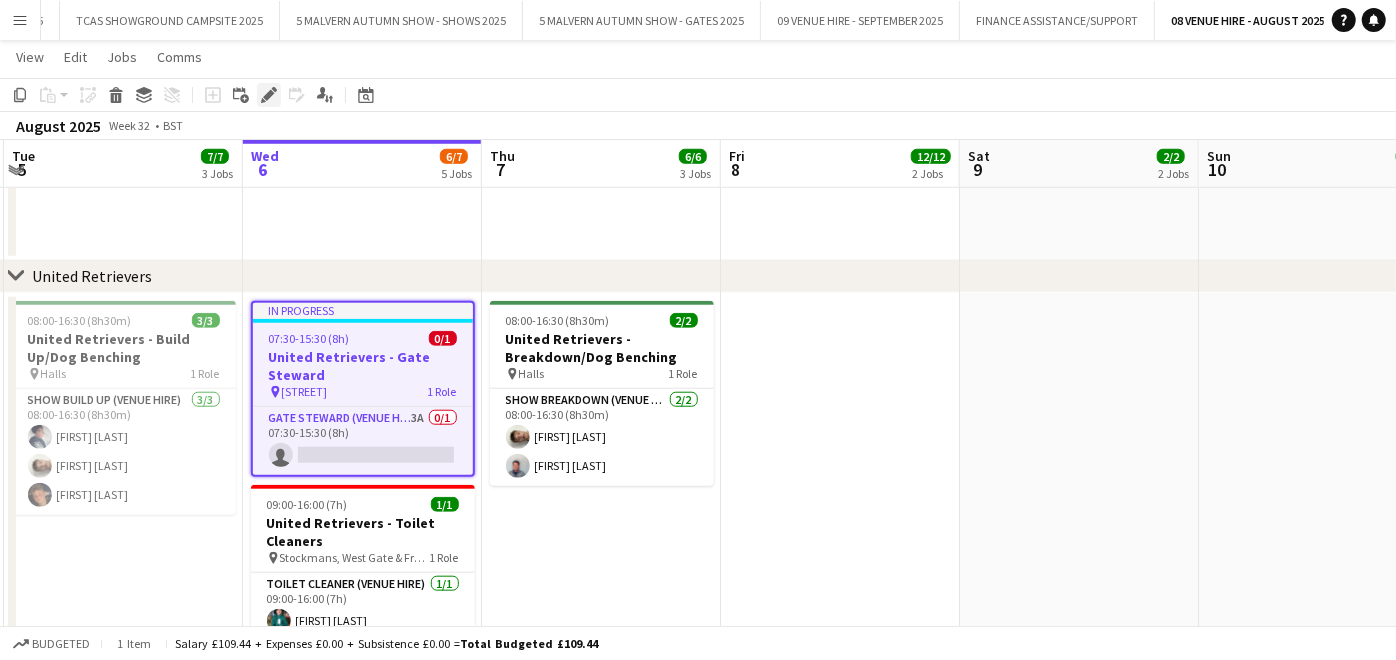 click 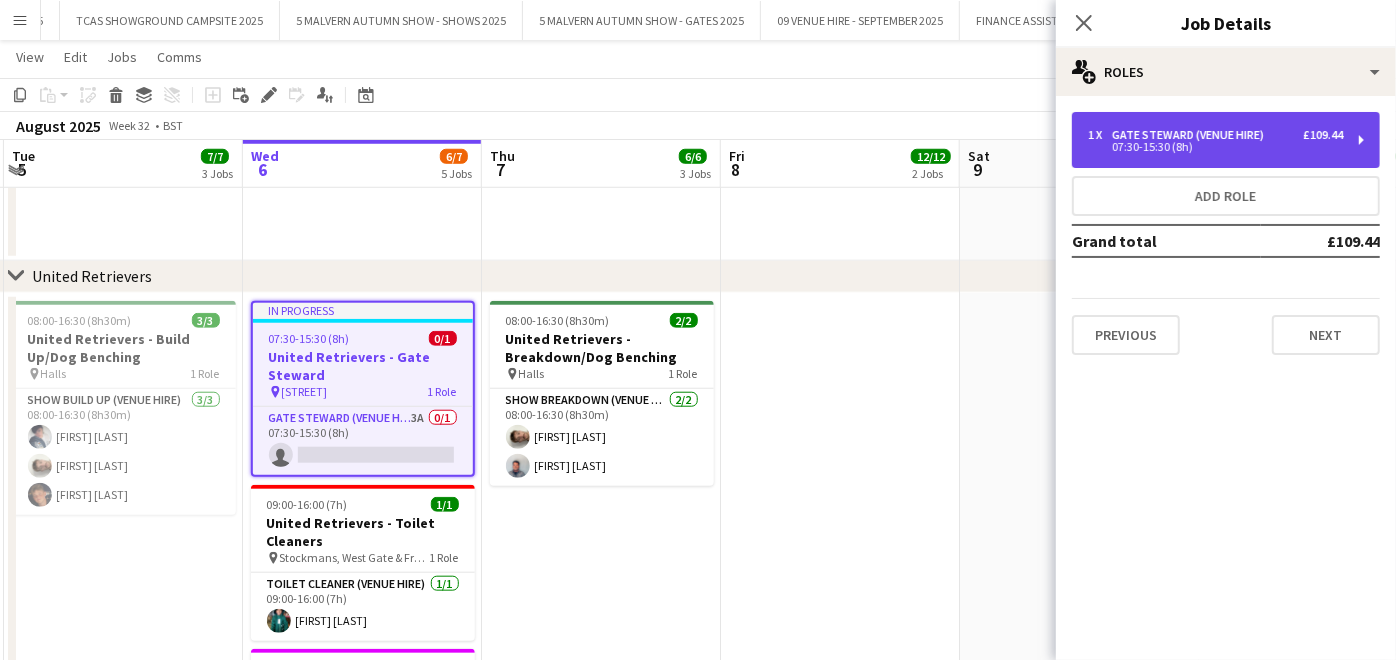 click on "1 x   Gate Steward (Venue Hire)   £[AMOUNT]   [TIME]-[TIME] ([DURATION])" at bounding box center [1226, 140] 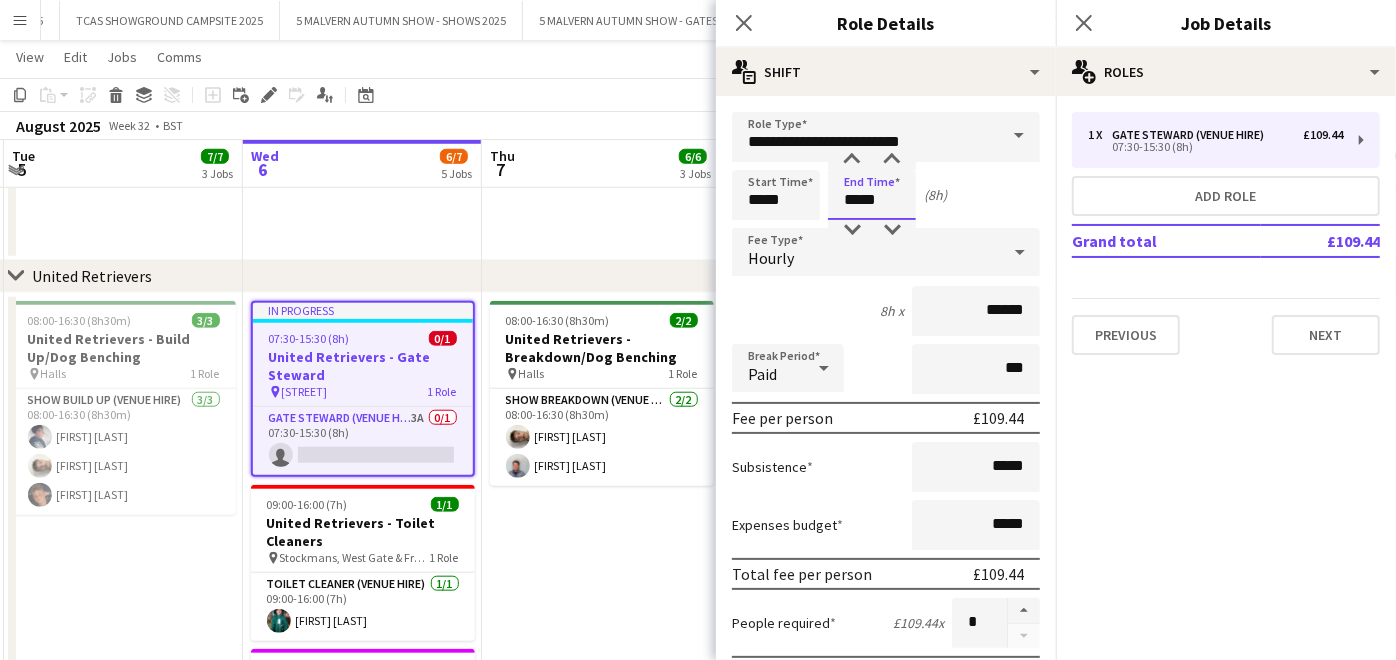 click on "*****" at bounding box center [872, 195] 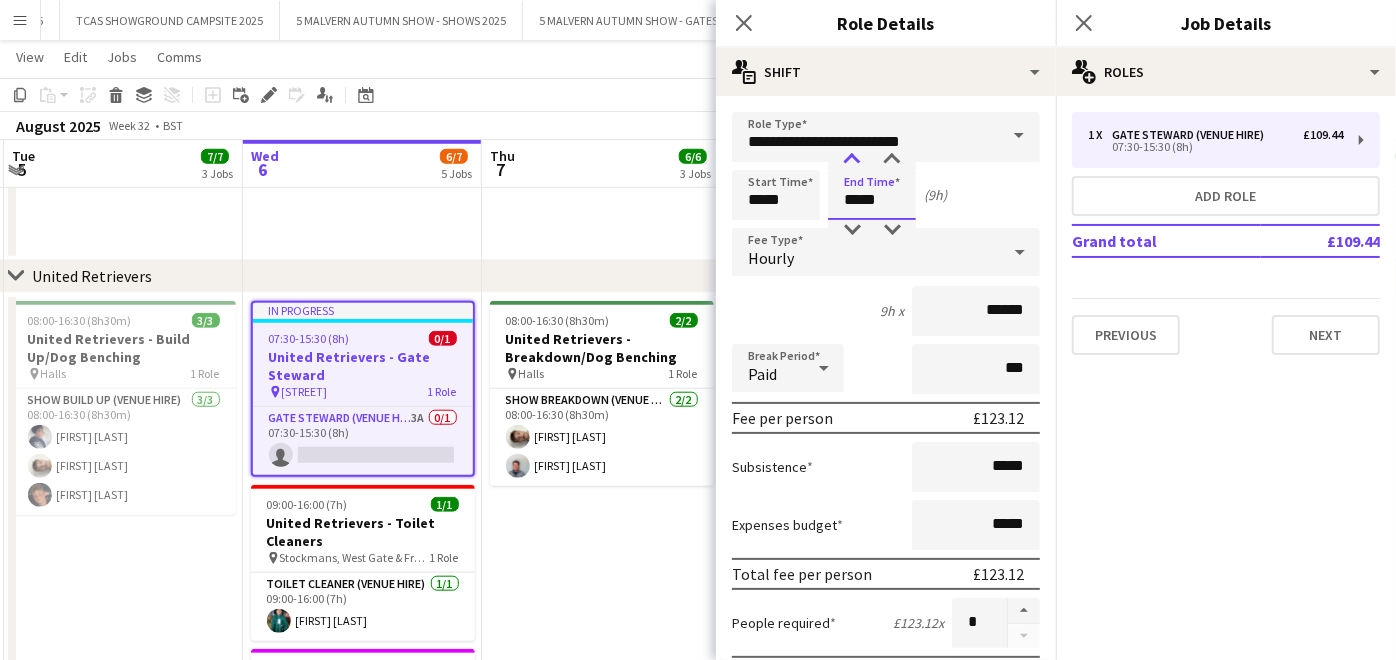 click at bounding box center (852, 160) 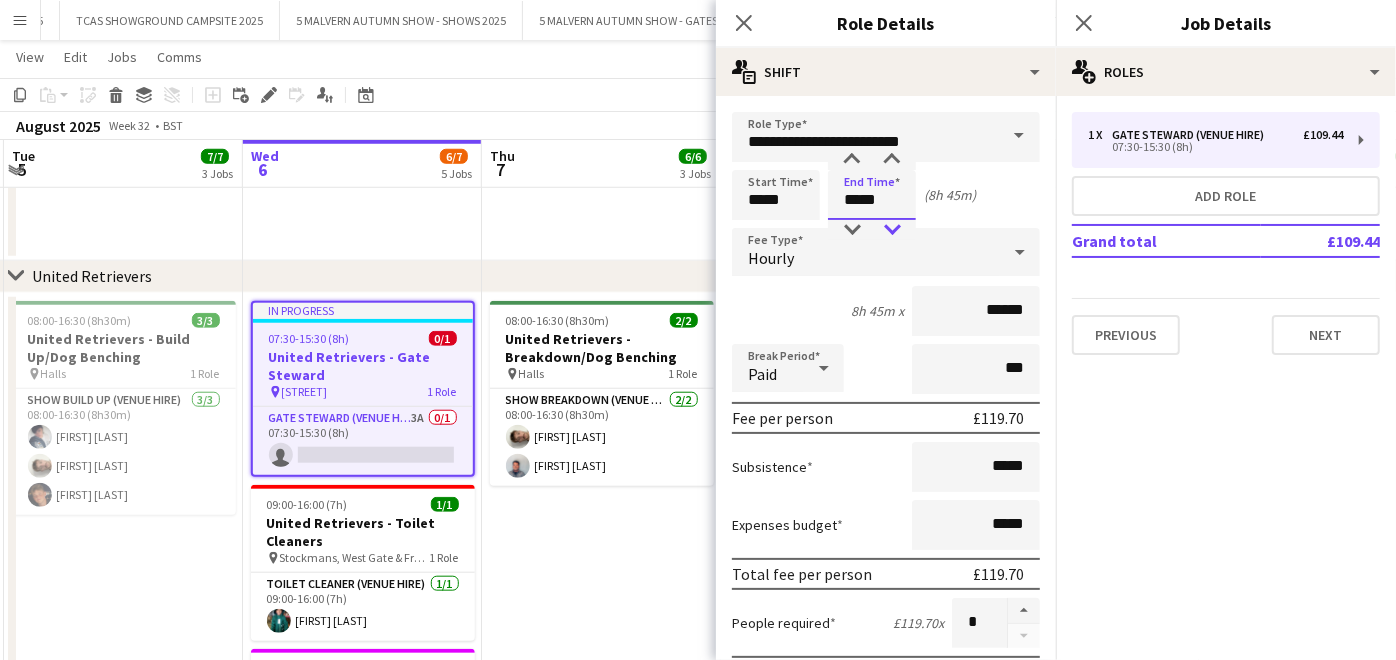 click at bounding box center (892, 230) 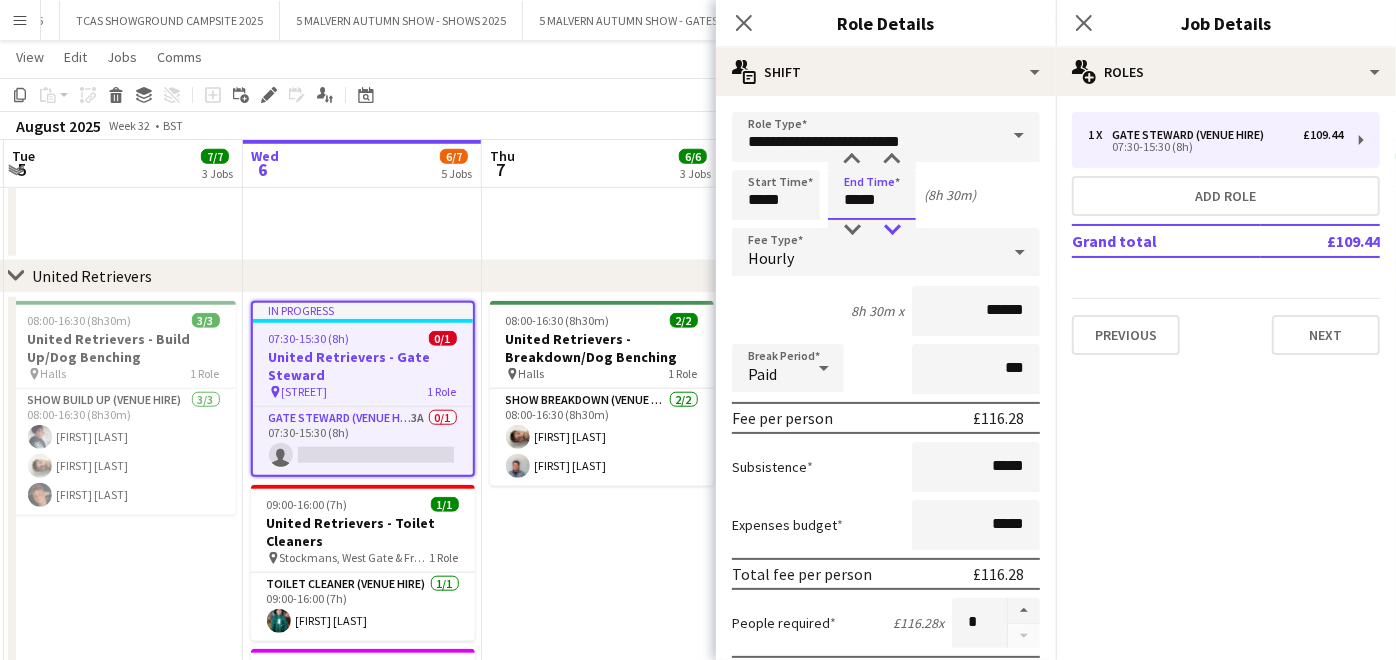 click at bounding box center (892, 230) 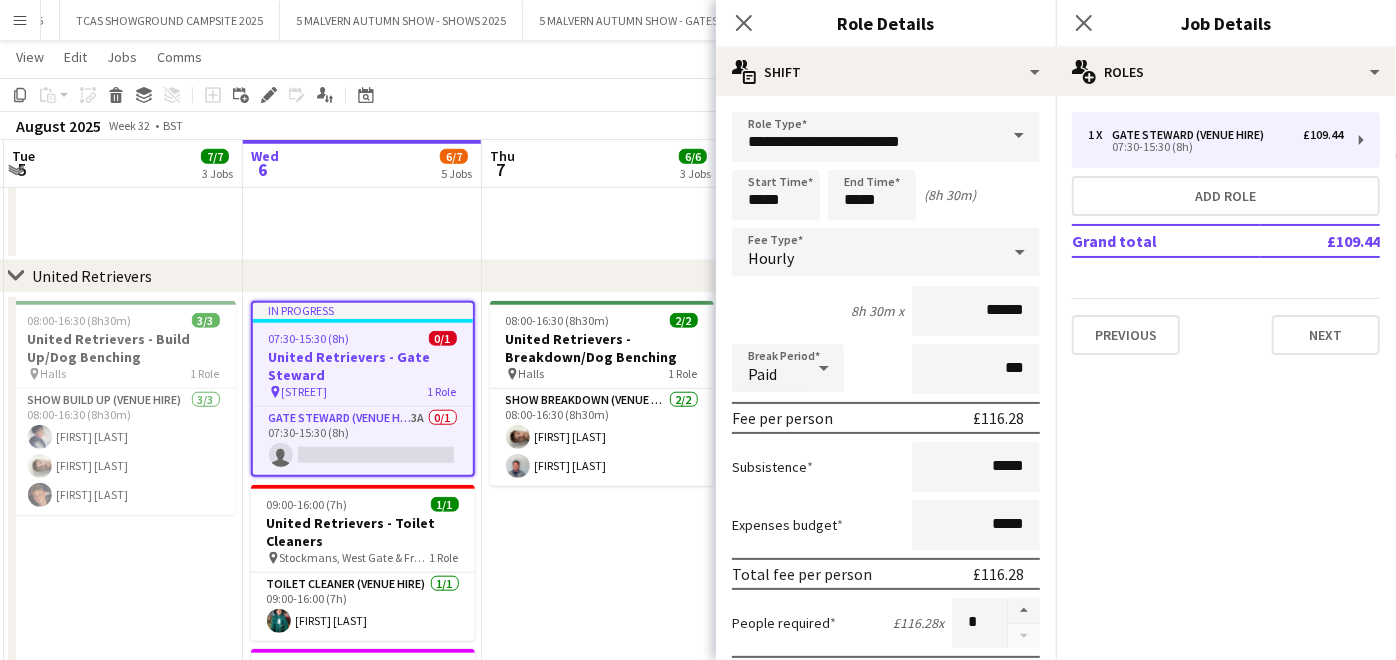click on "08:00-16:30 (8h30m)    2/2   United Retrievers - Breakdown/Dog Benching
pin
Halls   1 Role   Show Breakdown (Venue Hire)   2/2   08:00-16:30 (8h30m)
[FIRST] [LAST] [FIRST] [LAST]" at bounding box center (601, 569) 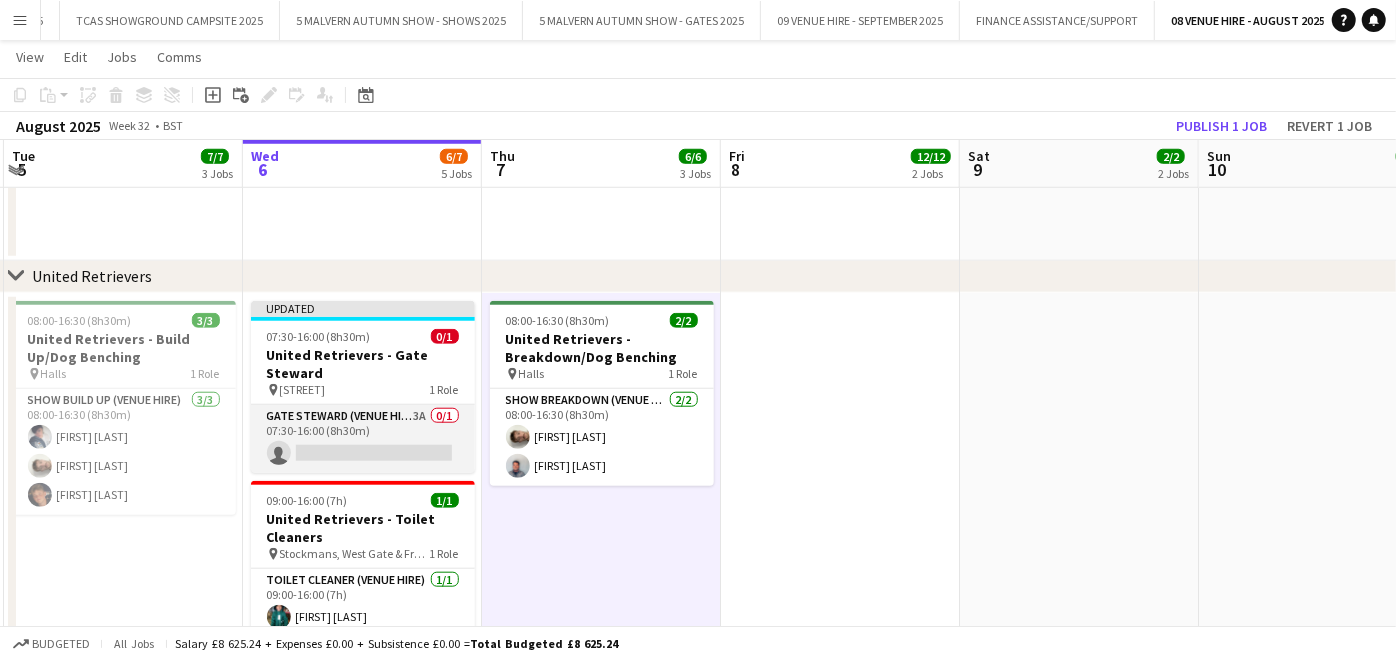 click on "Gate Steward (Venue Hire) 3A 0/1 07:30-16:00 (8h30m)
single-neutral-actions" at bounding box center (363, 439) 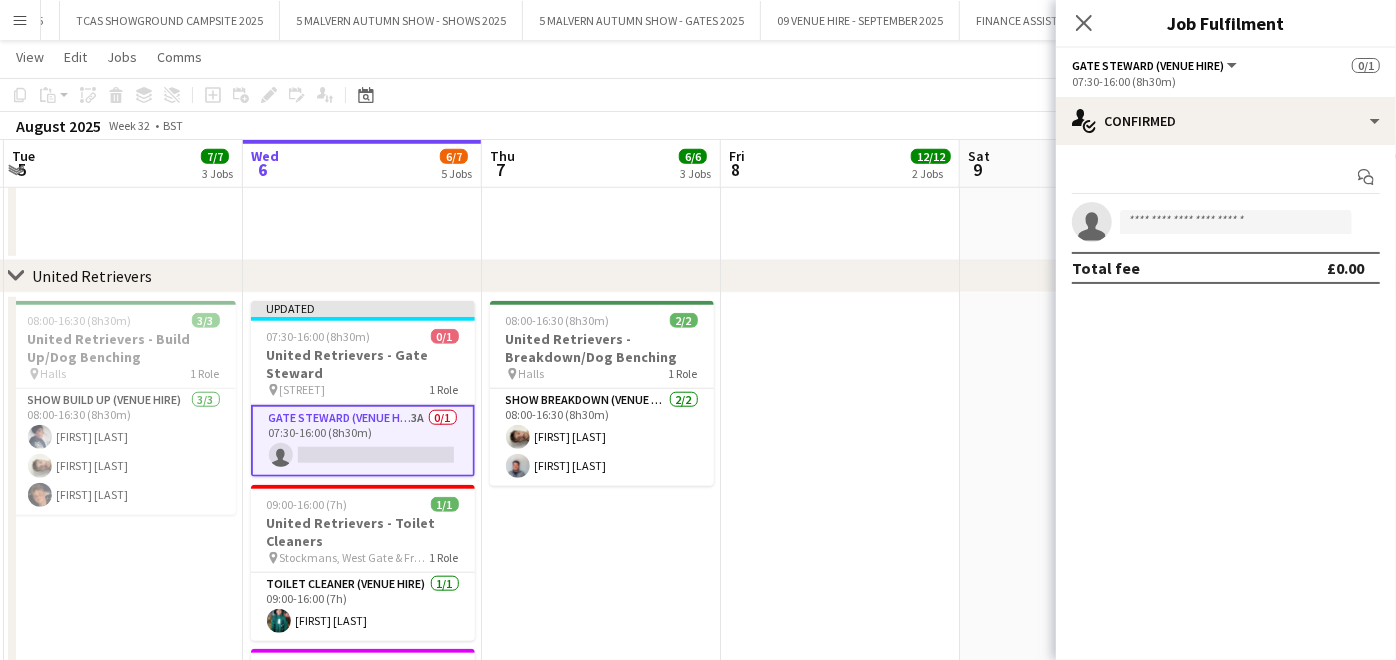 click on "Gate Steward (Venue Hire) 3A 0/1 07:30-16:00 (8h30m)
single-neutral-actions" at bounding box center (363, 441) 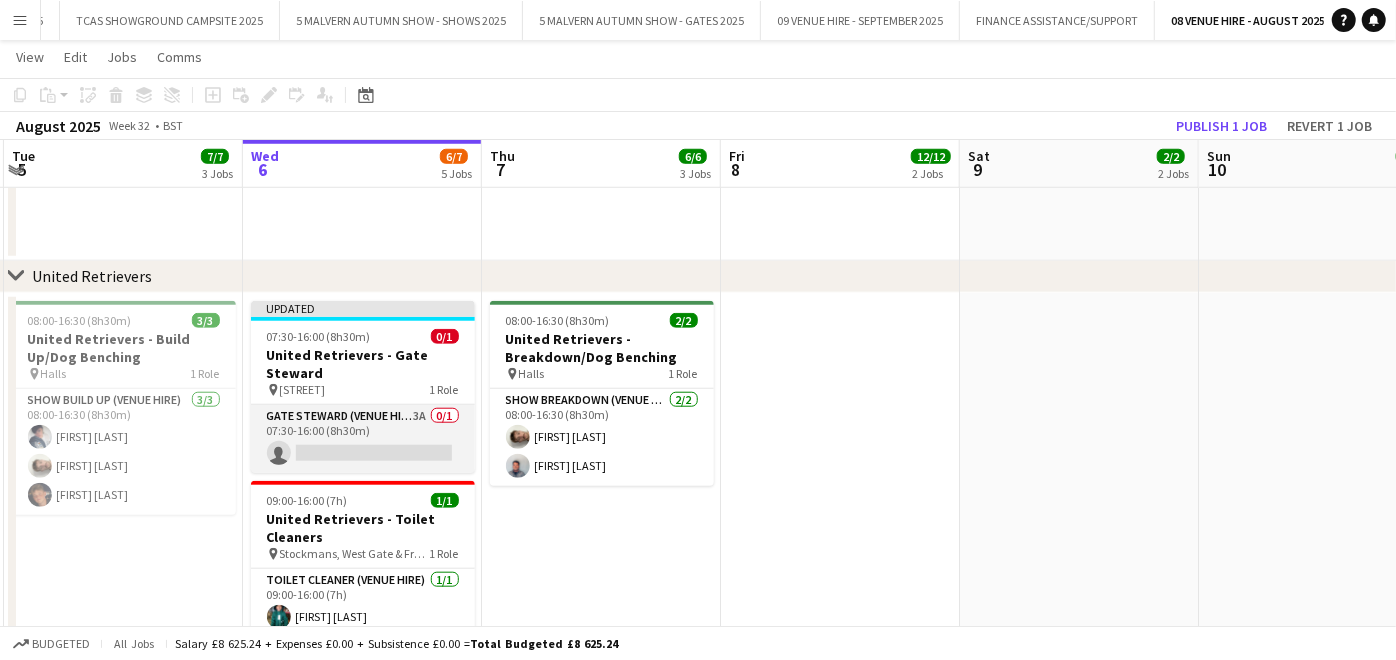 click on "Gate Steward (Venue Hire) 3A 0/1 07:30-16:00 (8h30m)
single-neutral-actions" at bounding box center [363, 439] 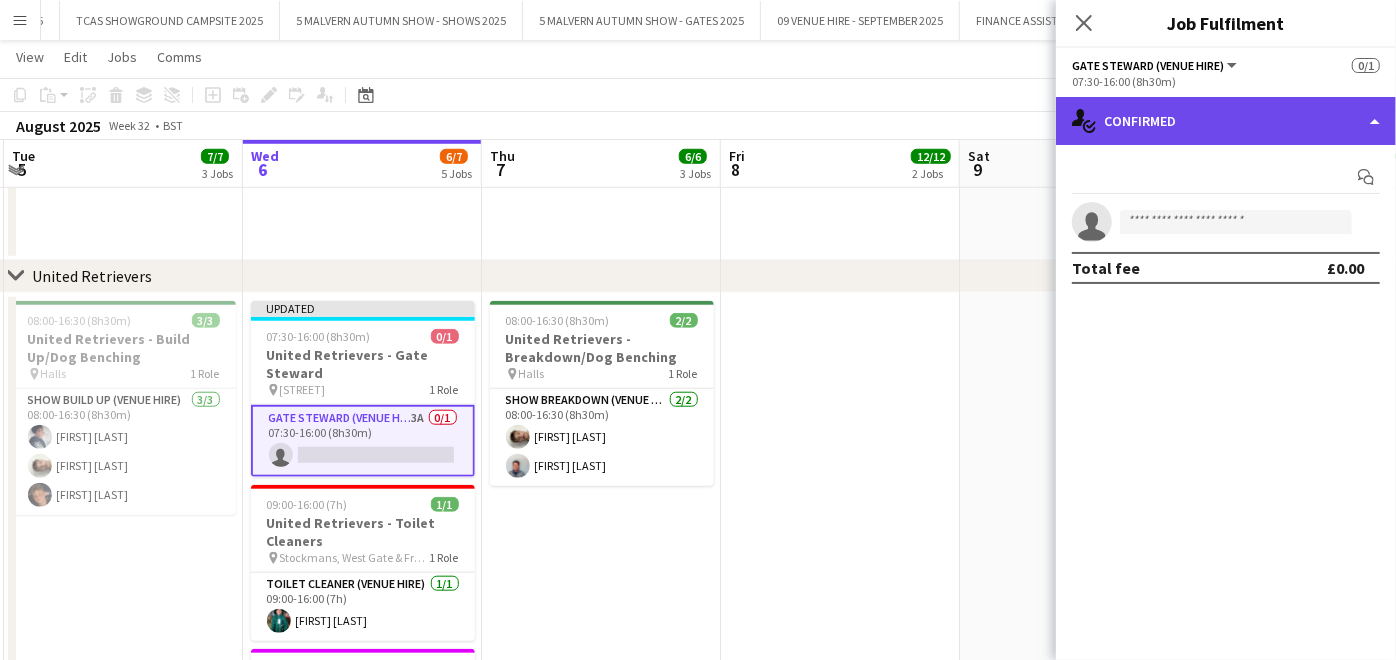 click on "single-neutral-actions-check-2
Confirmed" 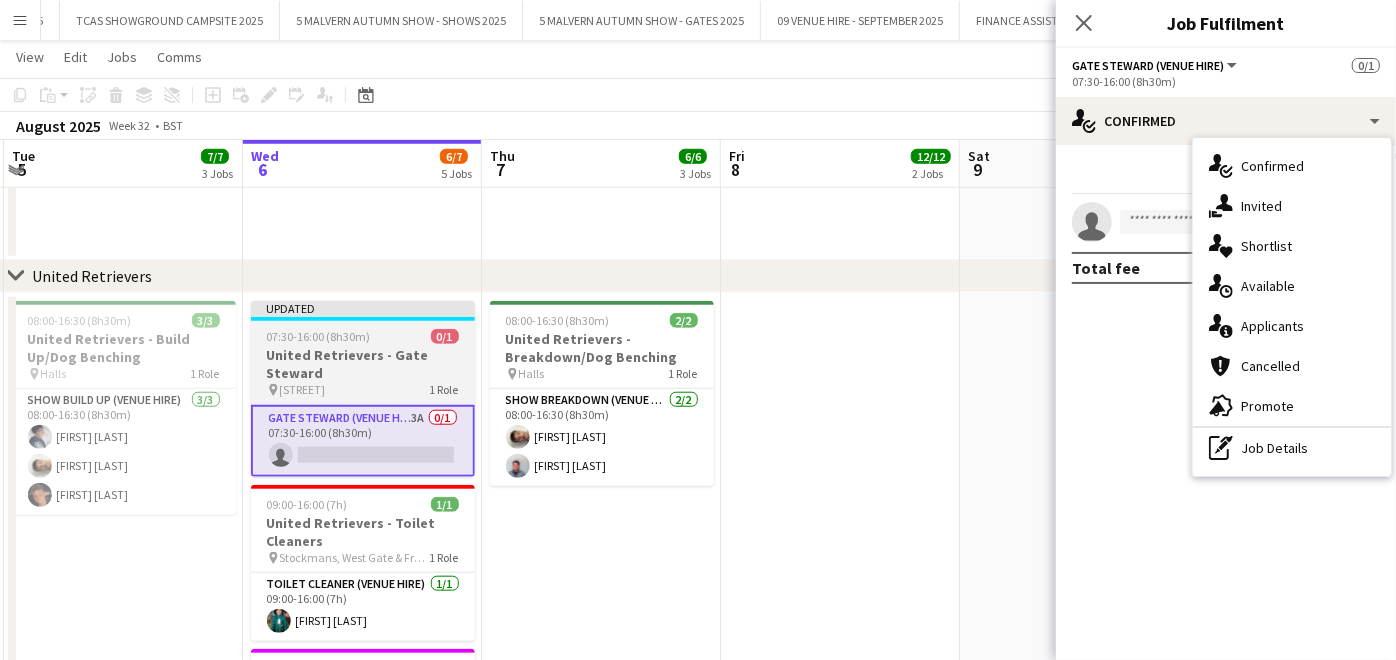 click on "07:30-16:00 (8h30m)    0/1" at bounding box center (363, 336) 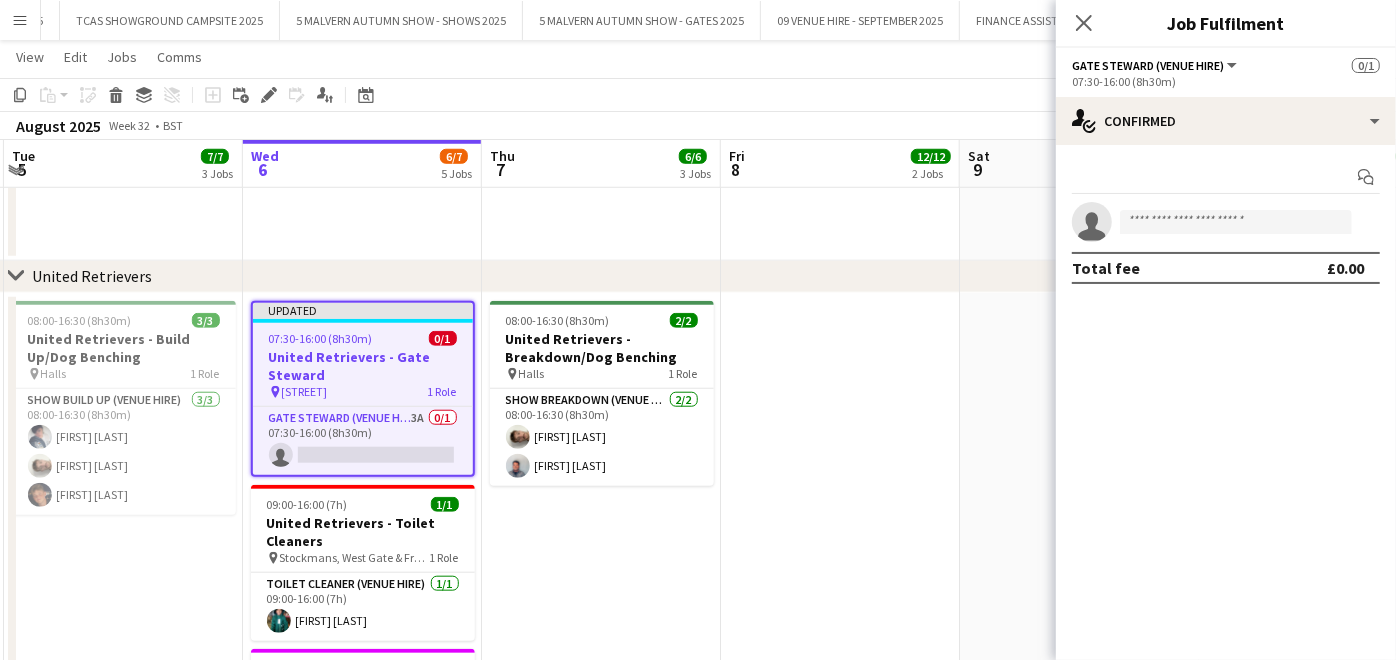 click on "Close pop-in" 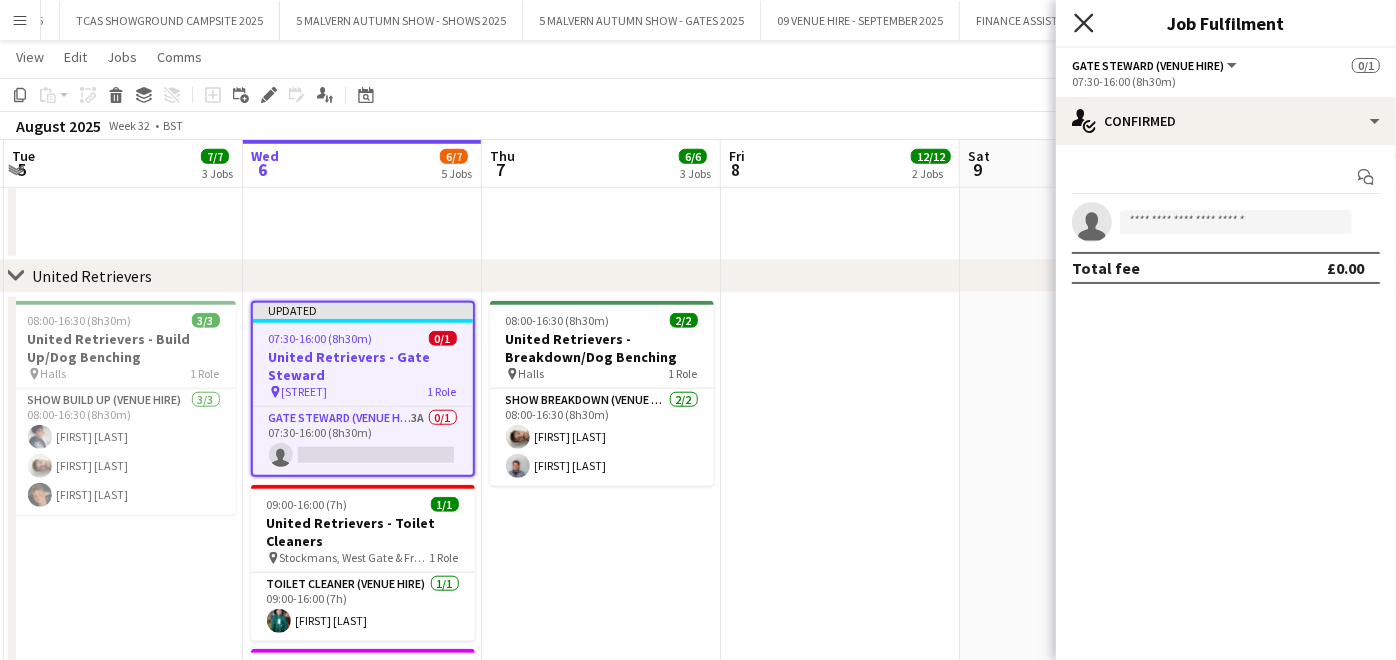 click on "Close pop-in" 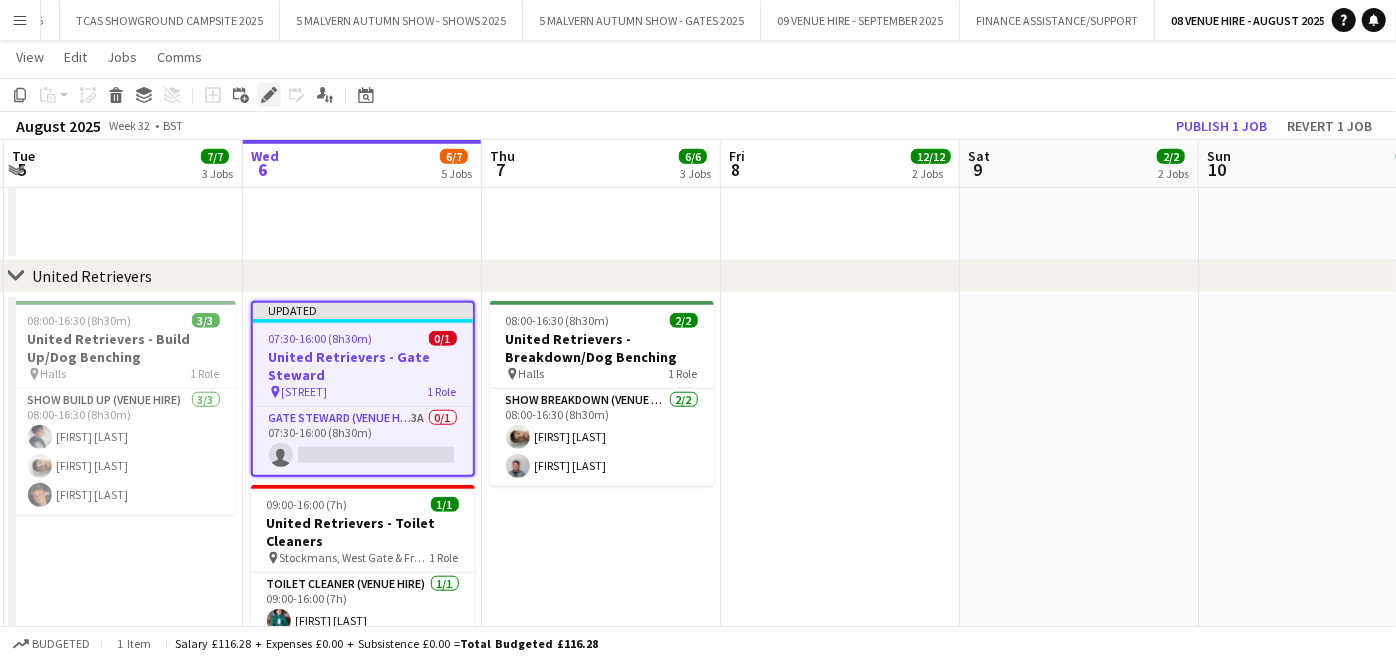 click on "Edit" 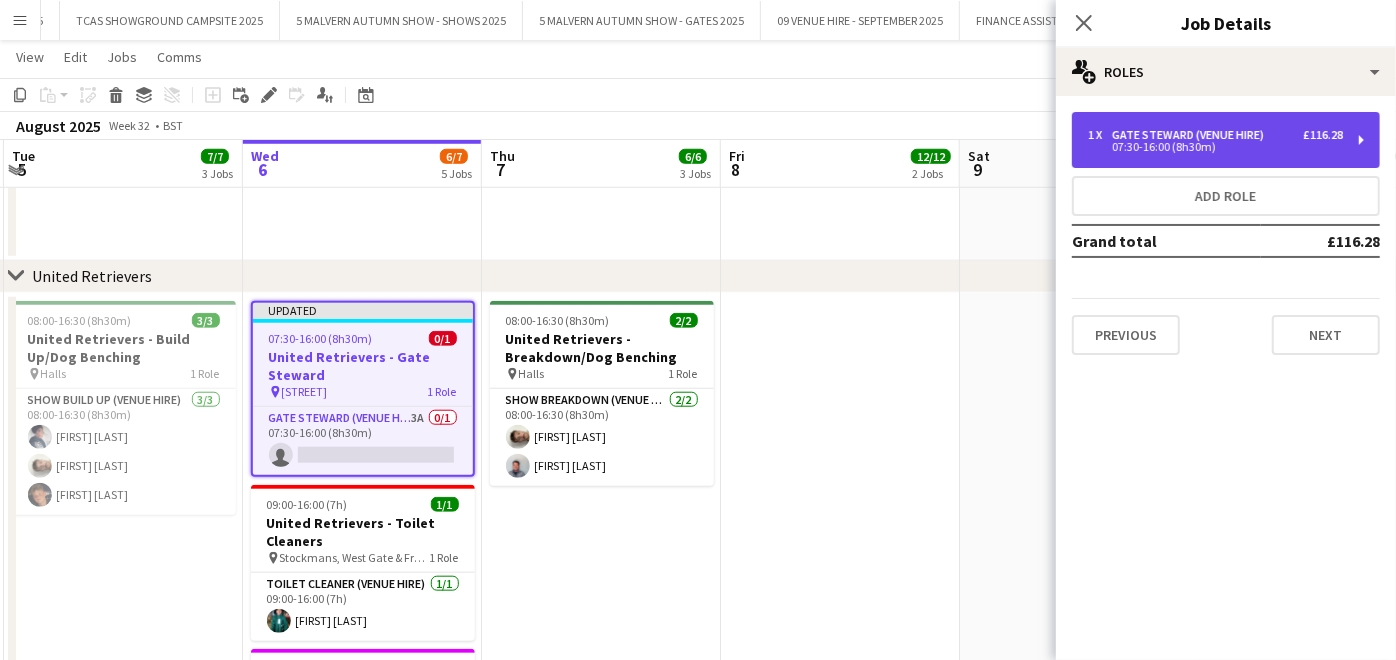 click on "Gate Steward (Venue Hire)" at bounding box center (1192, 135) 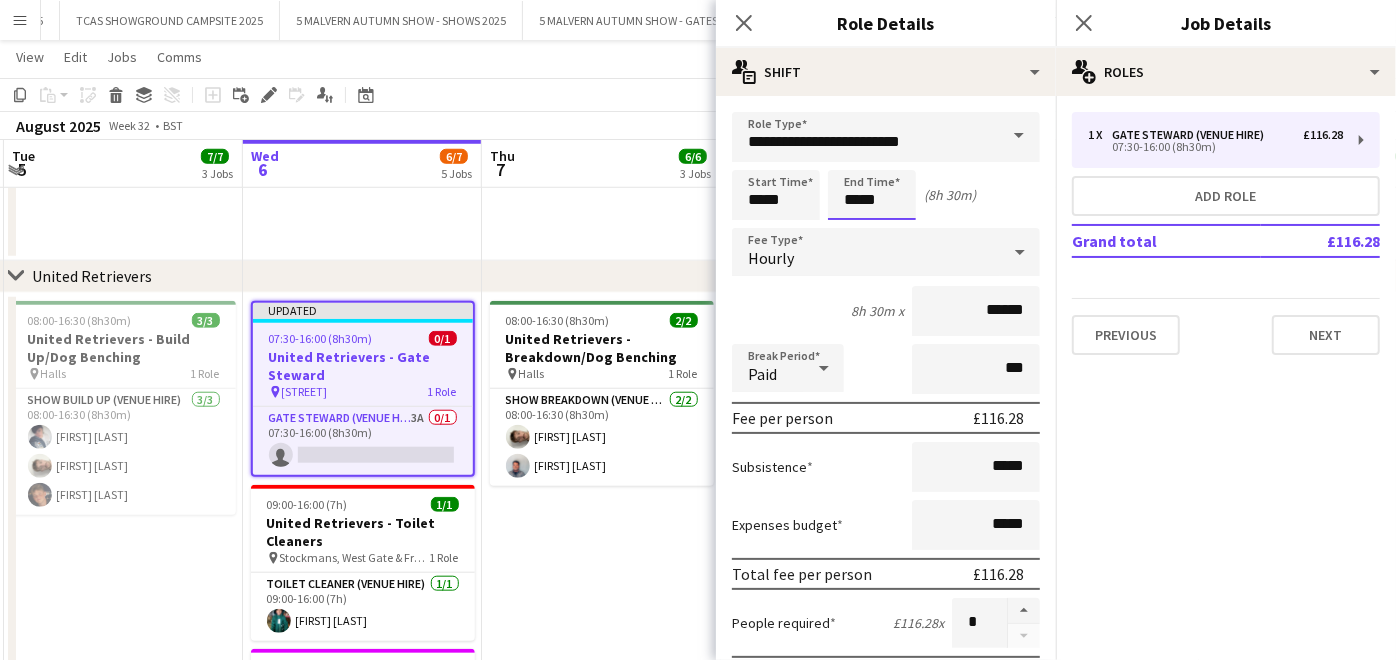 click on "*****" at bounding box center (872, 195) 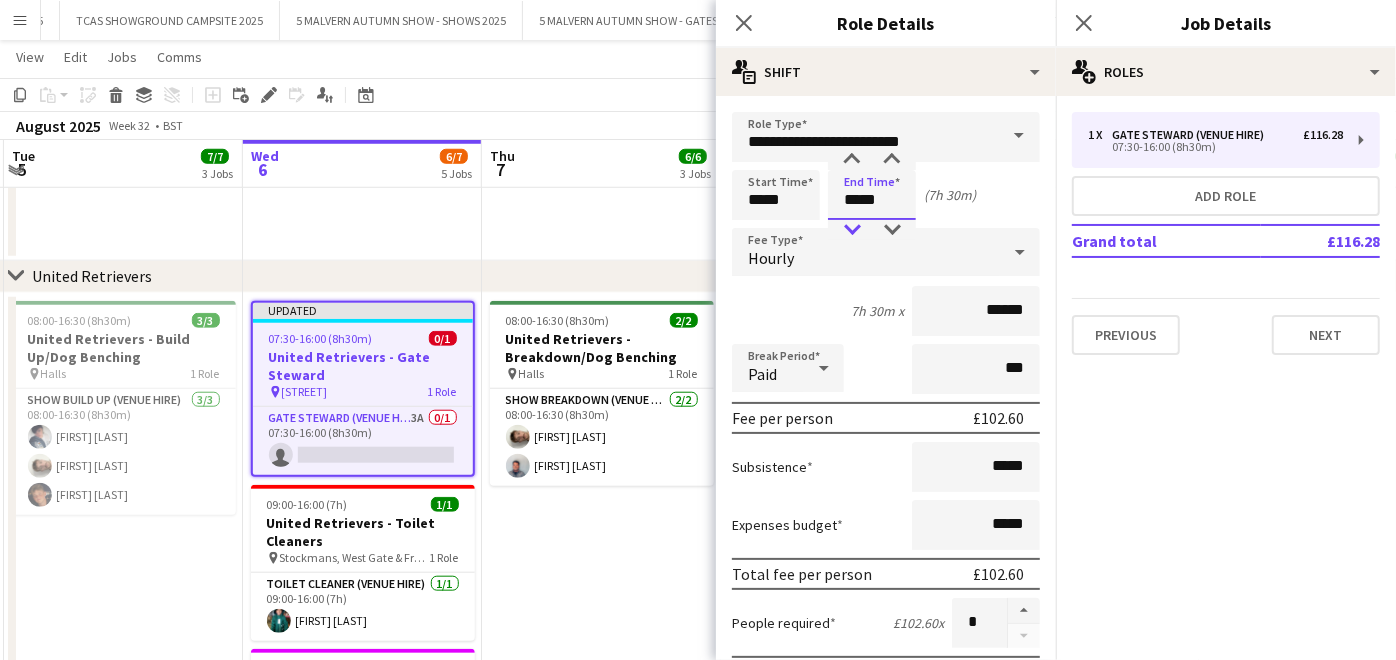 click at bounding box center (852, 230) 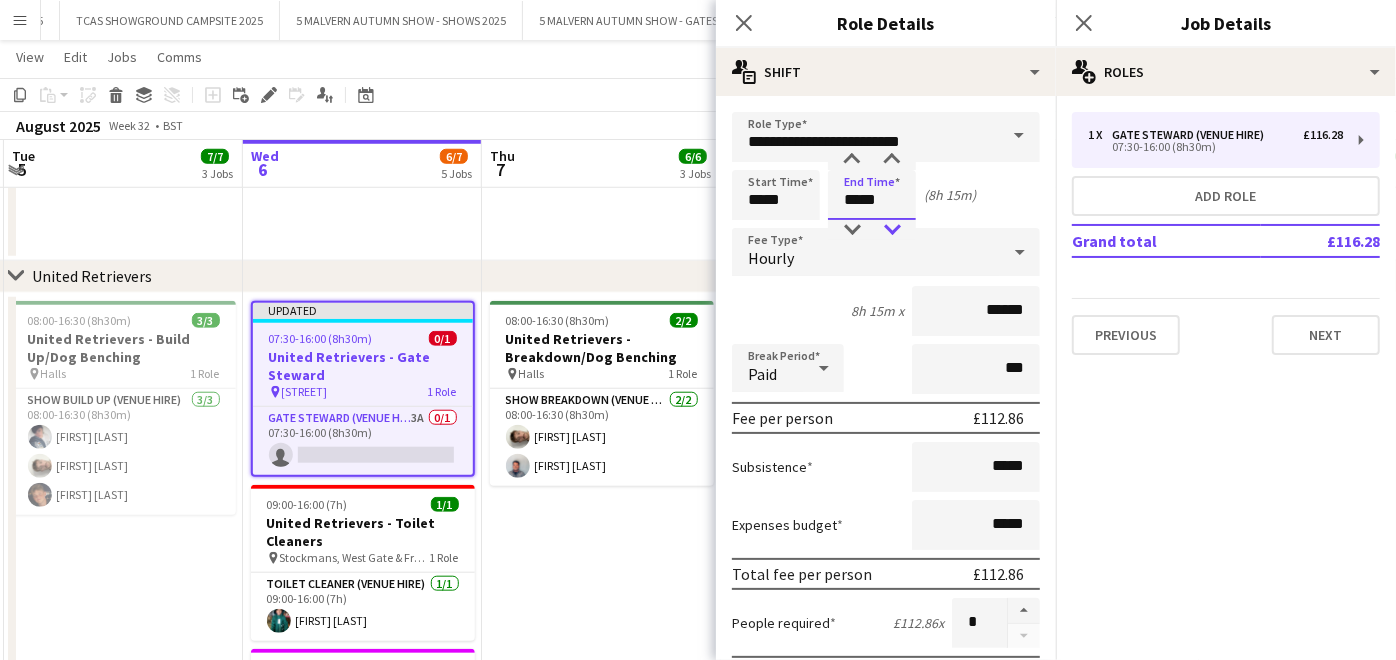 click at bounding box center (892, 230) 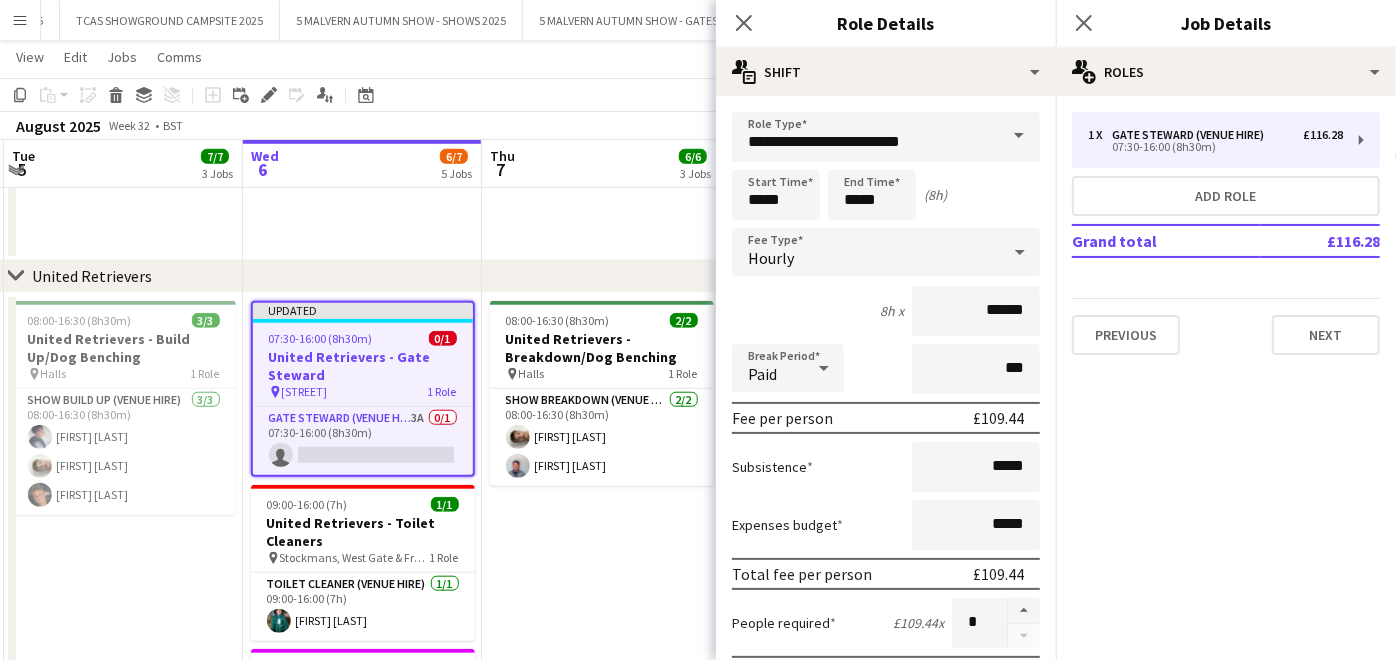 click on "08:00-16:30 (8h30m)    2/2   United Retrievers - Breakdown/Dog Benching
pin
Halls   1 Role   Show Breakdown (Venue Hire)   2/2   08:00-16:30 (8h30m)
[FIRST] [LAST] [FIRST] [LAST]" at bounding box center (601, 569) 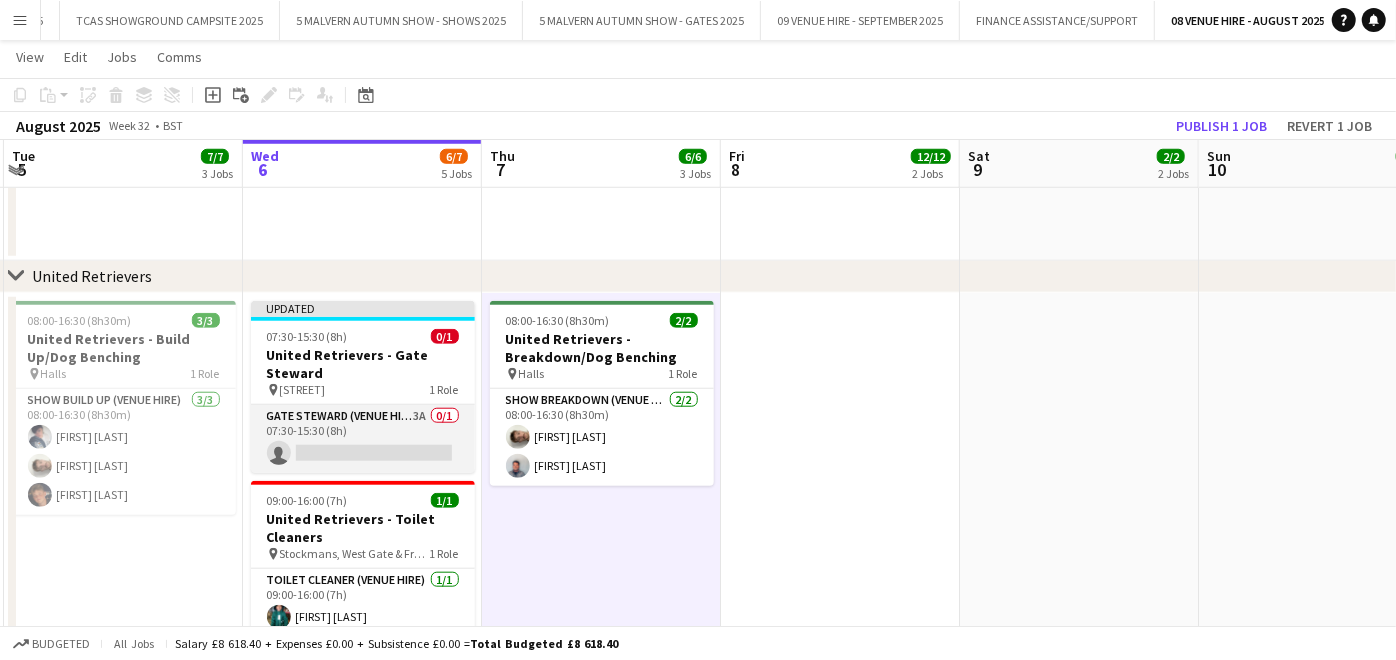 click on "Gate Steward (Venue Hire)   3A   0/1   07:30-15:30 (8h)
single-neutral-actions" at bounding box center (363, 439) 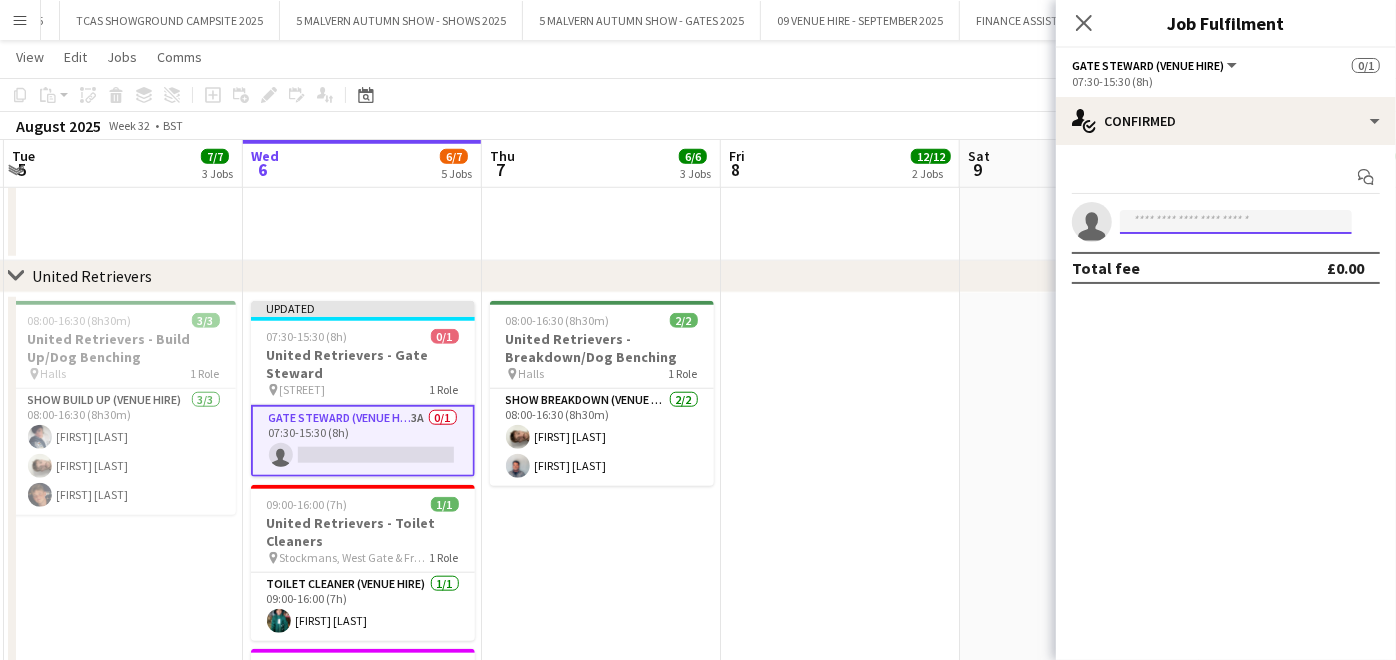 click at bounding box center (1236, 222) 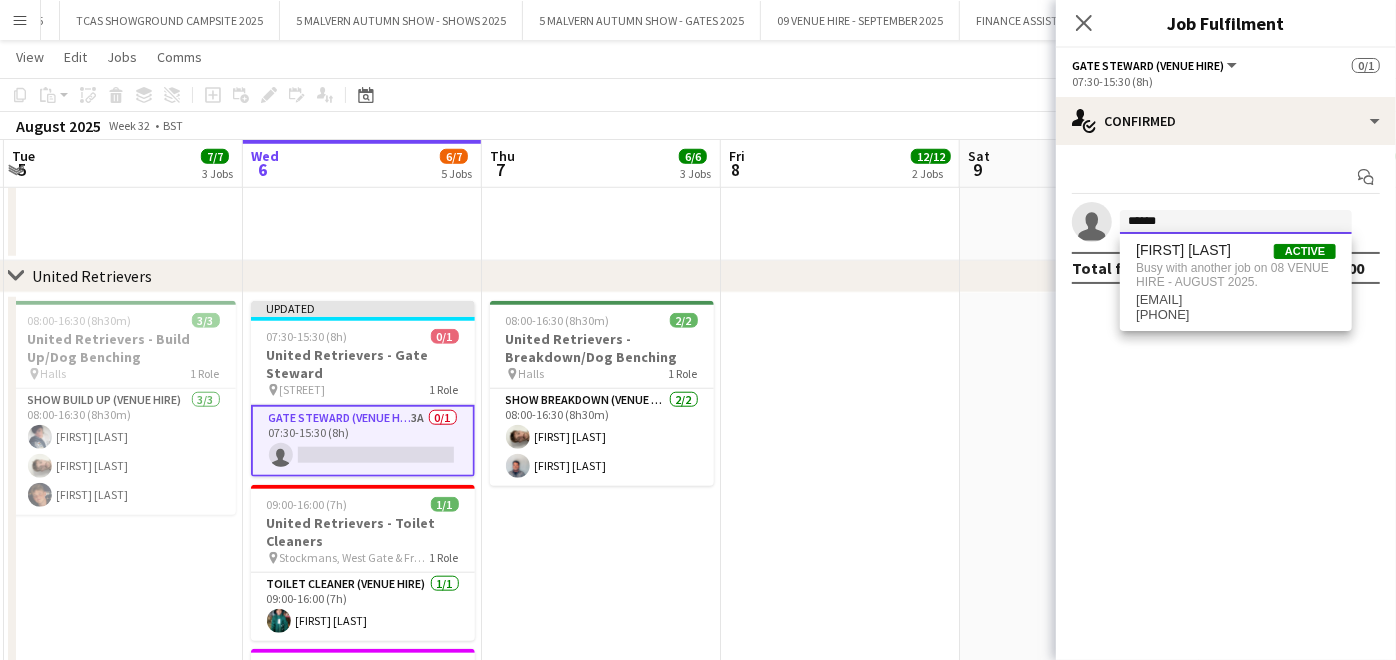 type on "******" 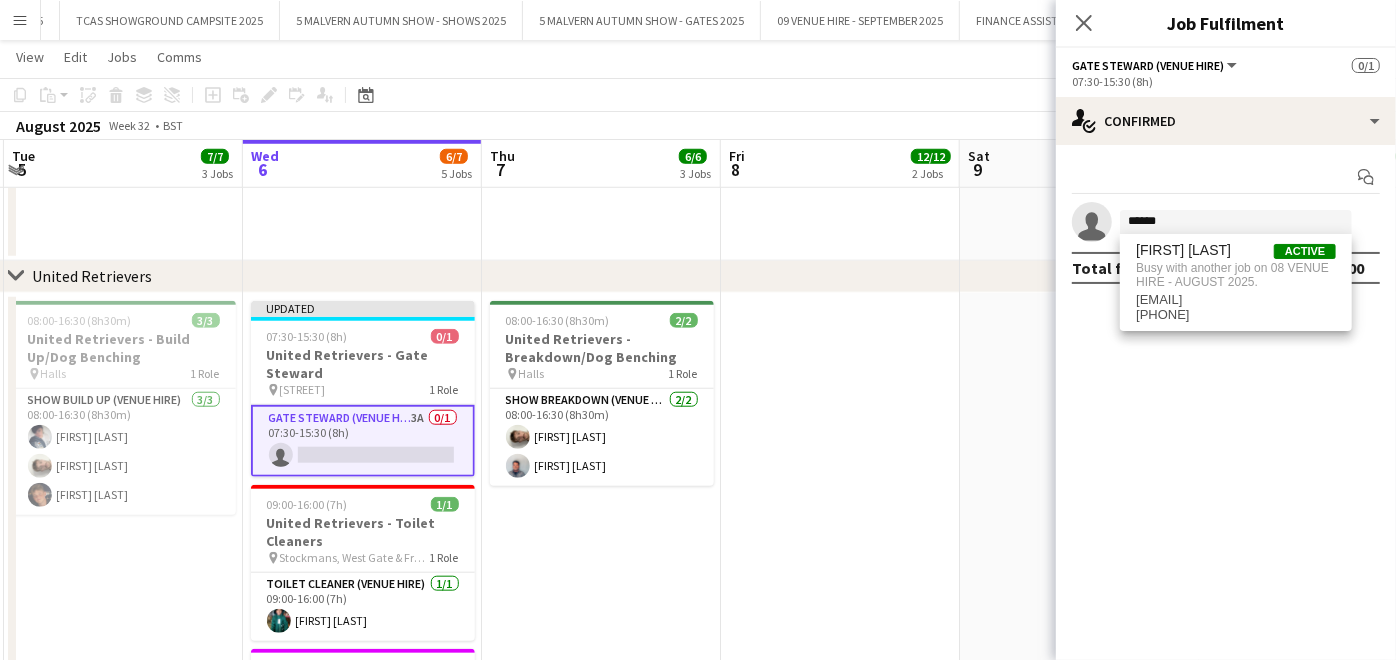click at bounding box center [840, 569] 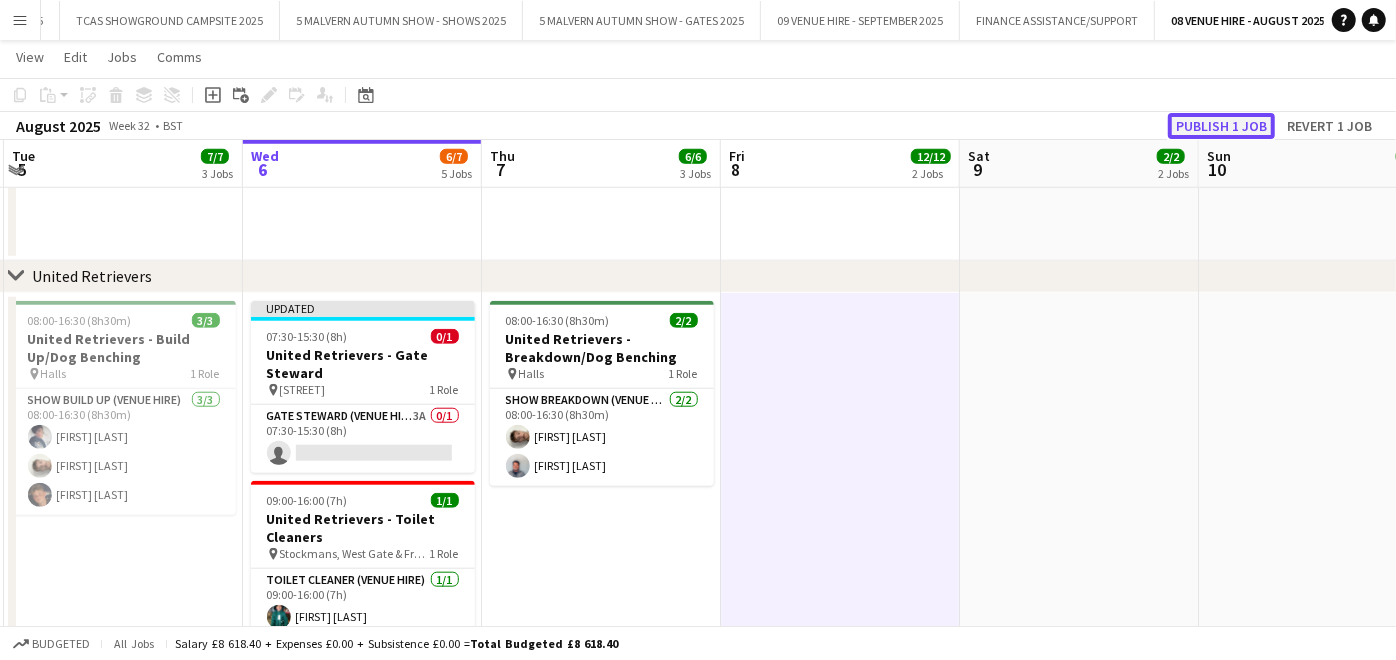 click on "Publish 1 job" 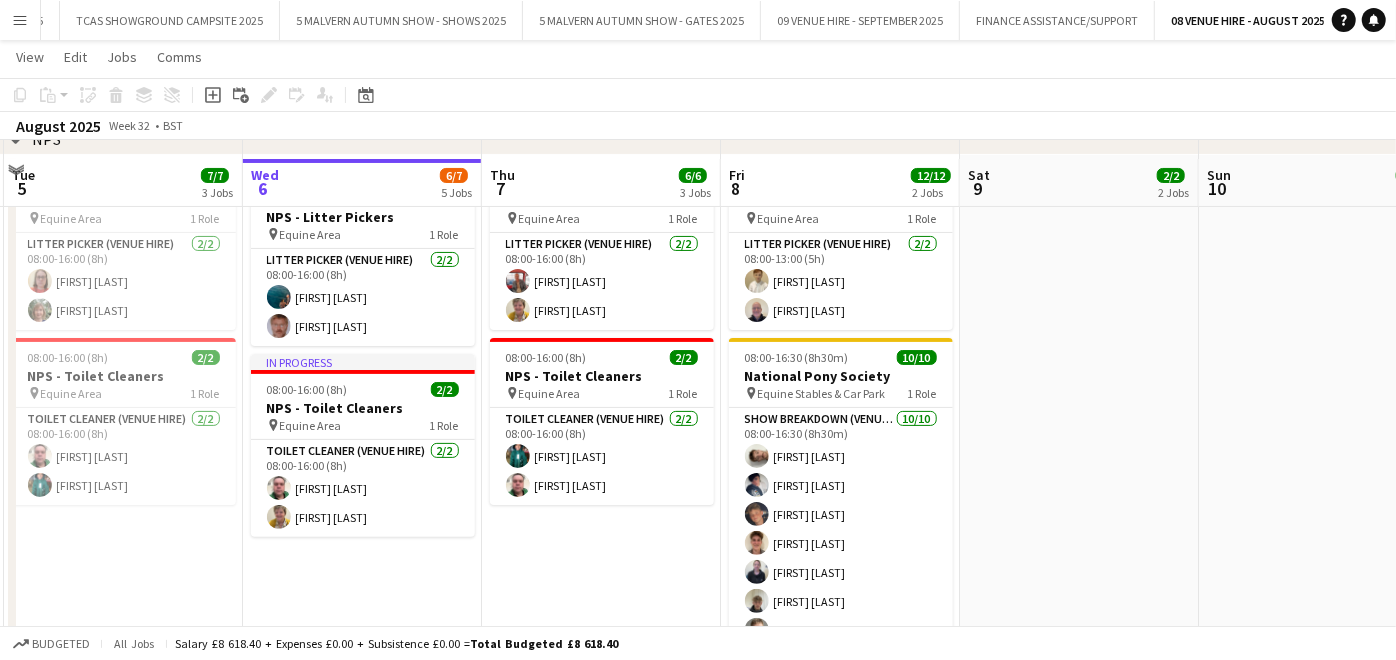 scroll, scrollTop: 149, scrollLeft: 0, axis: vertical 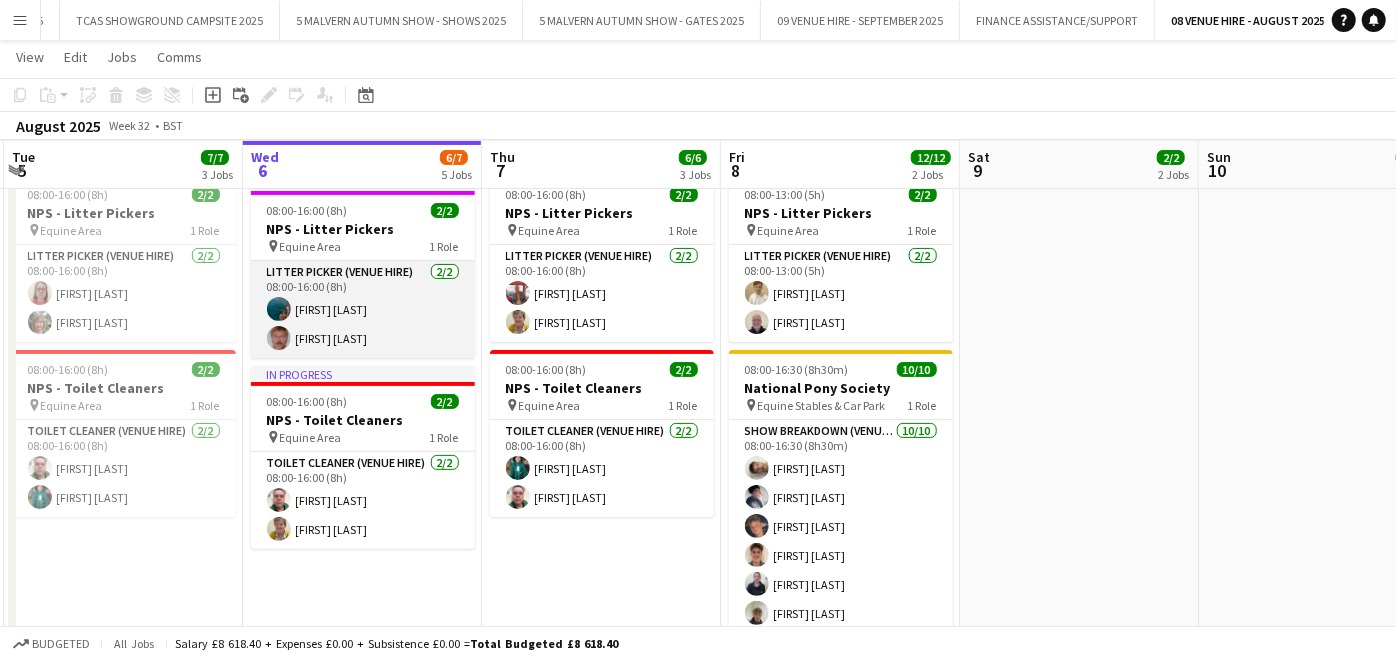 click on "Litter Picker (Venue Hire)   2/2   [TIME]-[TIME] ([DURATION])
[FIRST] [LAST] [FIRST] [LAST]" at bounding box center [363, 309] 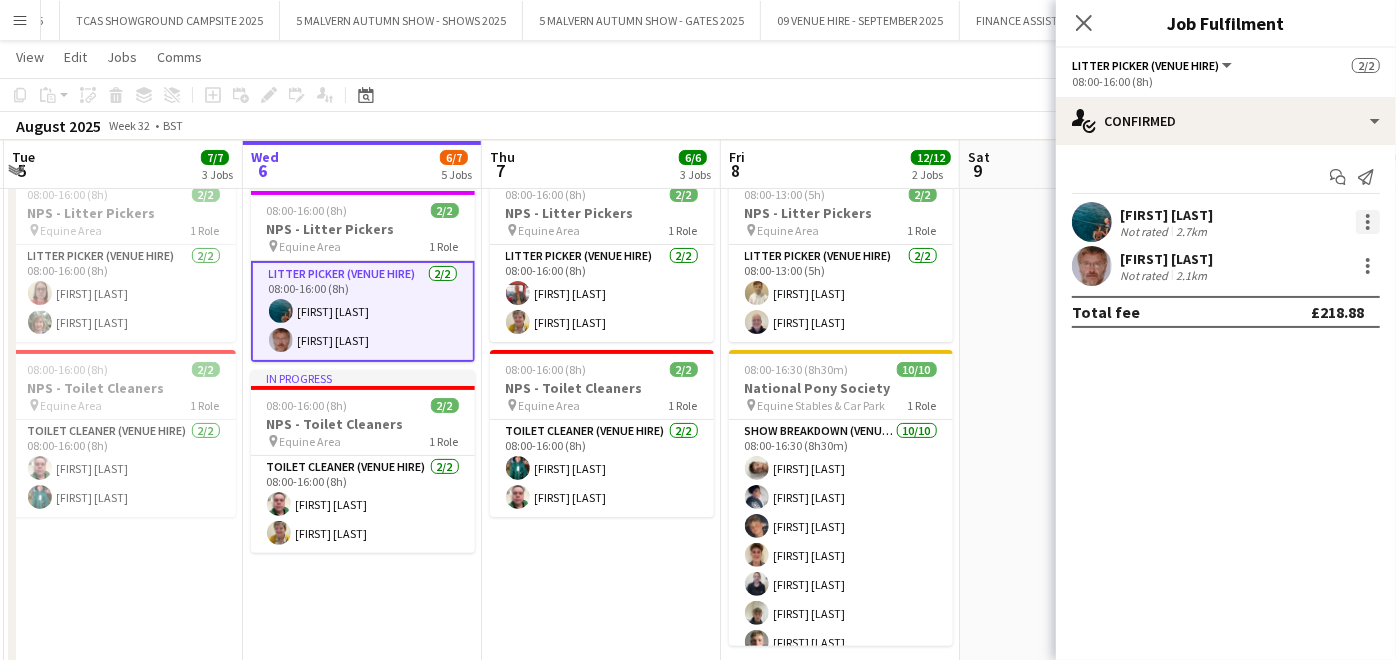 click at bounding box center (1368, 222) 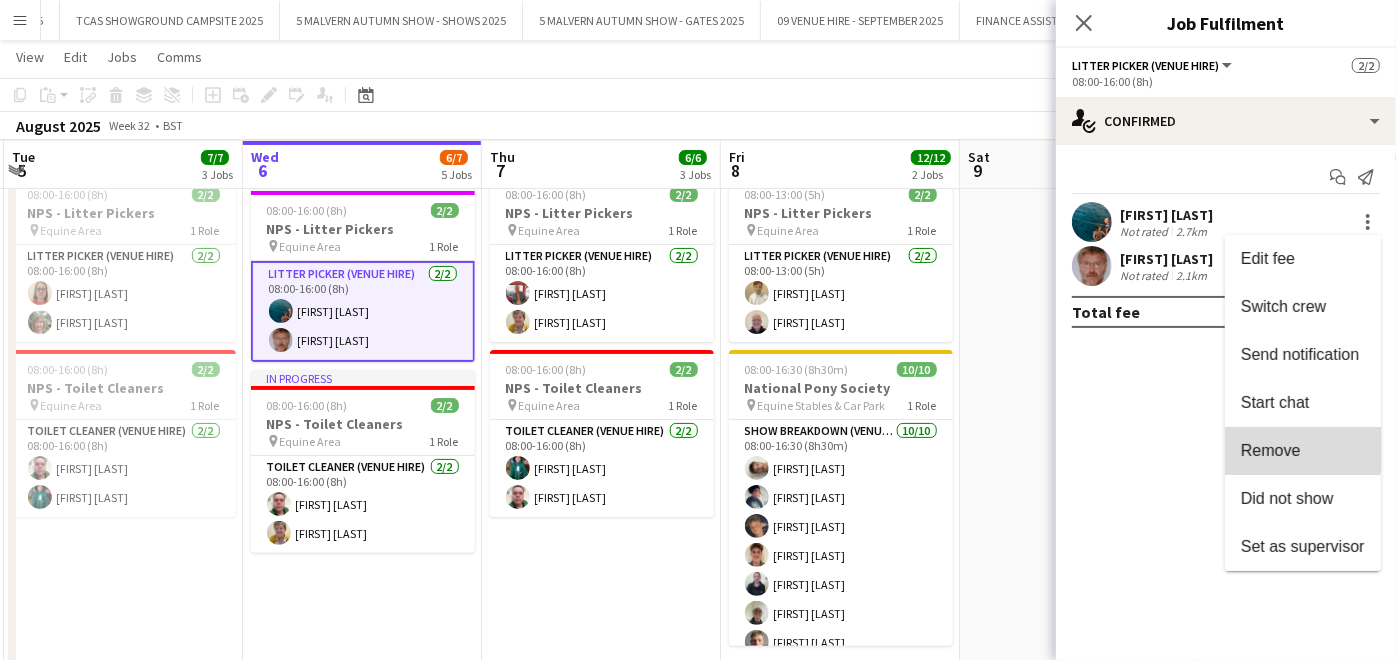 click on "Remove" at bounding box center [1271, 450] 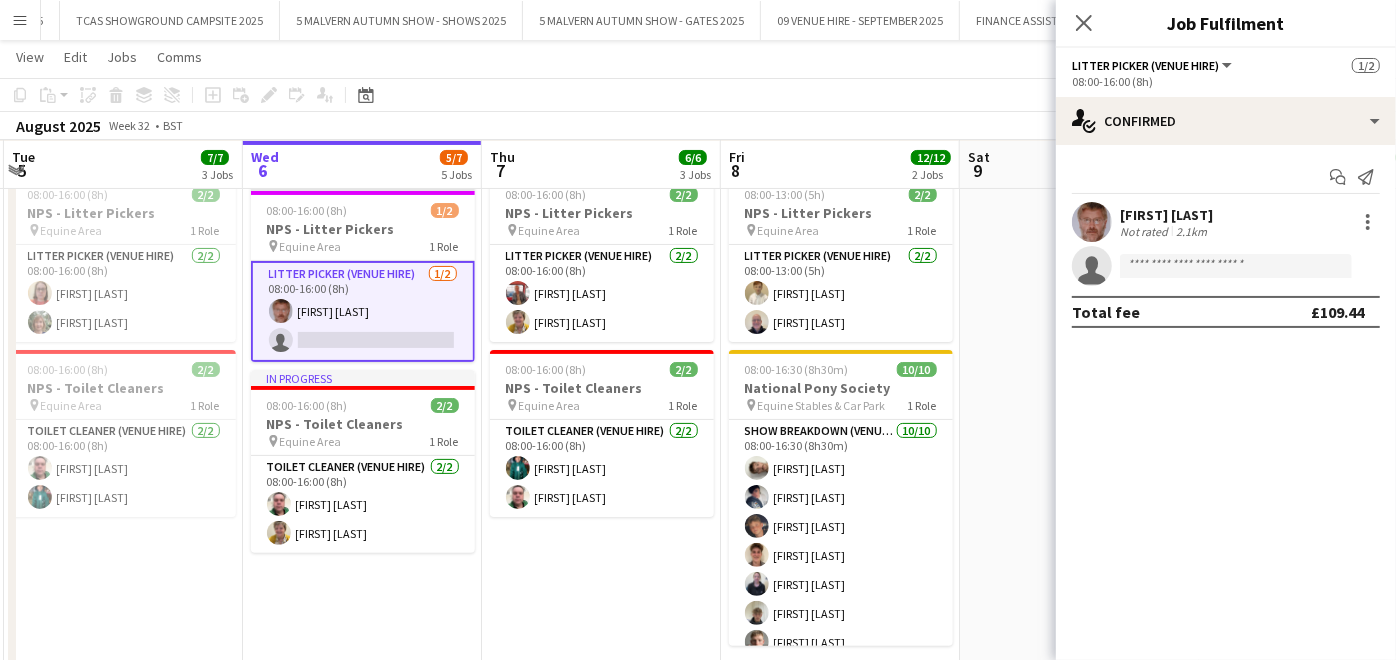 click on "[TIME] [COUNT] [EVENT]
pin
[STREET] [NUMBER] Role [JOB TITLE] [COUNT] [TIME]
[FIRST] [LAST] [FIRST] [LAST] [TIME] [COUNT] [EVENT]
pin
[STREET] [NUMBER] Role [JOB TITLE] [COUNT] [TIME]
[FIRST] [LAST] [FIRST] [LAST]" at bounding box center (601, 427) 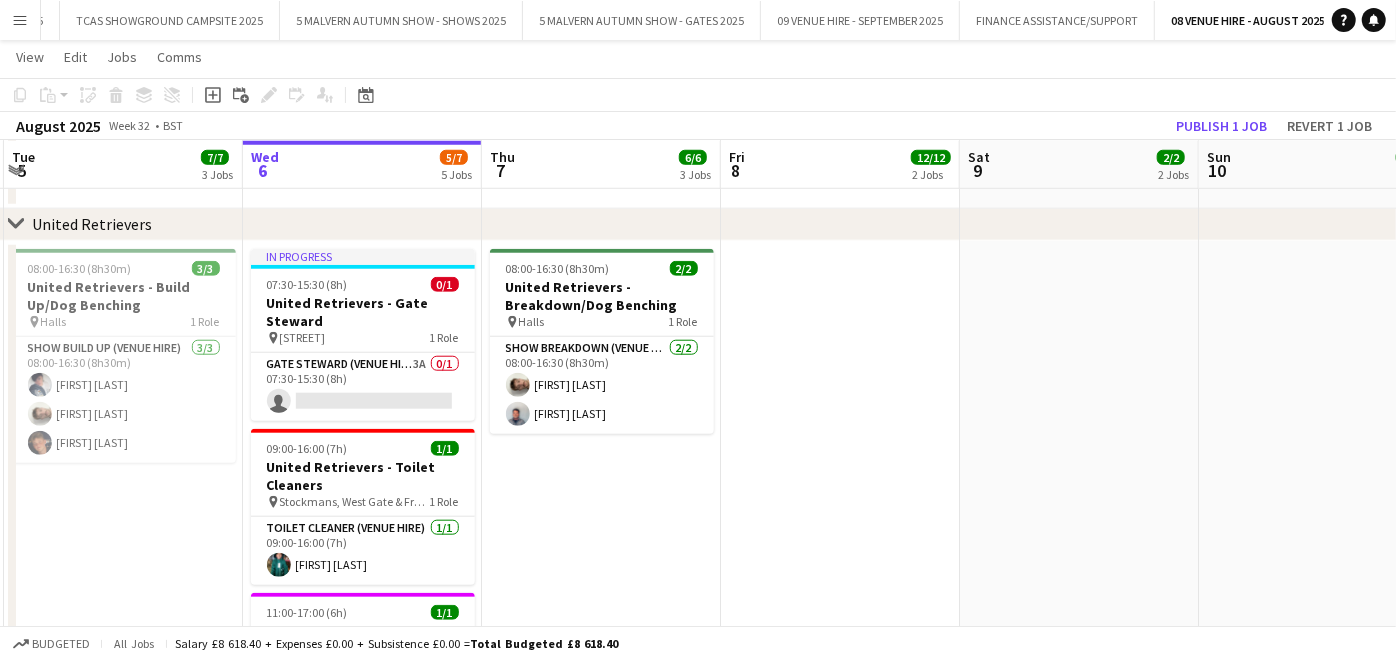 scroll, scrollTop: 1085, scrollLeft: 0, axis: vertical 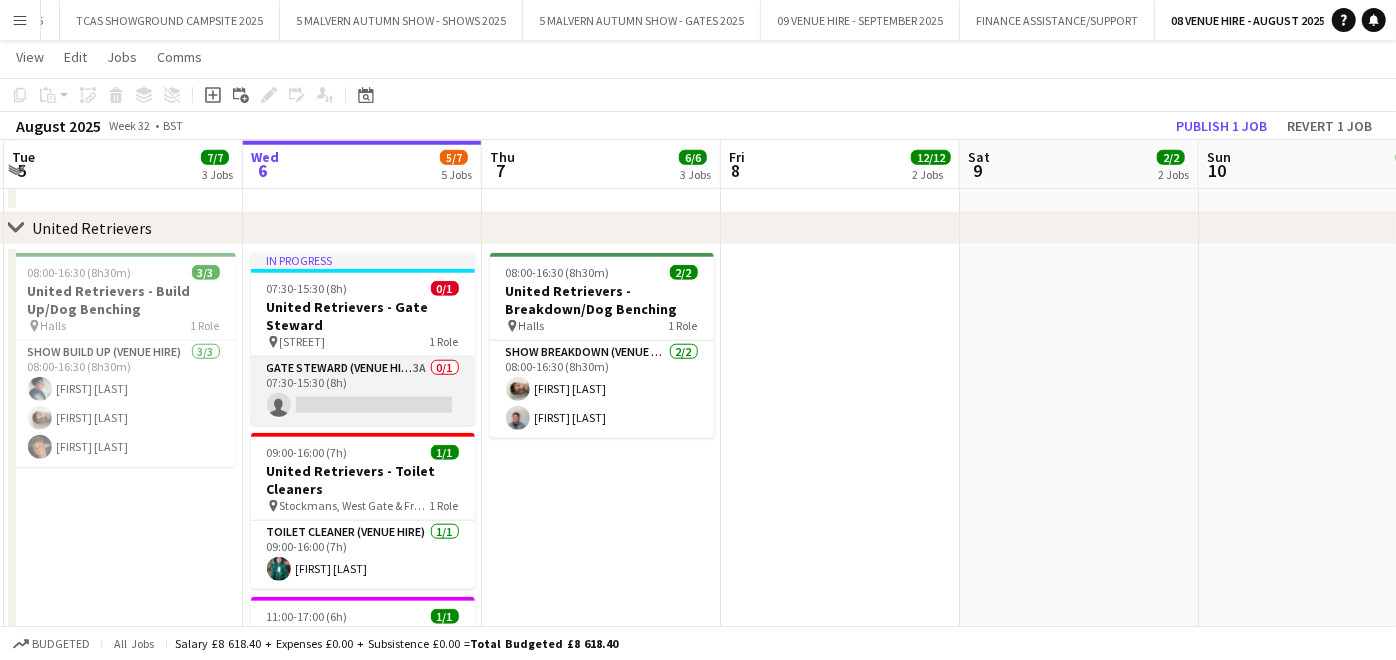 click on "Gate Steward (Venue Hire)   3A   0/1   07:30-15:30 (8h)
single-neutral-actions" at bounding box center (363, 391) 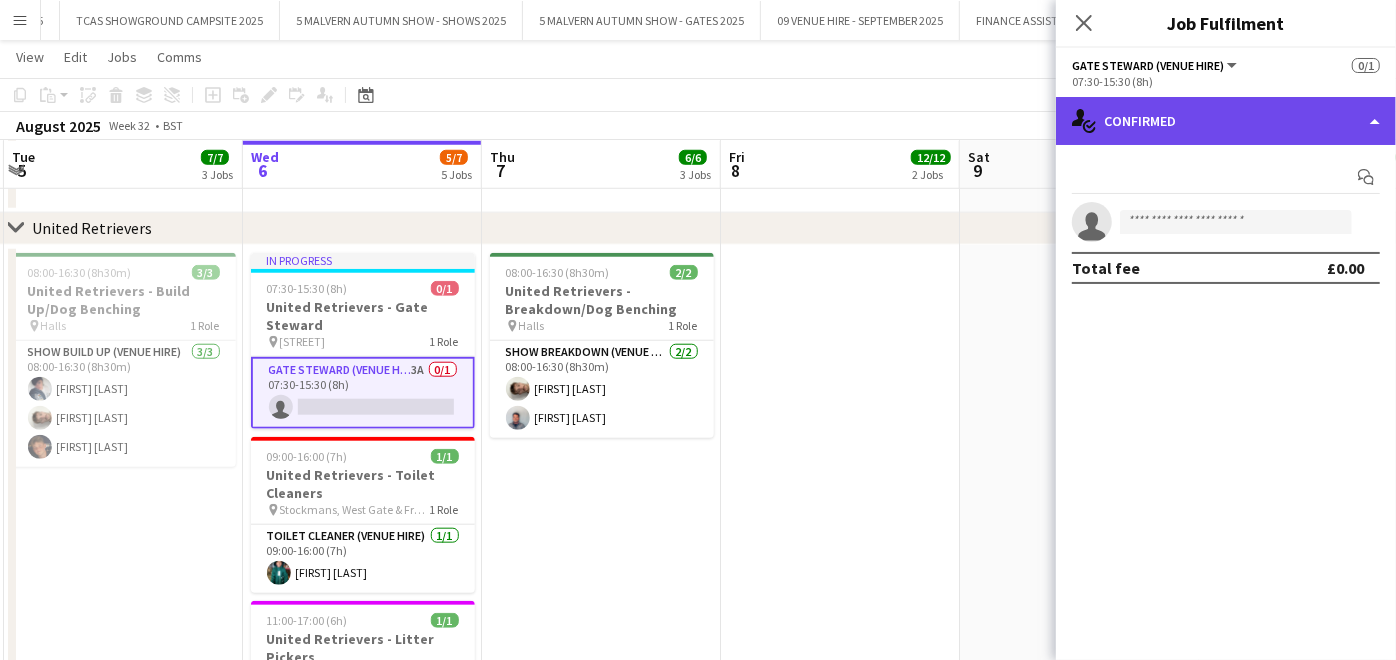 click on "single-neutral-actions-check-2
Confirmed" 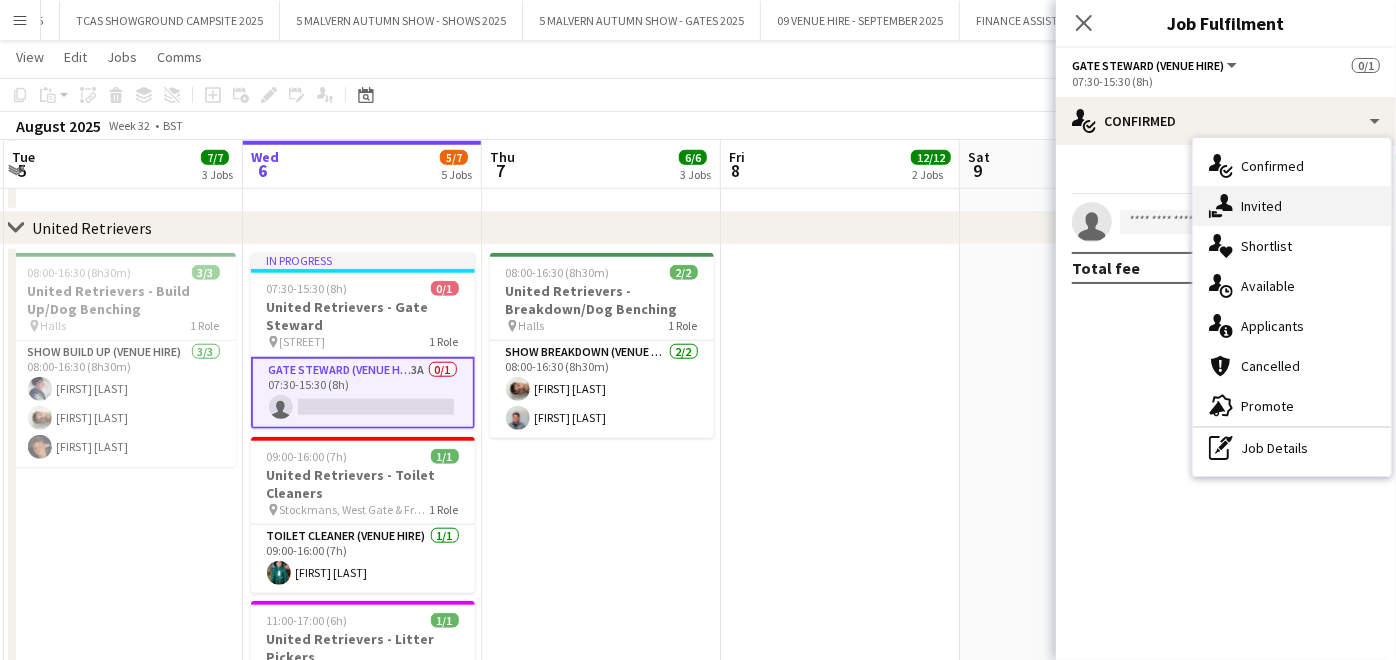 click on "single-neutral-actions-share-1
Invited" at bounding box center [1292, 206] 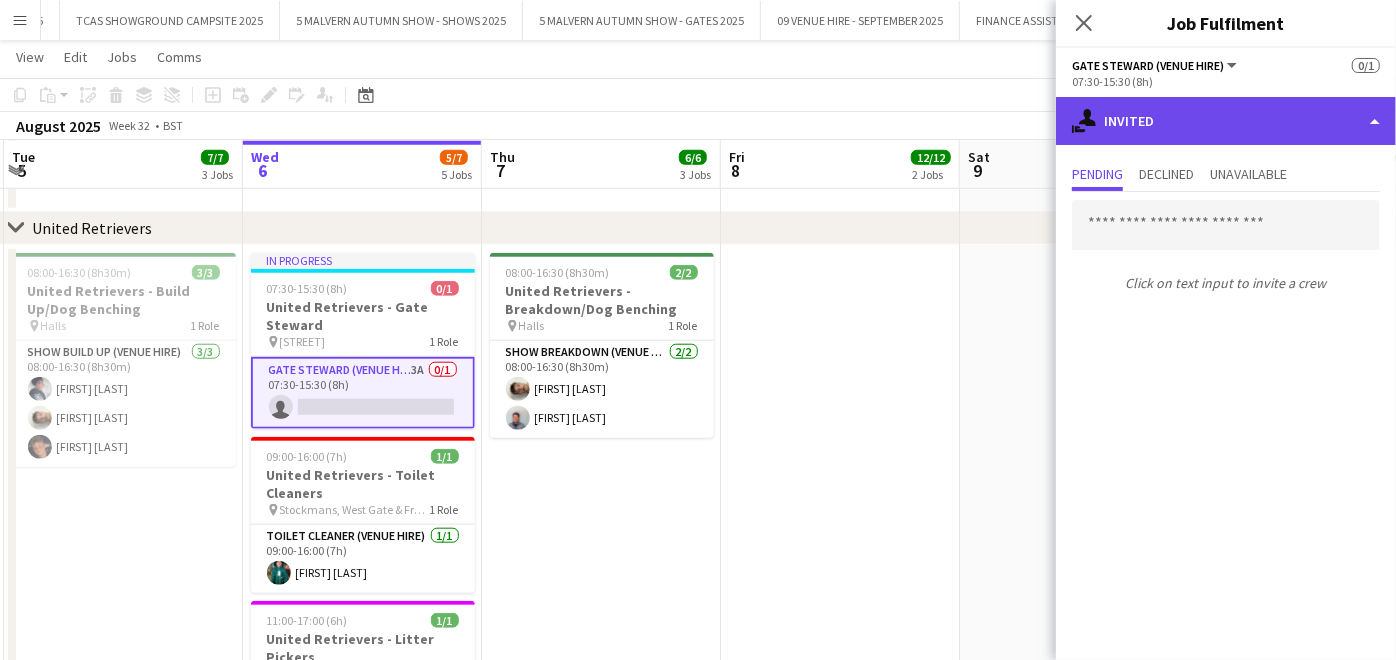 click on "single-neutral-actions-share-1
Invited" 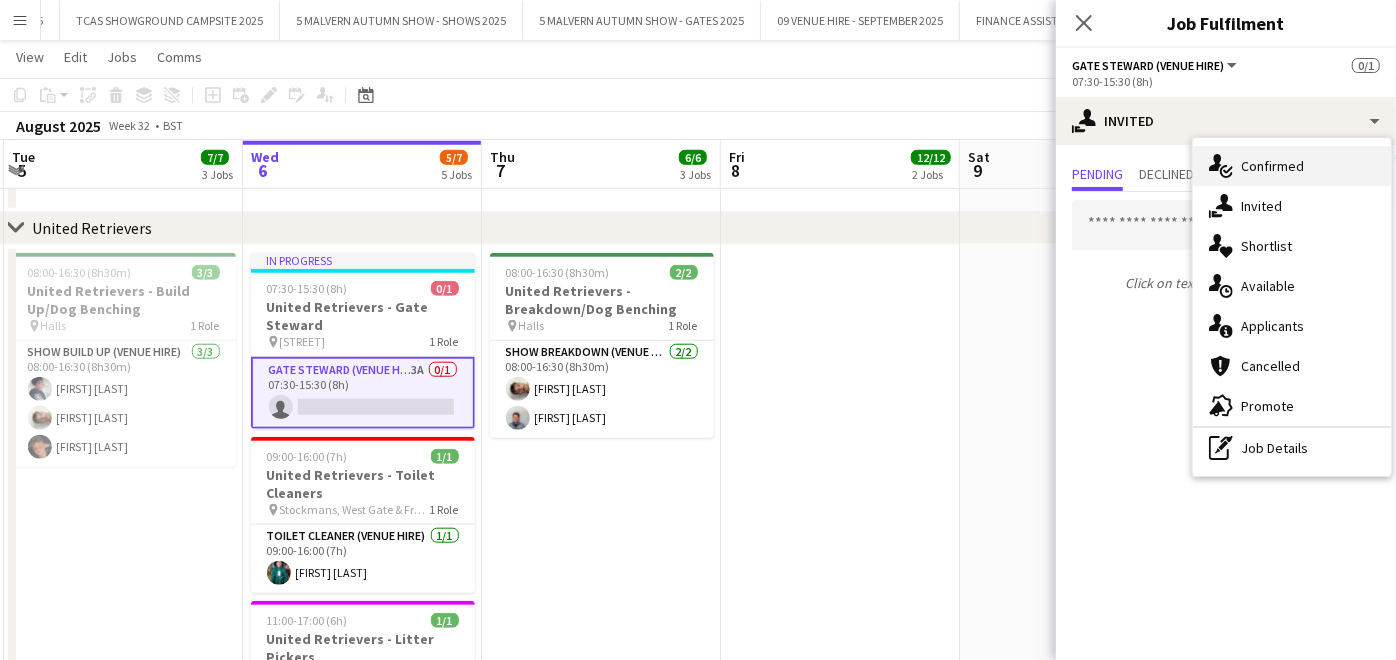 click on "single-neutral-actions-check-2
Confirmed" at bounding box center [1292, 166] 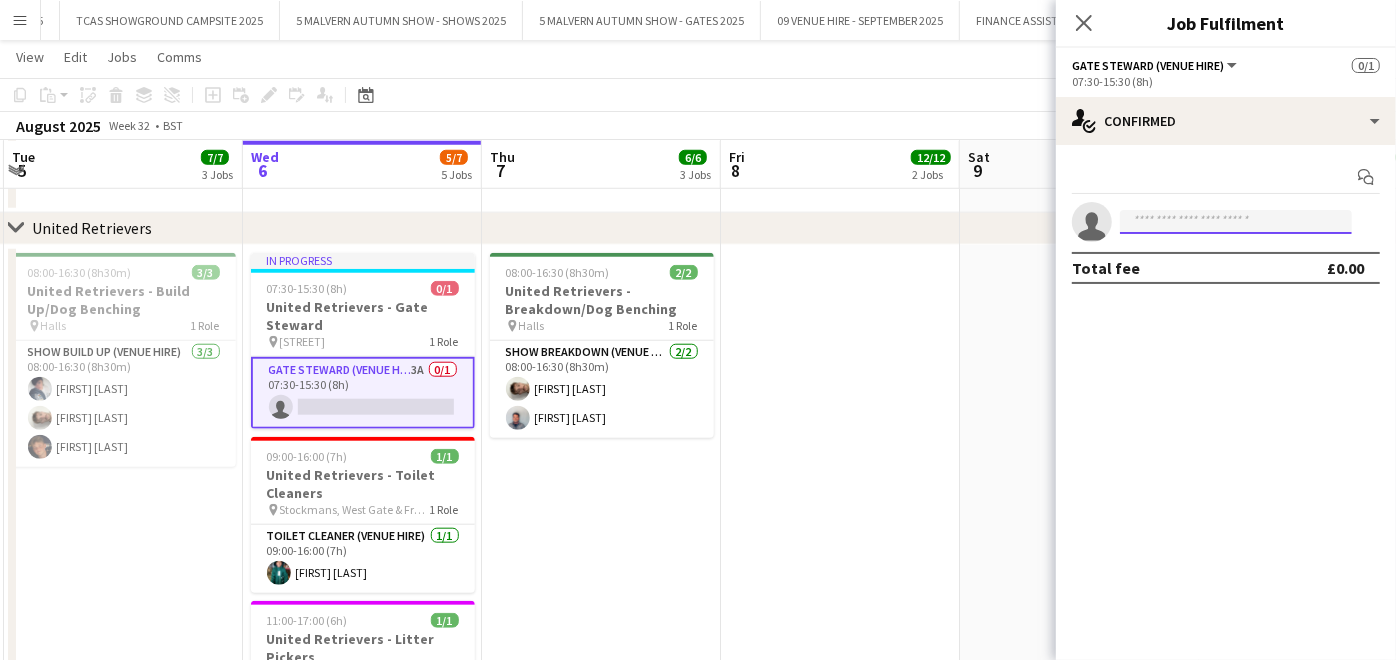 click at bounding box center (1236, 222) 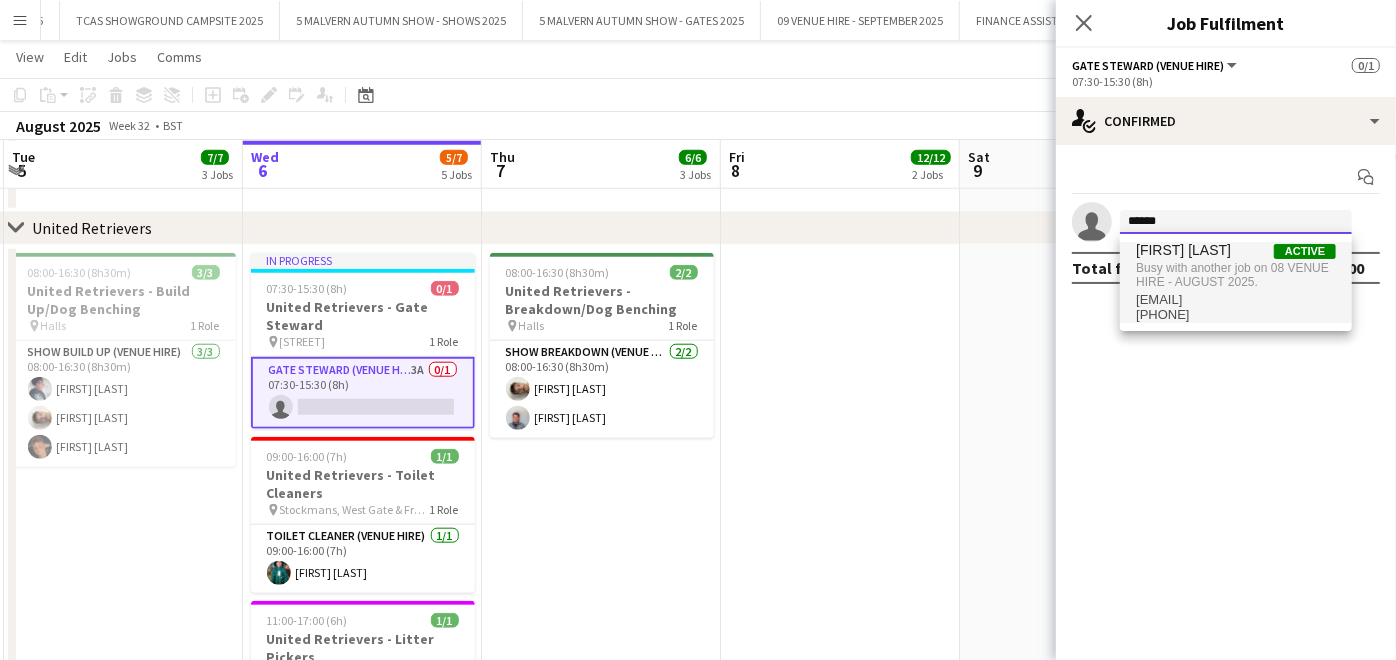 type on "******" 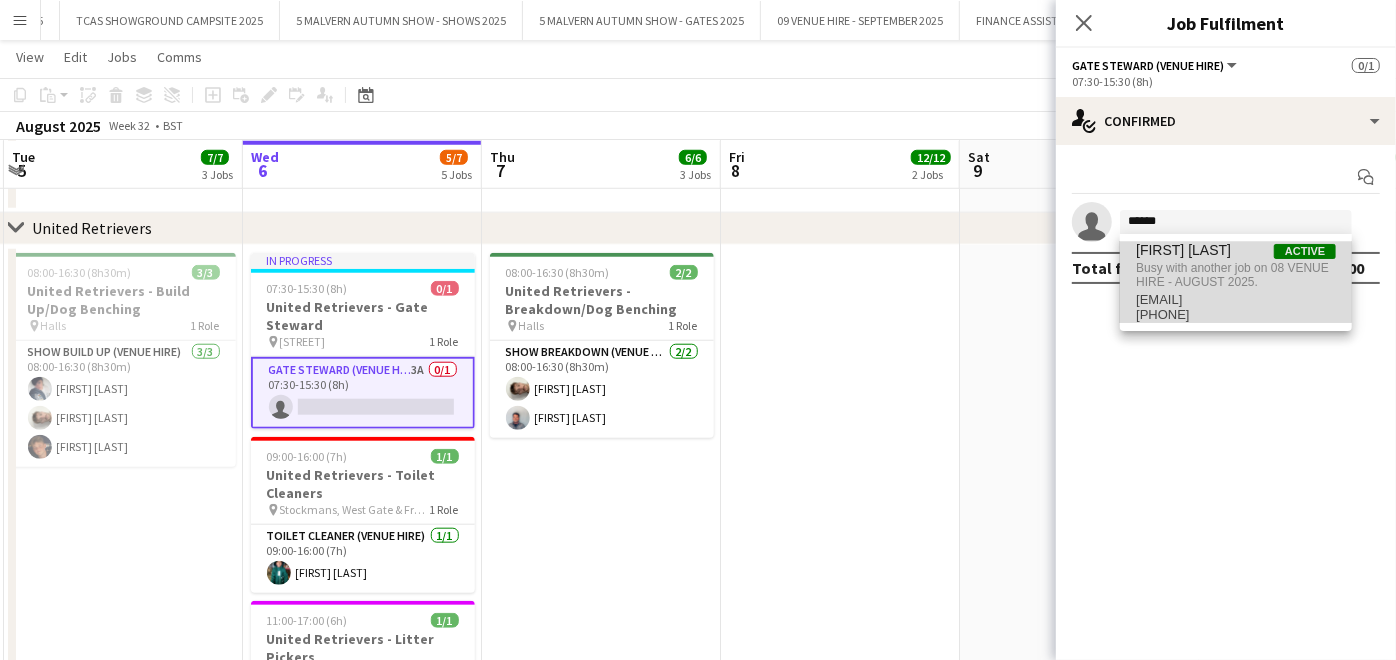 click on "Busy with another job on 08 VENUE HIRE - AUGUST 2025." at bounding box center [1236, 275] 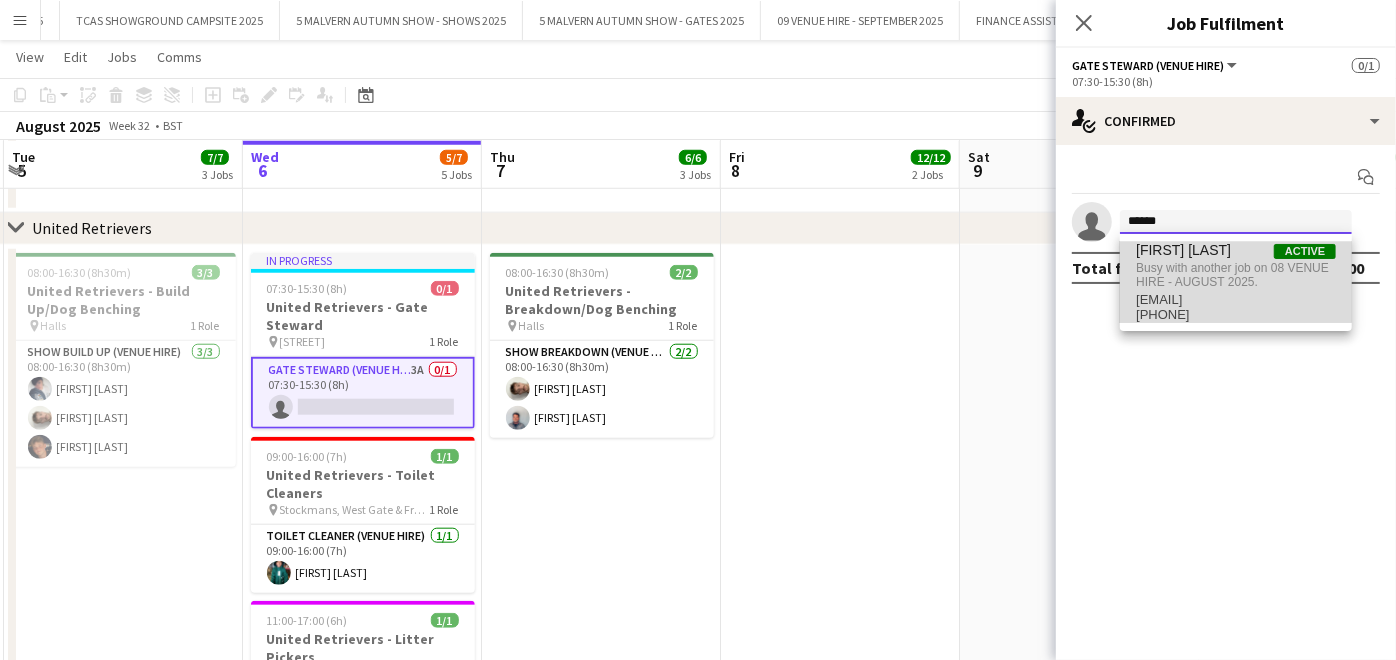 type 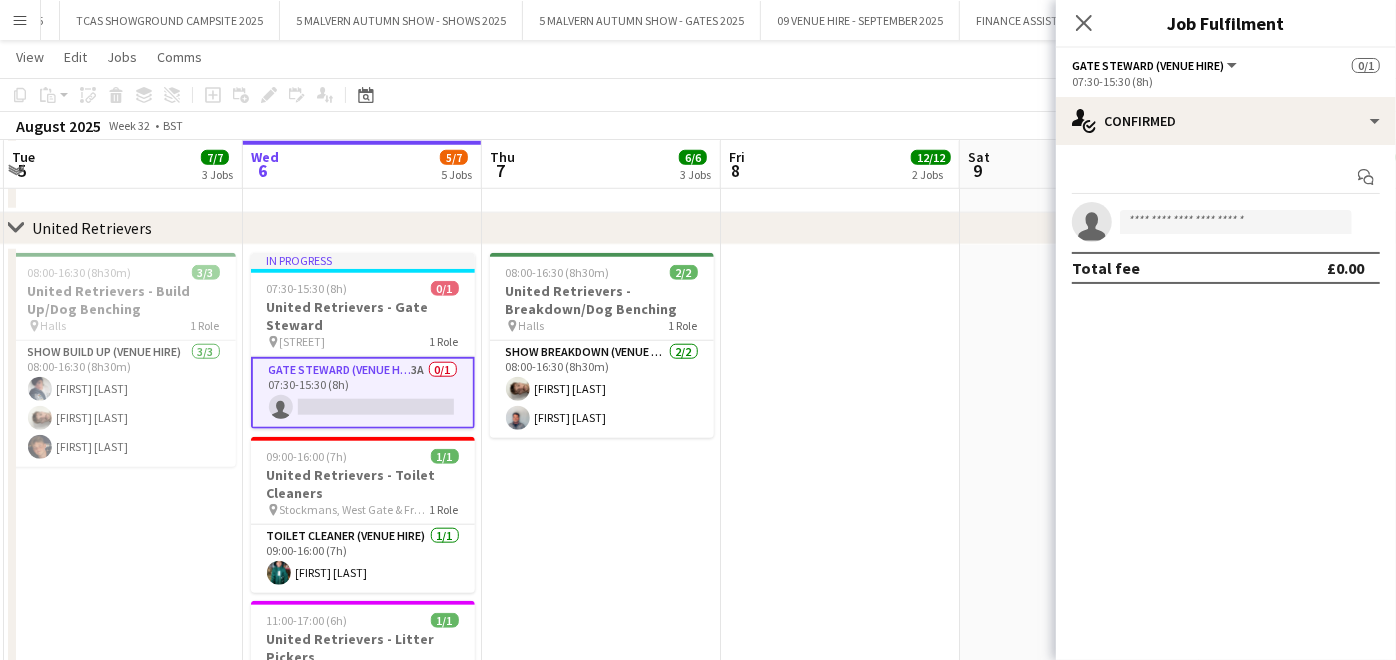 click at bounding box center (840, 521) 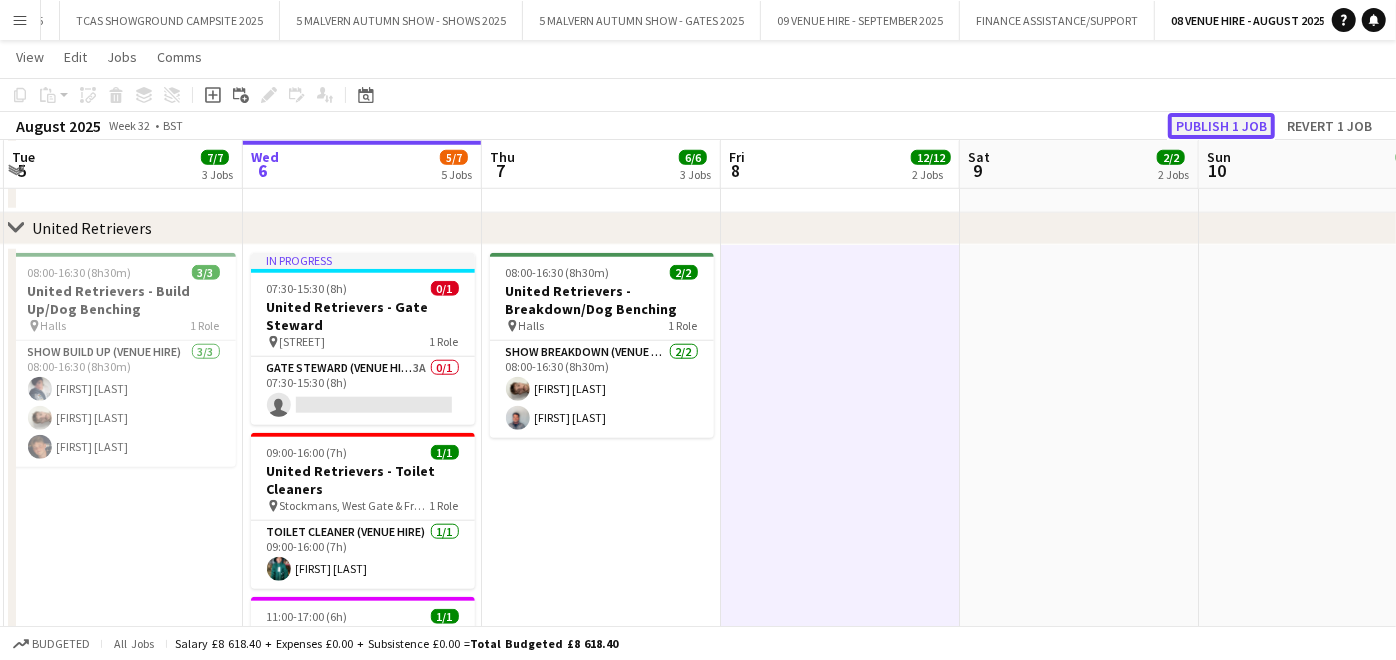 click on "Publish 1 job" 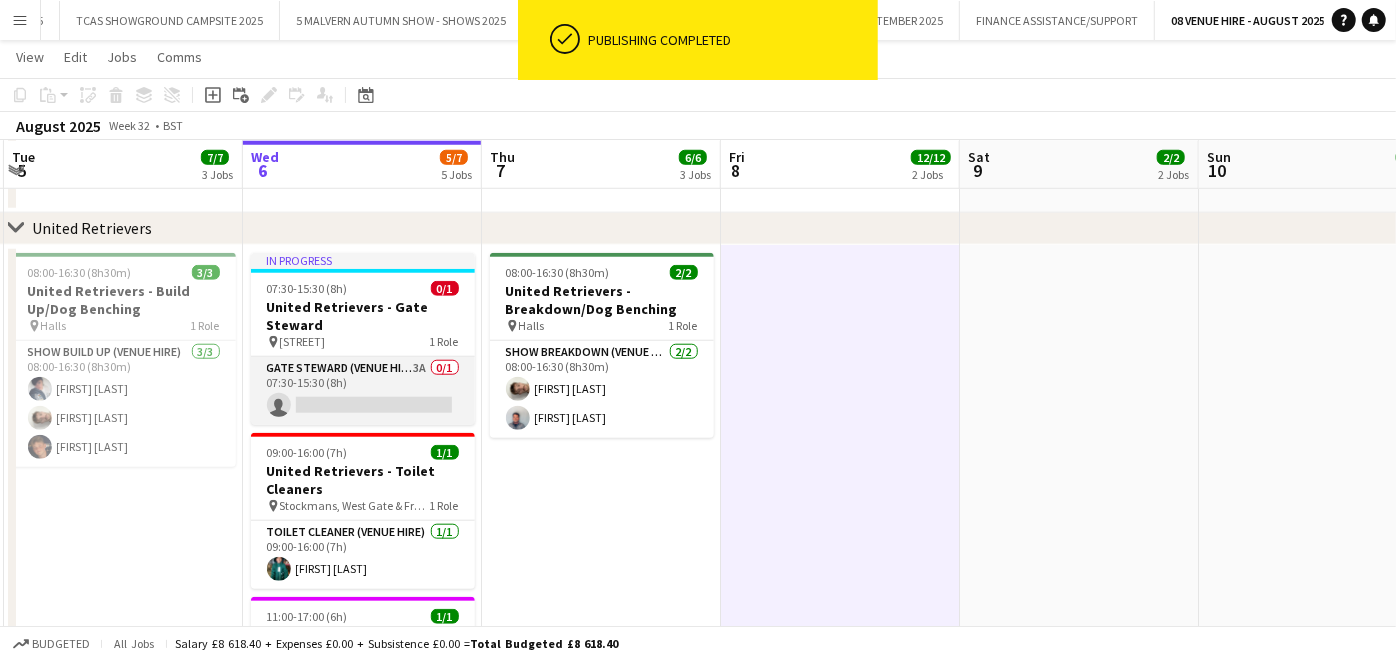 click on "Gate Steward (Venue Hire)   3A   0/1   07:30-15:30 (8h)
single-neutral-actions" at bounding box center (363, 391) 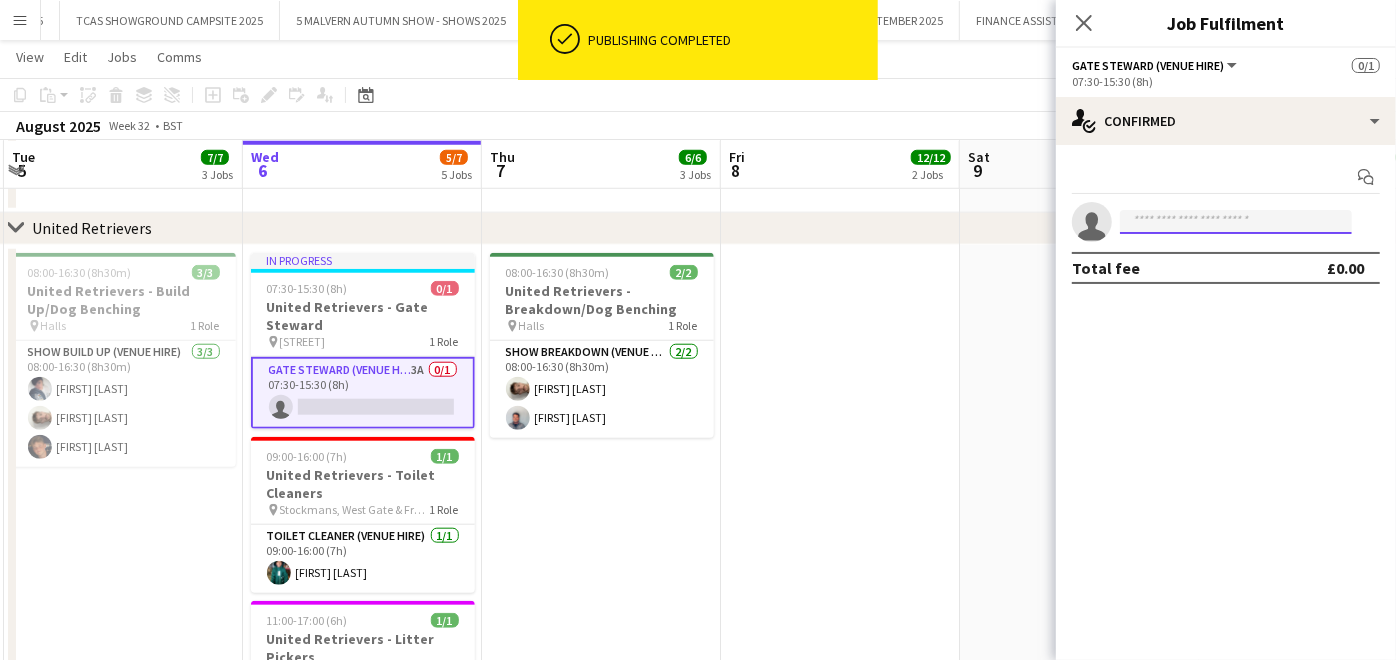 click at bounding box center [1236, 222] 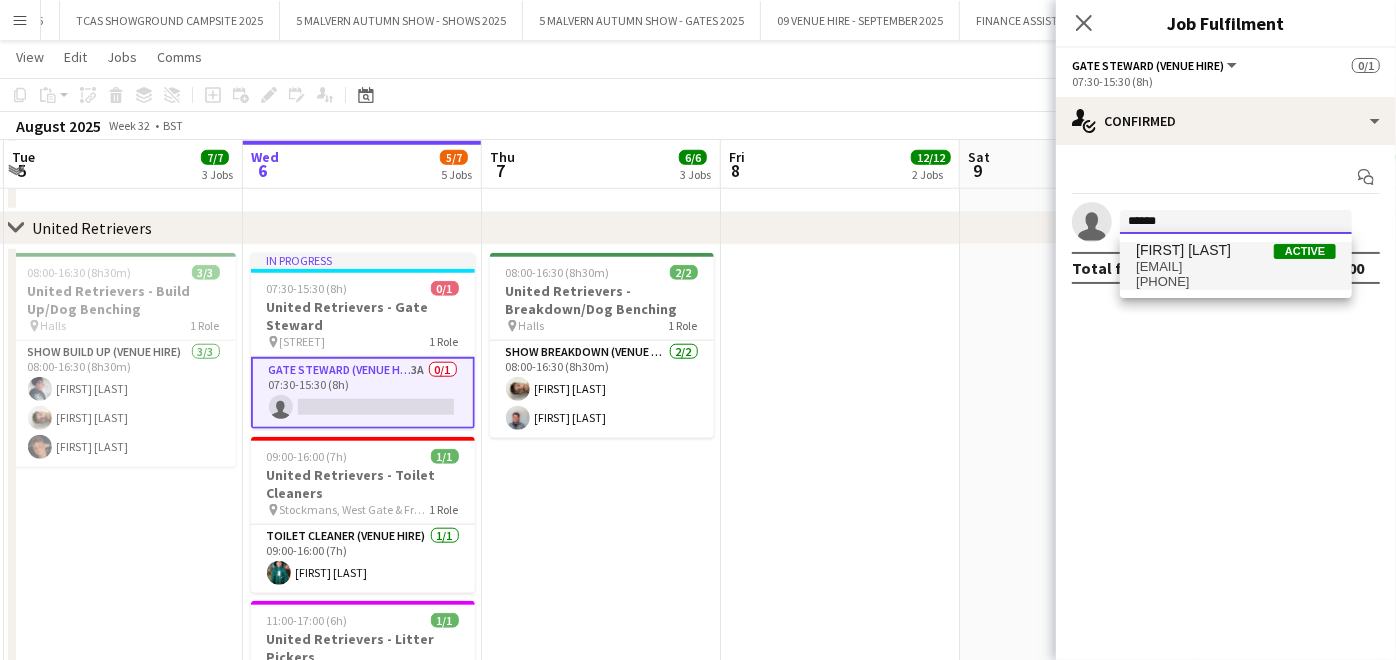type on "******" 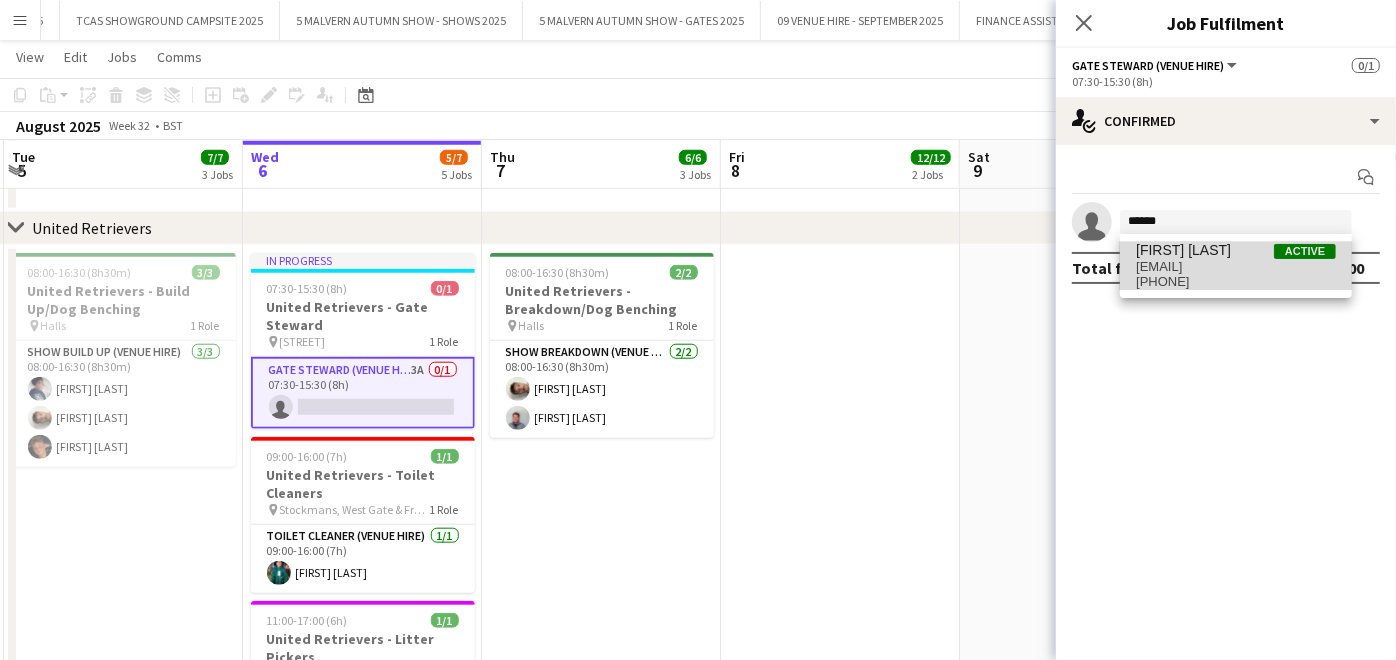 click on "[FIRST] [LAST]" at bounding box center [1183, 250] 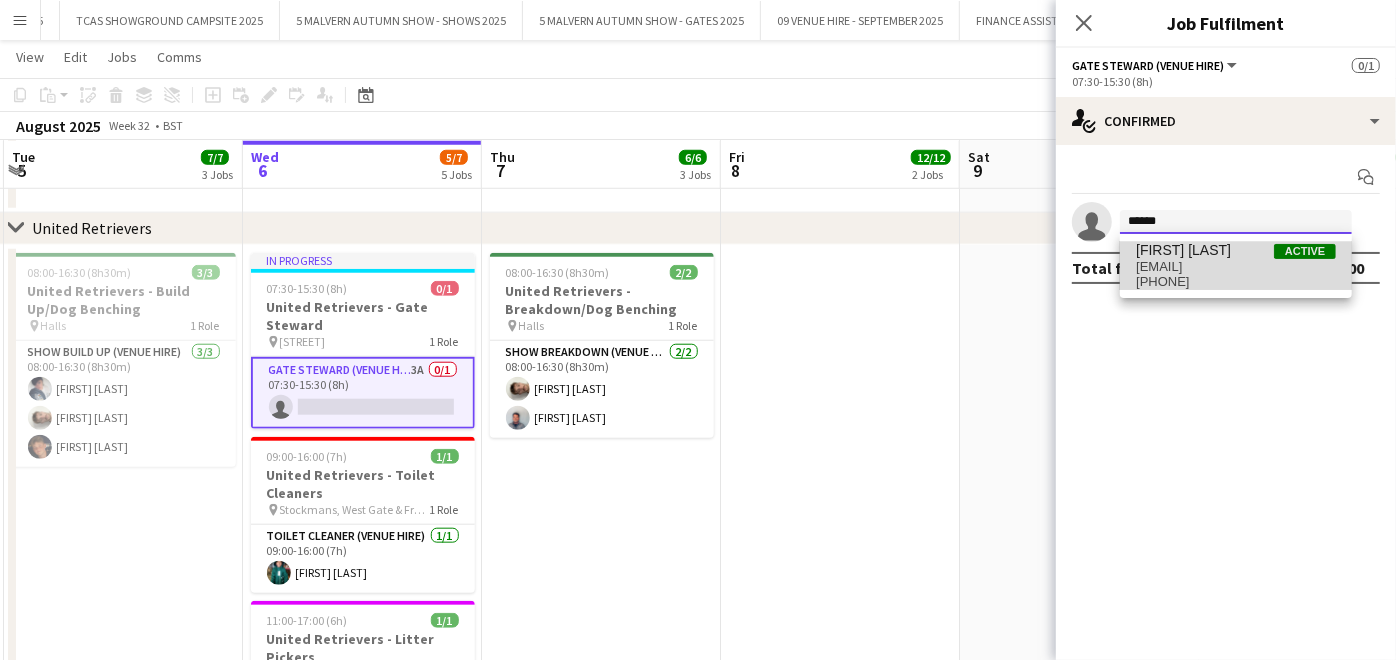 type 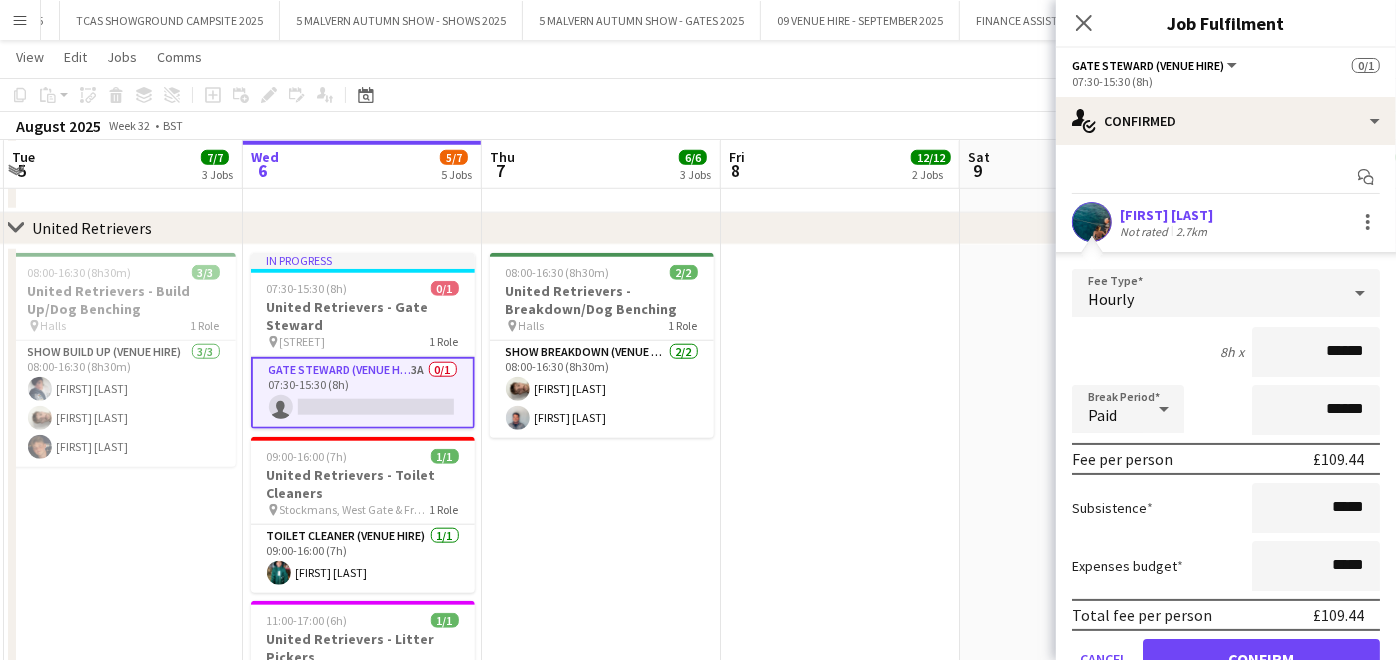 scroll, scrollTop: 90, scrollLeft: 0, axis: vertical 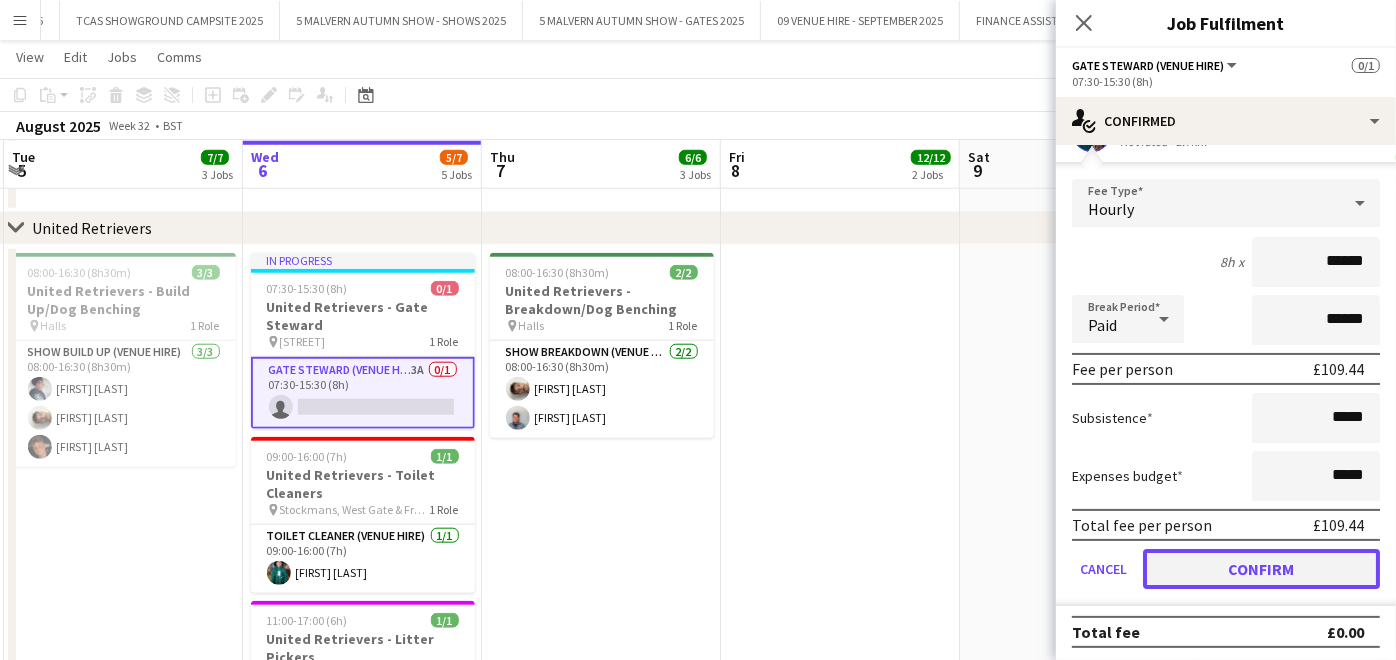 click on "Confirm" at bounding box center [1261, 569] 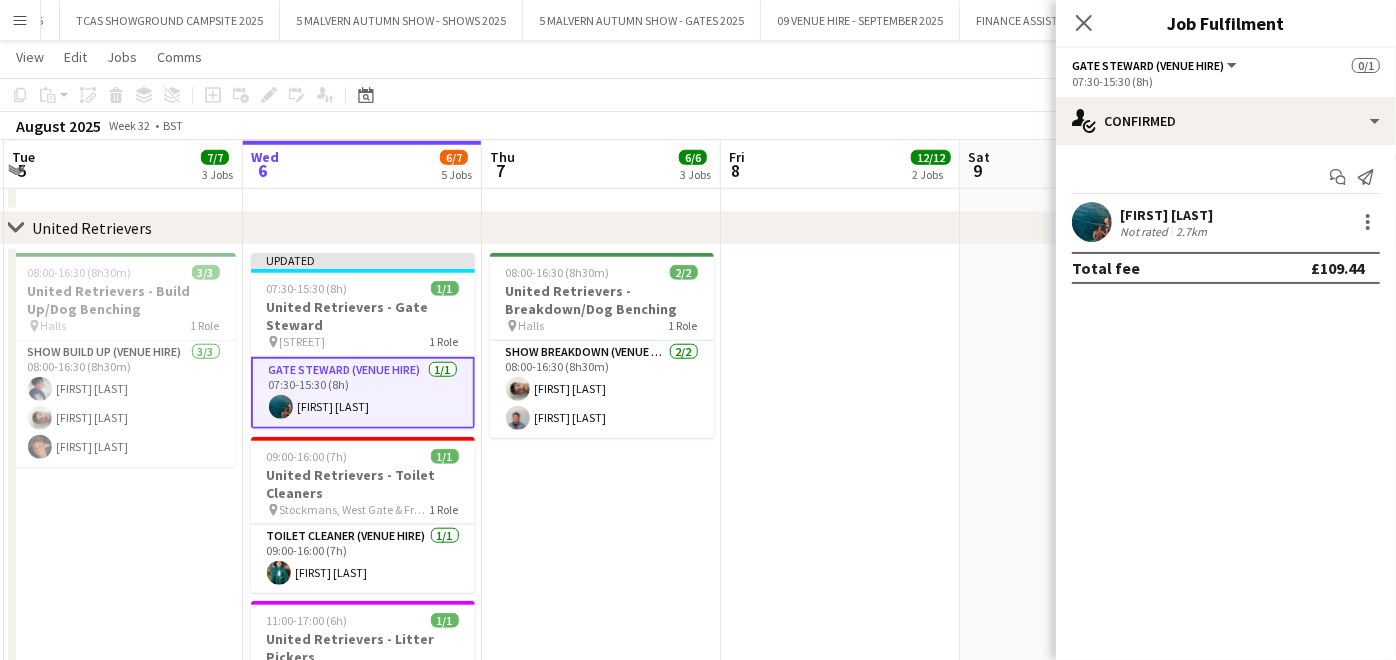 scroll, scrollTop: 0, scrollLeft: 0, axis: both 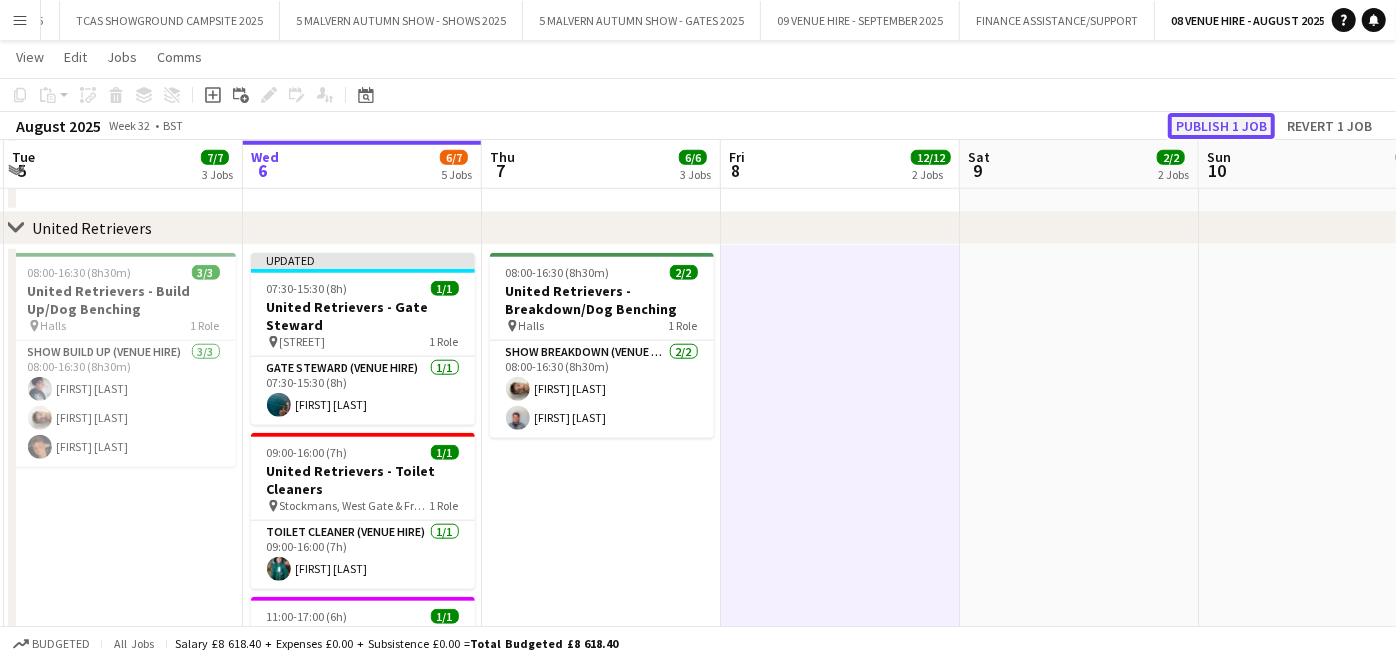click on "Publish 1 job" 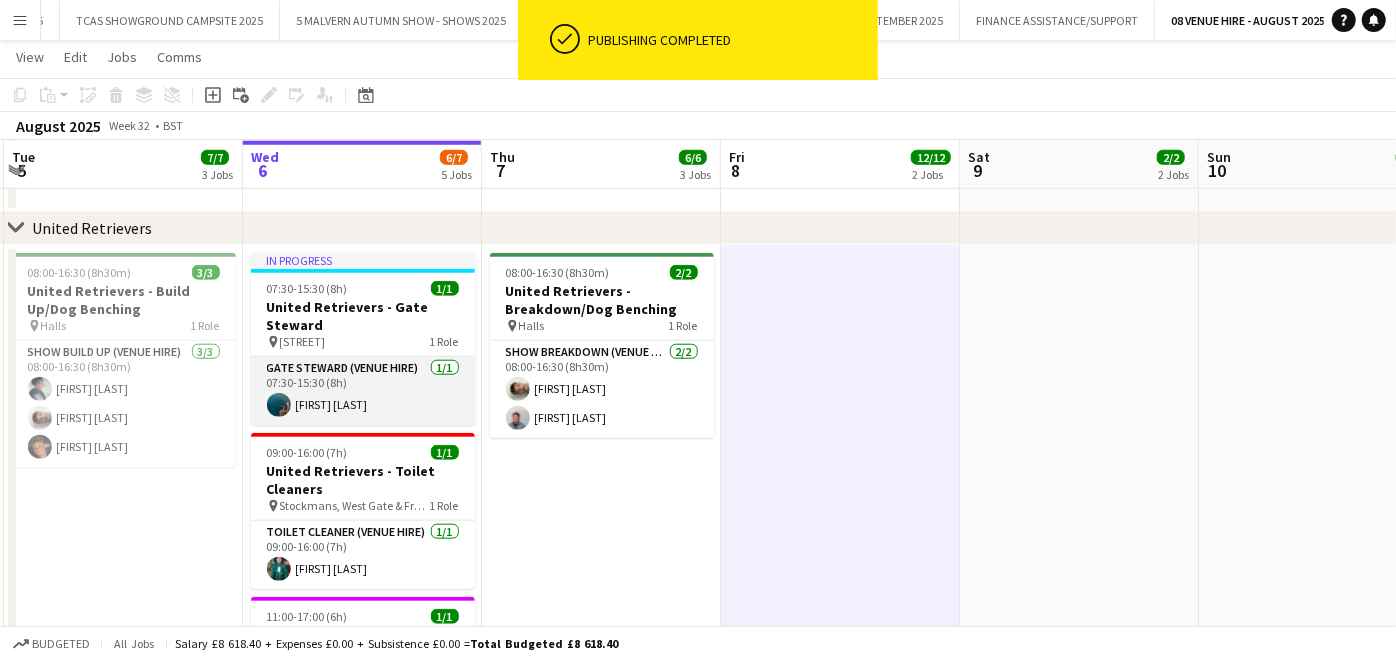 click on "Gate Steward (Venue Hire)   1/1   07:30-15:30 (8h)
[FIRST] [LAST]" at bounding box center (363, 391) 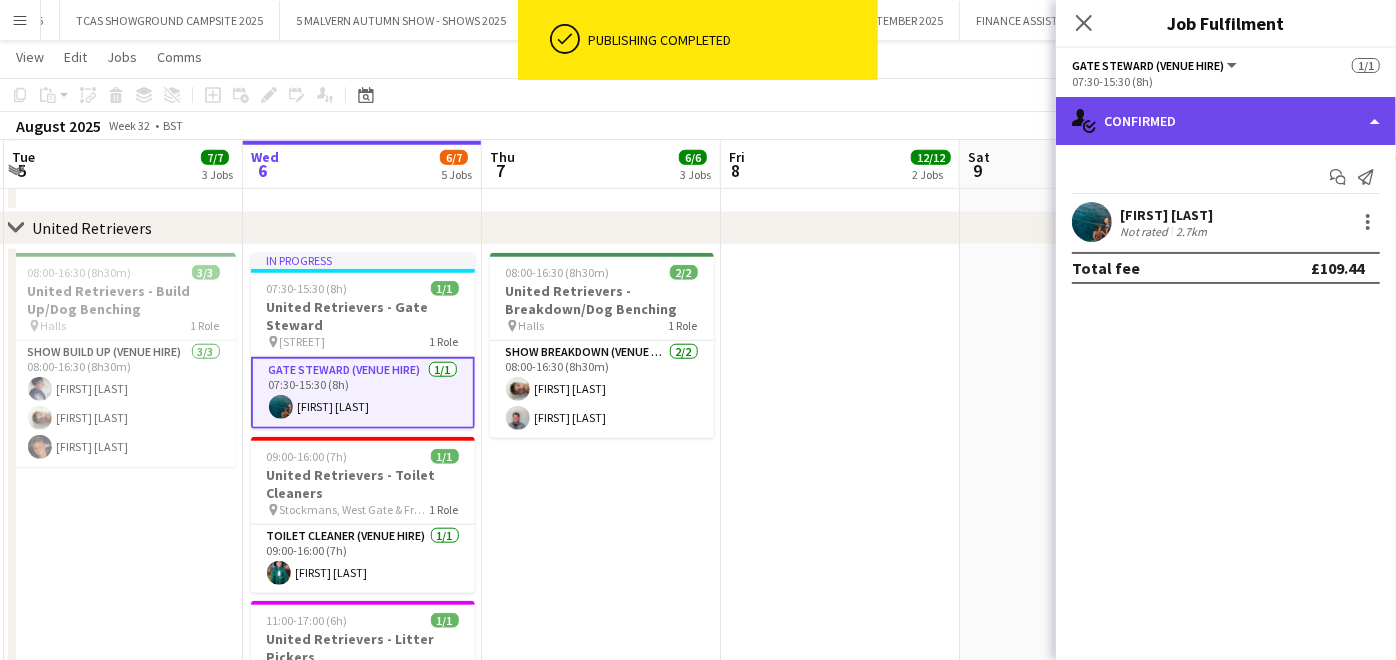 click on "single-neutral-actions-check-2
Confirmed" 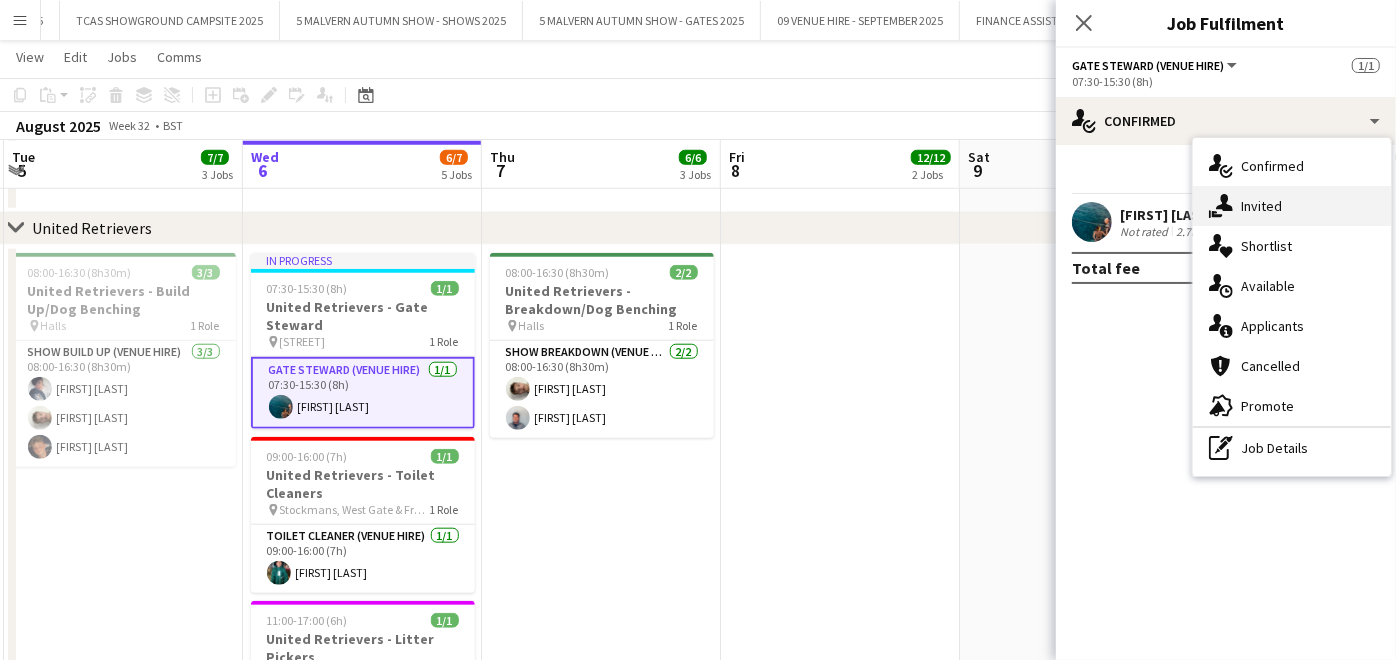 click on "single-neutral-actions-share-1
Invited" at bounding box center [1292, 206] 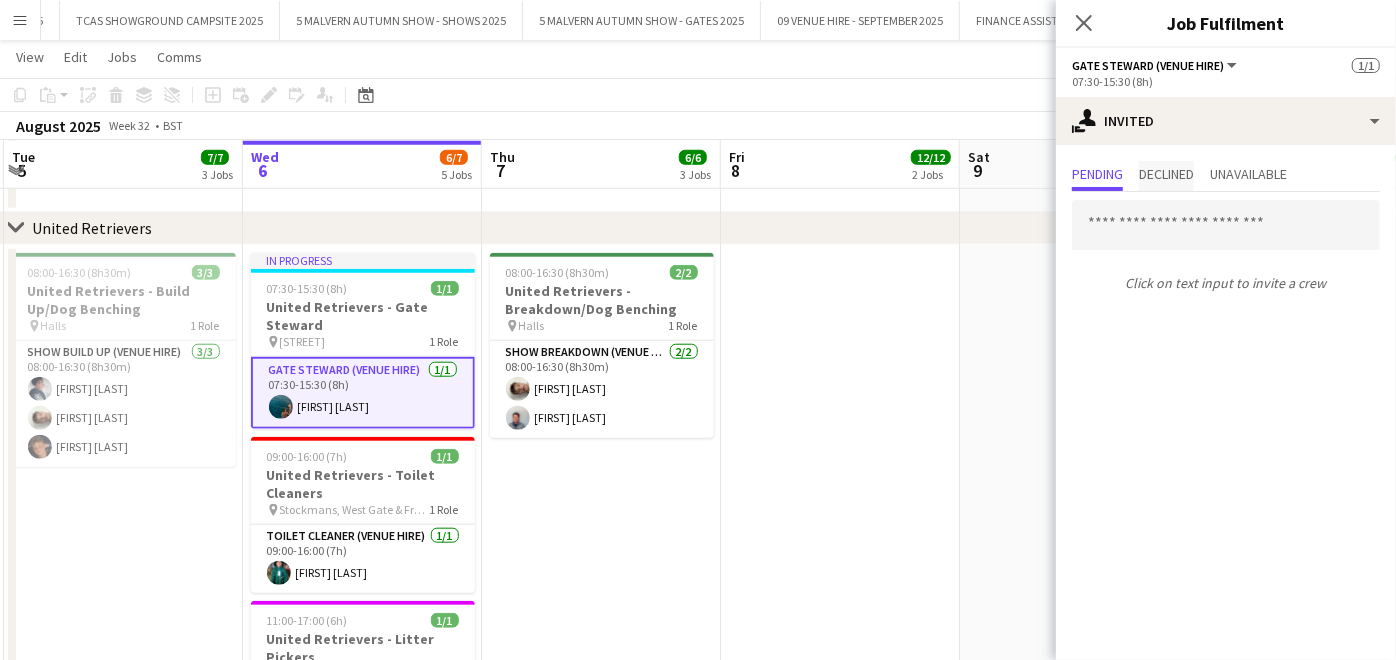 click on "Declined" at bounding box center [1166, 174] 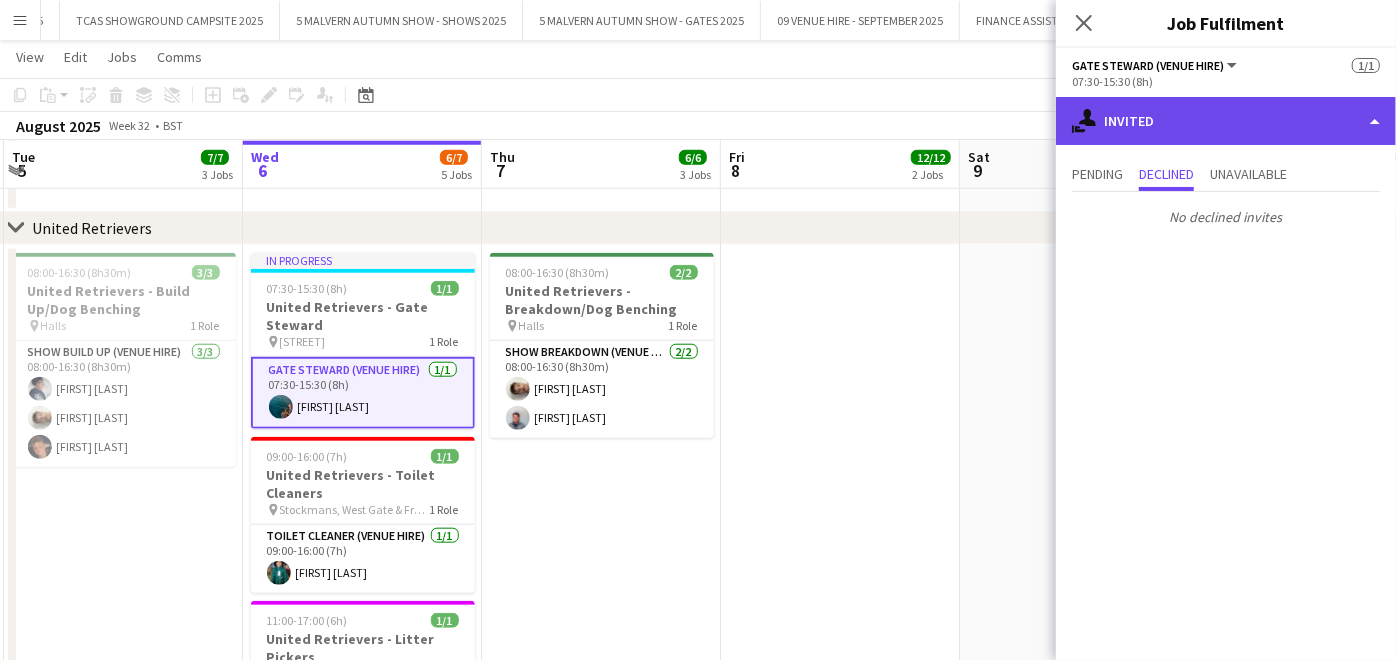 click on "single-neutral-actions-share-1
Invited" 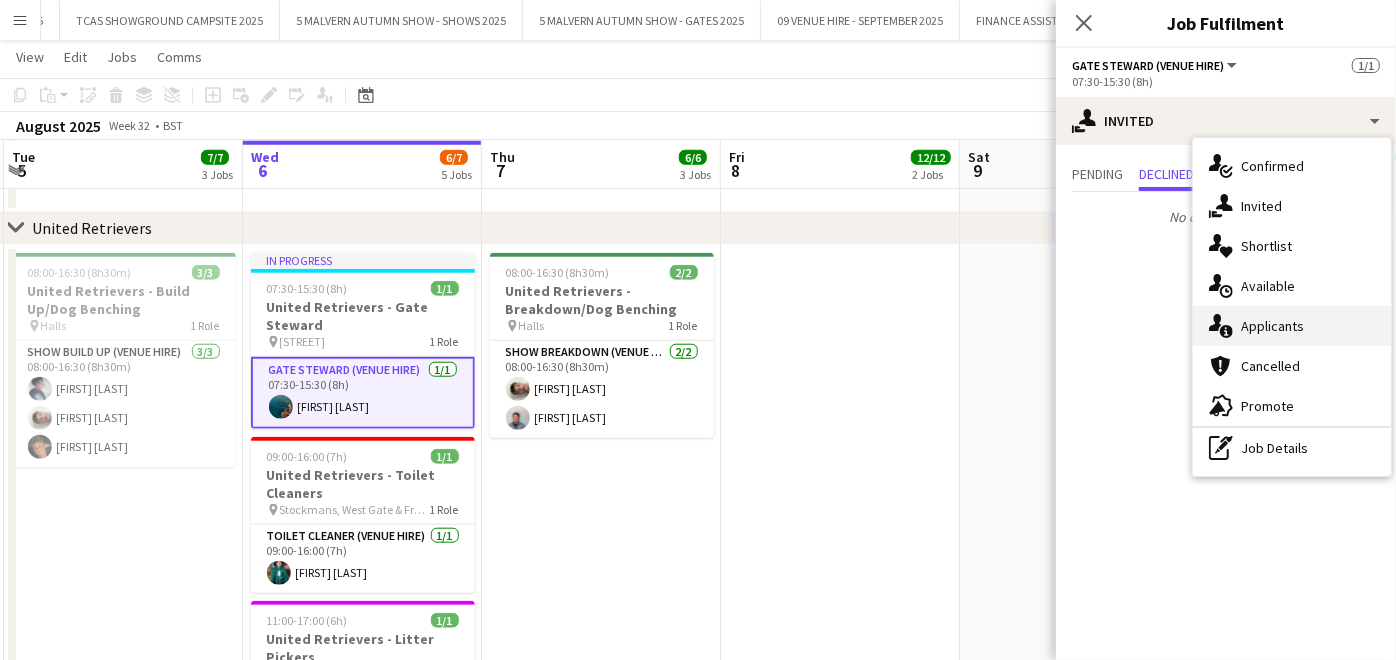 click on "single-neutral-actions-information
Applicants" at bounding box center (1292, 326) 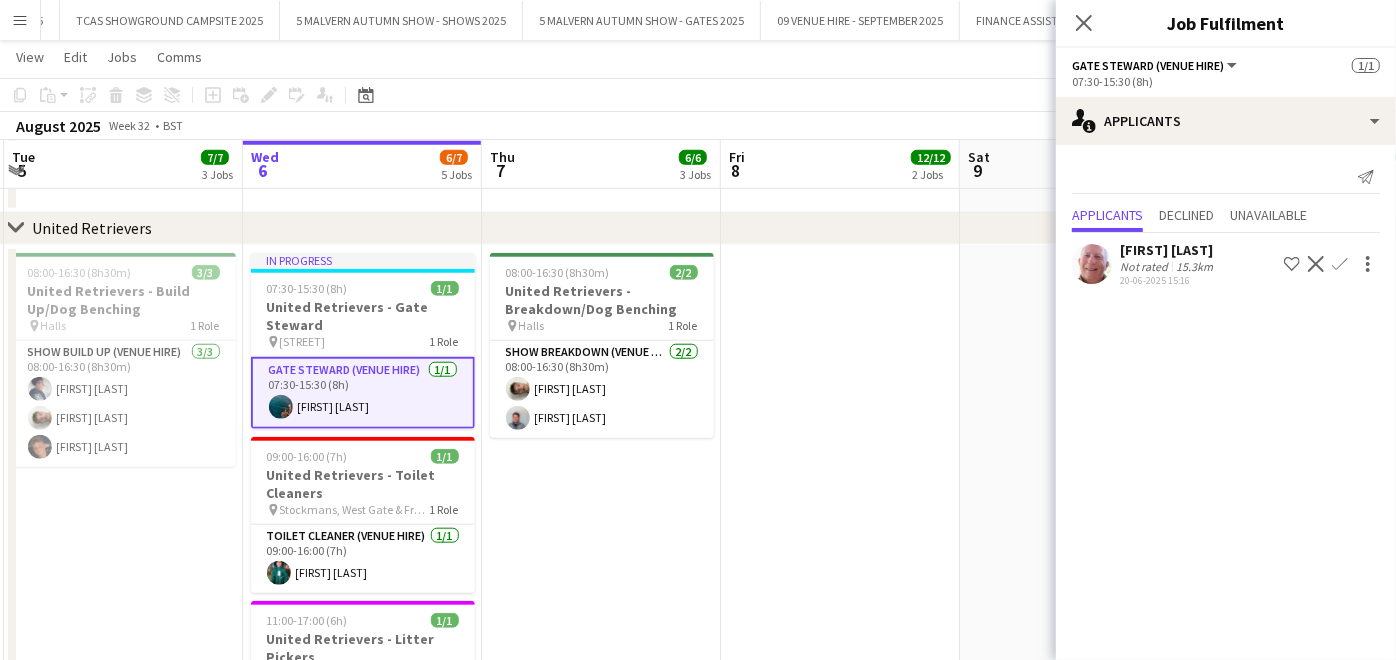 click on "Decline" 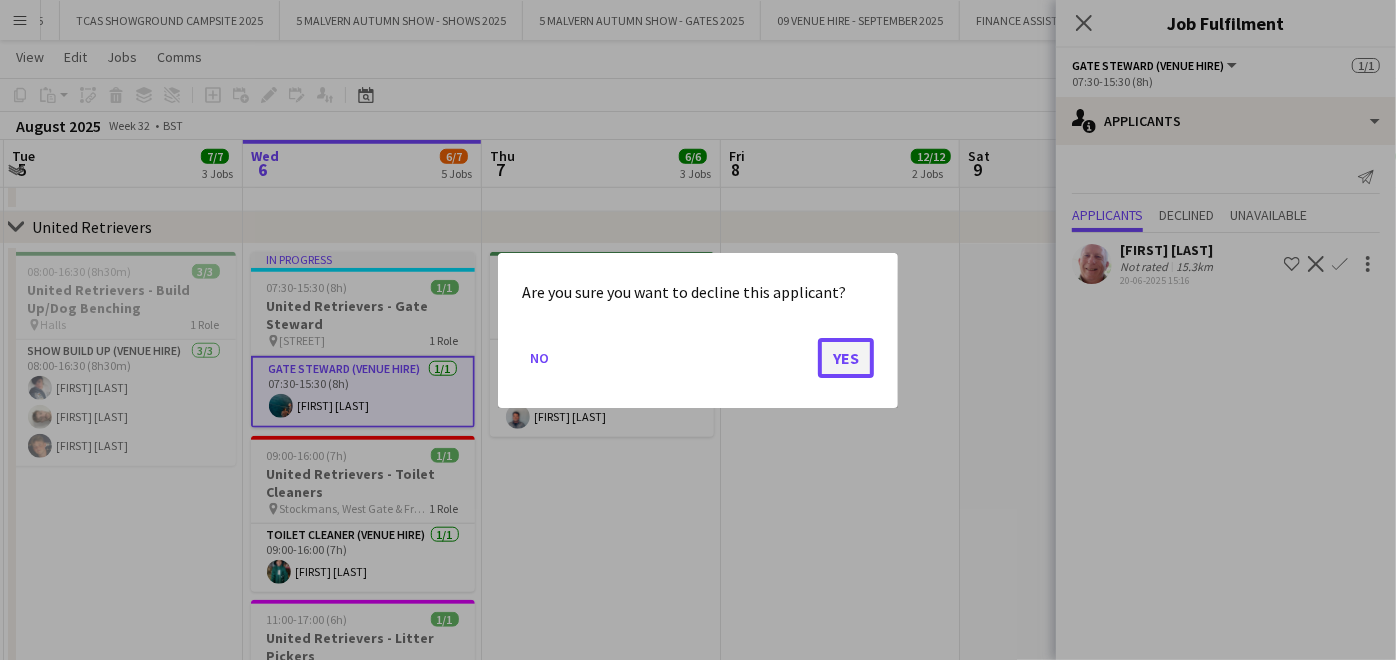 click on "Yes" 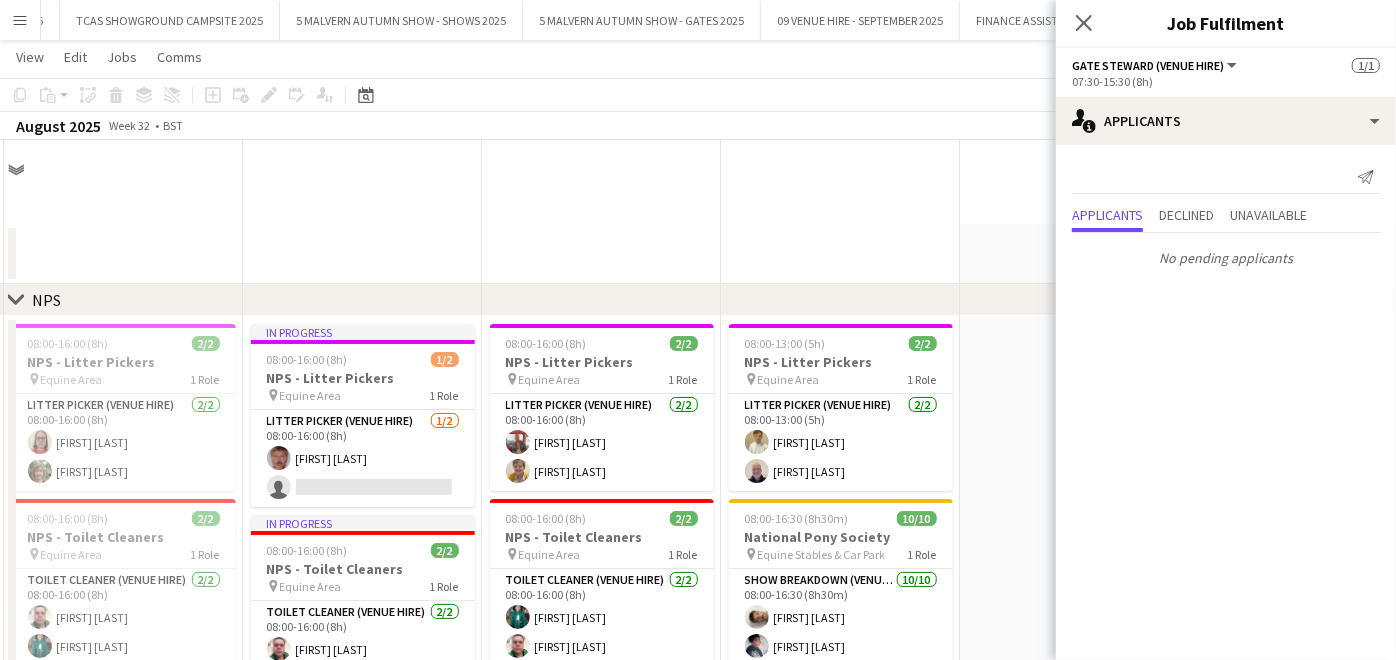scroll, scrollTop: 1085, scrollLeft: 0, axis: vertical 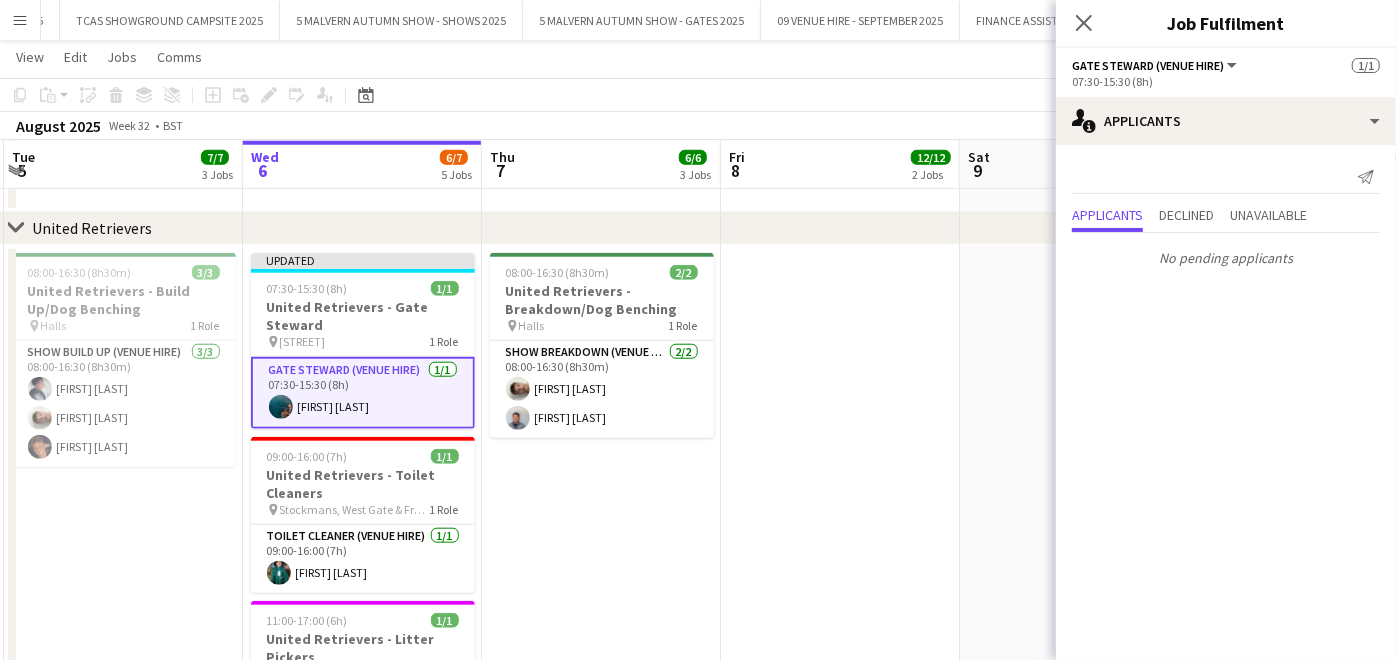 click at bounding box center (840, 521) 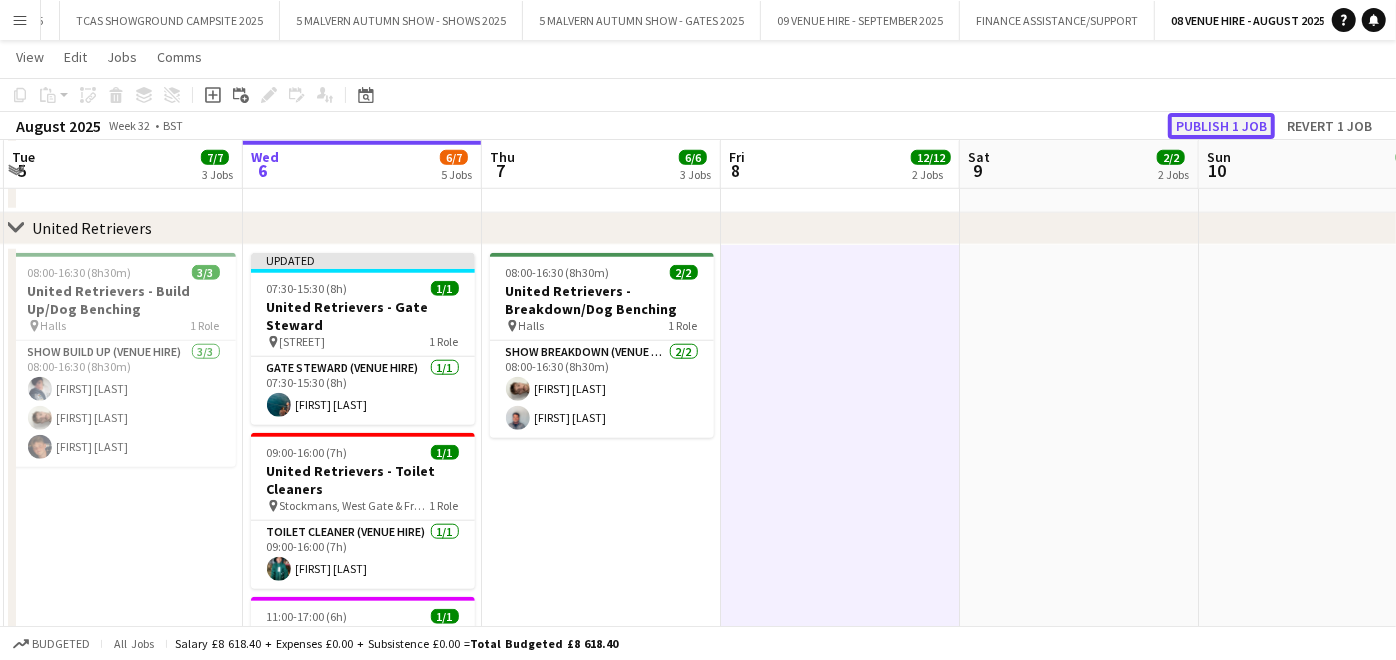 click on "Publish 1 job" 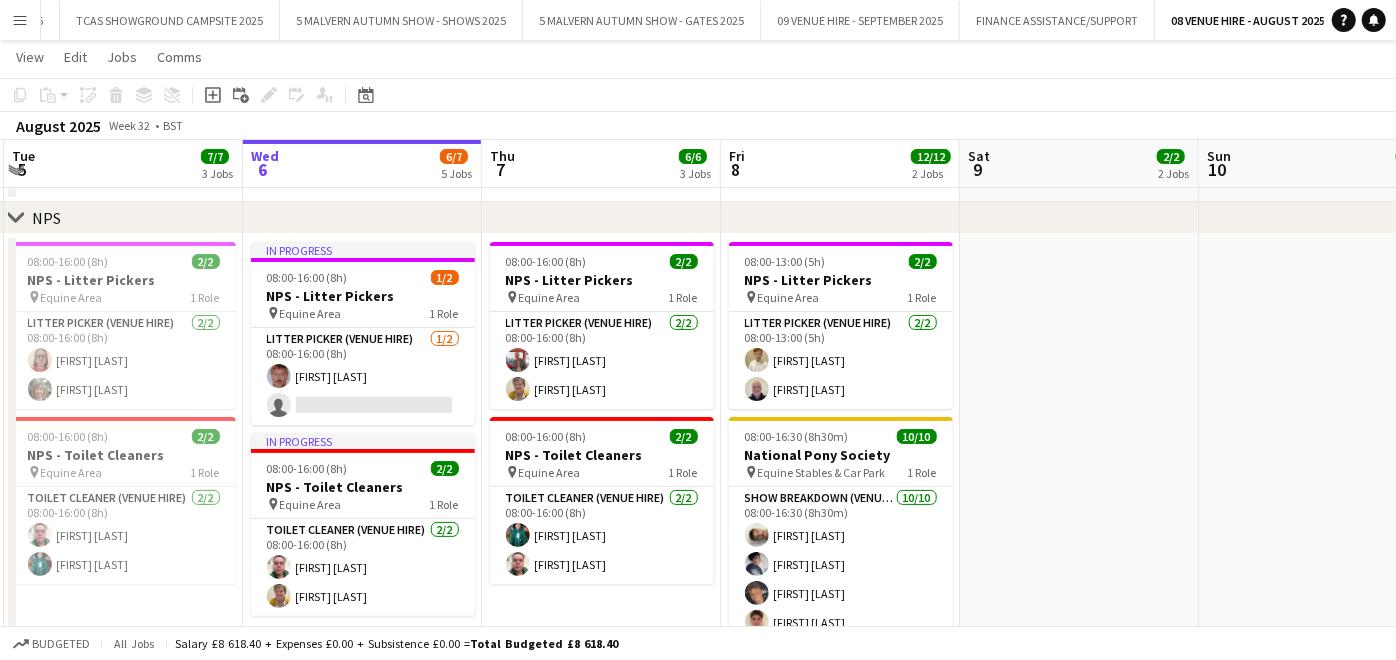 scroll, scrollTop: 85, scrollLeft: 0, axis: vertical 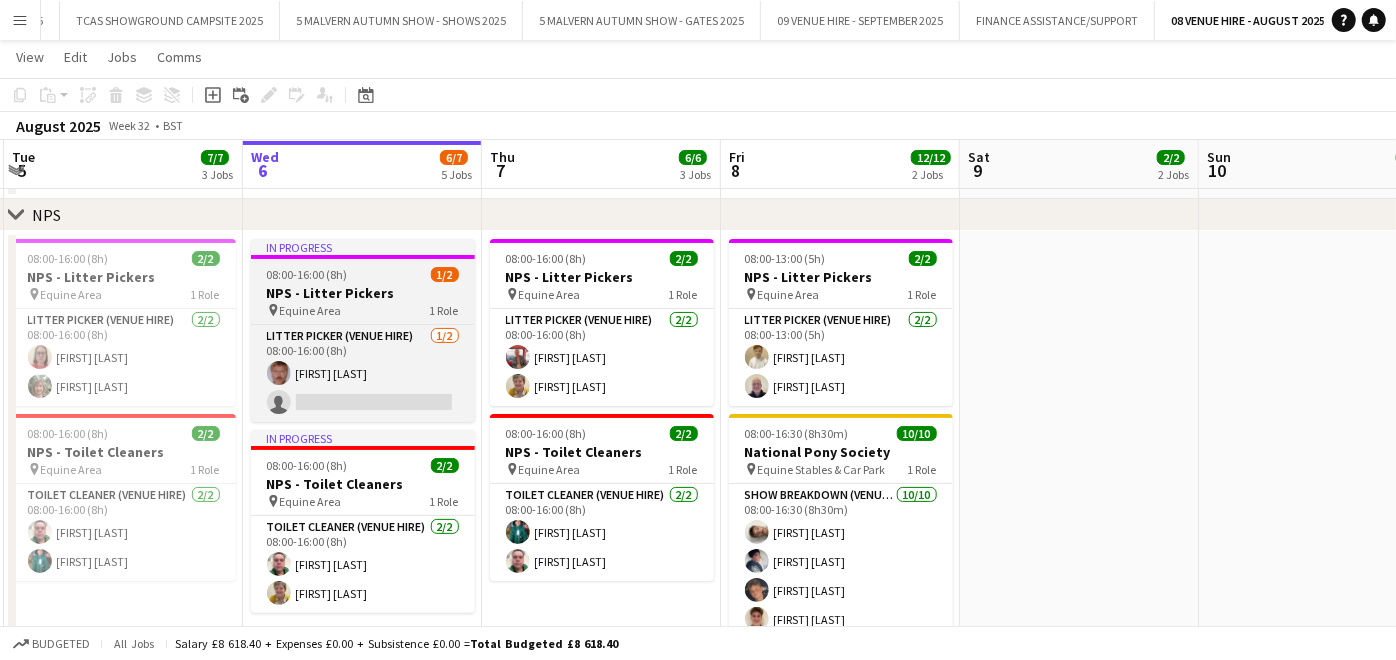 click on "08:00-16:00 (8h)    1/2" at bounding box center [363, 274] 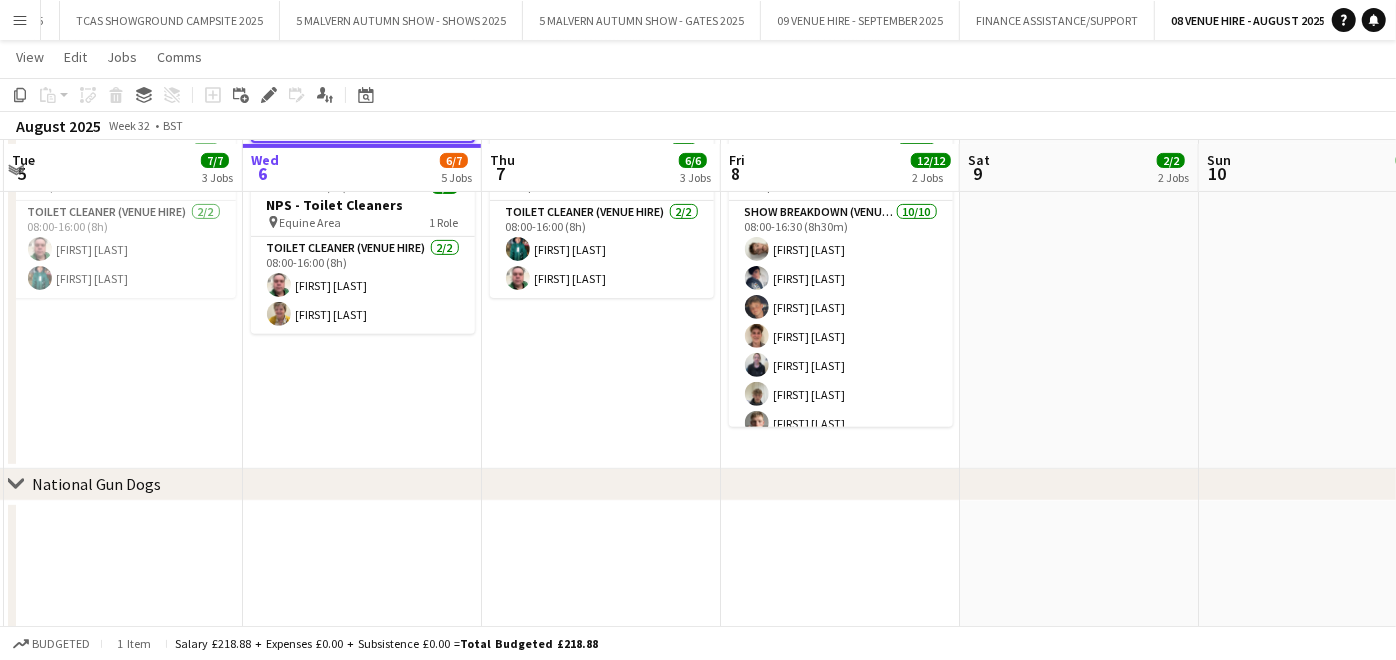 scroll, scrollTop: 371, scrollLeft: 0, axis: vertical 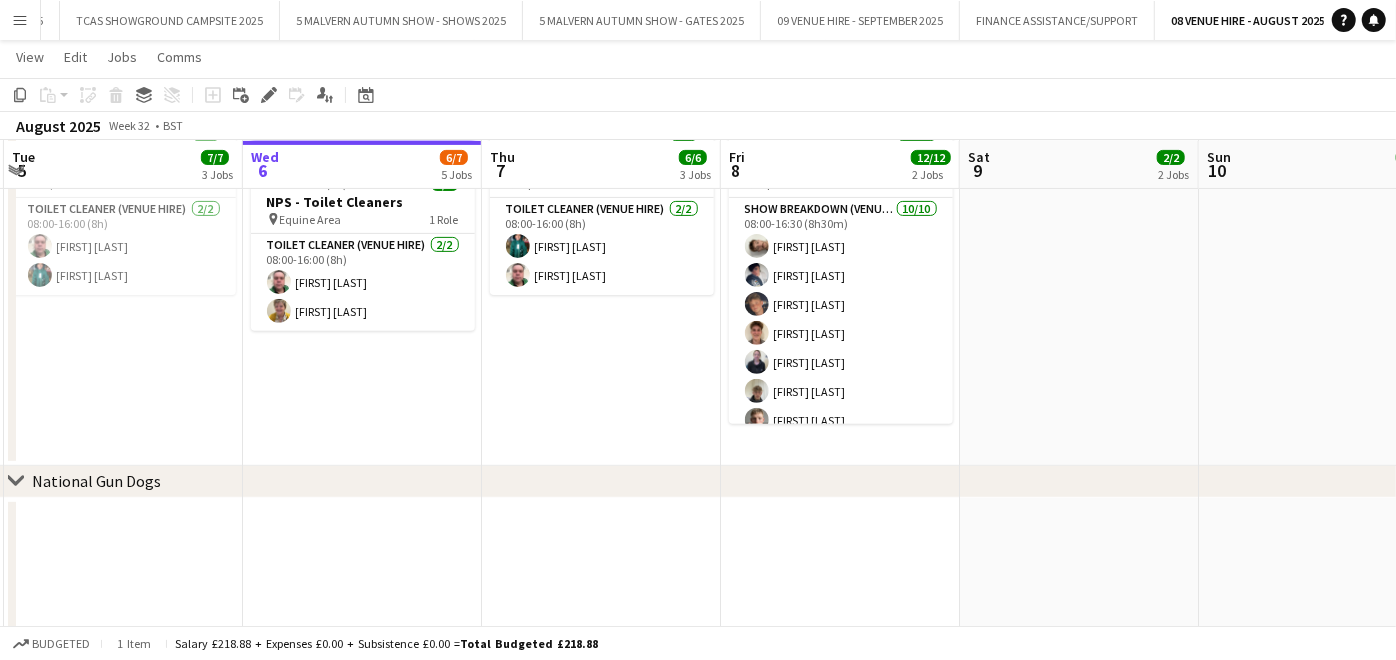 click on "In progress   [TIME]-[TIME] ([DURATION])    1/2   NPS - Litter Pickers
pin
Equine Area   1 Role   Litter Picker (Venue Hire)   1/2   [TIME]-[TIME] ([DURATION])
[FIRST] [LAST]
single-neutral-actions
In progress   [TIME]-[TIME] ([DURATION])    2/2   NPS - Toilet Cleaners
pin
Equine Area   1 Role   Toilet Cleaner (Venue Hire)   2/2   [TIME]-[TIME] ([DURATION])
[FIRST] [LAST] [FIRST] [LAST]" at bounding box center (362, 205) 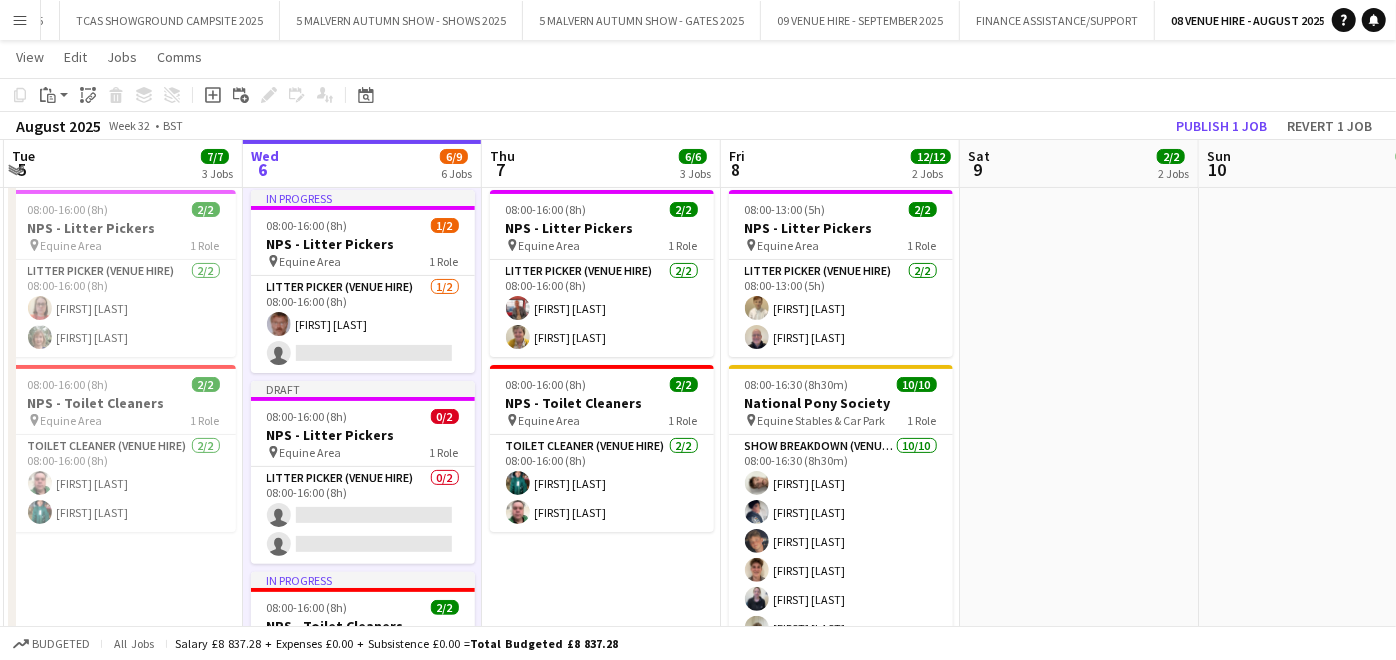 scroll, scrollTop: 137, scrollLeft: 0, axis: vertical 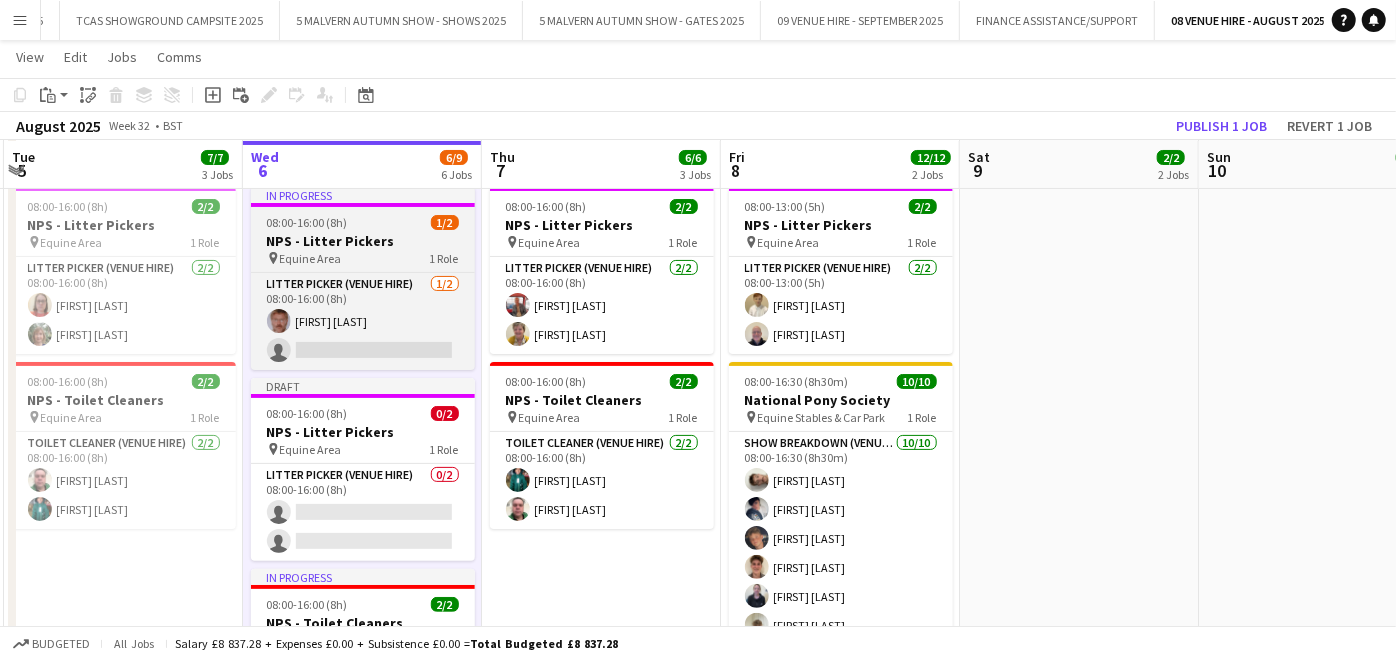 click on "In progress   08:00-16:00 (8h)    1/2   NPS - Litter Pickers
pin
Equine Area   1 Role   Litter Picker (Venue Hire)   1/2   08:00-16:00 (8h)
[FIRST] [LAST]
single-neutral-actions" at bounding box center [363, 278] 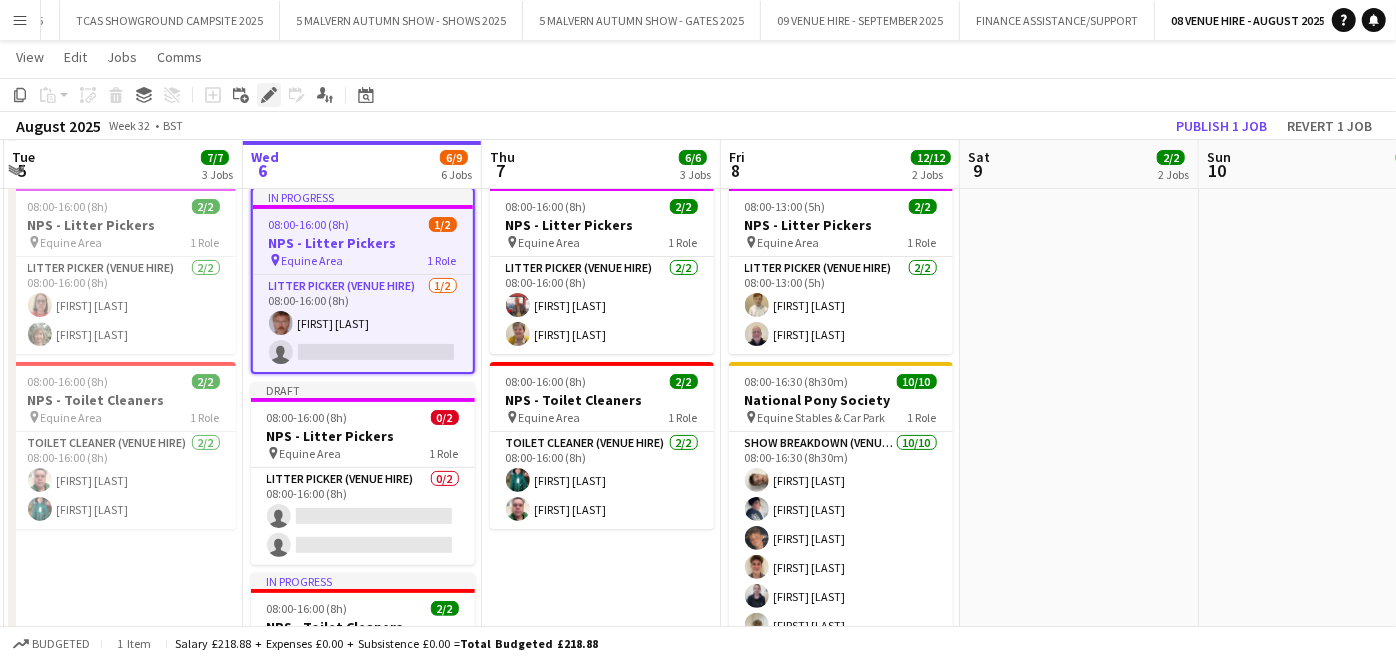 click 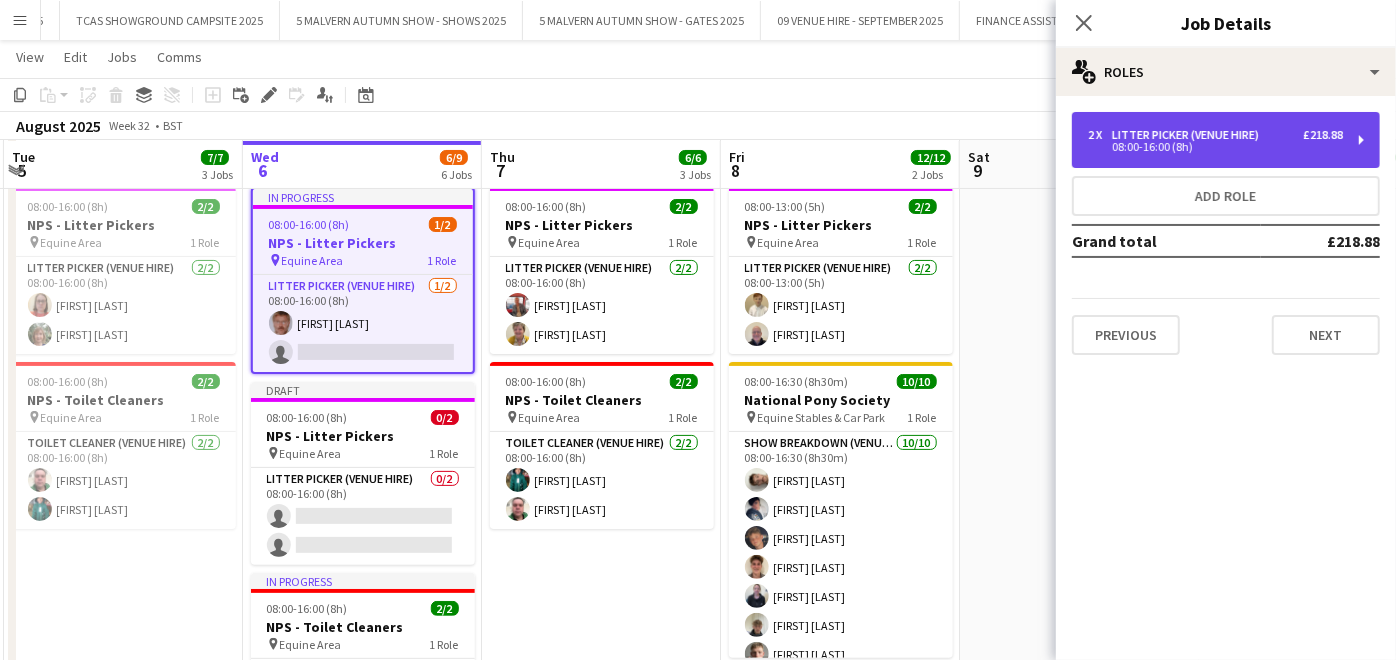 click on "2 x   Litter Picker (Venue Hire)   £218.88   [TIME]-[TIME] ([DURATION])" at bounding box center [1226, 140] 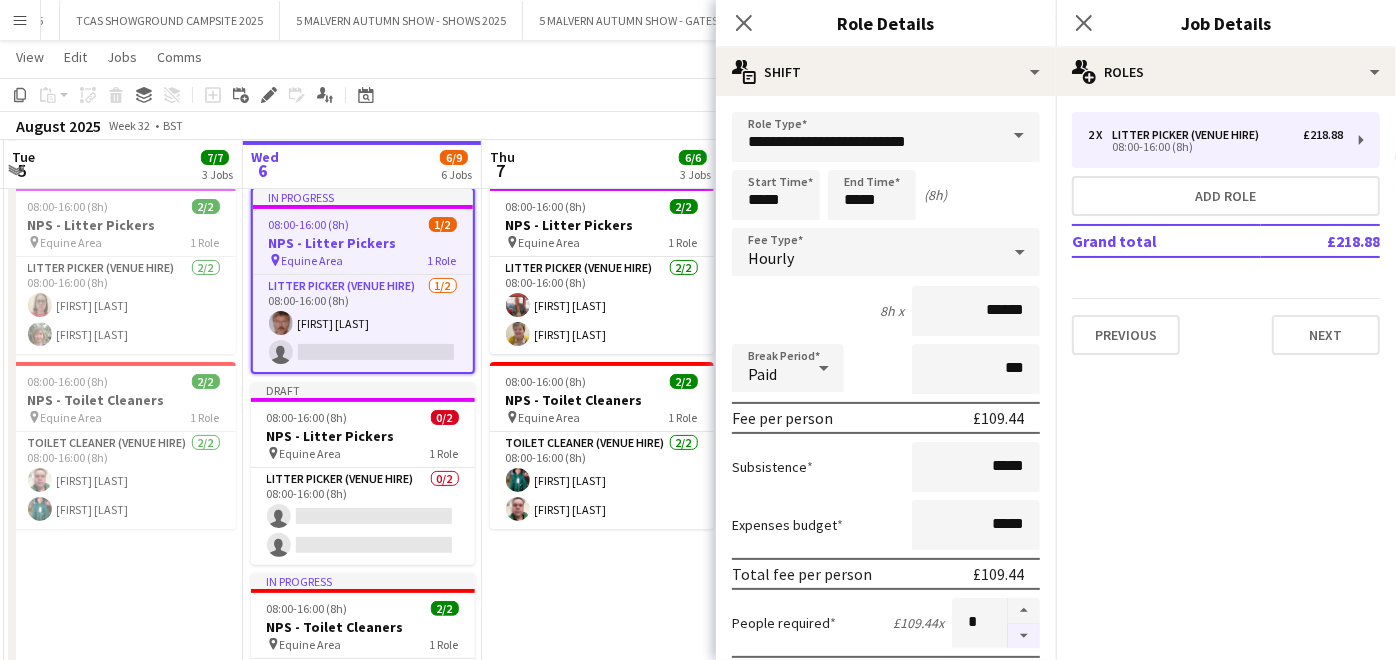 click at bounding box center (1024, 636) 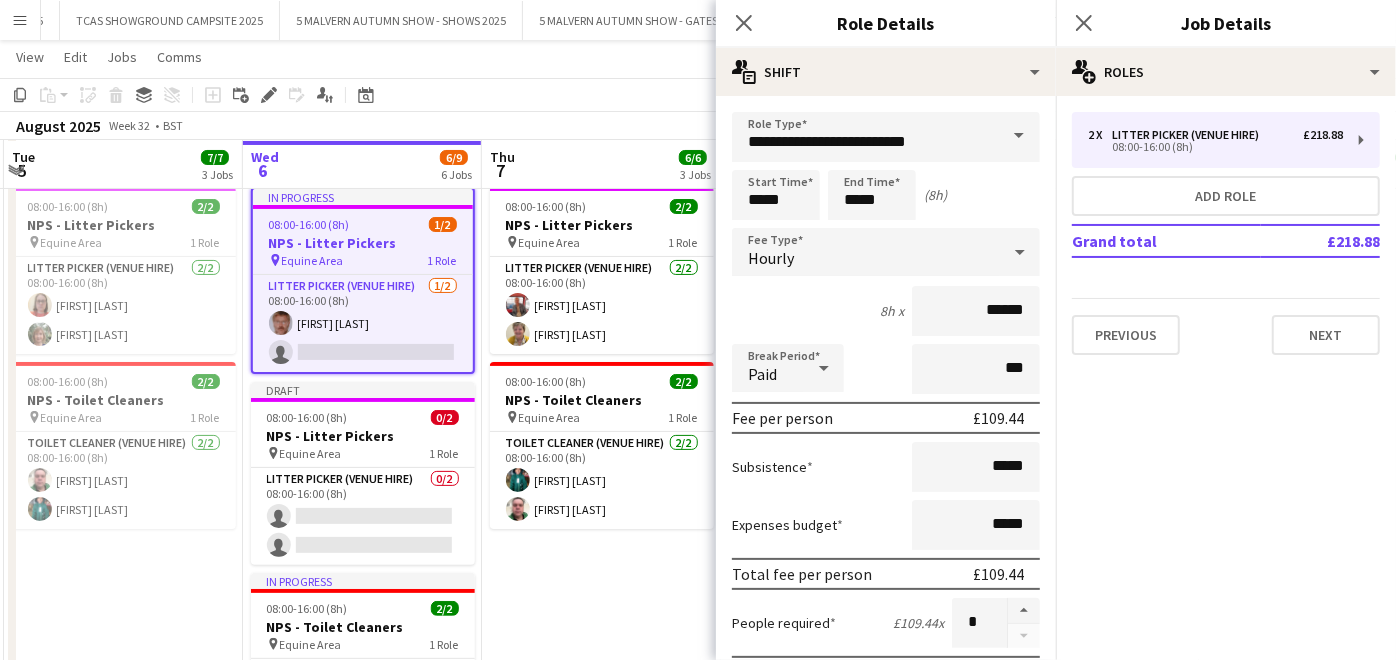 click on "[TIME] [COUNT] [EVENT]
pin
[STREET] [NUMBER] Role [JOB TITLE] [COUNT] [TIME]
[FIRST] [LAST] [FIRST] [LAST] [TIME] [COUNT] [EVENT]
pin
[STREET] [NUMBER] Role [JOB TITLE] [COUNT] [TIME]
[FIRST] [LAST] [FIRST] [LAST]" at bounding box center [601, 497] 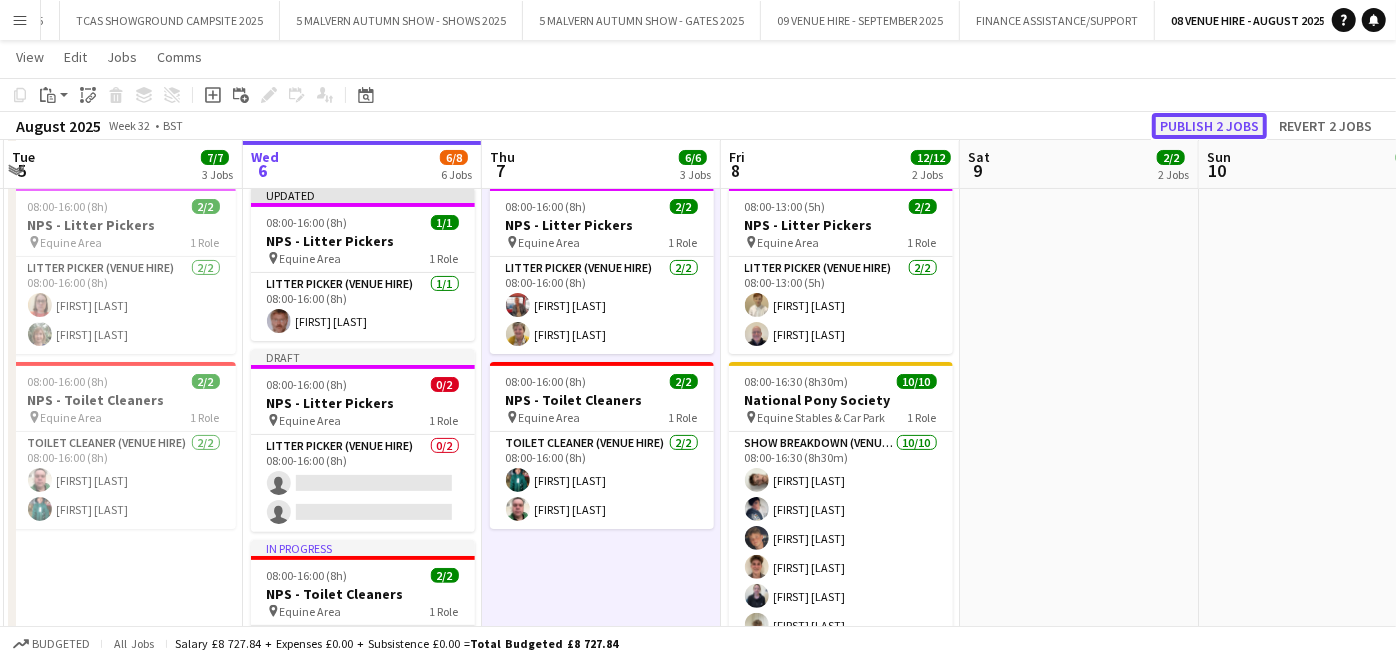 click on "Publish 2 jobs" 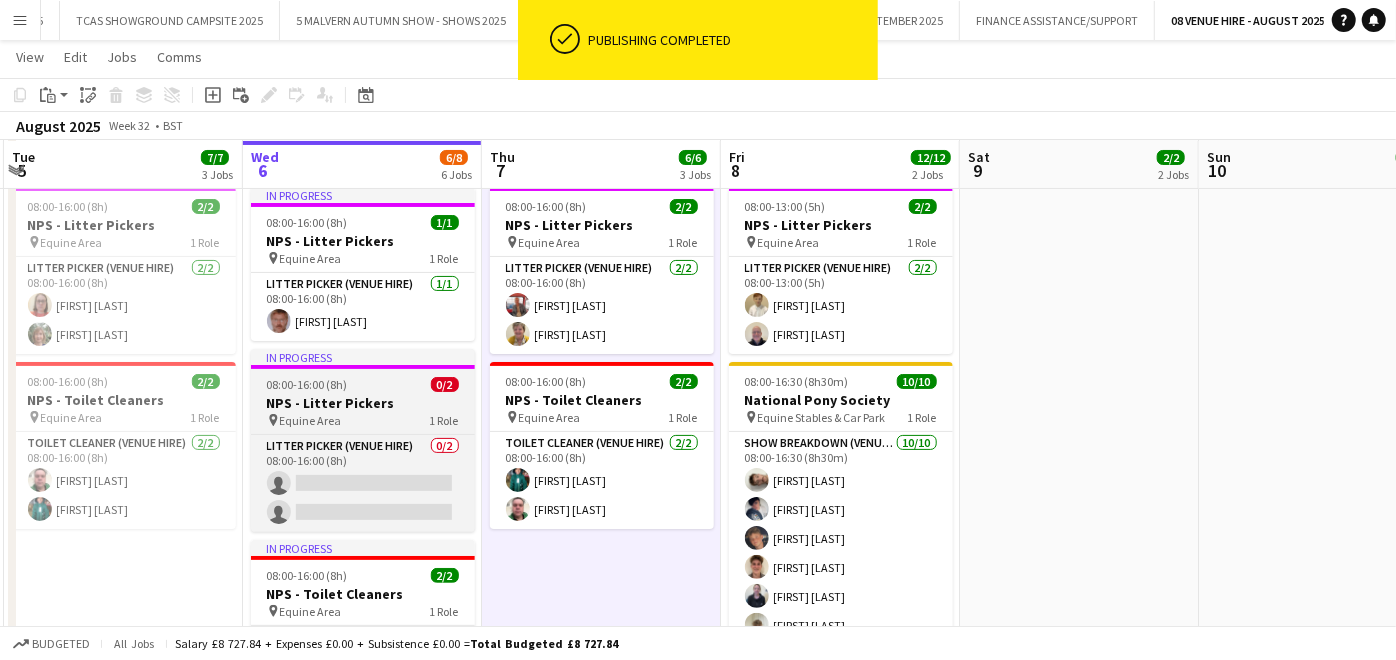 click on "NPS - Litter Pickers" at bounding box center [363, 403] 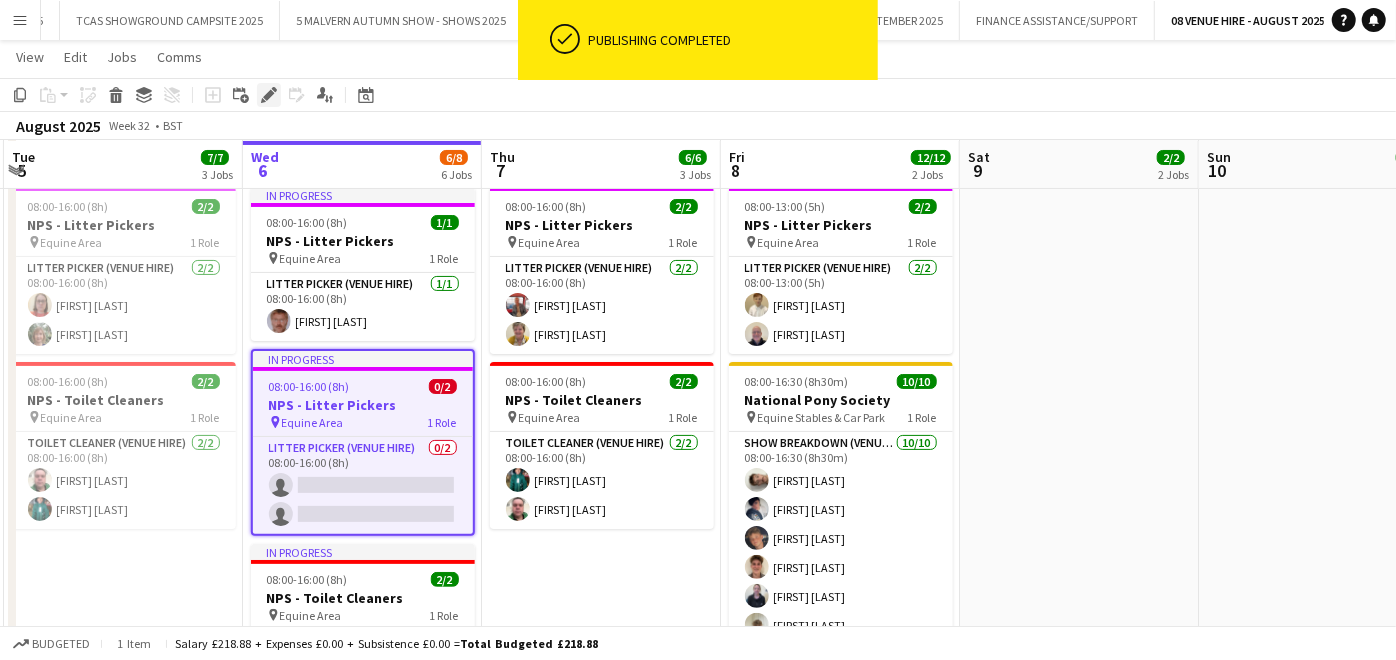 click on "Edit" 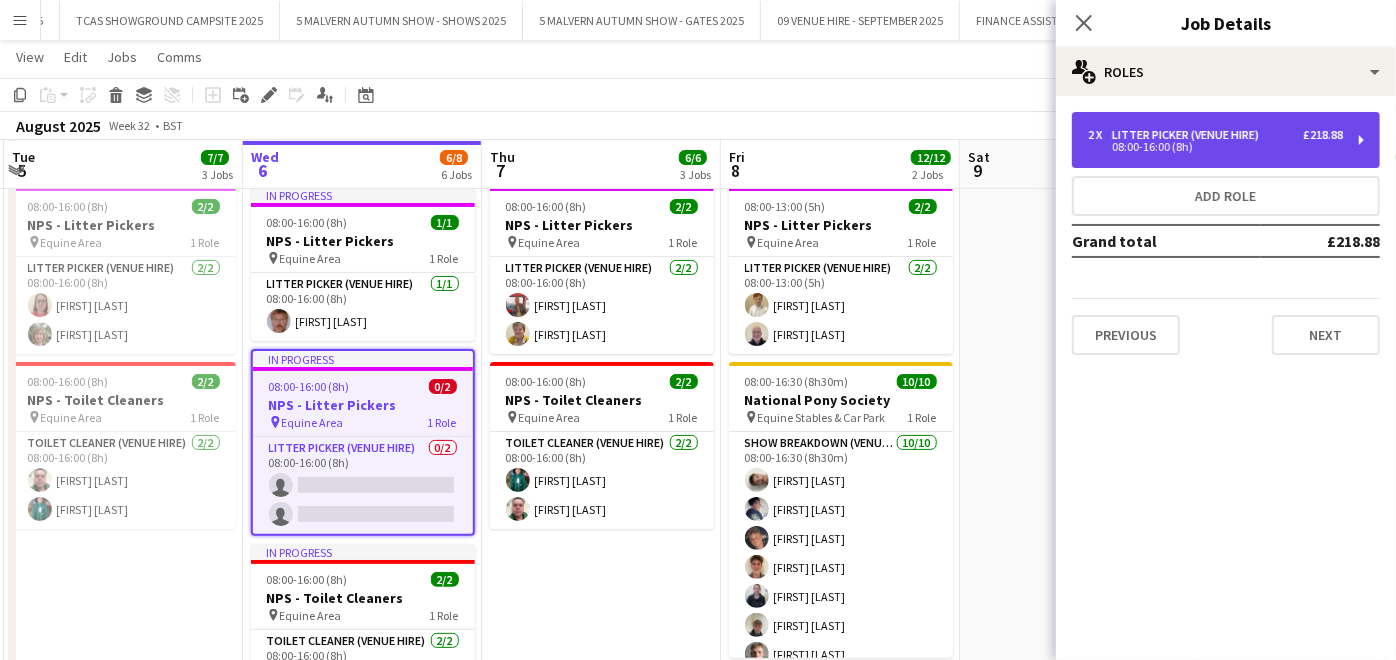 click on "Litter Picker (Venue Hire)" at bounding box center (1189, 135) 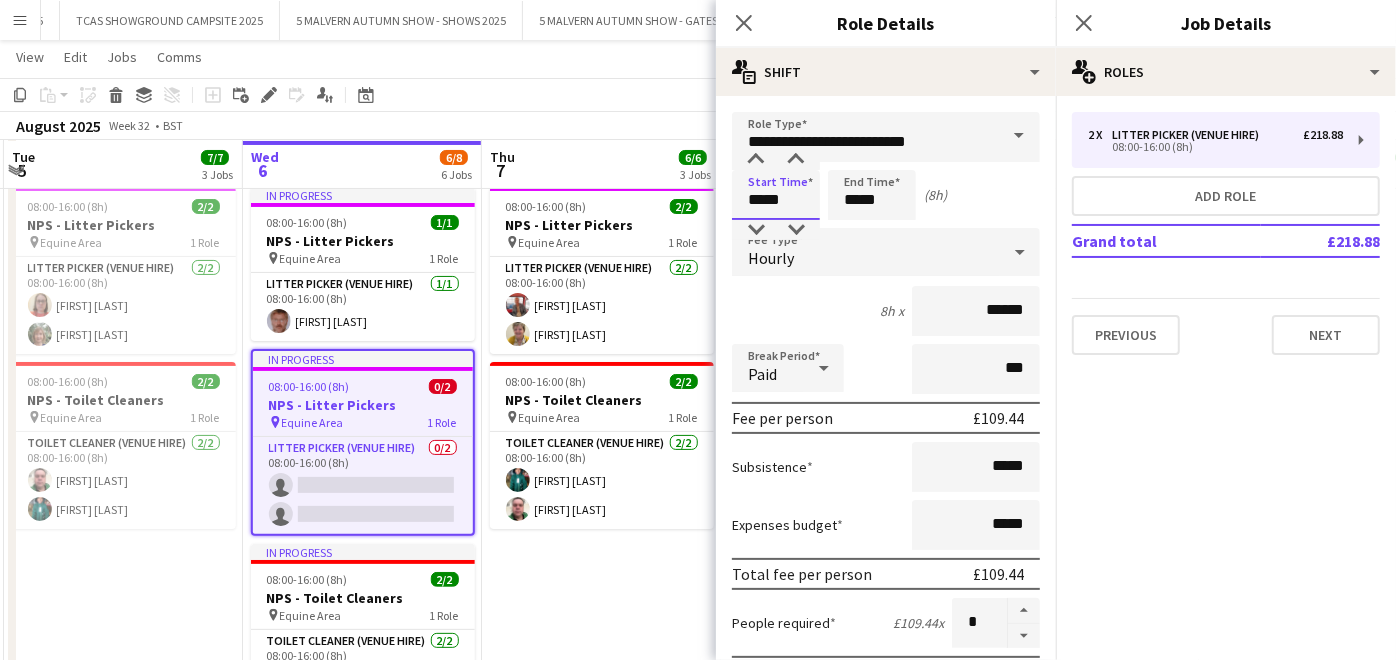 click on "*****" at bounding box center (776, 195) 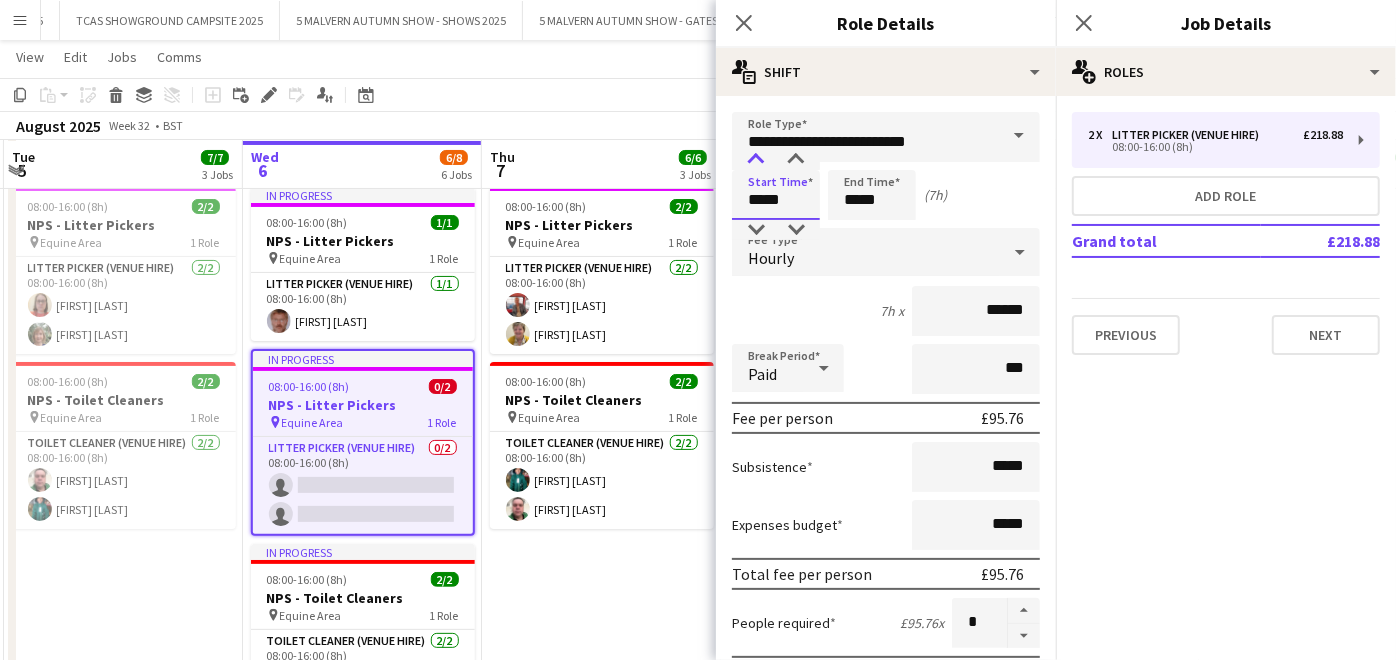 click at bounding box center [756, 160] 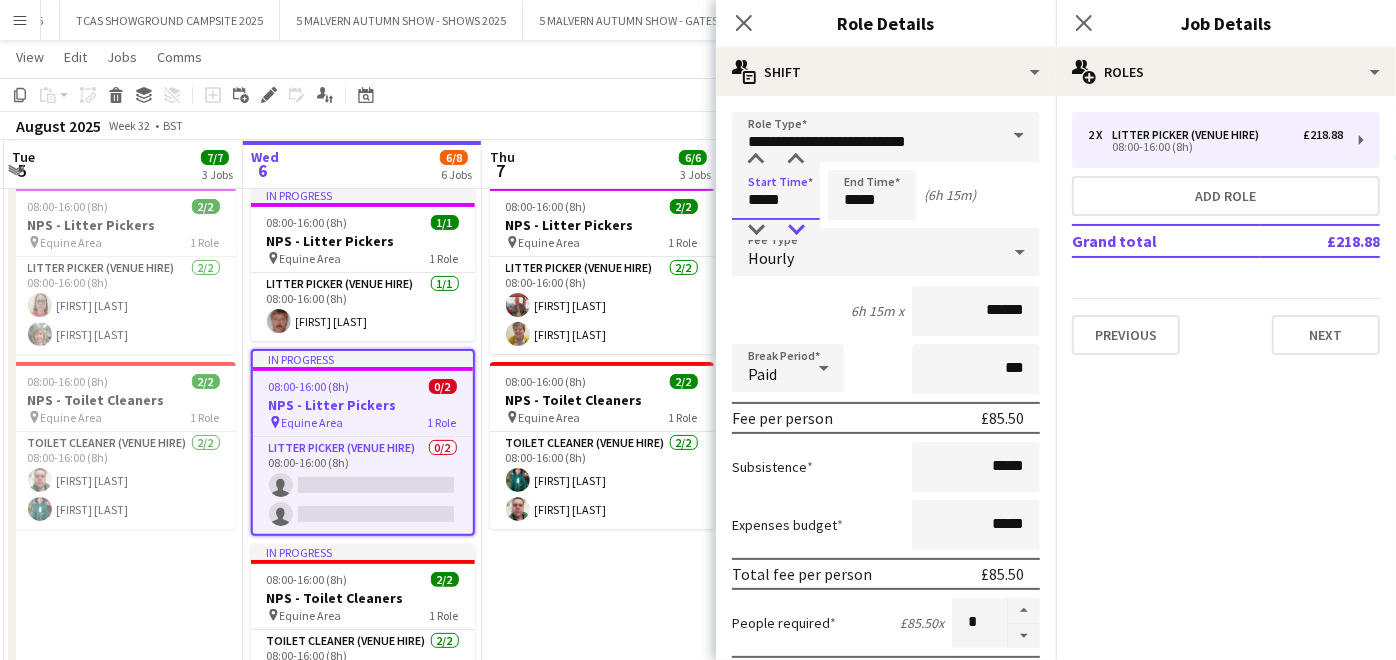 click at bounding box center (796, 230) 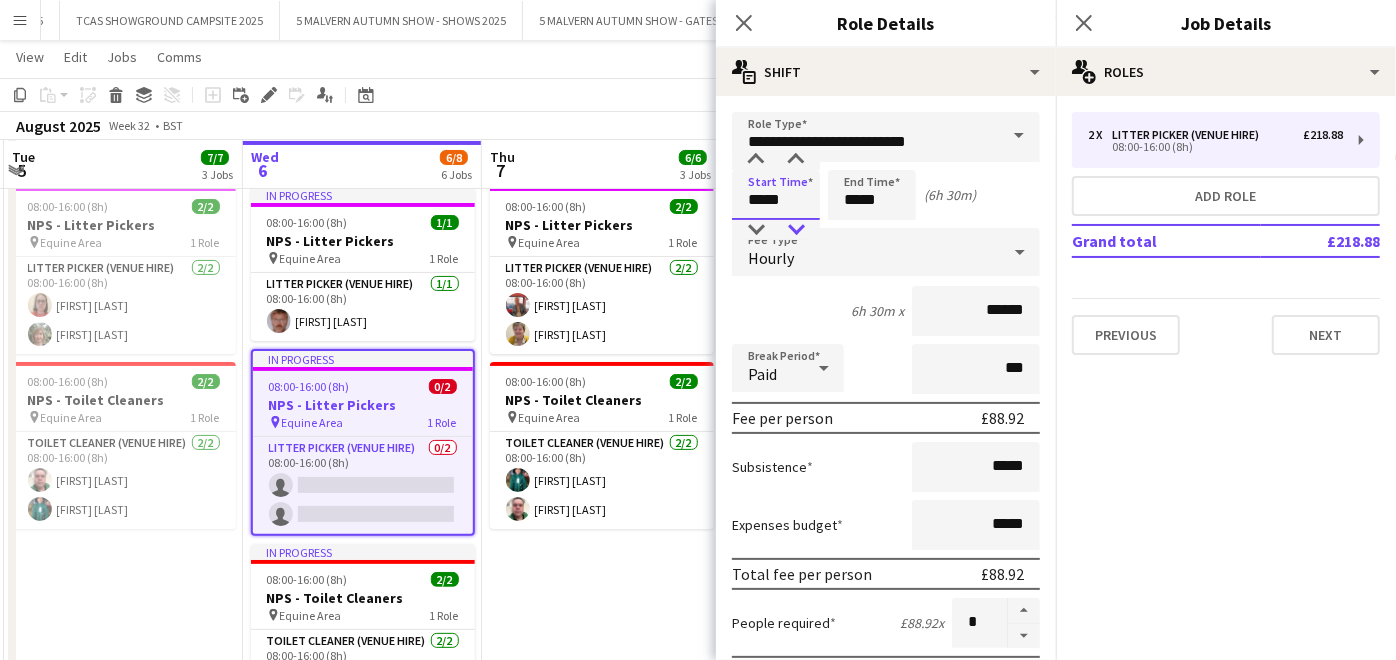 click at bounding box center (796, 230) 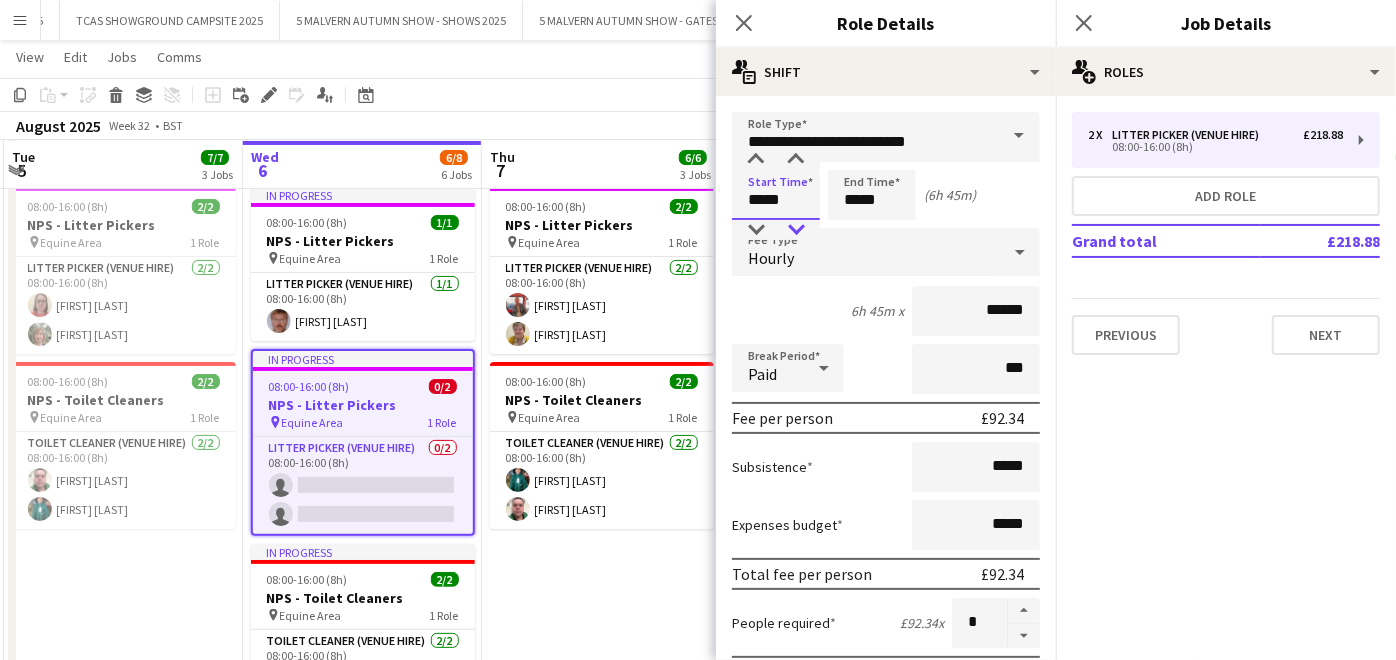 click at bounding box center [796, 230] 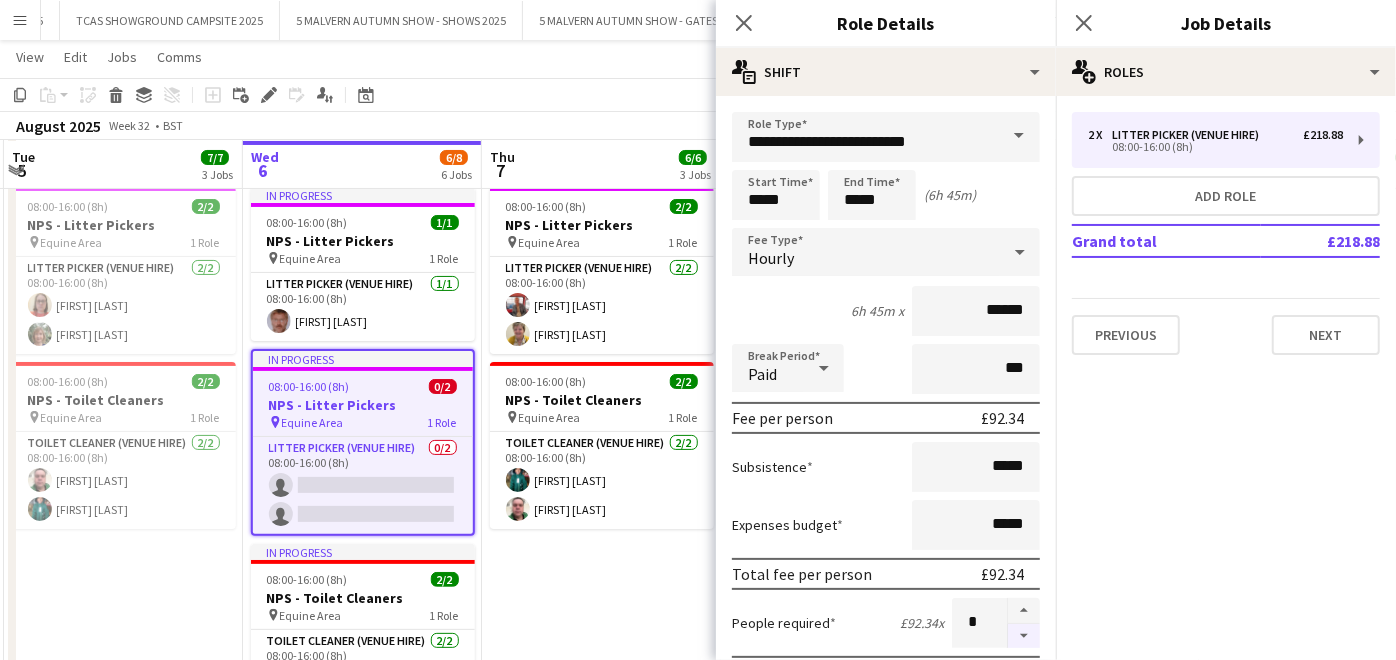 click at bounding box center [1024, 636] 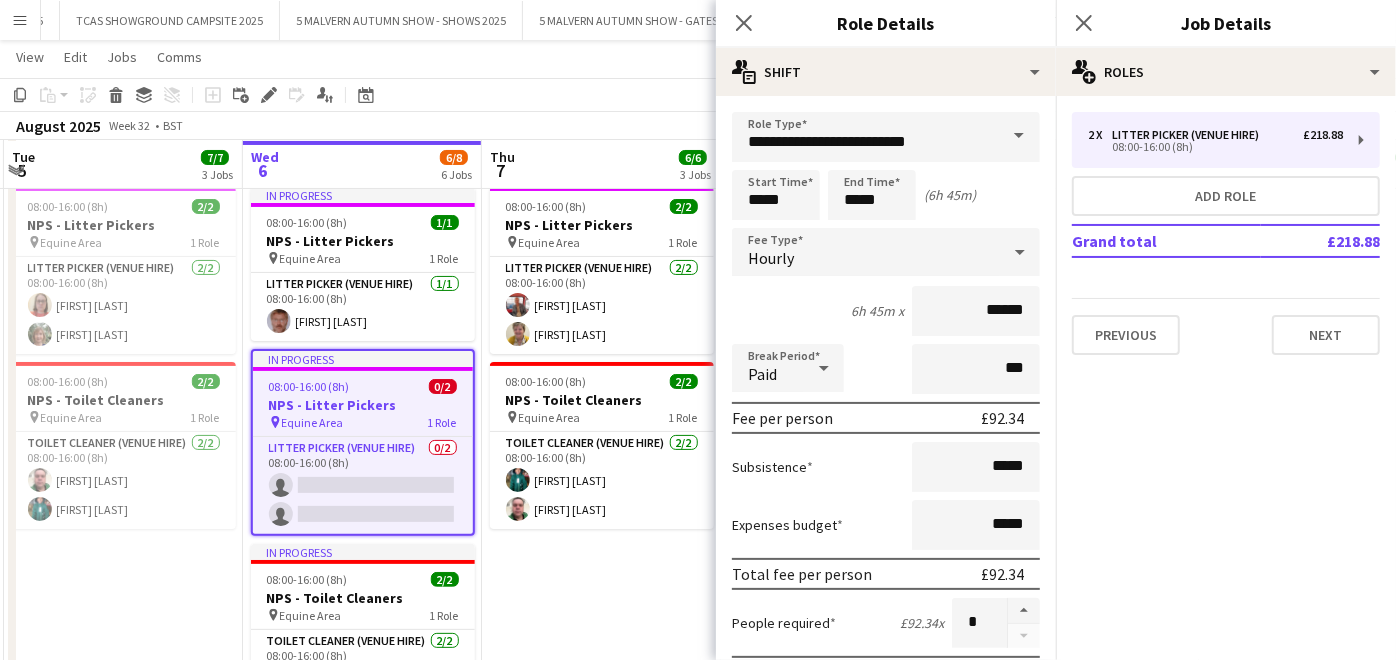 click on "[TIME] [COUNT] [EVENT]
pin
[STREET] [NUMBER] Role [JOB TITLE] [COUNT] [TIME]
[FIRST] [LAST] [FIRST] [LAST] [TIME] [COUNT] [EVENT]
pin
[STREET] [NUMBER] Role [JOB TITLE] [COUNT] [TIME]
[FIRST] [LAST] [FIRST] [LAST]" at bounding box center [601, 497] 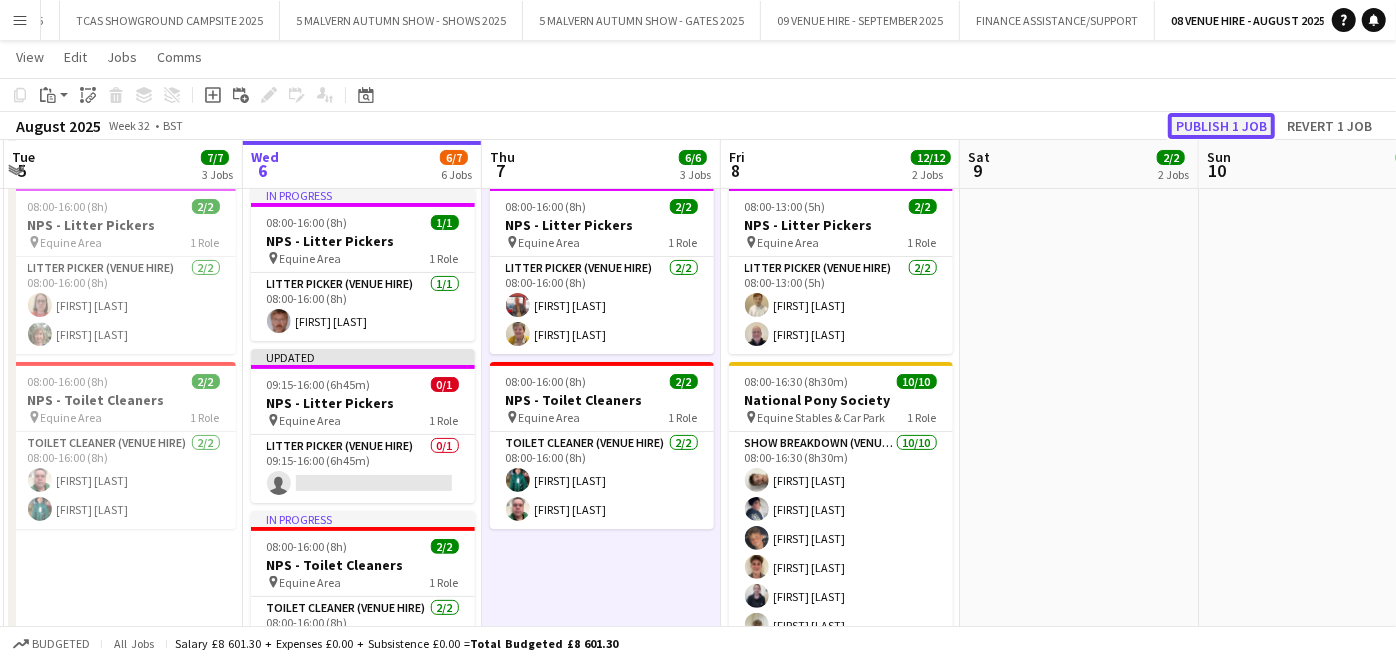 click on "Publish 1 job" 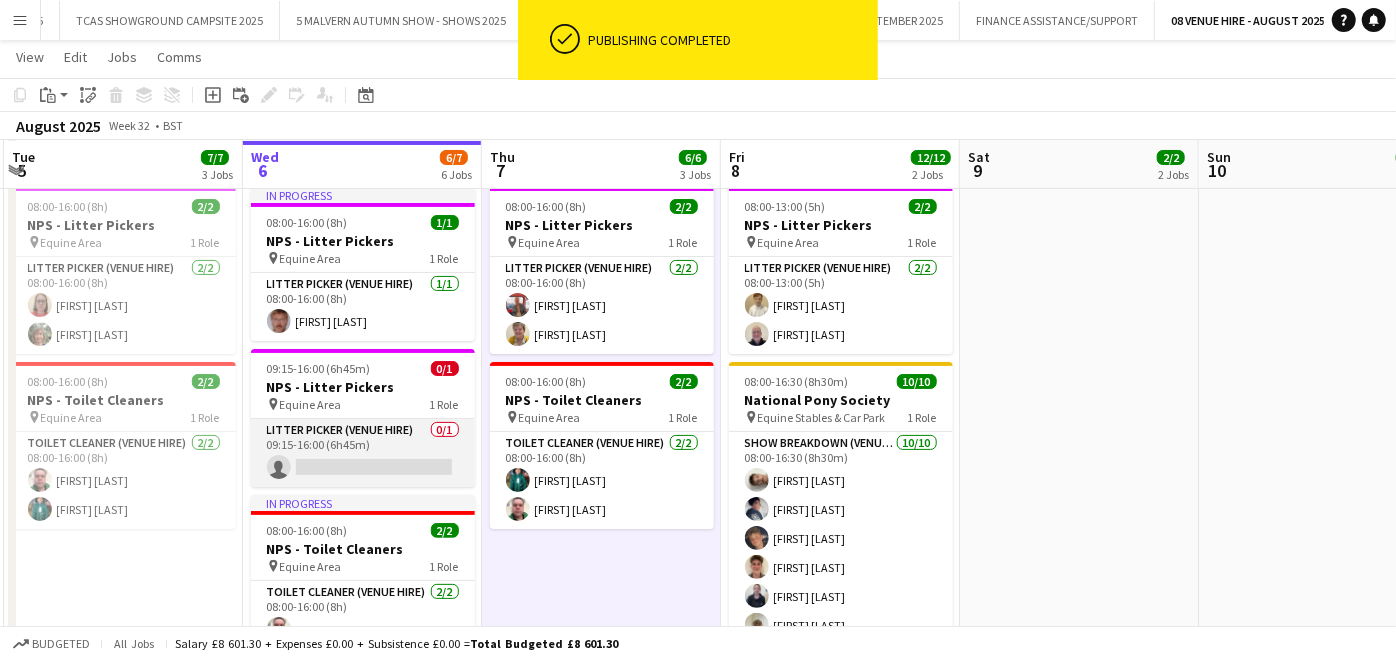 click on "Litter Picker (Venue Hire)   0/1   09:15-16:00 (6h45m)
single-neutral-actions" at bounding box center [363, 453] 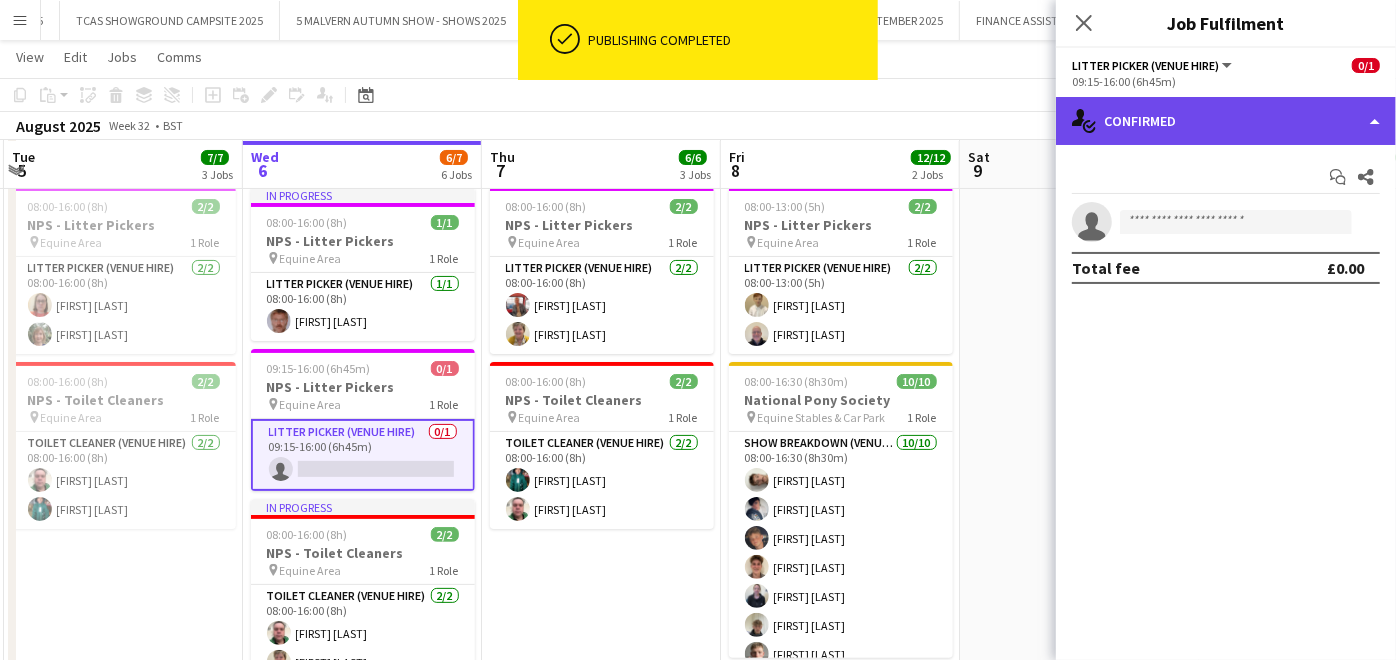 click on "single-neutral-actions-check-2
Confirmed" 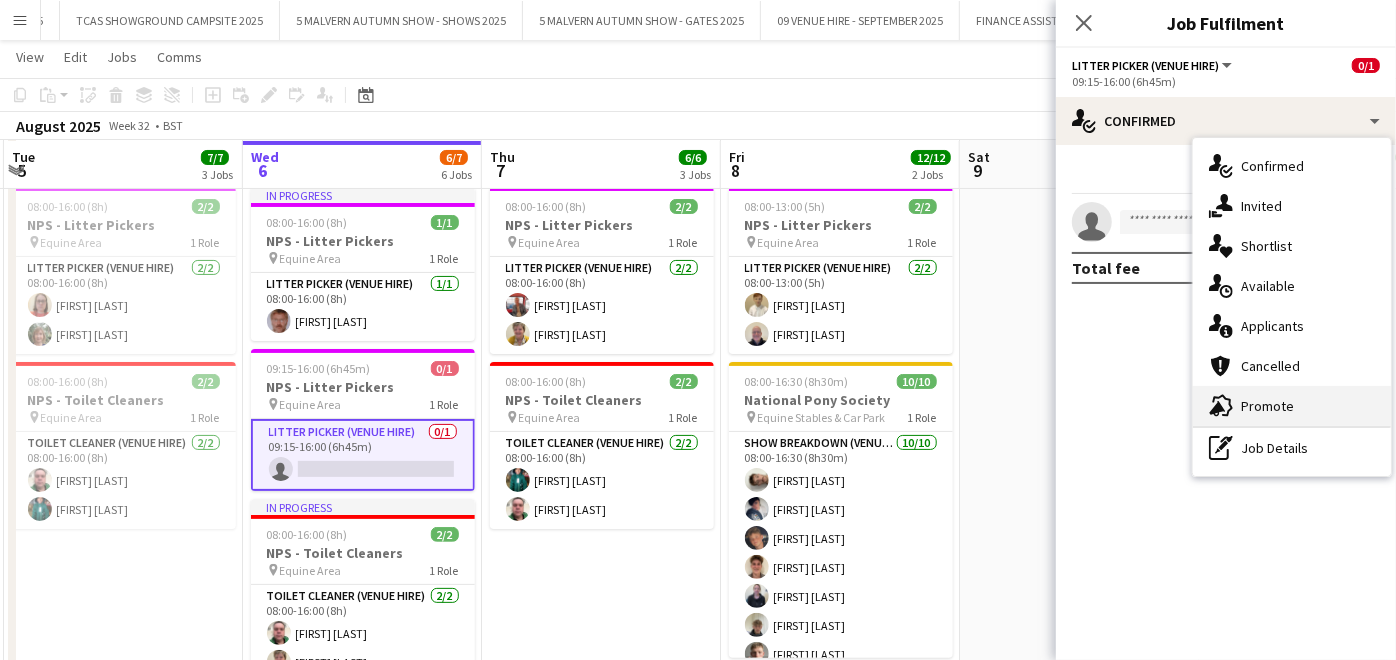 click on "advertising-megaphone
Promote" at bounding box center (1292, 406) 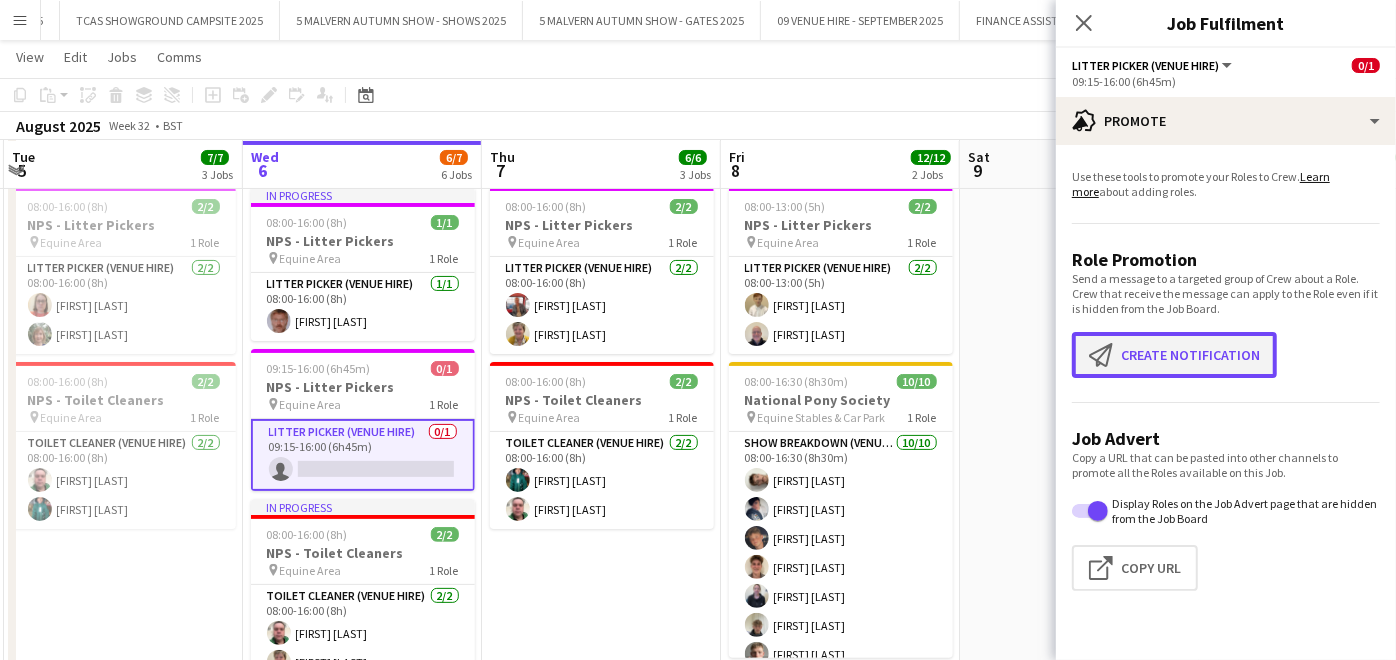 click on "Create notification
Create notification" at bounding box center [1174, 355] 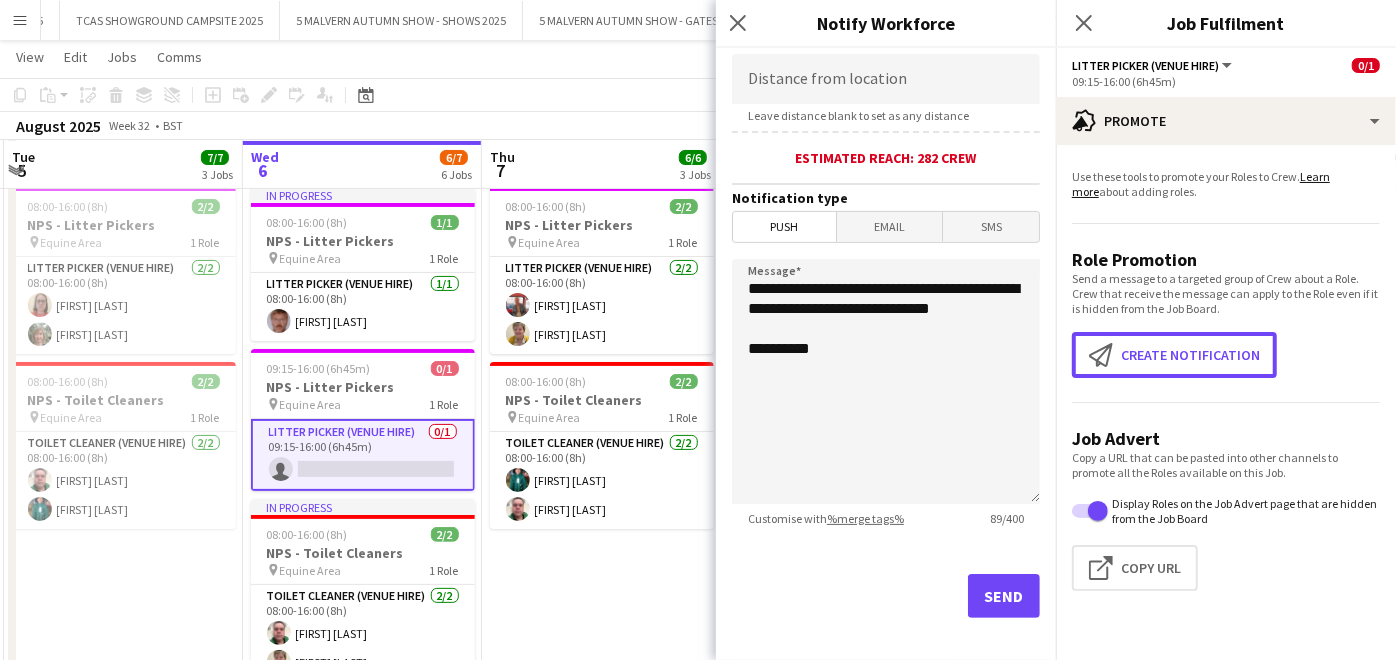 scroll, scrollTop: 432, scrollLeft: 0, axis: vertical 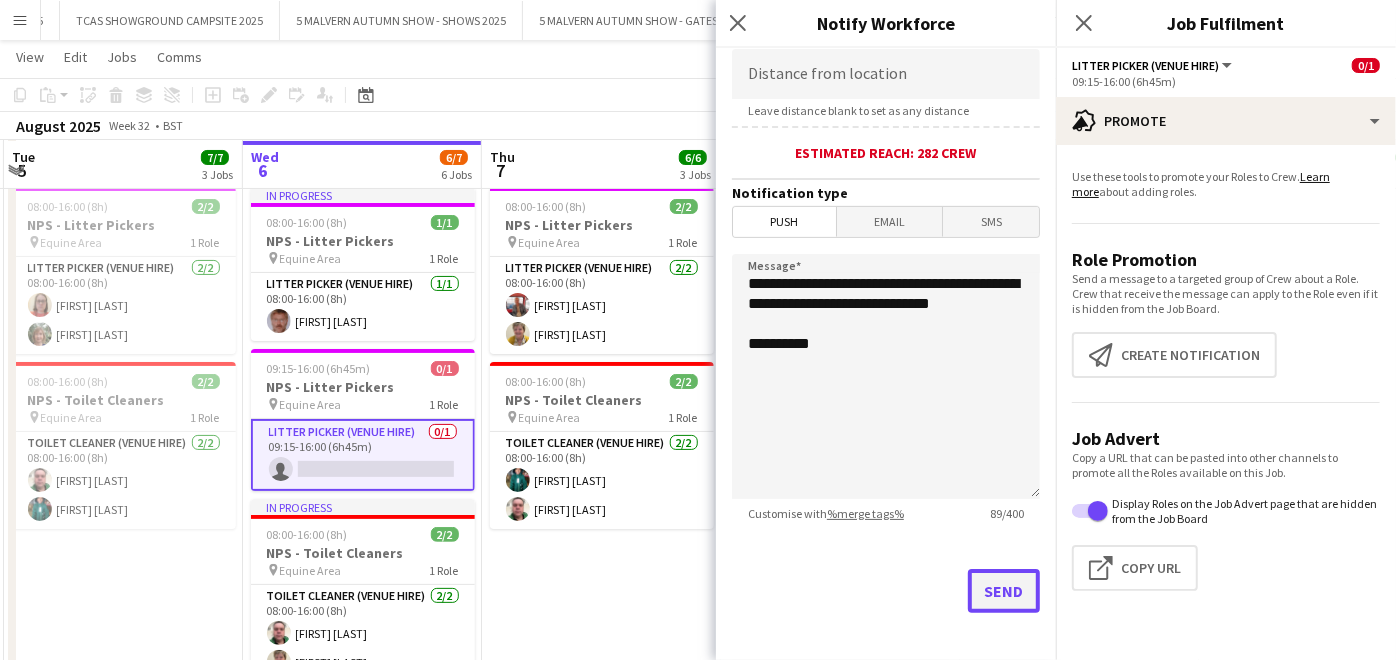 click on "Send" 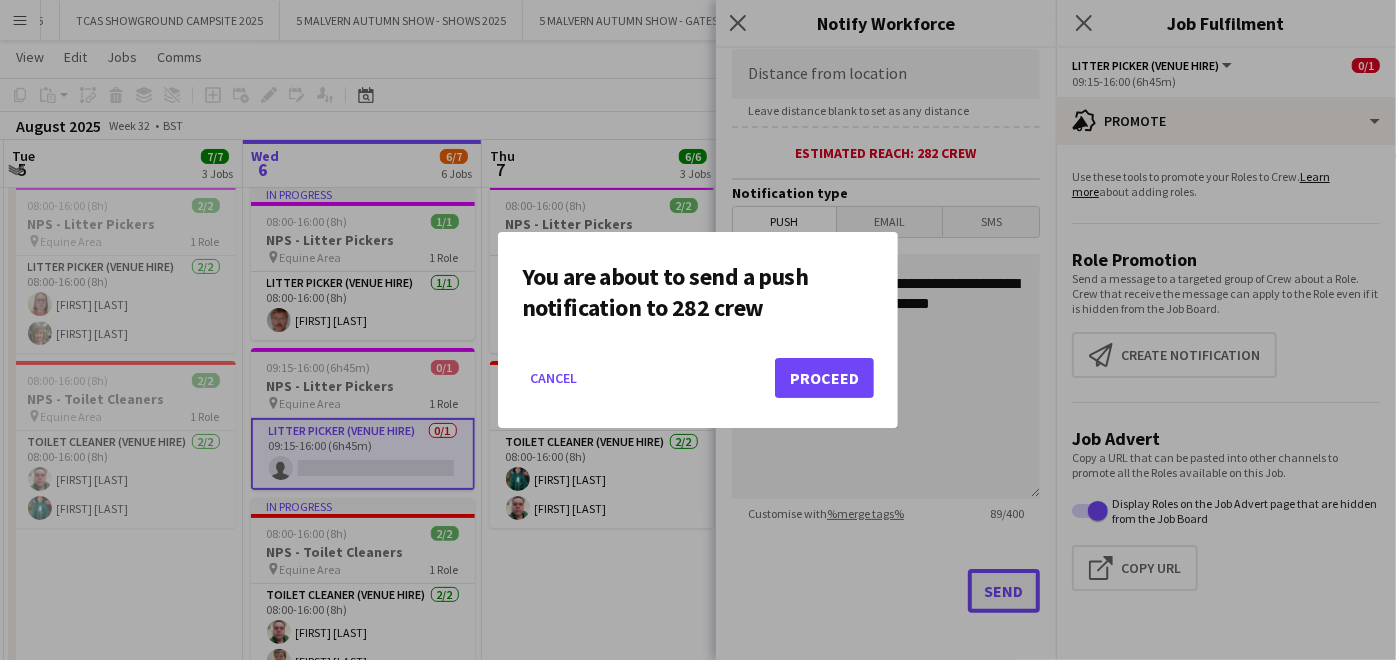 scroll, scrollTop: 0, scrollLeft: 0, axis: both 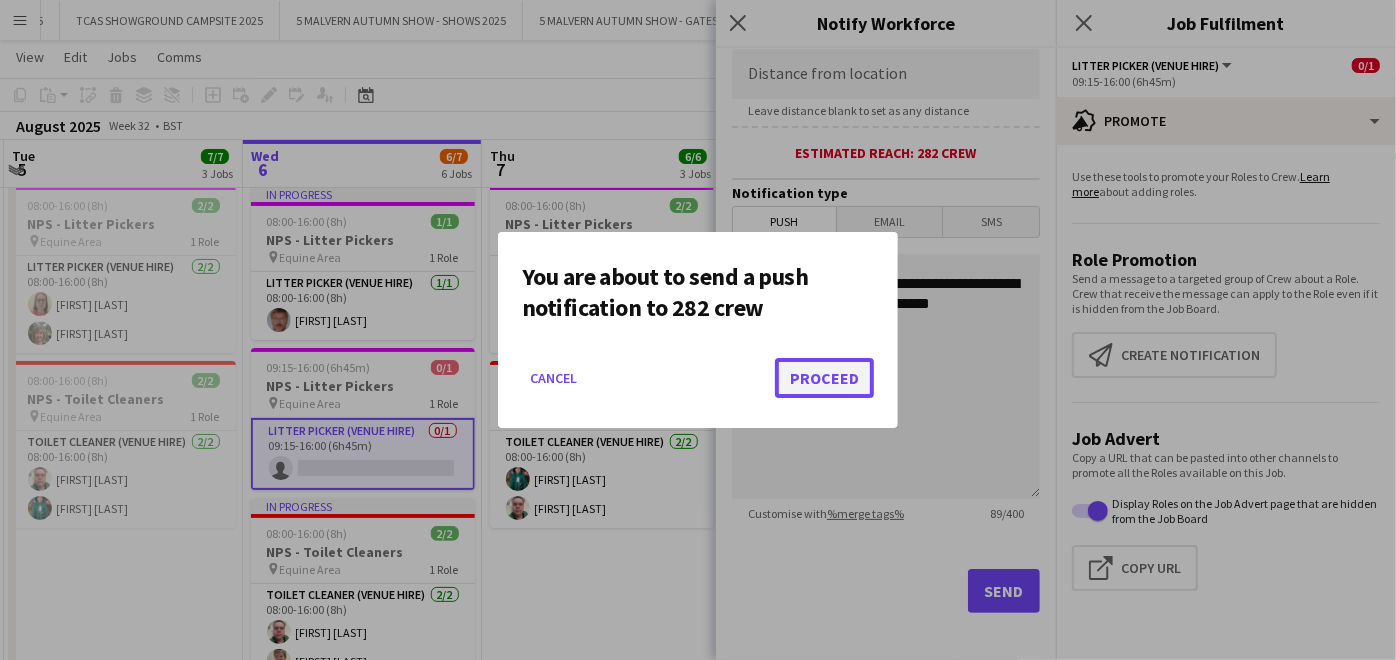 click on "Proceed" 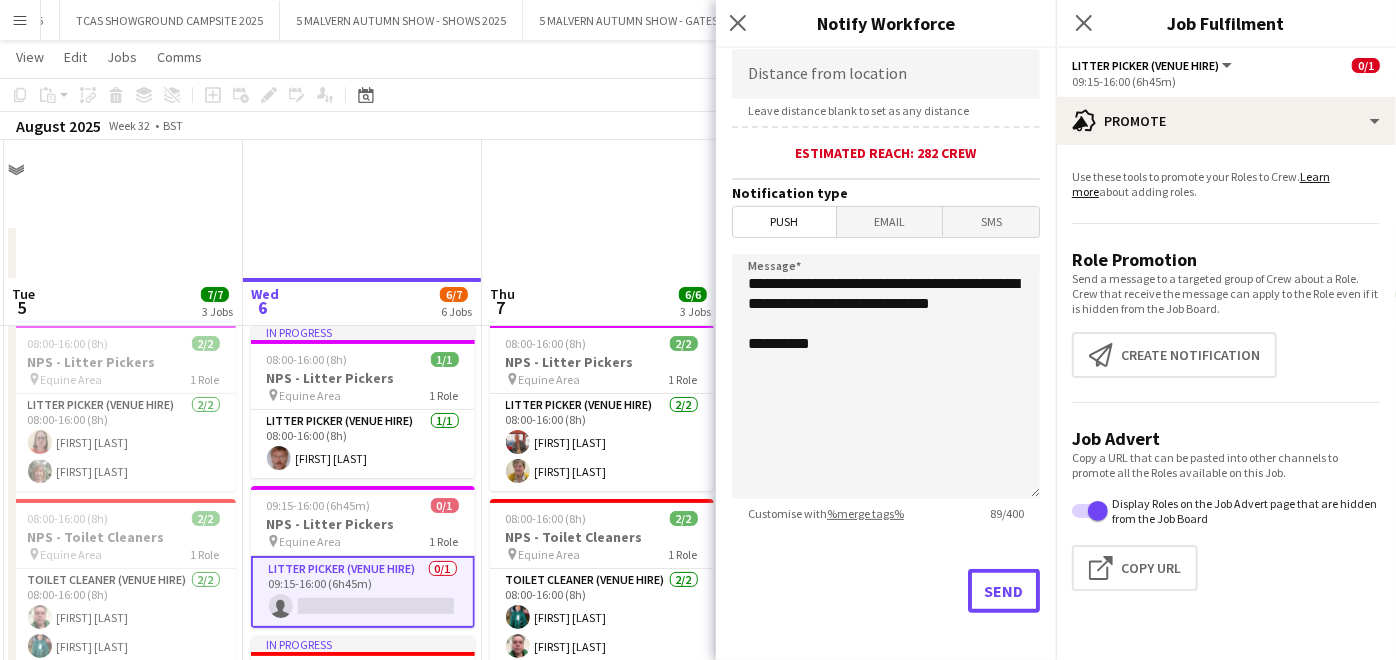 scroll, scrollTop: 137, scrollLeft: 0, axis: vertical 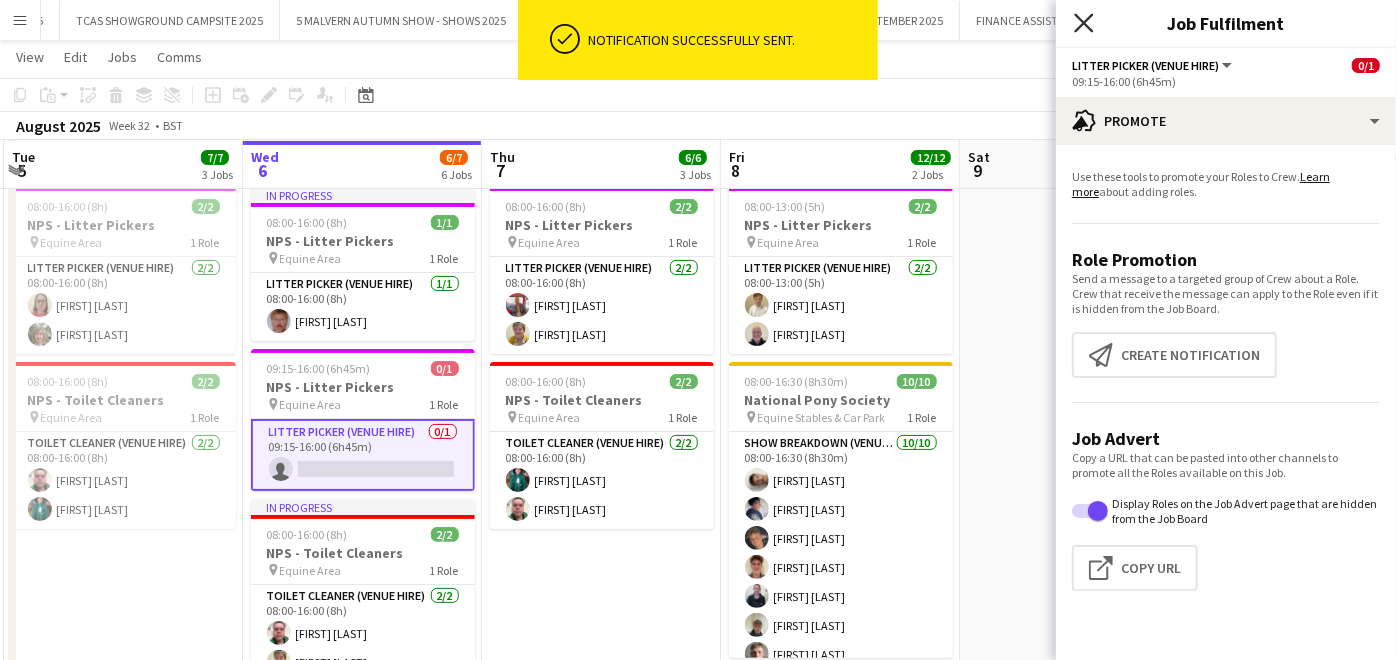 click on "Close pop-in" 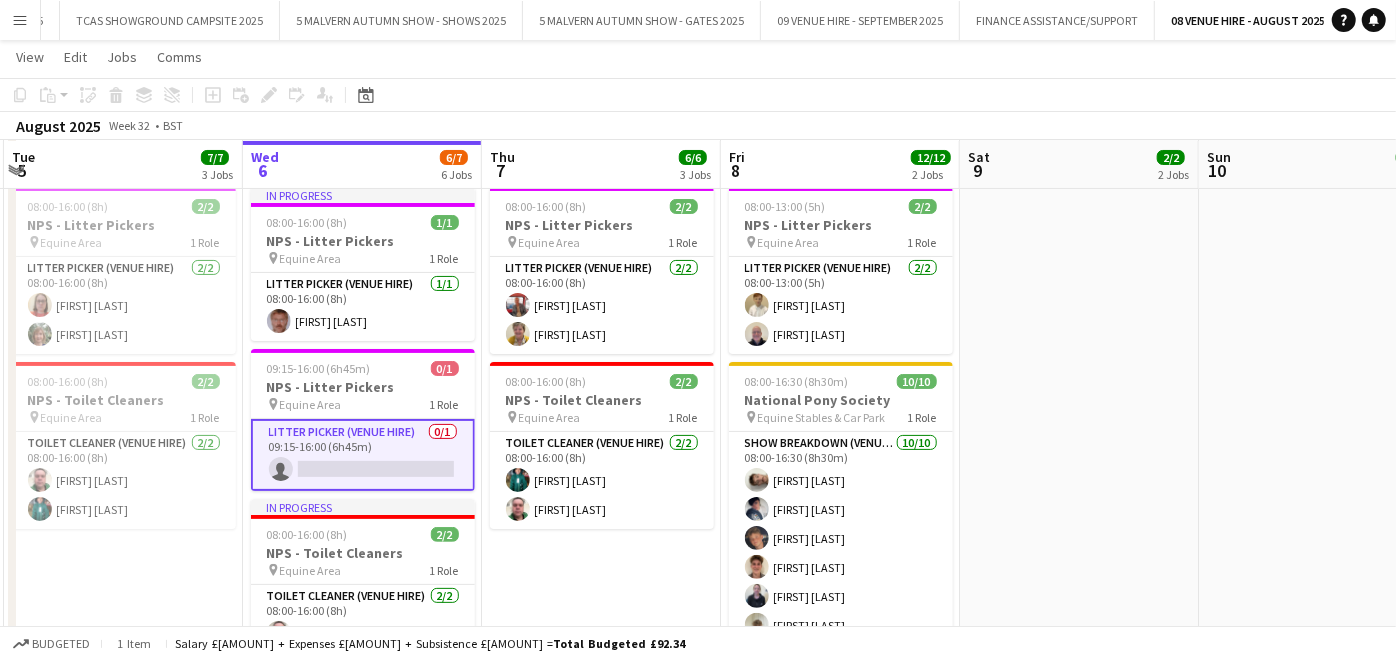 click on "Litter Picker (Venue Hire)   0/1   09:15-16:00 (6h45m)
single-neutral-actions" at bounding box center (363, 455) 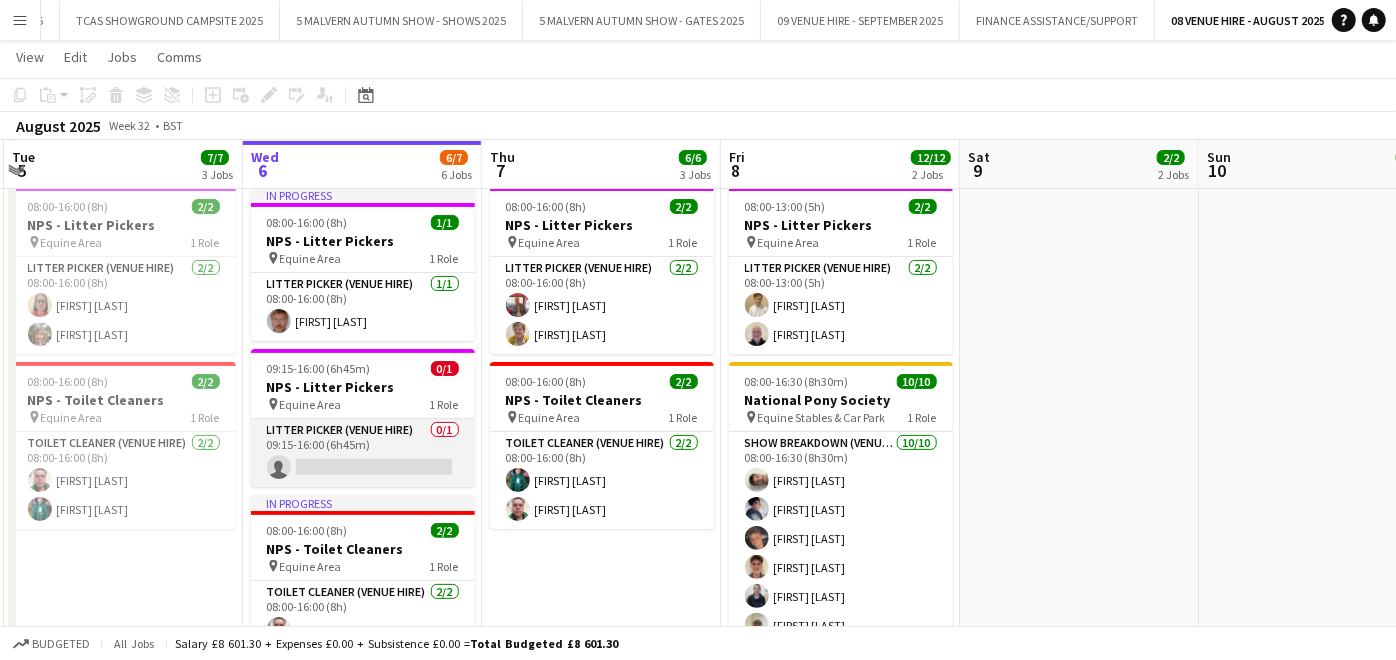 click on "Litter Picker (Venue Hire)   0/1   09:15-16:00 (6h45m)
single-neutral-actions" at bounding box center [363, 453] 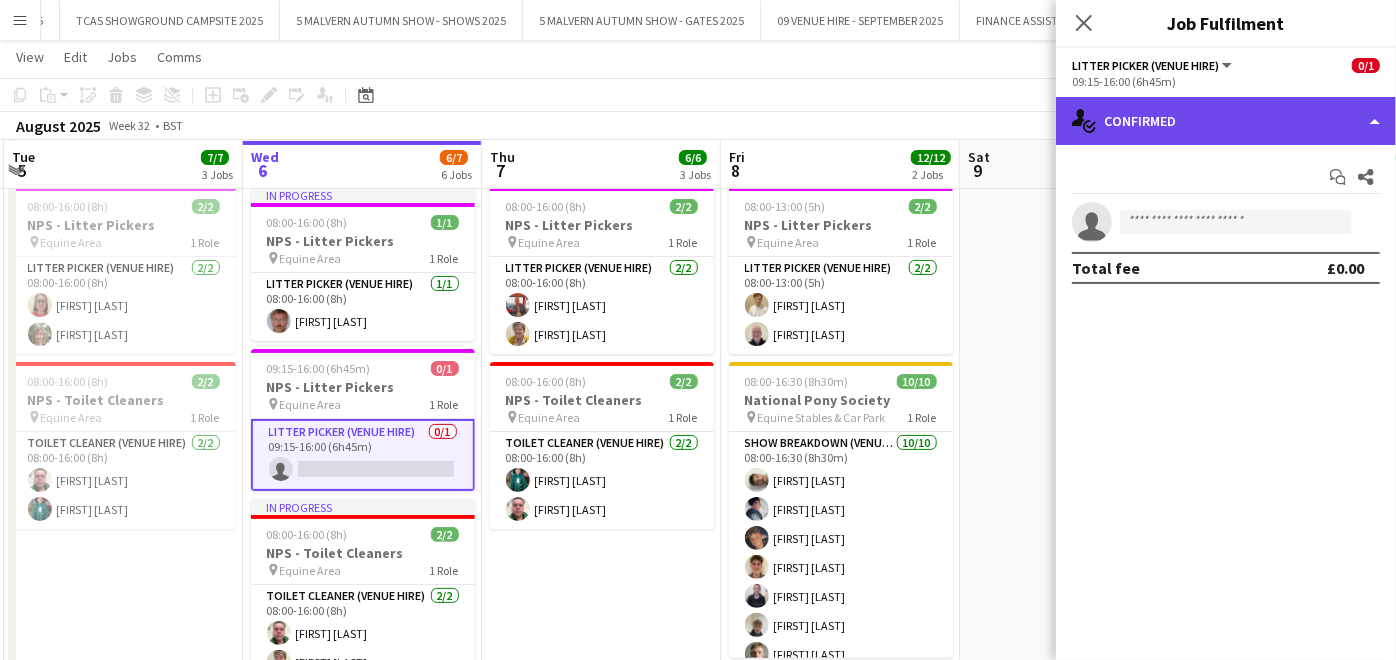 click on "single-neutral-actions-check-2
Confirmed" 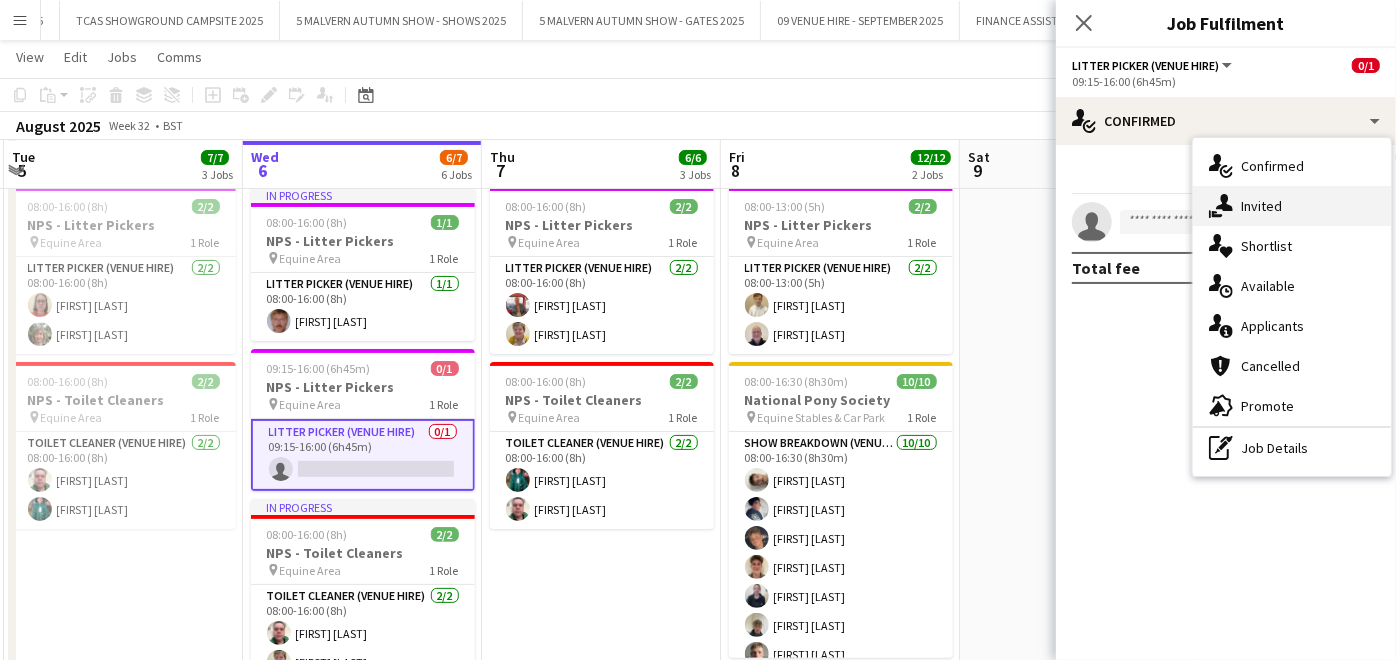 click on "single-neutral-actions-share-1
Invited" at bounding box center (1292, 206) 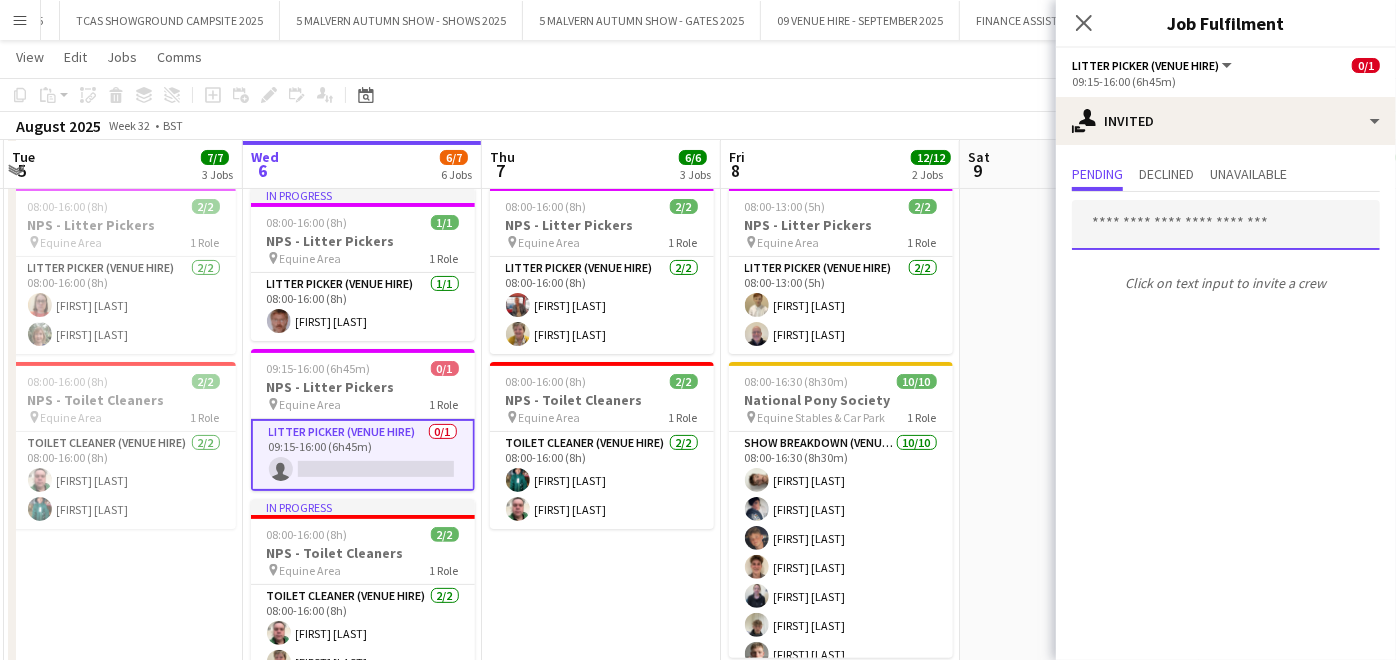 click at bounding box center (1226, 225) 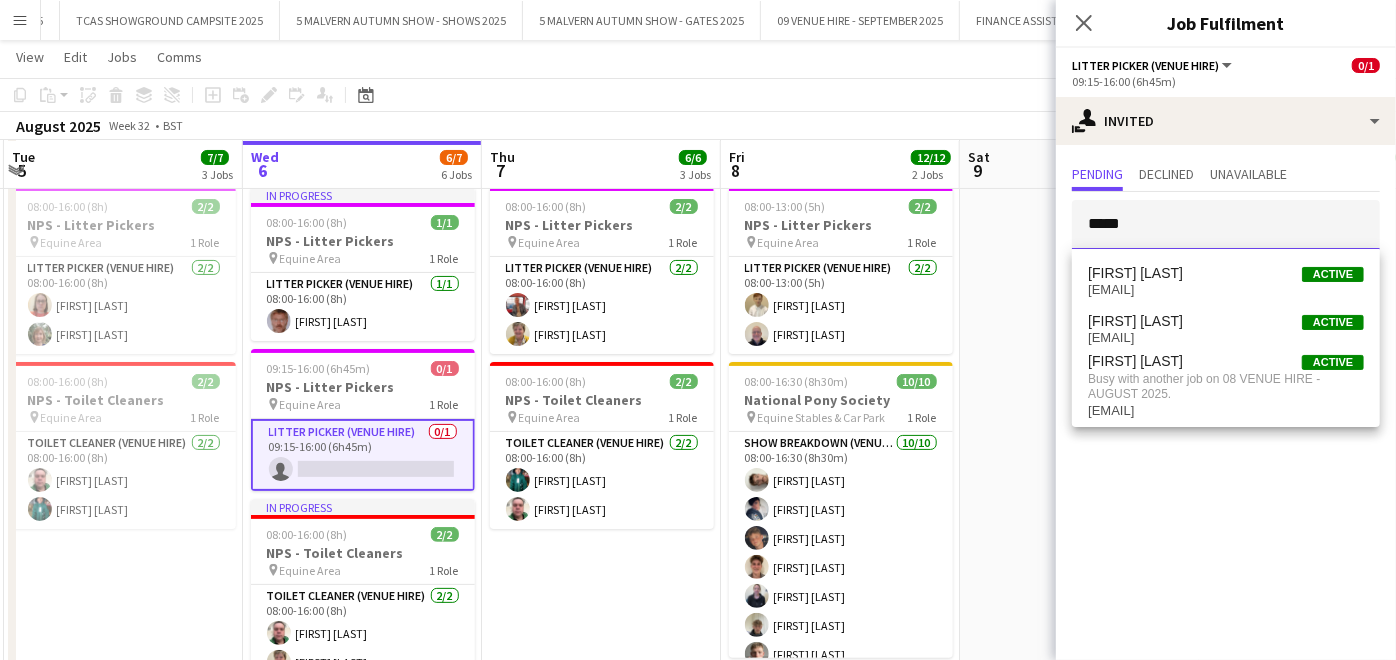 drag, startPoint x: 1188, startPoint y: 220, endPoint x: 1079, endPoint y: 227, distance: 109.22454 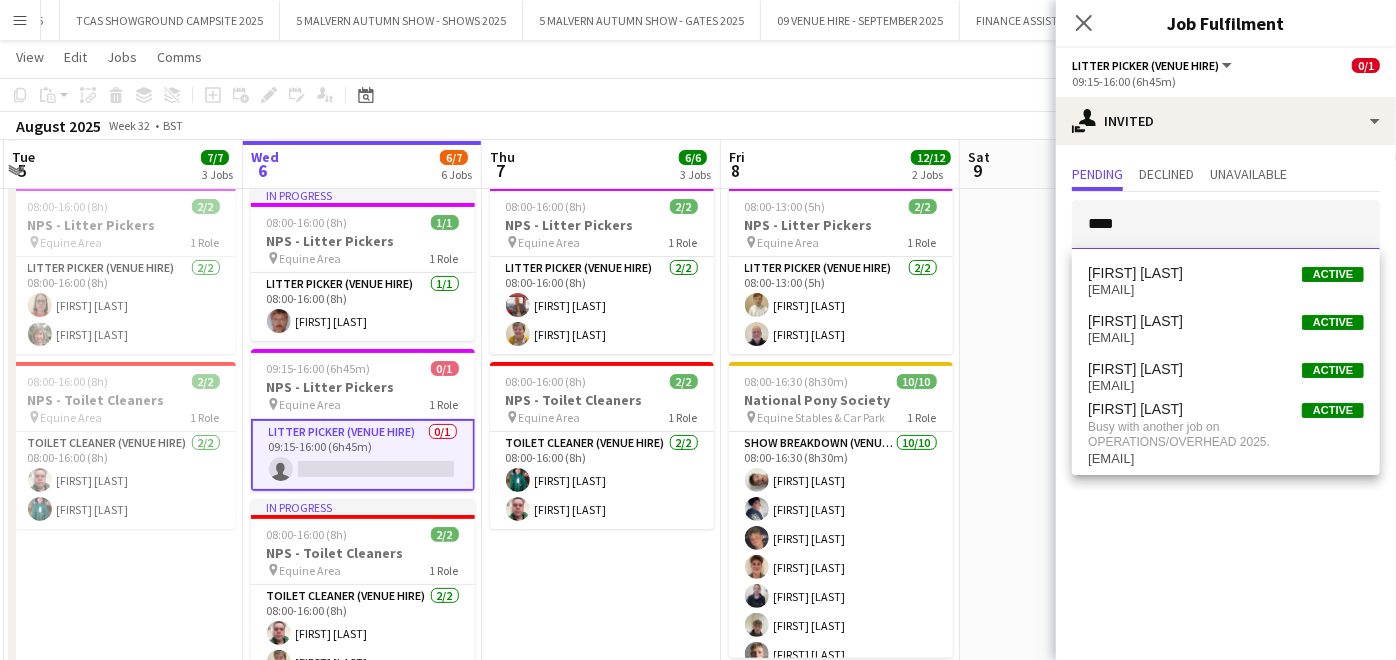 drag, startPoint x: 1180, startPoint y: 223, endPoint x: 1068, endPoint y: 231, distance: 112.28535 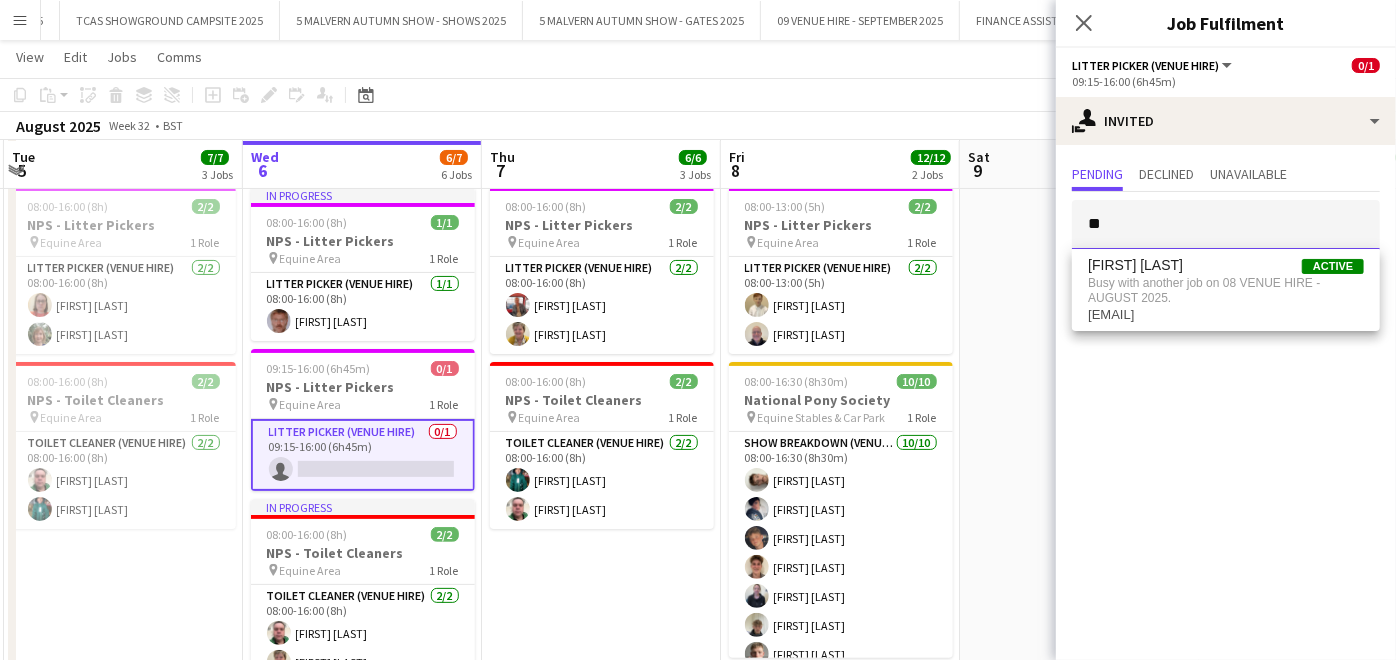 type on "*" 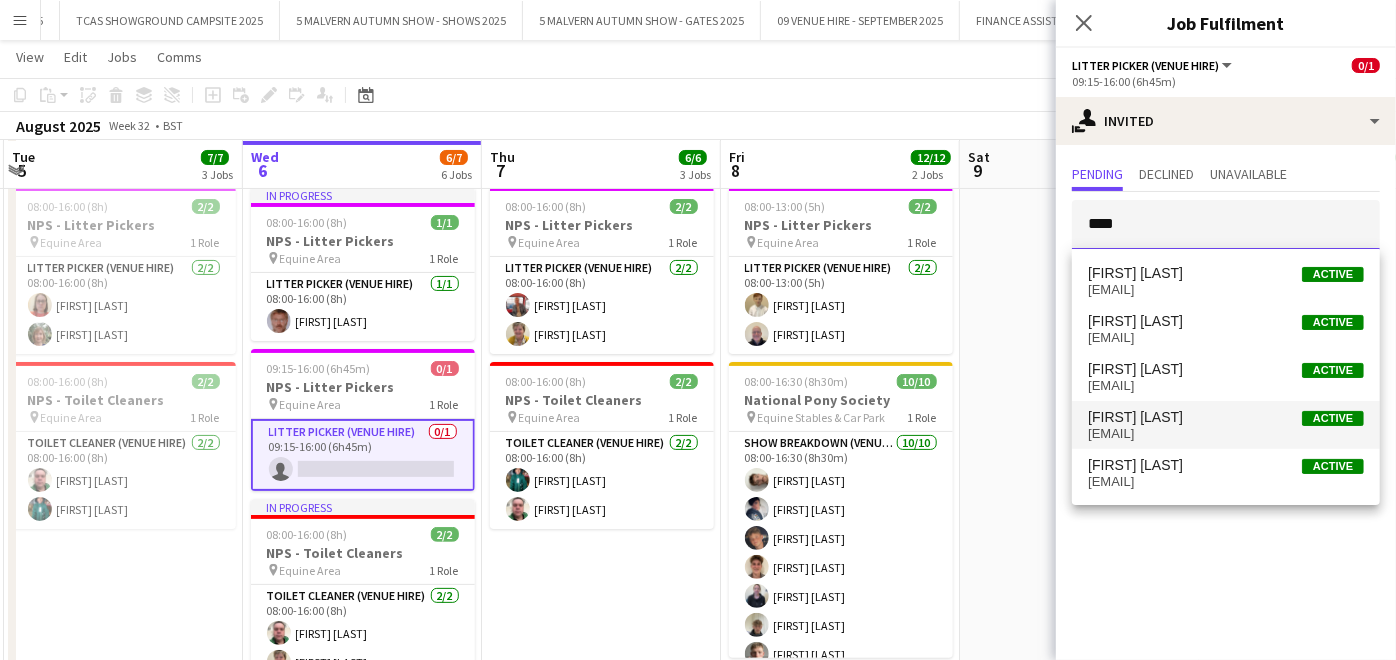 type on "****" 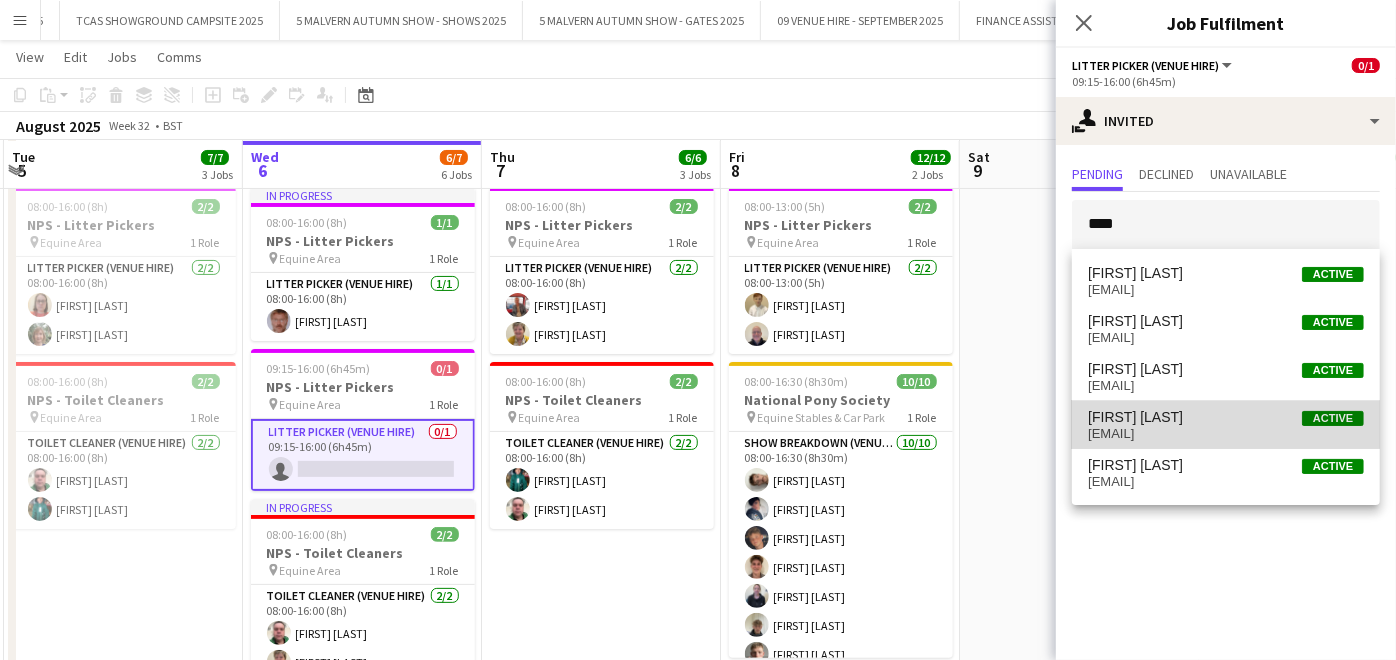 click on "[FIRST] [LAST]" at bounding box center [1135, 417] 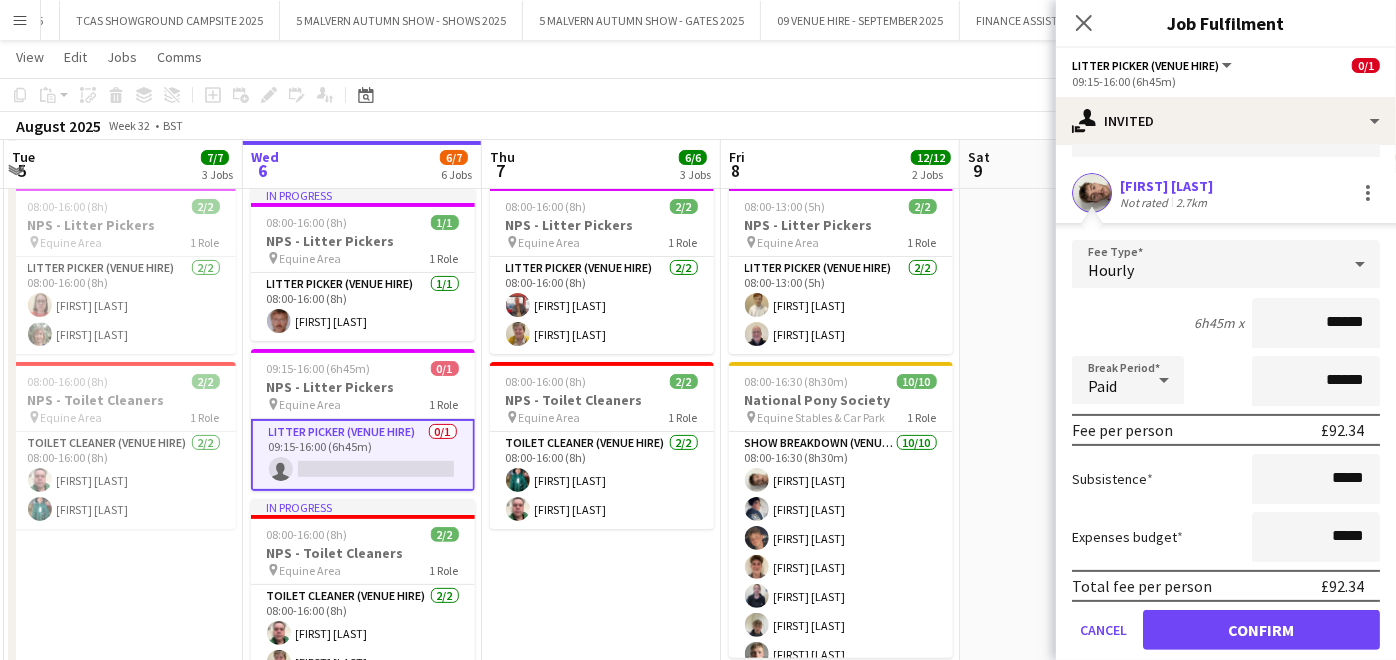 scroll, scrollTop: 156, scrollLeft: 0, axis: vertical 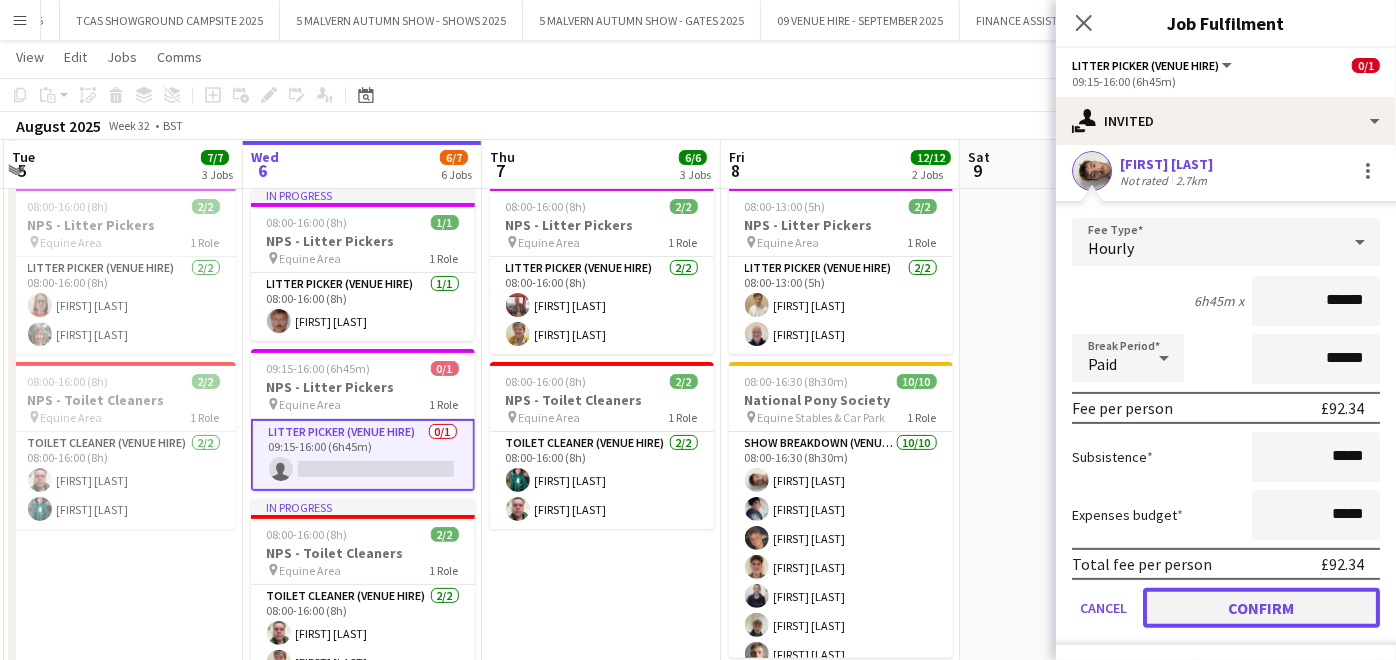 click on "Confirm" 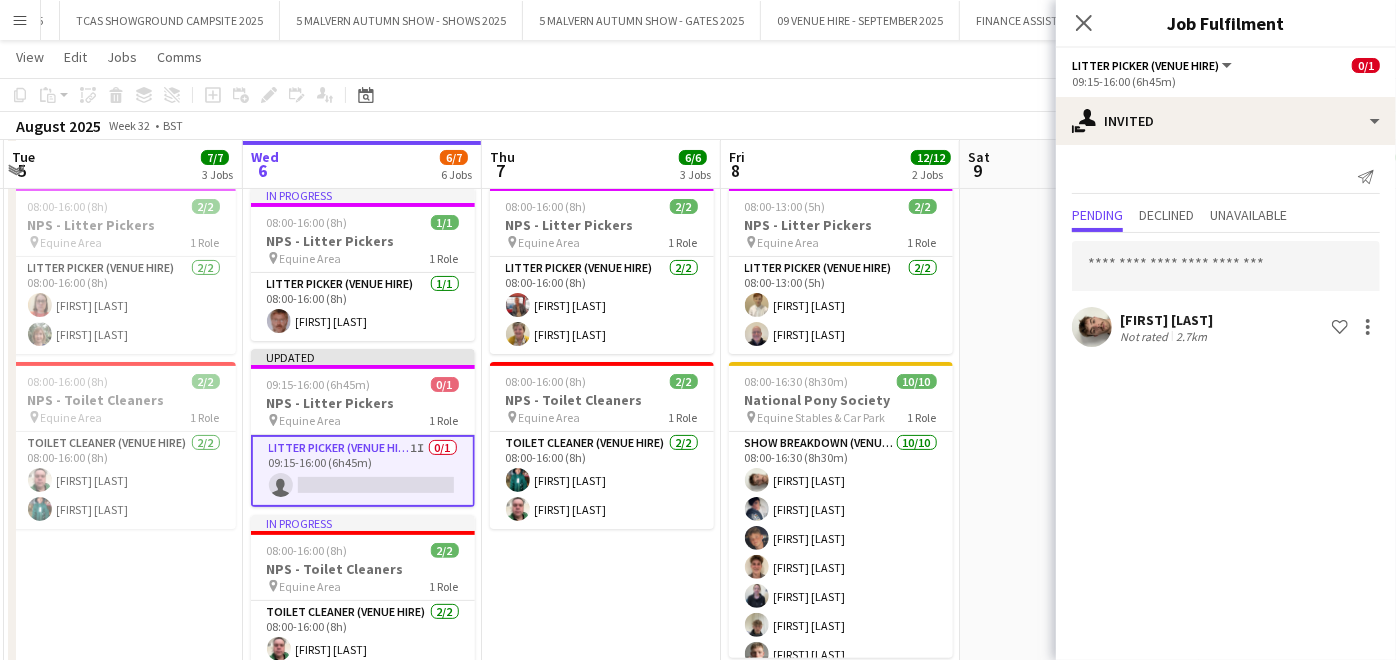 scroll, scrollTop: 0, scrollLeft: 0, axis: both 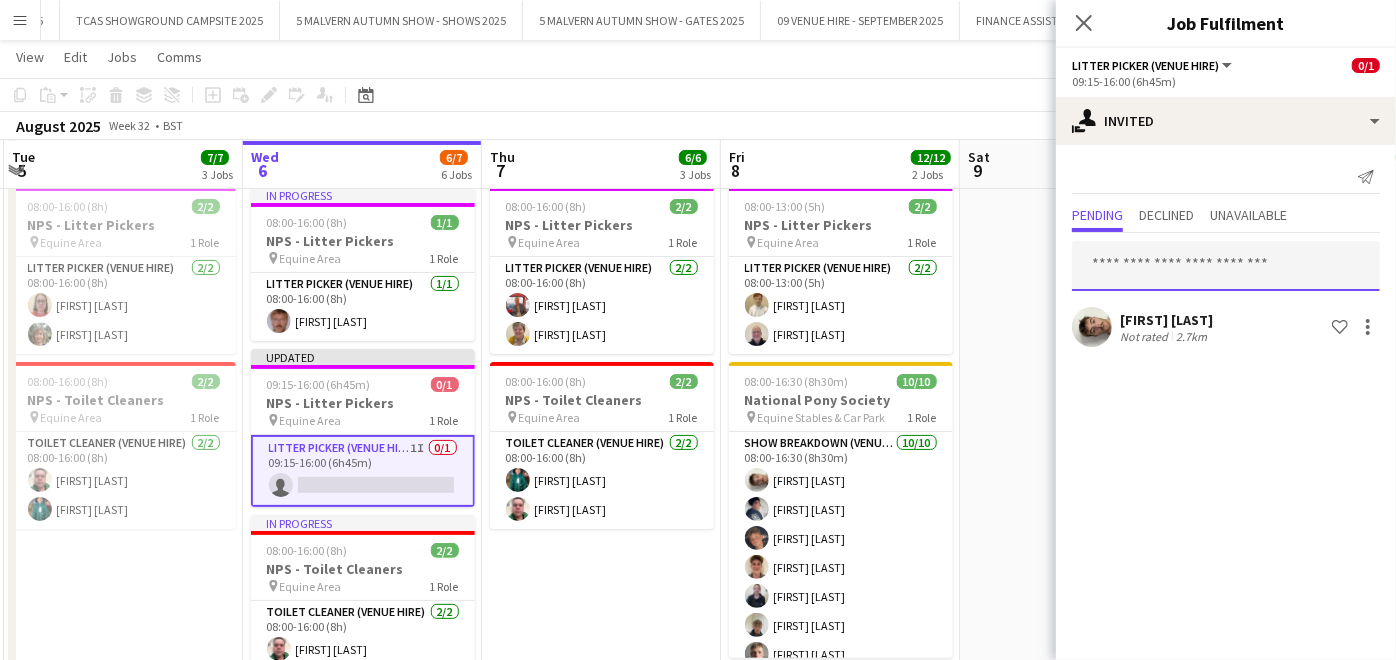 click at bounding box center (1226, 266) 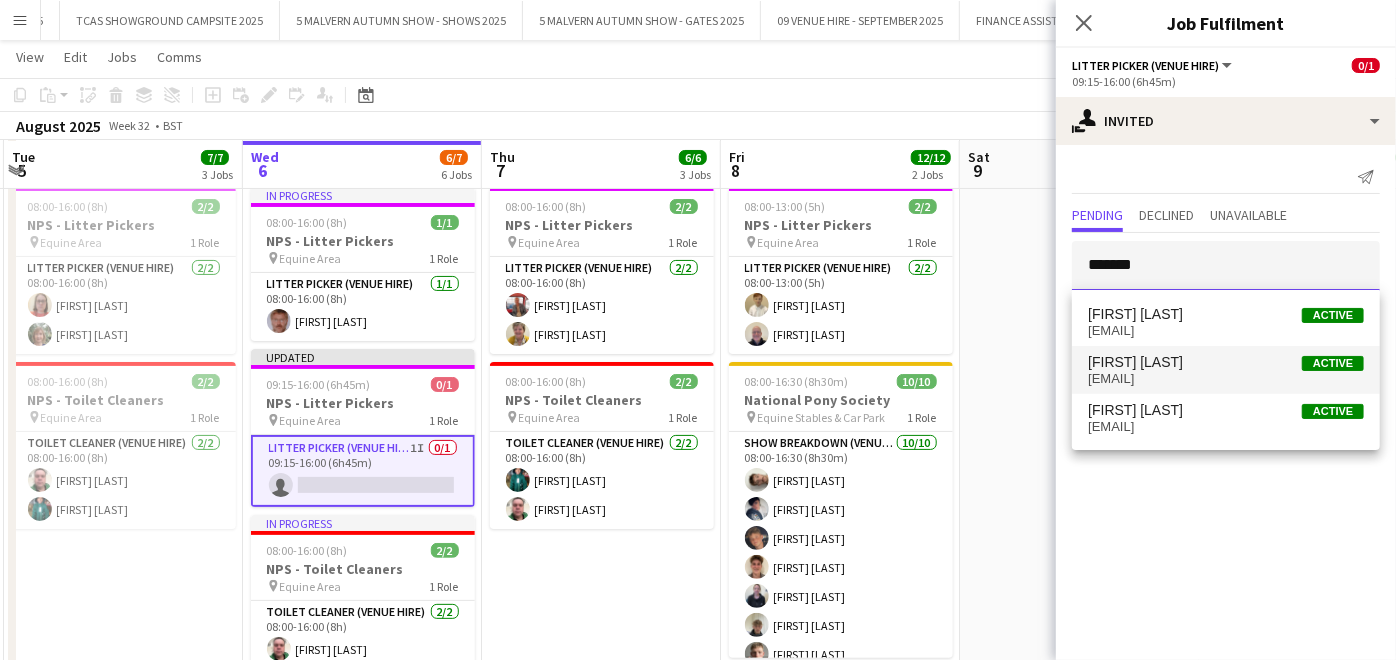 type on "*******" 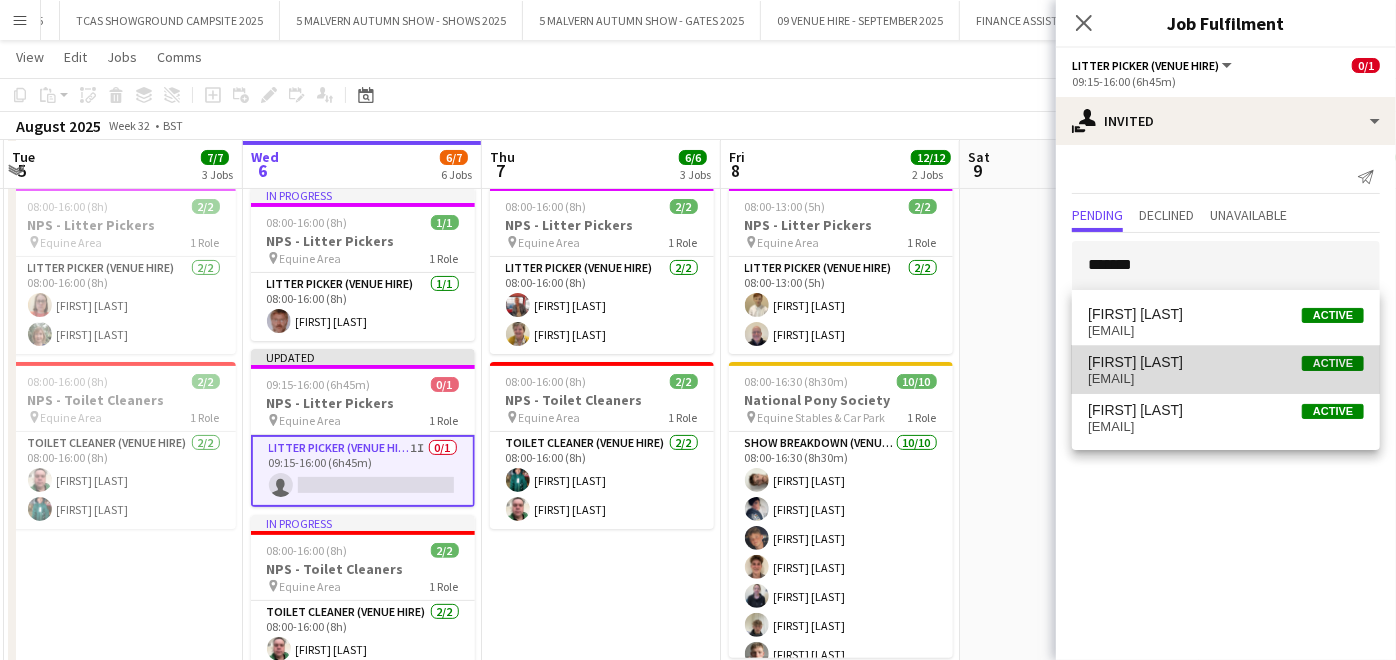 click on "[EMAIL]" at bounding box center [1226, 379] 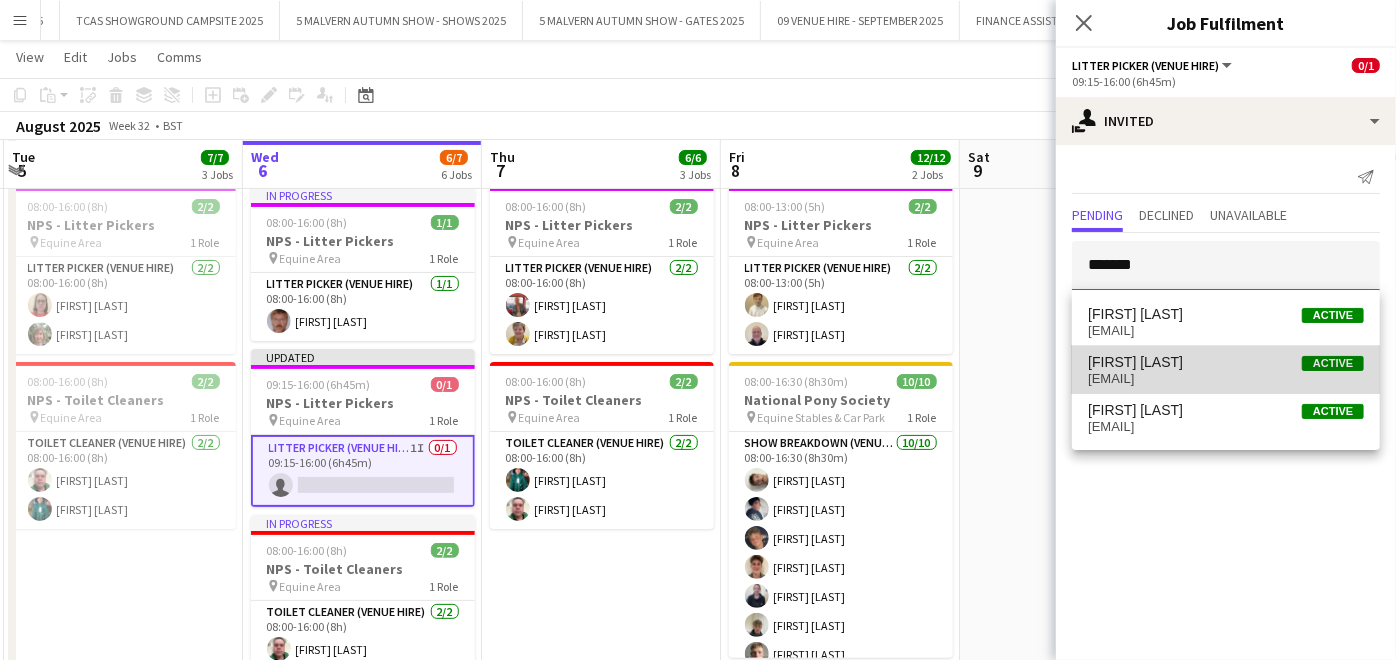 type 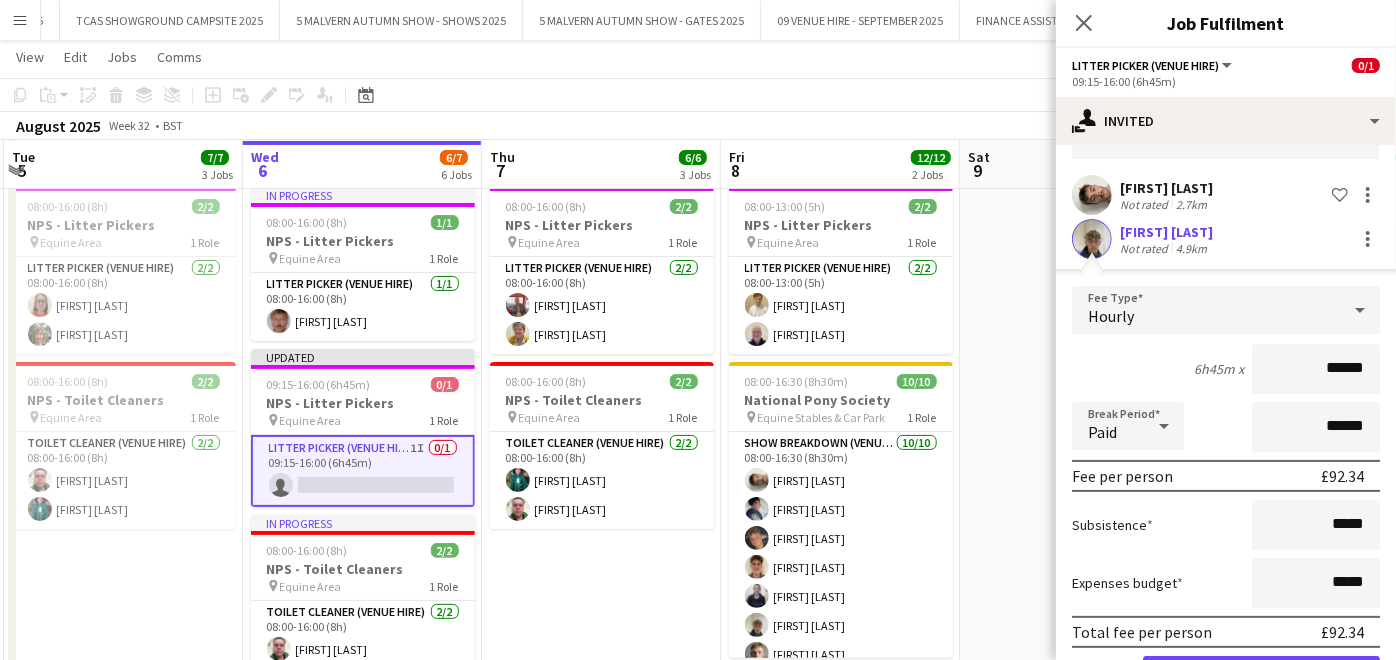 scroll, scrollTop: 130, scrollLeft: 0, axis: vertical 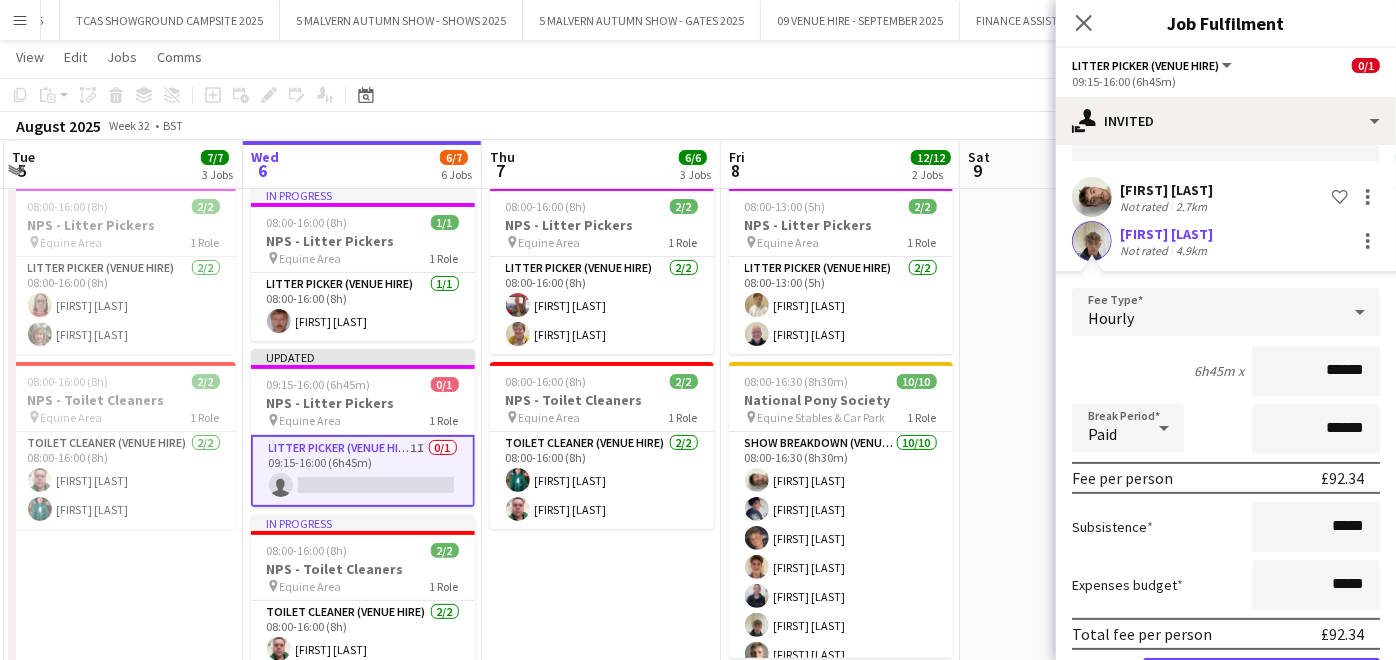 click 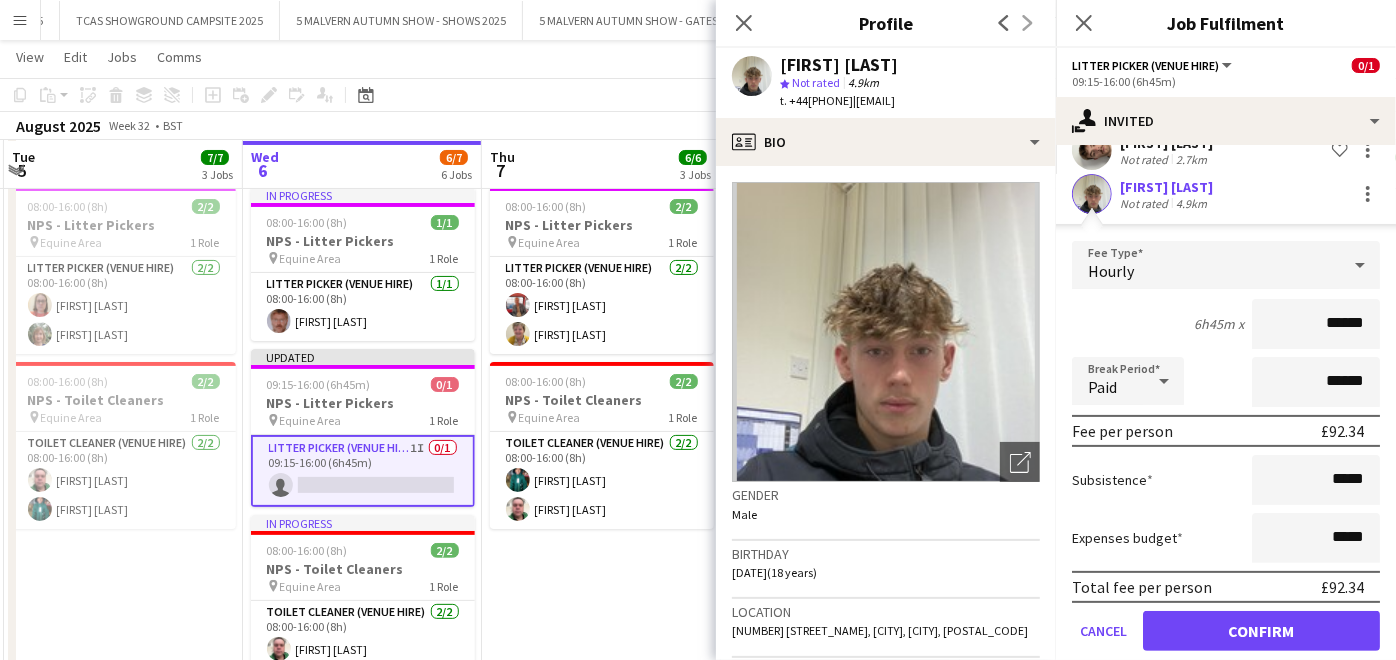 scroll, scrollTop: 200, scrollLeft: 0, axis: vertical 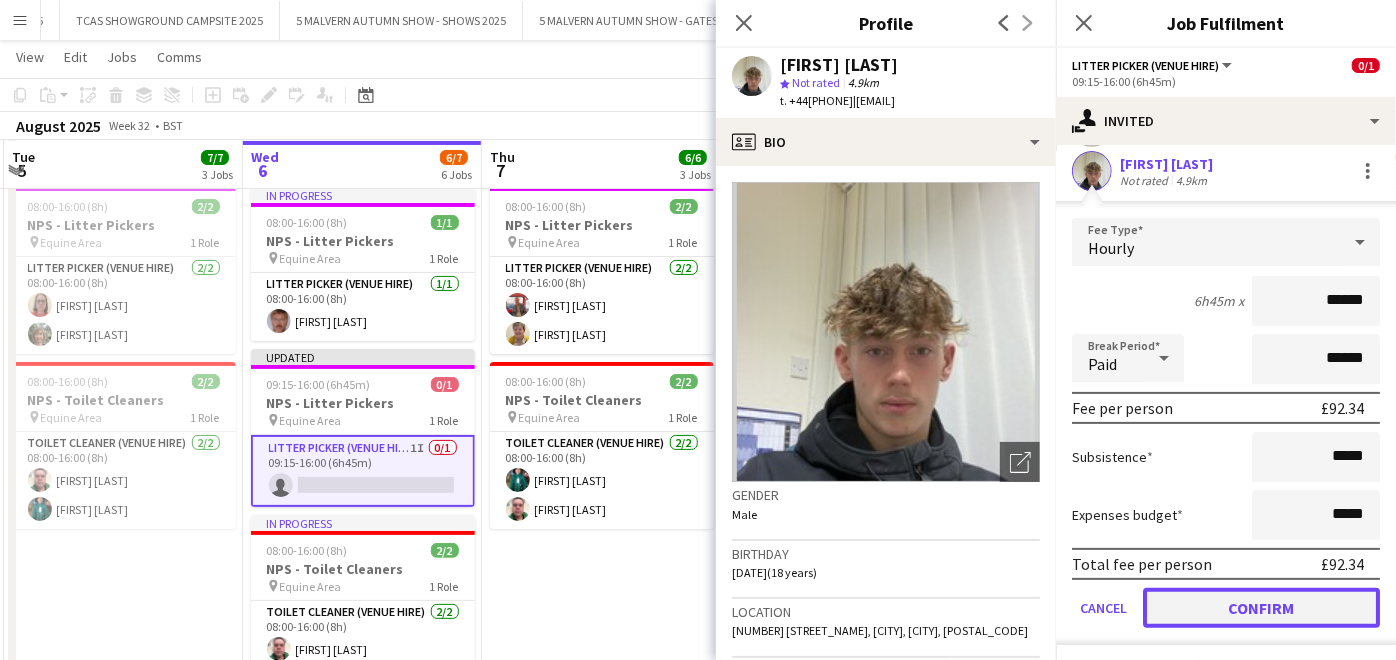 click on "Confirm" 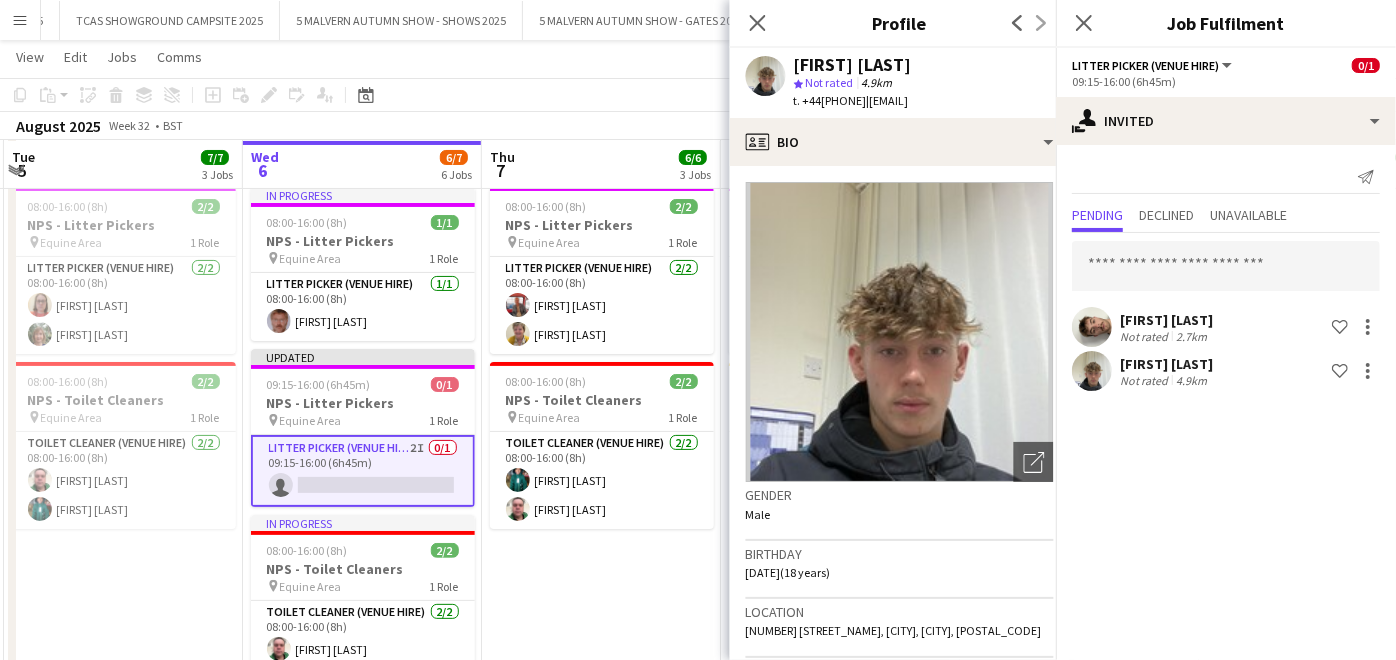 scroll, scrollTop: 0, scrollLeft: 0, axis: both 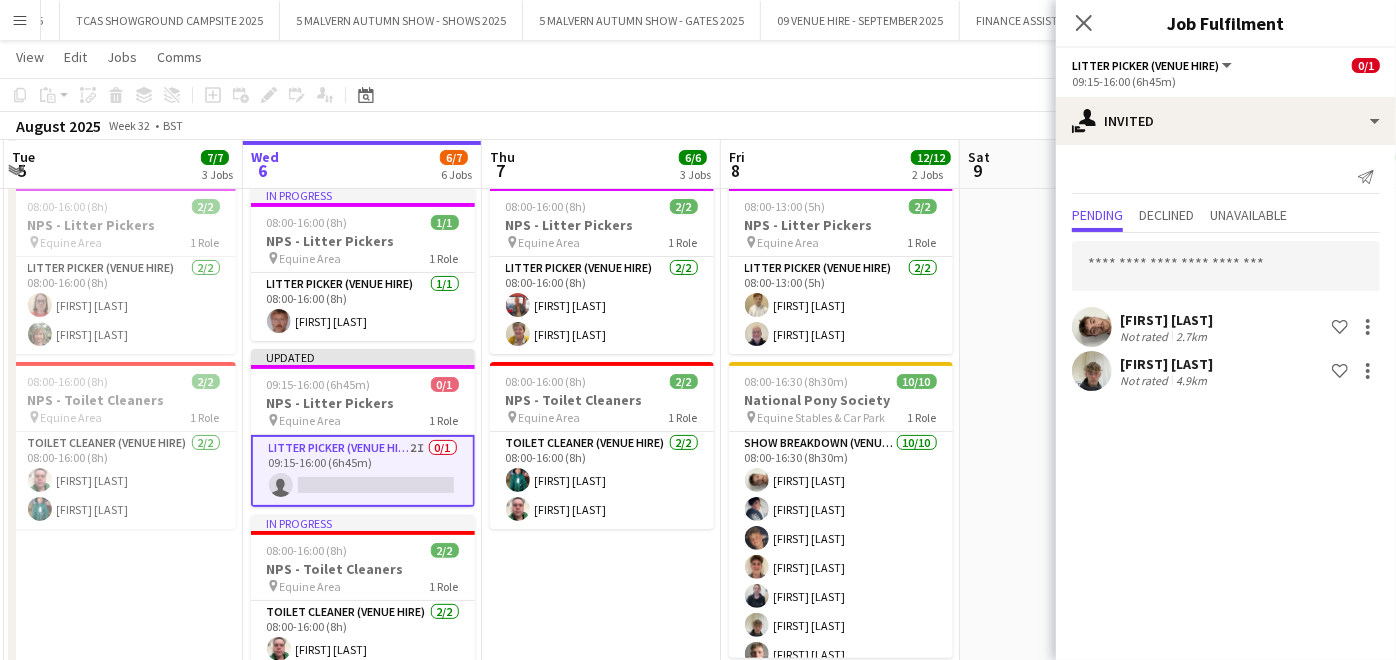 click at bounding box center [1079, 497] 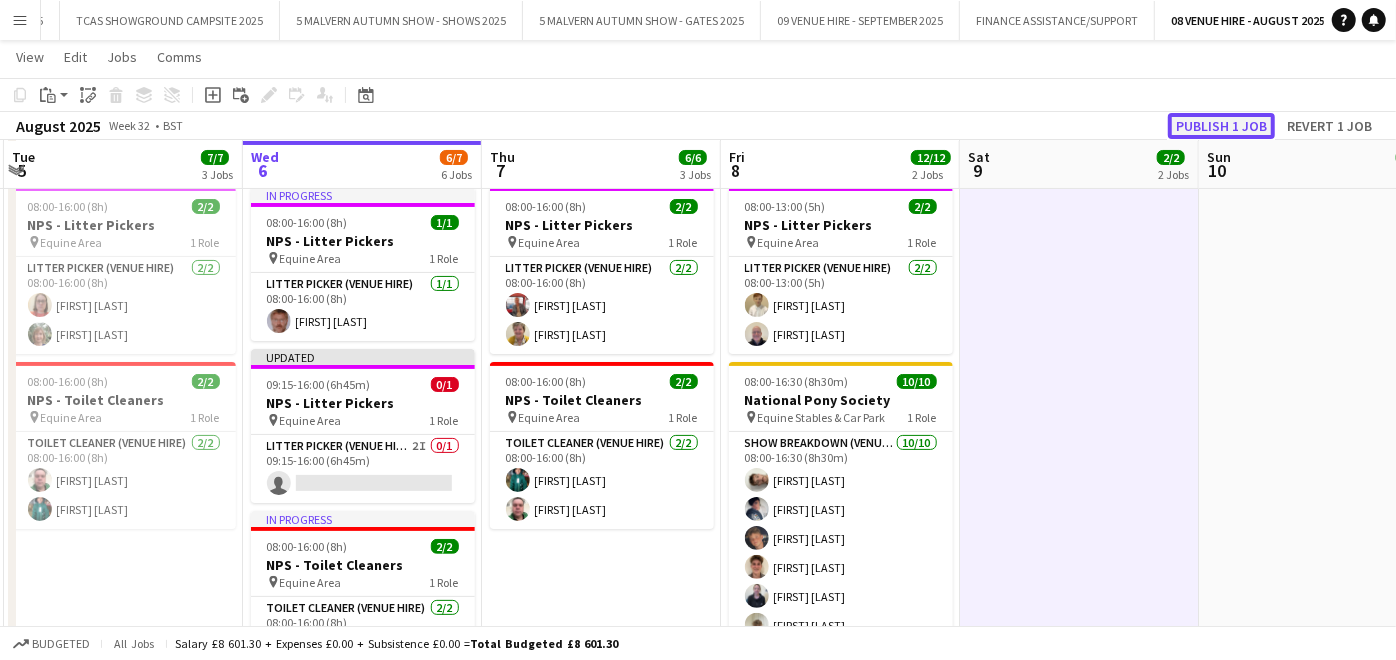 click on "Publish 1 job" 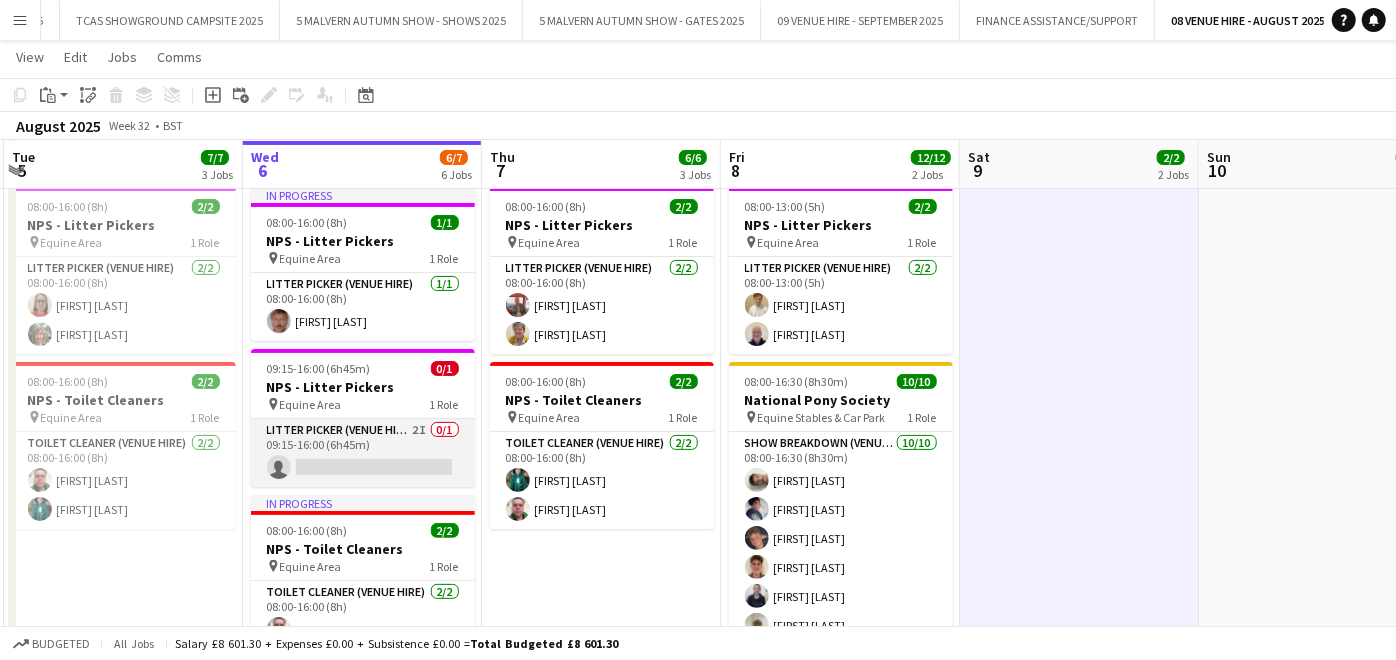 click on "Litter Picker (Venue Hire)   2I   0/1   [TIME]-[TIME] ([DURATION])
single-neutral-actions" at bounding box center [363, 453] 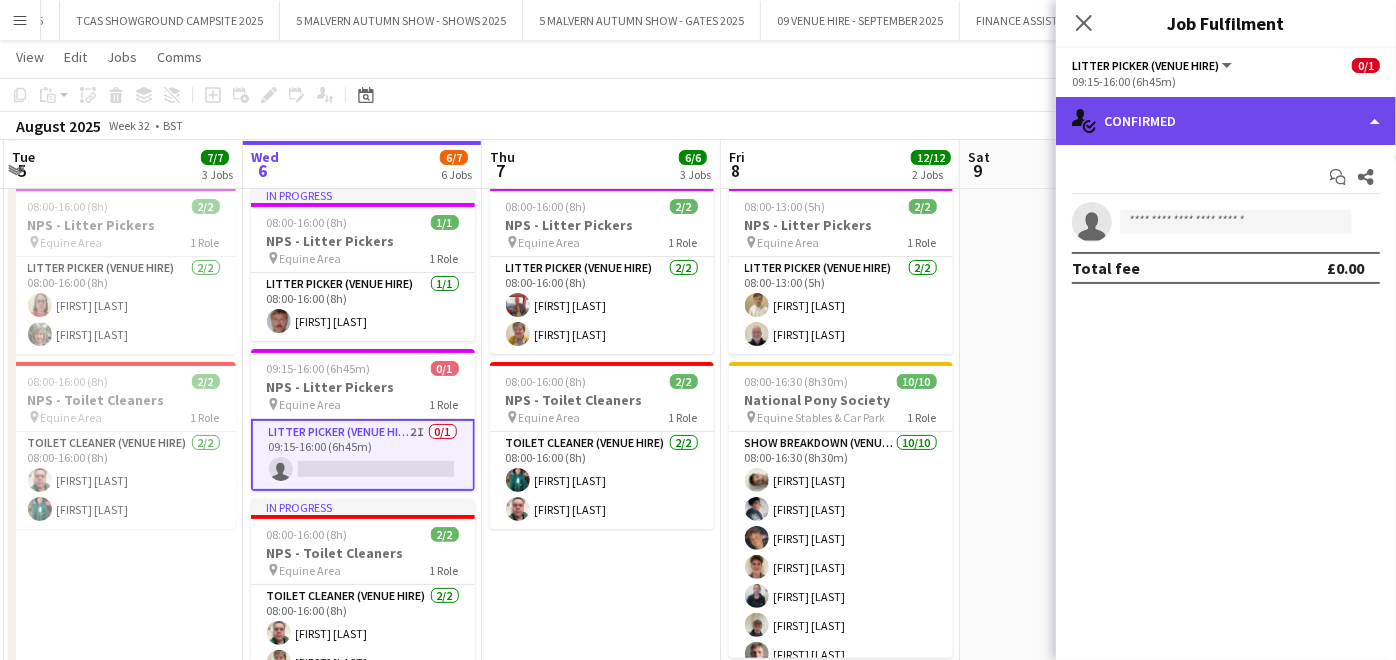 click on "single-neutral-actions-check-2
Confirmed" 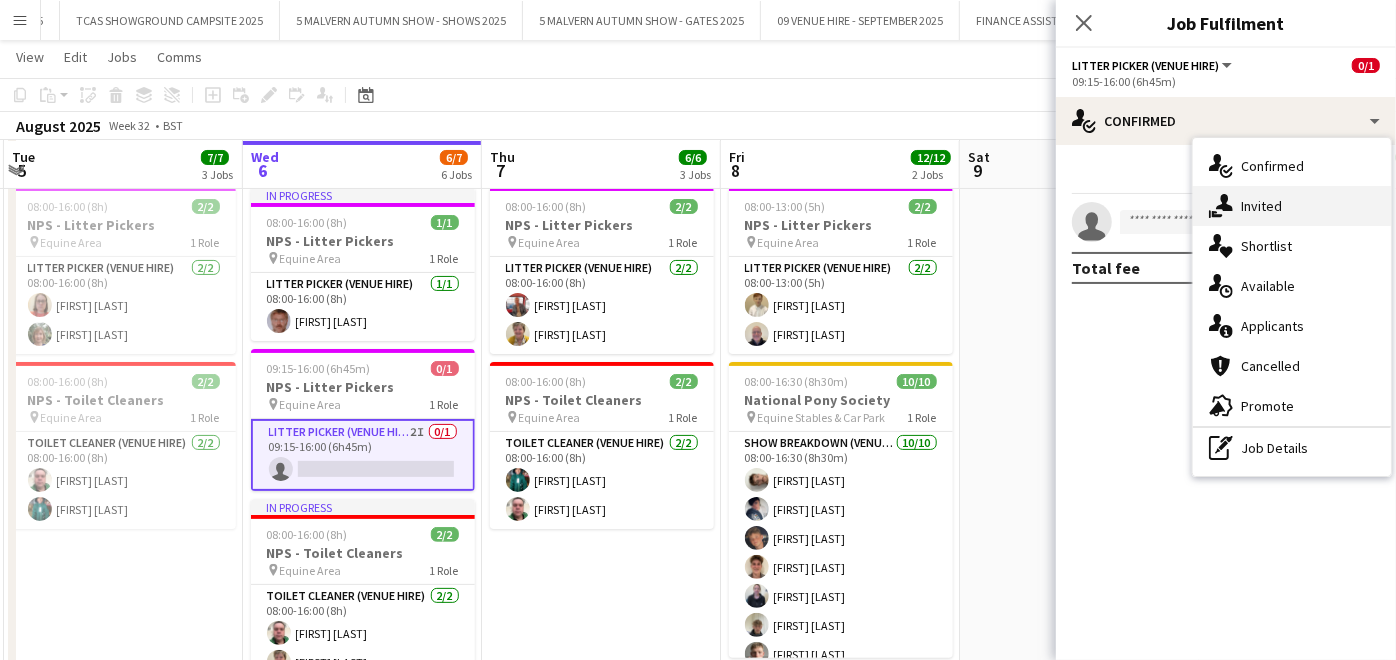 click on "single-neutral-actions-share-1
Invited" at bounding box center [1292, 206] 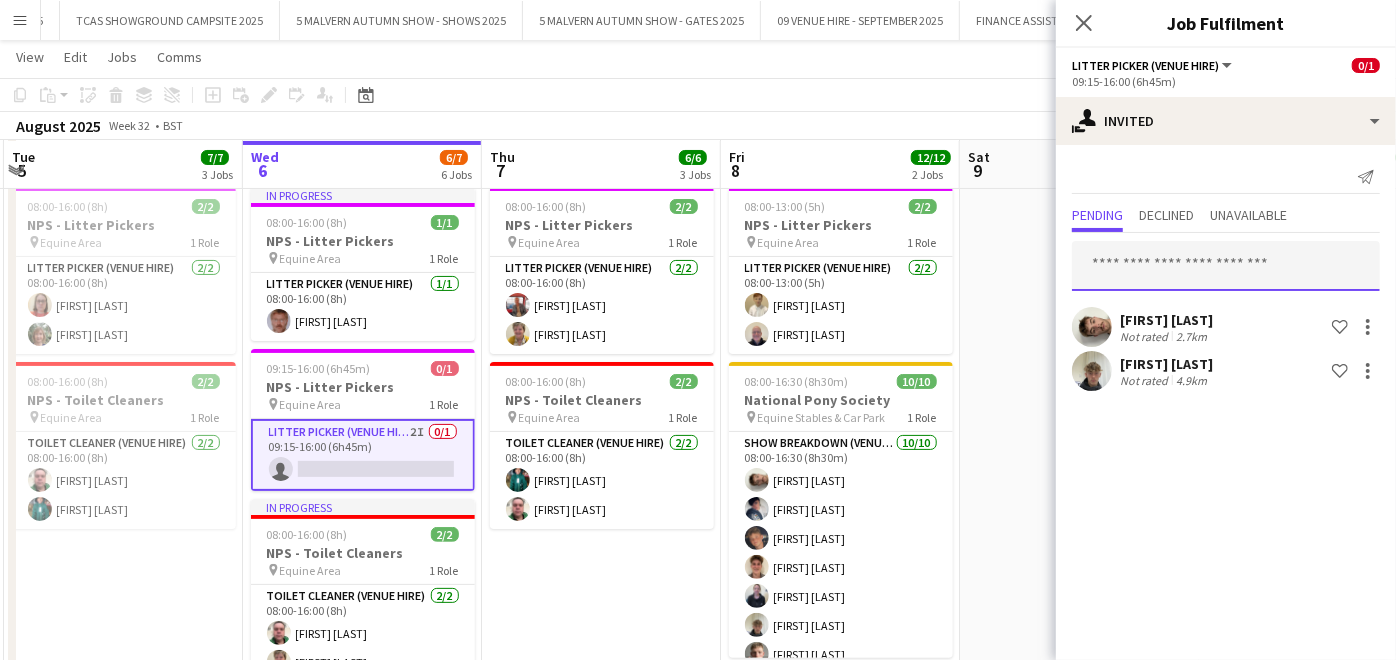 click at bounding box center (1226, 266) 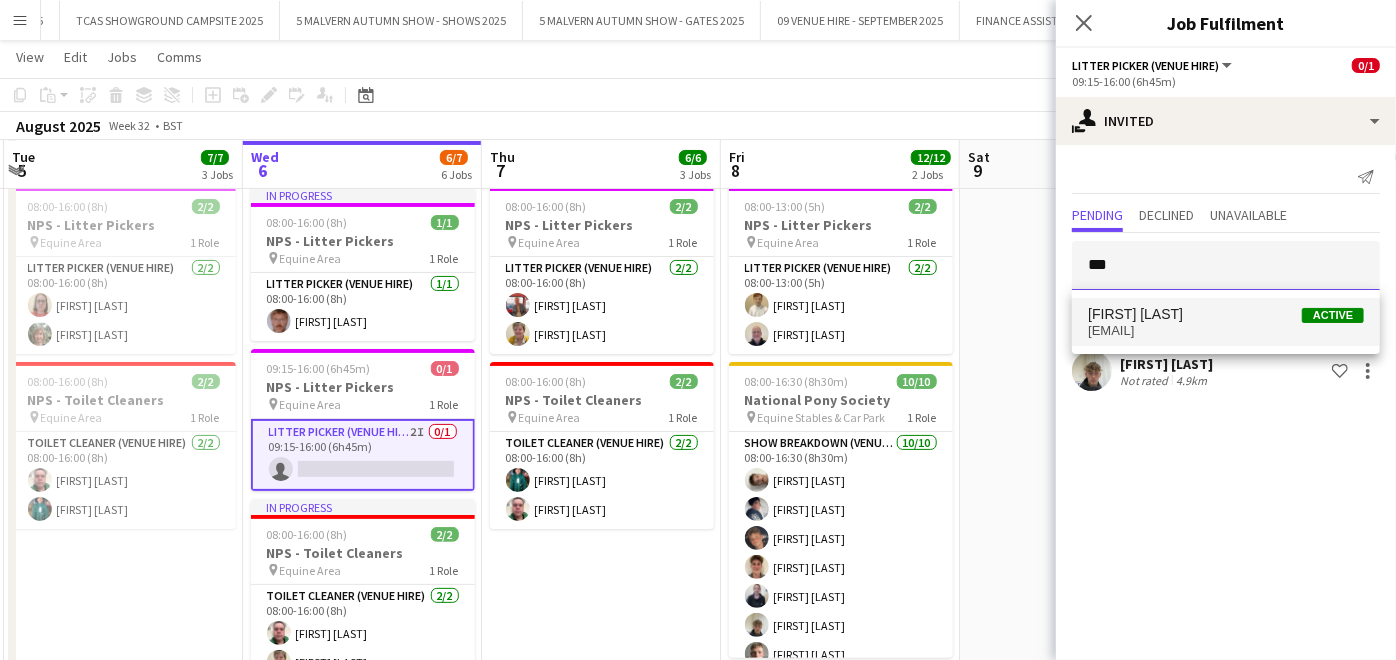 type on "***" 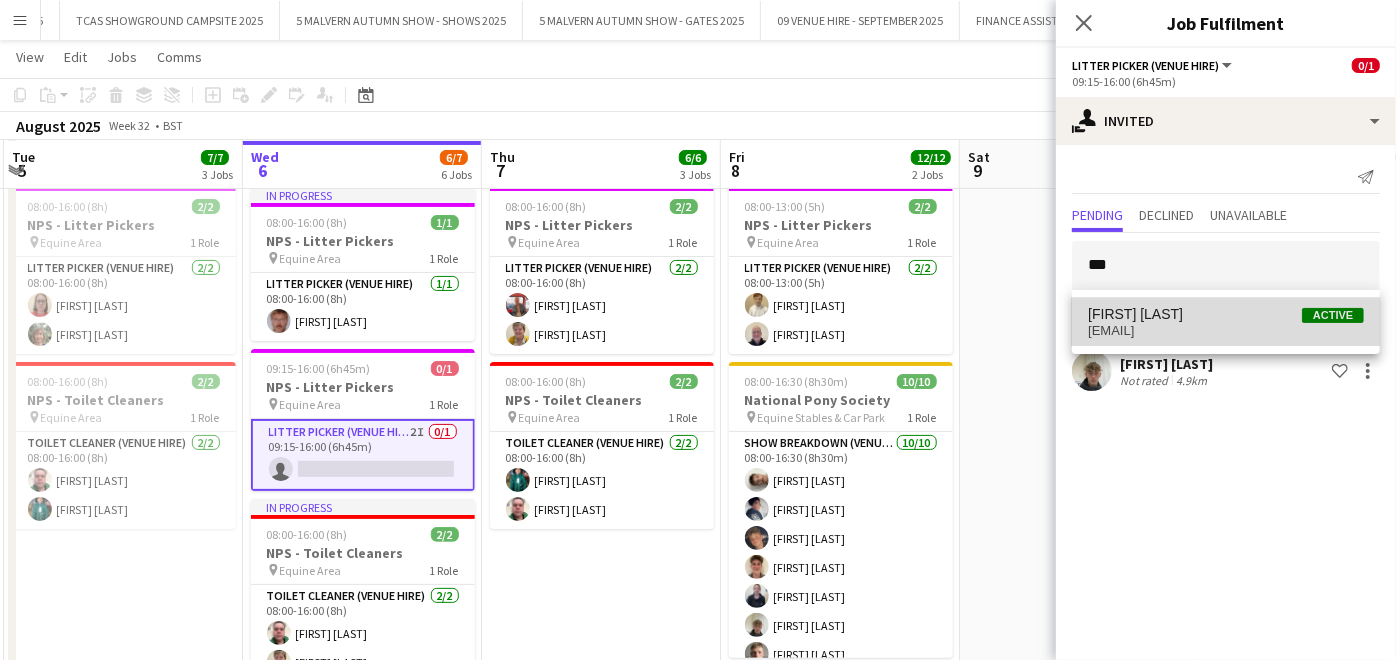 click on "[EMAIL]" at bounding box center (1226, 331) 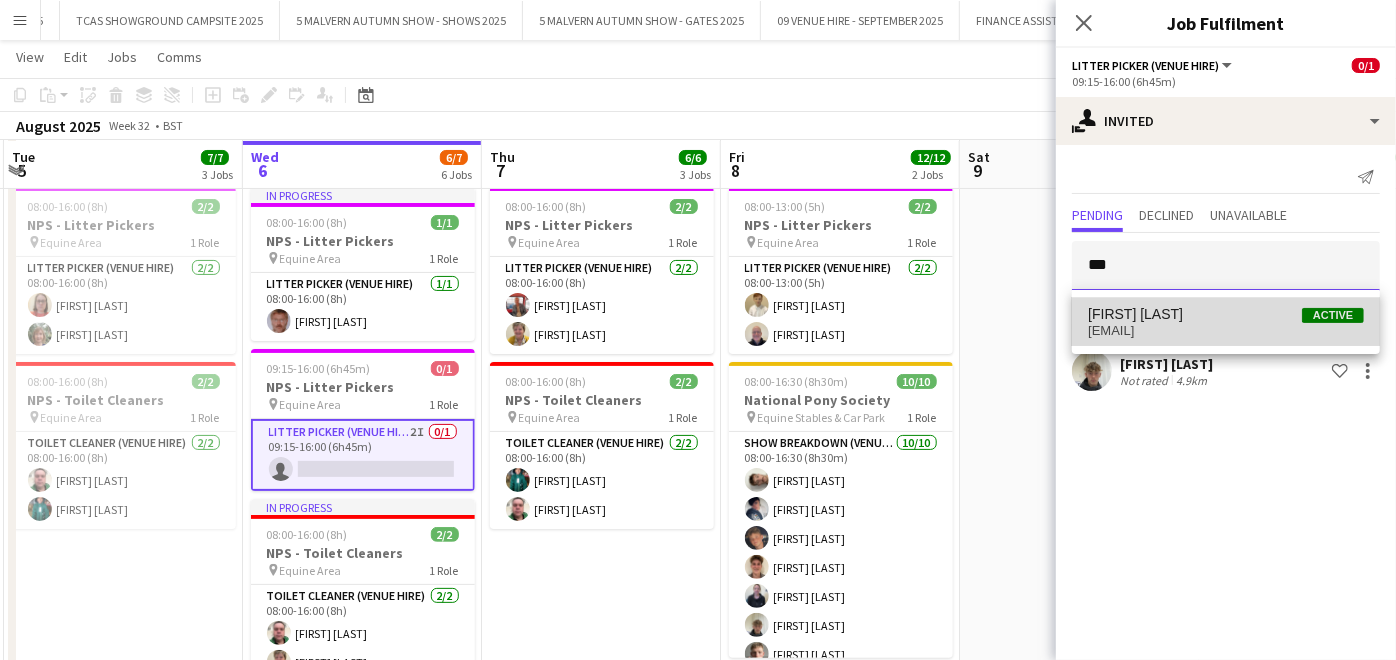 type 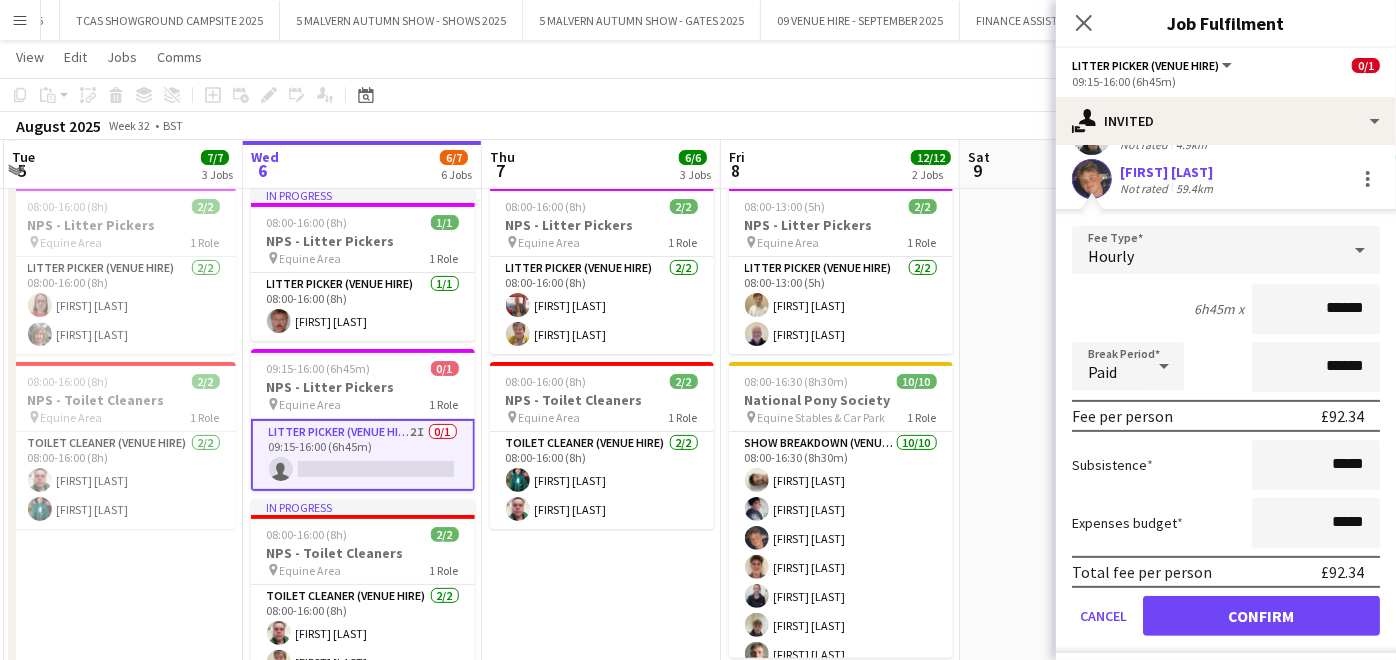 scroll, scrollTop: 244, scrollLeft: 0, axis: vertical 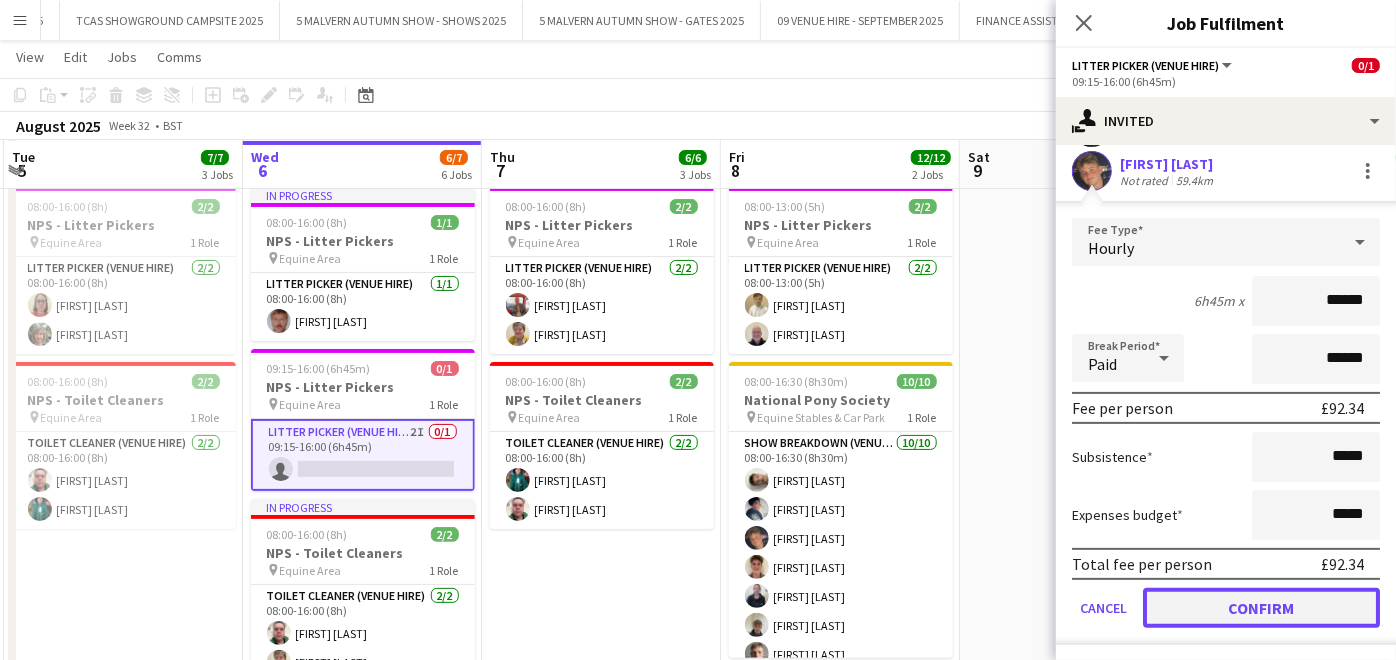 click on "Confirm" 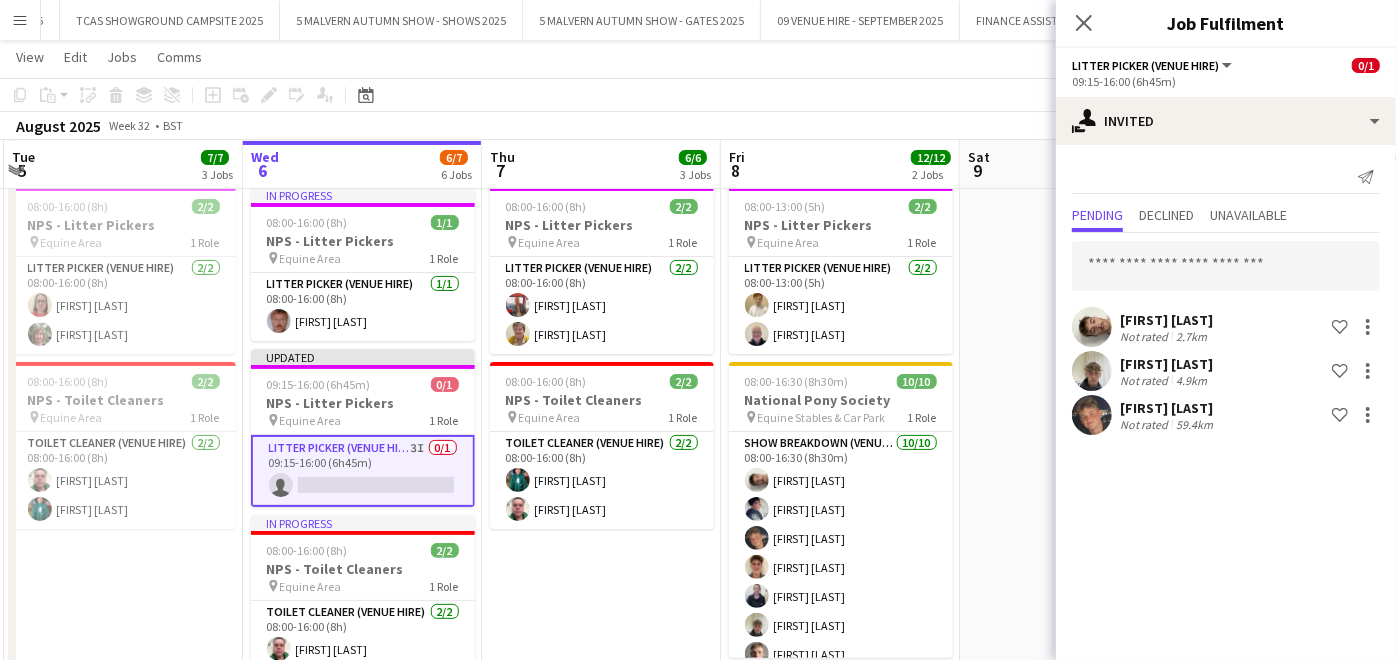 scroll, scrollTop: 0, scrollLeft: 0, axis: both 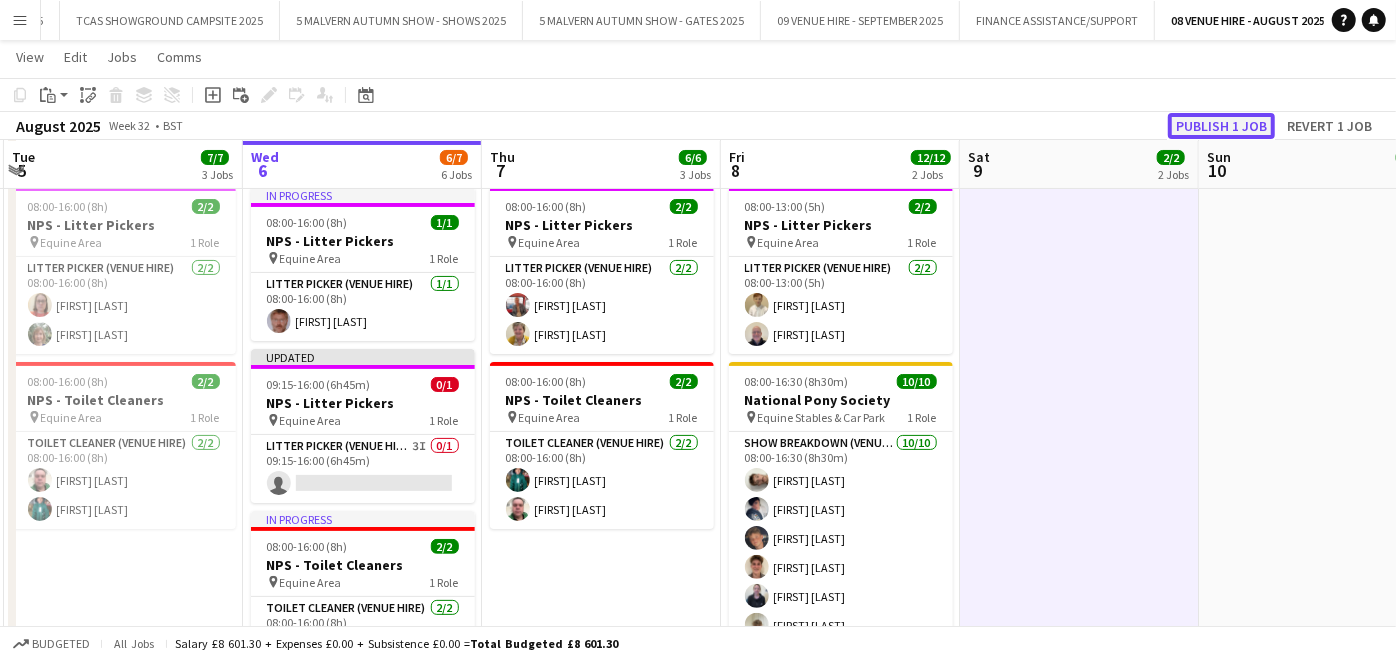 click on "Publish 1 job" 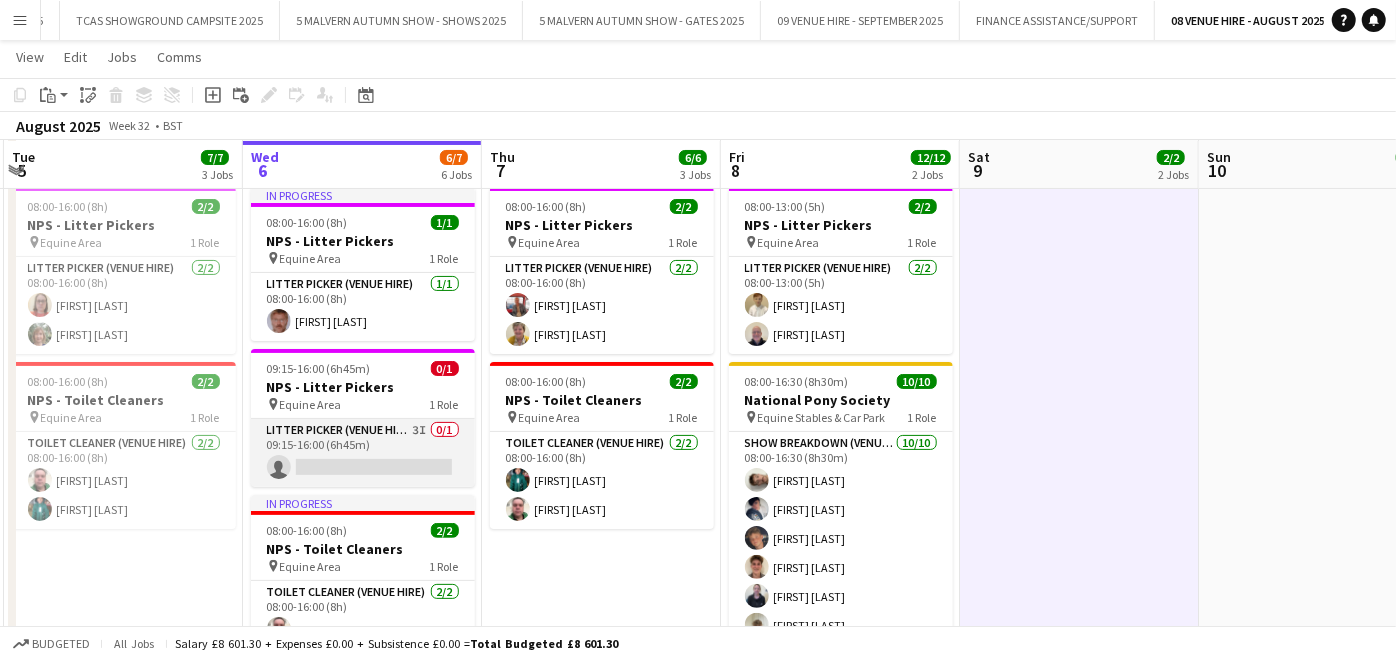 click on "Litter Picker (Venue Hire)   3I   0/1   [TIME]-[TIME] ([DURATION])
single-neutral-actions" at bounding box center [363, 453] 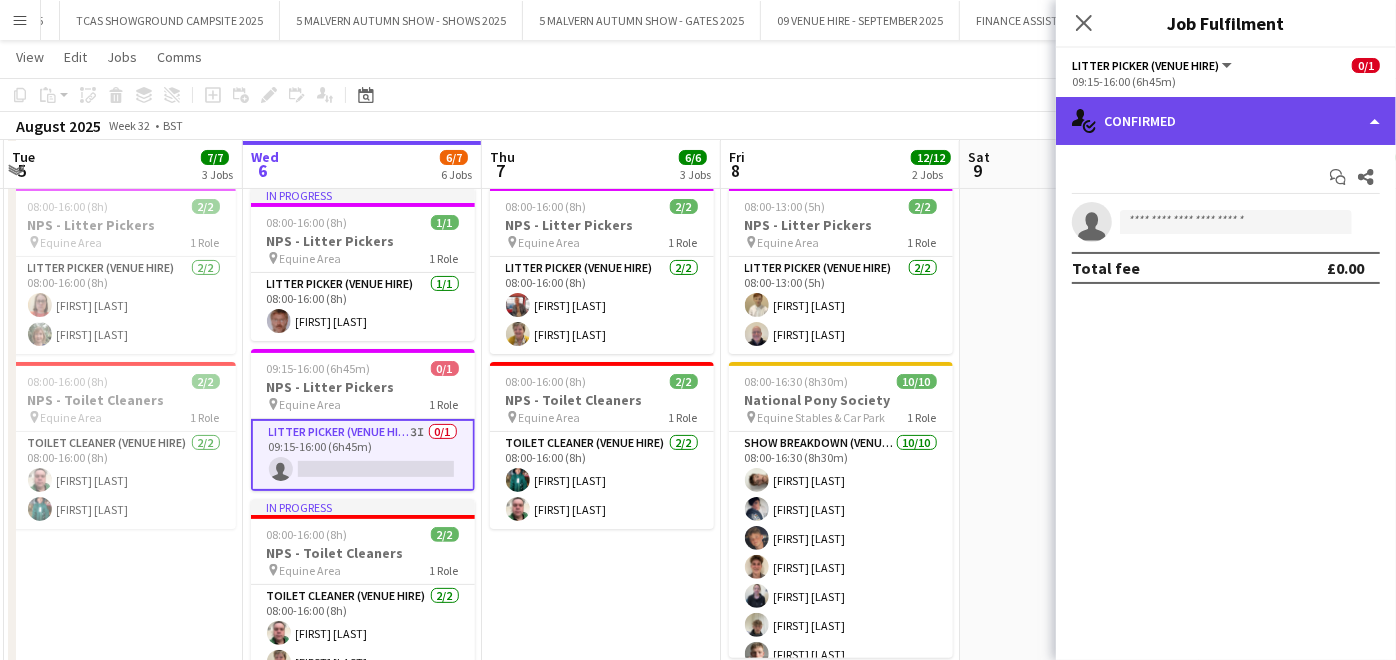 click on "single-neutral-actions-check-2
Confirmed" 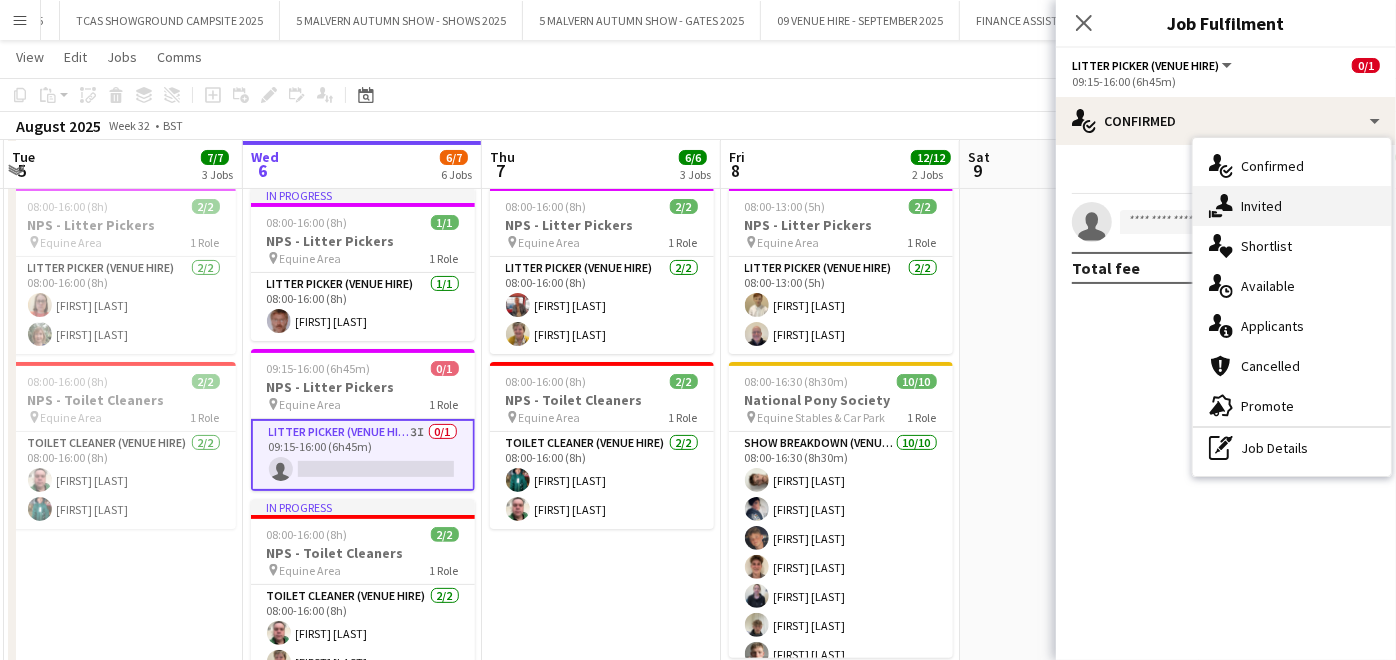 click on "single-neutral-actions-share-1
Invited" at bounding box center (1292, 206) 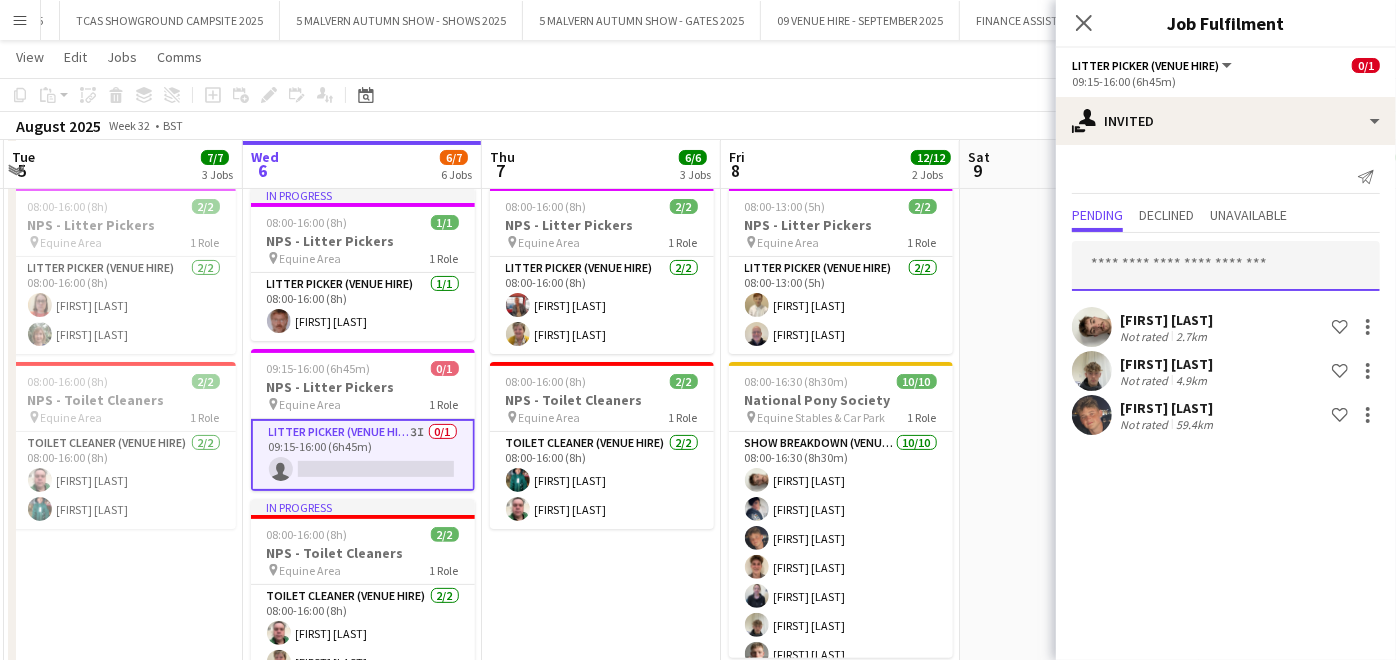 click at bounding box center [1226, 266] 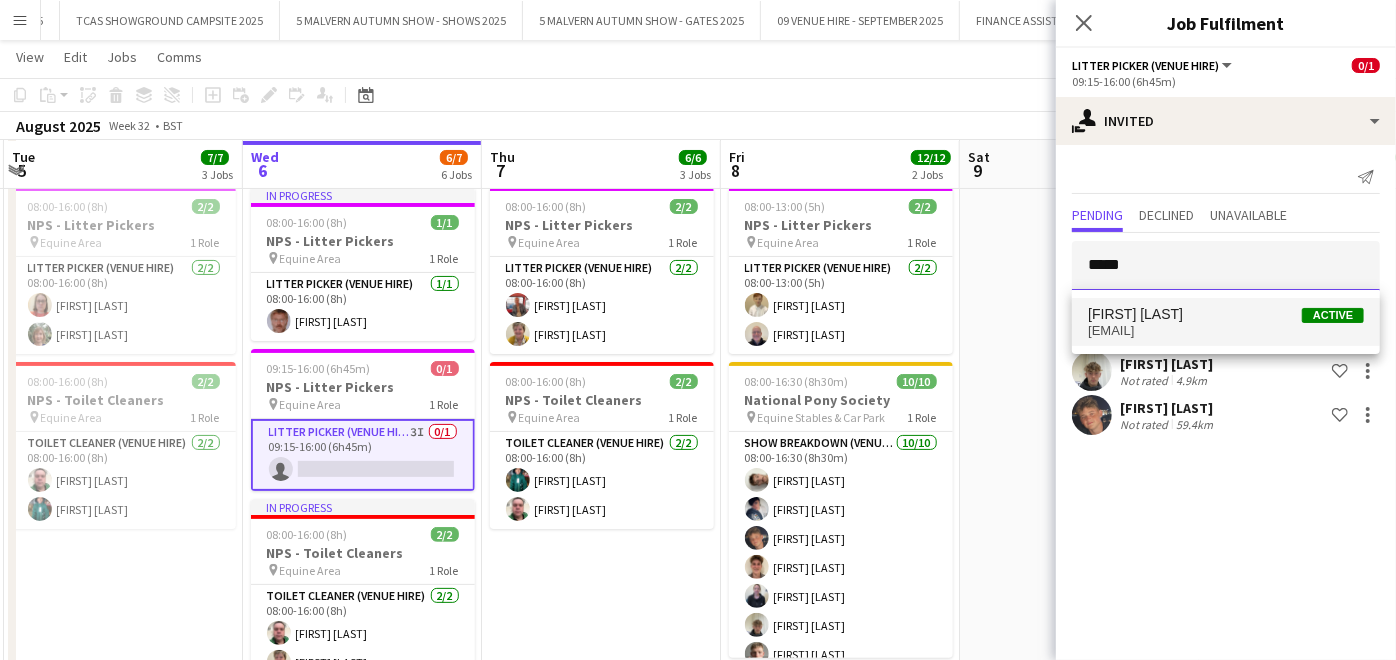type on "*****" 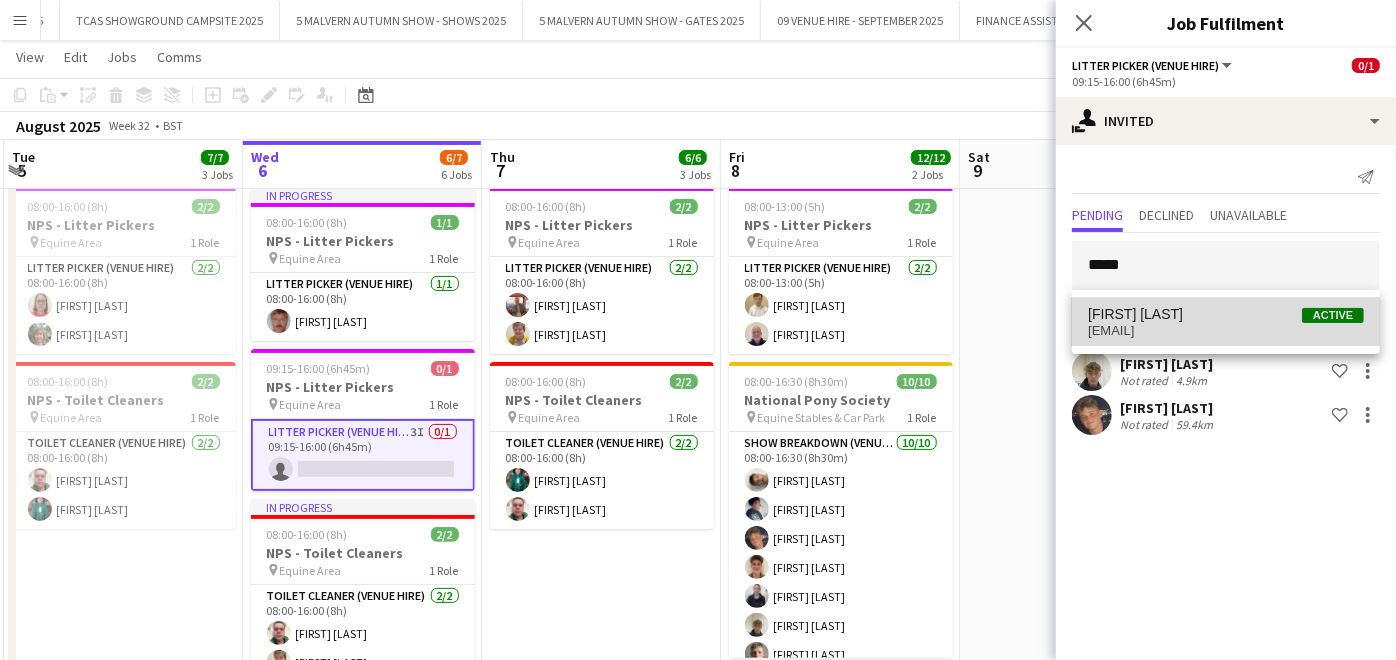 click on "[EMAIL]" at bounding box center [1226, 331] 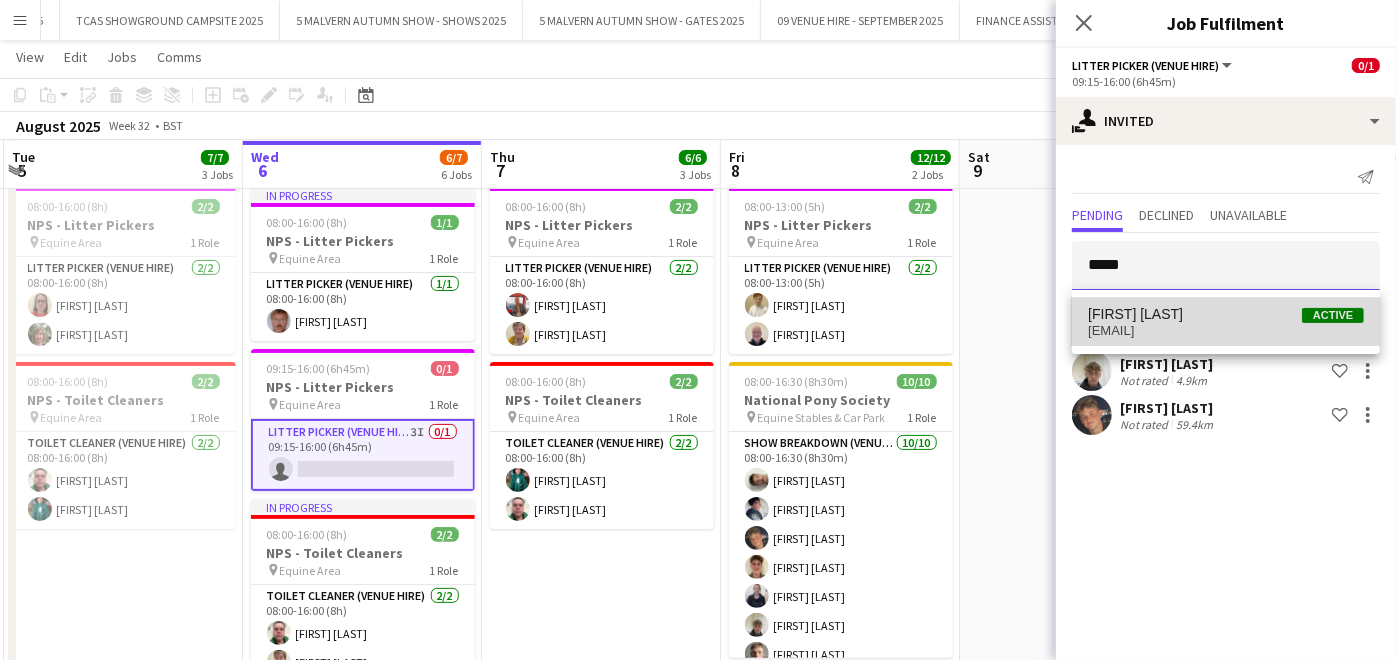 type 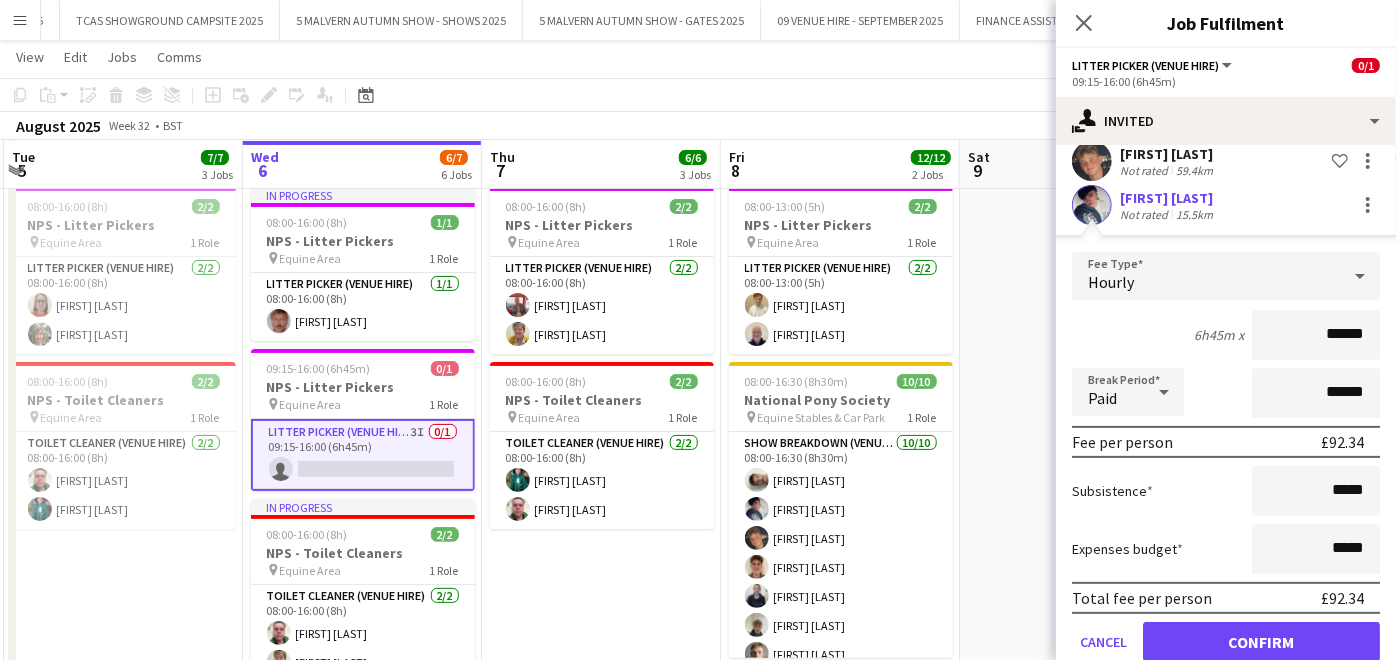 scroll, scrollTop: 288, scrollLeft: 0, axis: vertical 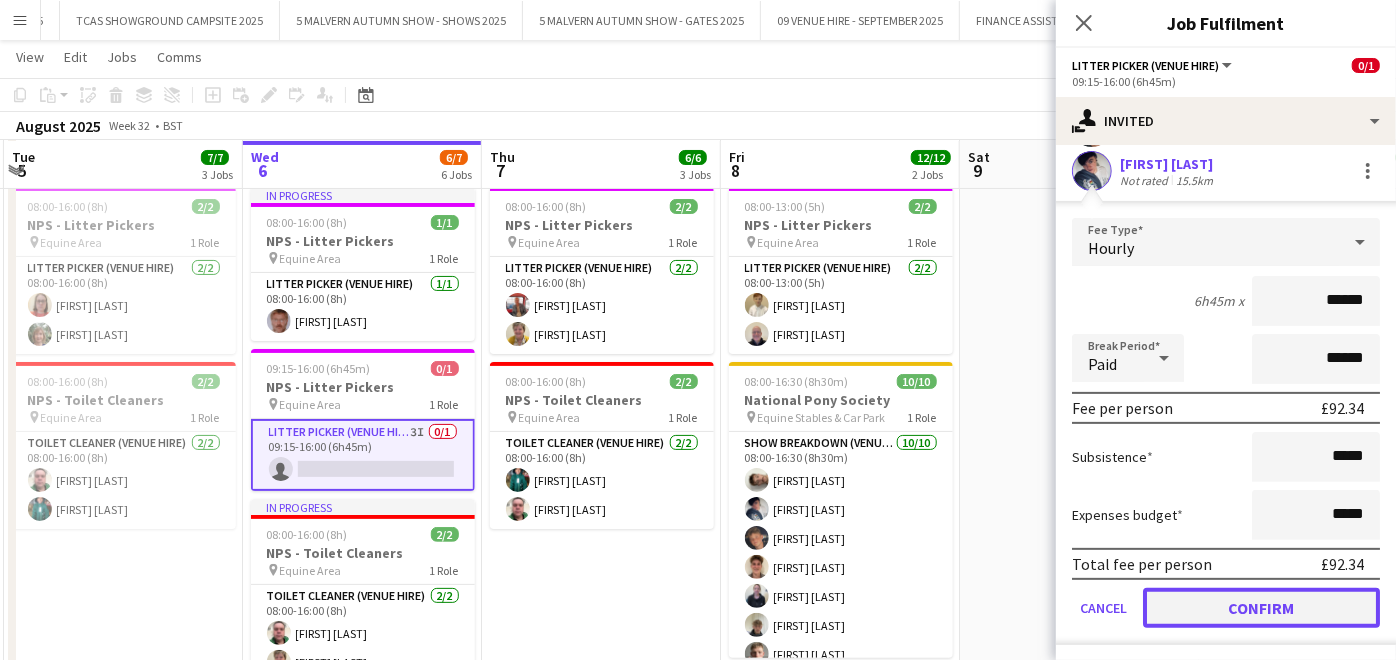 click on "Confirm" 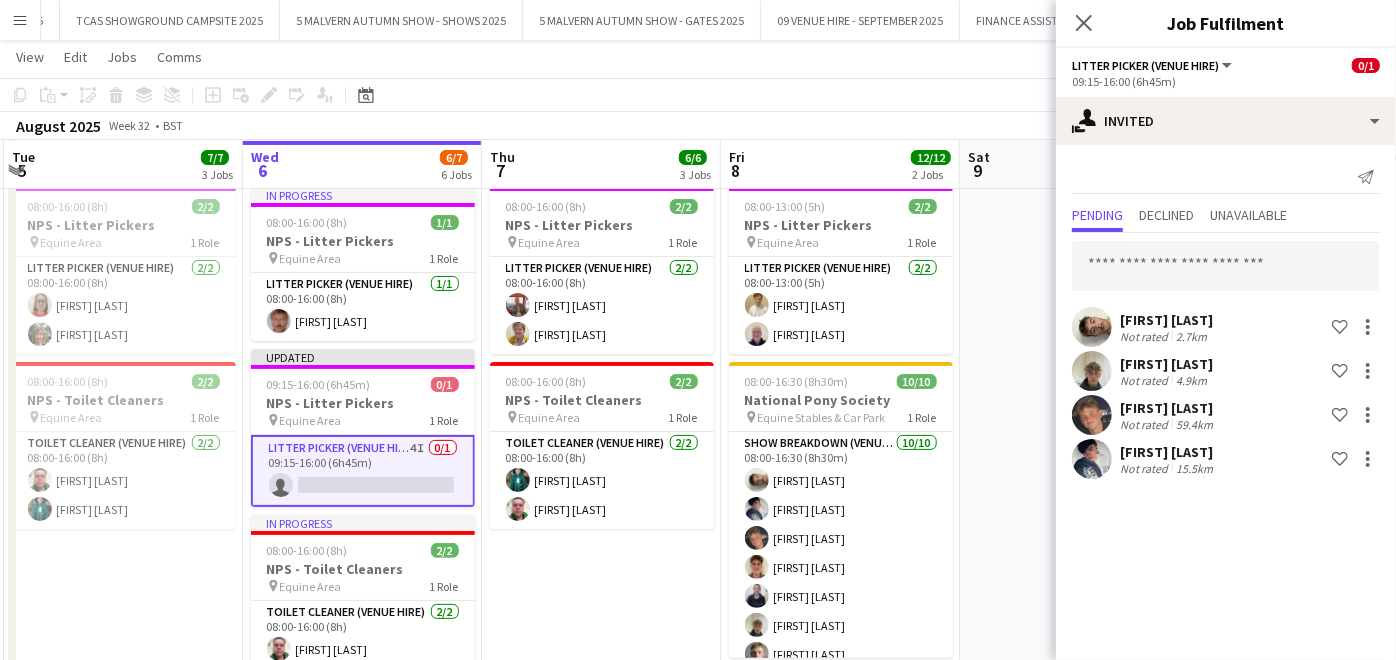 scroll, scrollTop: 0, scrollLeft: 0, axis: both 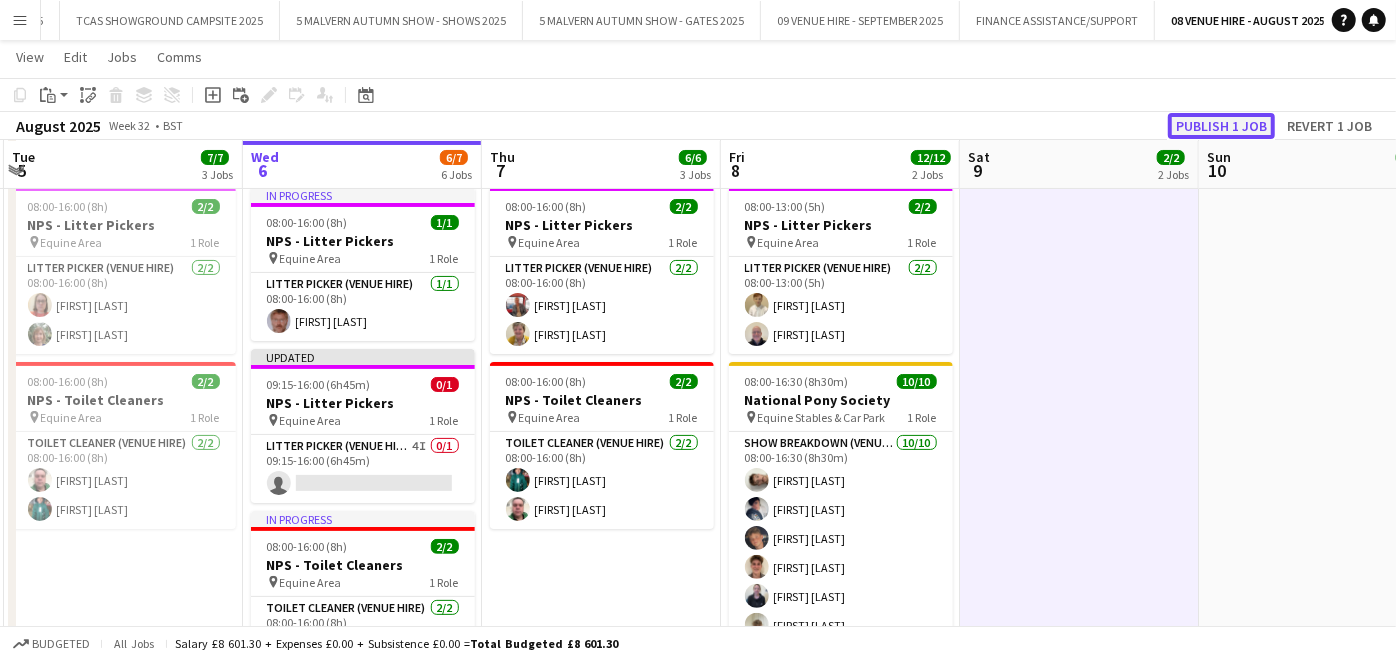 click on "Publish 1 job" 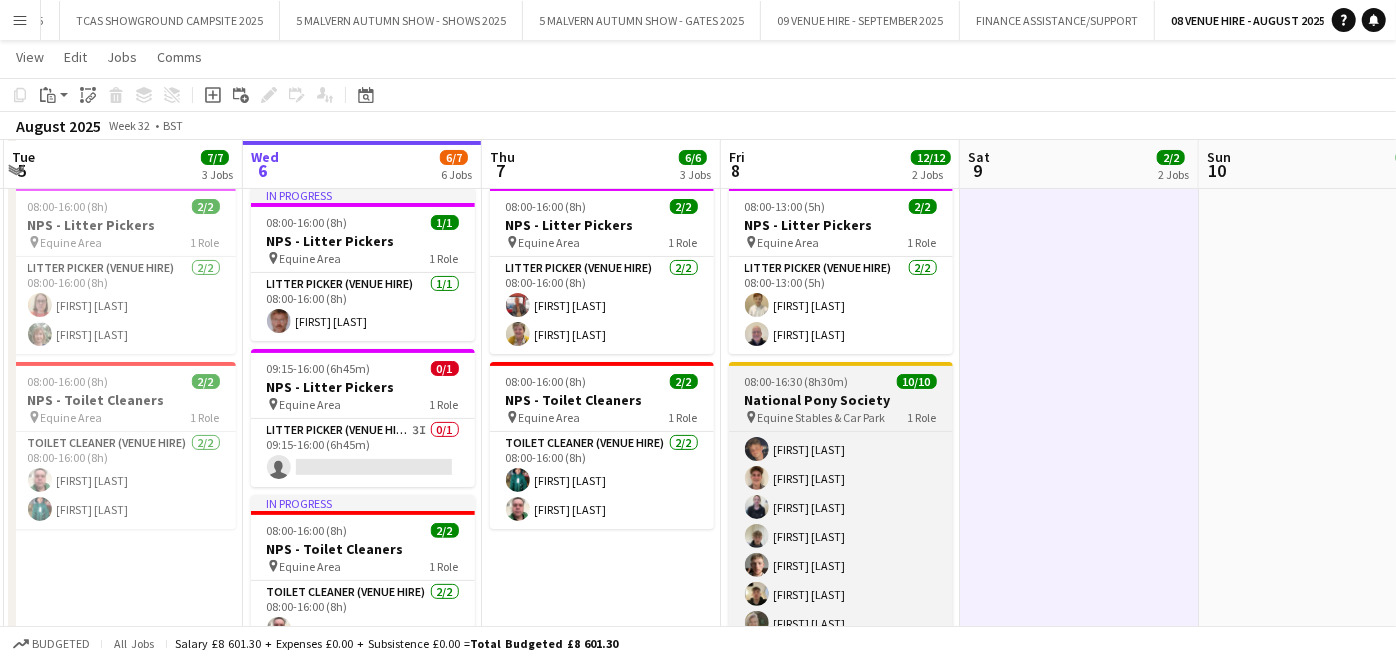 scroll, scrollTop: 102, scrollLeft: 0, axis: vertical 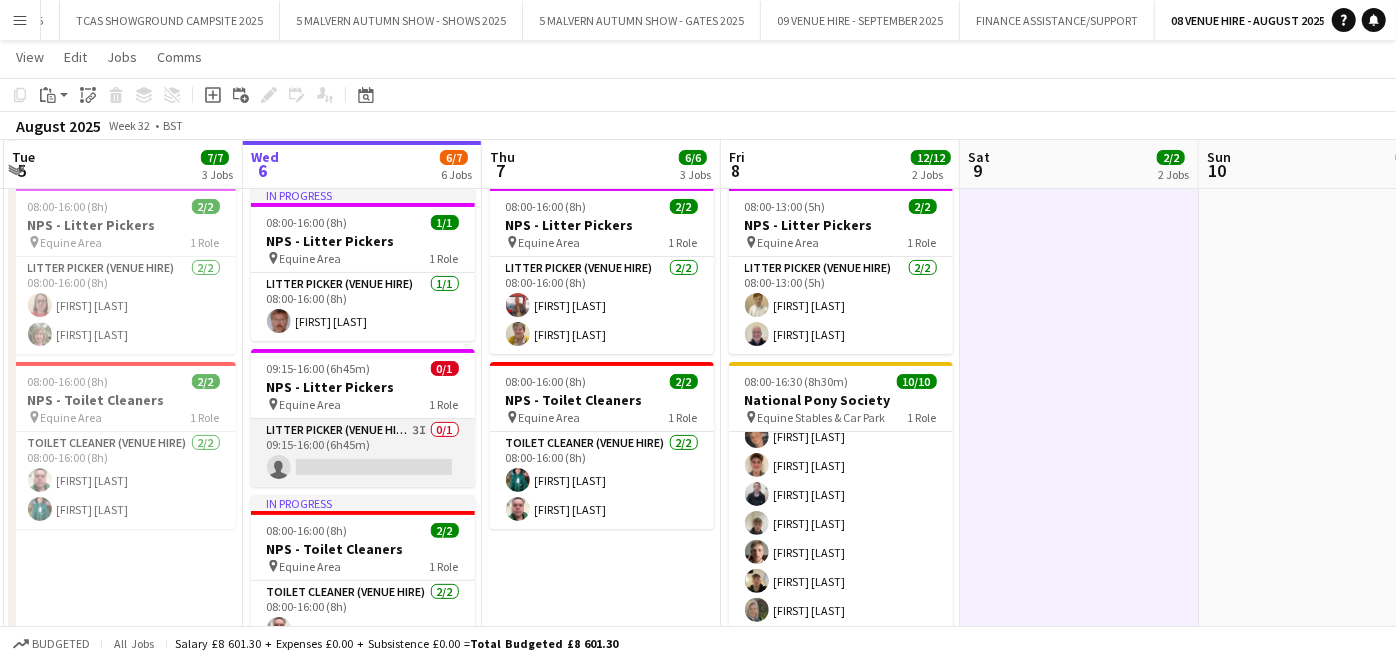 click on "Litter Picker (Venue Hire)   3I   0/1   [TIME]-[TIME] ([DURATION])
single-neutral-actions" at bounding box center (363, 453) 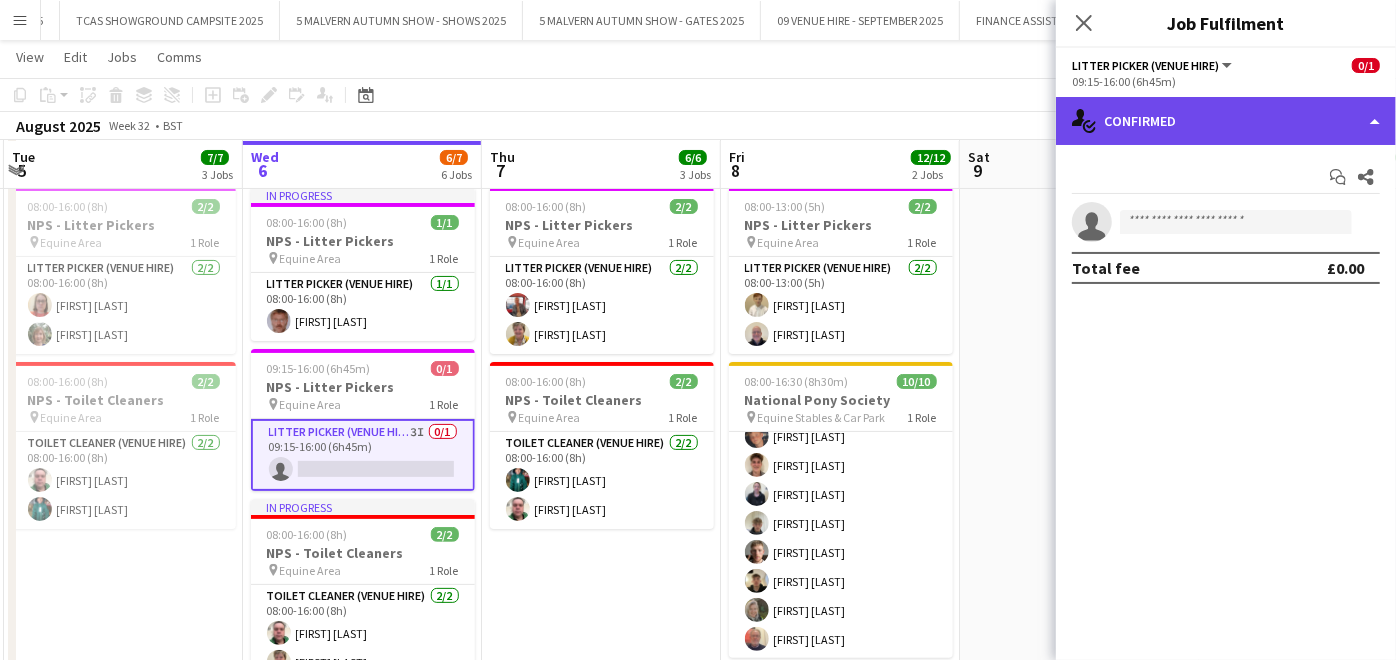 click on "single-neutral-actions-check-2
Confirmed" 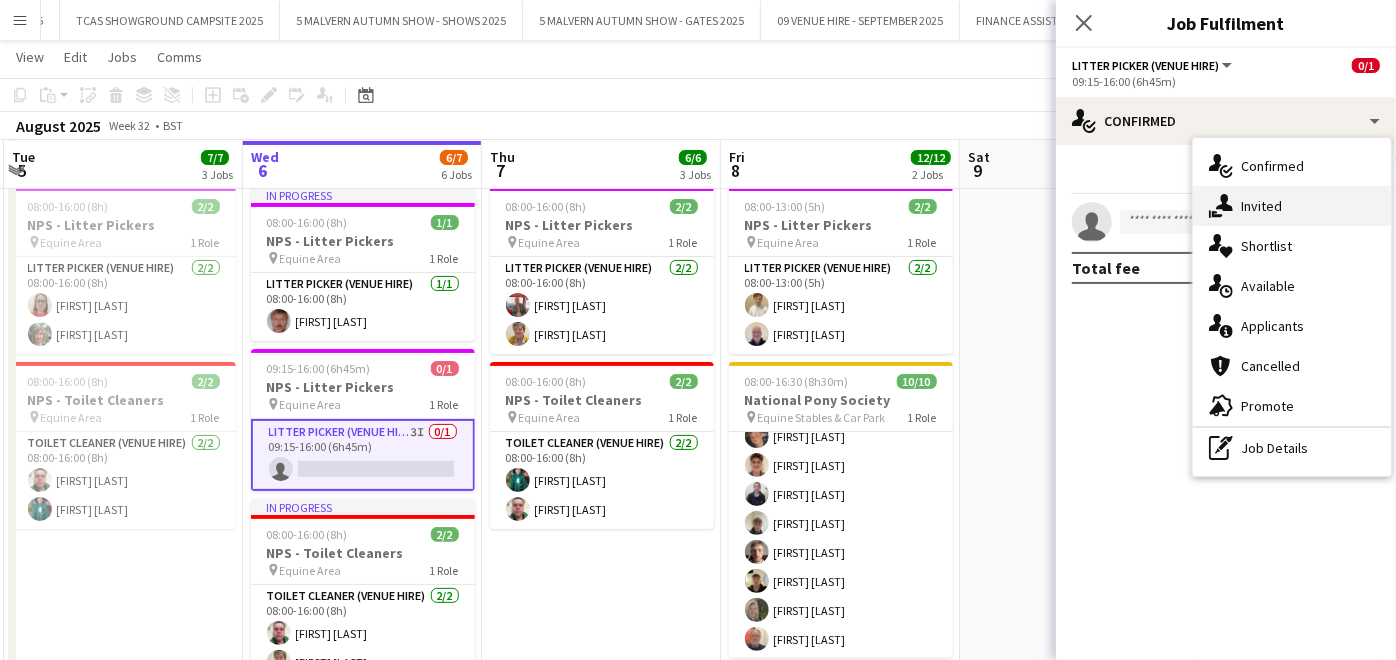 click on "single-neutral-actions-share-1
Invited" at bounding box center [1292, 206] 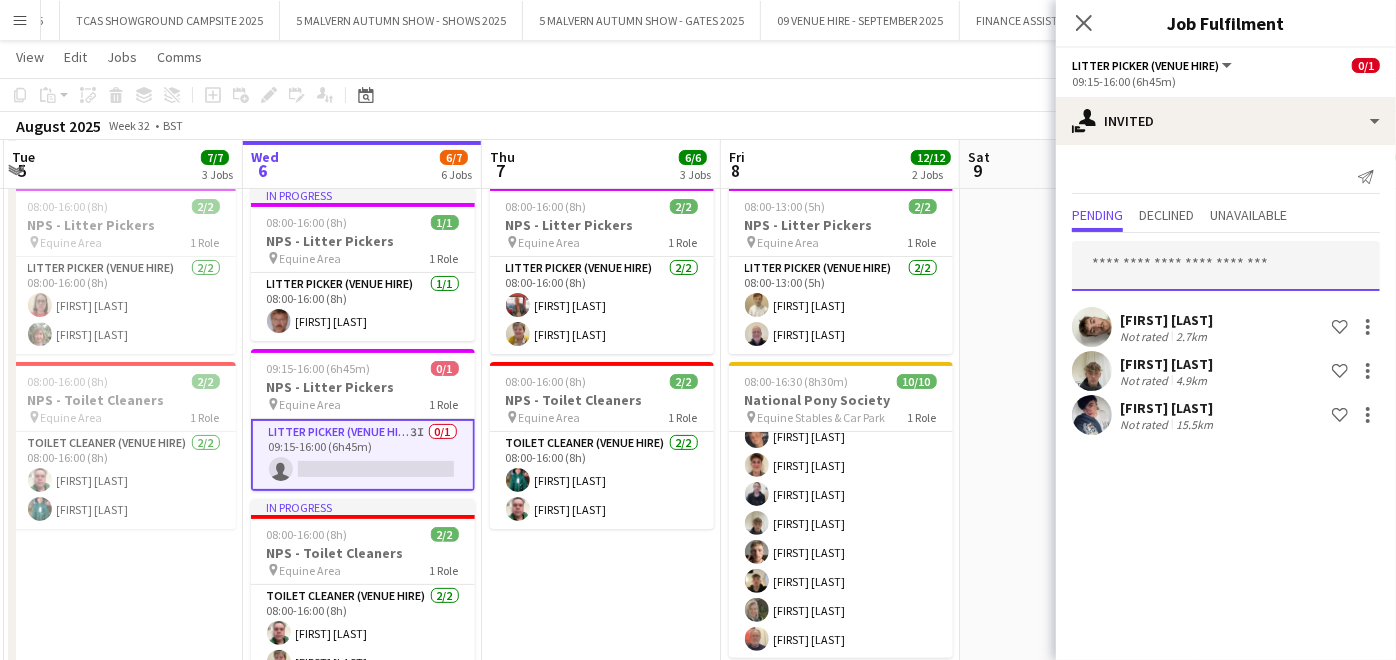 click at bounding box center [1226, 266] 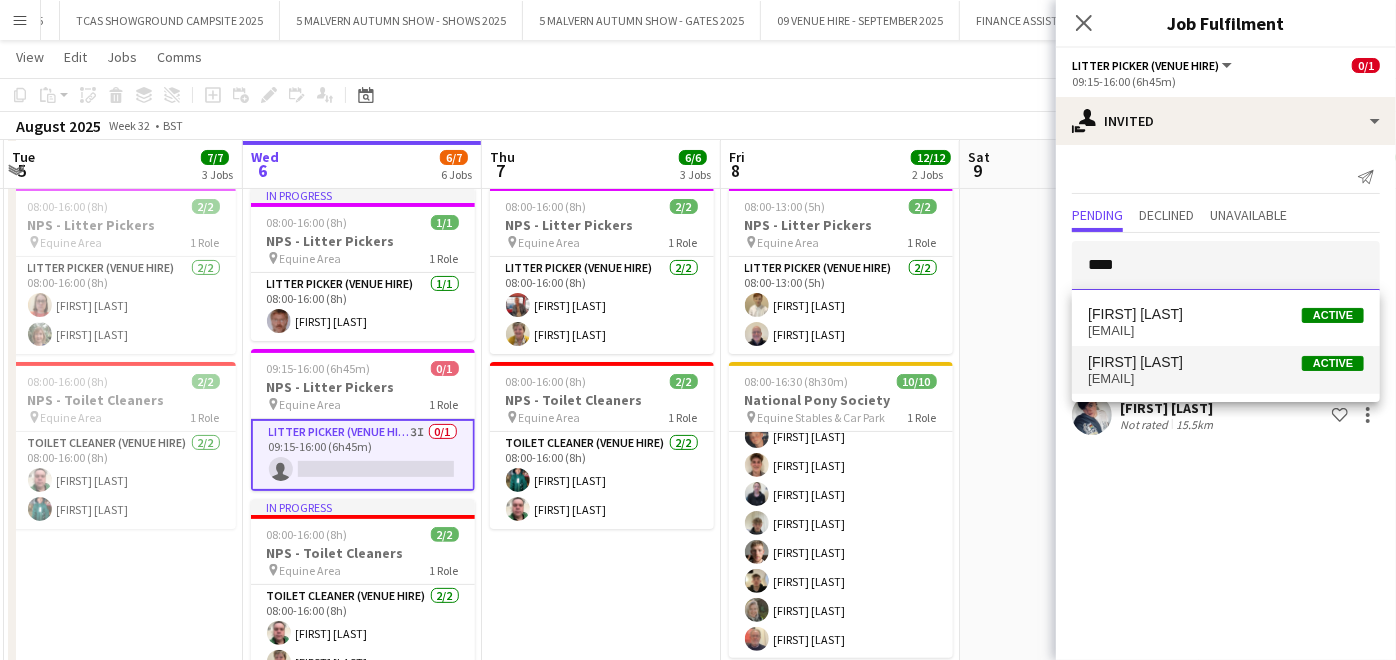 type on "****" 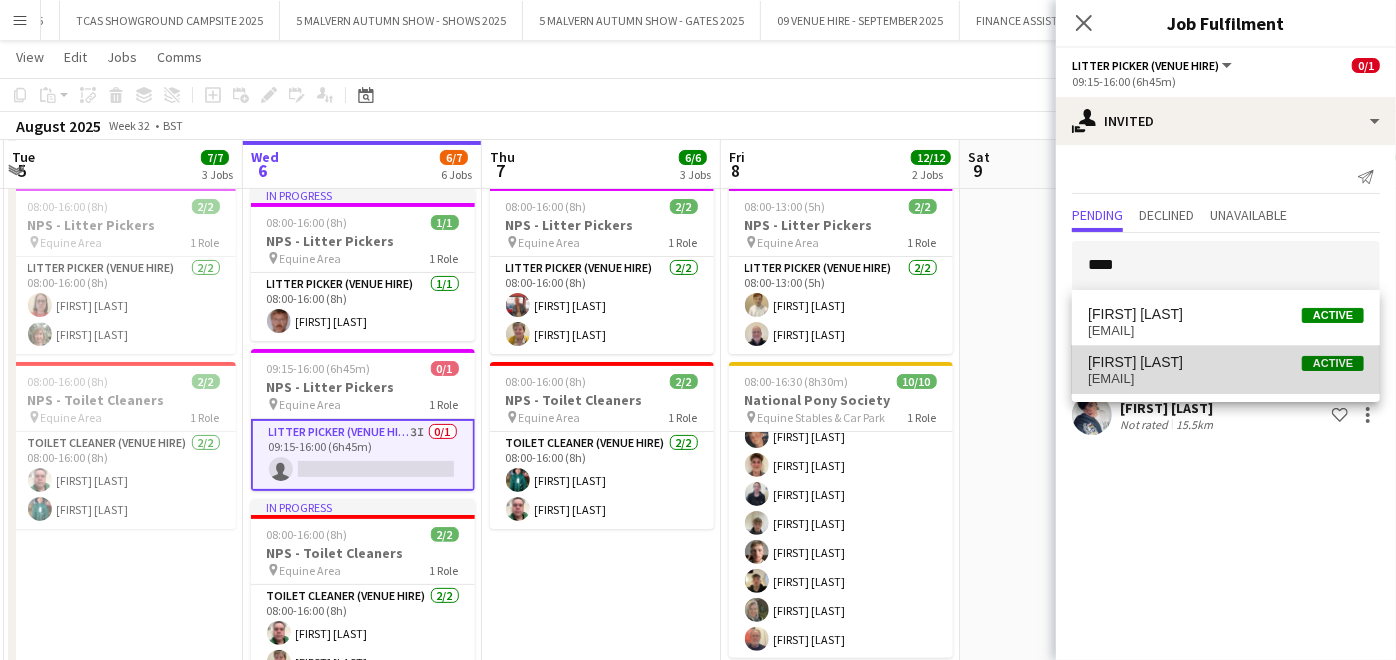 click on "[EMAIL]" at bounding box center (1226, 379) 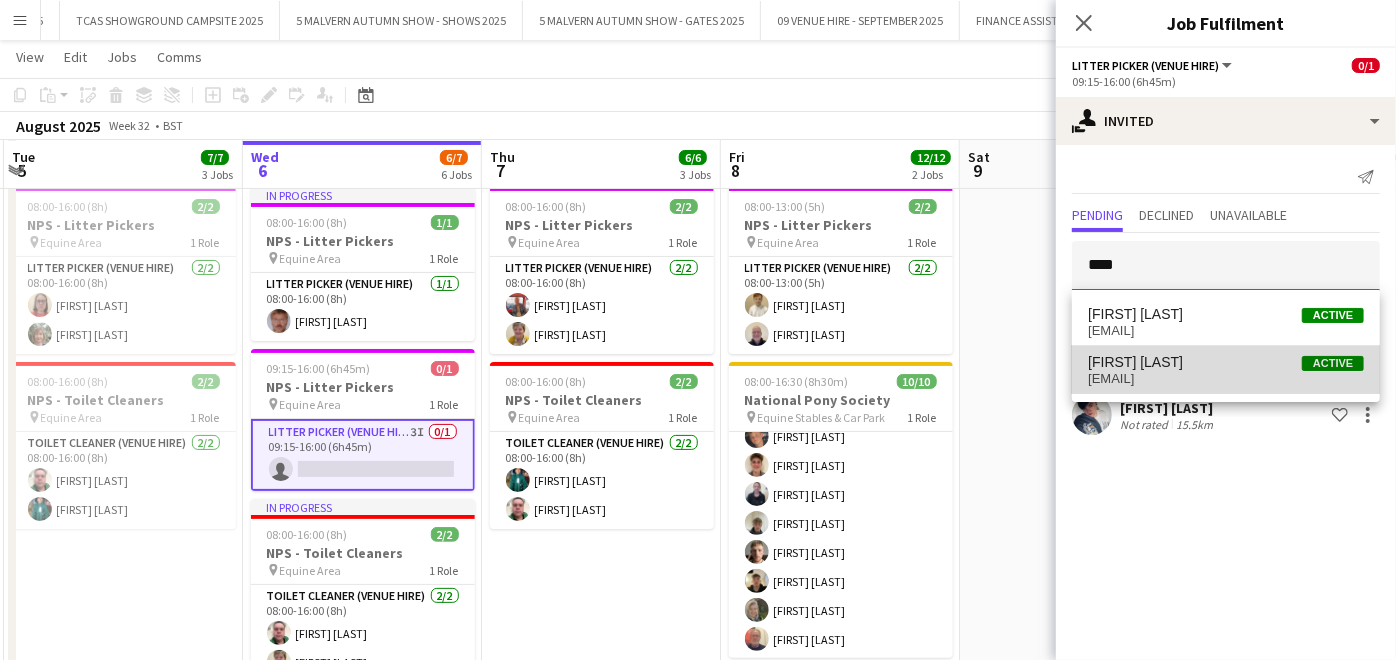 type 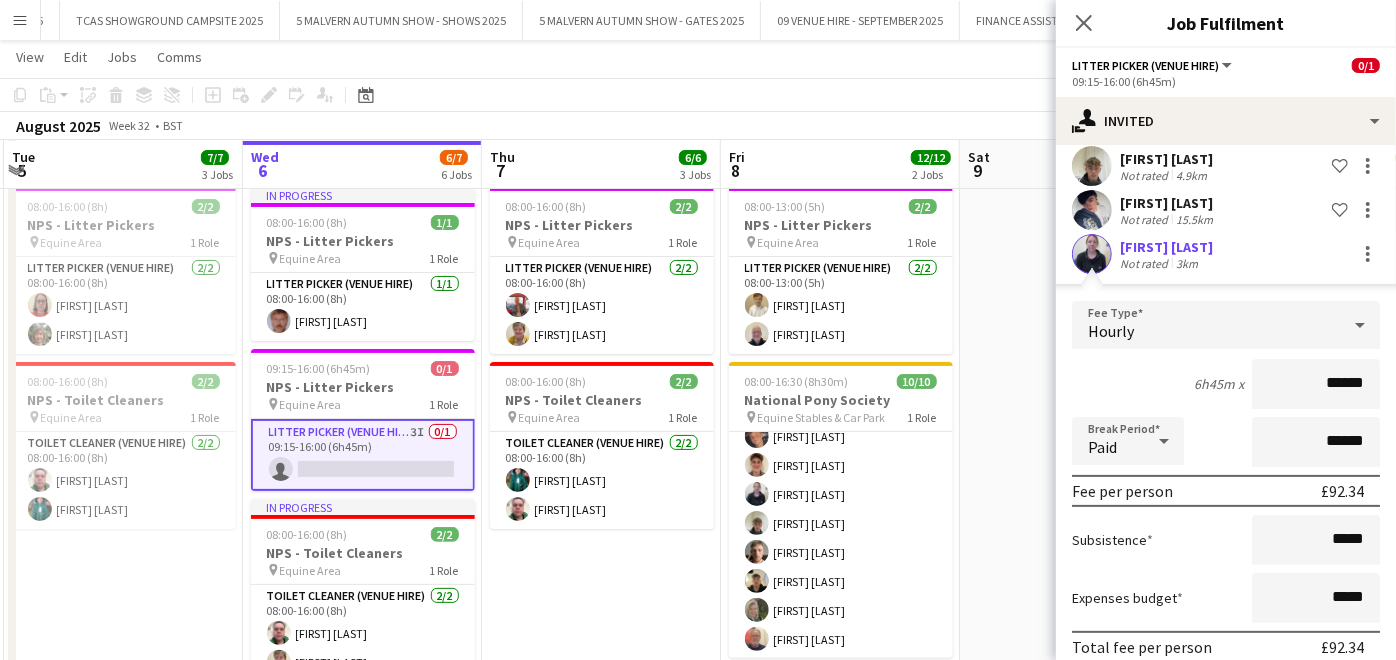 scroll, scrollTop: 288, scrollLeft: 0, axis: vertical 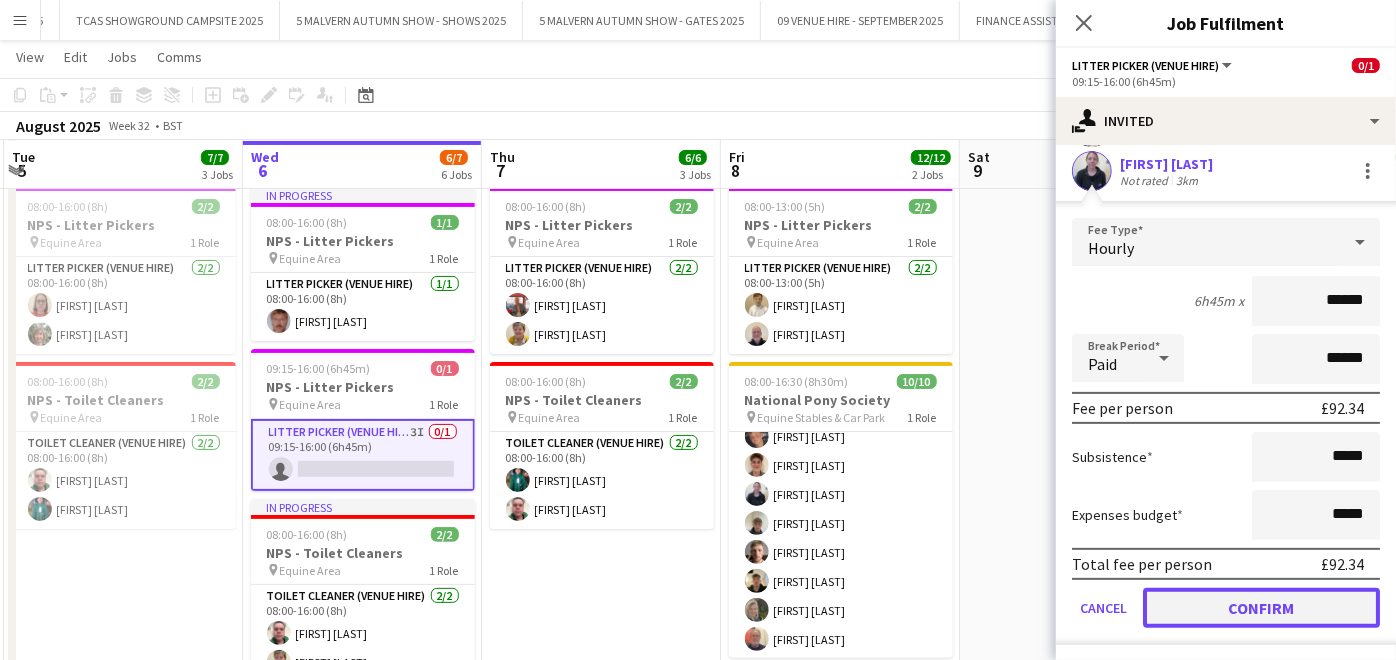 click on "Confirm" 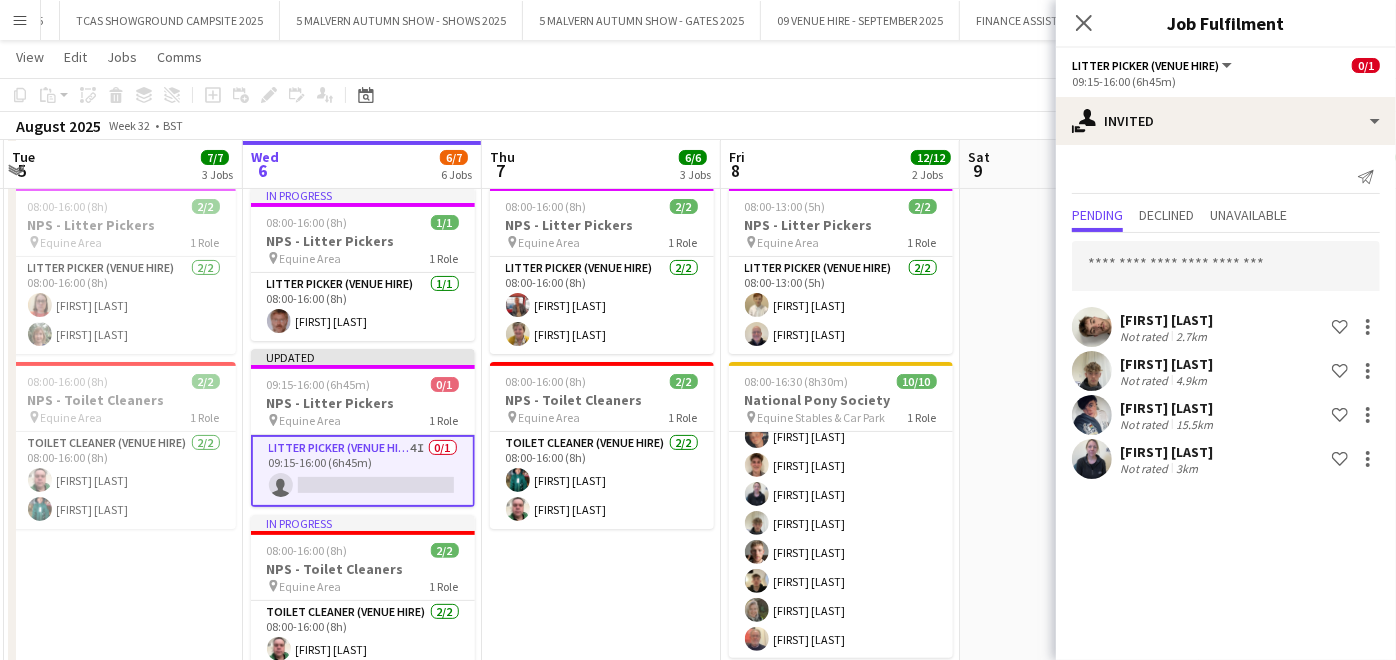 scroll, scrollTop: 0, scrollLeft: 0, axis: both 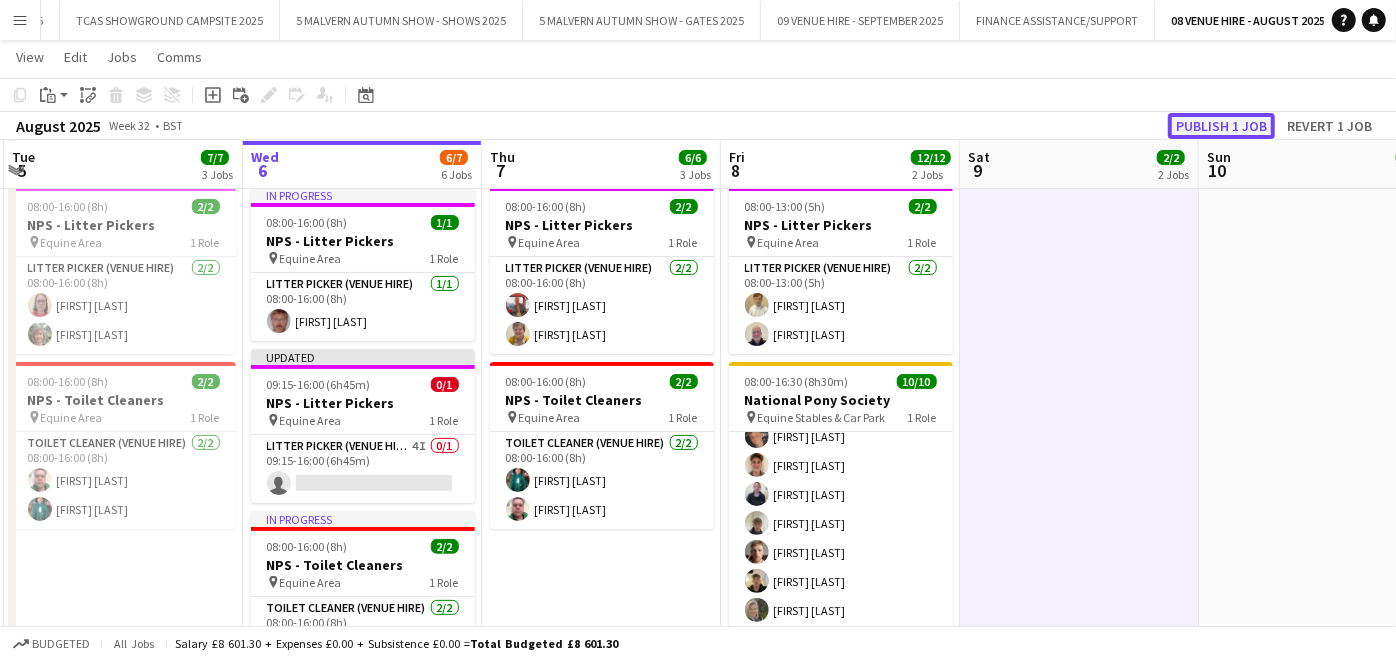click on "Publish 1 job" 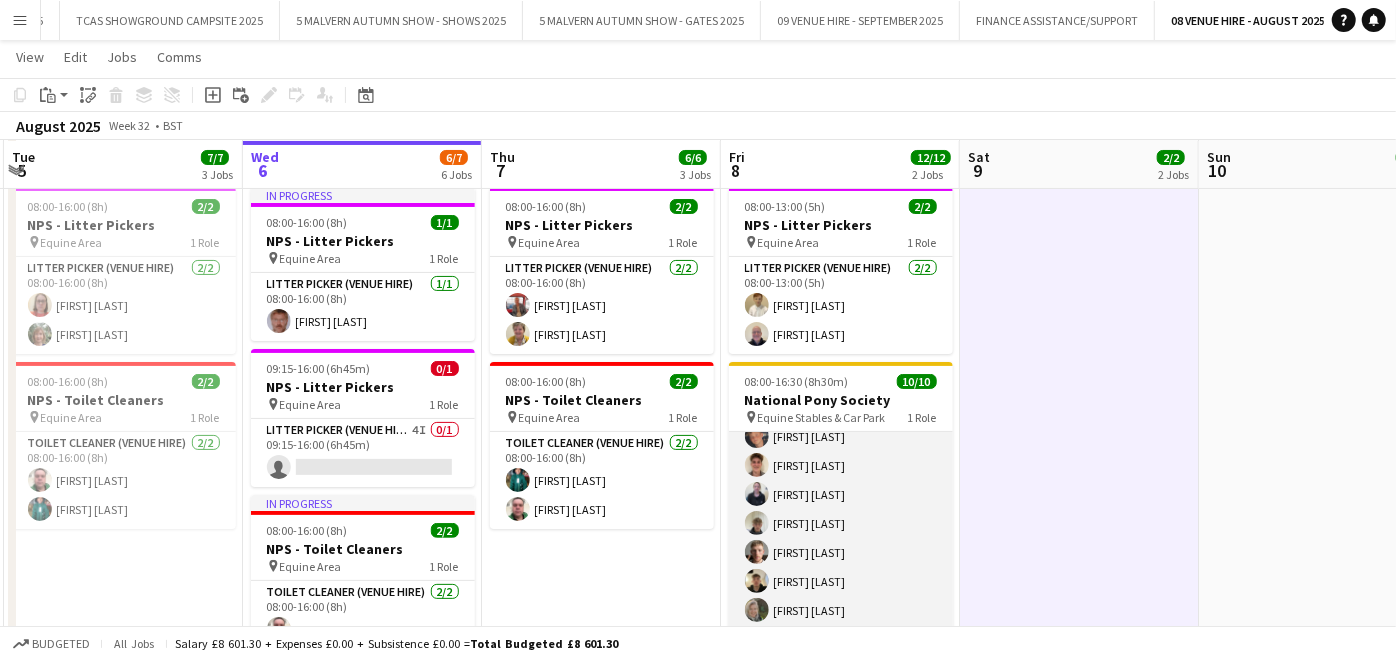 click at bounding box center (757, 581) 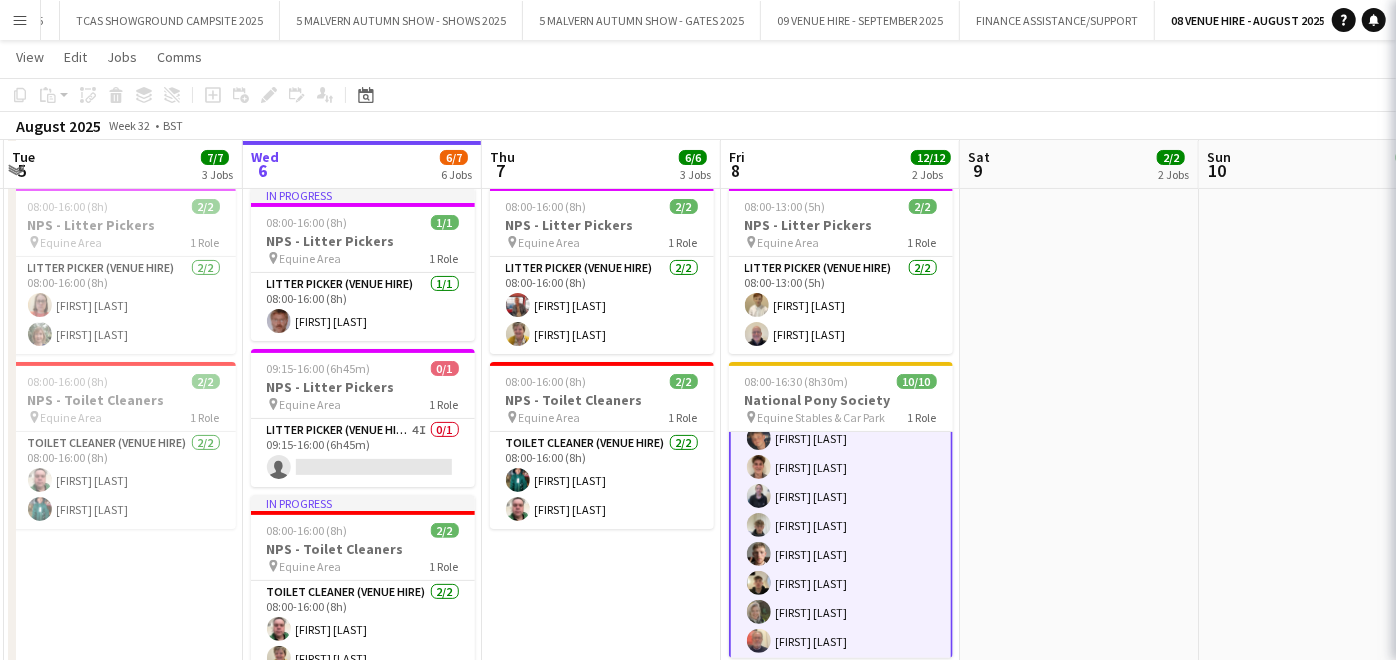 scroll, scrollTop: 103, scrollLeft: 0, axis: vertical 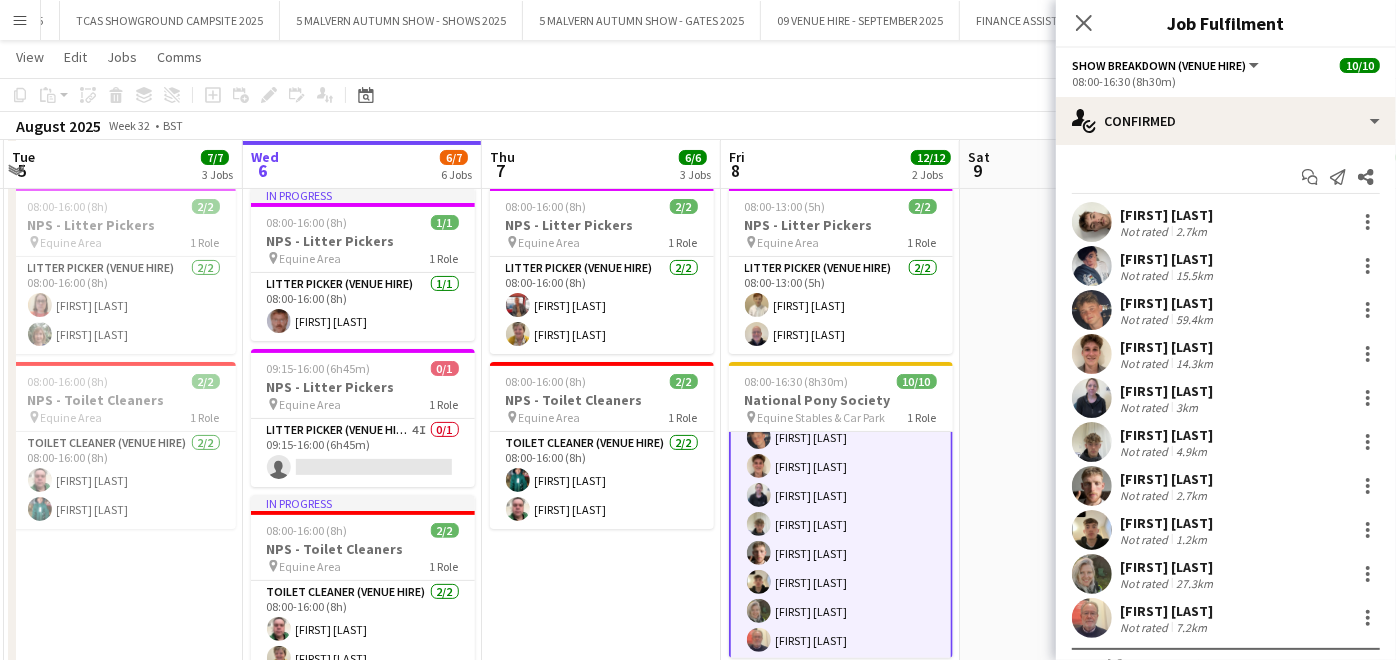 click at bounding box center [1092, 618] 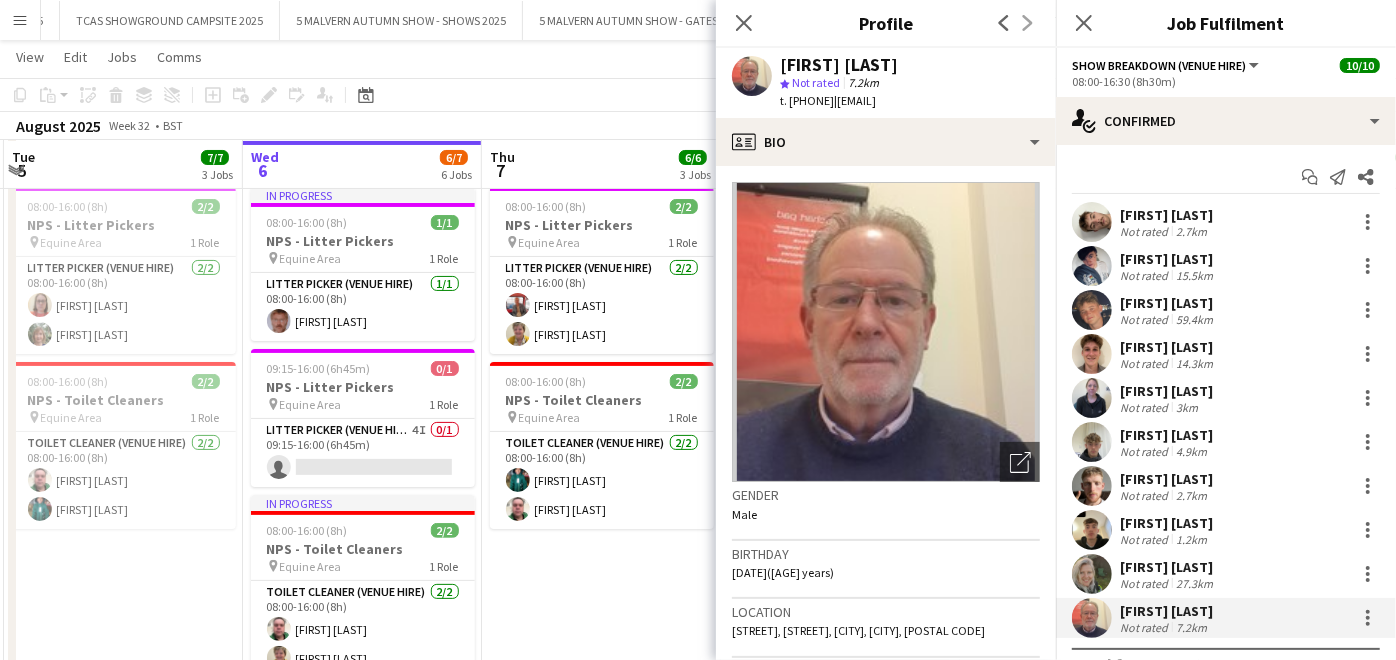 click at bounding box center [1092, 574] 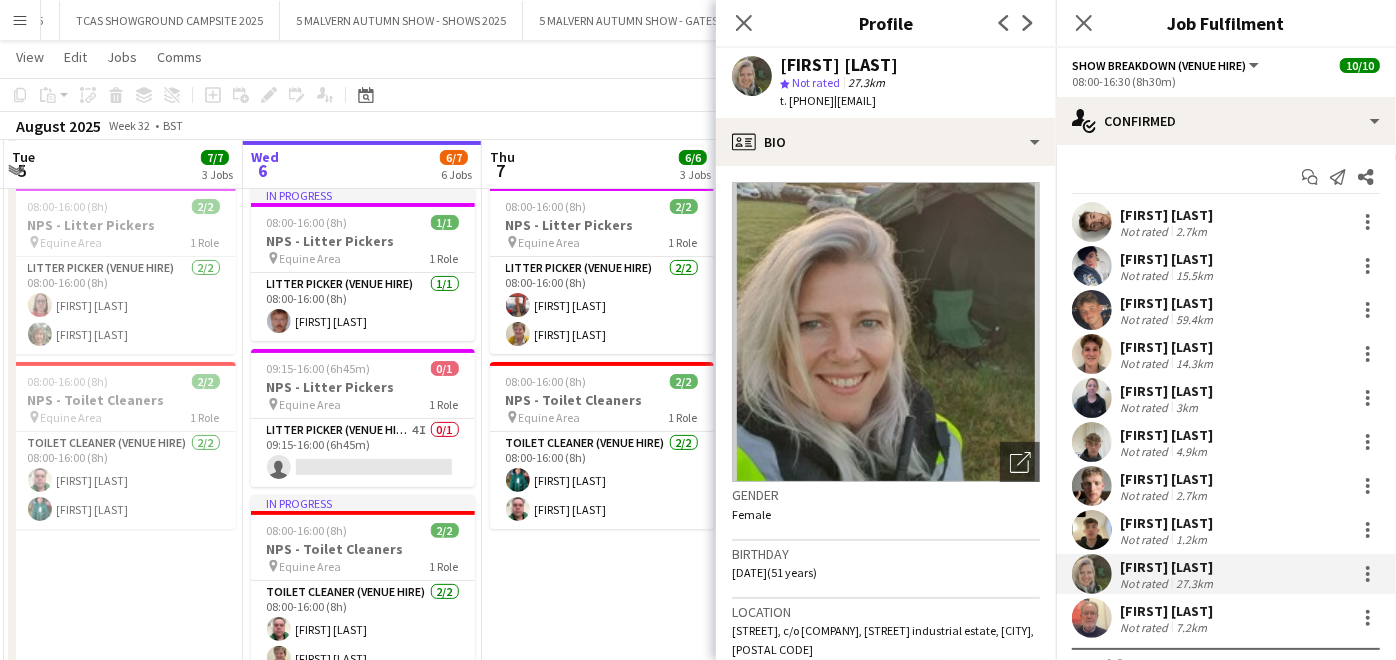 click at bounding box center (1092, 530) 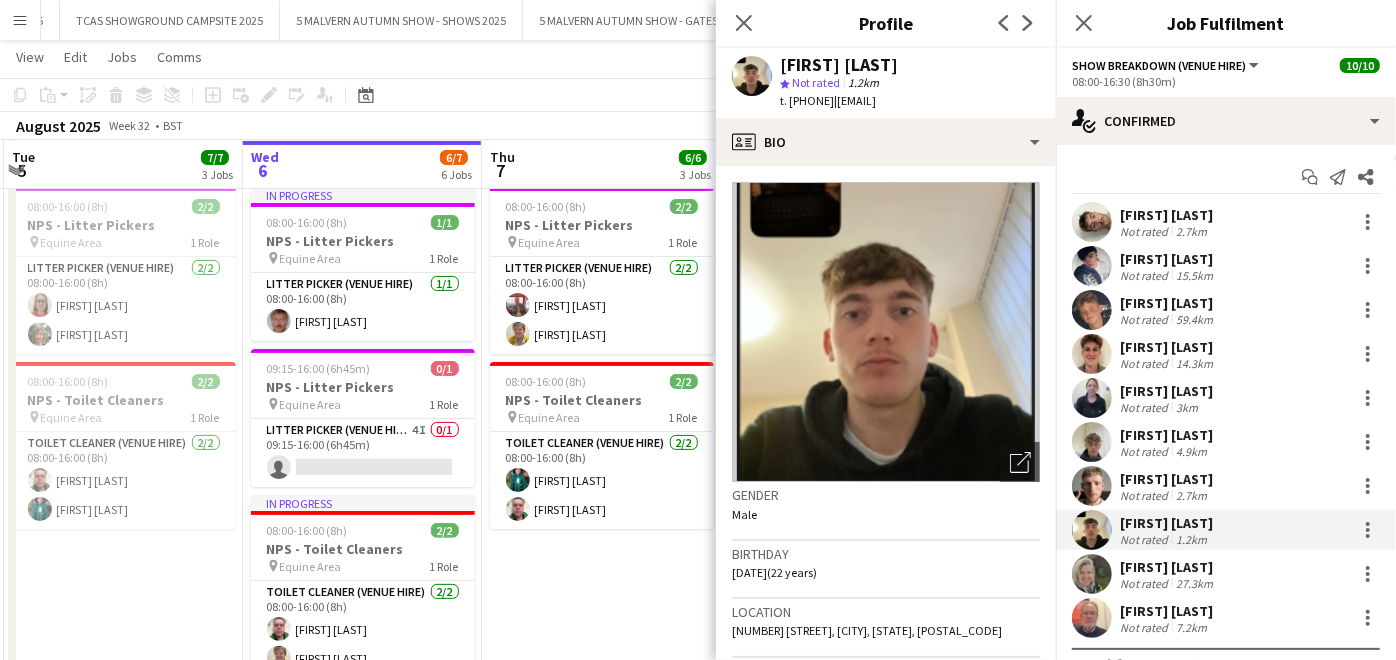 click at bounding box center [1092, 486] 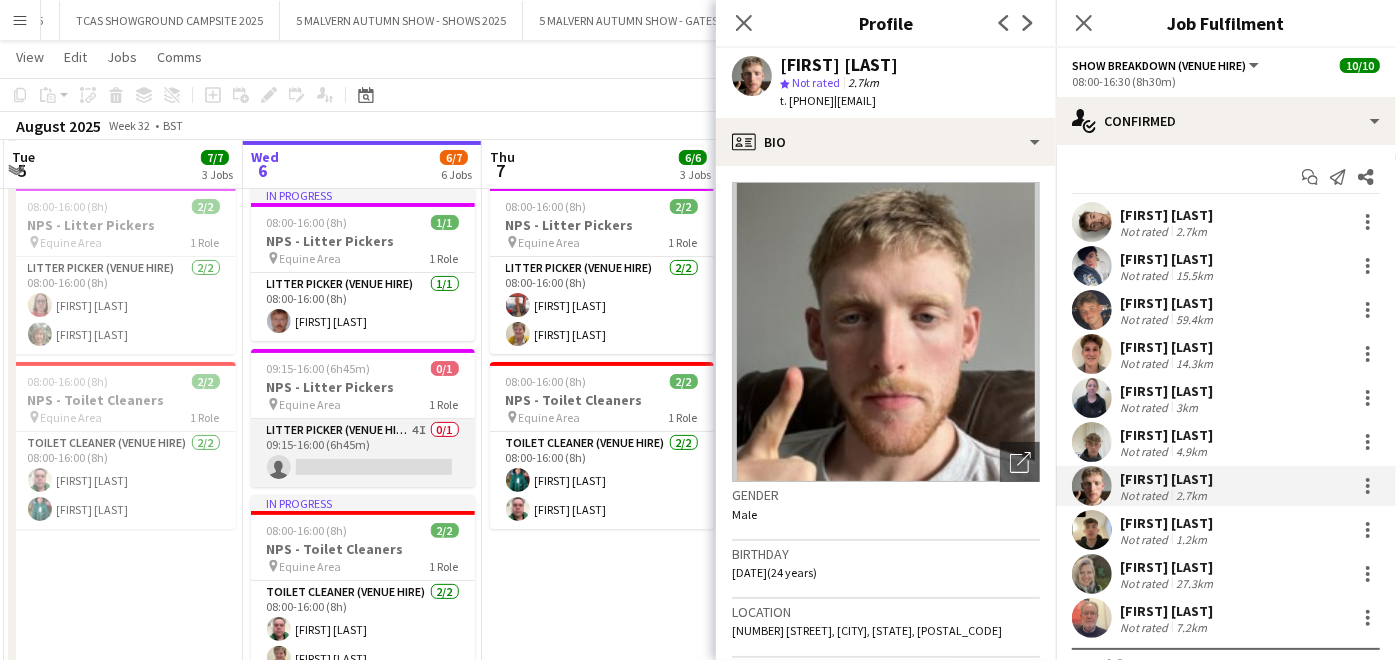 click on "Litter Picker (Venue Hire) 4I 0/1 09:15-16:00 (6h45m)
single-neutral-actions" at bounding box center (363, 453) 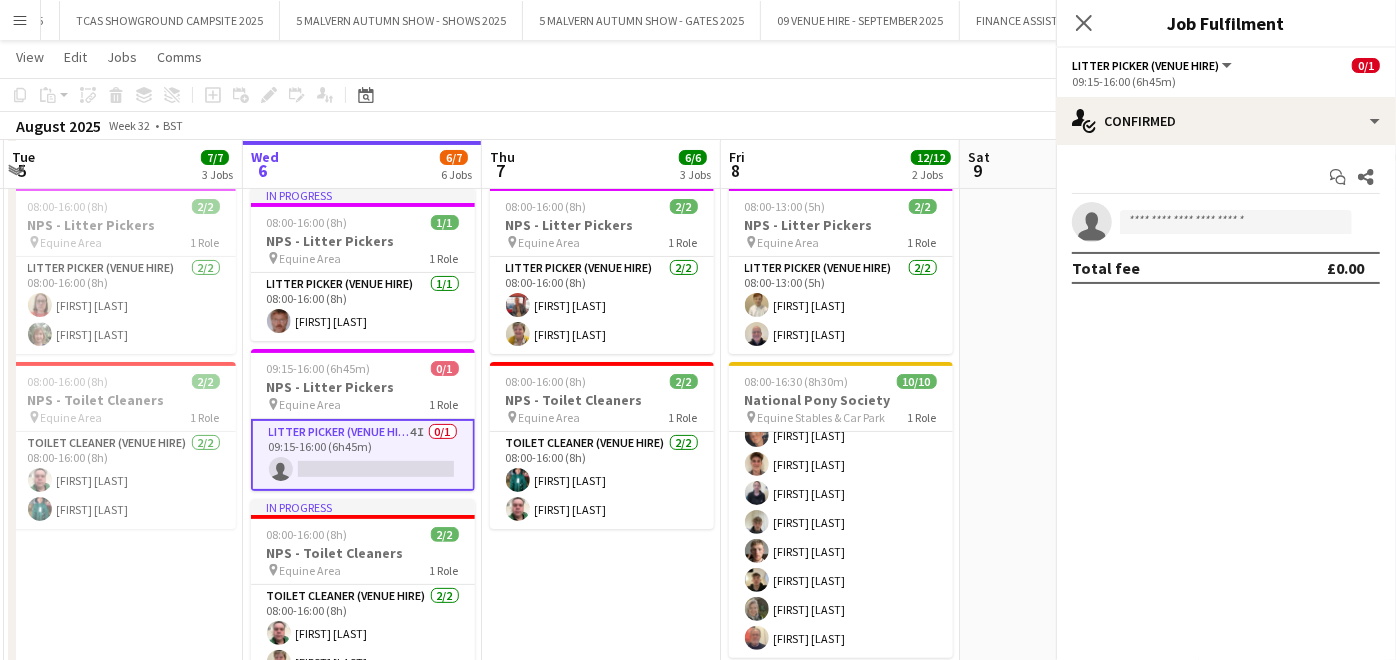 scroll, scrollTop: 102, scrollLeft: 0, axis: vertical 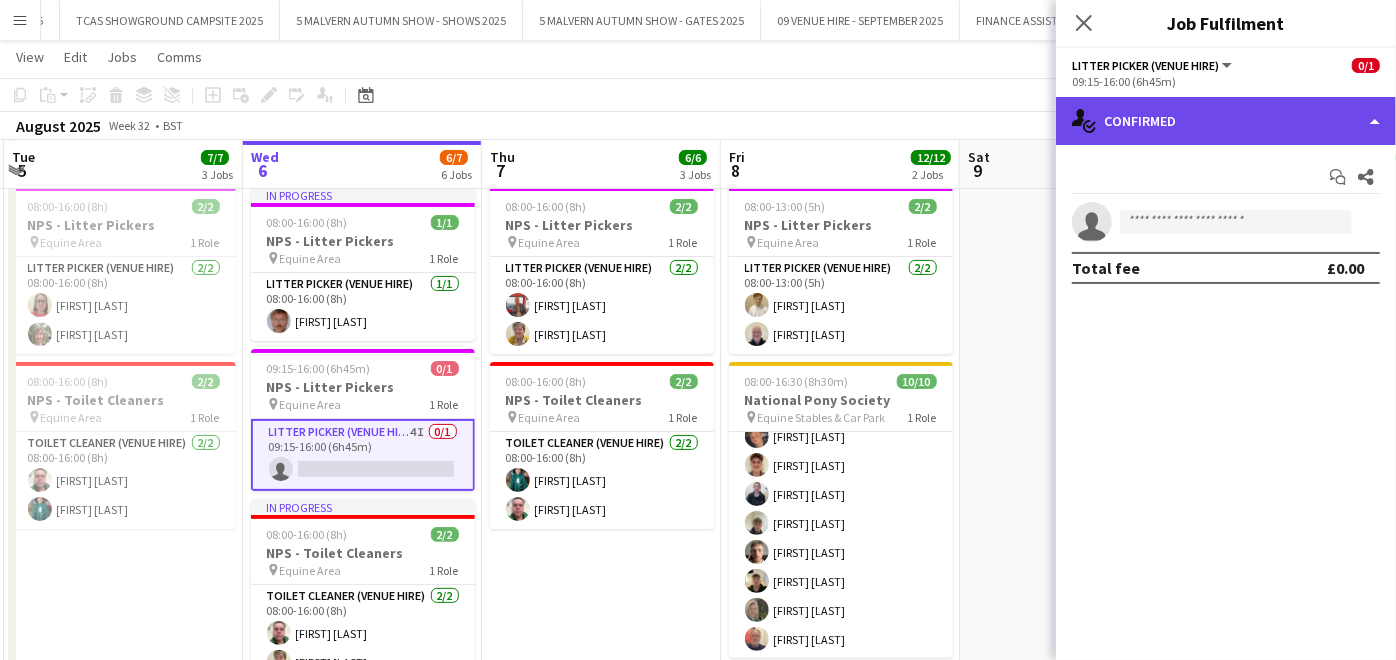 click on "single-neutral-actions-check-2
Confirmed" 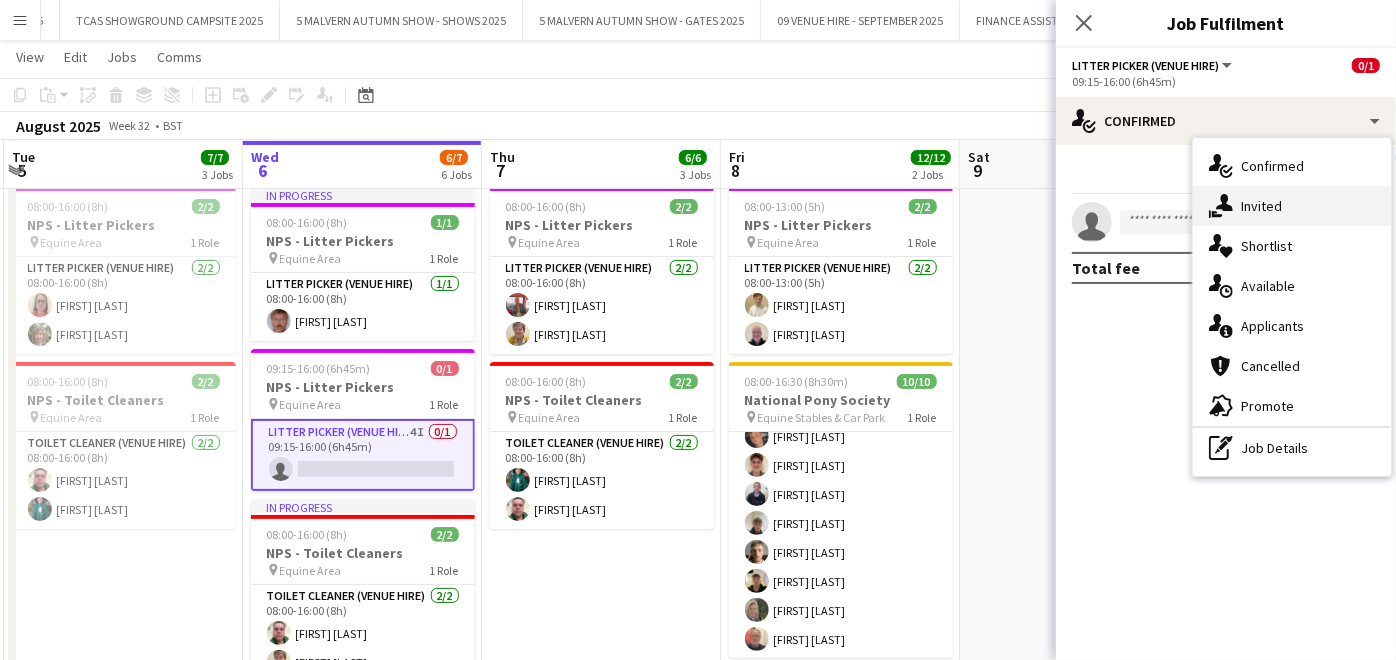 click on "single-neutral-actions-share-1
Invited" at bounding box center (1292, 206) 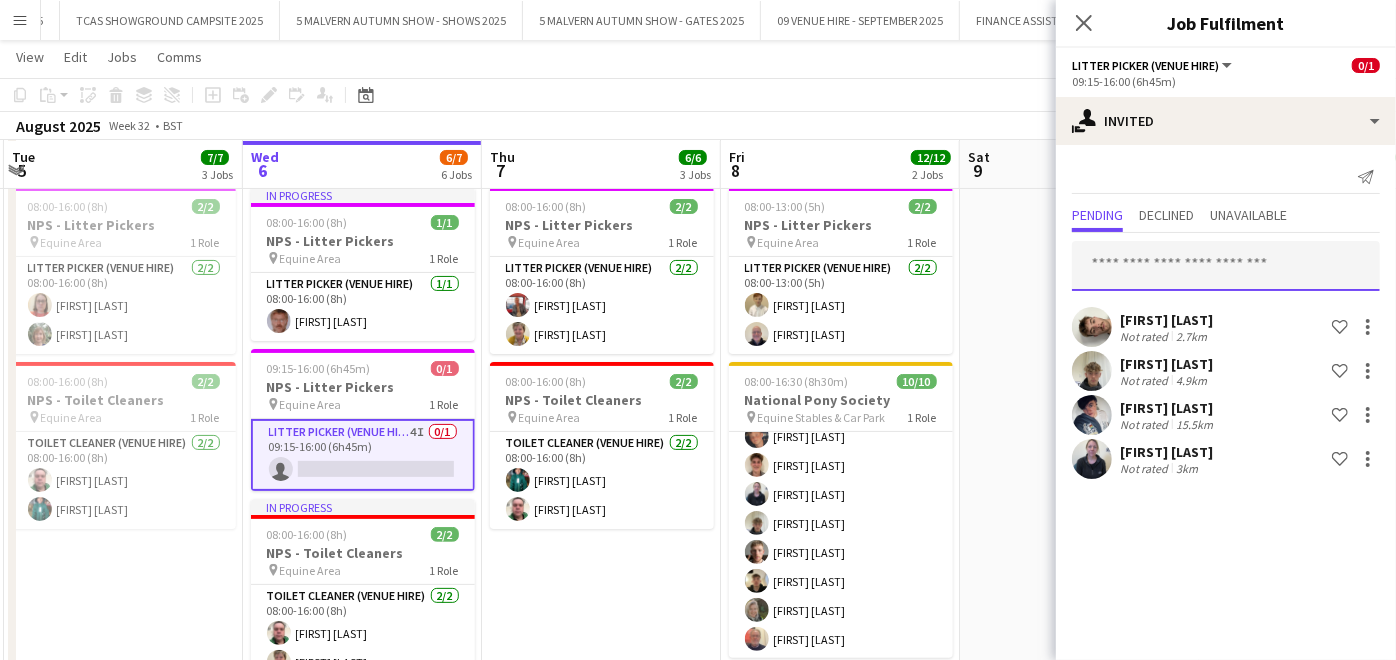 click at bounding box center (1226, 266) 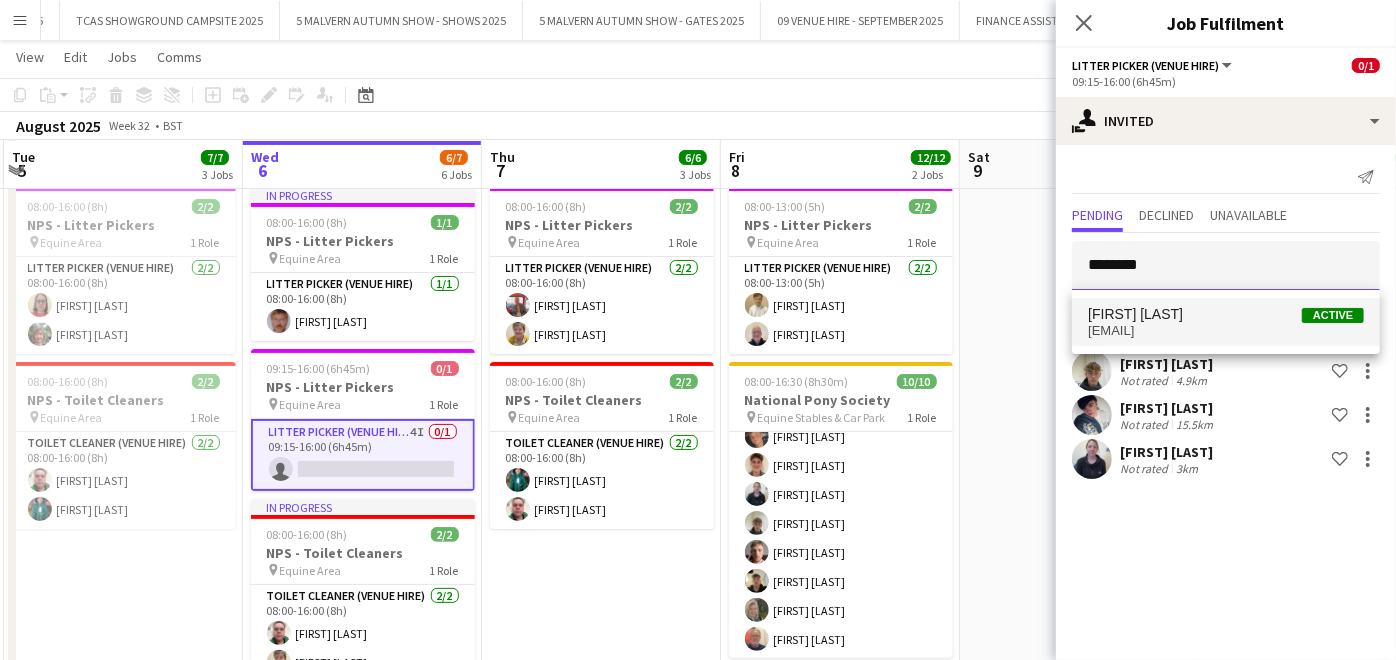 type on "********" 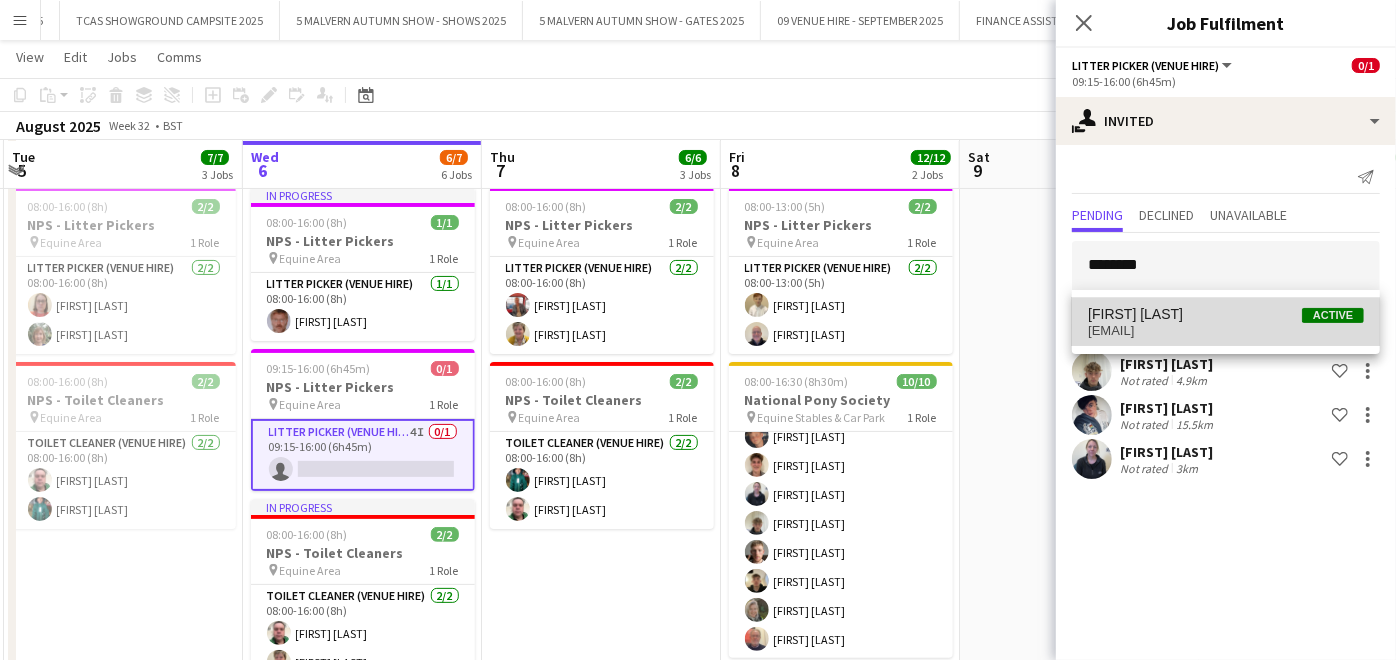 click on "[EMAIL]" at bounding box center [1226, 331] 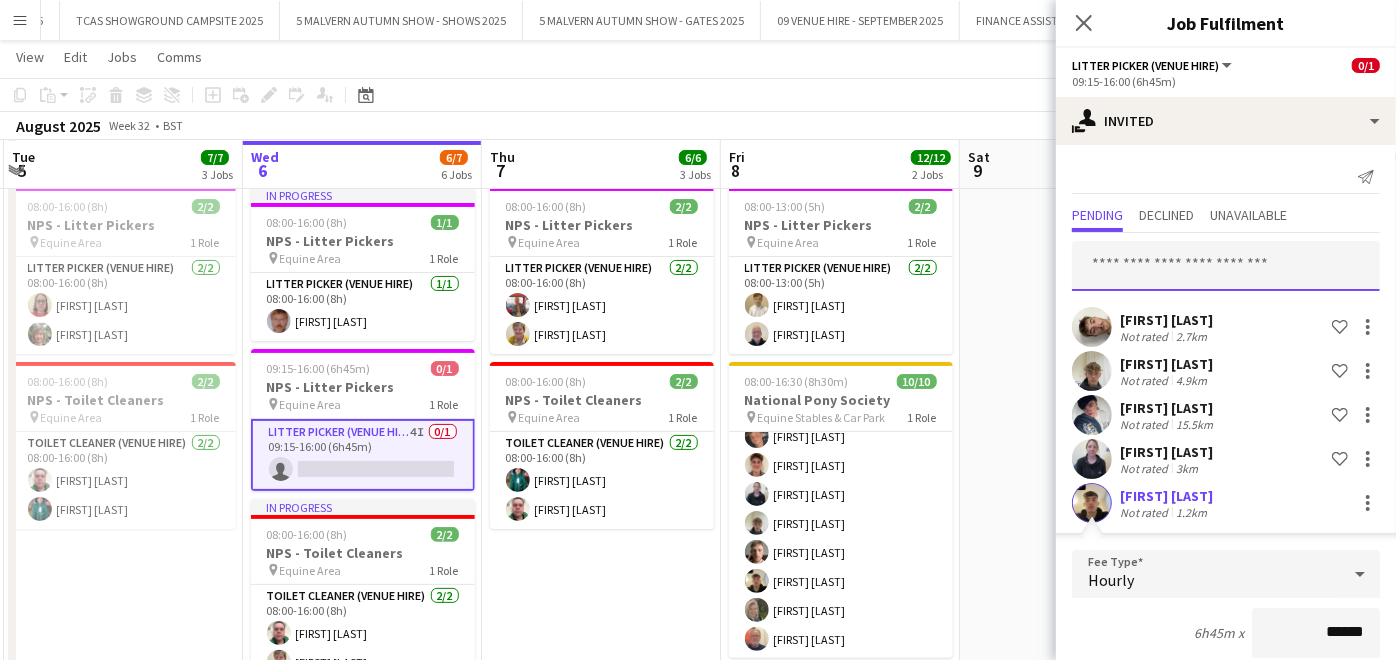 click at bounding box center (1226, 266) 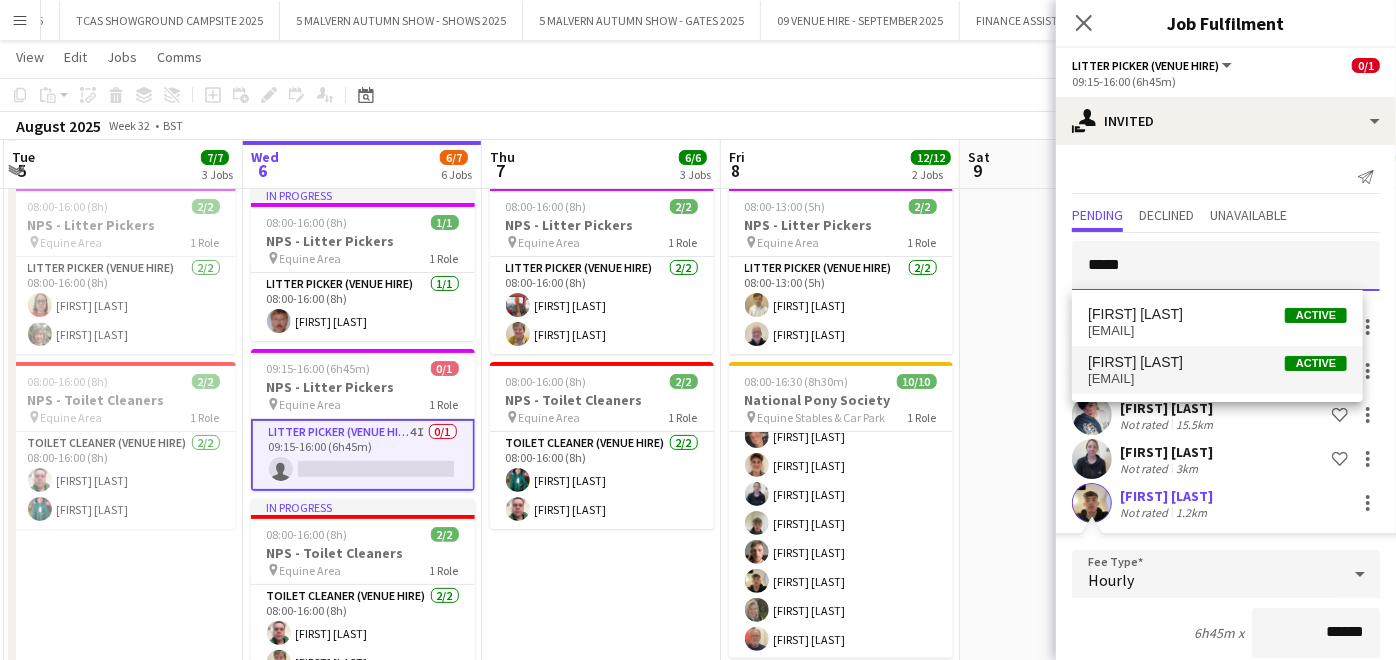 type on "*****" 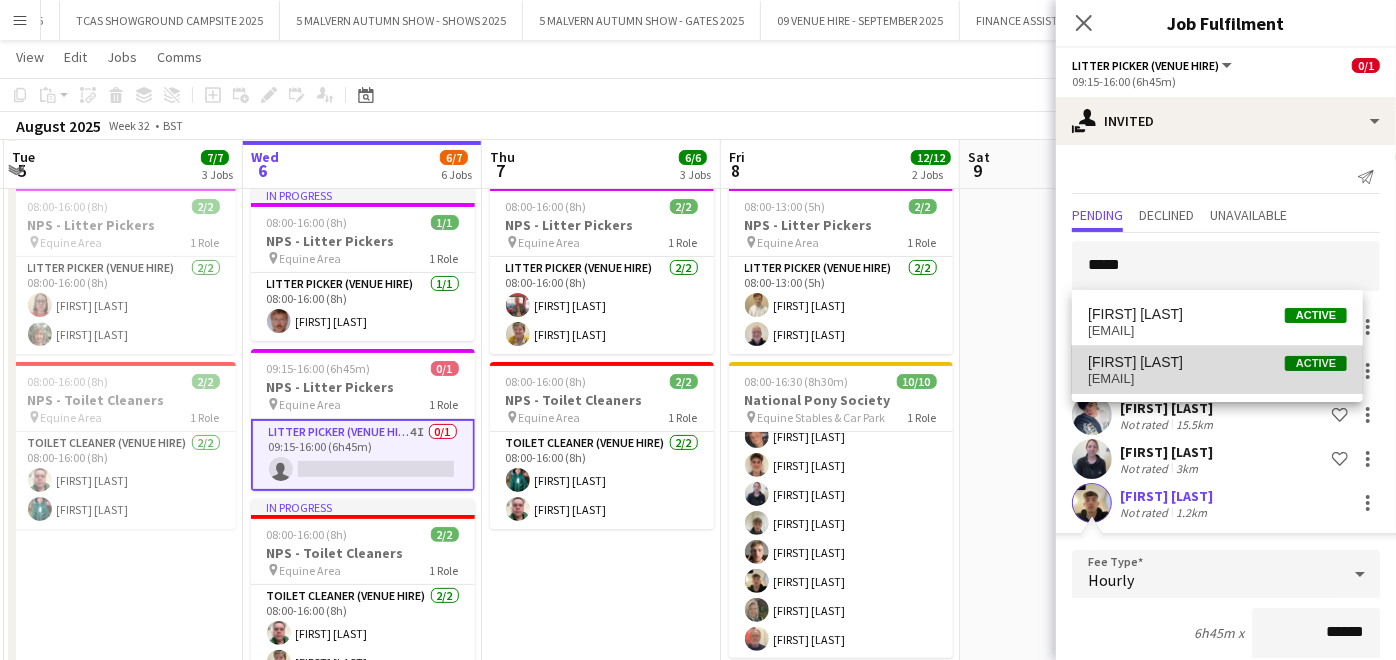 click on "[FIRST] [LAST]" at bounding box center [1135, 362] 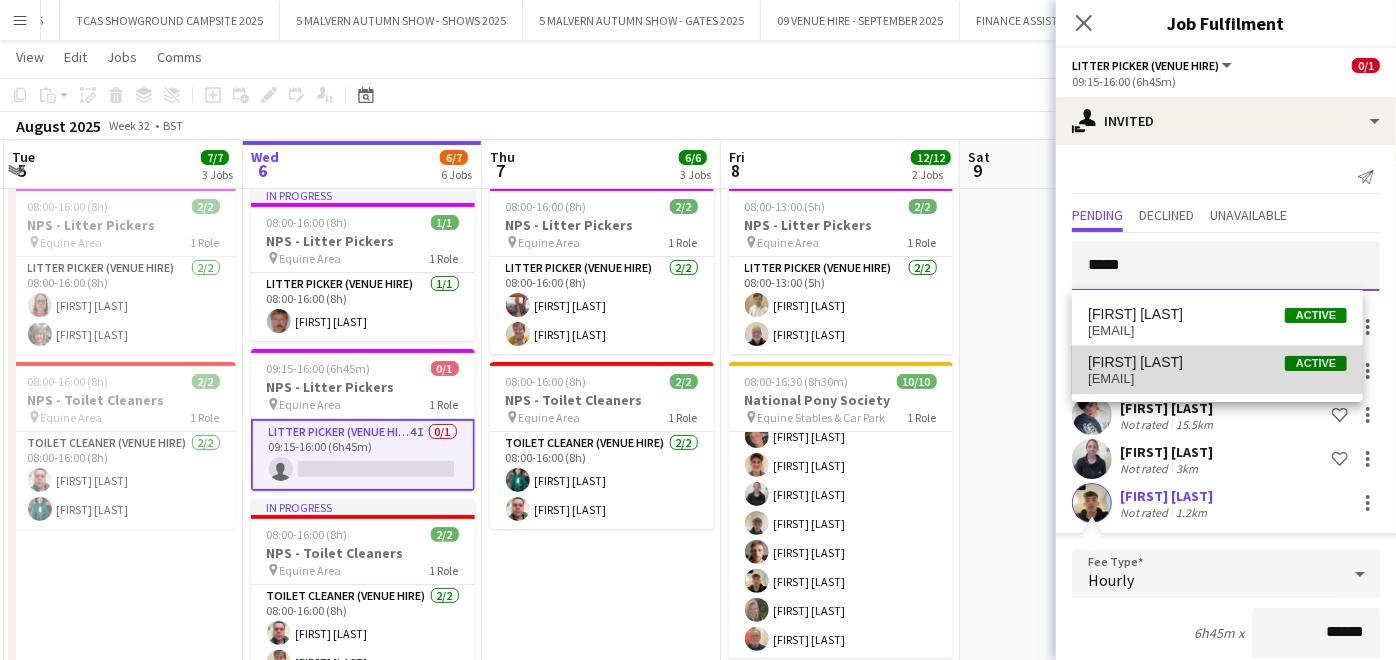 type 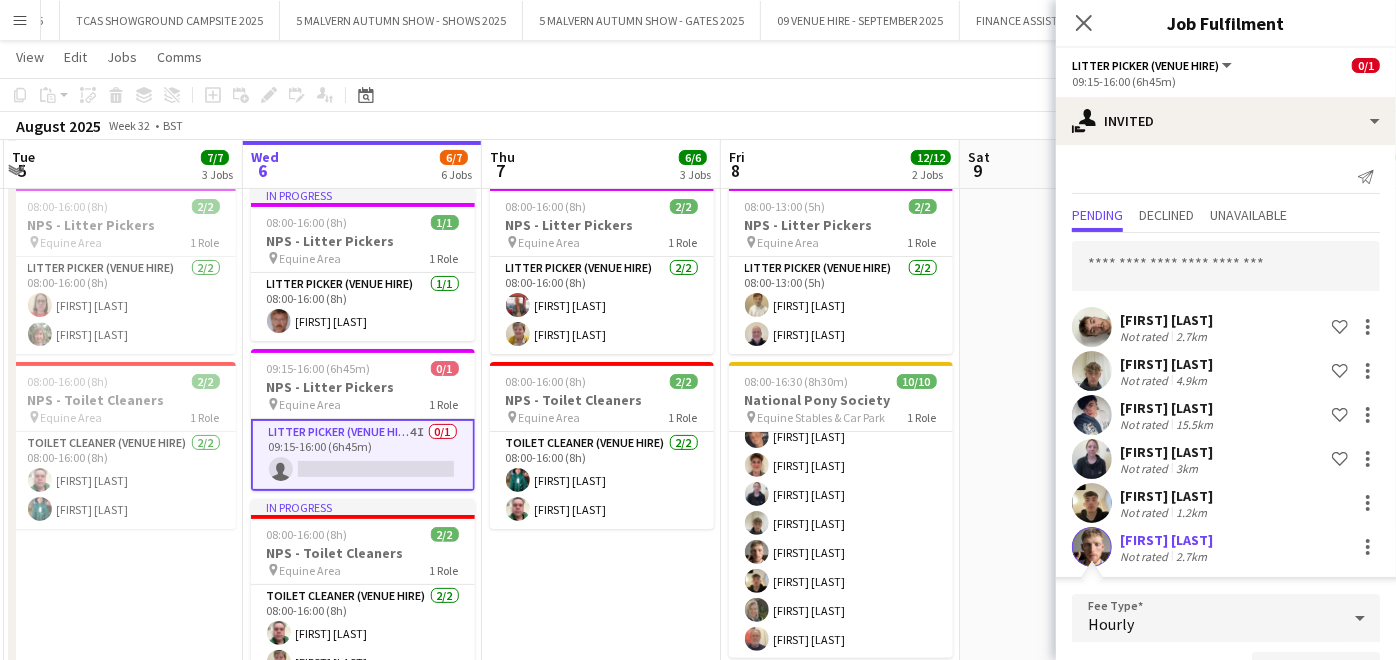 scroll, scrollTop: 376, scrollLeft: 0, axis: vertical 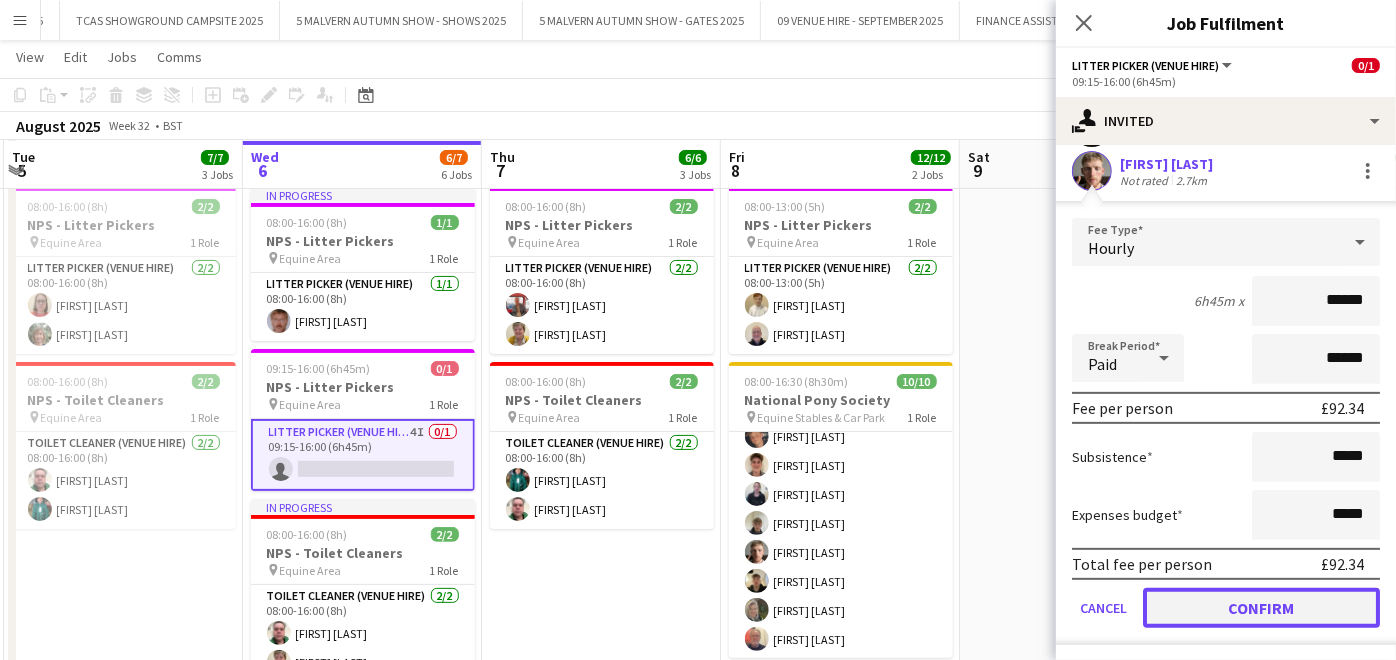 click on "Confirm" 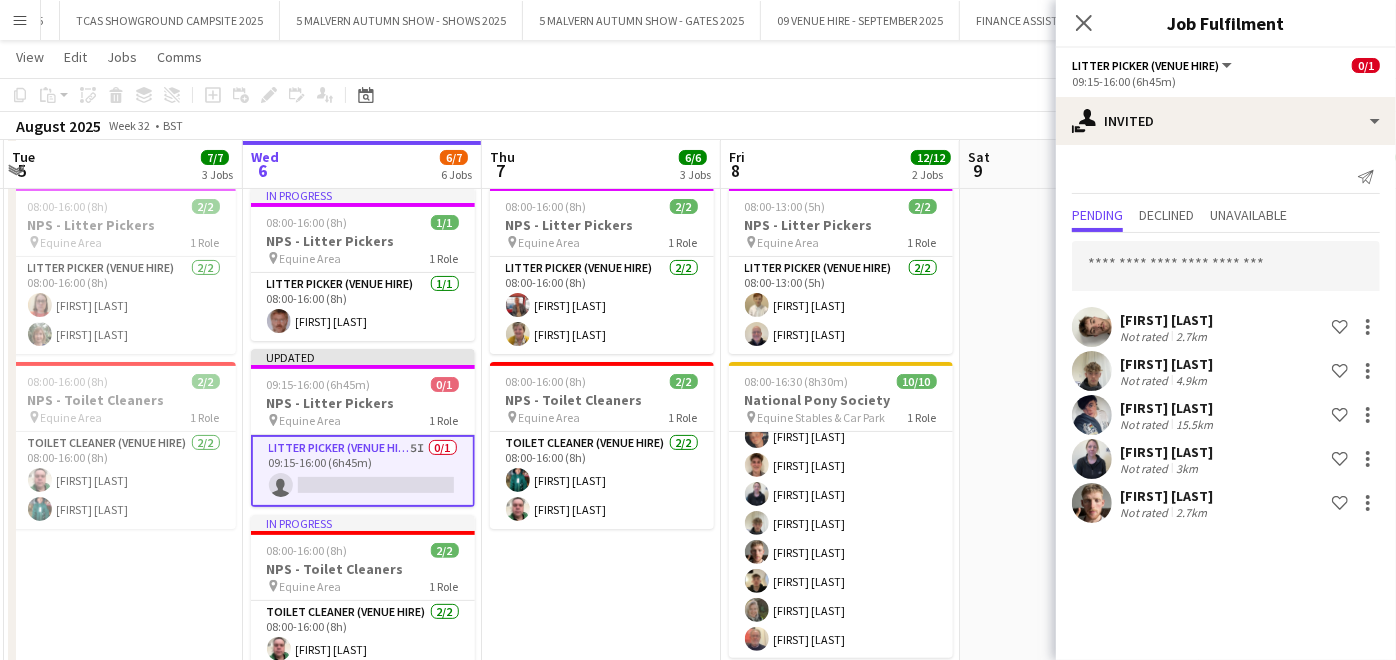 scroll, scrollTop: 0, scrollLeft: 0, axis: both 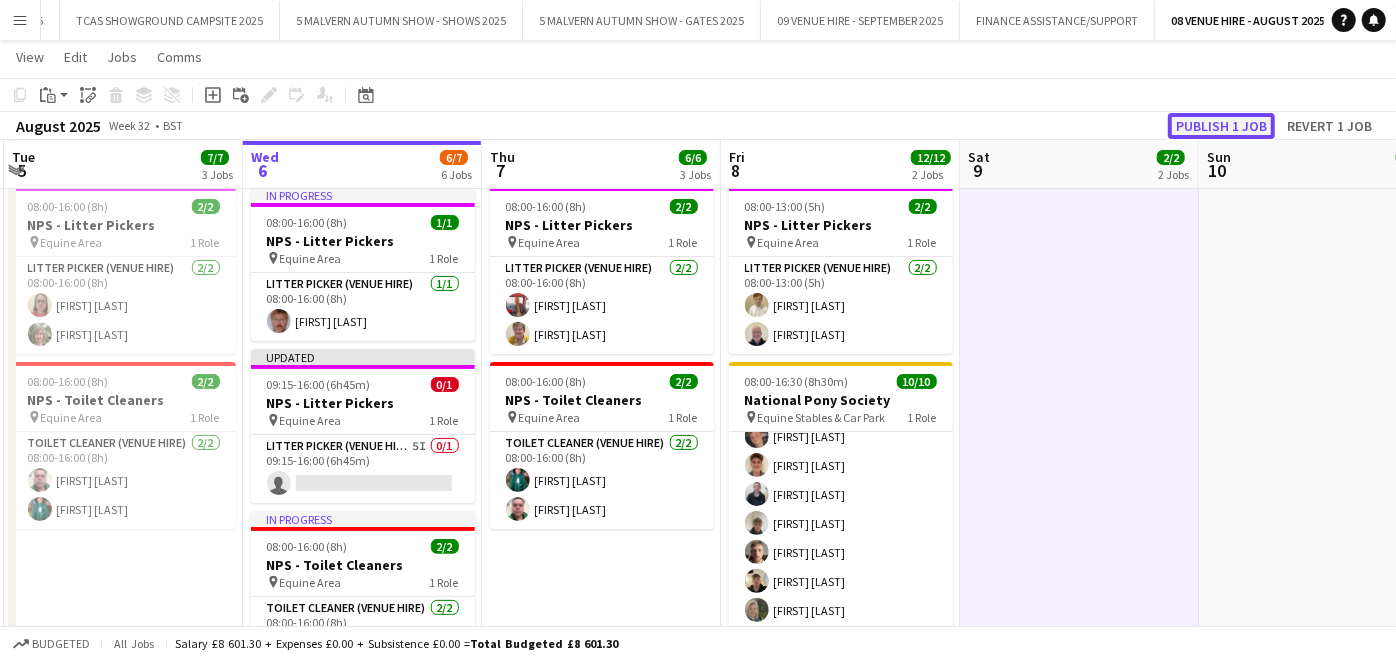 click on "Publish 1 job" 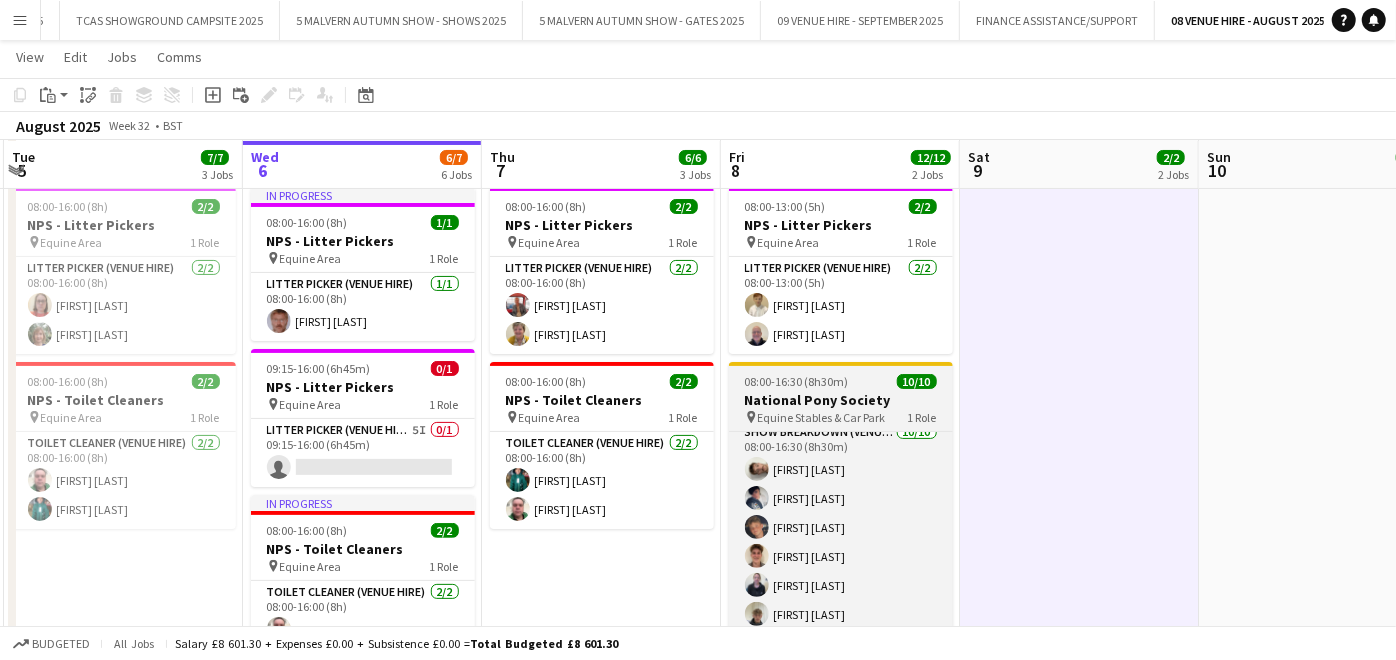 scroll, scrollTop: 0, scrollLeft: 0, axis: both 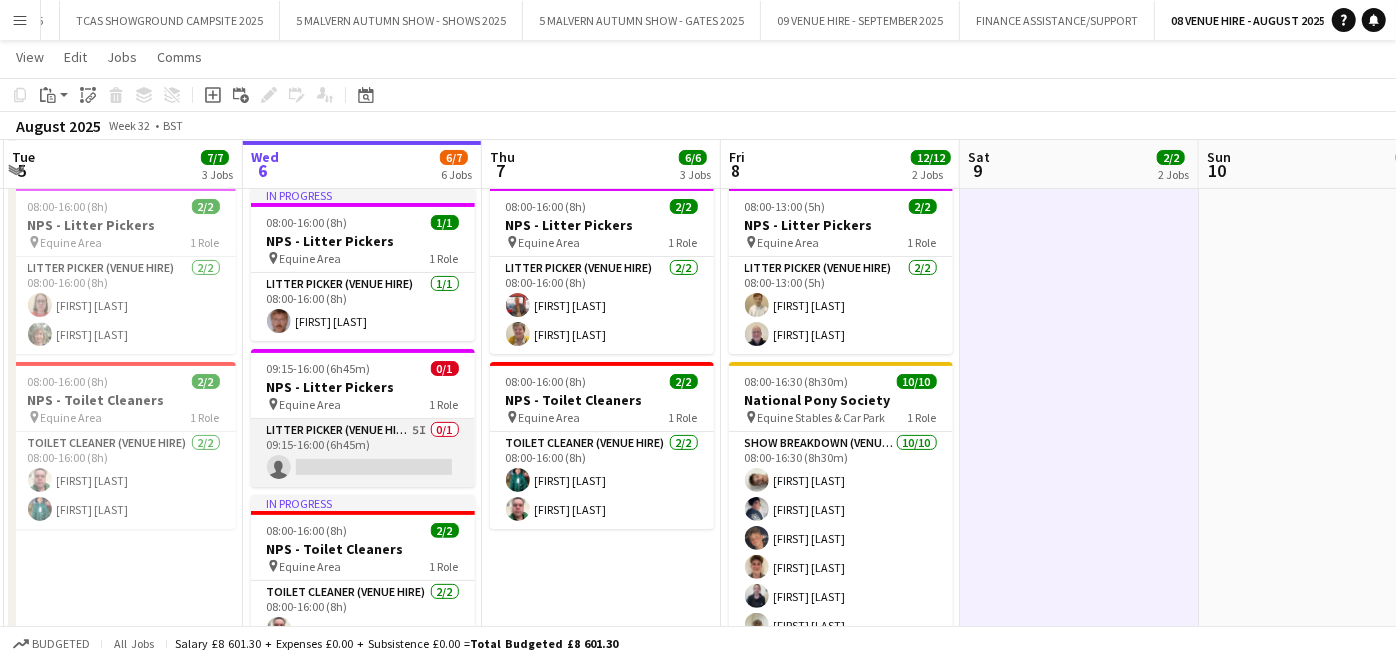 click on "Litter Picker (Venue Hire) 5I 0/1 09:15-16:00 (6h45m)
single-neutral-actions" at bounding box center [363, 453] 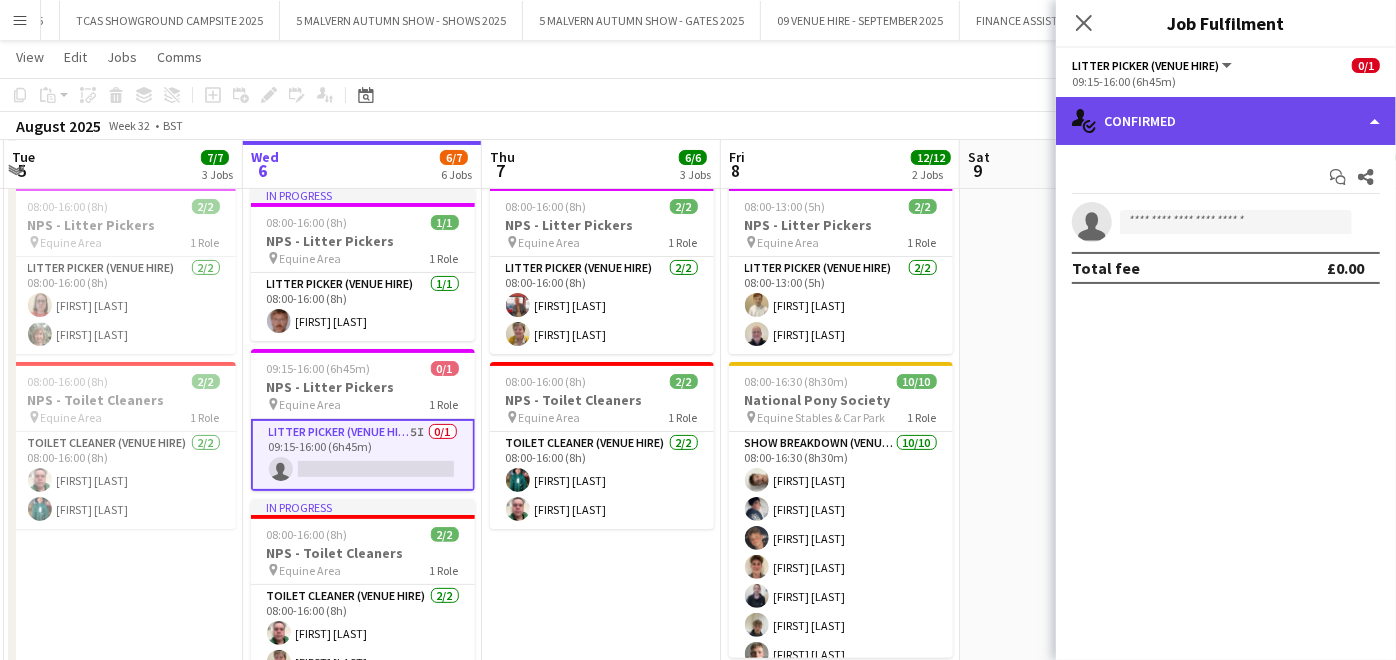 click on "single-neutral-actions-check-2
Confirmed" 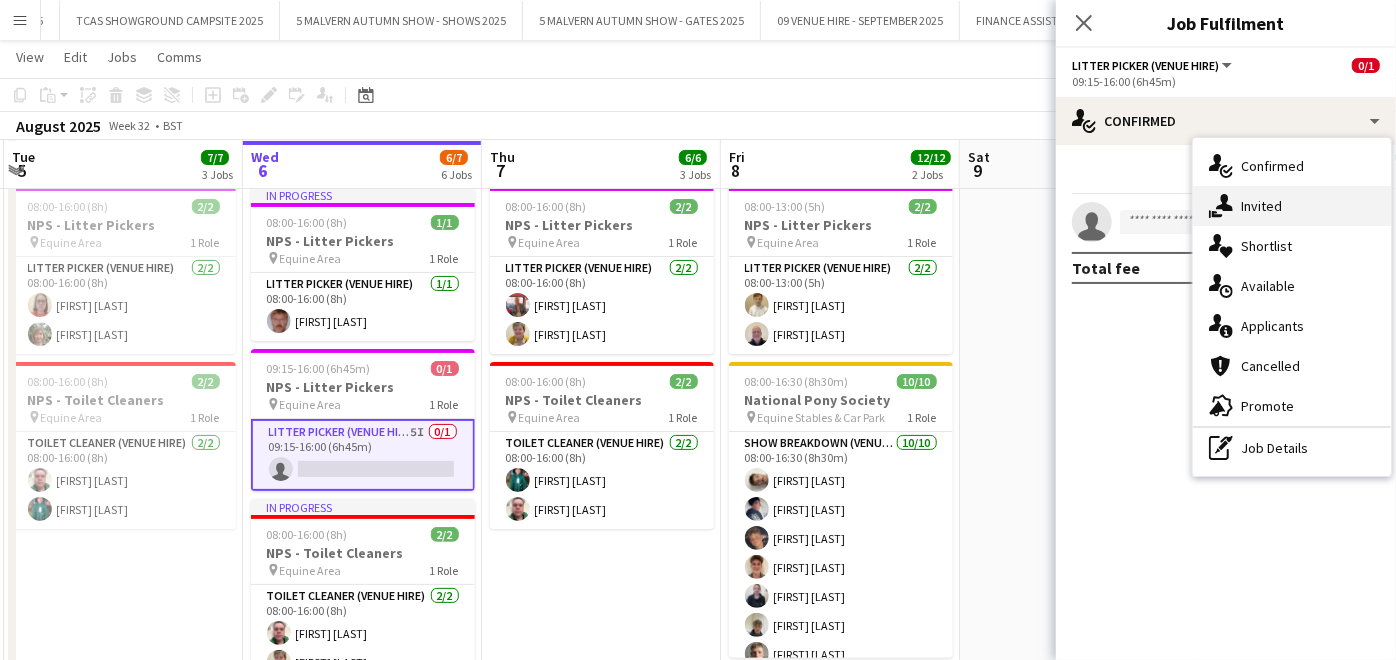 click on "single-neutral-actions-share-1
Invited" at bounding box center (1292, 206) 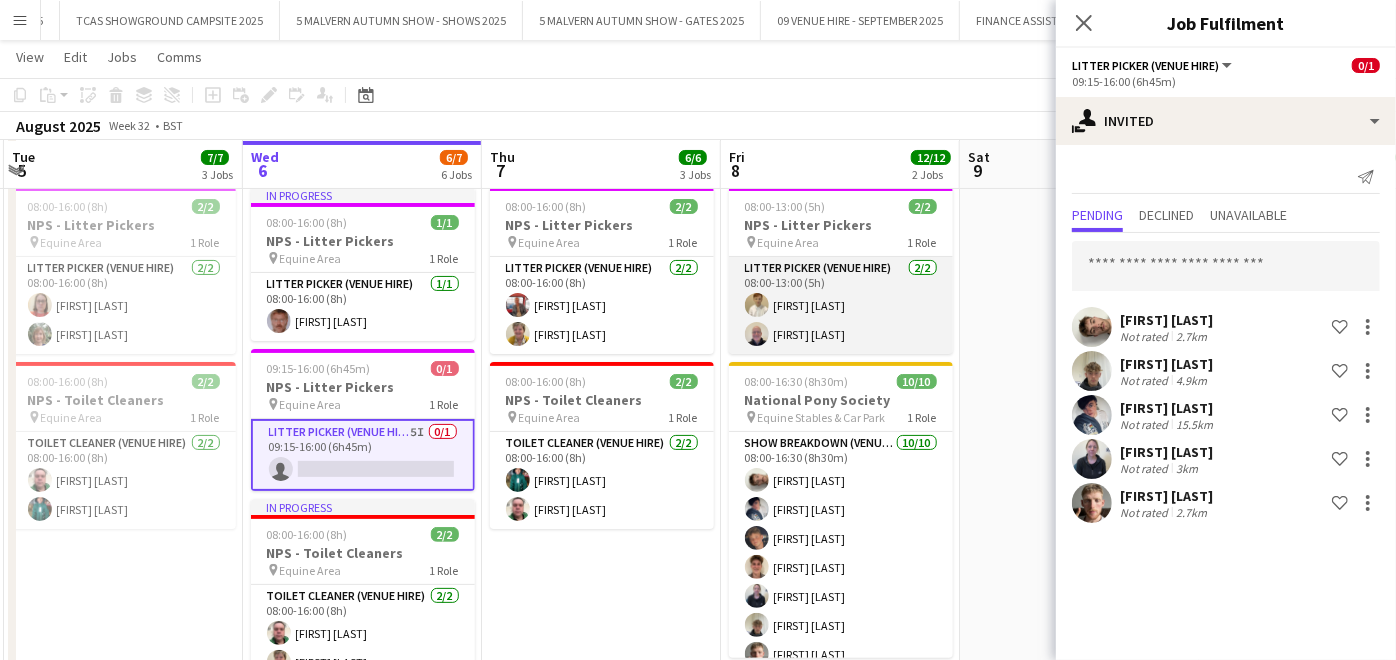 click on "Litter Picker (Venue Hire)   2/2   [TIME]-[TIME] ([DURATION])
[FIRST] [HOARE] [FIRST] [LAST]" at bounding box center (841, 305) 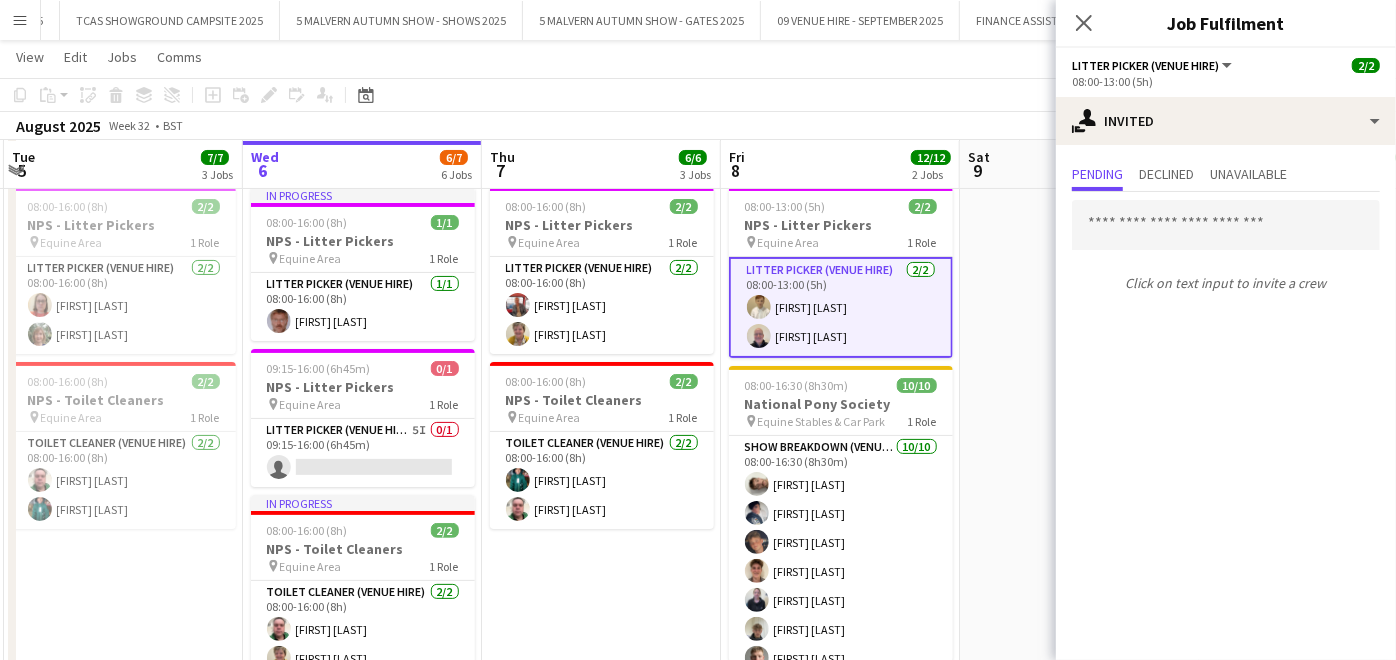 click at bounding box center (759, 307) 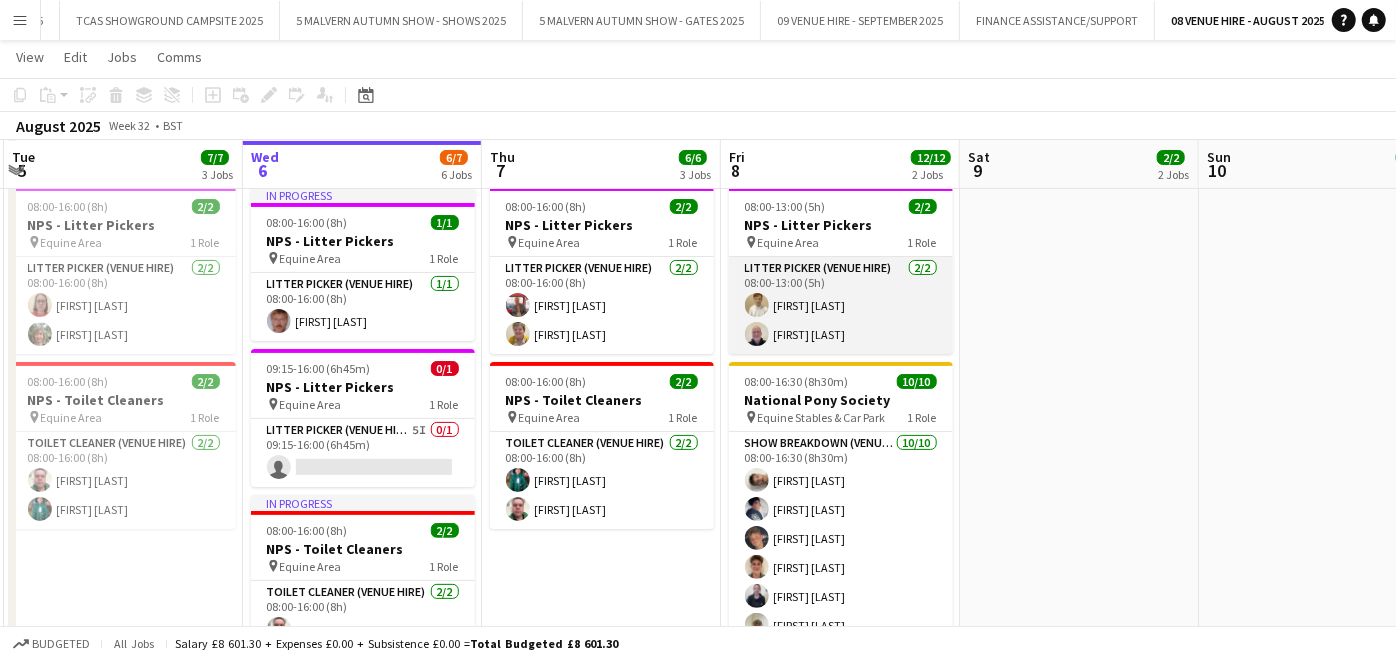 click on "Litter Picker (Venue Hire)   2/2   [TIME]-[TIME] ([DURATION])
[FIRST] [HOARE] [FIRST] [LAST]" at bounding box center [841, 305] 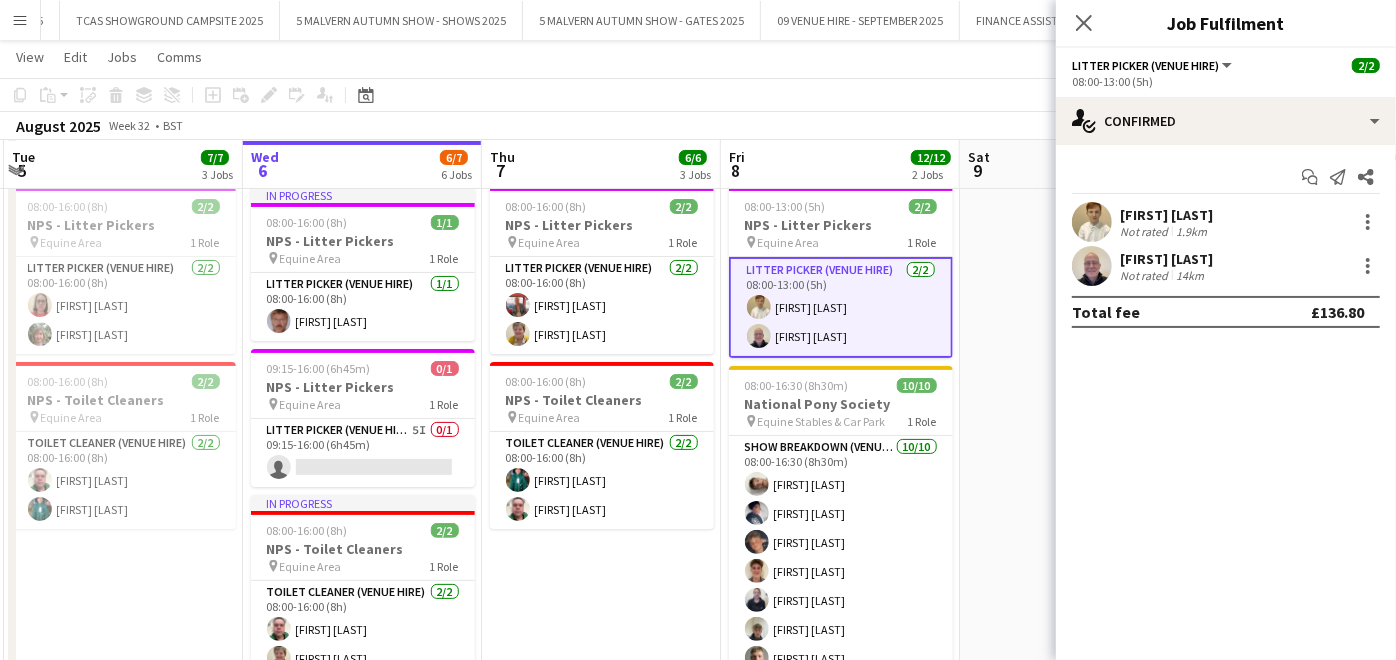 click at bounding box center (1092, 222) 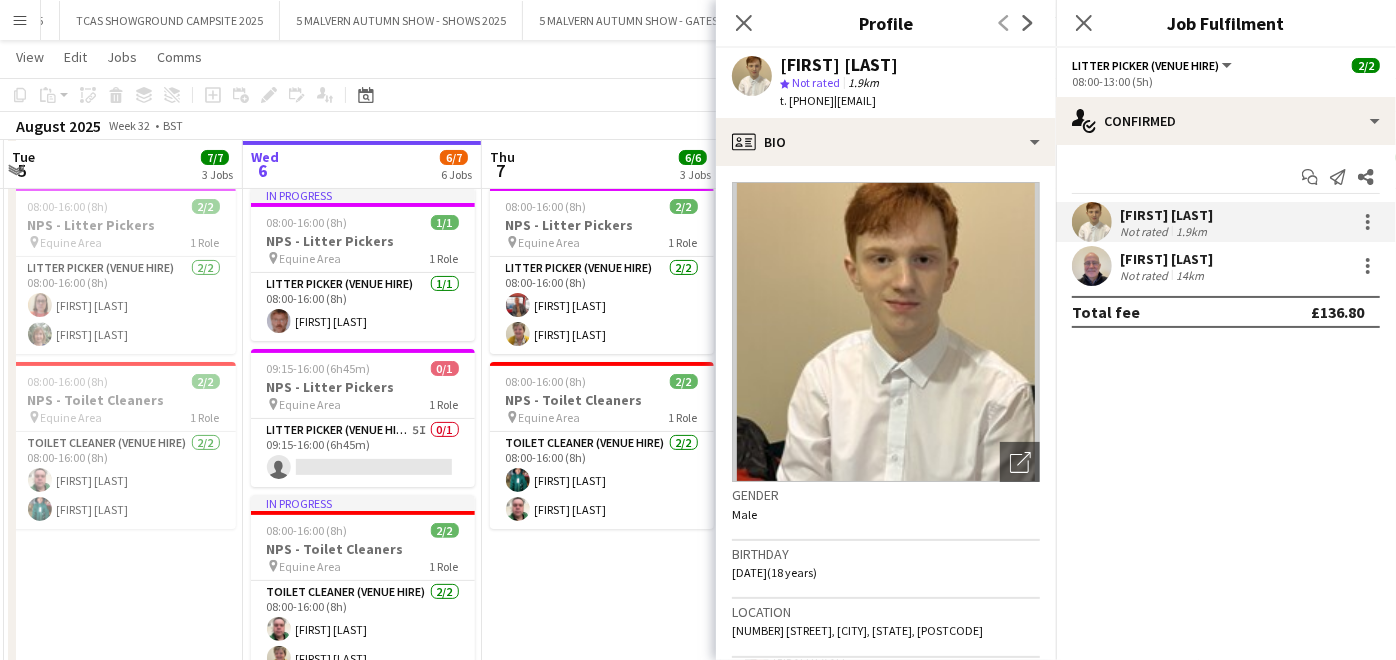 click on "[TIME] [COUNT] [EVENT]
pin
[STREET] [NUMBER] Role [JOB TITLE] [COUNT] [TIME]
[FIRST] [LAST] [FIRST] [LAST] [TIME] [COUNT] [EVENT]
pin
[STREET] [NUMBER] Role [JOB TITLE] [COUNT] [TIME]
[FIRST] [LAST] [FIRST] [LAST]" at bounding box center (601, 497) 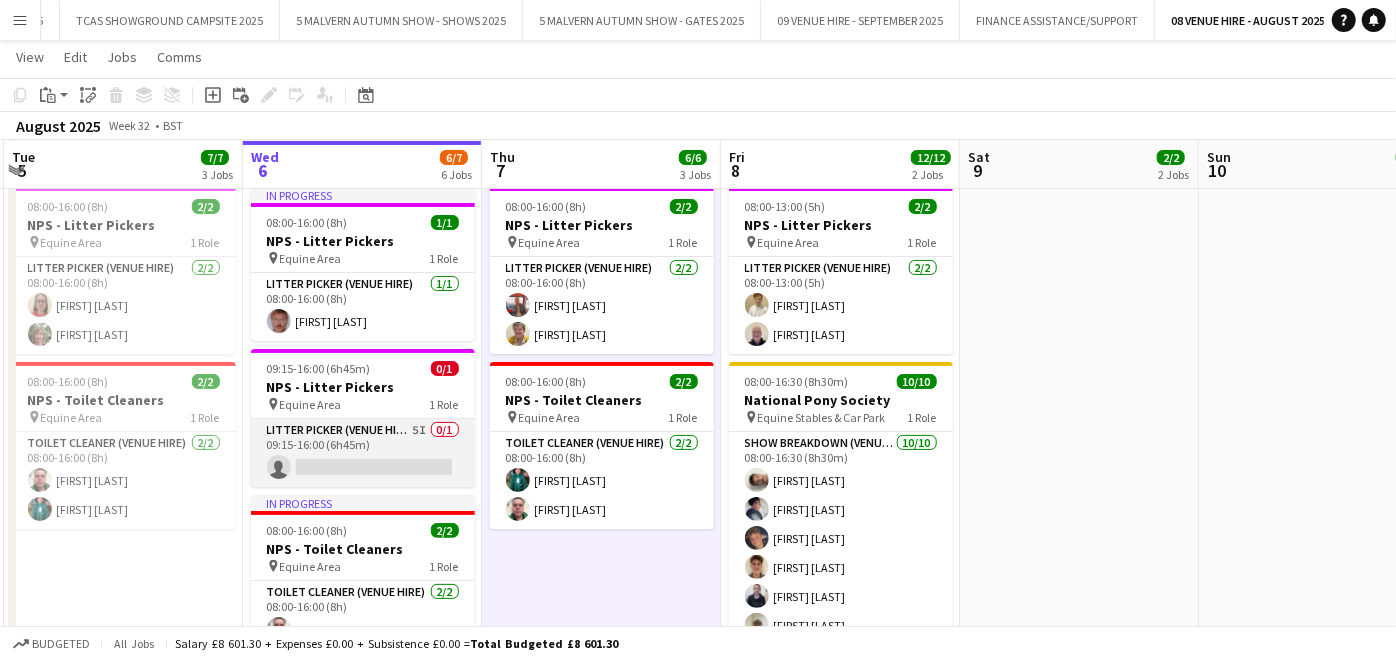 click on "Litter Picker (Venue Hire) 5I 0/1 09:15-16:00 (6h45m)
single-neutral-actions" at bounding box center [363, 453] 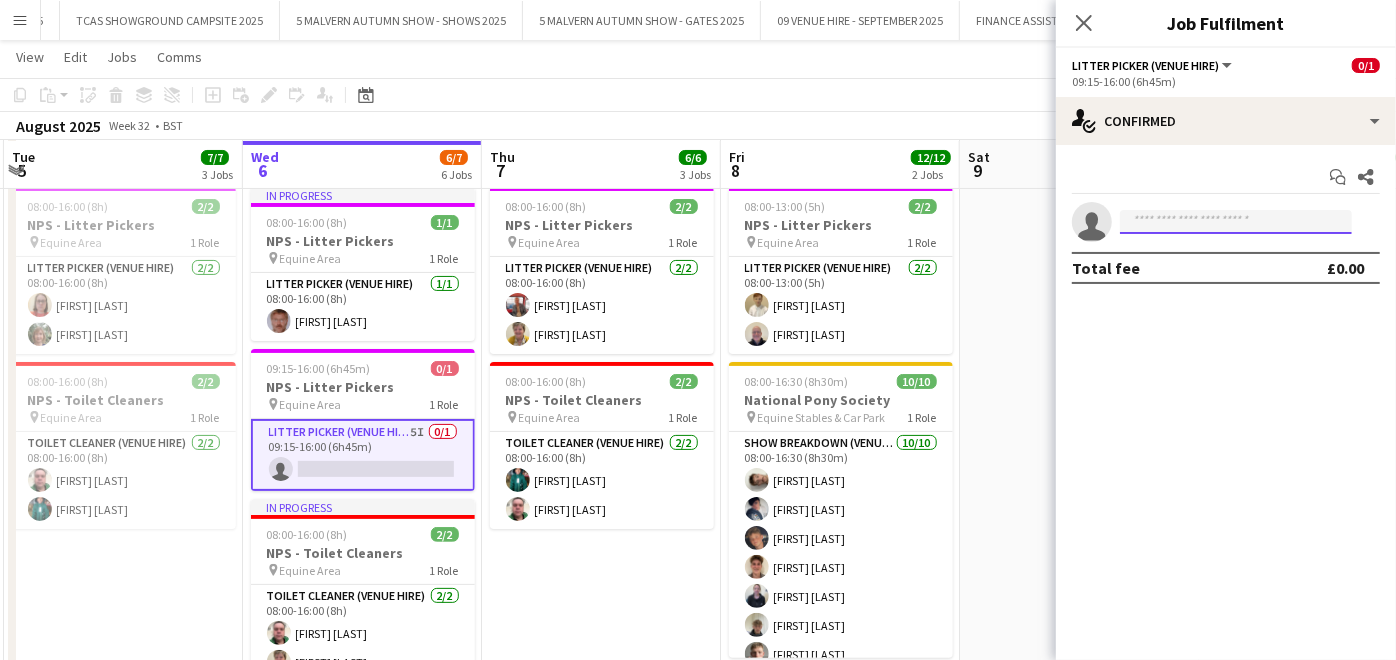 click at bounding box center [1236, 222] 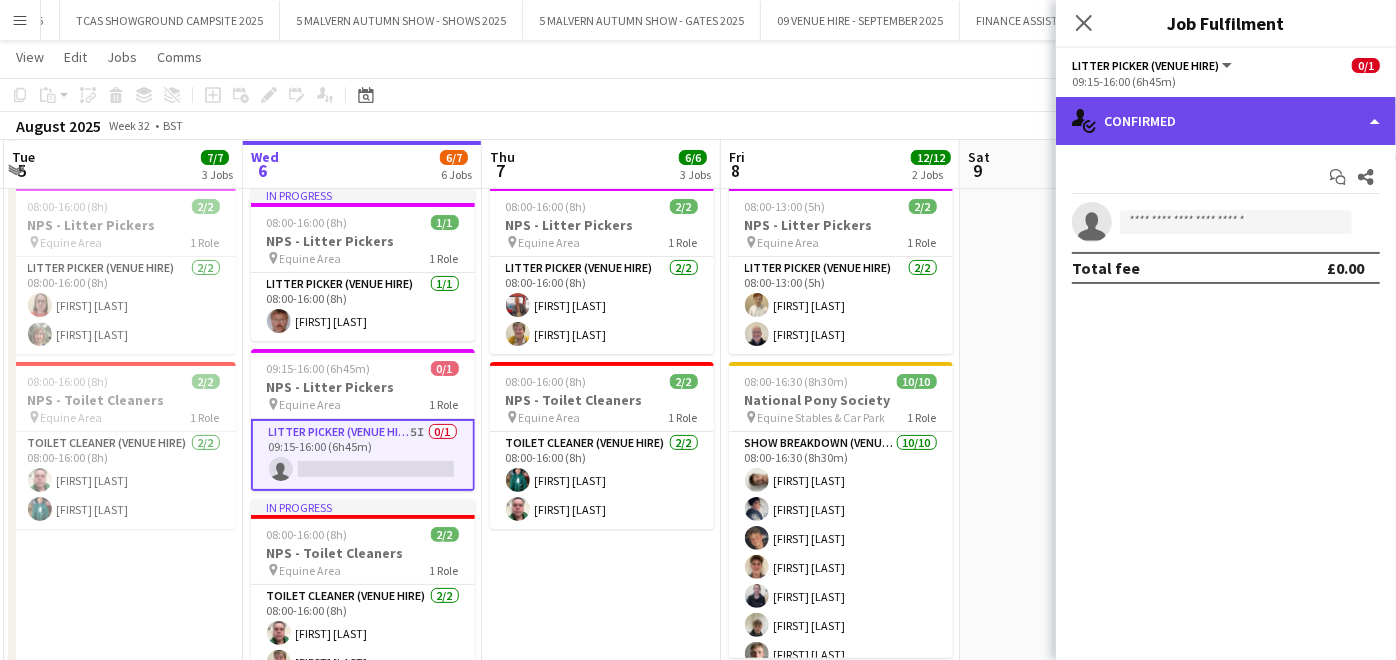 click on "single-neutral-actions-check-2
Confirmed" 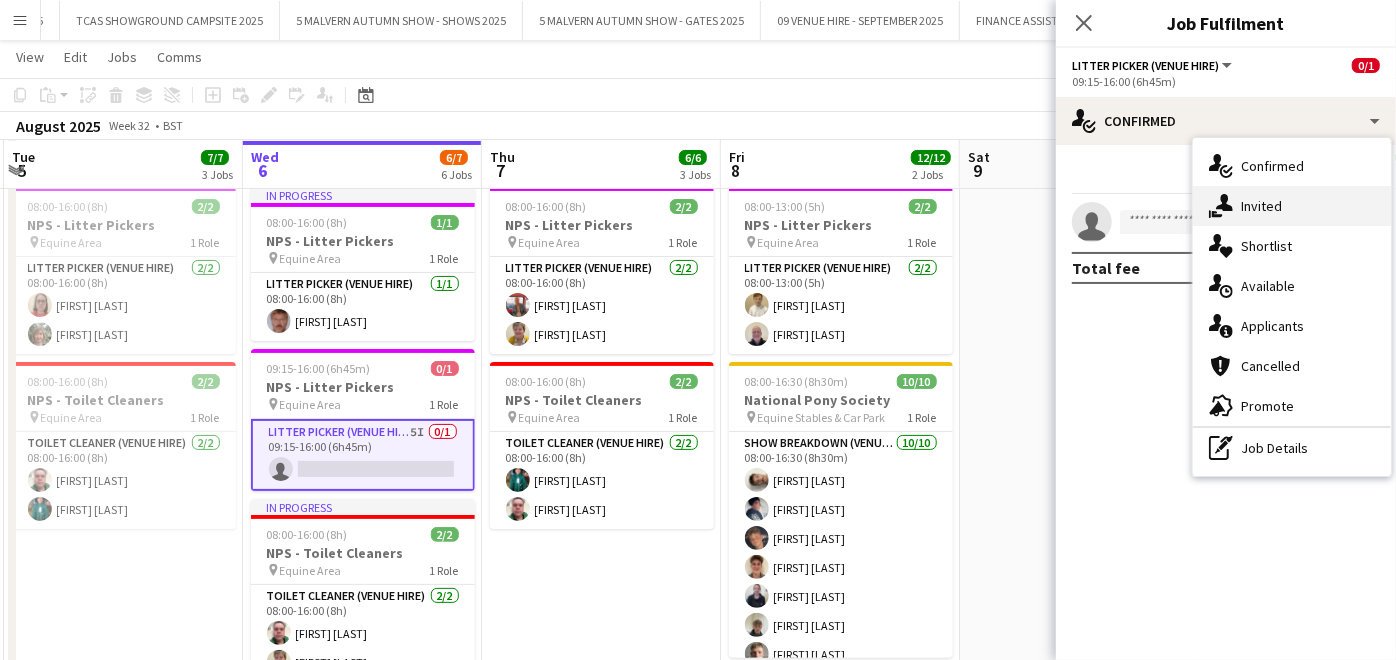 click on "single-neutral-actions-share-1
Invited" at bounding box center [1292, 206] 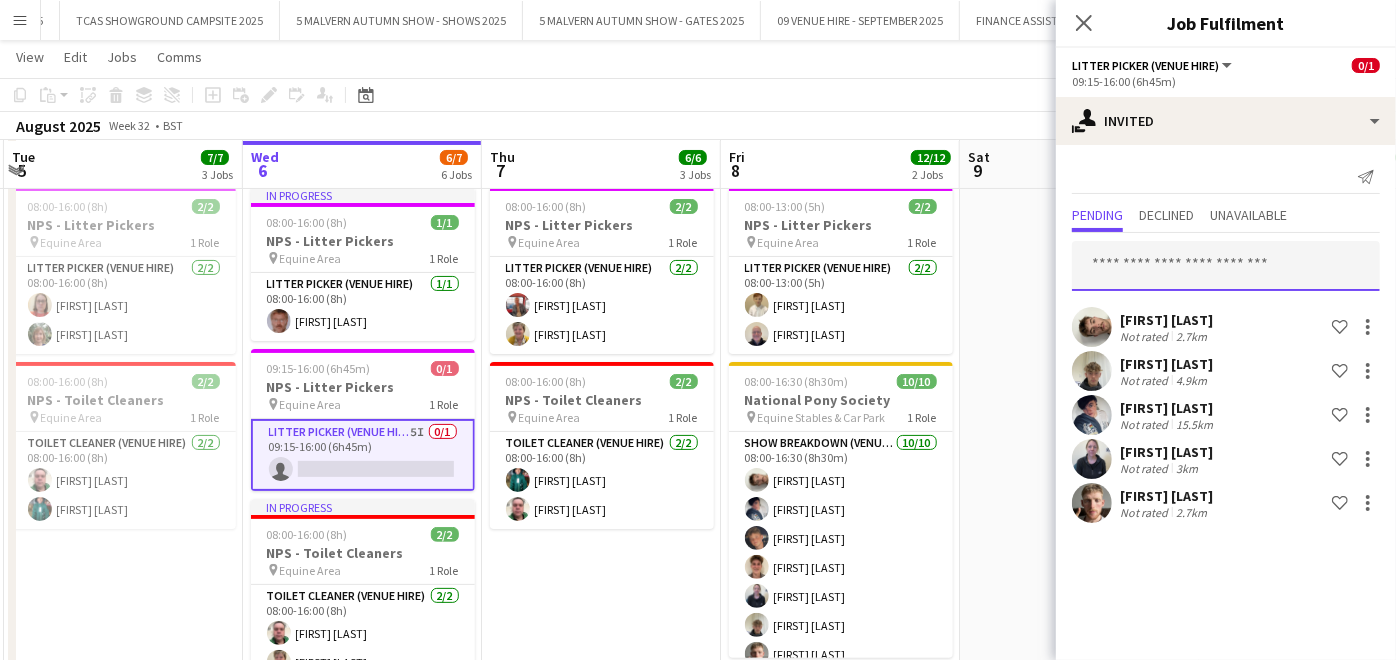 click at bounding box center [1226, 266] 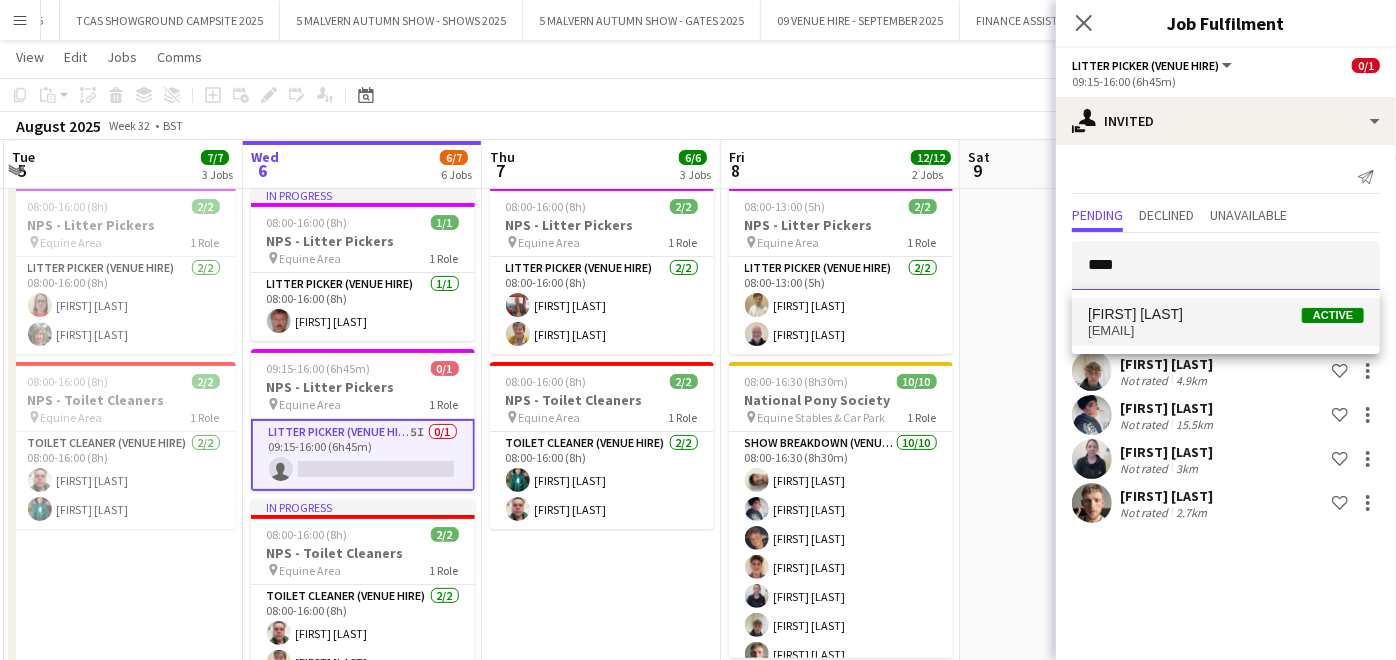 type on "****" 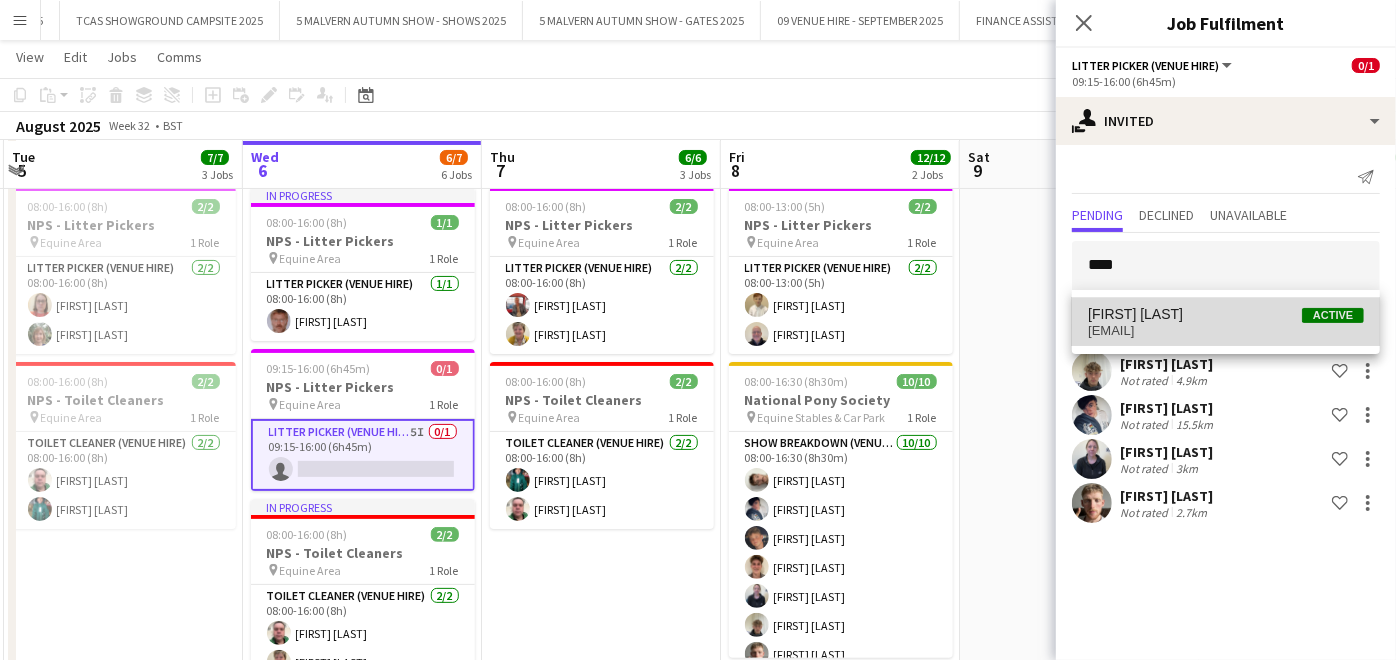 click on "[FIRST] [LAST]  Active" at bounding box center (1226, 314) 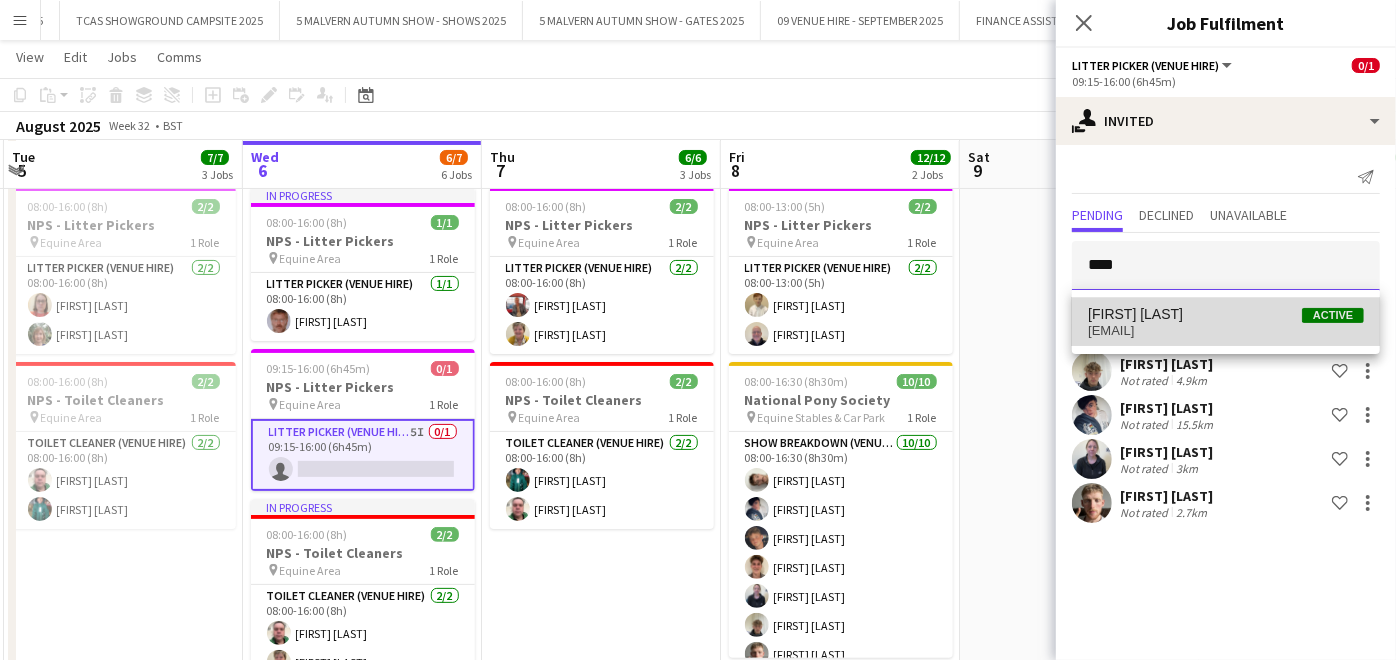 type 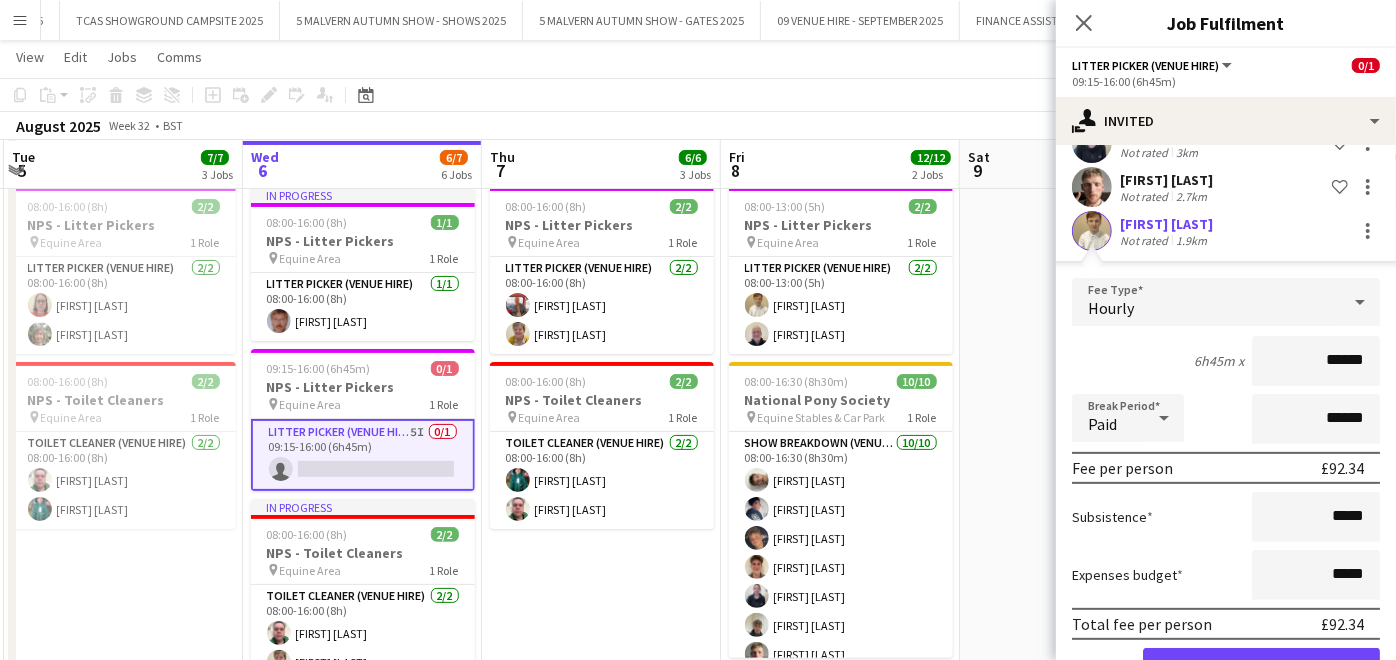 scroll, scrollTop: 376, scrollLeft: 0, axis: vertical 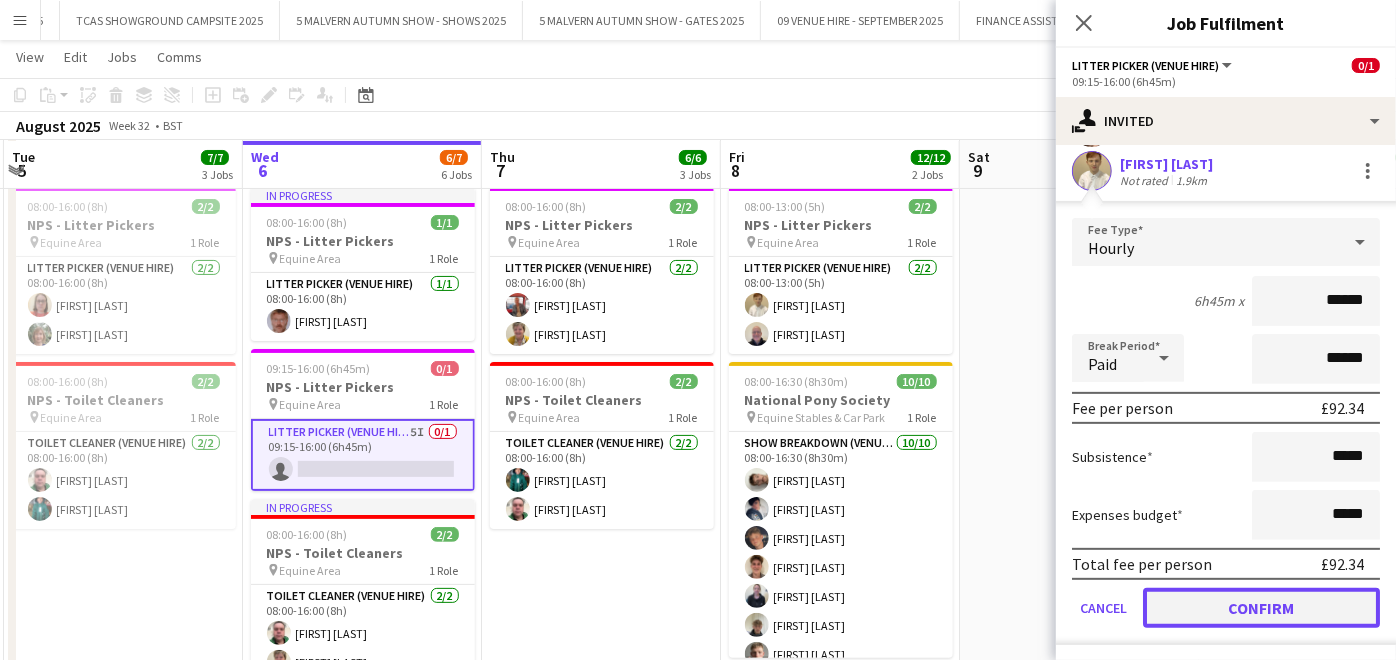 click on "Confirm" 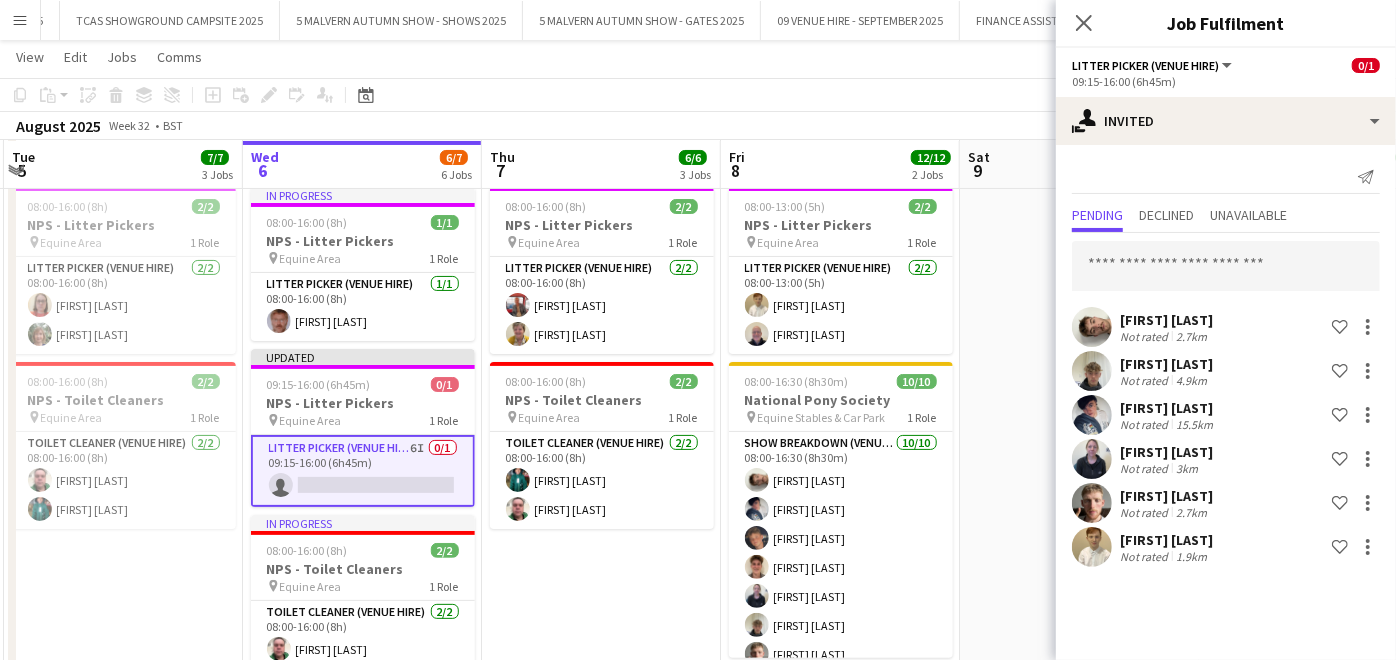 scroll, scrollTop: 0, scrollLeft: 0, axis: both 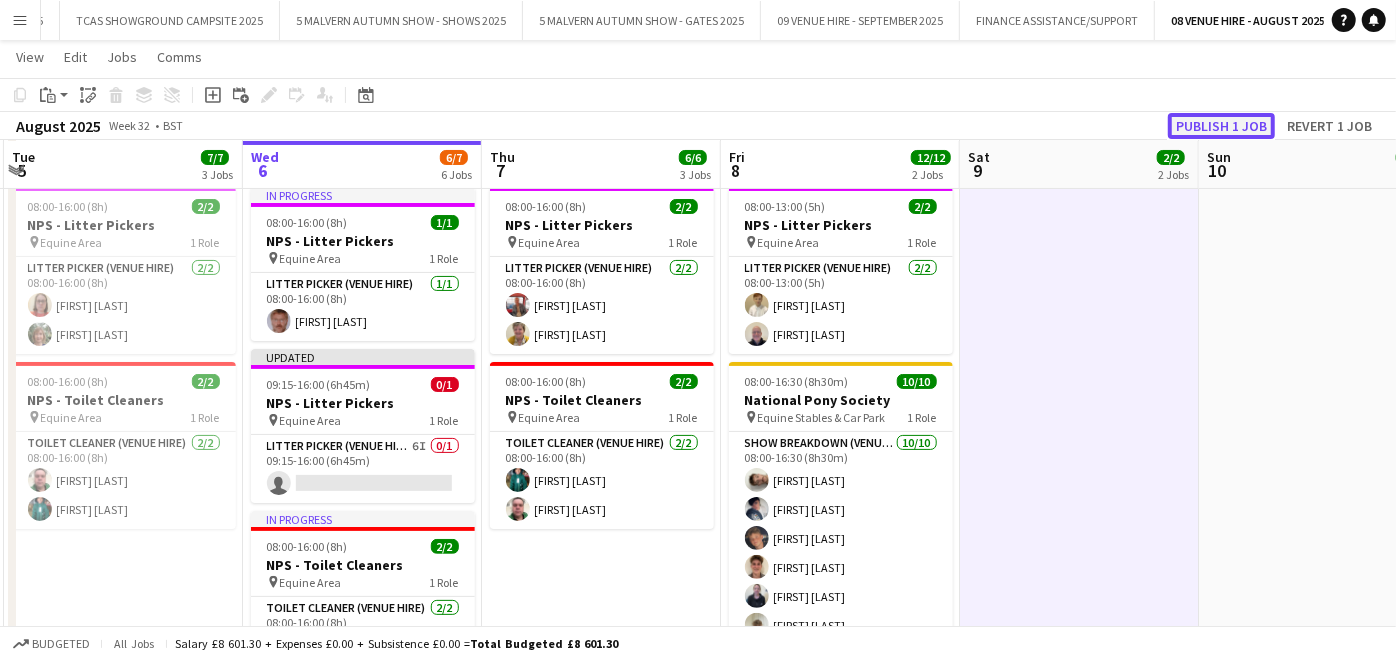 click on "Publish 1 job" 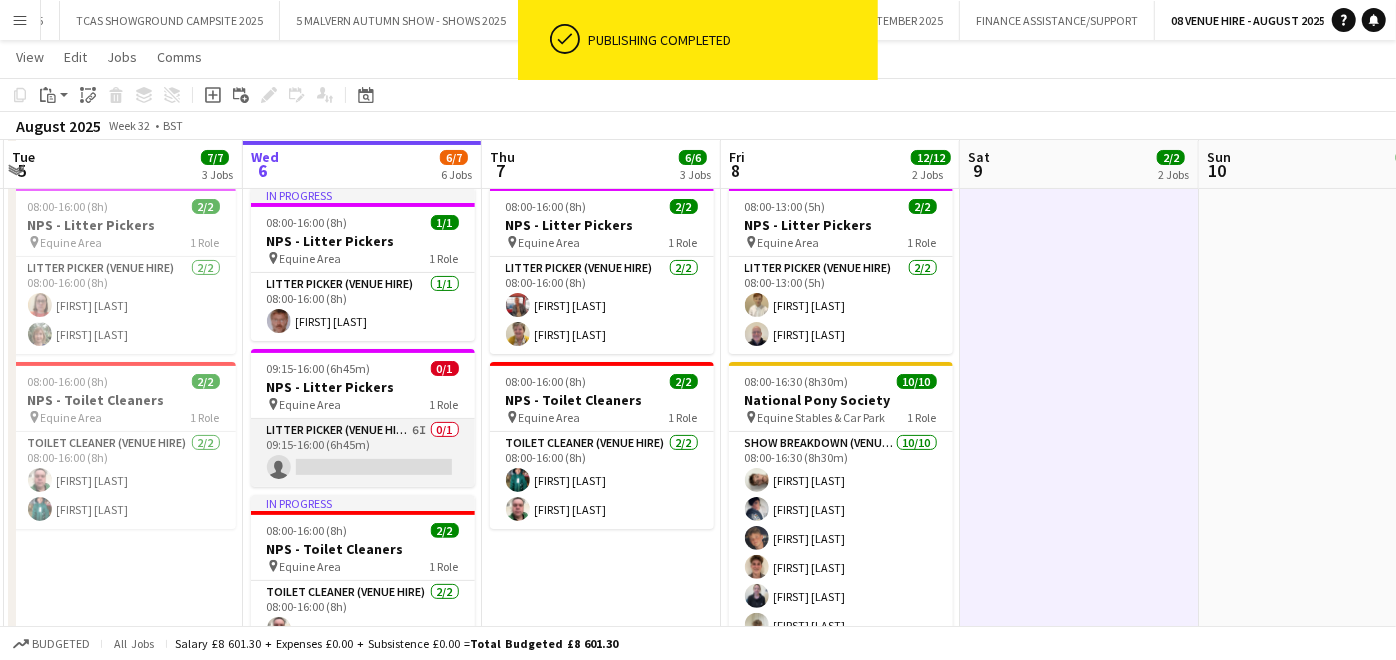 click on "Litter Picker (Venue Hire)   6I   0/1   09:15-16:00 (6h45m)
single-neutral-actions" at bounding box center (363, 453) 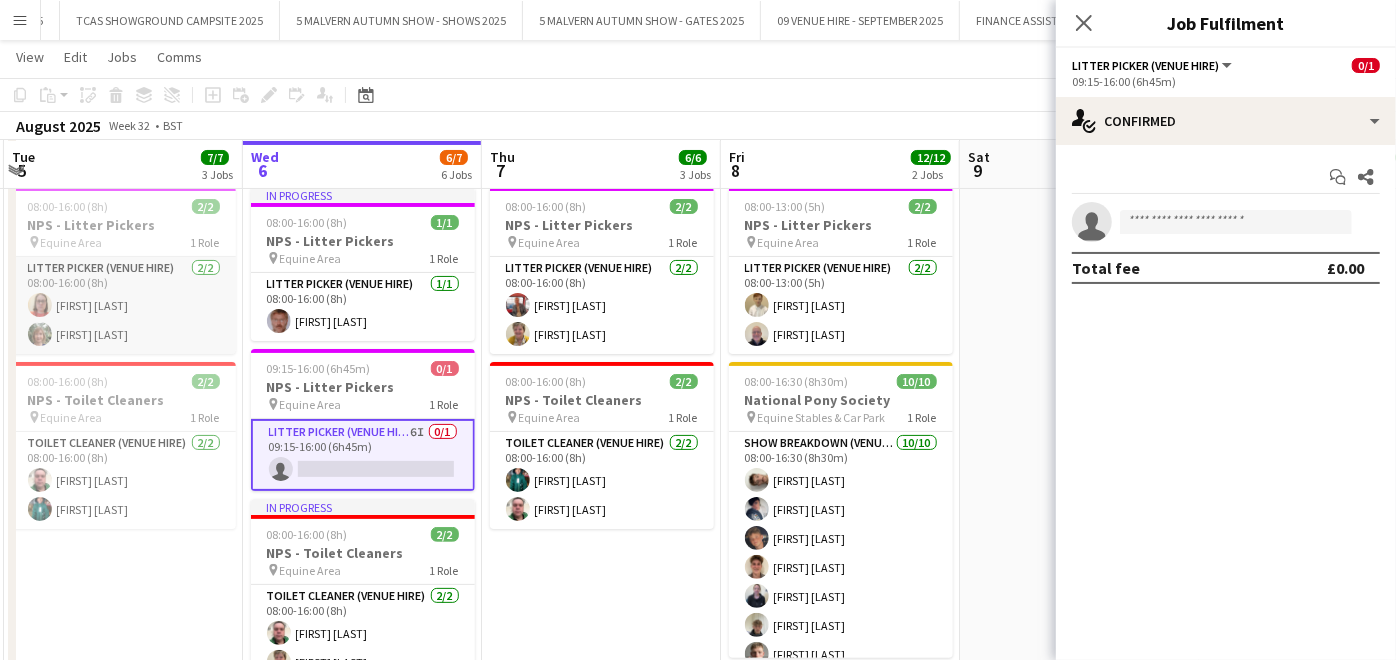 click at bounding box center (40, 334) 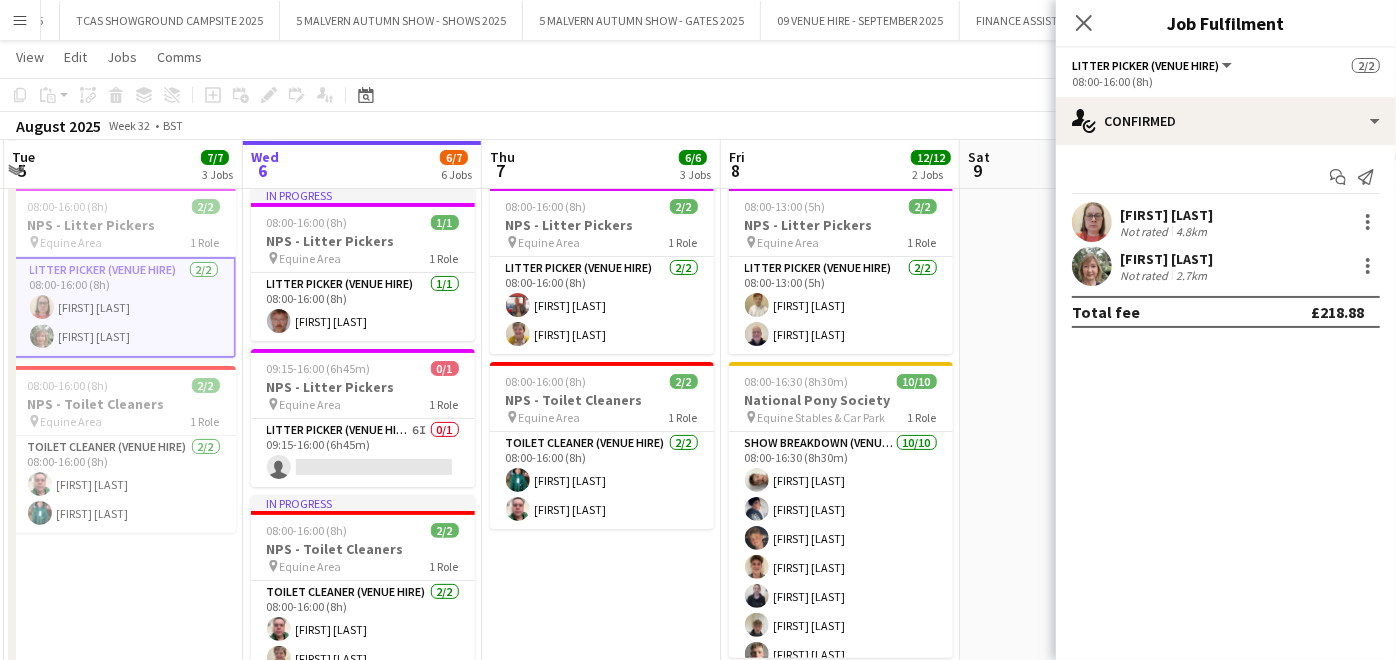 click at bounding box center [1092, 222] 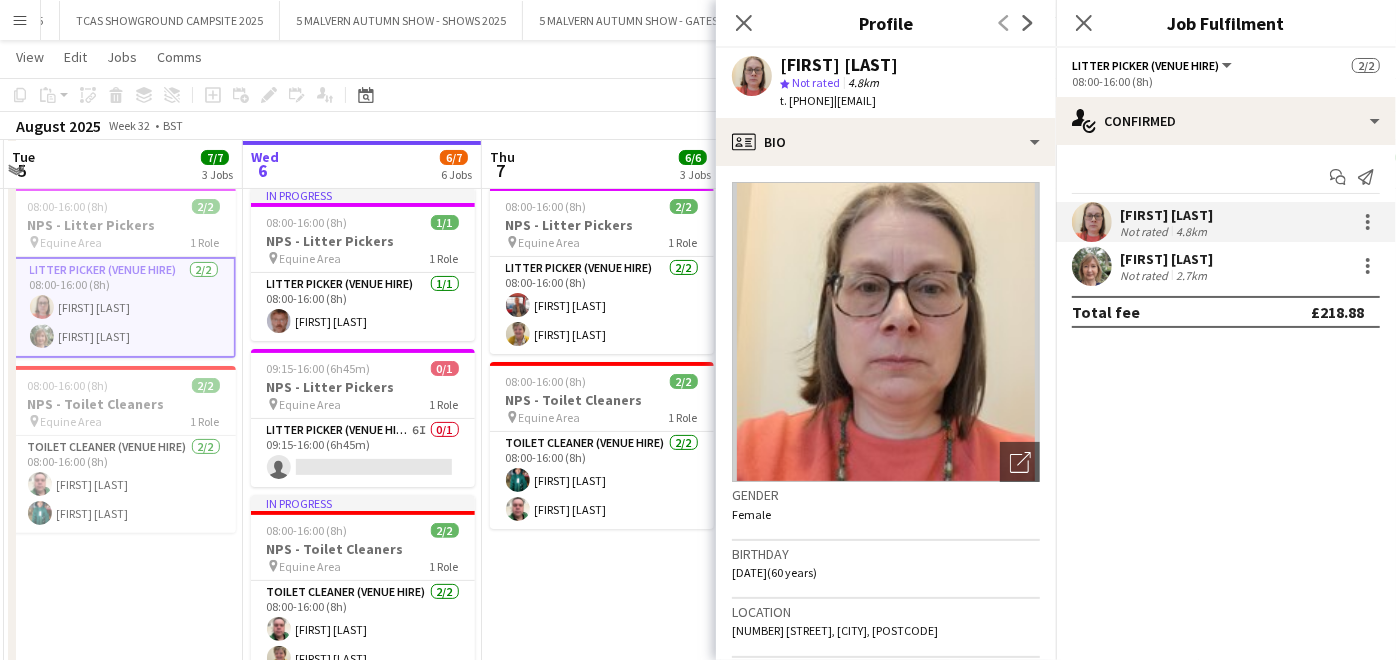 click at bounding box center [1092, 266] 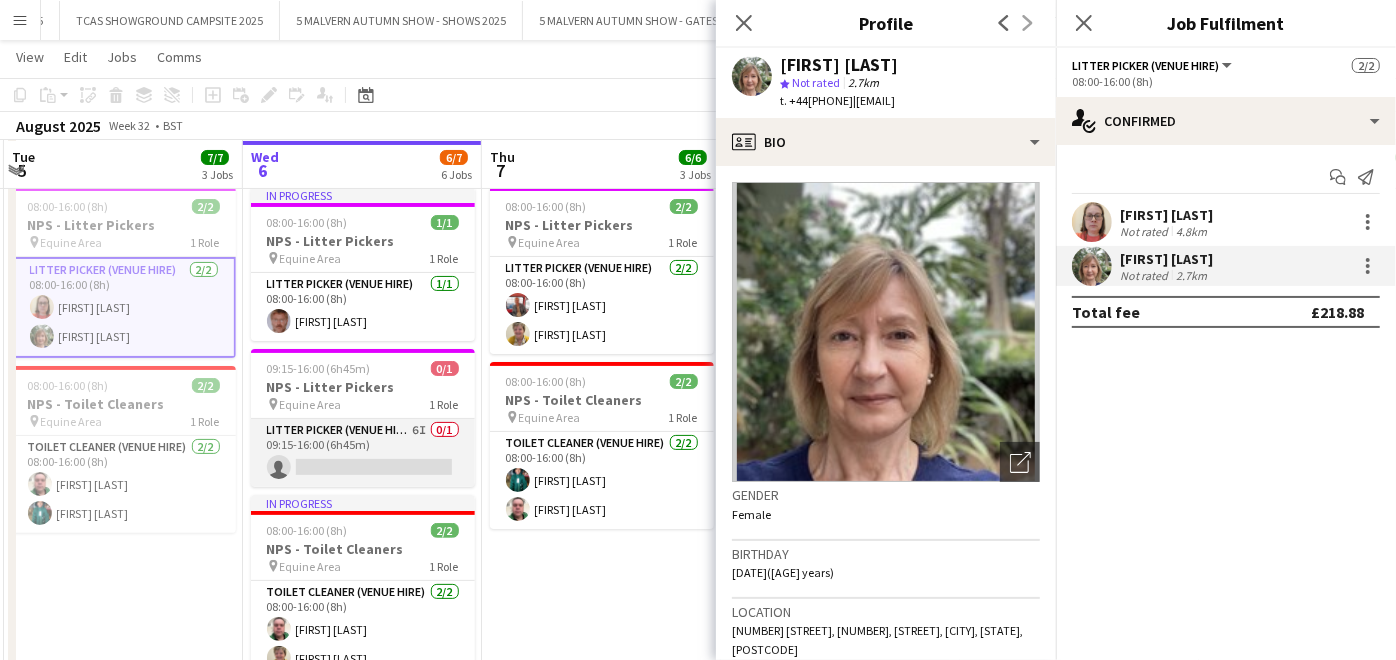 click on "Litter Picker (Venue Hire)   6I   0/1   09:15-16:00 (6h45m)
single-neutral-actions" at bounding box center (363, 453) 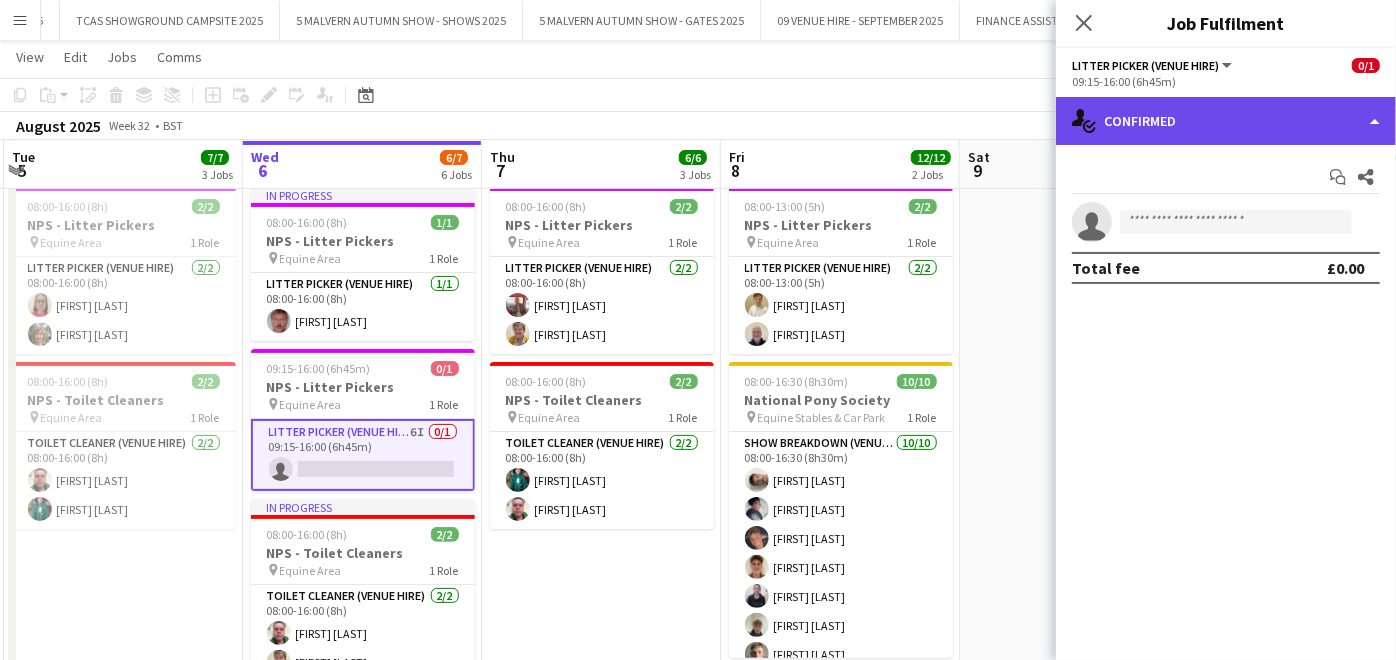 click on "single-neutral-actions-check-2
Confirmed" 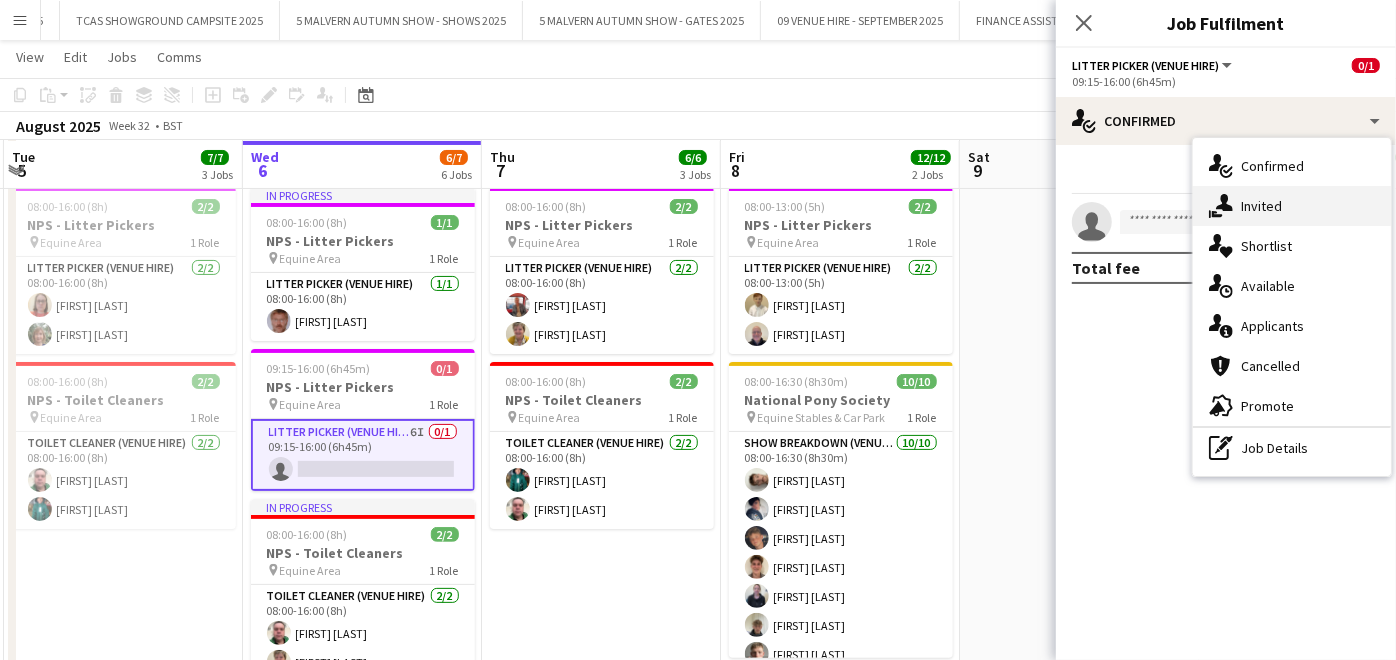 click on "single-neutral-actions-share-1
Invited" at bounding box center (1292, 206) 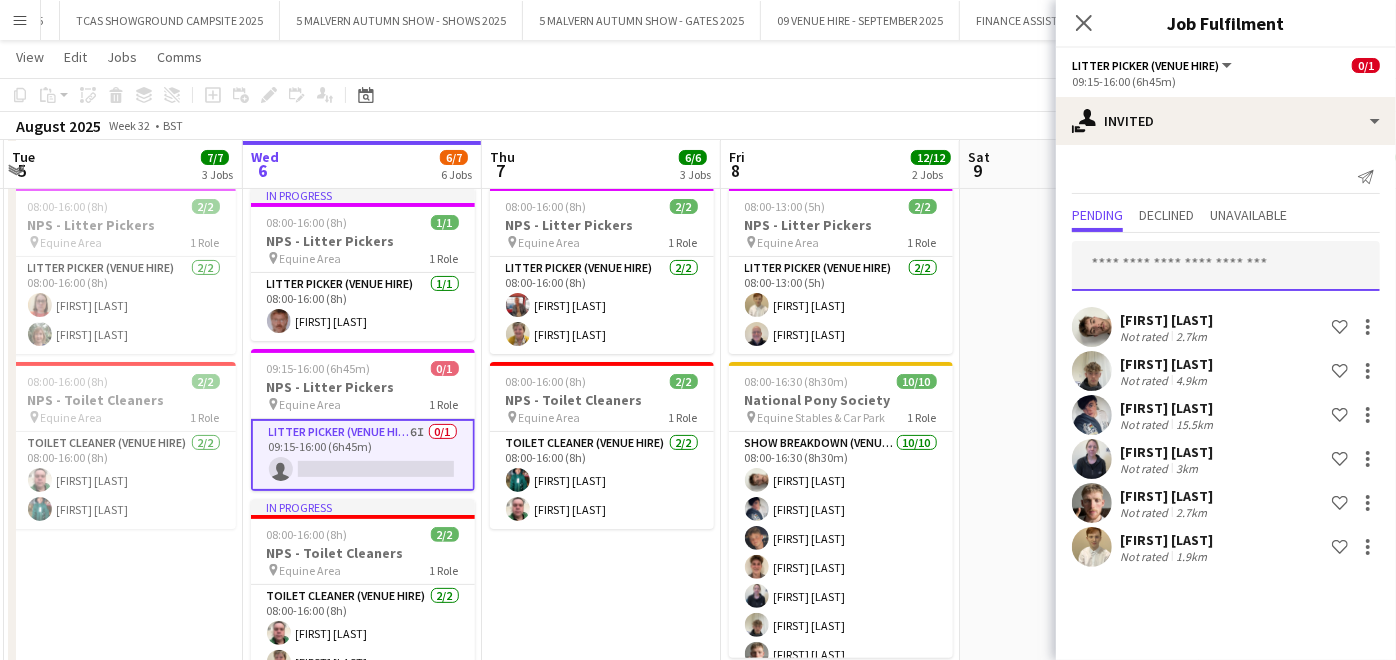 click at bounding box center [1226, 266] 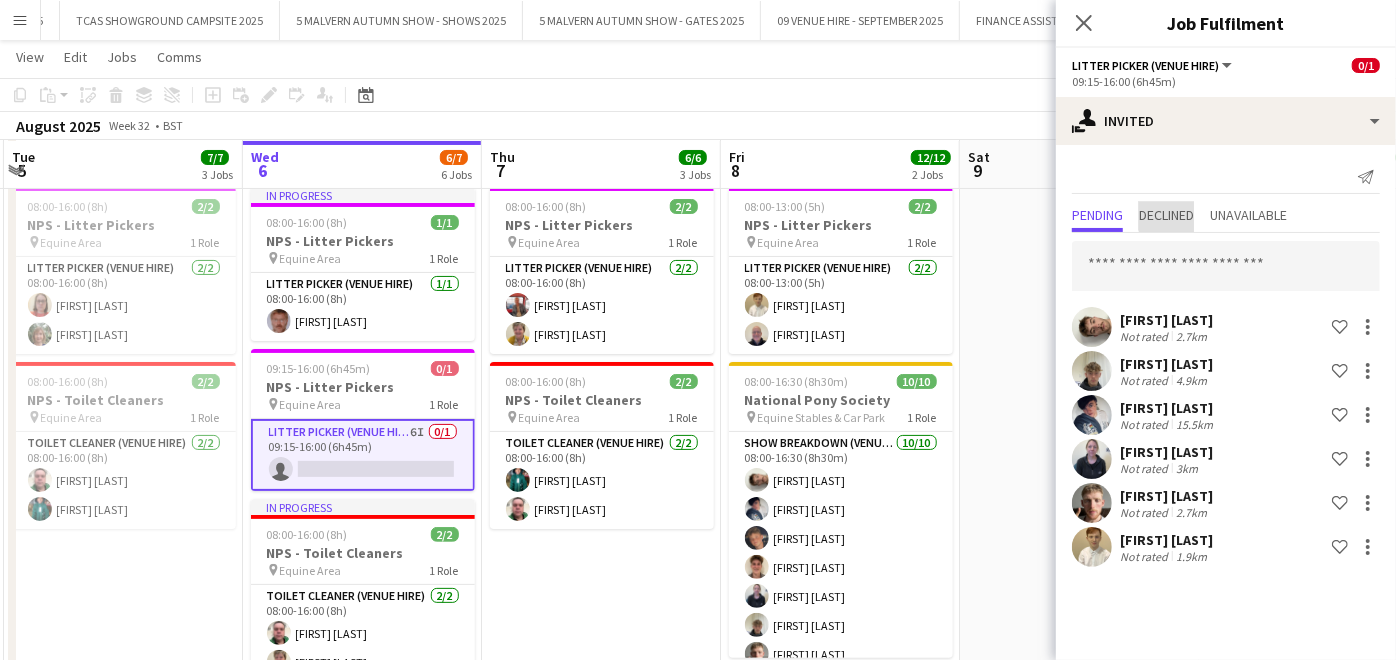 click on "Declined" at bounding box center (1166, 215) 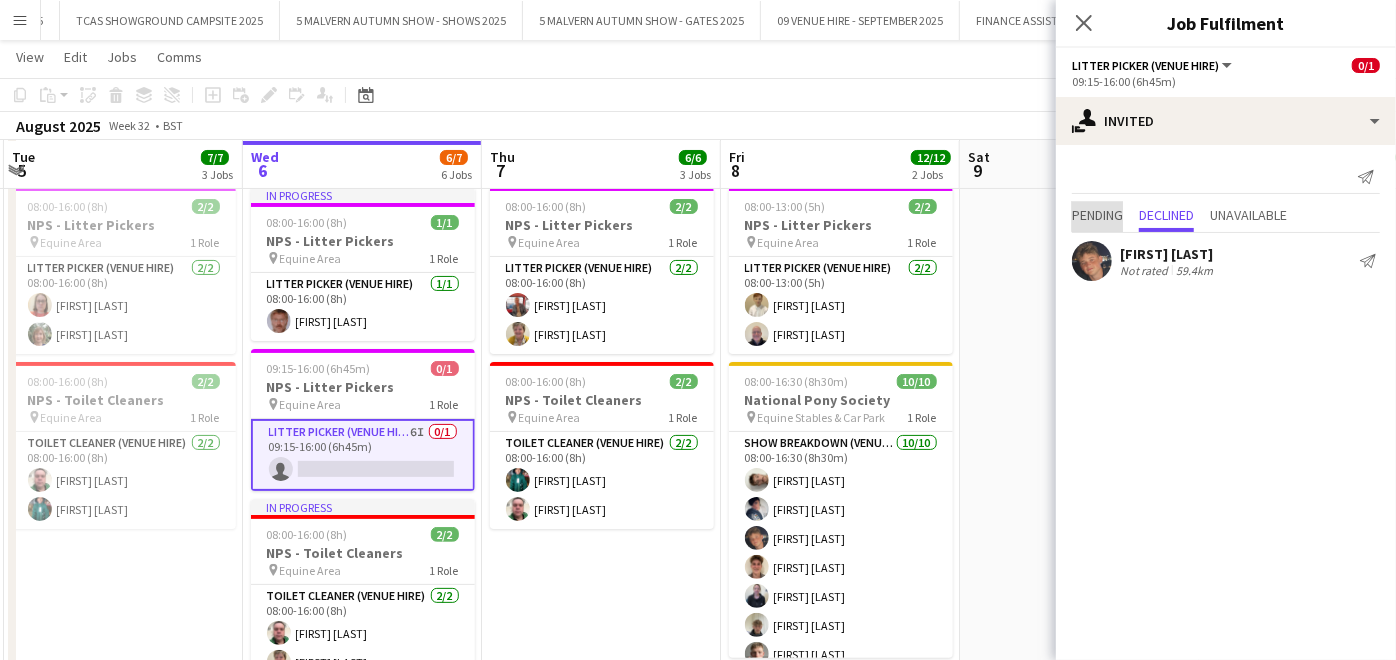 click on "Pending" at bounding box center (1097, 215) 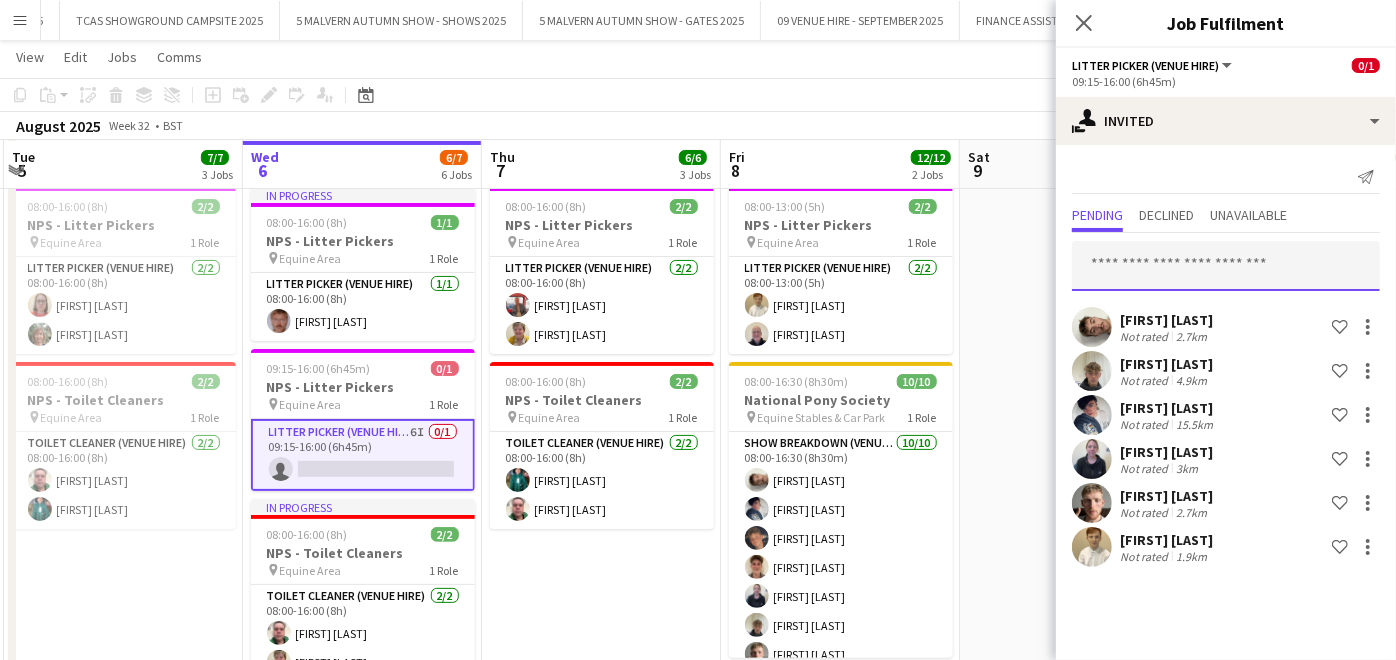 click at bounding box center (1226, 266) 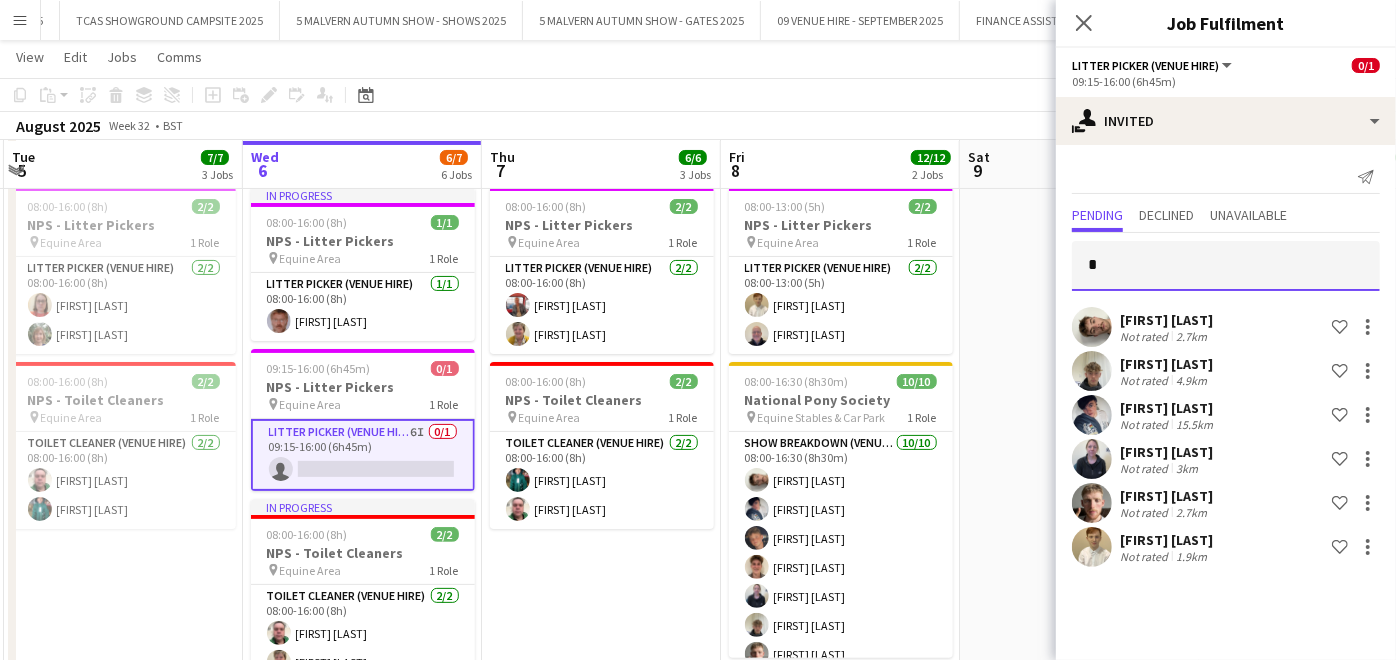 click on "*" at bounding box center [1226, 266] 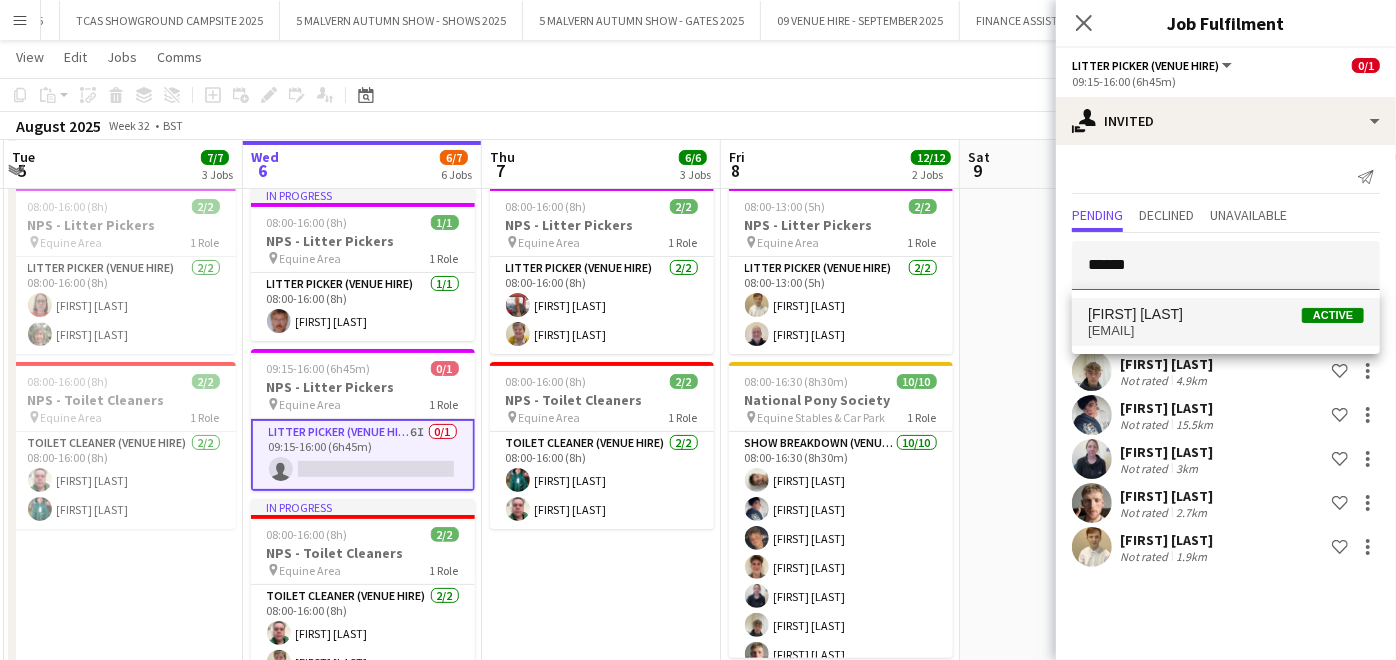 type on "******" 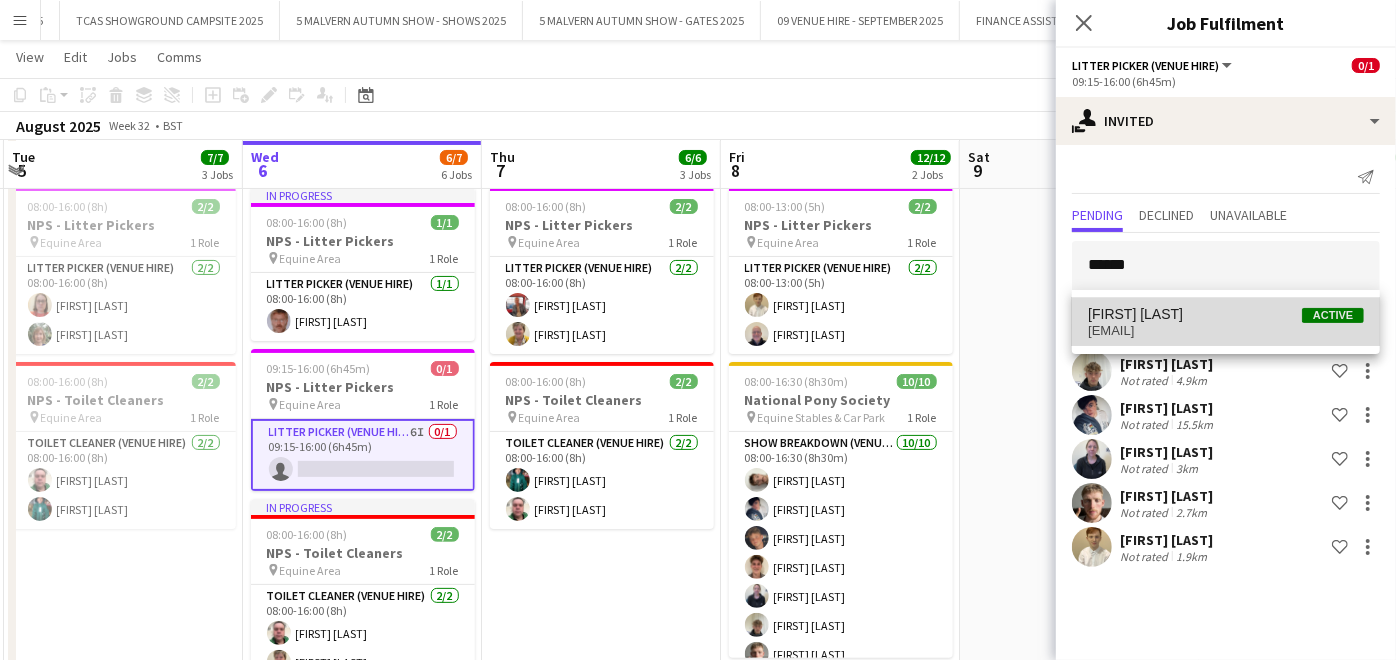 click on "[FIRST] [LAST]" at bounding box center [1135, 314] 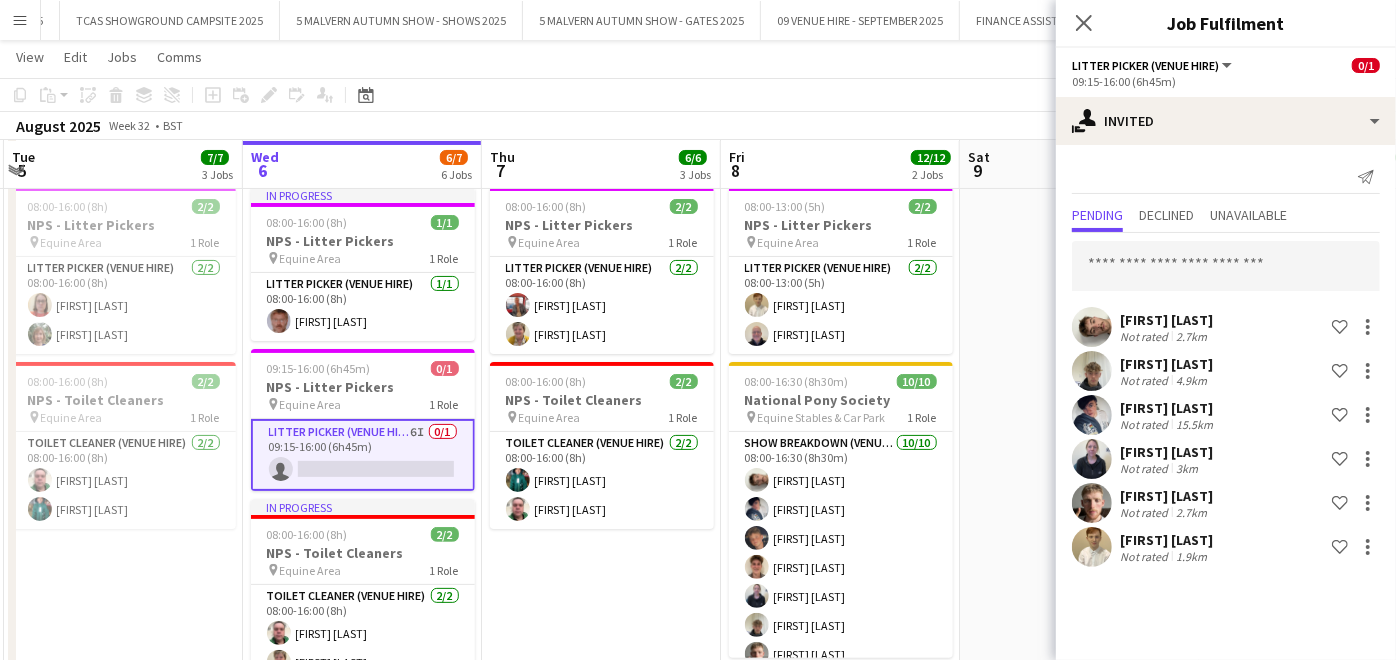 scroll, scrollTop: 309, scrollLeft: 0, axis: vertical 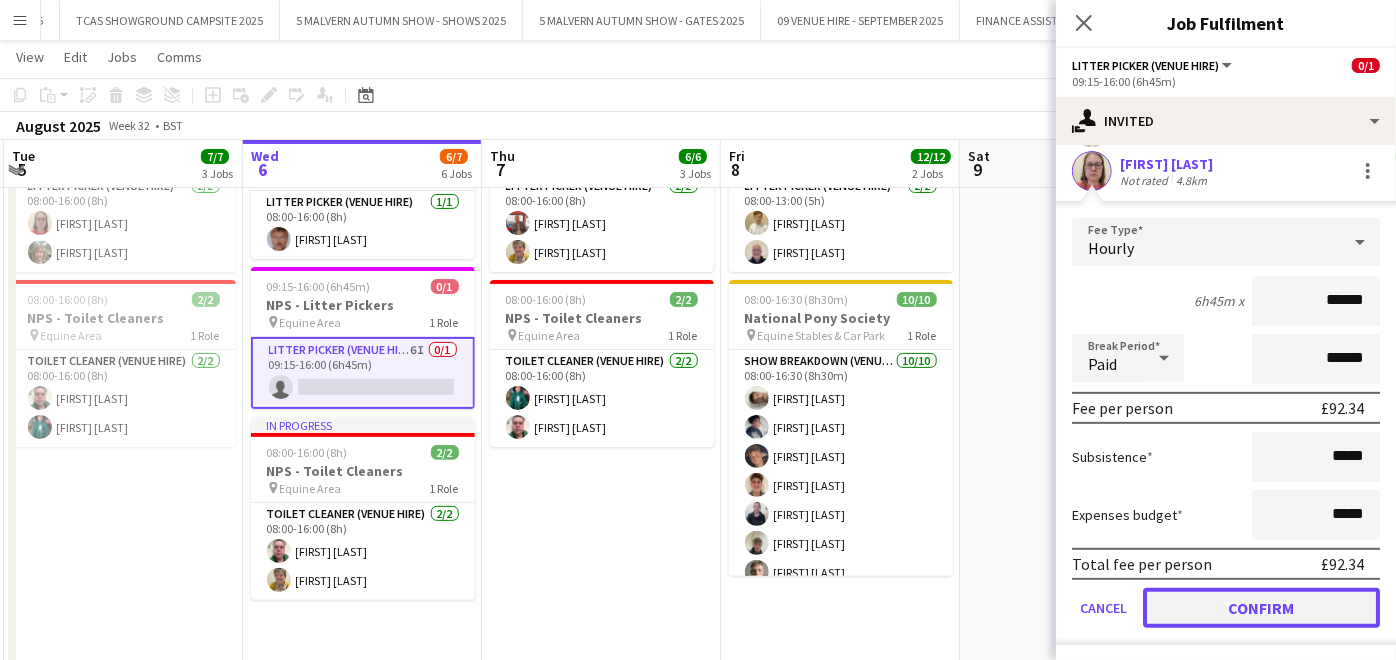 click on "Confirm" 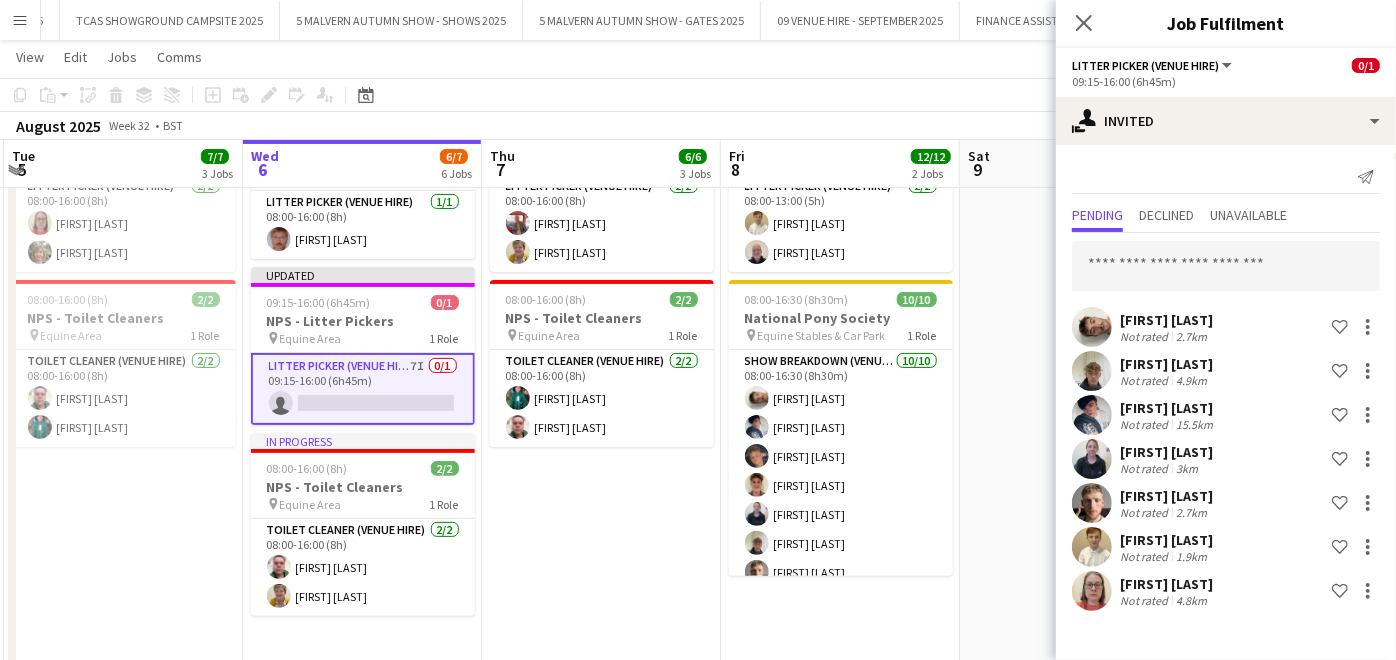 scroll, scrollTop: 0, scrollLeft: 0, axis: both 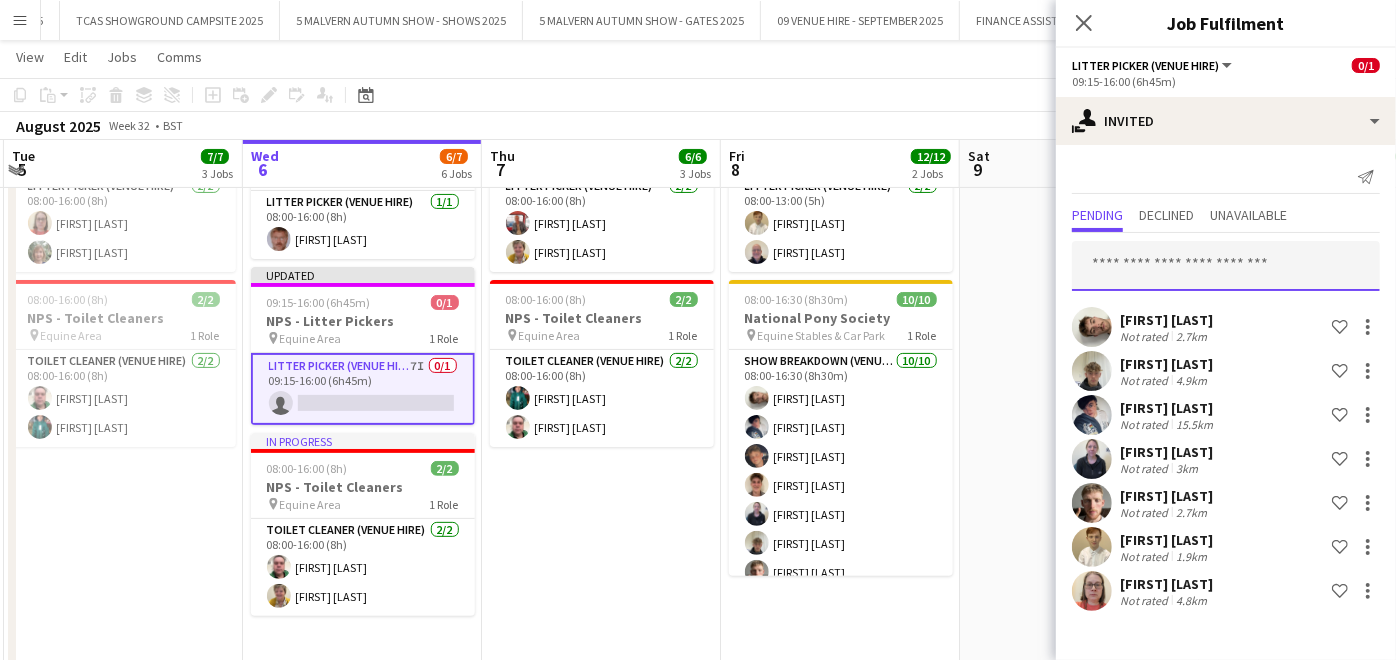 click at bounding box center [1226, 266] 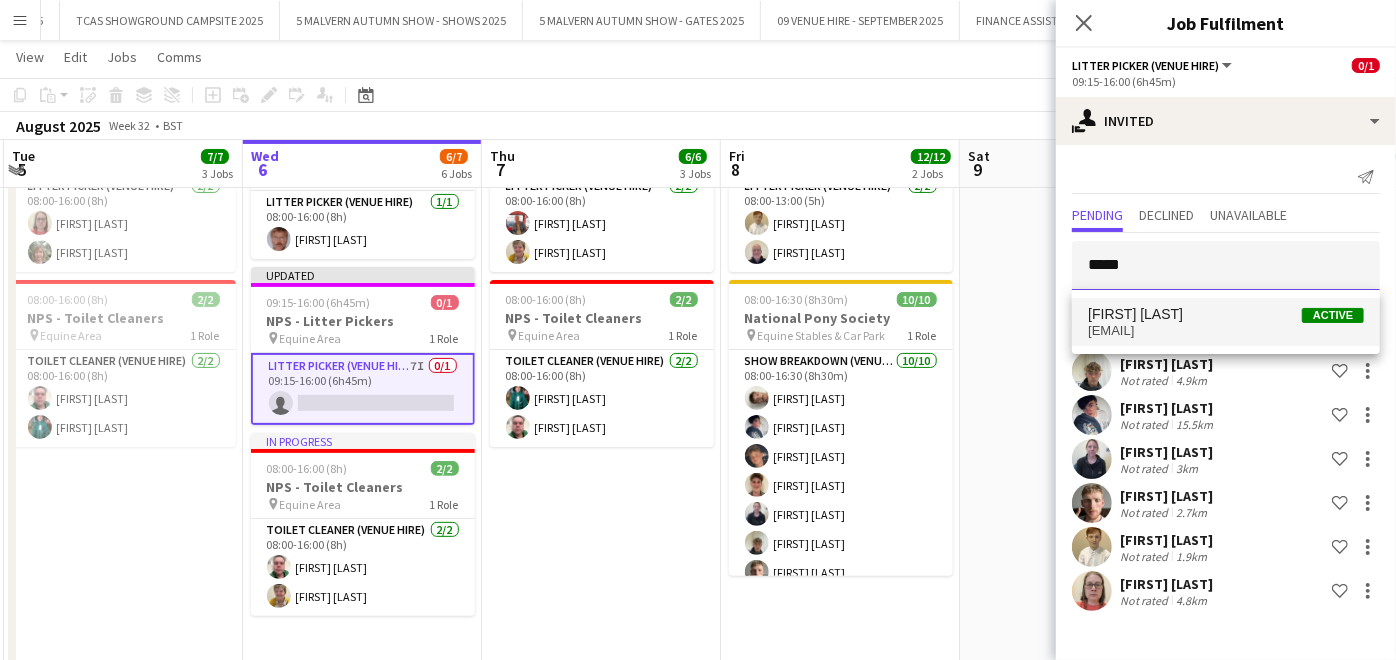 type on "*****" 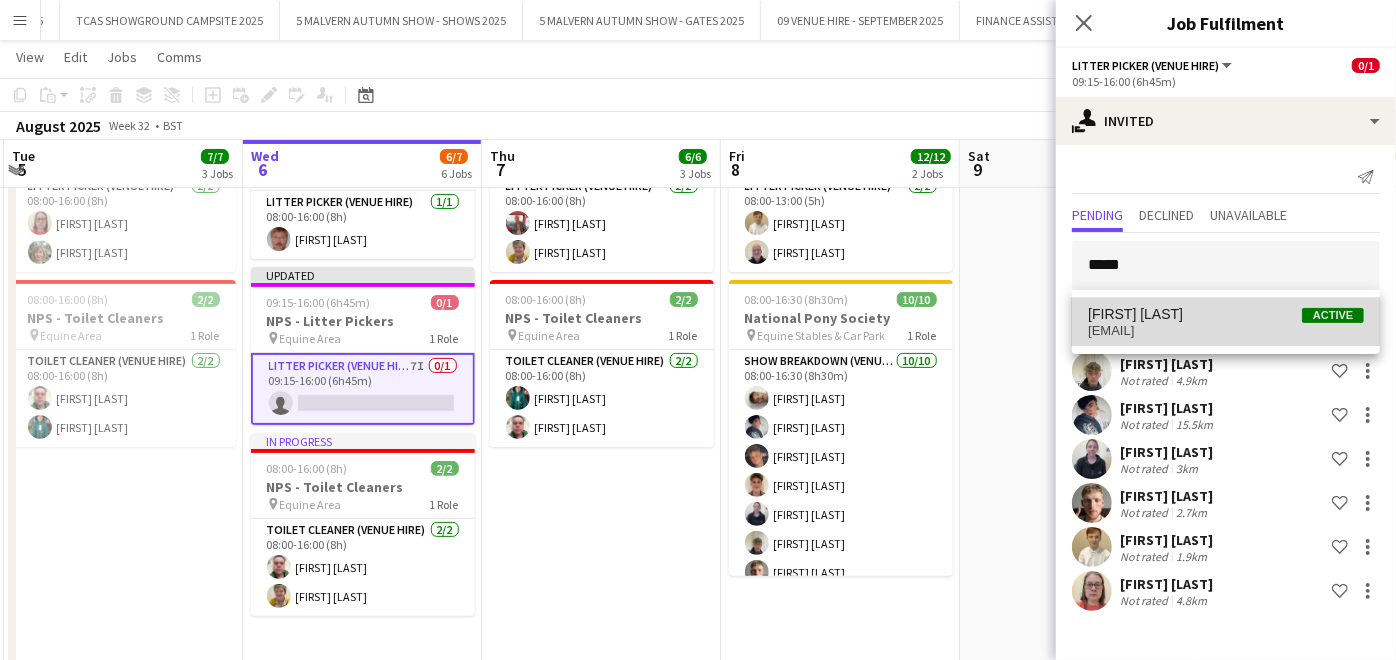 click on "[EMAIL]" at bounding box center (1226, 331) 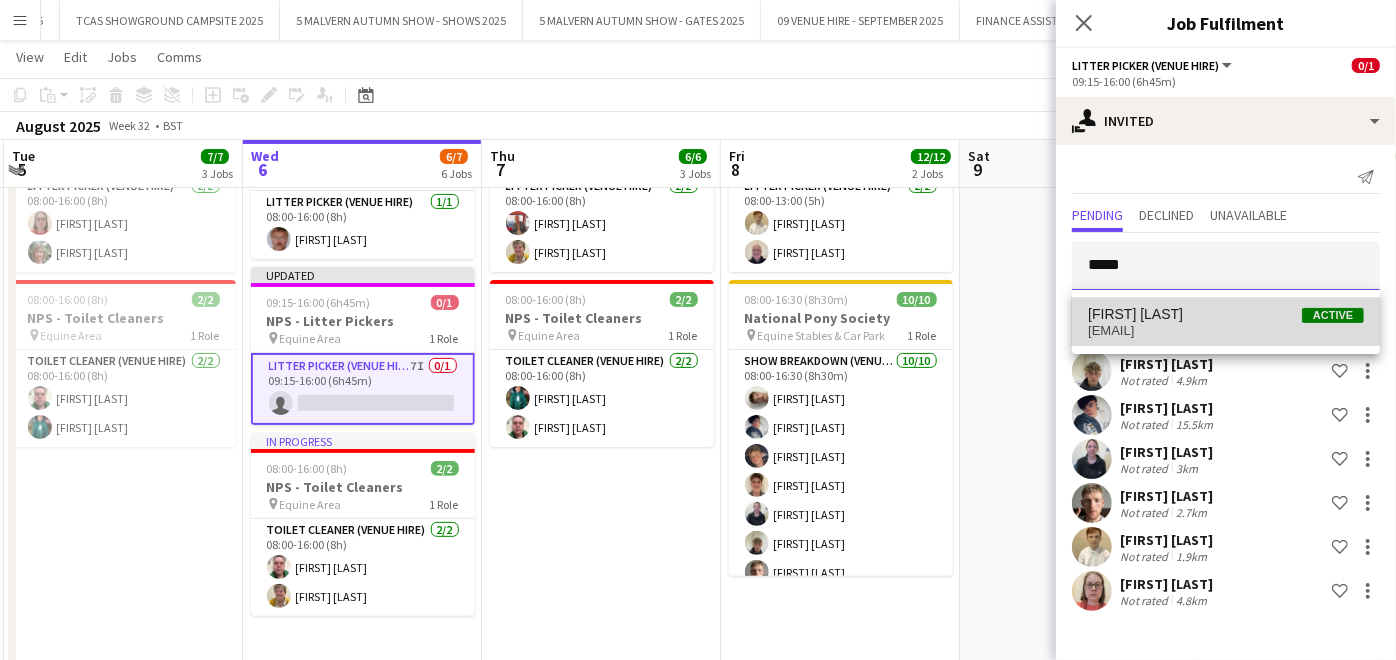 type 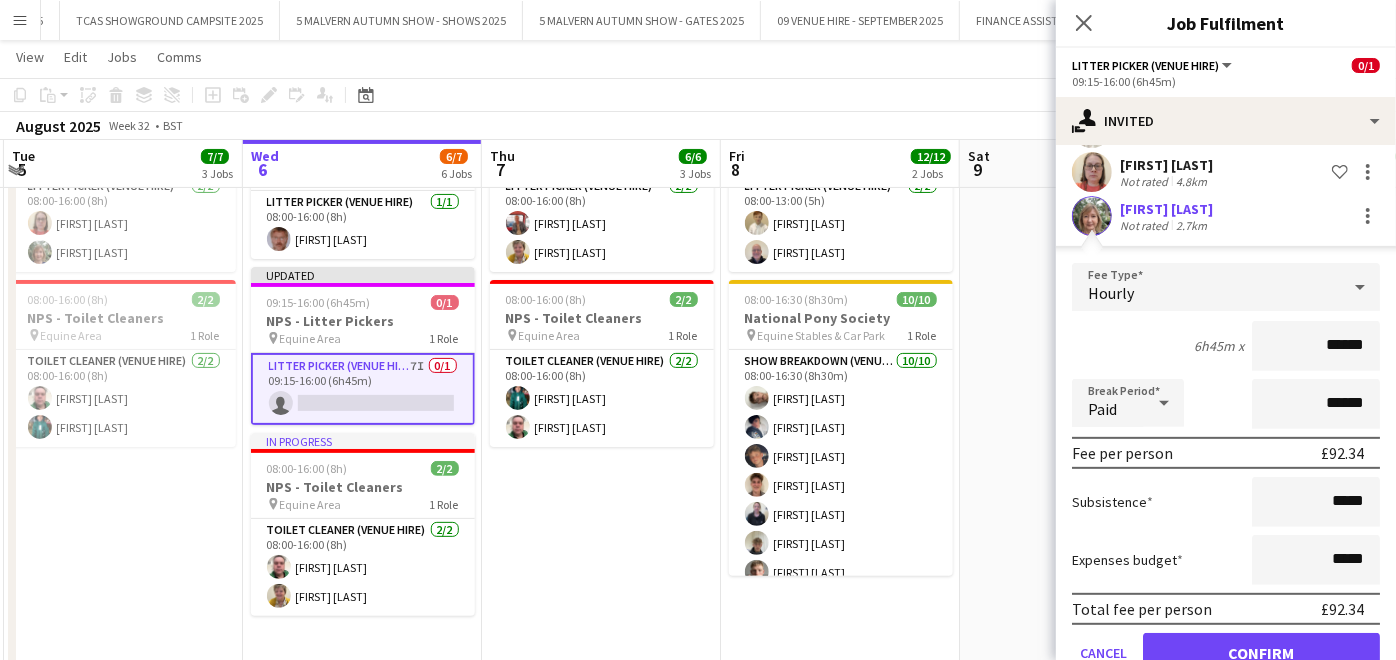 scroll, scrollTop: 463, scrollLeft: 0, axis: vertical 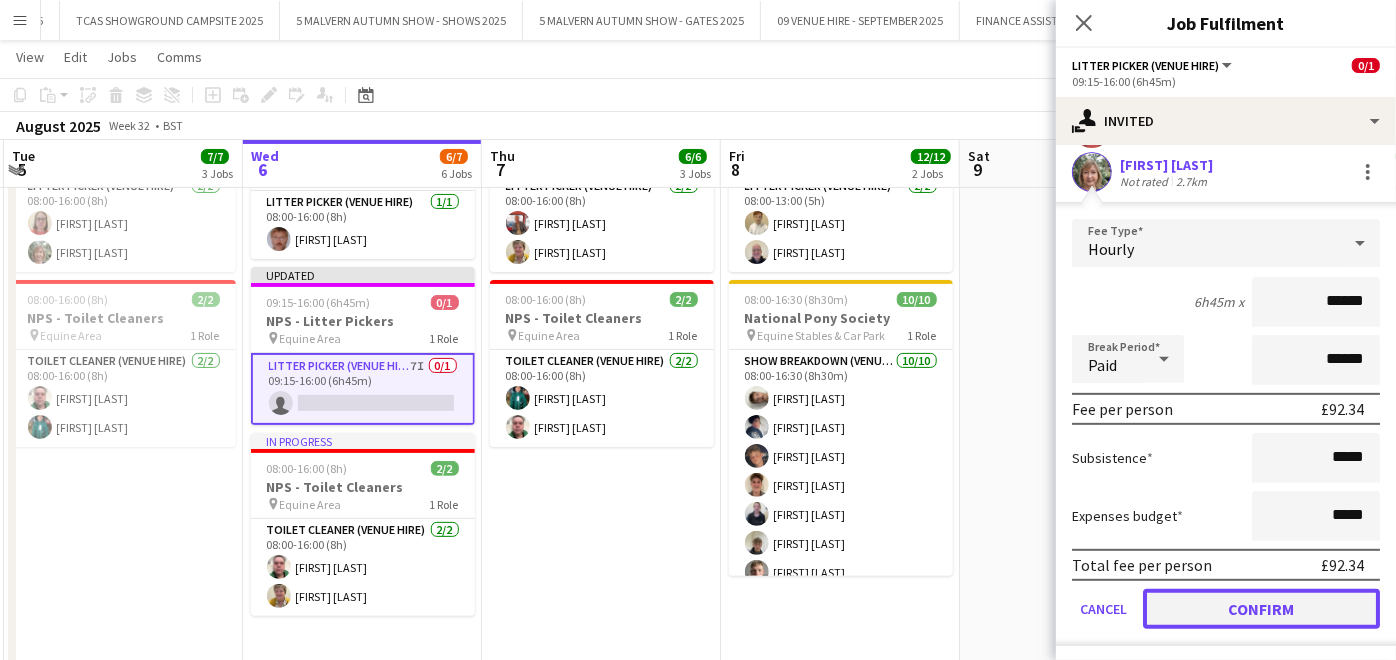 click on "Confirm" 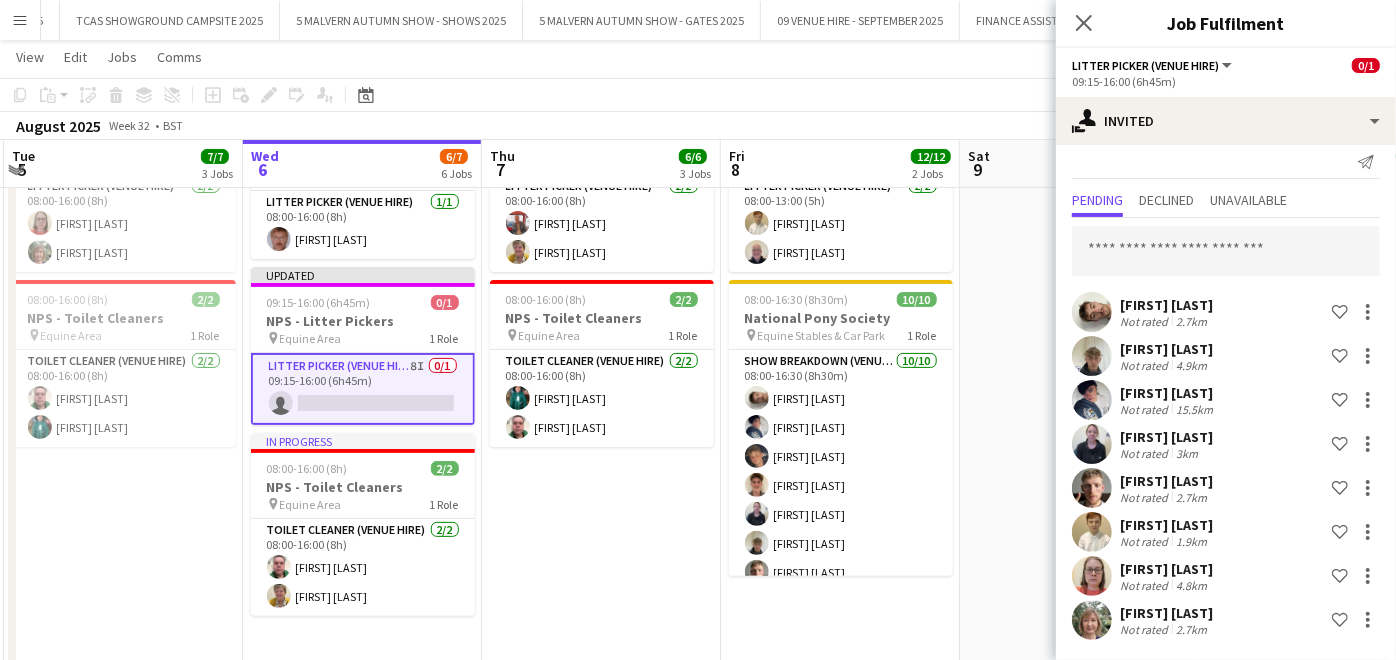 scroll, scrollTop: 14, scrollLeft: 0, axis: vertical 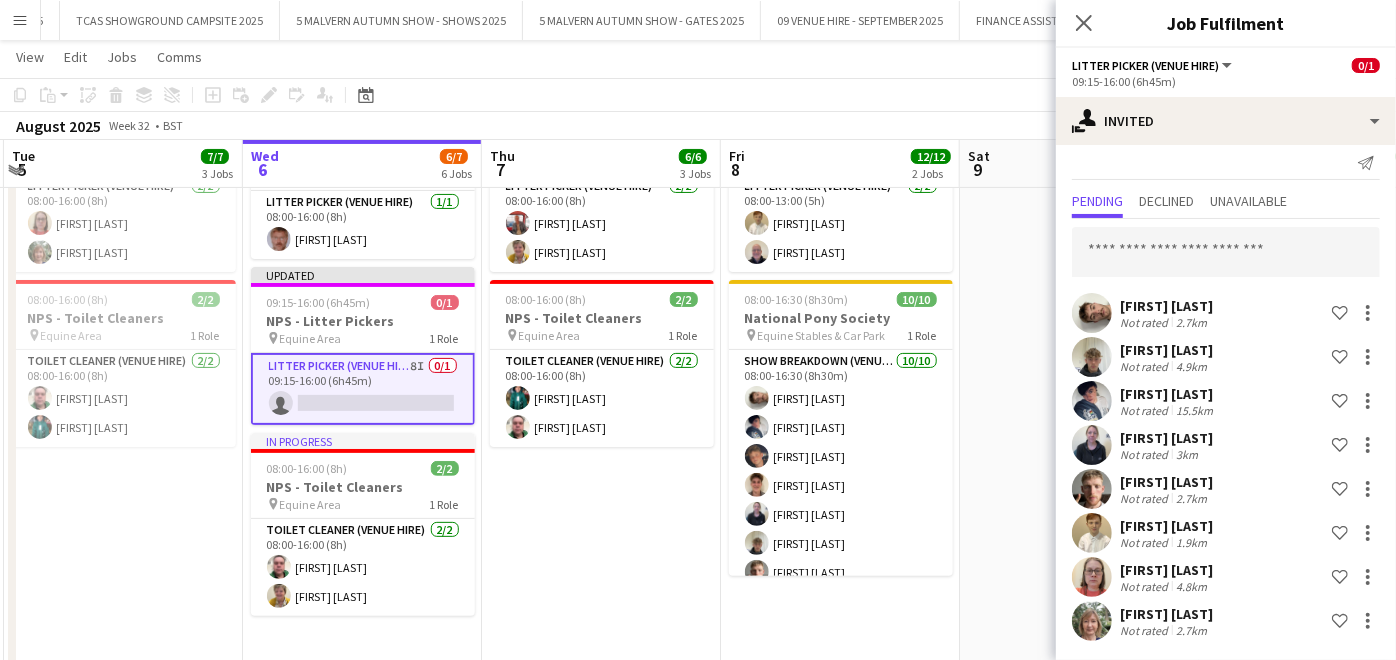 click on "[TIME] [COUNT] [EVENT]
pin
[STREET] [NUMBER] Role [JOB TITLE] [COUNT] [TIME]
[FIRST] [LAST] [FIRST] [LAST] [TIME] [COUNT] [EVENT]
pin
[STREET] [NUMBER] Role [JOB TITLE] [COUNT] [TIME]
[FIRST] [LAST] [FIRST] [LAST]" at bounding box center [601, 415] 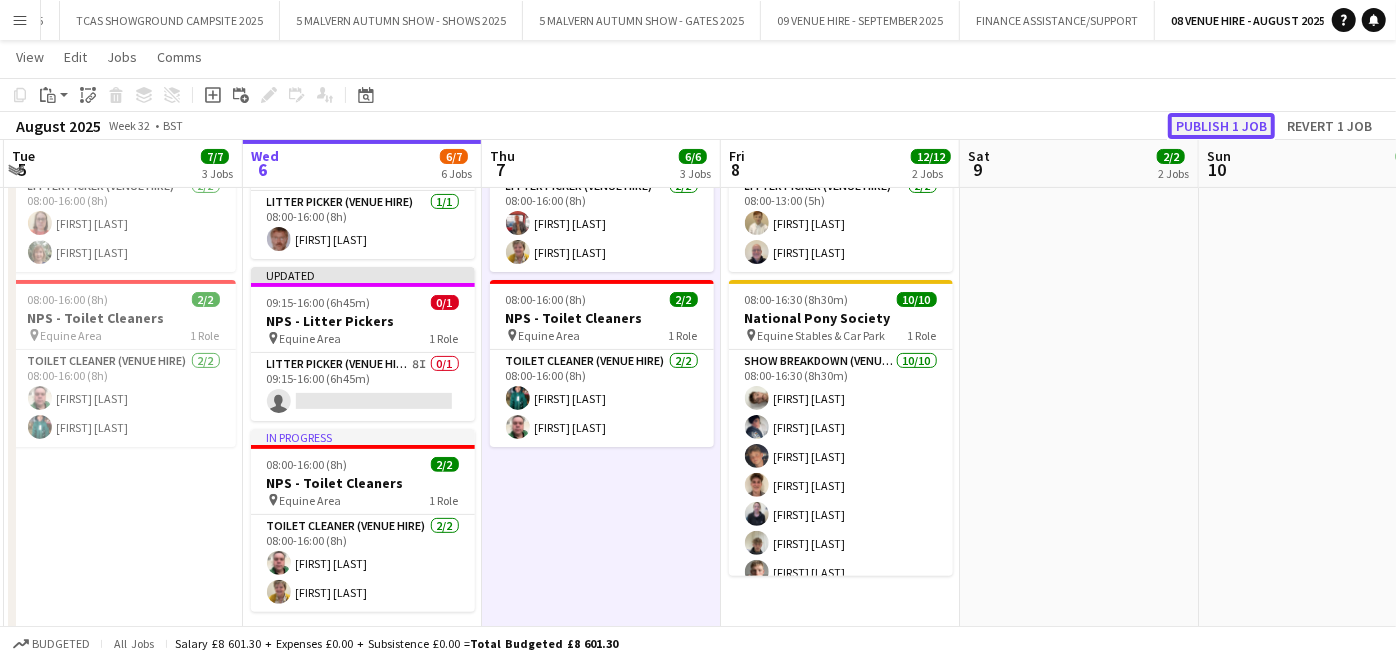 click on "Publish 1 job" 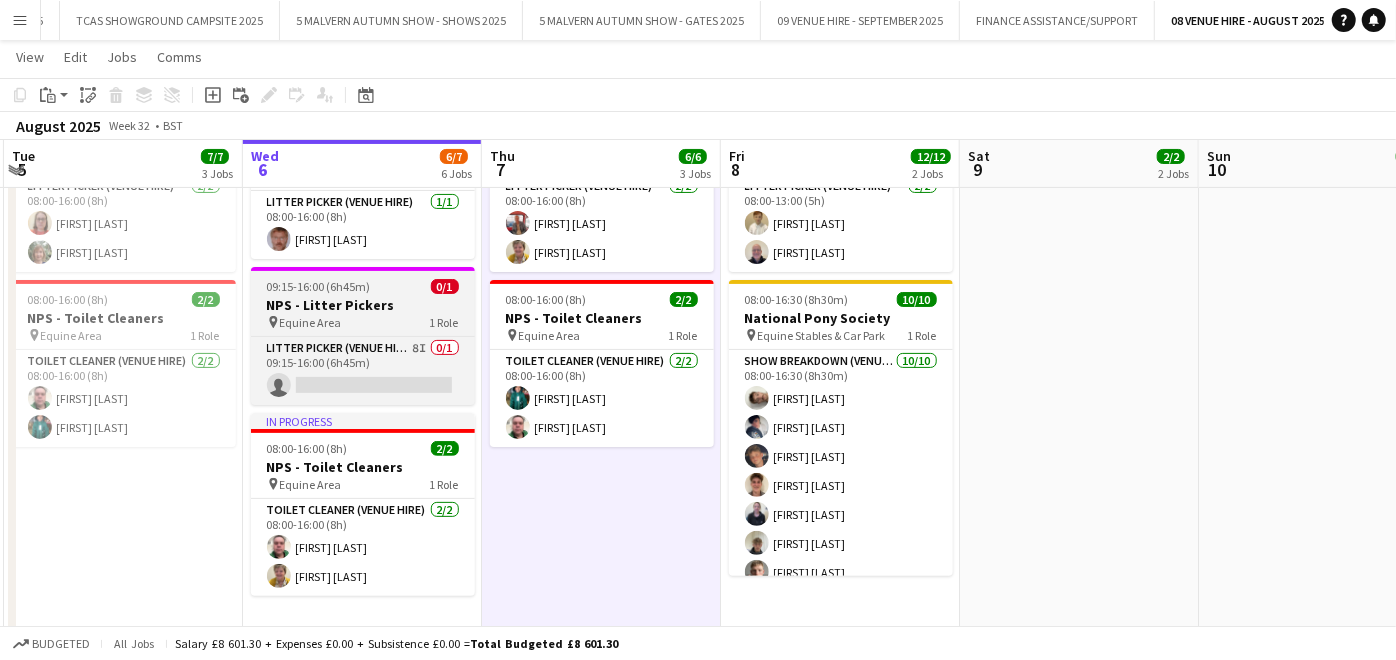 click on "[TIME] - [TIME] ([DURATION])    0/1   NPS - Litter Pickers
pin
Equine Area   1 Role   Litter Picker (Venue Hire)   8I   0/1   [TIME]-[TIME] ([DURATION])
single-neutral-actions" at bounding box center (363, 336) 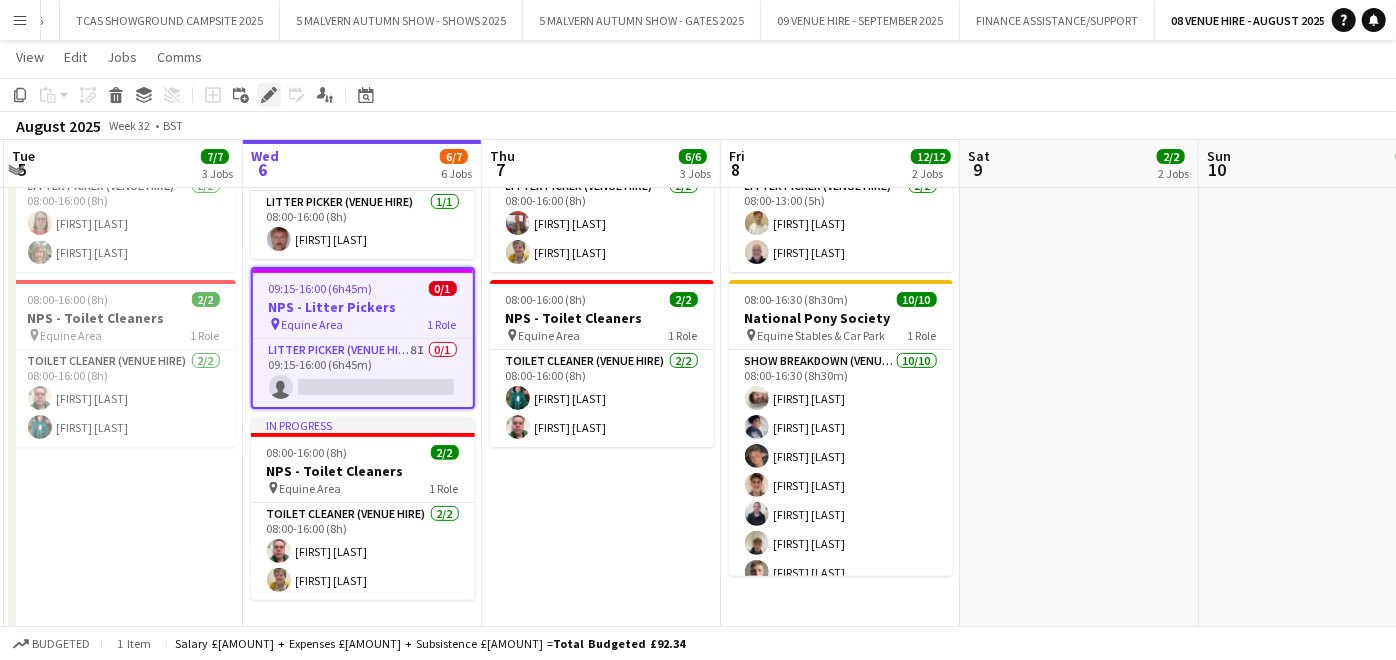 click 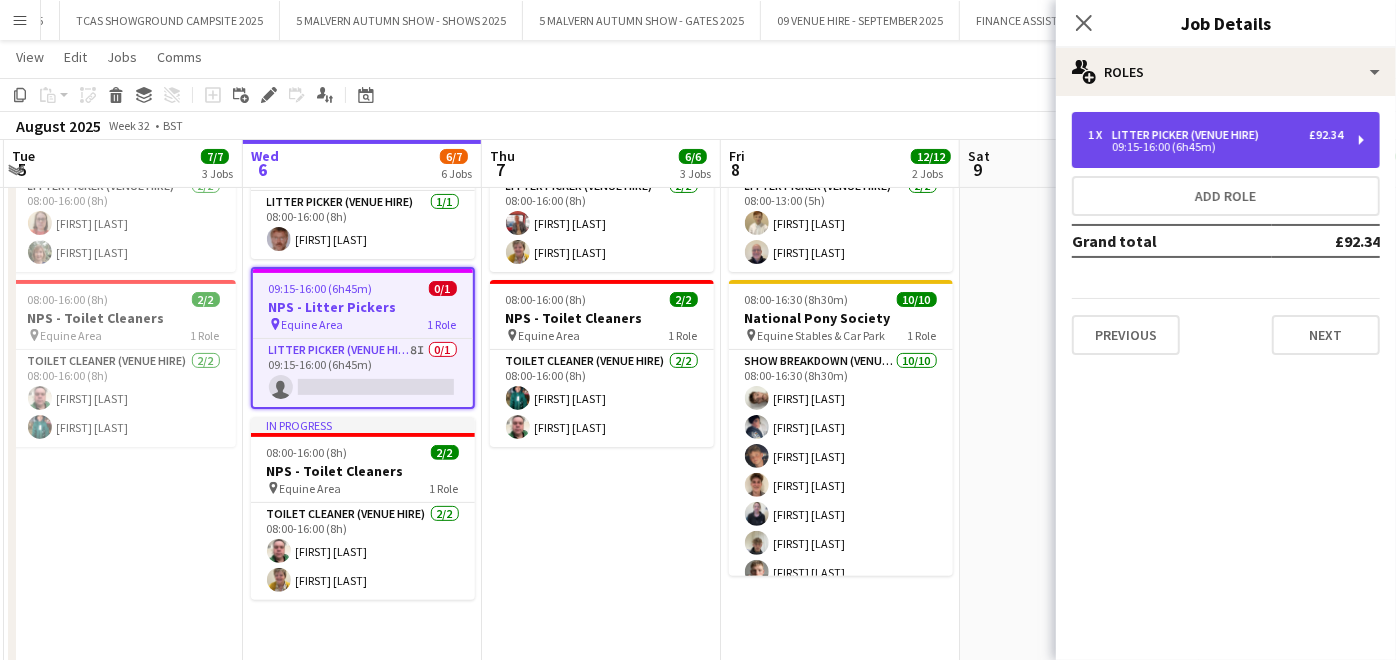 click on "Litter Picker (Venue Hire)" at bounding box center [1189, 135] 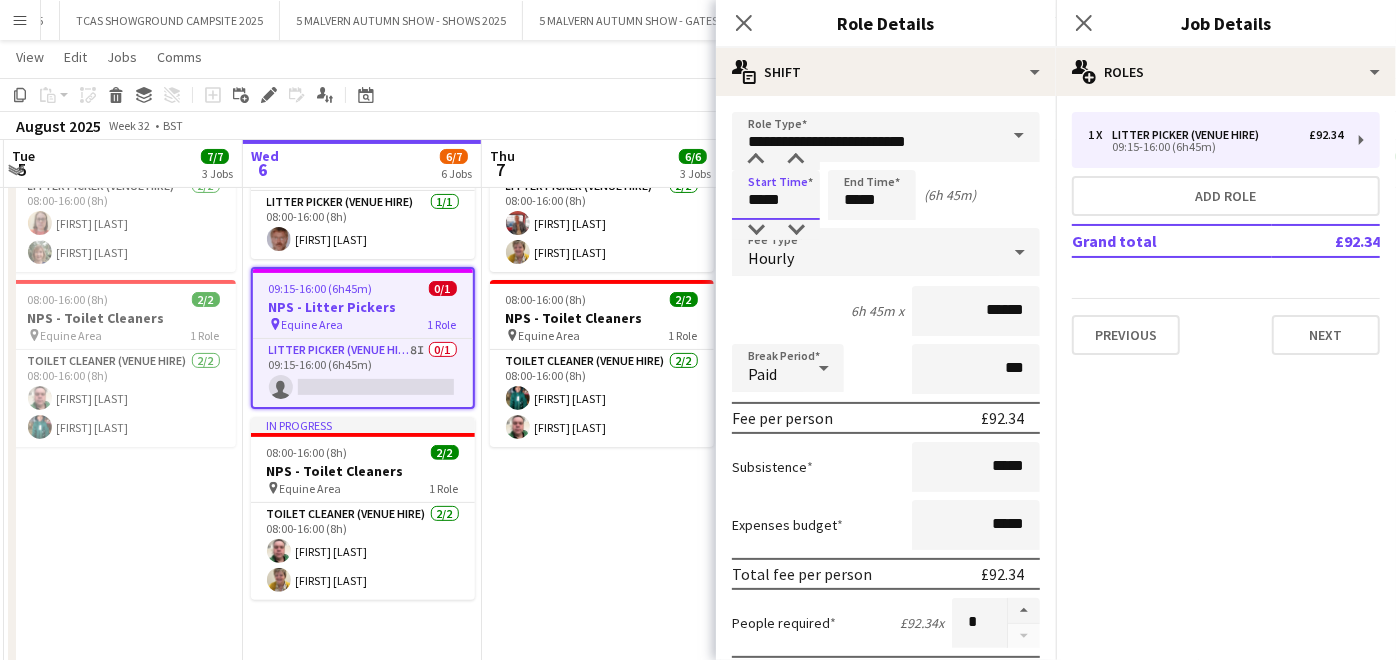 click on "*****" at bounding box center (776, 195) 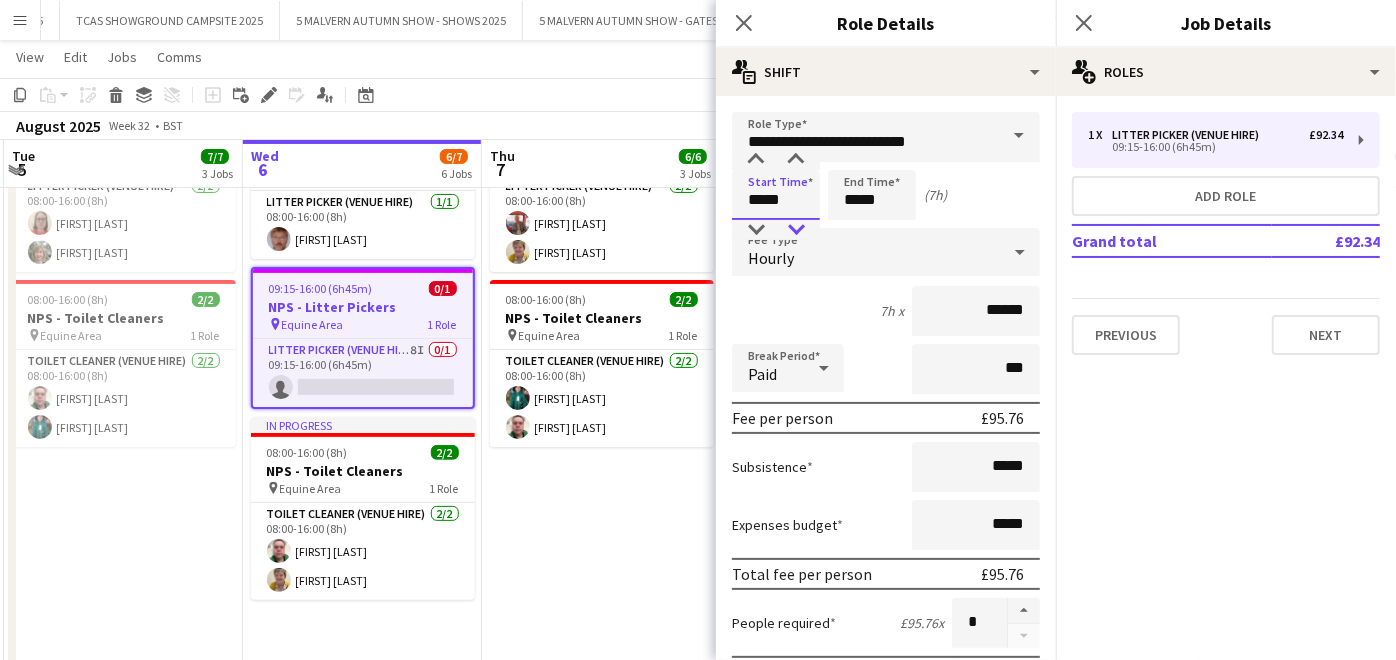 click at bounding box center [796, 230] 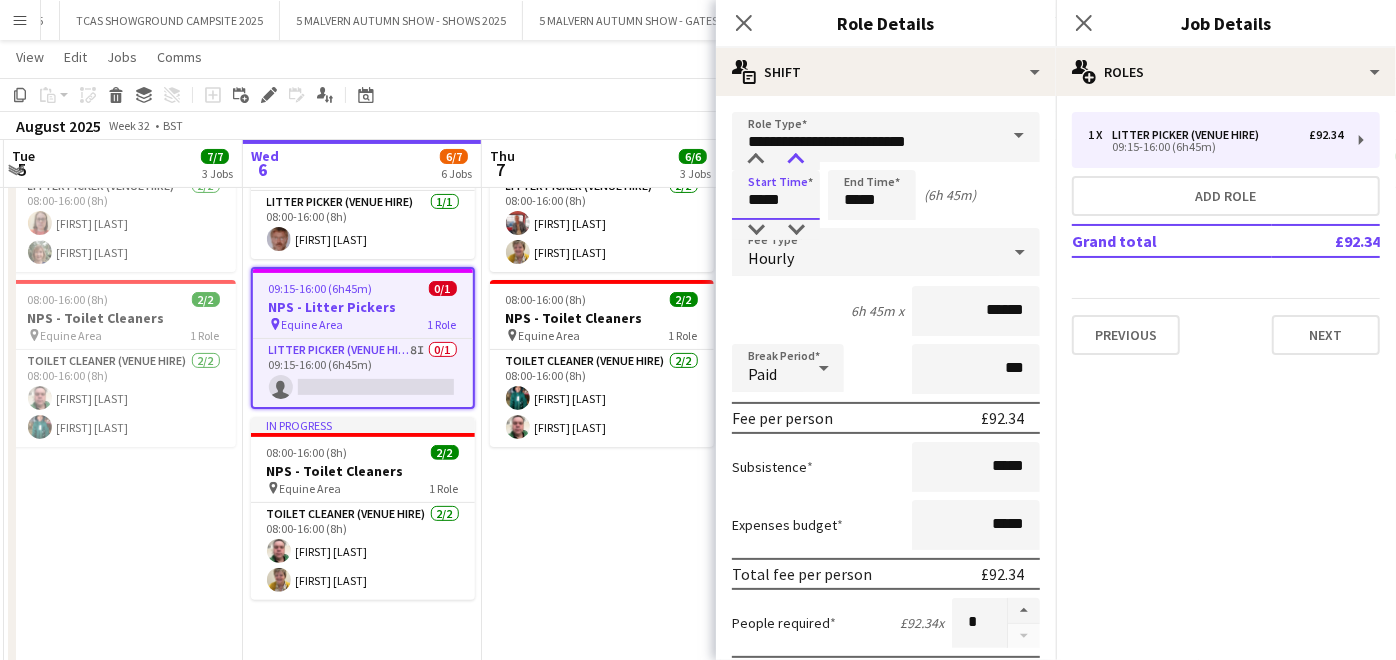 click at bounding box center (796, 160) 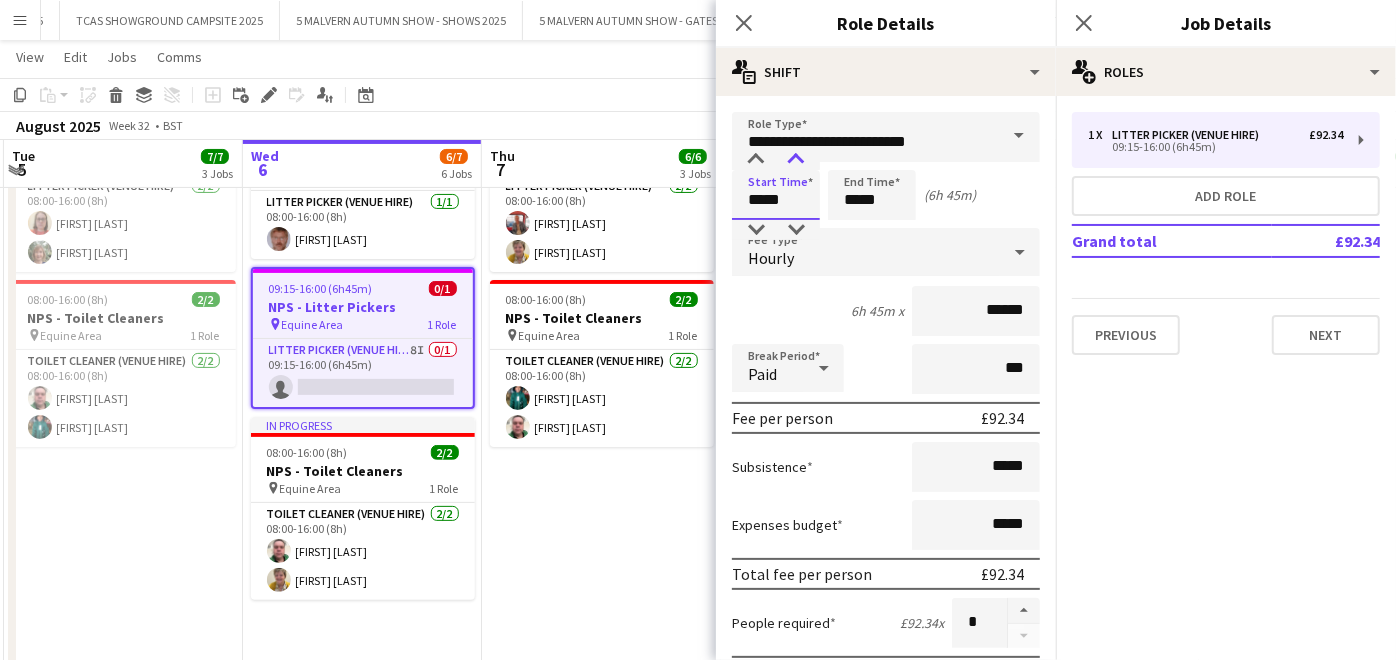 type on "*****" 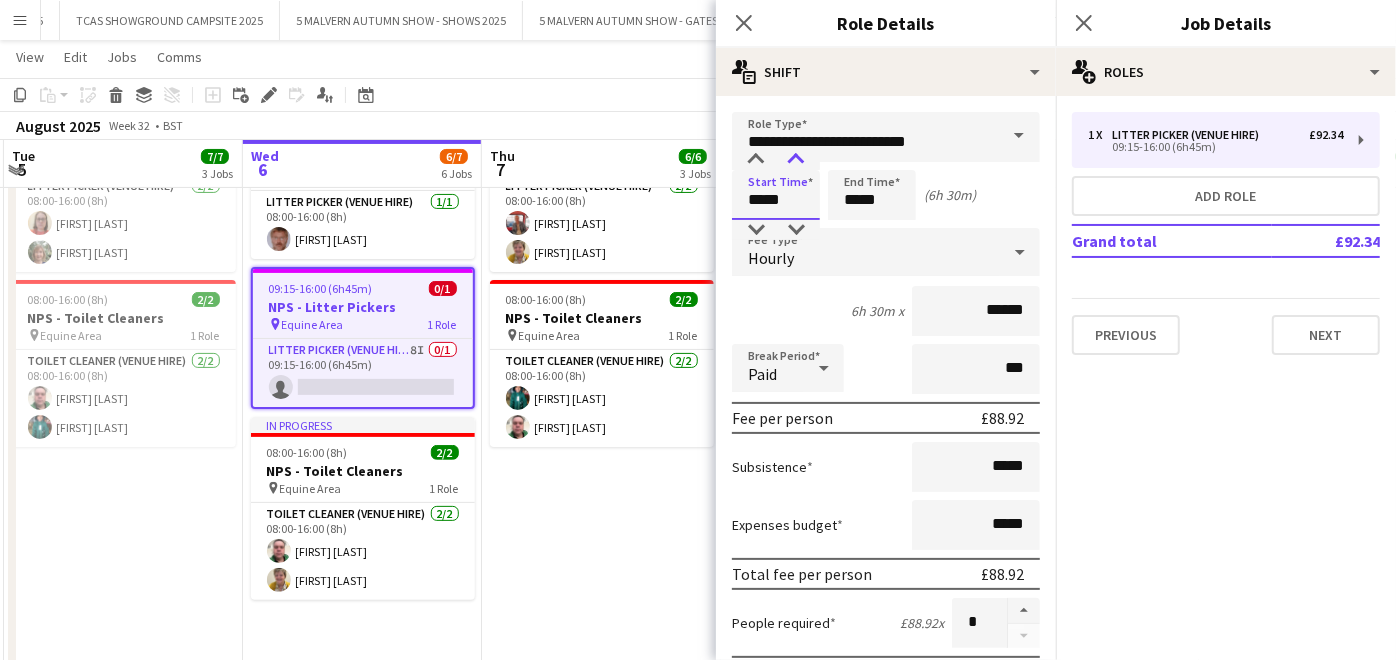click at bounding box center [796, 160] 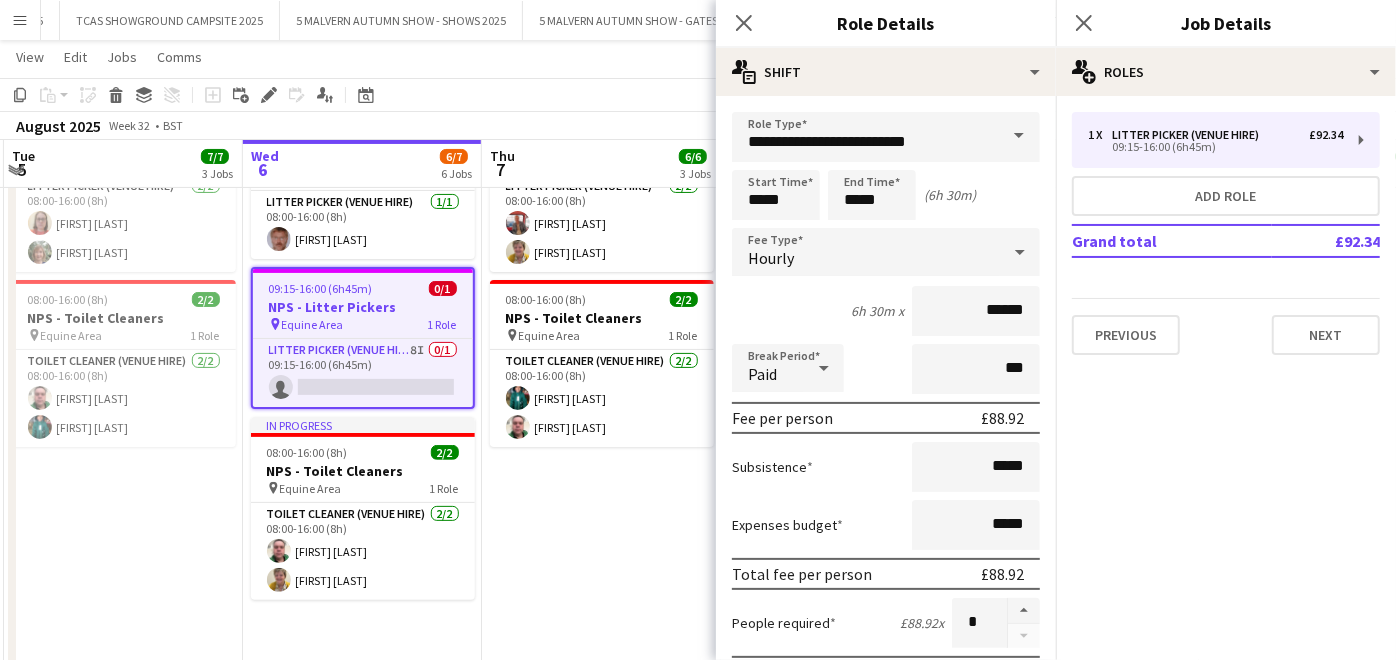 click on "[TIME]-[TIME] ([DURATION])    2/2   NPS - Litter Pickers
pin
Equine Area   1 Role   Litter Picker (Venue Hire)   2/2   [TIME]-[TIME] ([DURATION])
[FIRST] [LAST] [FIRST] [LAST]     [TIME]-[TIME] ([DURATION])    2/2   NPS - Toilet Cleaners
pin
Equine Area   1 Role   Toilet Cleaner (Venue Hire)   2/2   [TIME]-[TIME] ([DURATION])
[FIRST] [LAST] [FIRST] [LAST]" at bounding box center [123, 415] 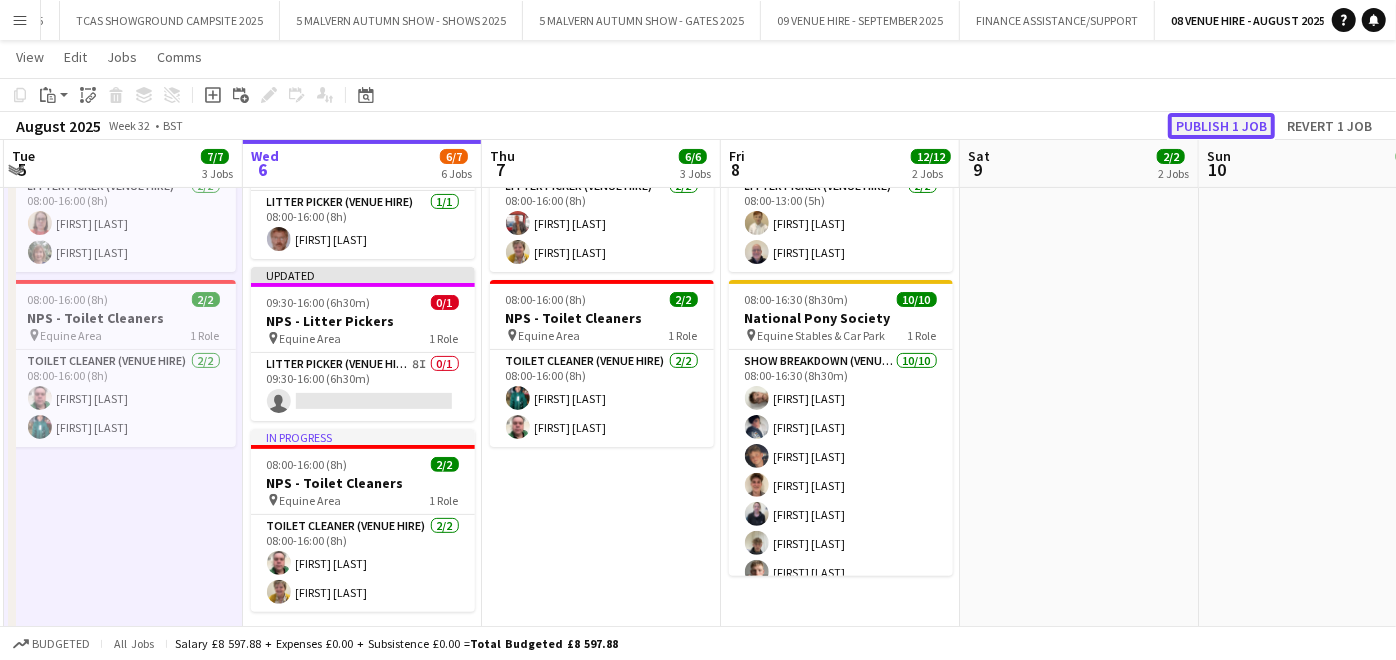 click on "Publish 1 job" 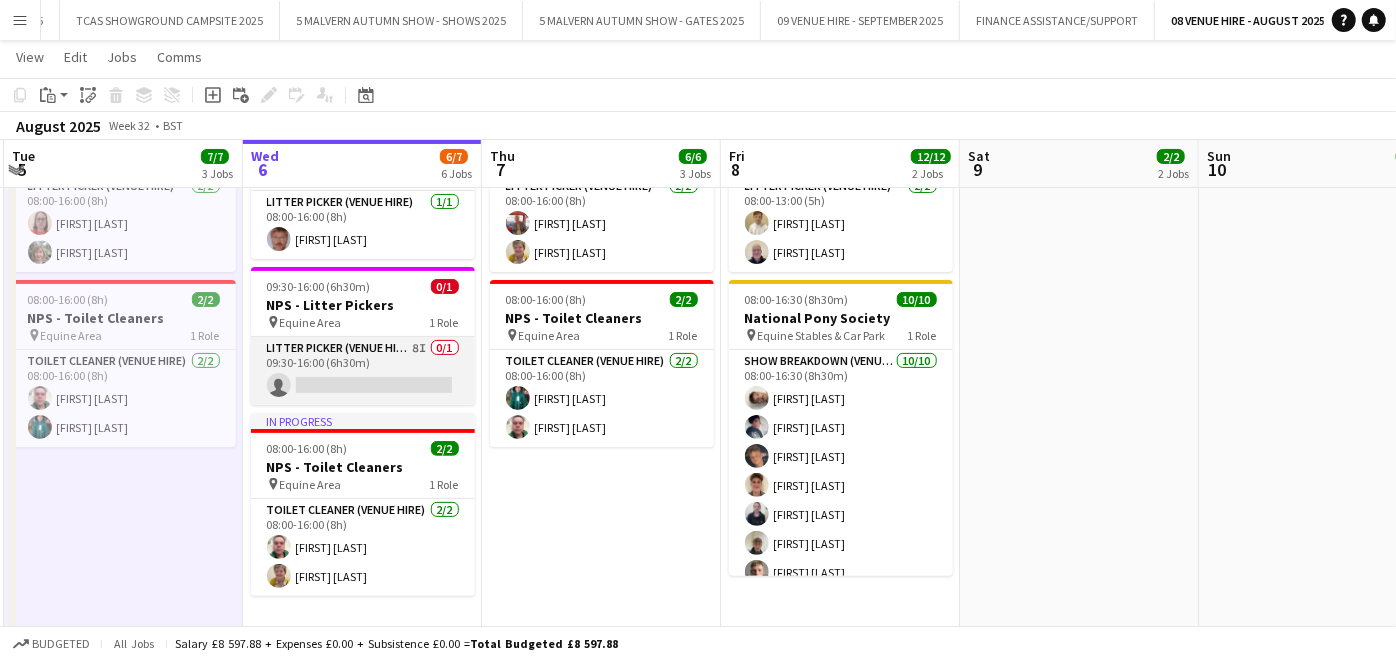 click on "Litter Picker (Venue Hire) 8I 0/1 09:30-16:00 (6h30m)
single-neutral-actions" at bounding box center (363, 371) 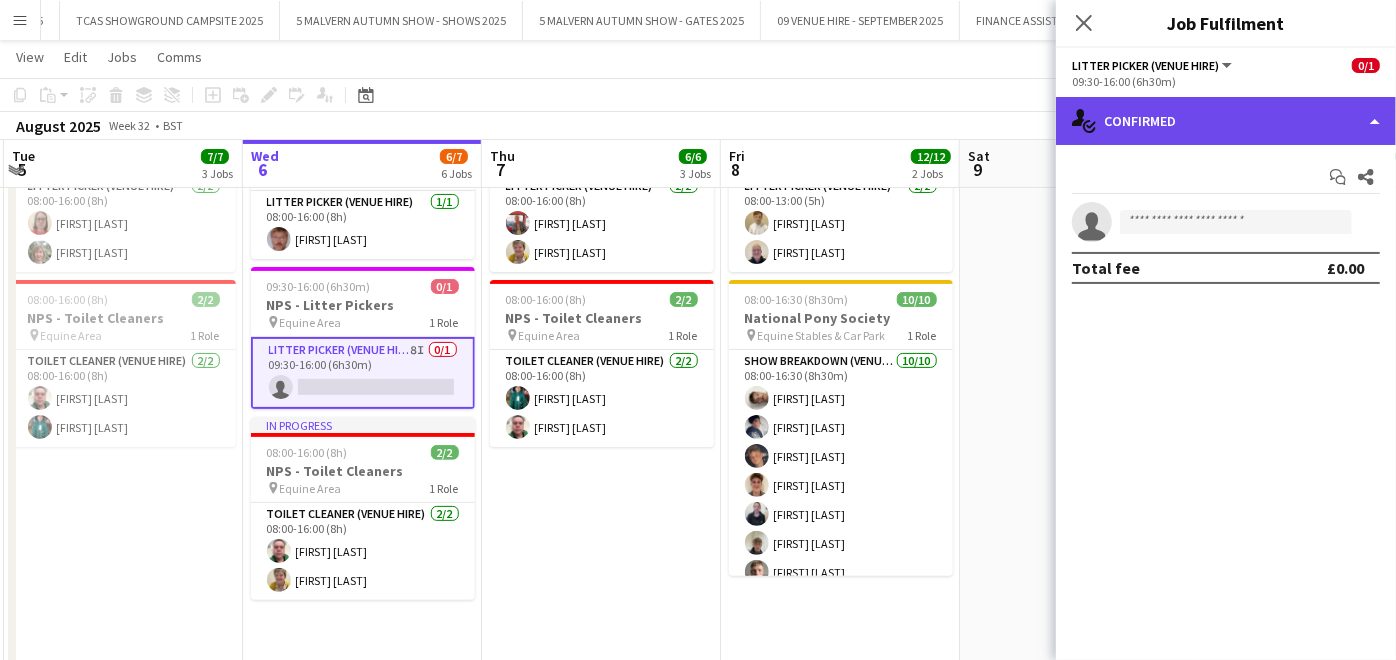 click on "single-neutral-actions-check-2
Confirmed" 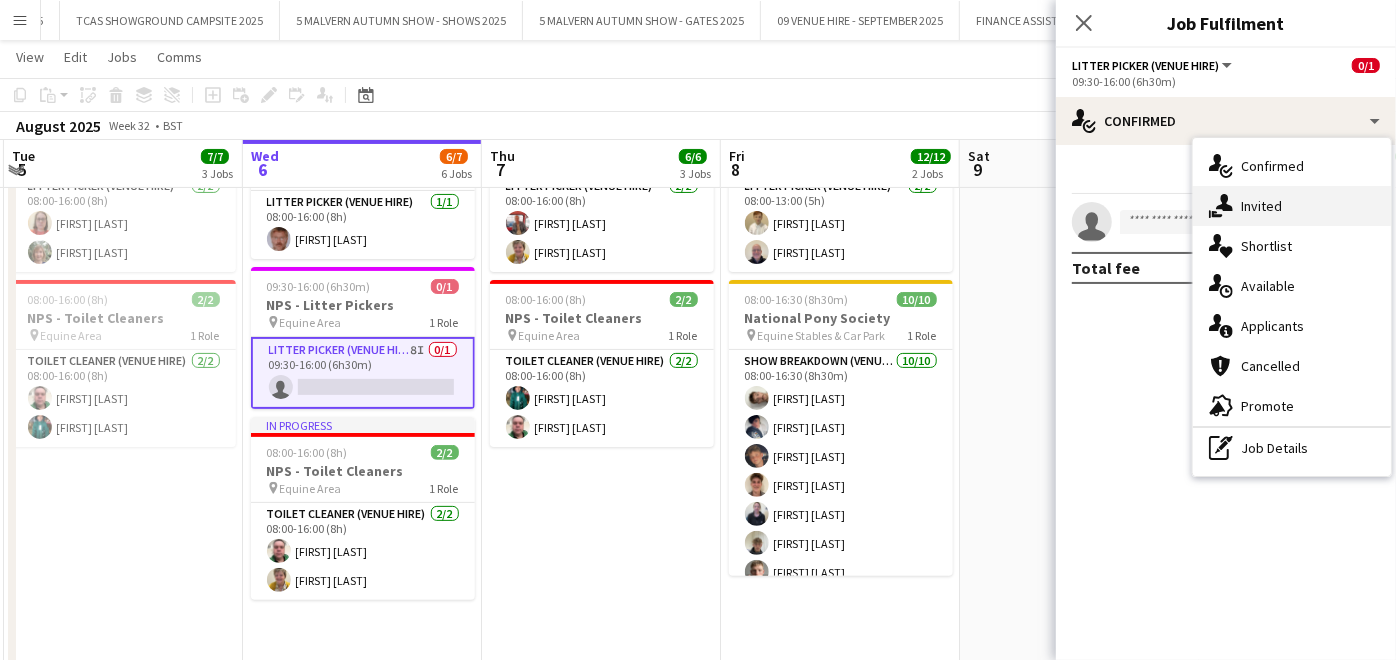 click on "single-neutral-actions-share-1
Invited" at bounding box center [1292, 206] 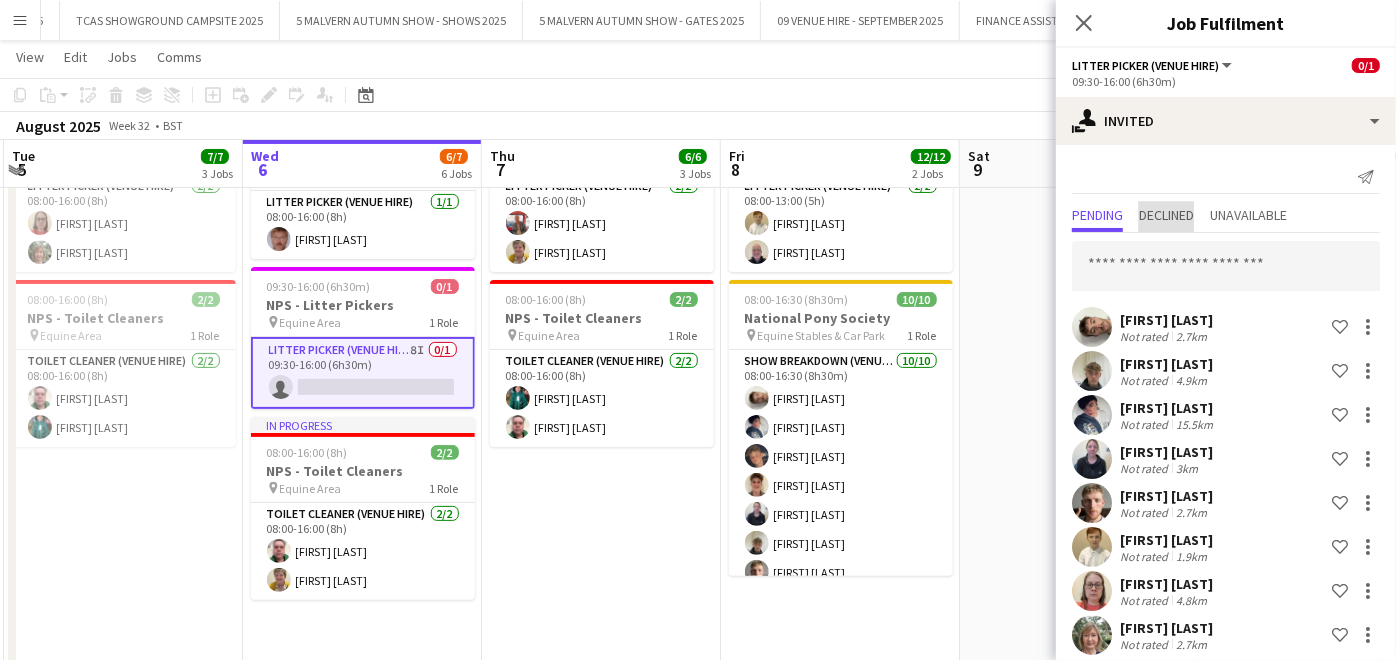 click on "Declined" at bounding box center [1166, 215] 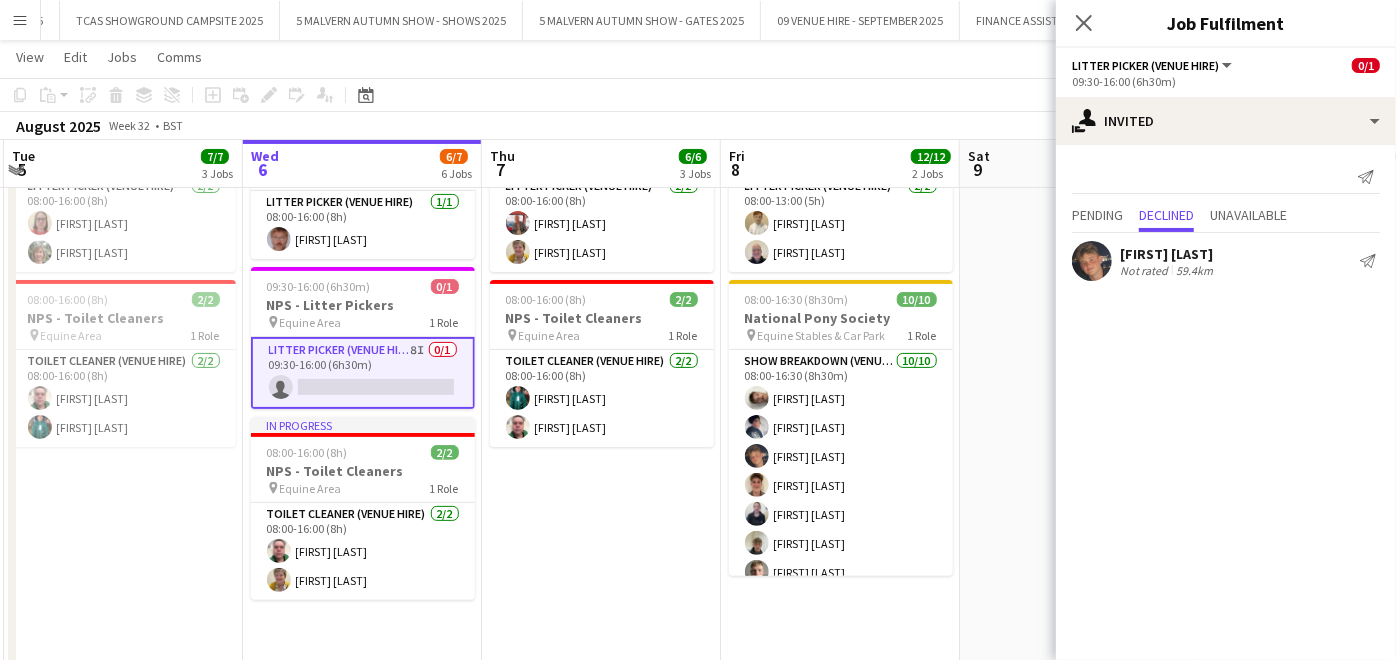 click on "Litter Picker (Venue Hire) 8I 0/1 09:30-16:00 (6h30m)
single-neutral-actions" at bounding box center [363, 373] 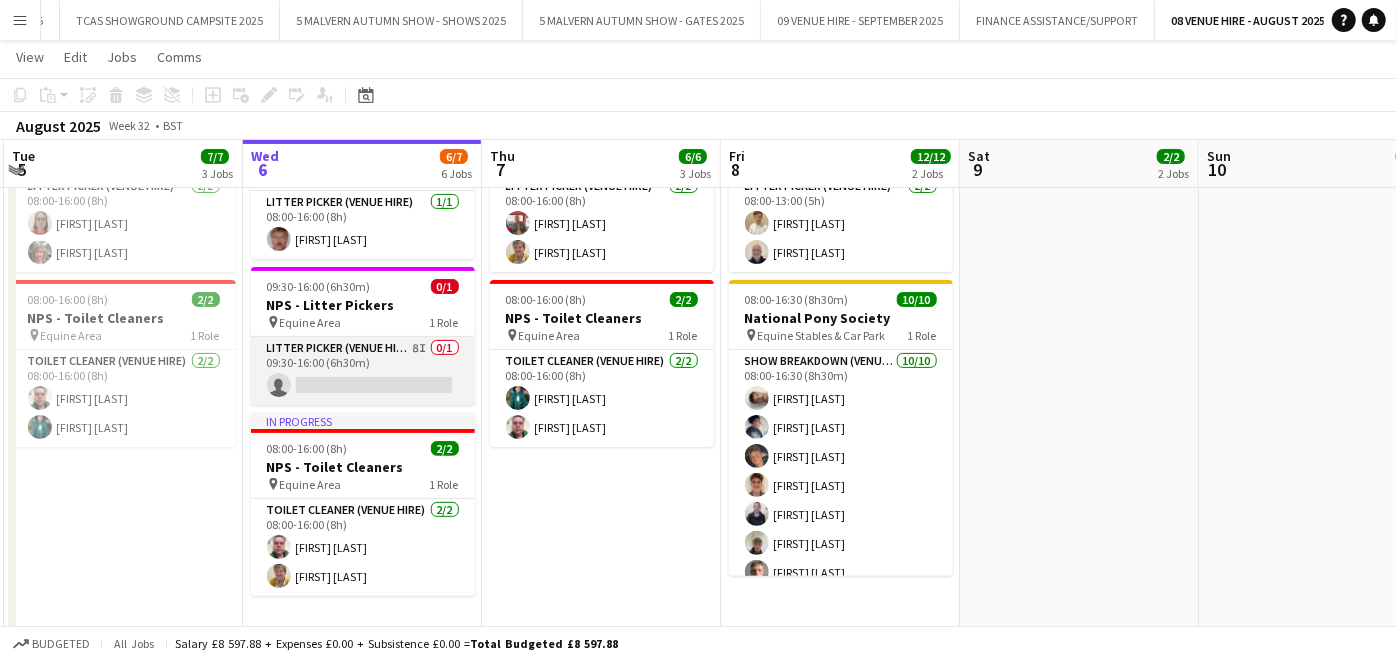 click on "Litter Picker (Venue Hire) 8I 0/1 09:30-16:00 (6h30m)
single-neutral-actions" at bounding box center (363, 371) 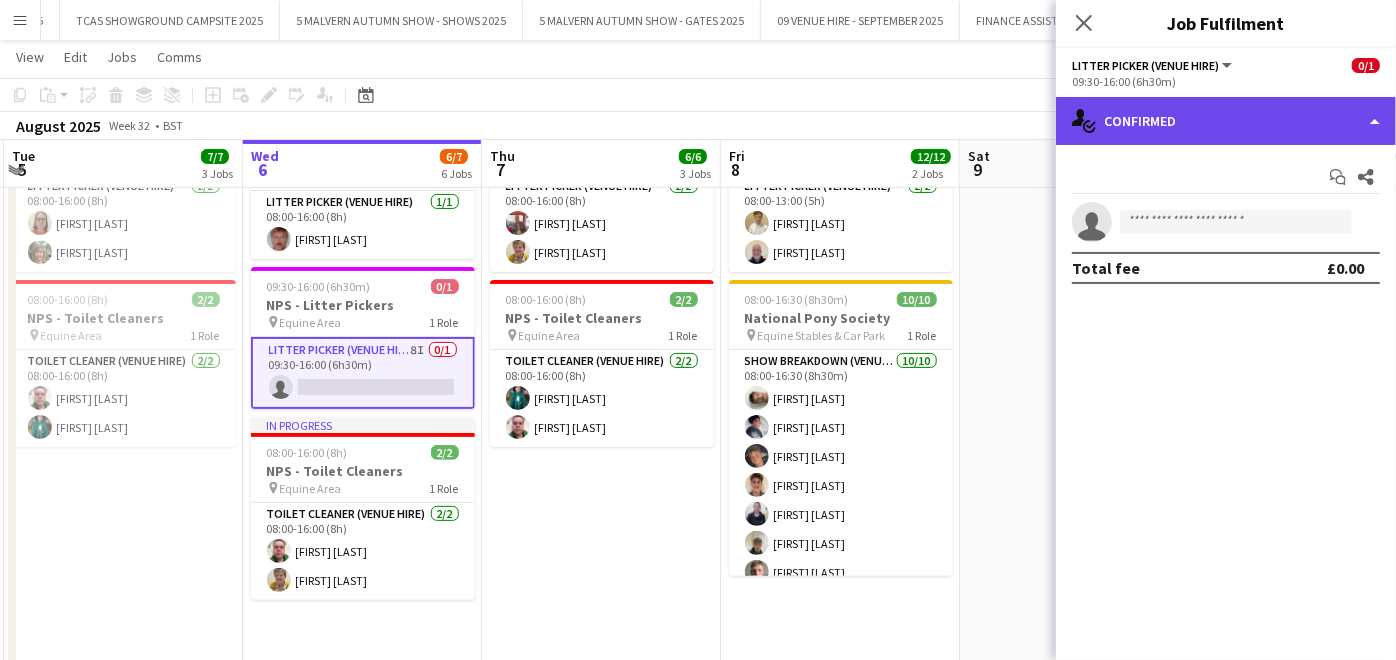 click on "single-neutral-actions-check-2
Confirmed" 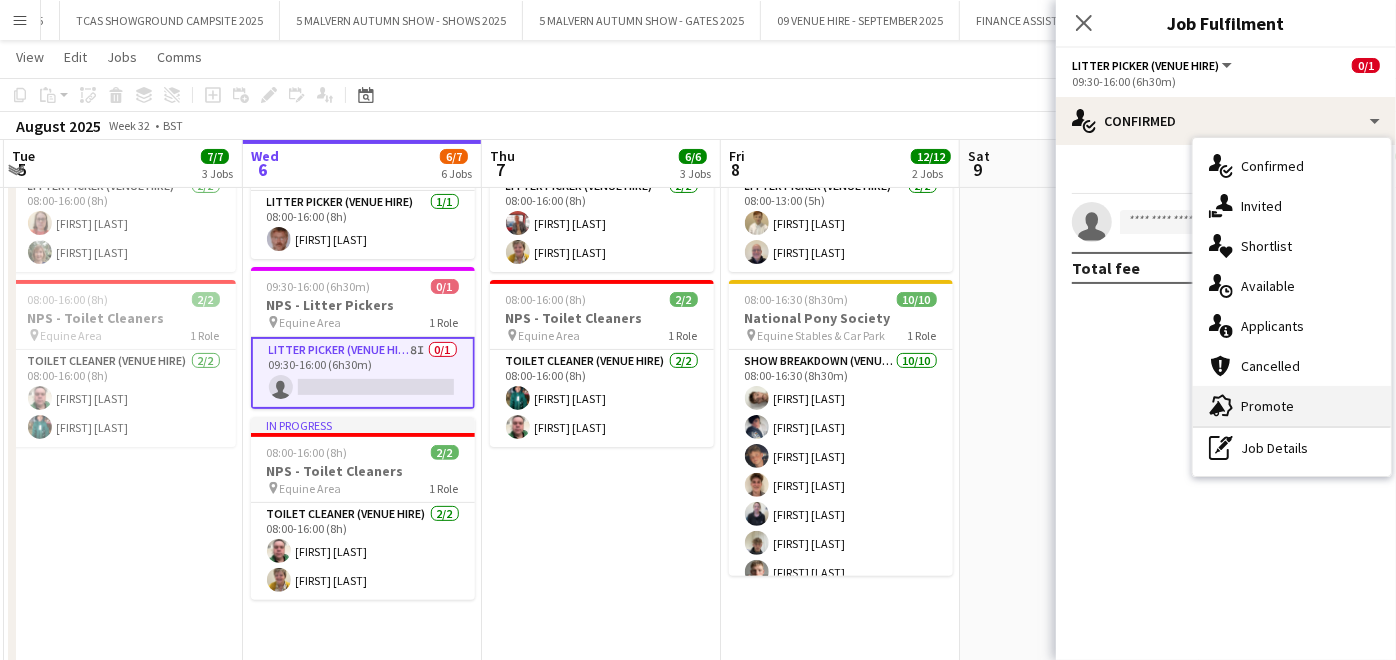 click on "advertising-megaphone
Promote" at bounding box center (1292, 406) 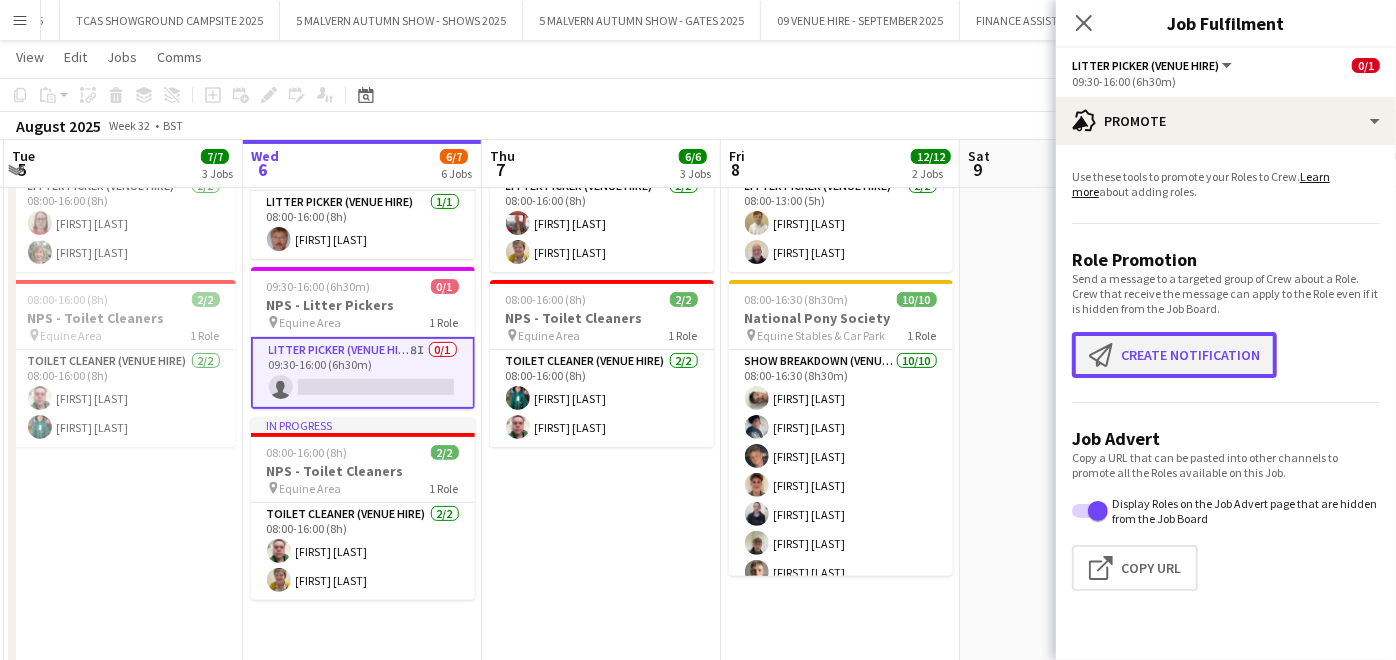 click on "Create notification
Create notification" at bounding box center [1174, 355] 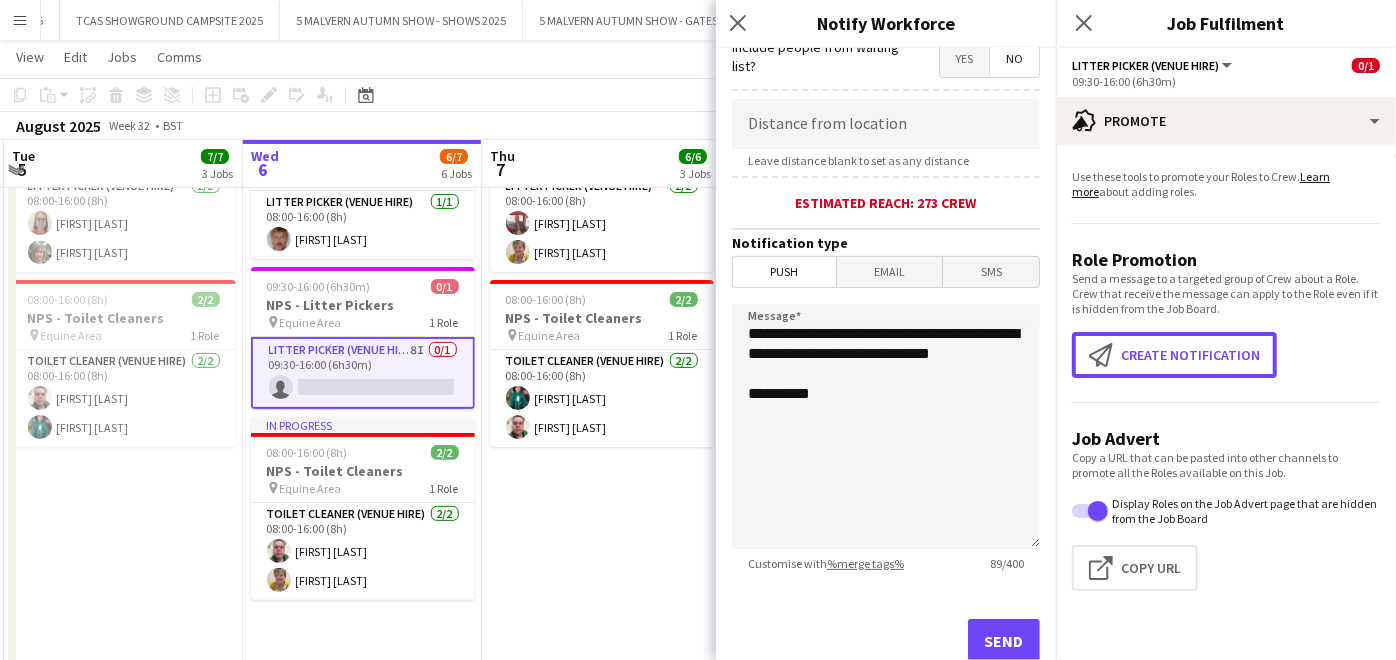 scroll, scrollTop: 384, scrollLeft: 0, axis: vertical 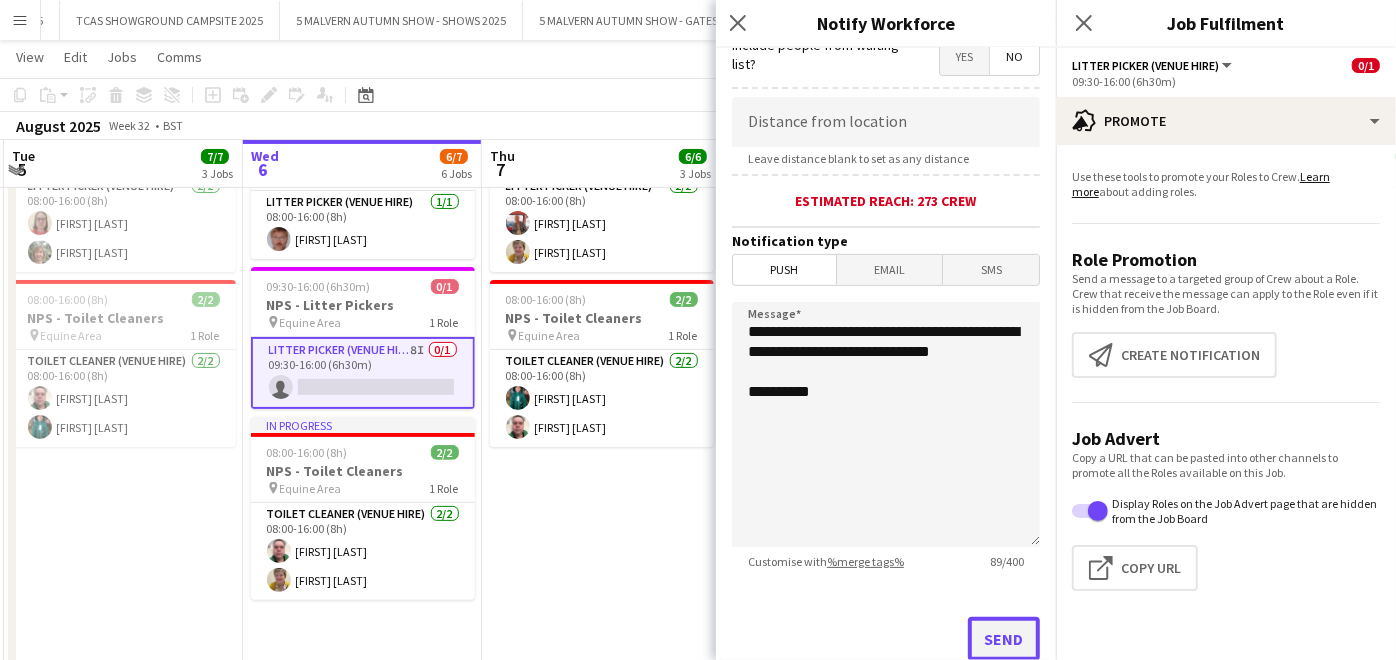 click on "Send" 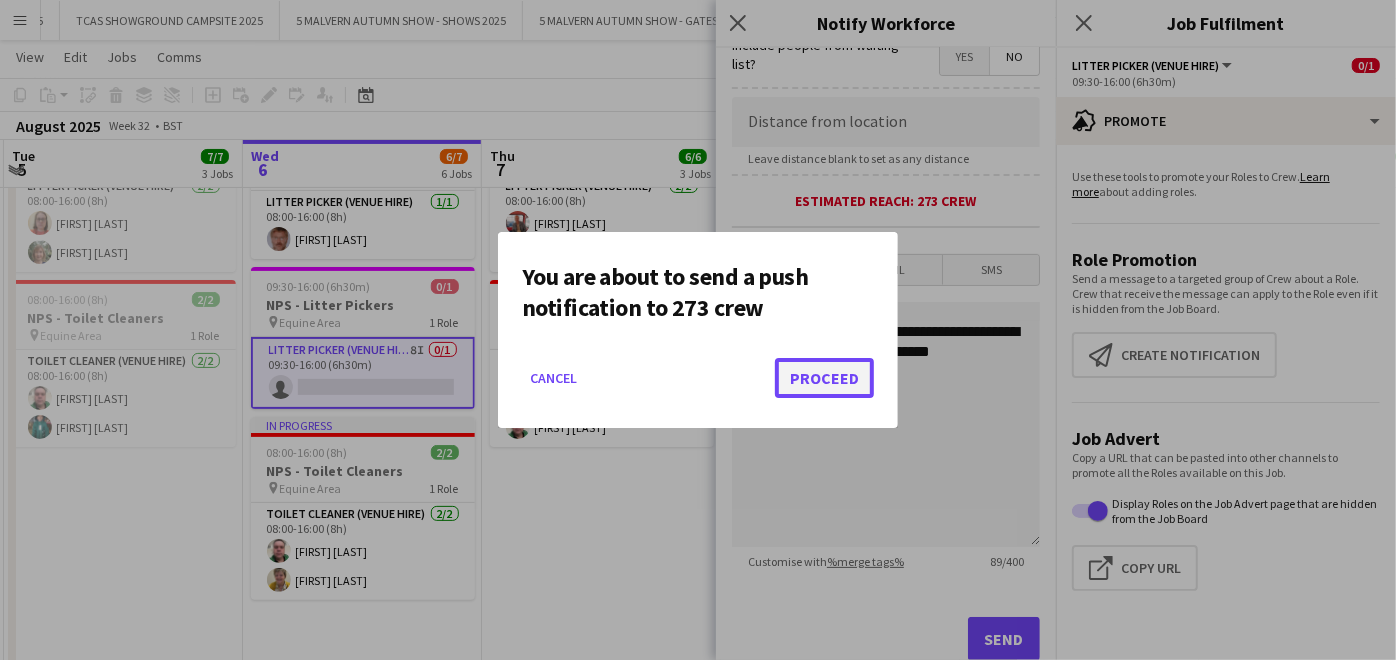 click on "Proceed" 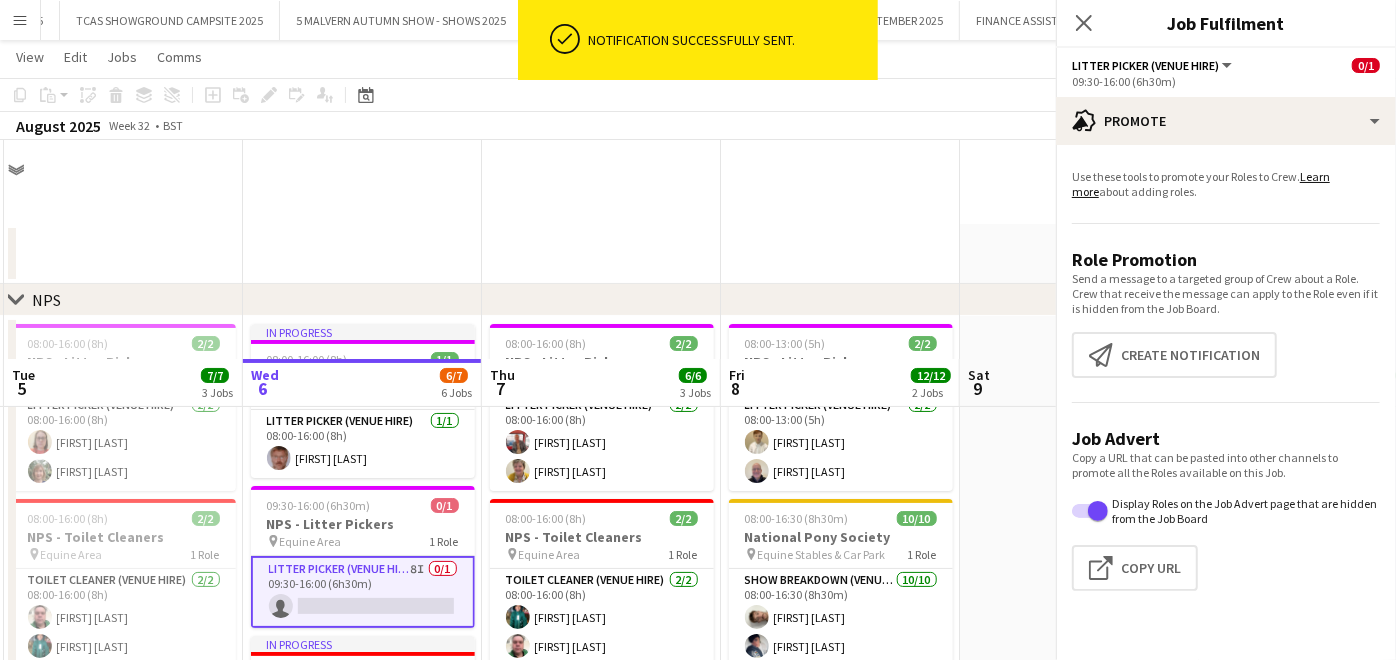 scroll, scrollTop: 219, scrollLeft: 0, axis: vertical 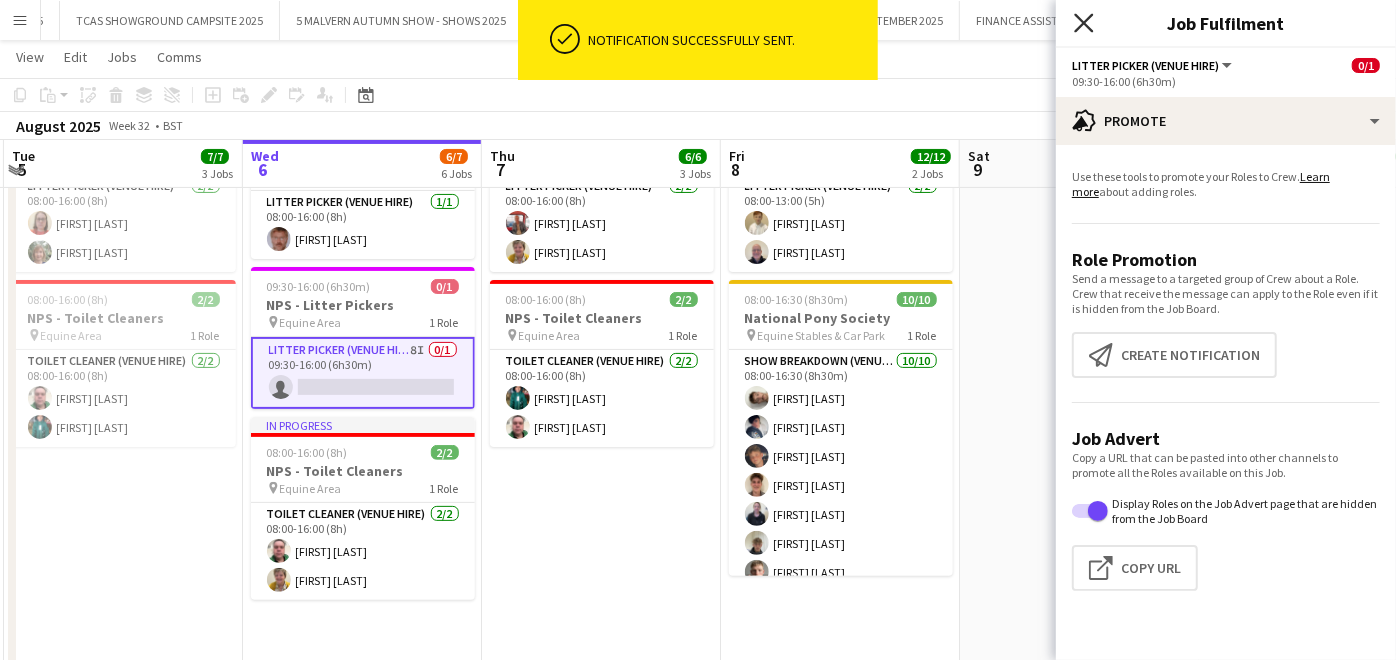 click 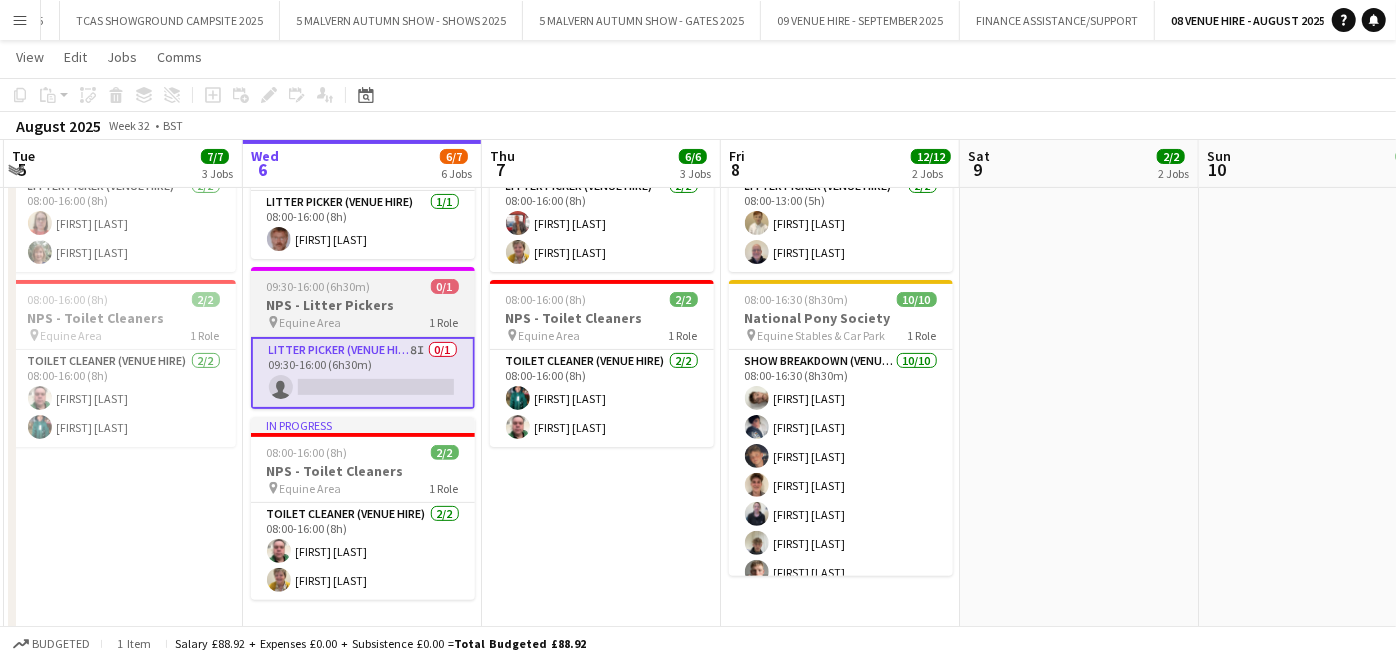 click on "09:30-16:00 (6h30m)" at bounding box center [319, 286] 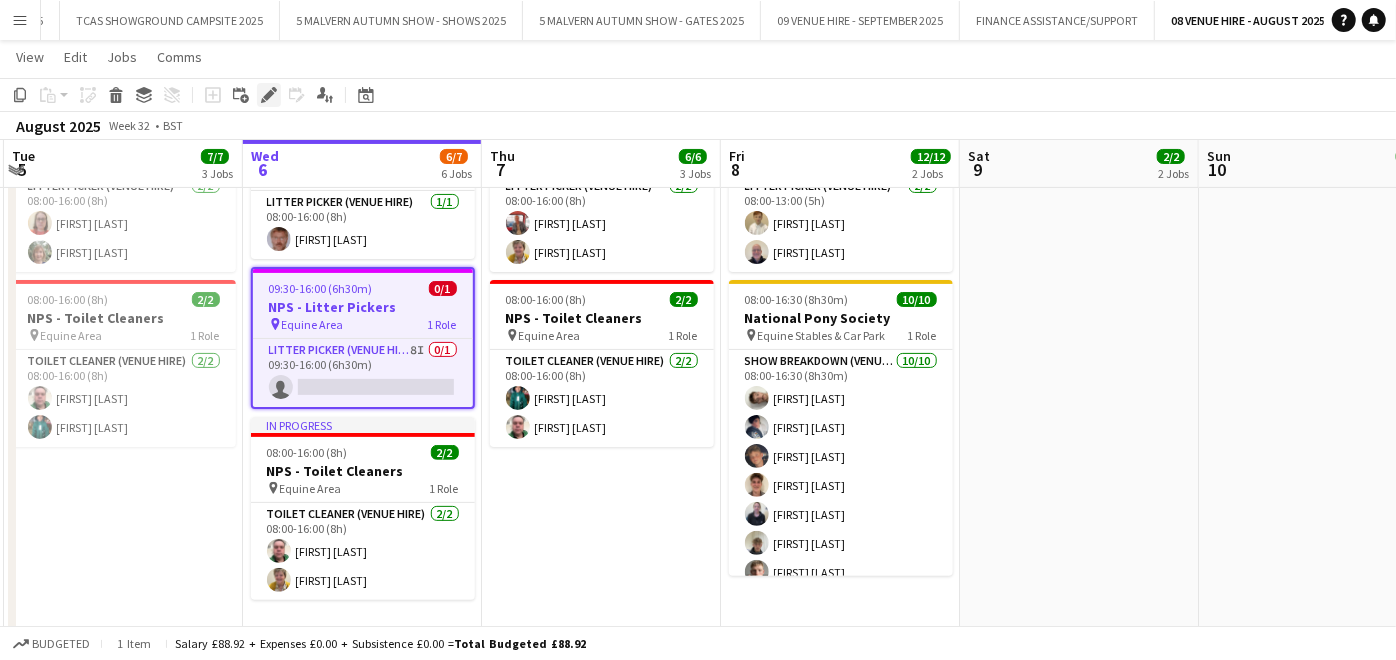 click 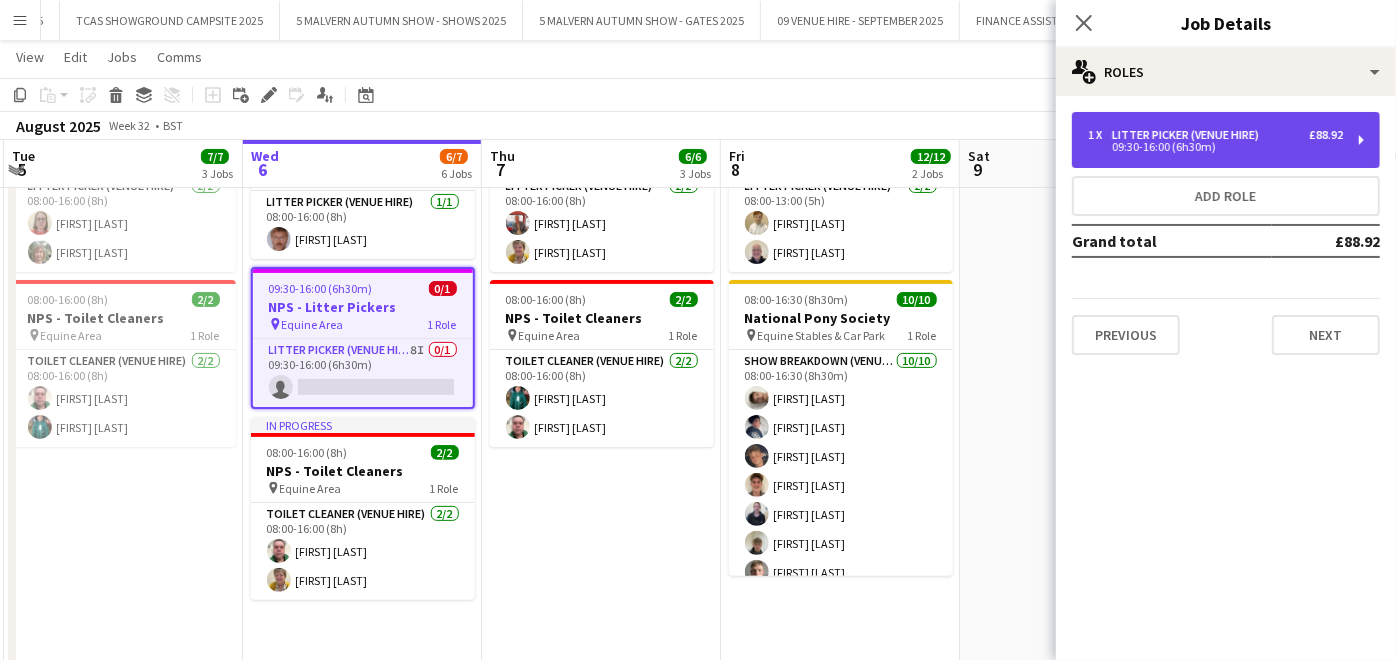 click on "09:30-16:00 (6h30m)" at bounding box center (1215, 147) 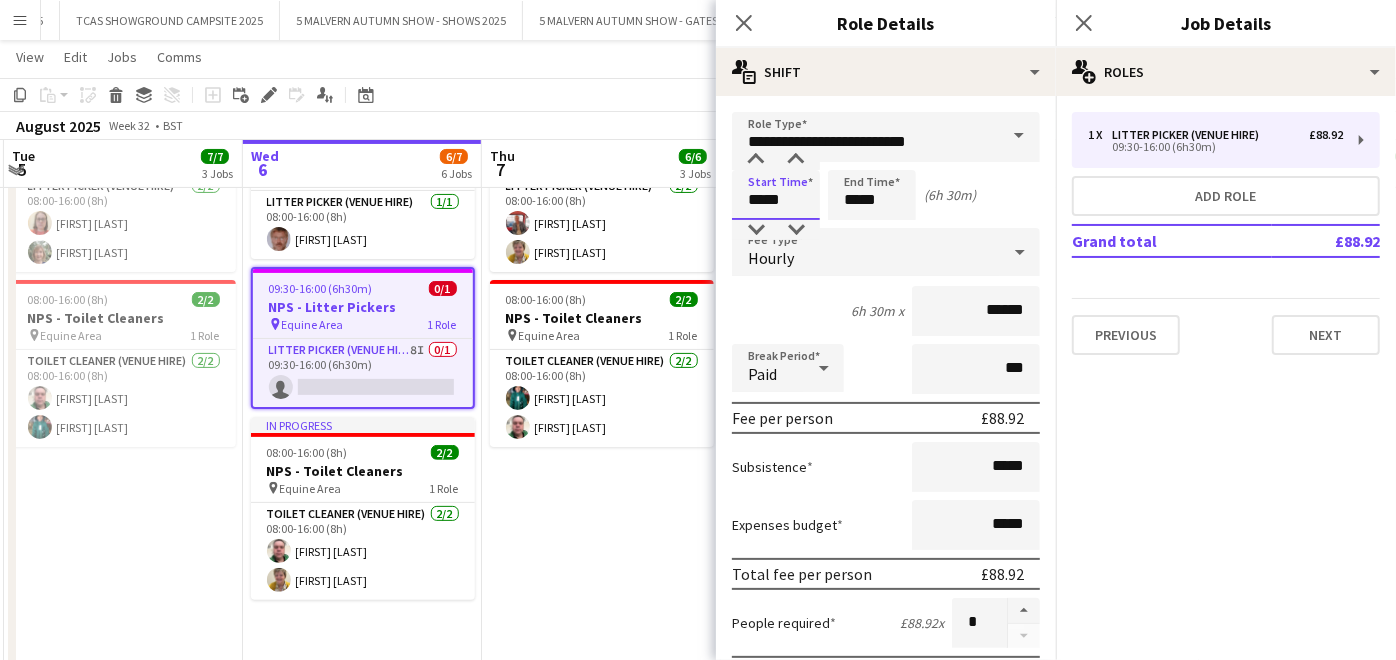 click on "*****" at bounding box center (776, 195) 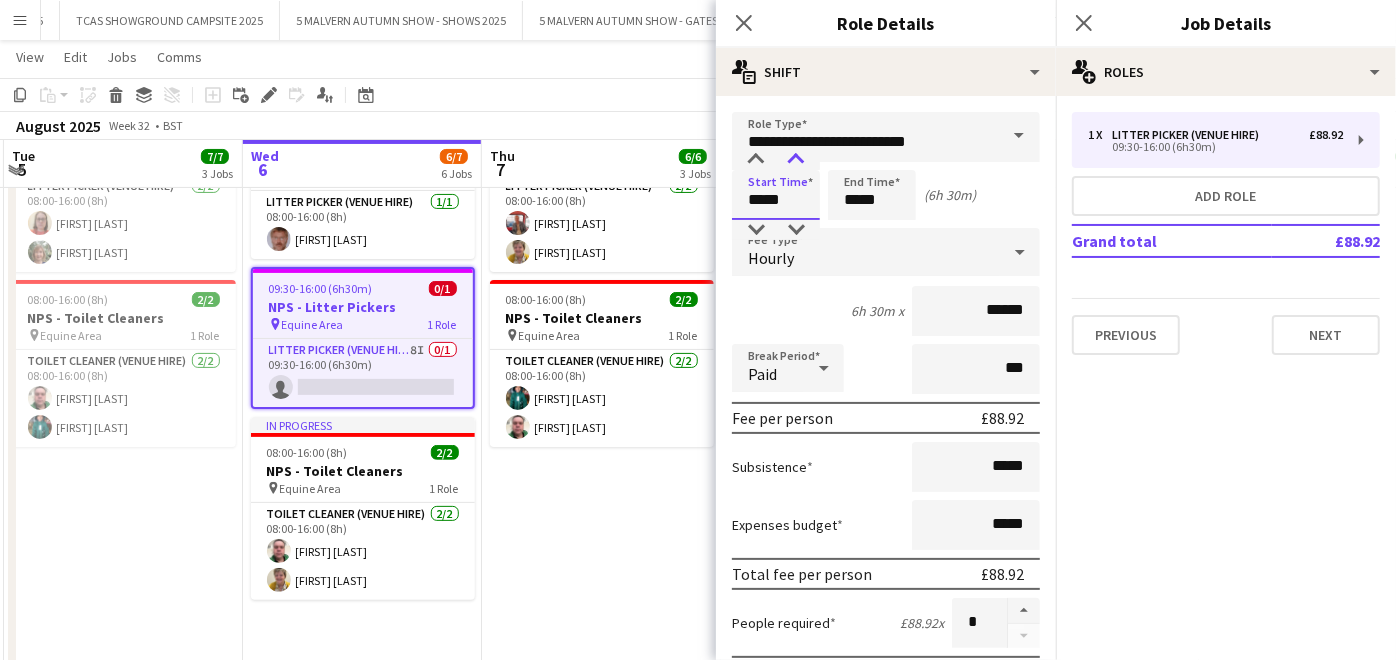 type on "*****" 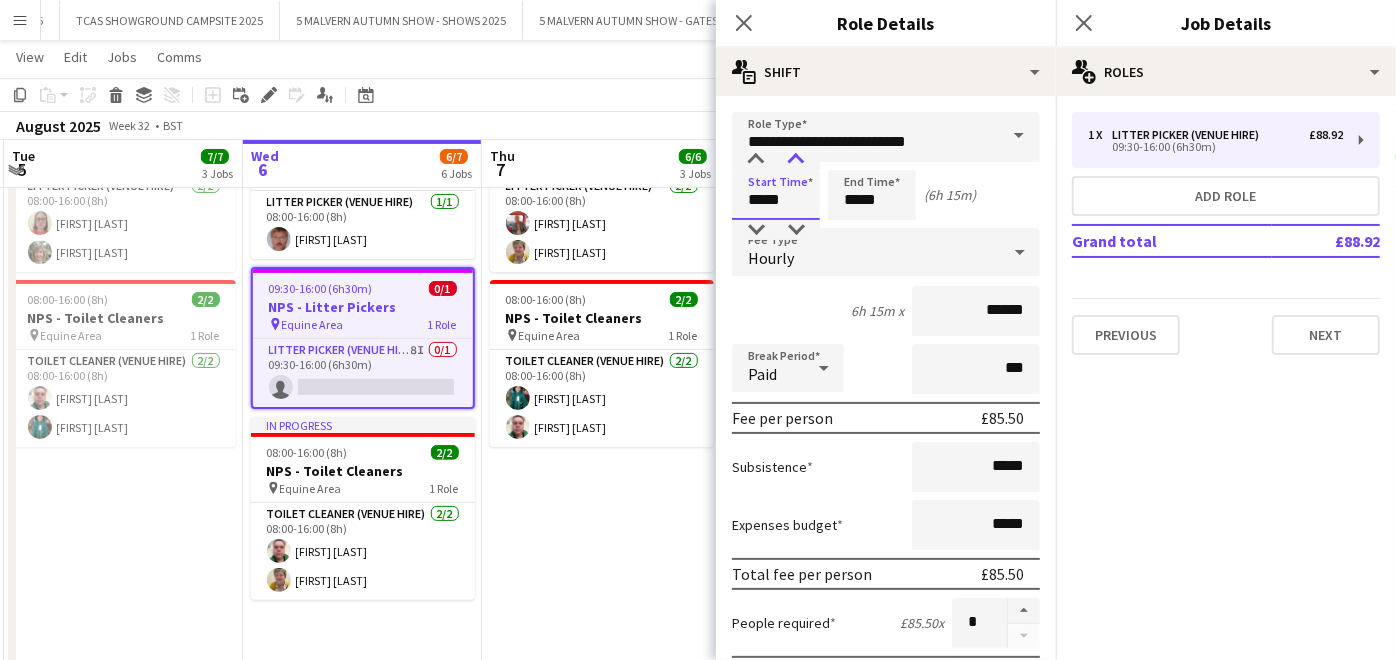 click at bounding box center (796, 160) 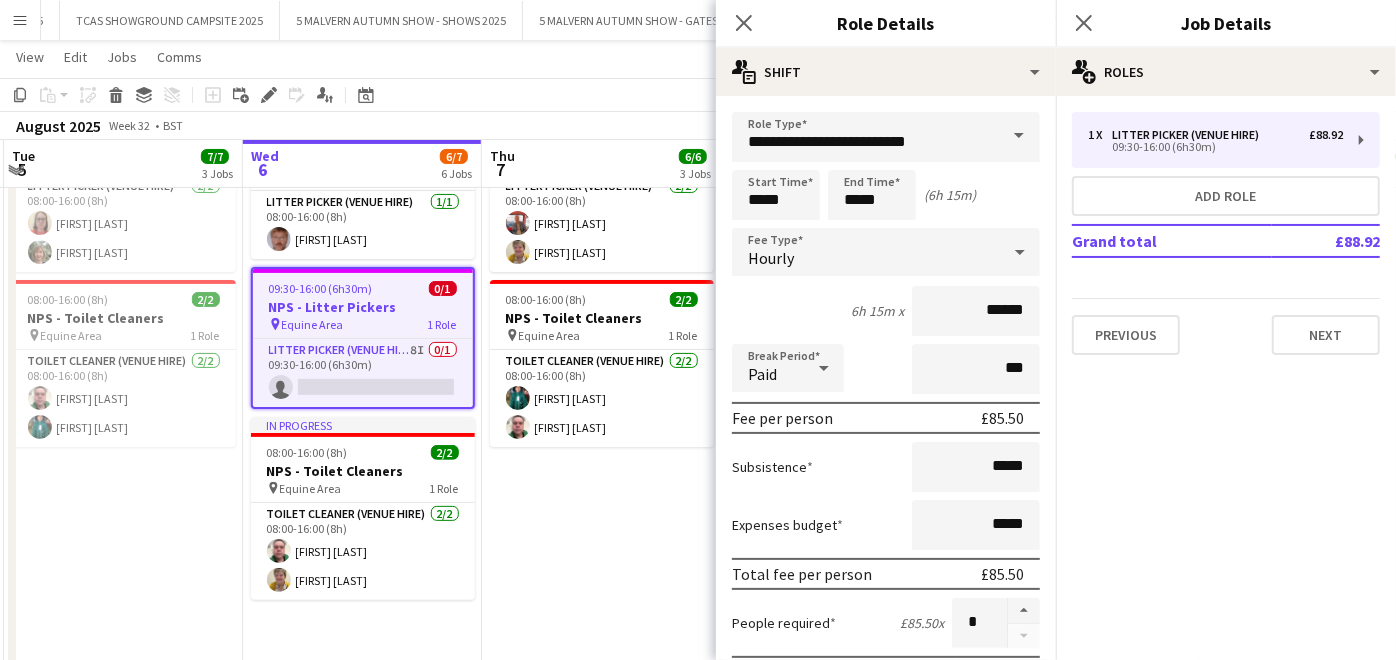 click on "[TIME] [COUNT] [EVENT]
pin
[STREET] [NUMBER] Role [JOB TITLE] [COUNT] [TIME]
[FIRST] [LAST] [FIRST] [LAST] [TIME] [COUNT] [EVENT]
pin
[STREET] [NUMBER] Role [JOB TITLE] [COUNT] [TIME]
[FIRST] [LAST] [FIRST] [LAST]" at bounding box center [601, 415] 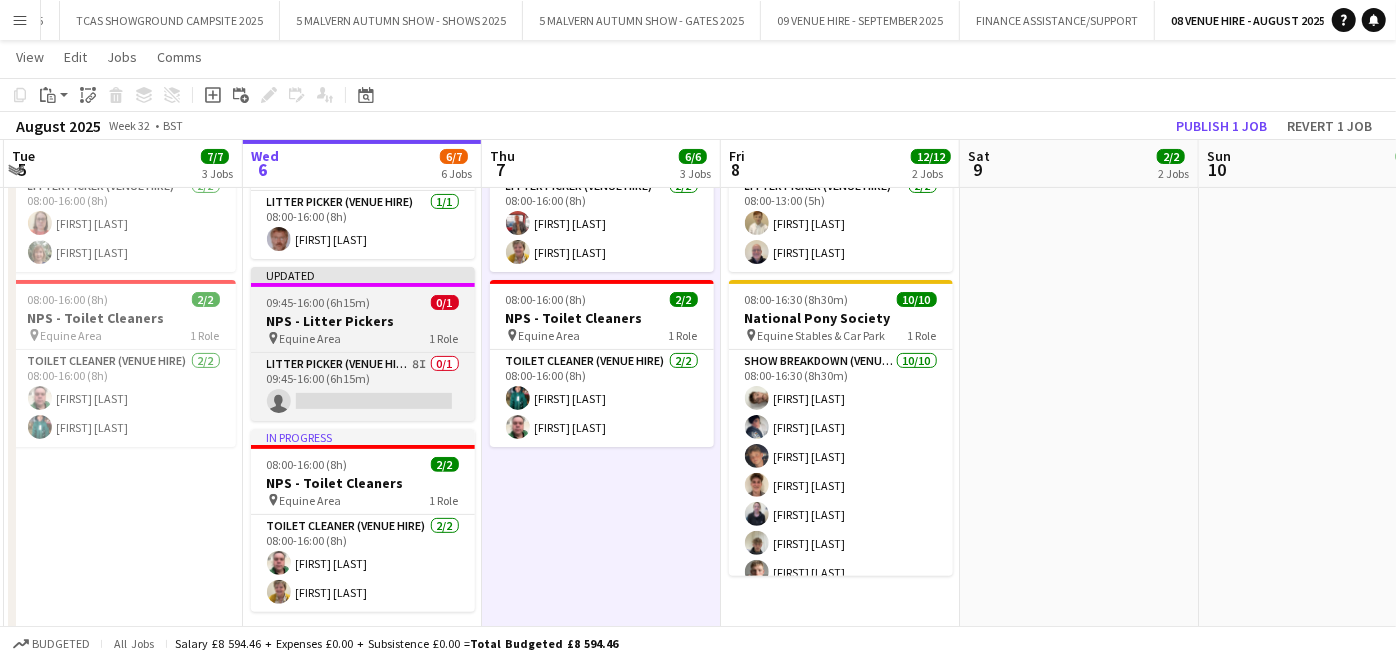 click on "09:45-16:00 (6h15m)    0/1" at bounding box center [363, 302] 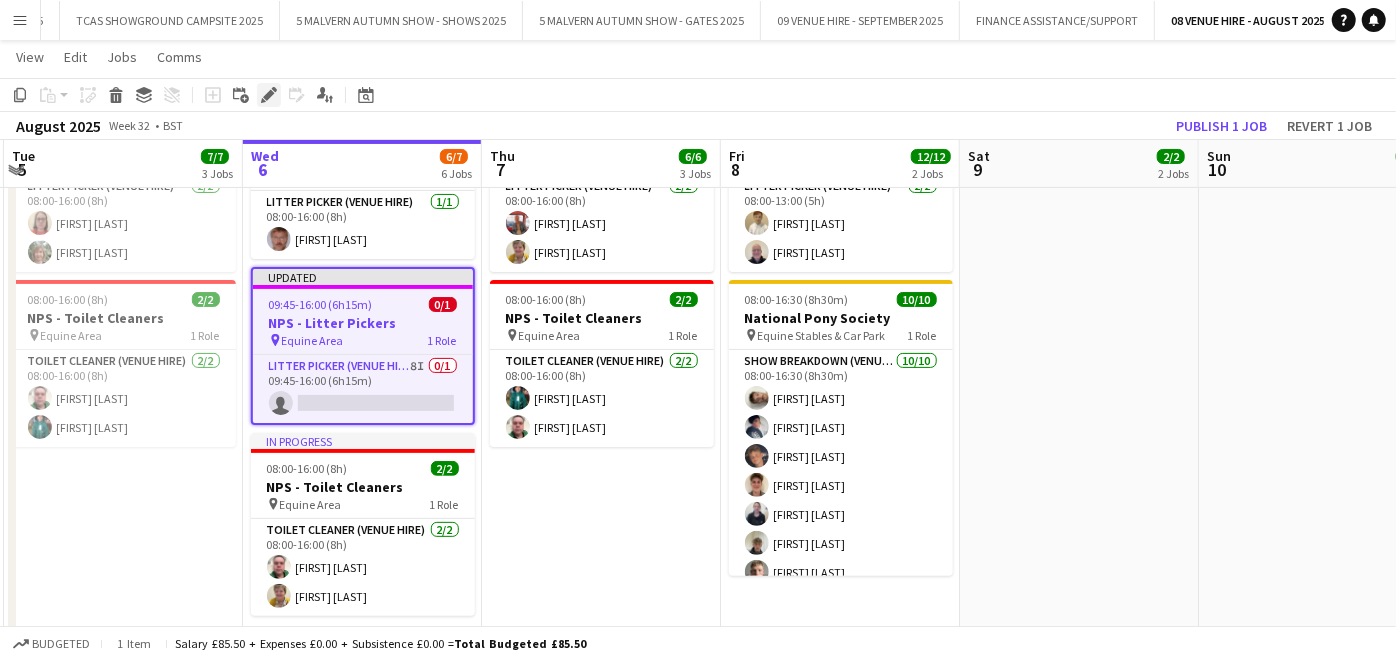 click on "Edit" at bounding box center (269, 95) 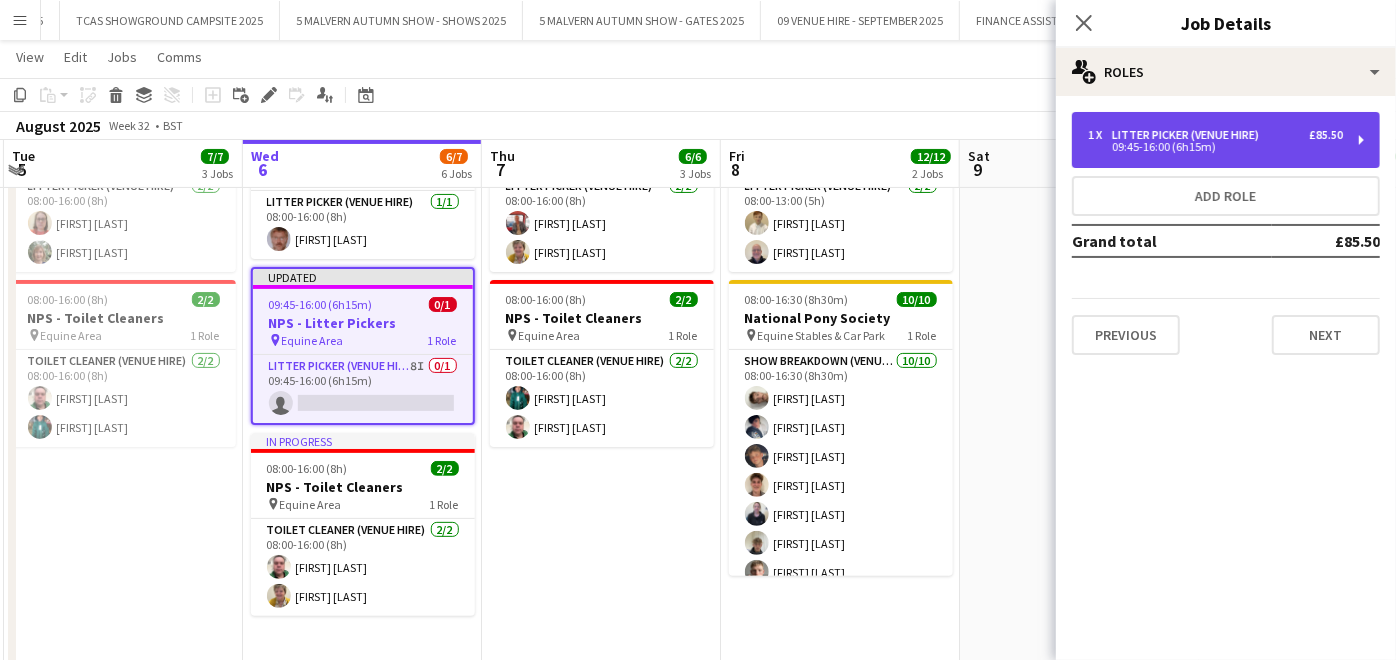 click on "09:45-16:00 (6h15m)" at bounding box center [1215, 147] 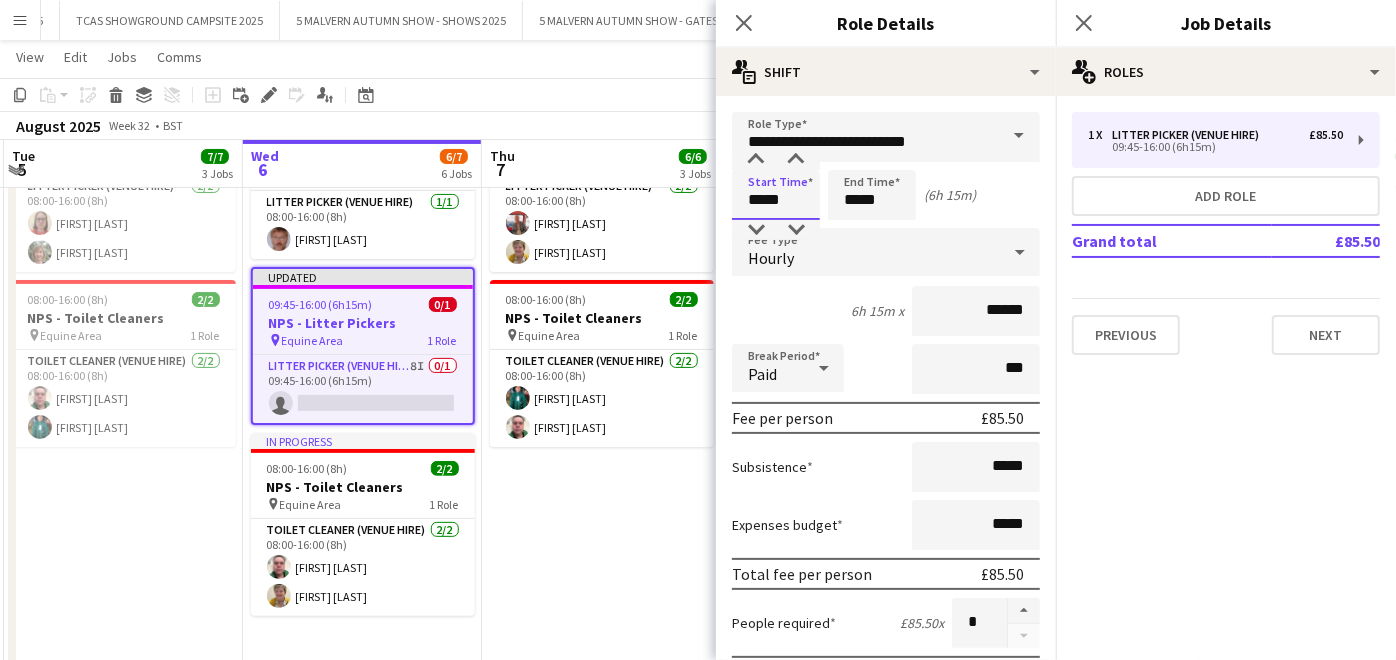 click on "*****" at bounding box center [776, 195] 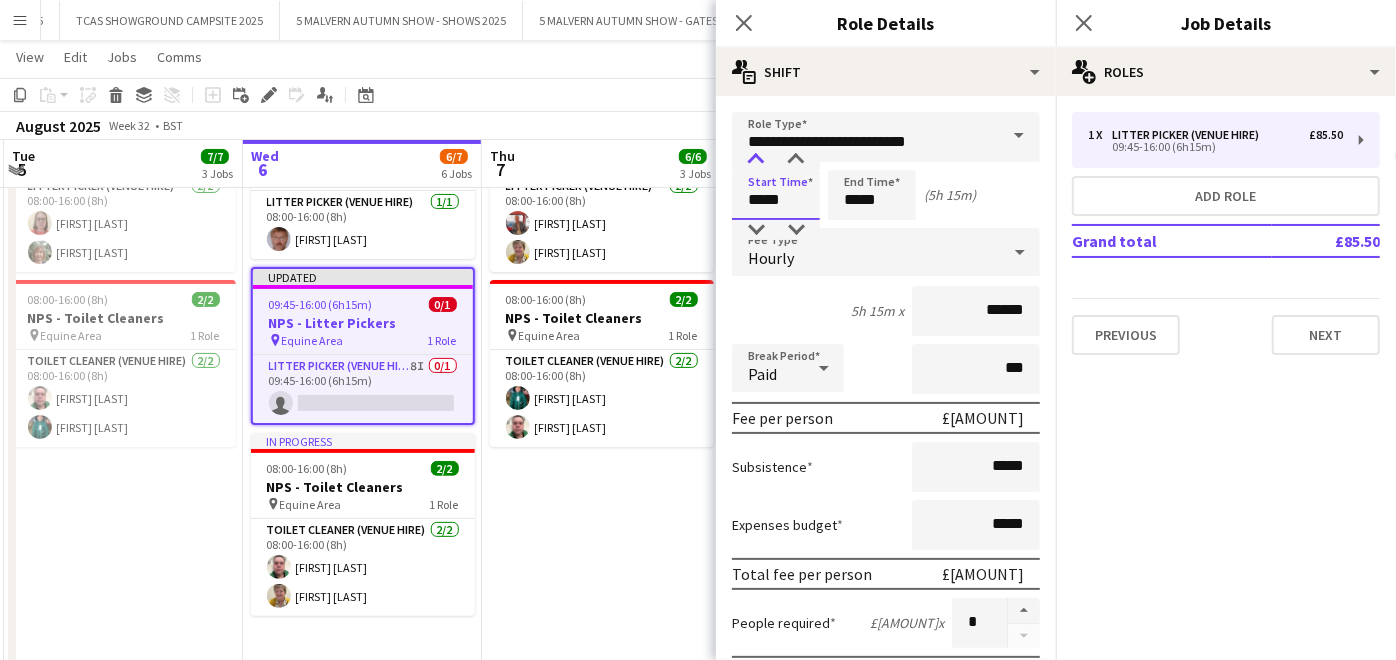 click at bounding box center [756, 160] 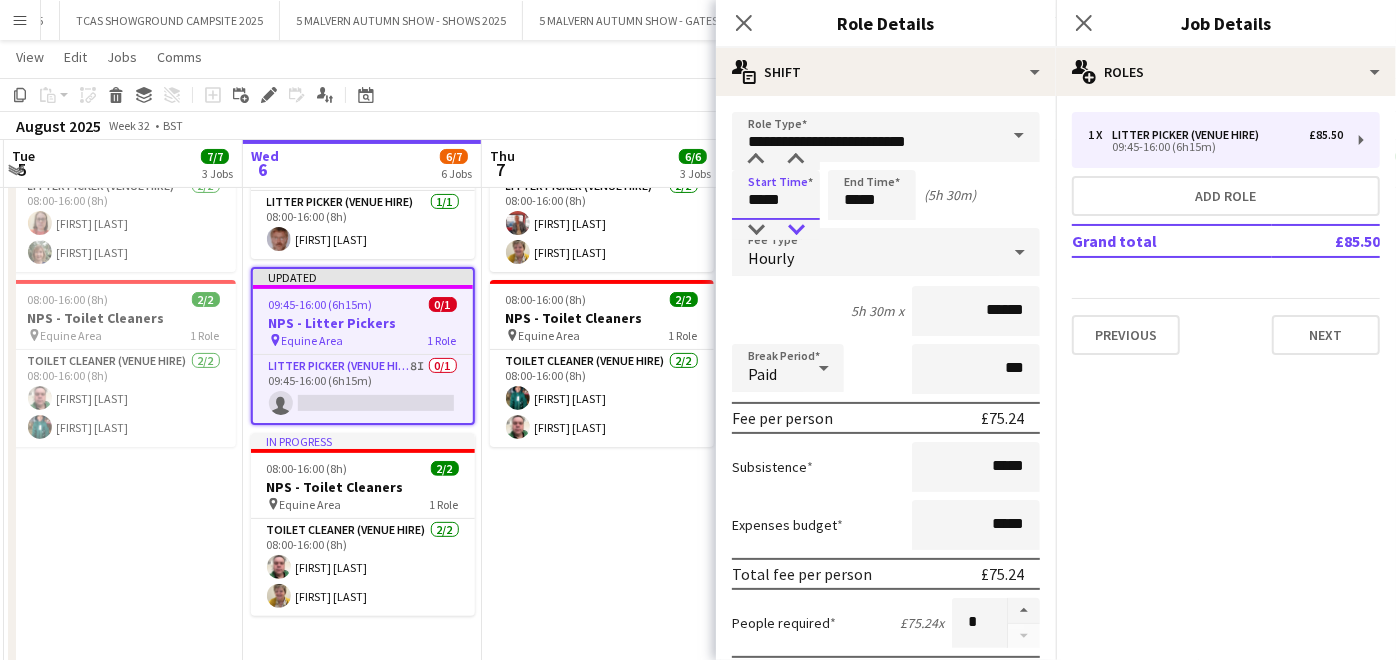 click at bounding box center (796, 230) 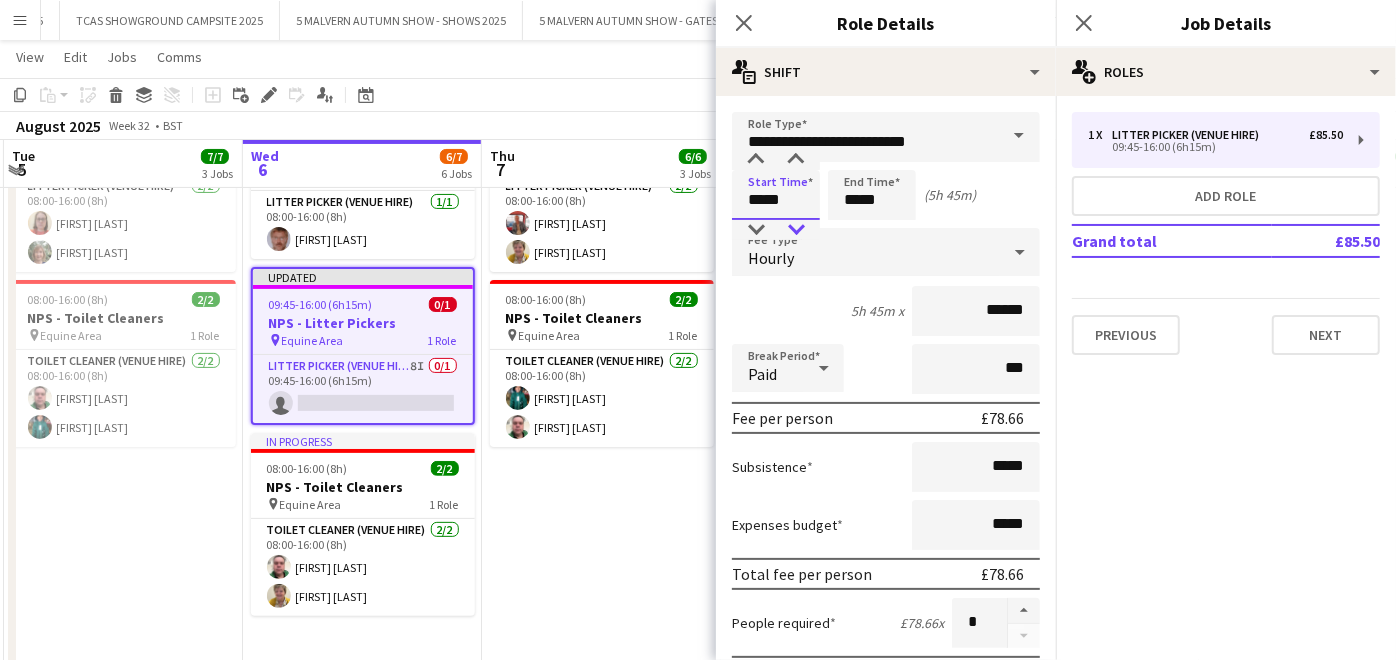 click at bounding box center (796, 230) 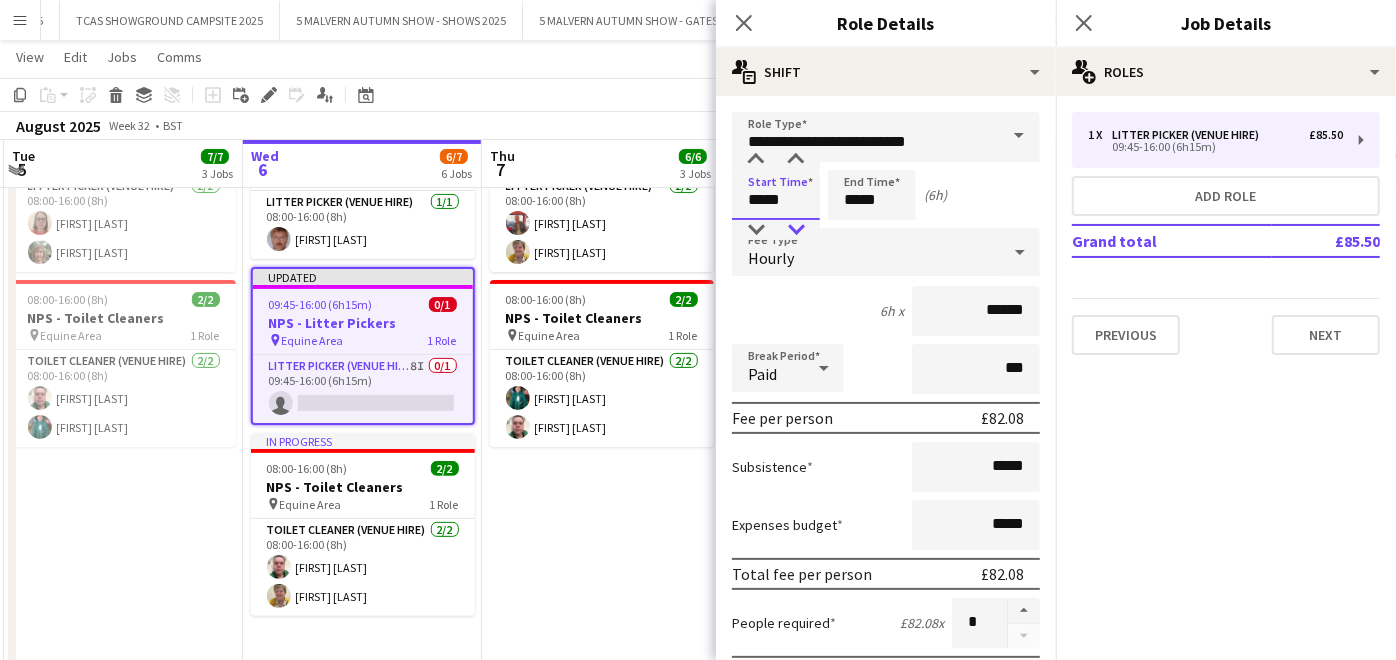 click at bounding box center [796, 230] 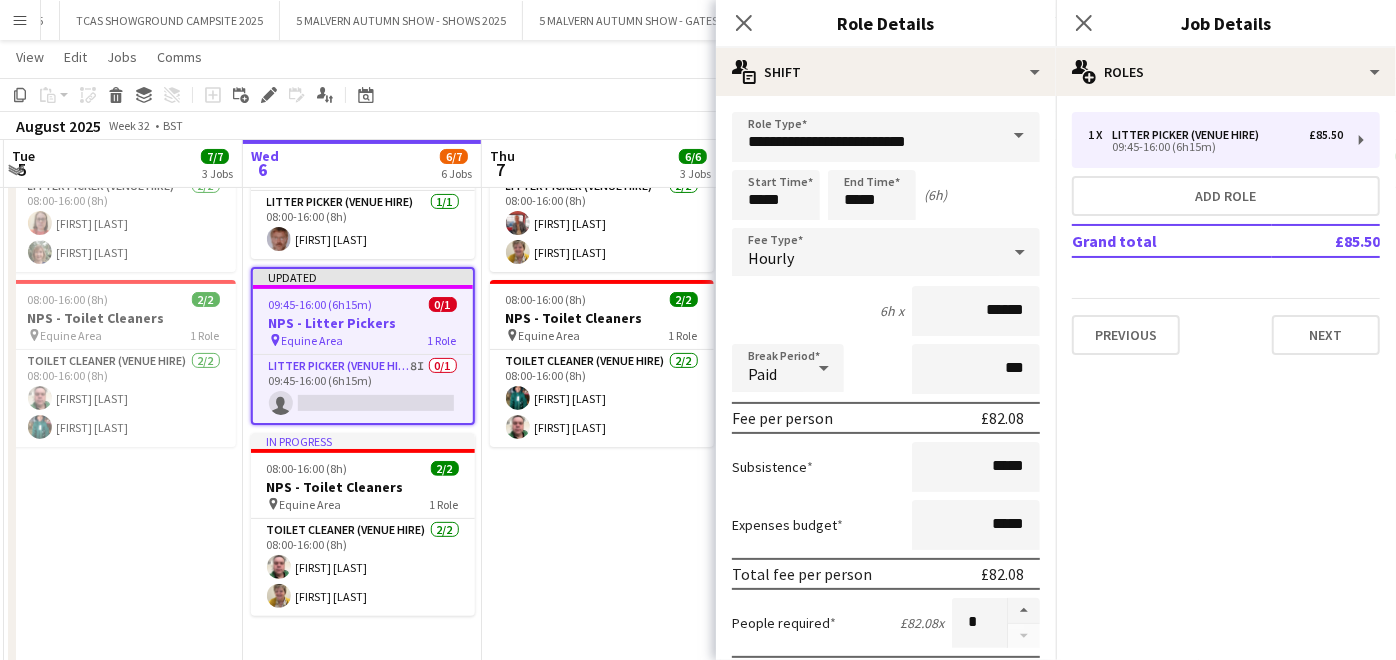 click on "[TIME] [COUNT] [EVENT]
pin
[STREET] [NUMBER] Role [JOB TITLE] [COUNT] [TIME]
[FIRST] [LAST] [FIRST] [LAST] [TIME] [COUNT] [EVENT]
pin
[STREET] [NUMBER] Role [JOB TITLE] [COUNT] [TIME]
[FIRST] [LAST] [FIRST] [LAST]" at bounding box center (601, 415) 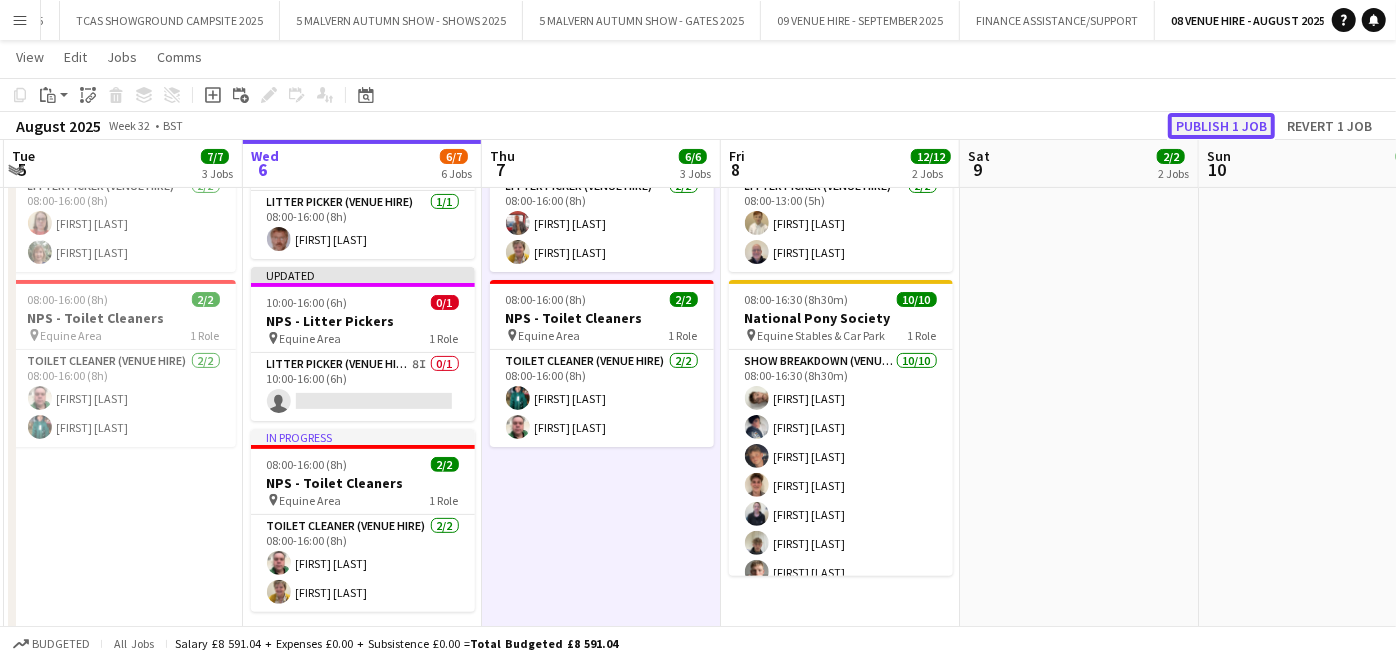 click on "Publish 1 job" 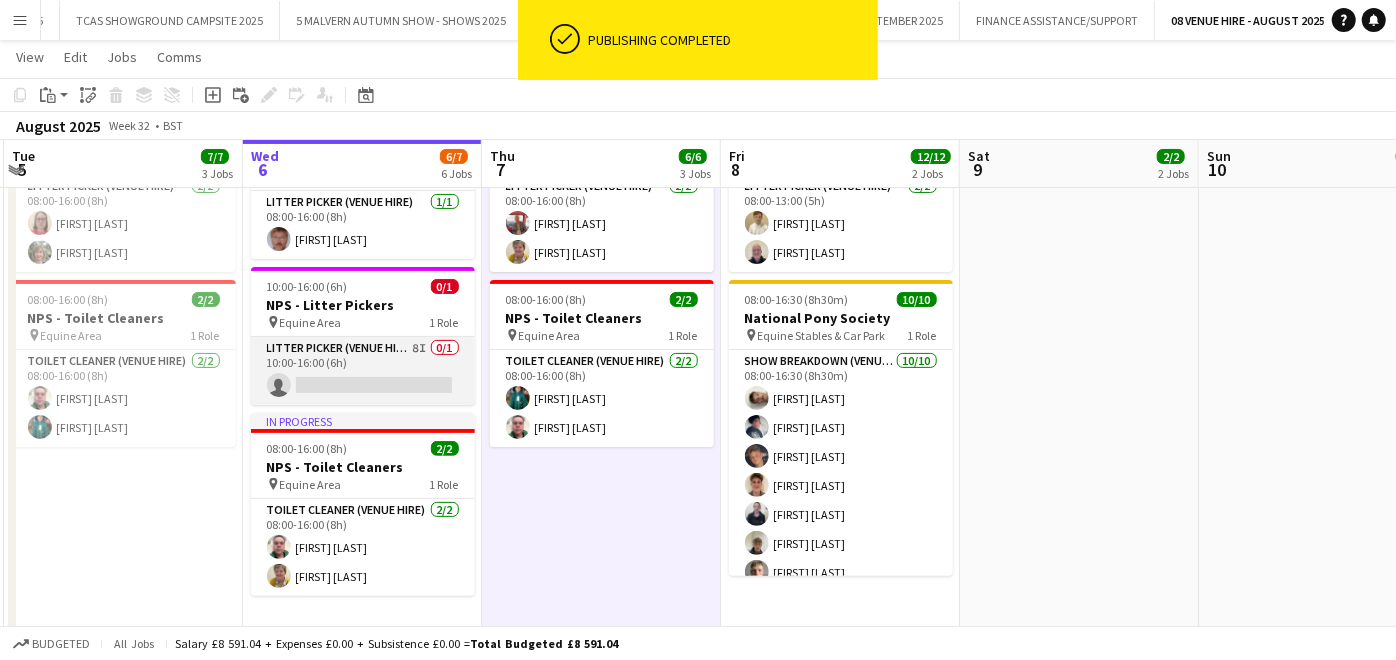 click on "Litter Picker (Venue Hire)   8I   0/1   [TIME]-[TIME] ([DURATION])
single-neutral-actions" at bounding box center [363, 371] 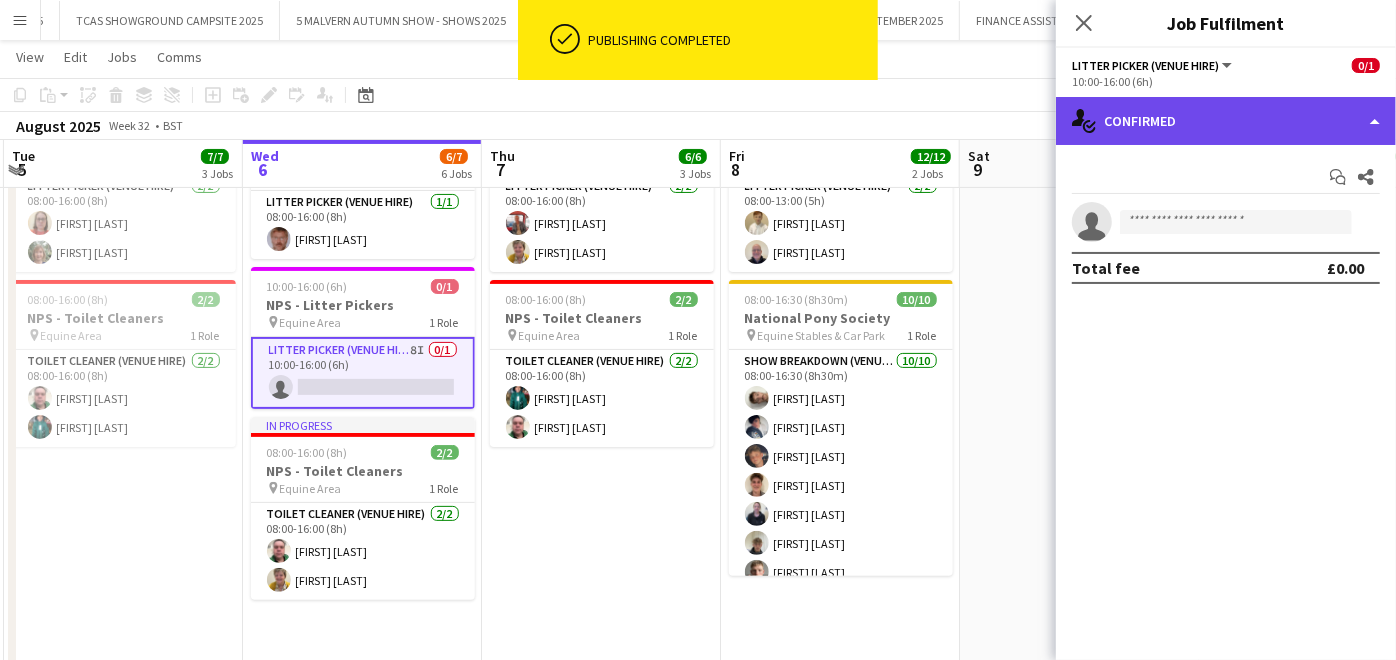 click on "single-neutral-actions-check-2
Confirmed" 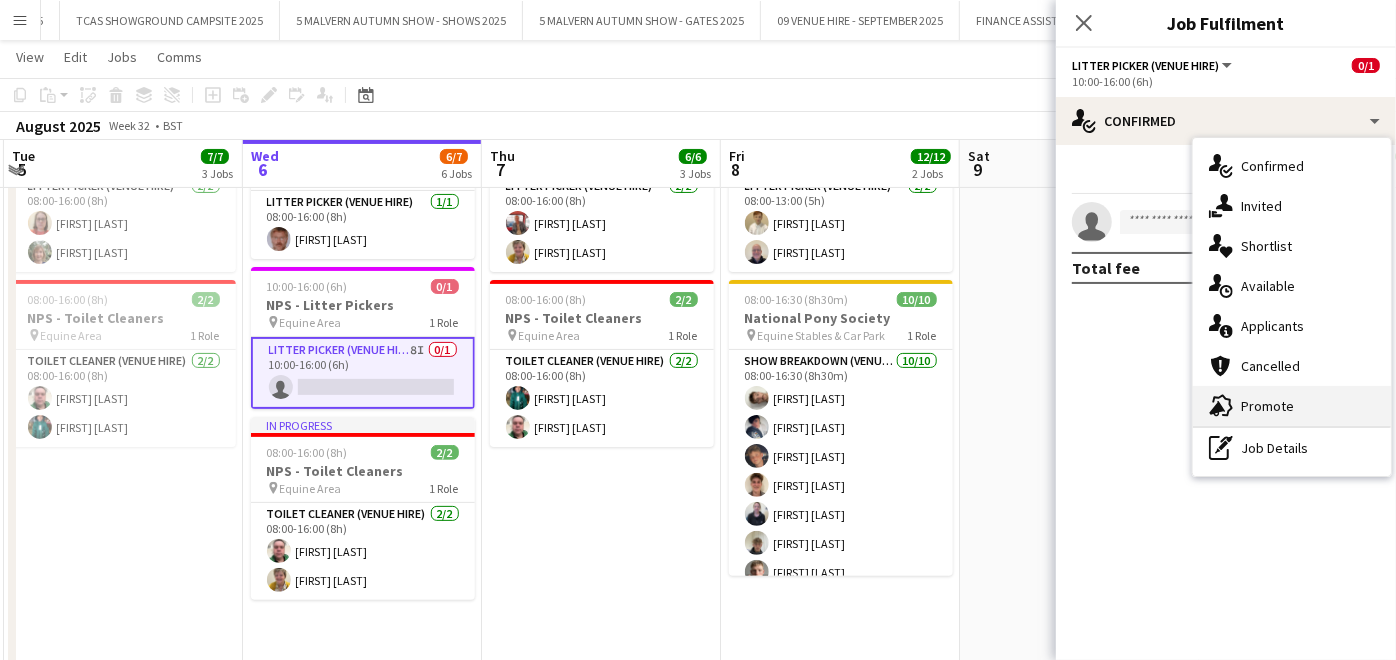 click on "advertising-megaphone
Promote" at bounding box center [1292, 406] 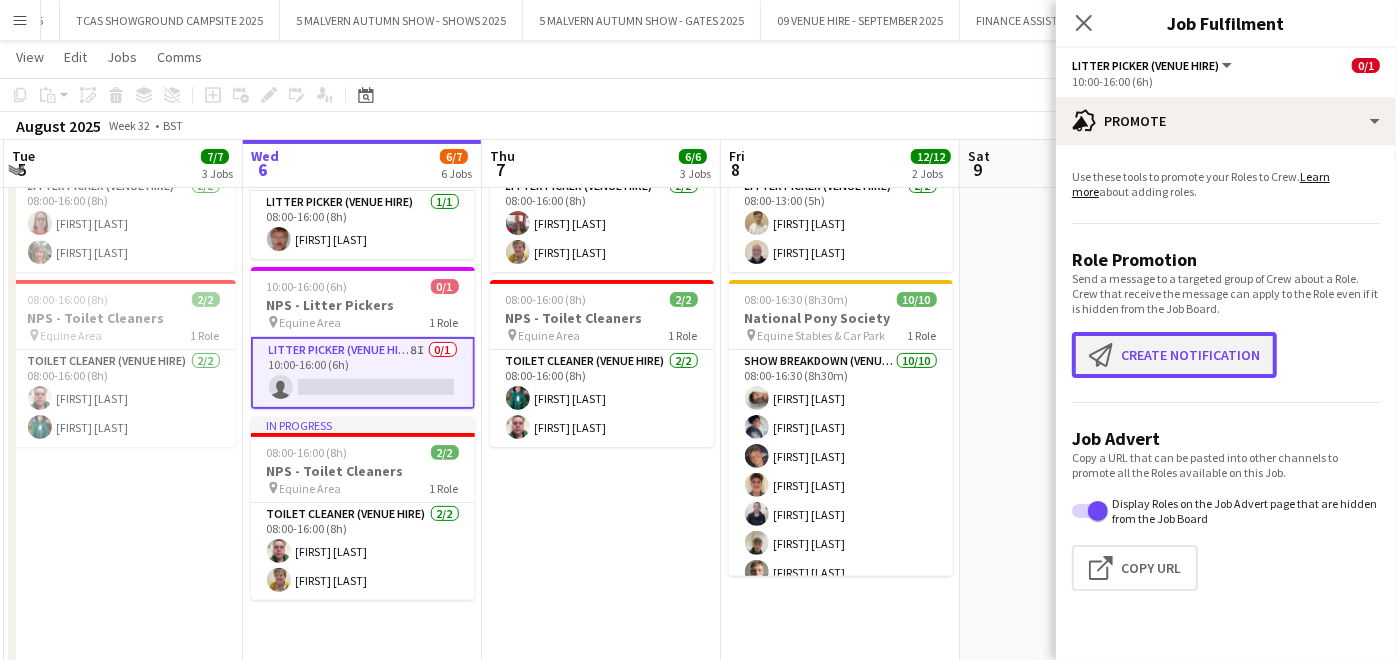 click on "Create notification
Create notification" at bounding box center [1174, 355] 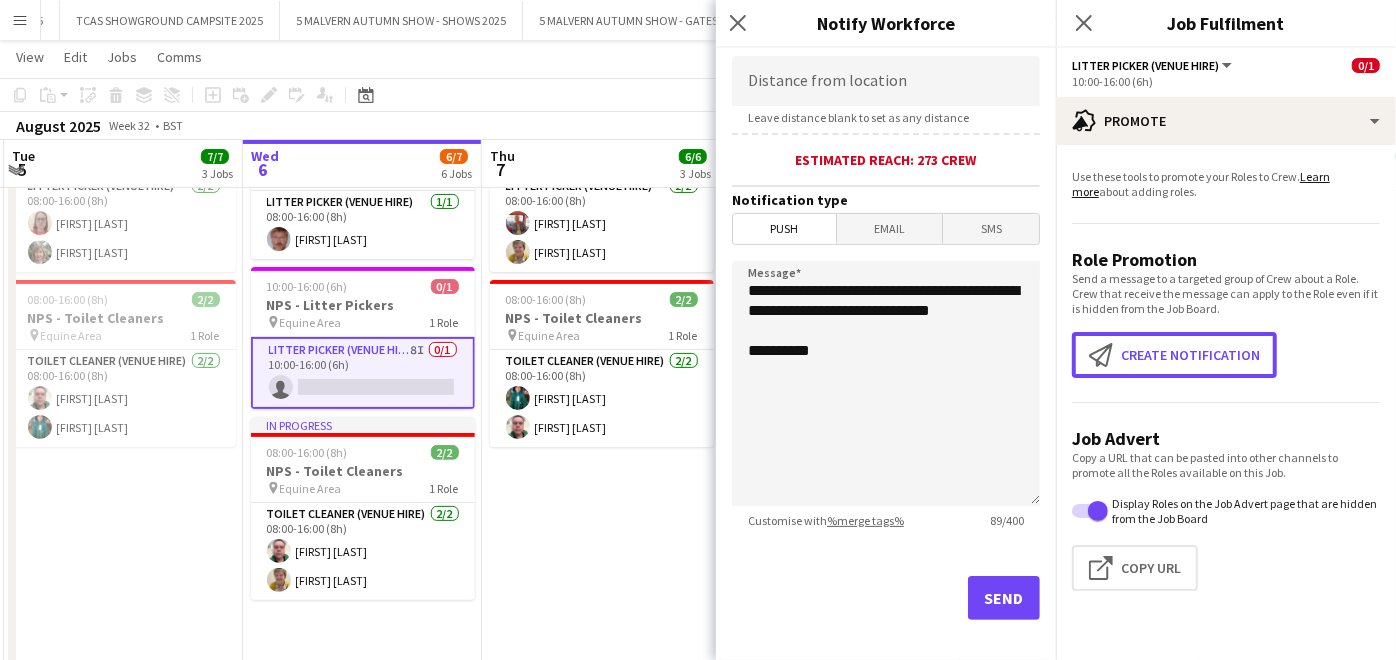 scroll, scrollTop: 432, scrollLeft: 0, axis: vertical 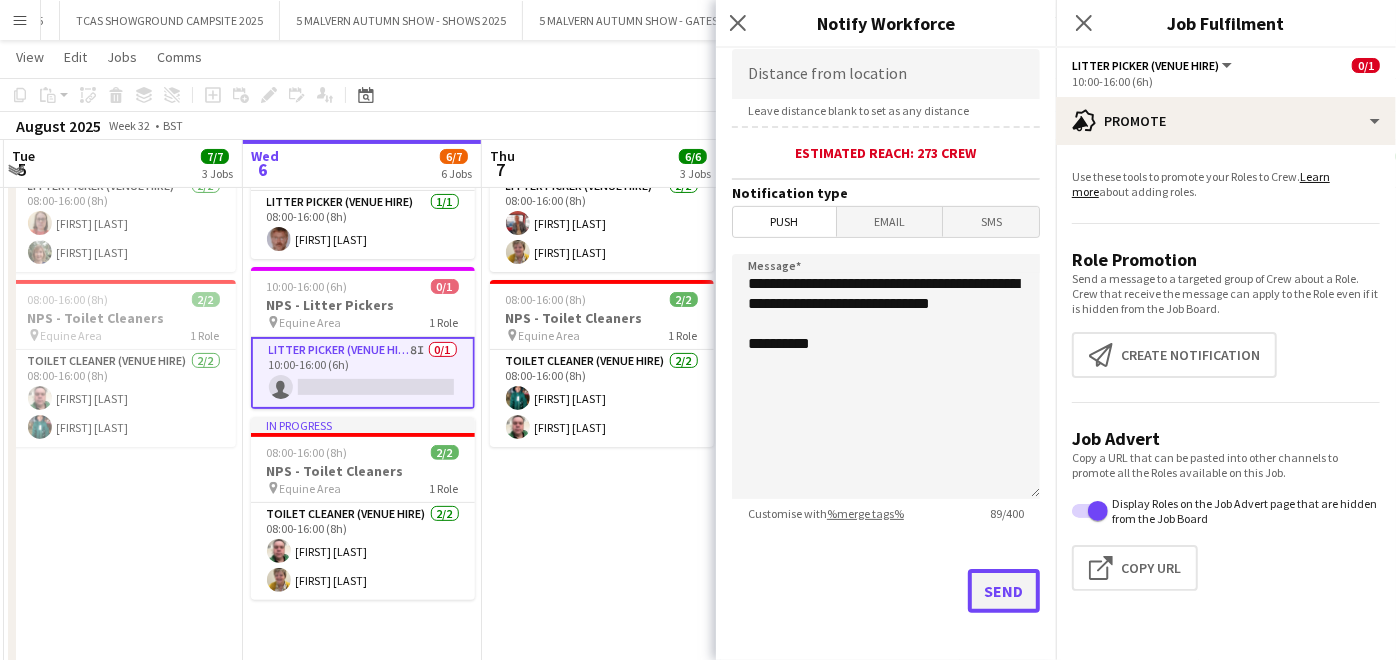 click on "Send" 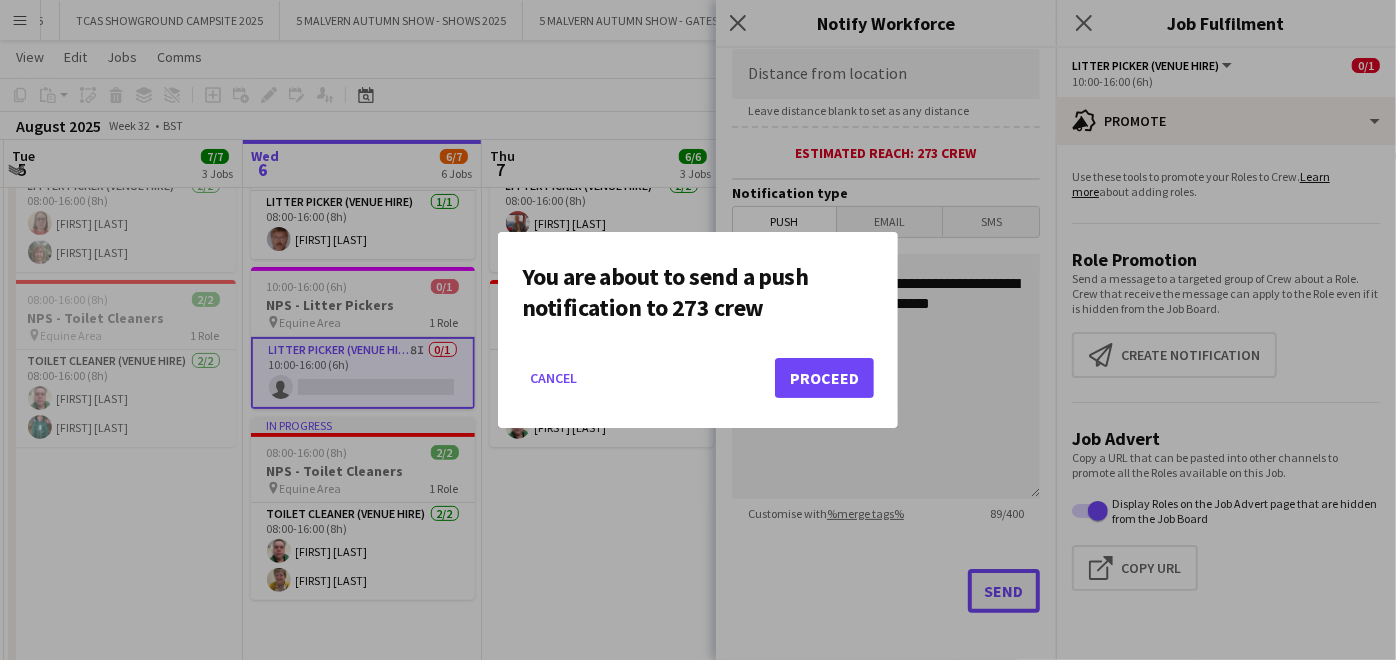 scroll, scrollTop: 0, scrollLeft: 0, axis: both 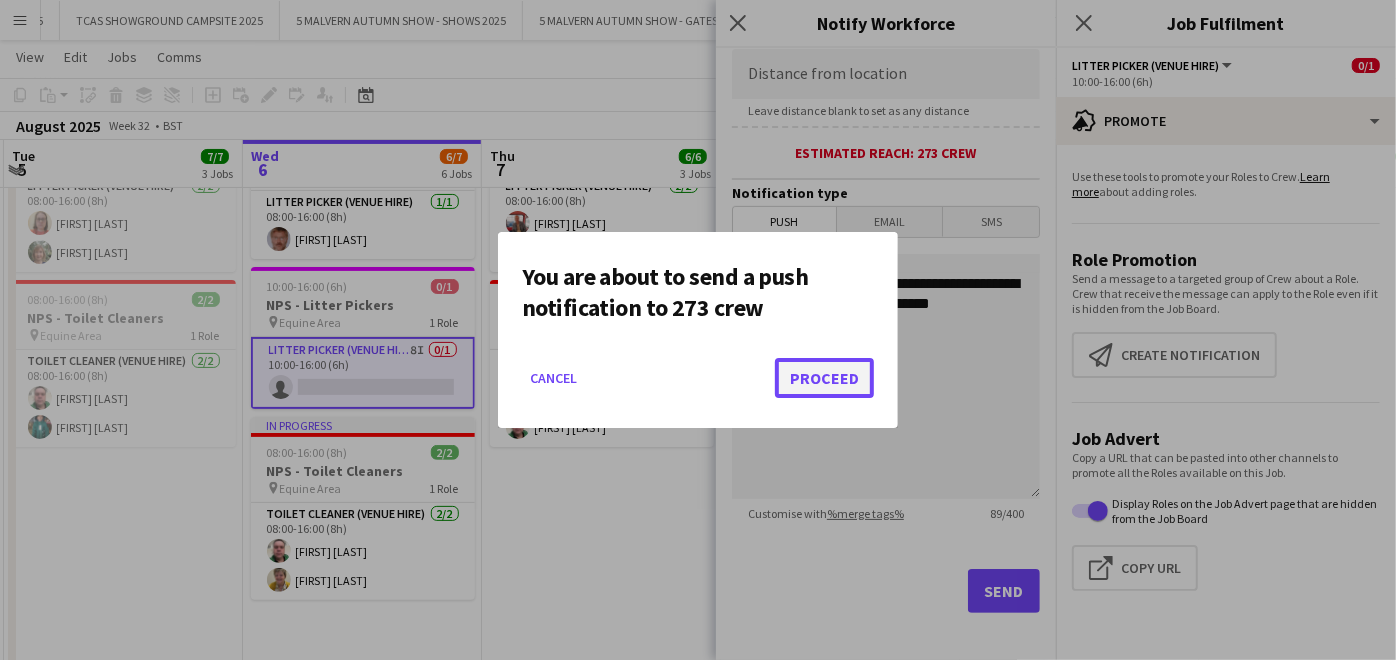 click on "Proceed" 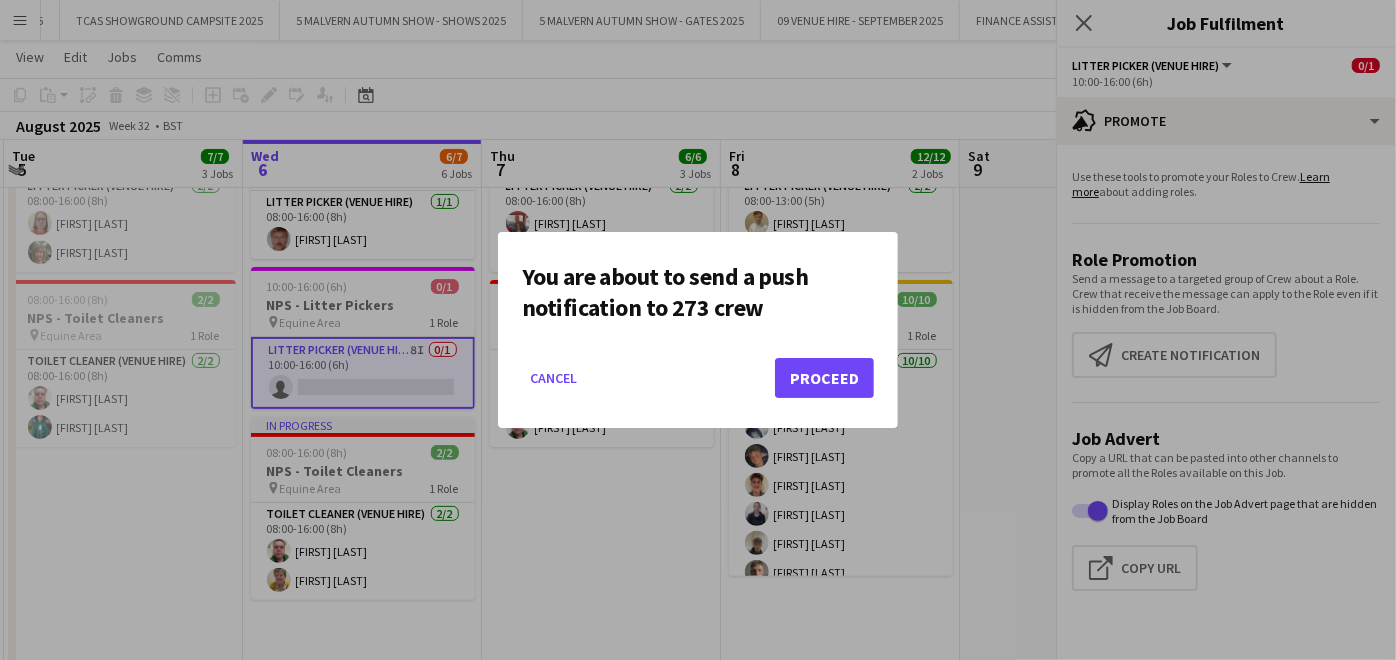 scroll, scrollTop: 219, scrollLeft: 0, axis: vertical 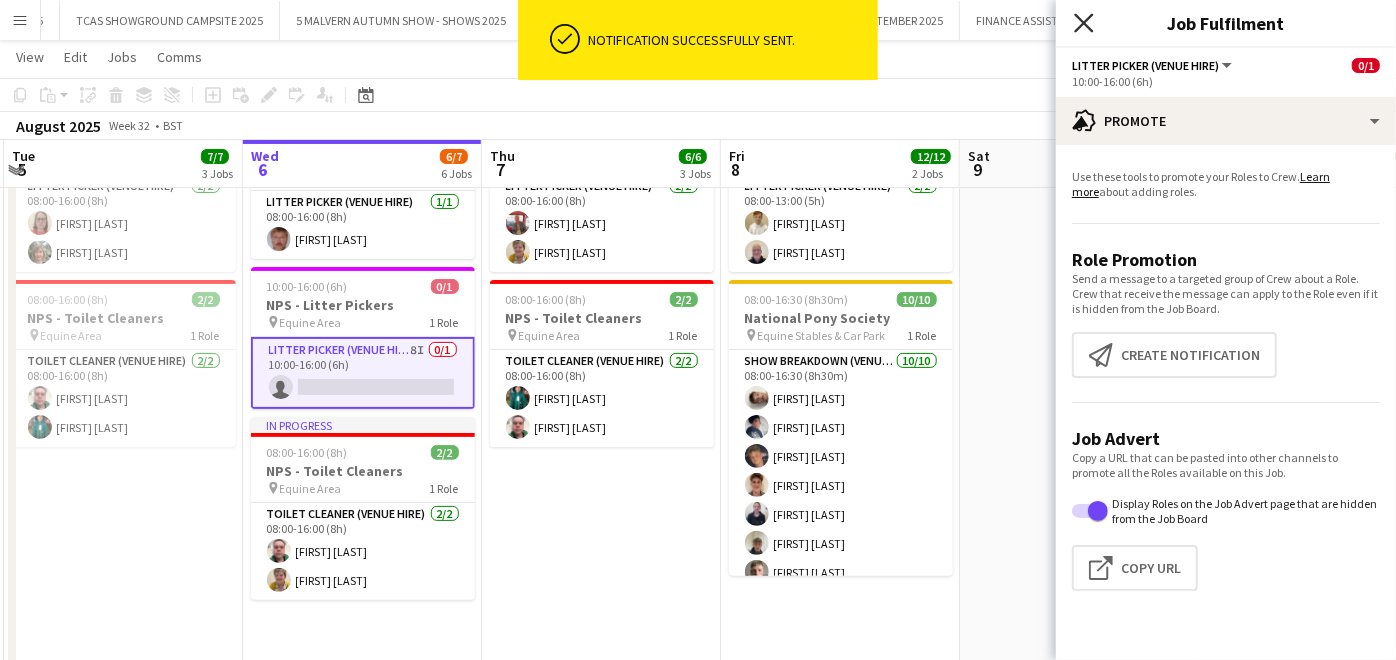 click on "Close pop-in" 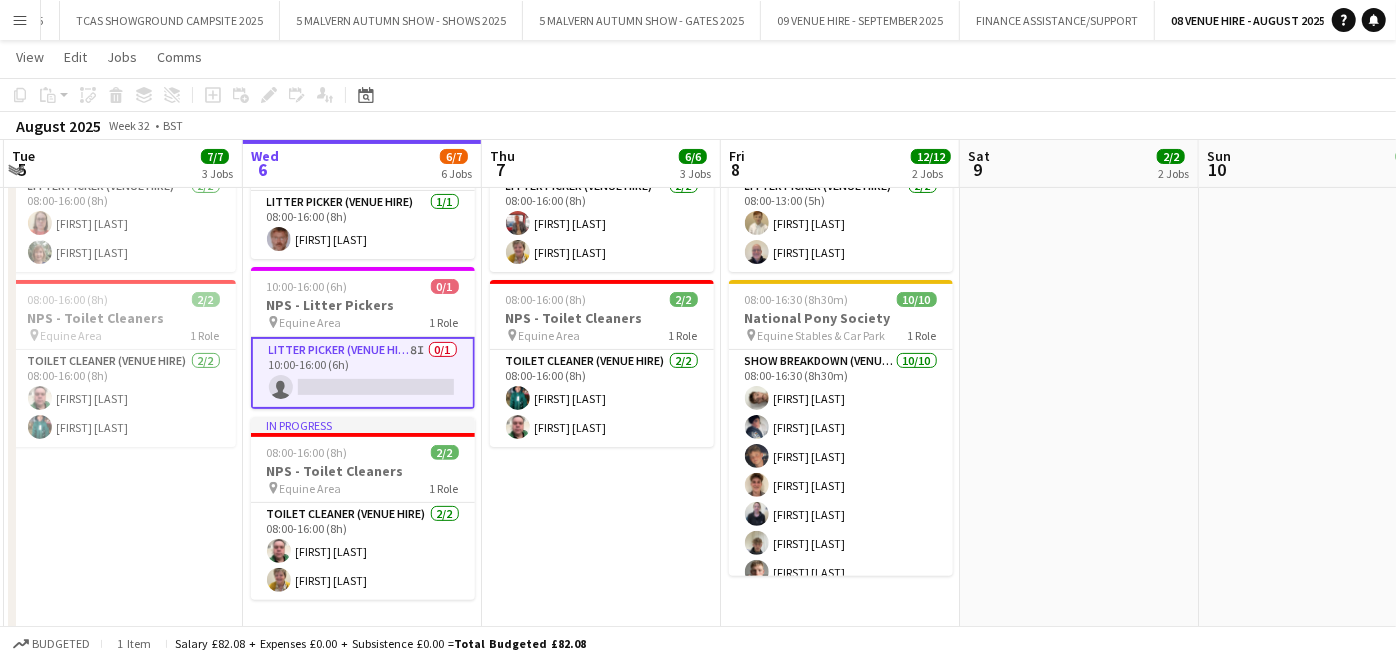 click on "Litter Picker (Venue Hire)   8I   0/1   [TIME]-[TIME] ([DURATION])
single-neutral-actions" at bounding box center [363, 373] 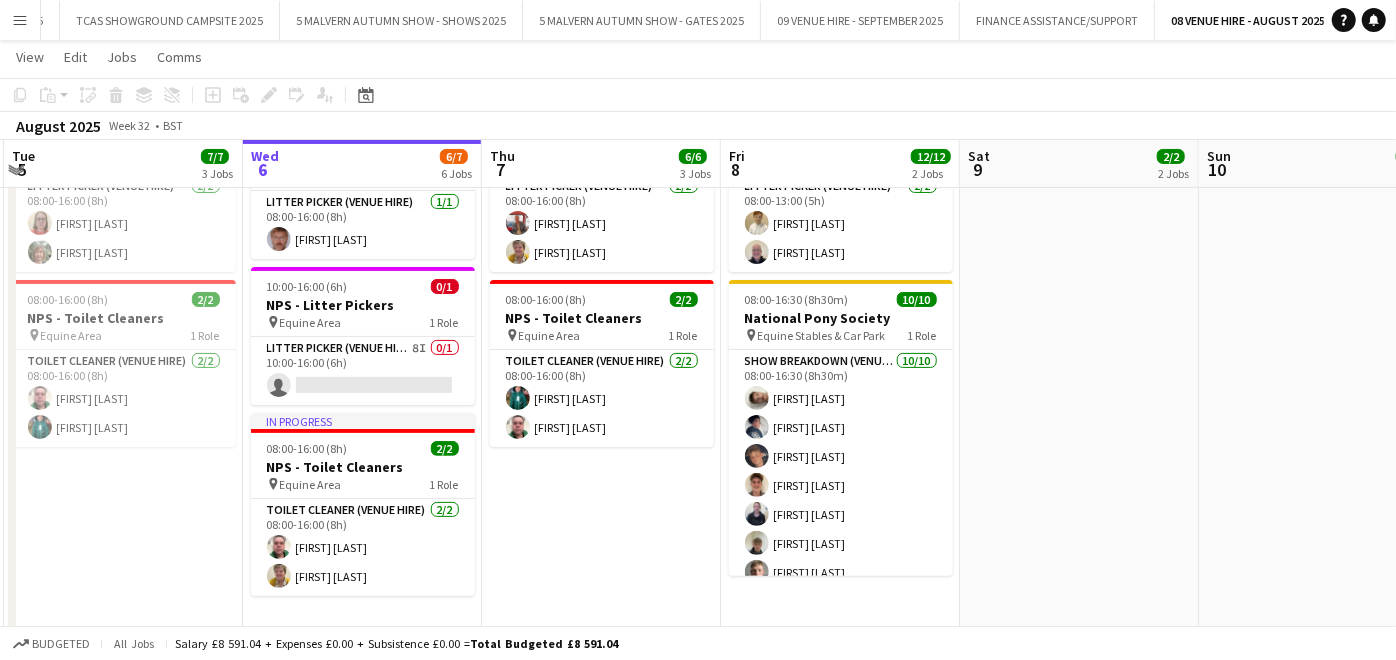 click on "Menu" at bounding box center [20, 20] 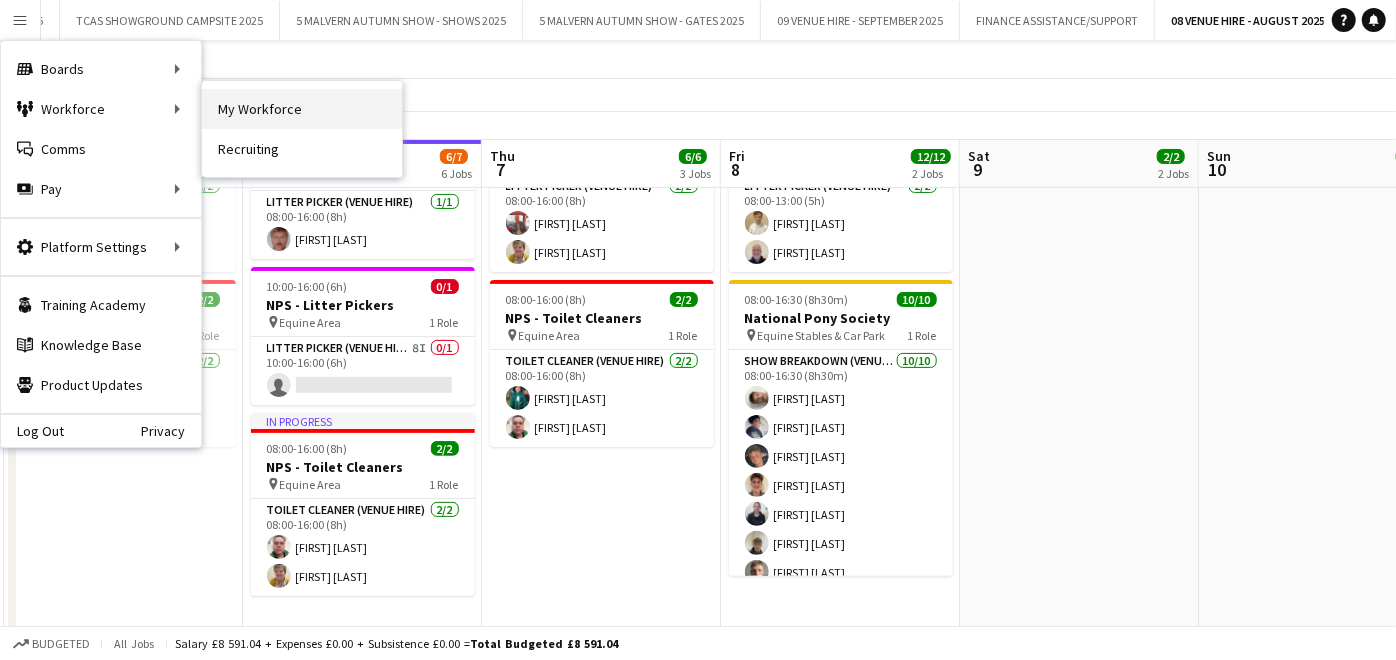 click on "My Workforce" at bounding box center (302, 109) 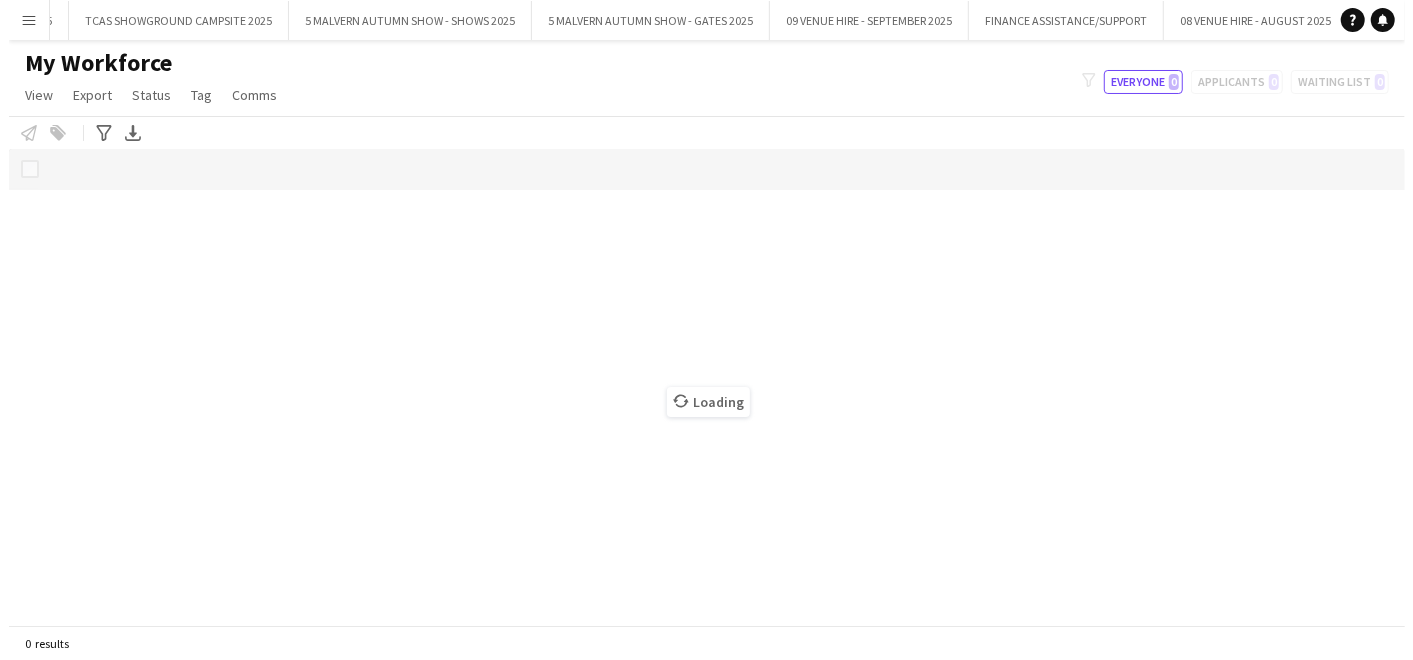 scroll, scrollTop: 0, scrollLeft: 0, axis: both 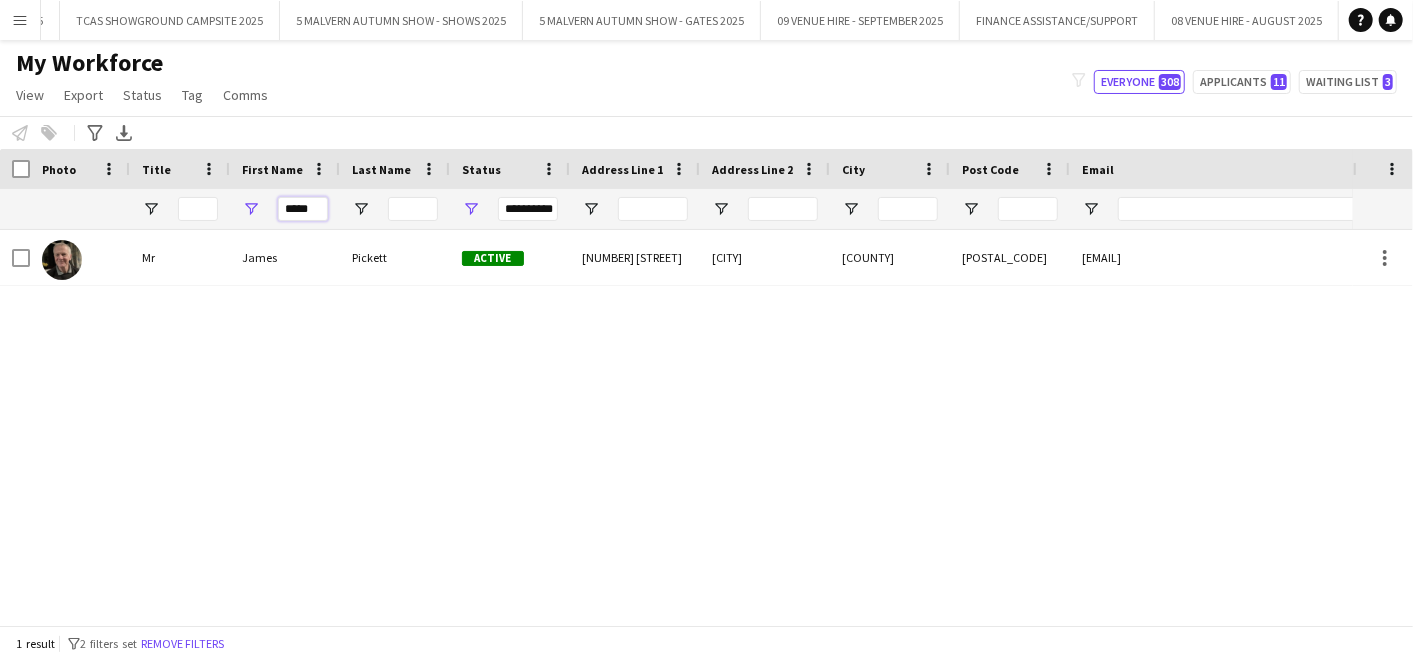 click on "*****" at bounding box center (303, 209) 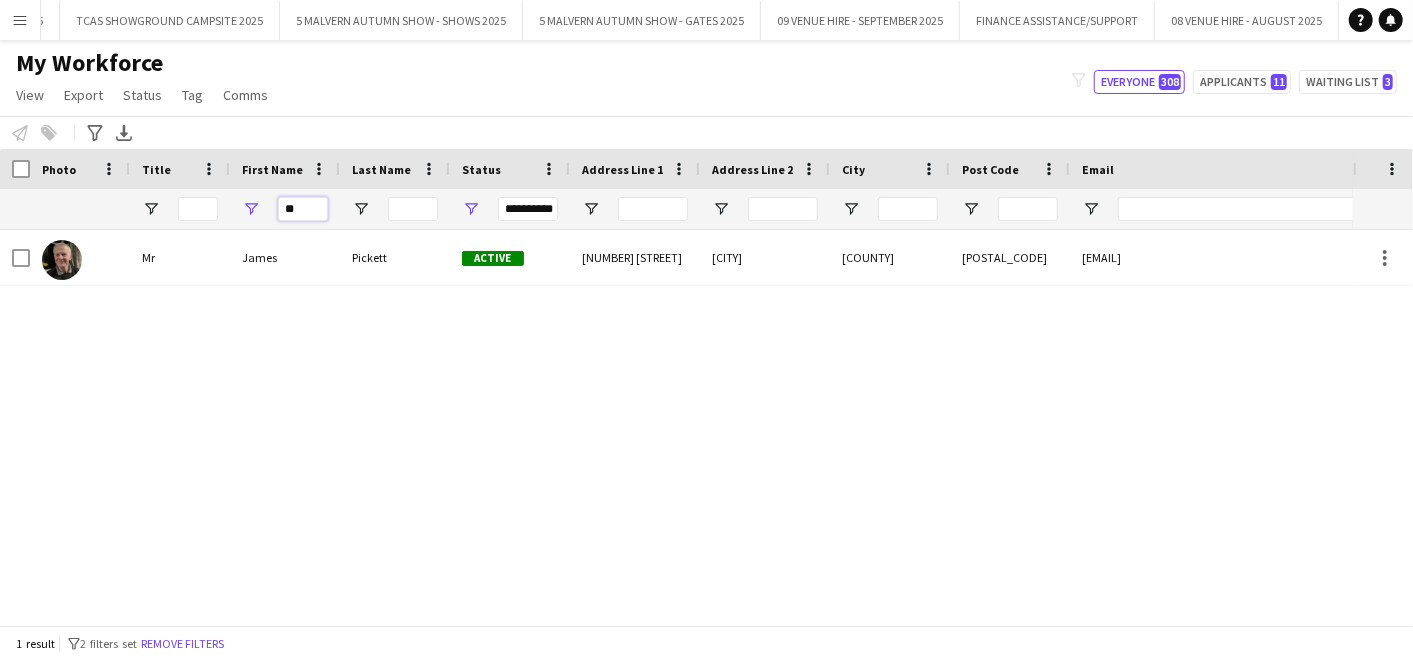type on "*" 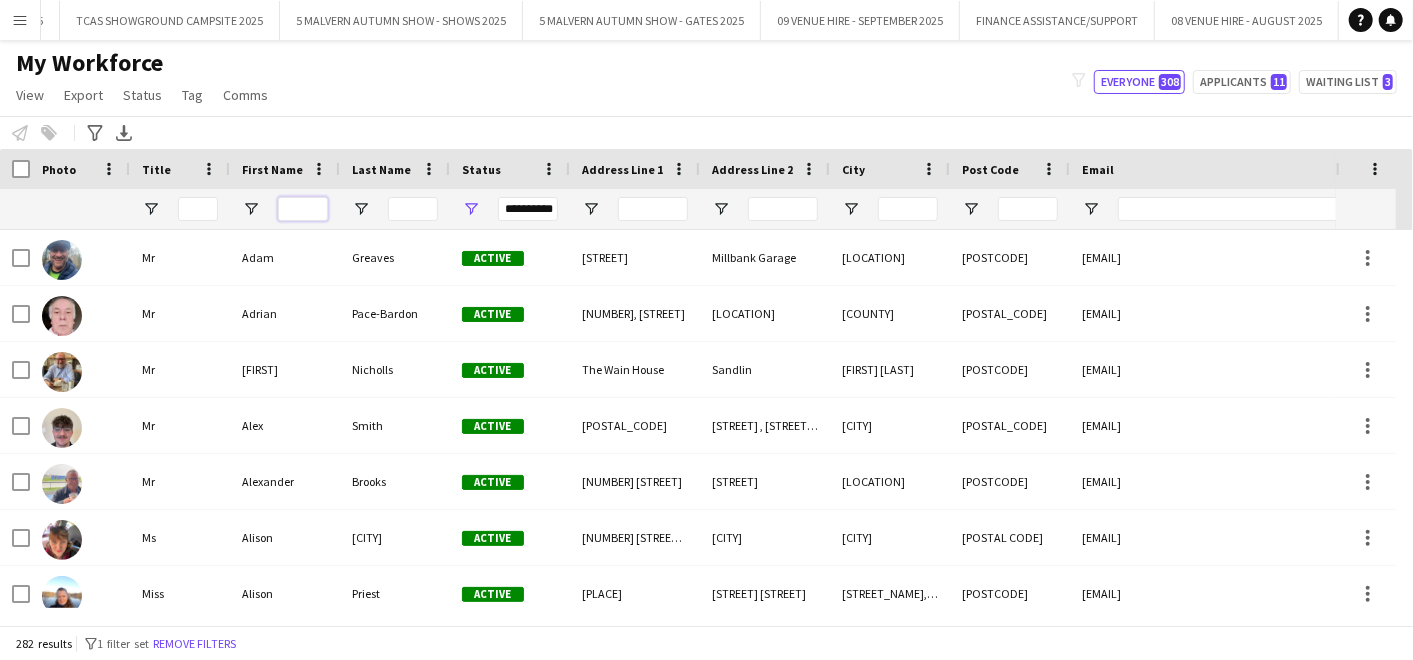 type 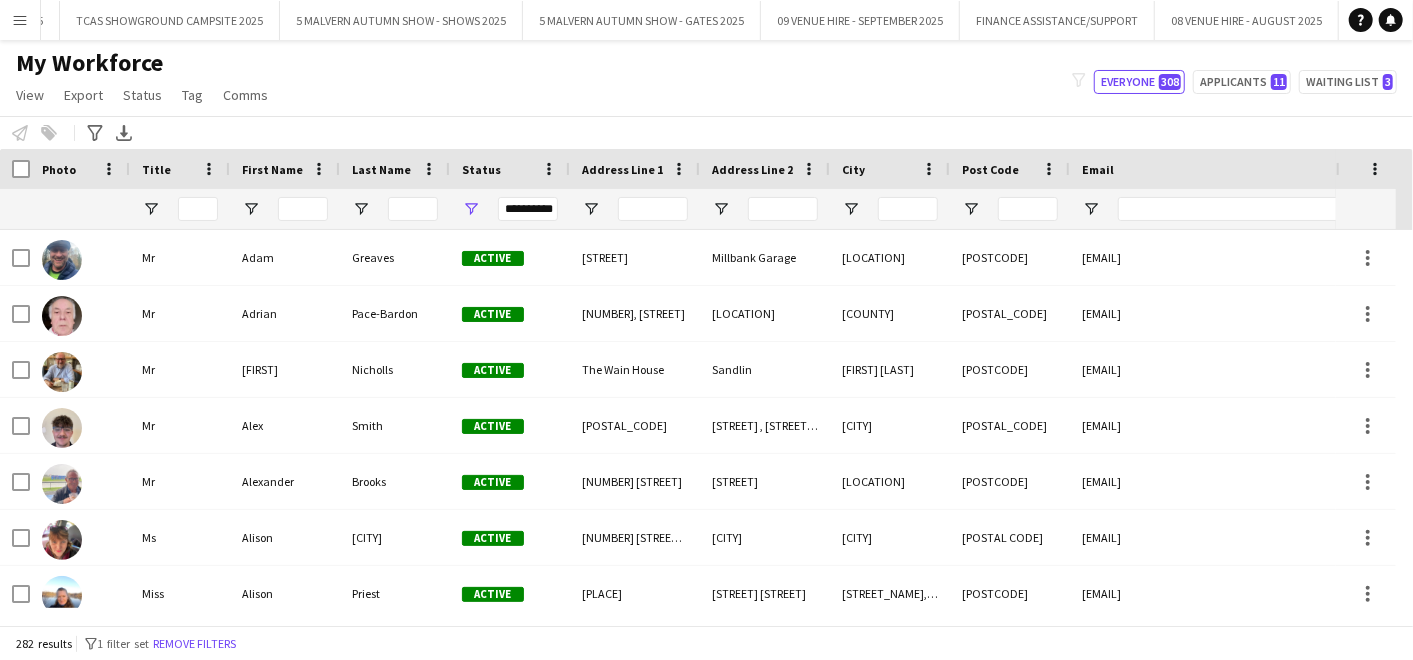 click at bounding box center (15, 169) 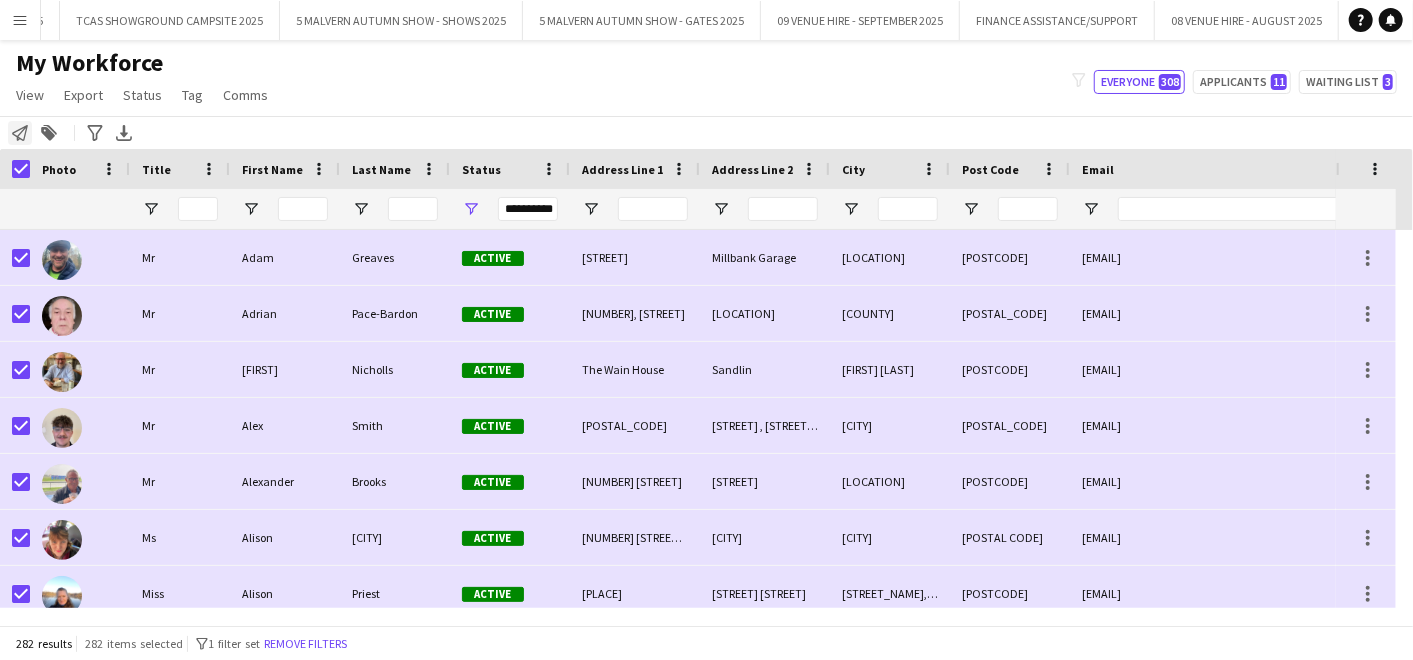 click 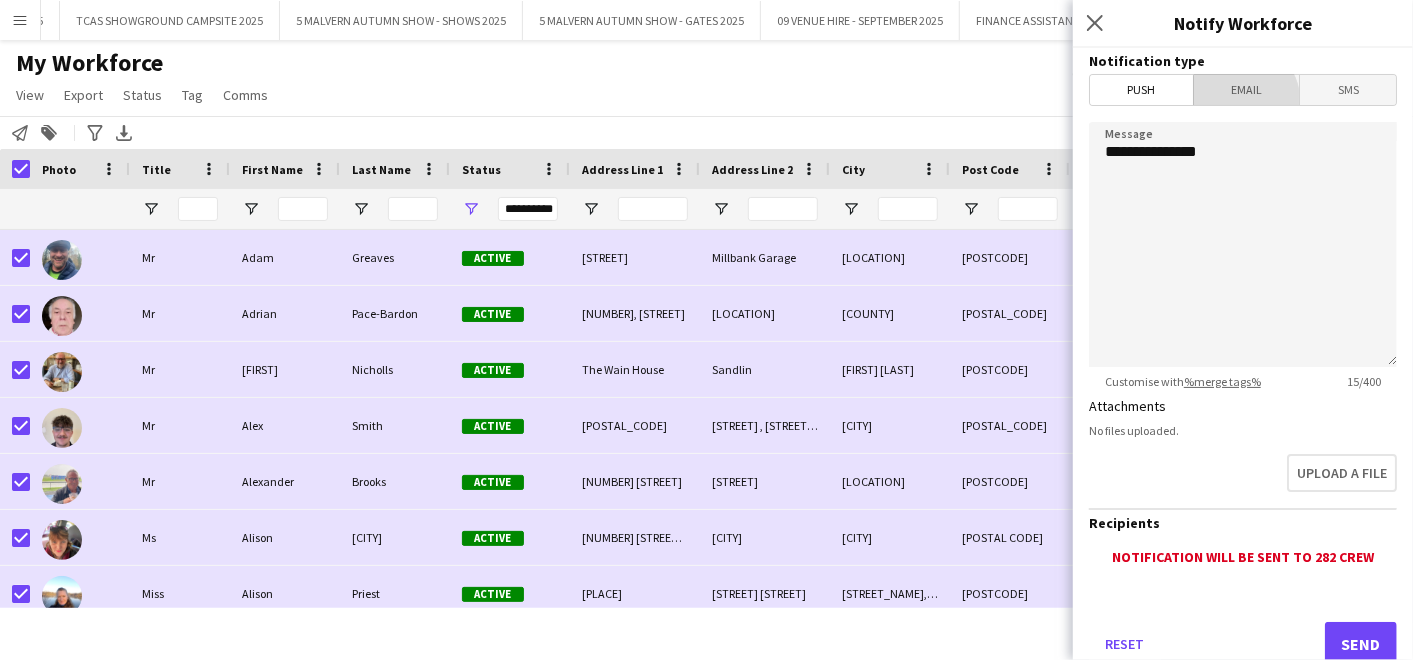 click on "Email" at bounding box center [1247, 90] 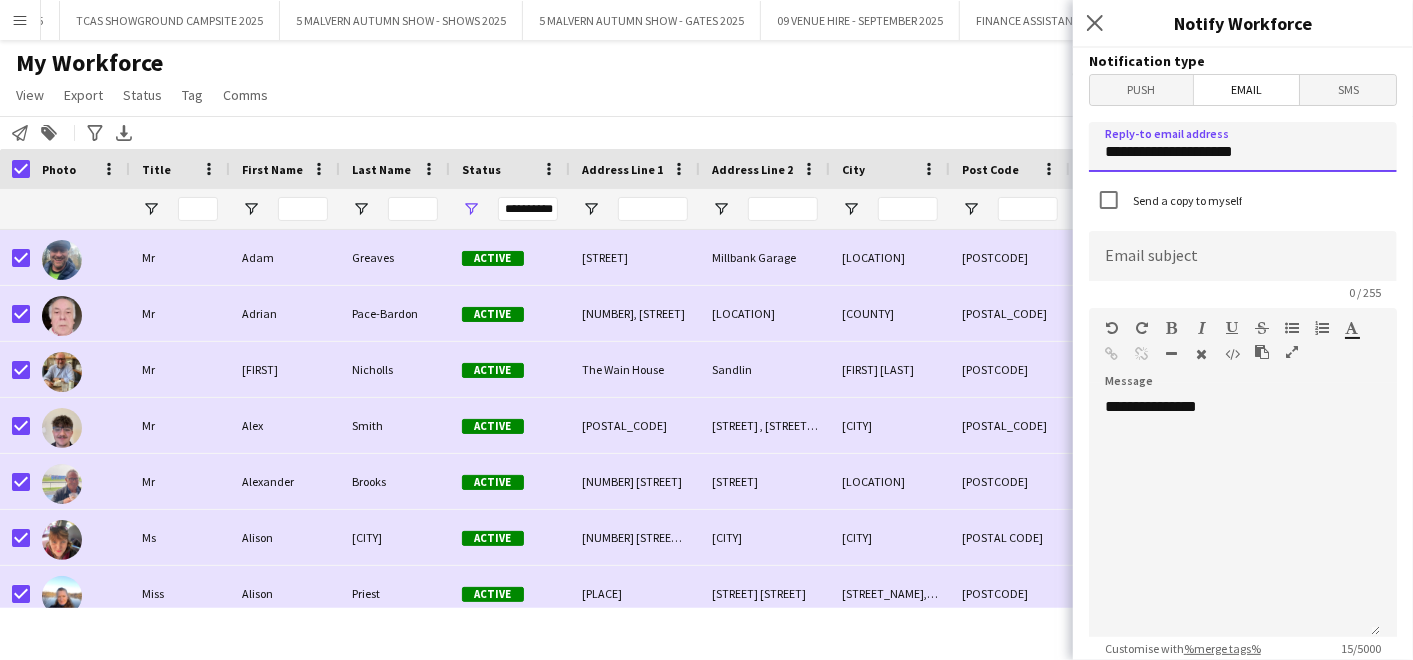 drag, startPoint x: 1288, startPoint y: 155, endPoint x: 943, endPoint y: 154, distance: 345.00143 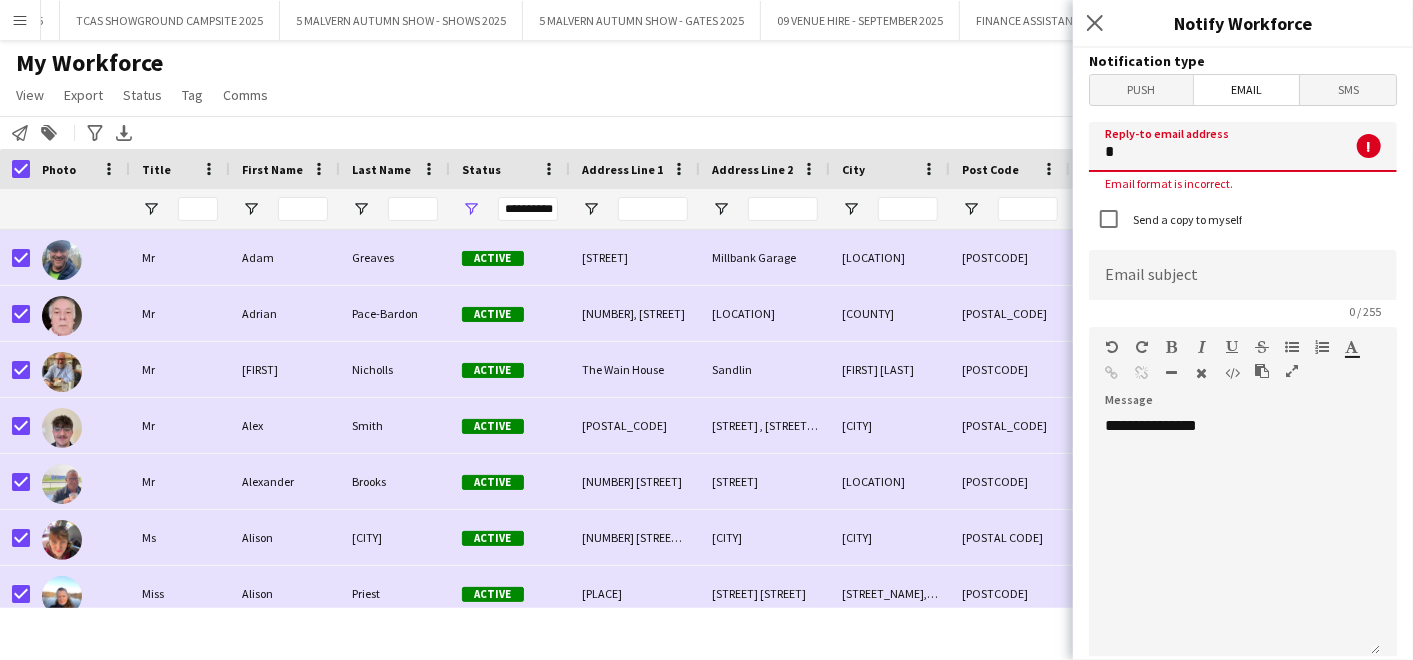 type on "**********" 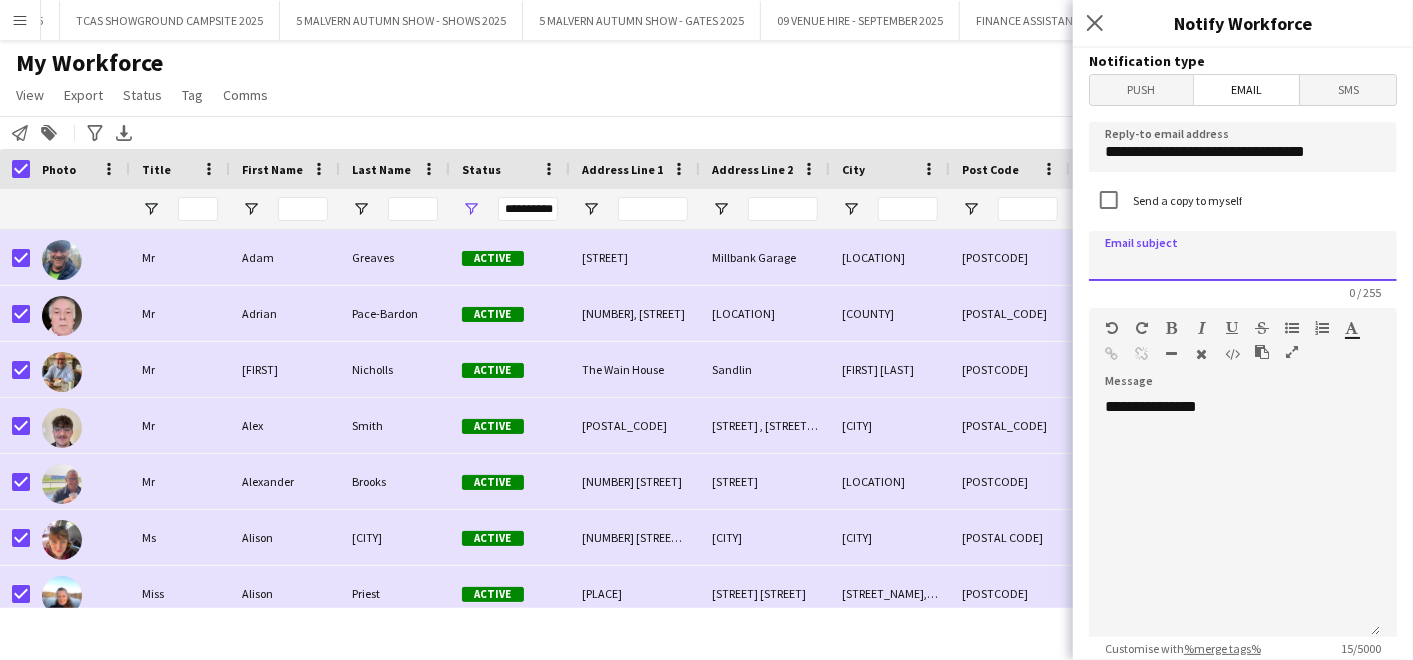 click 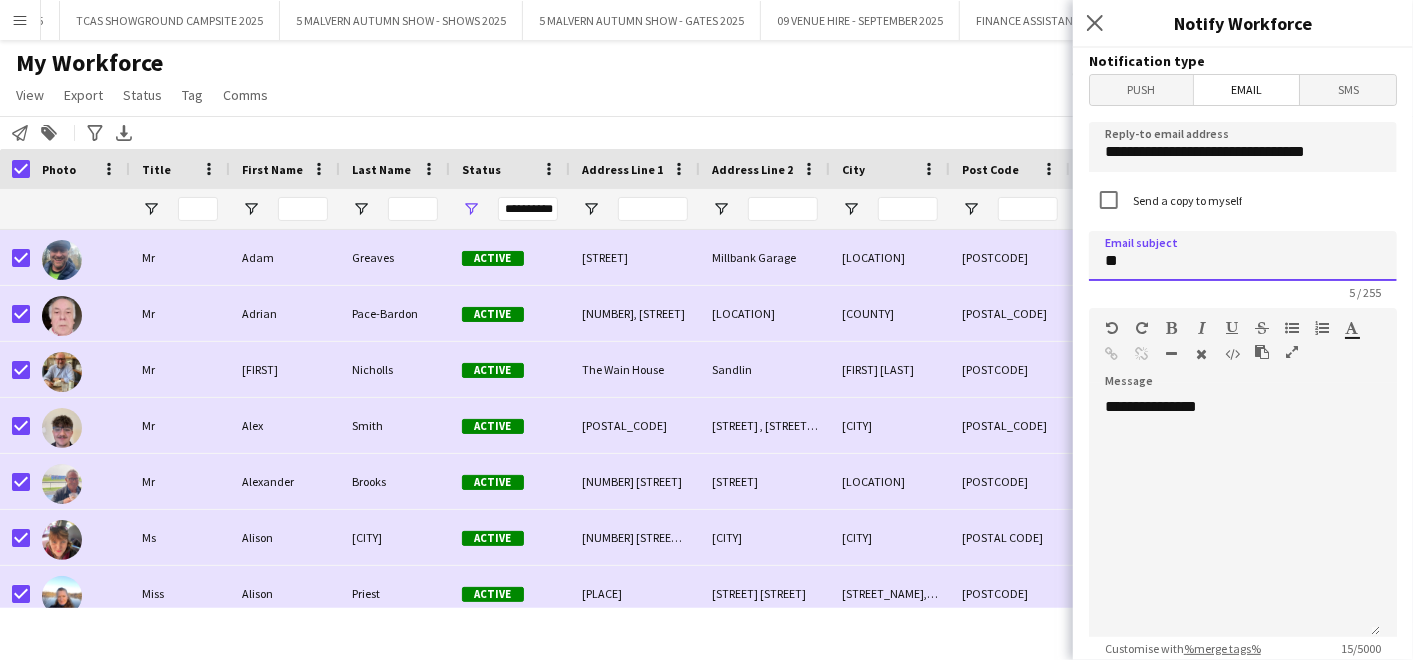 type on "*" 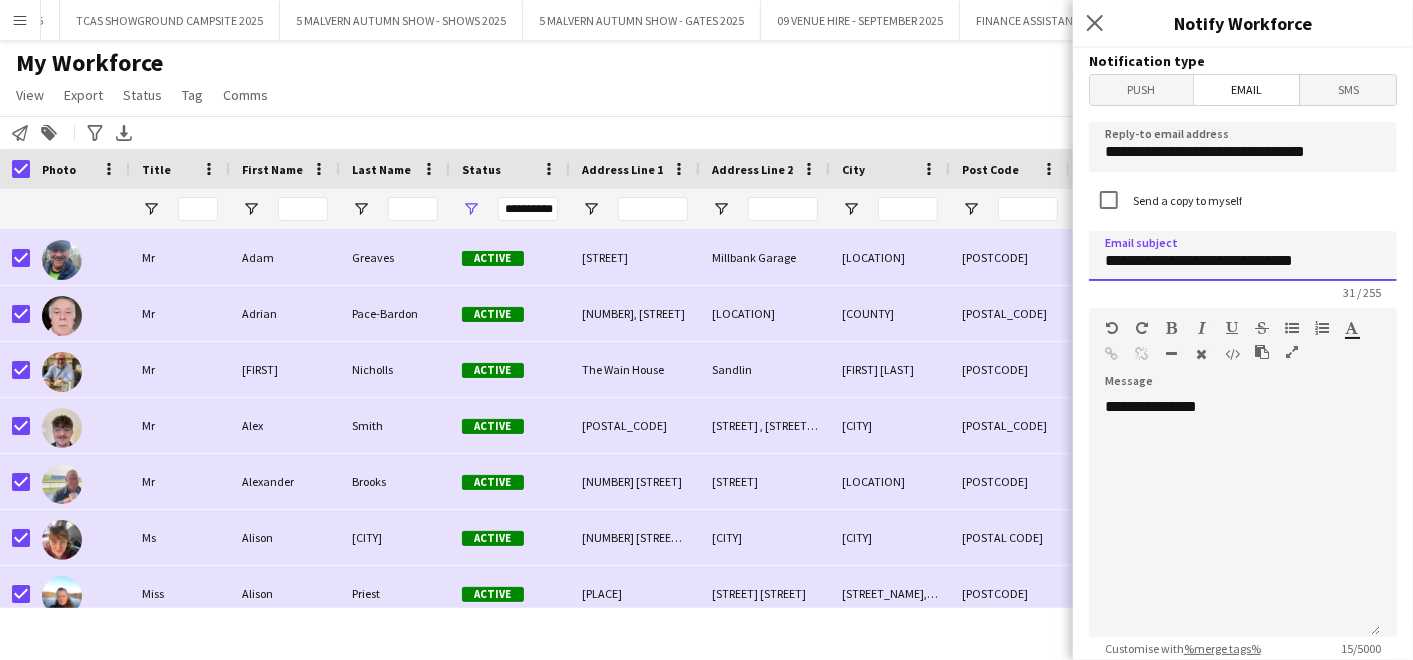 type on "**********" 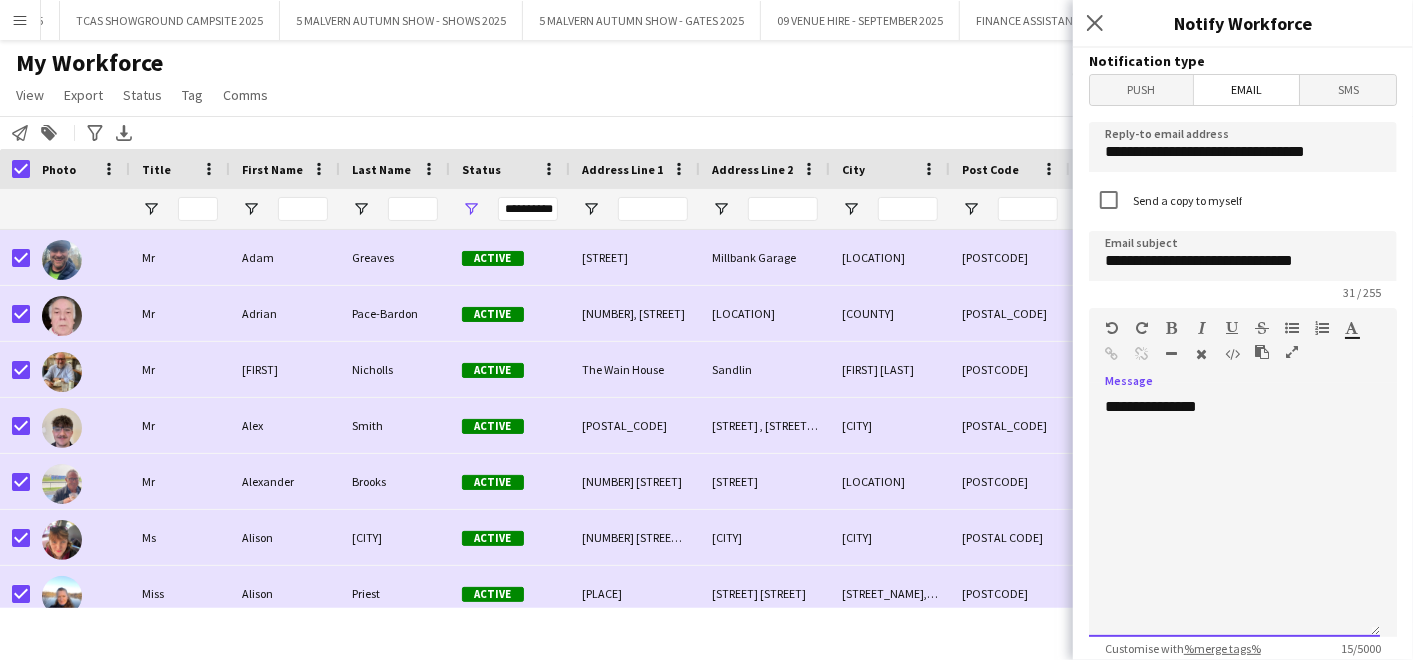 click on "**********" 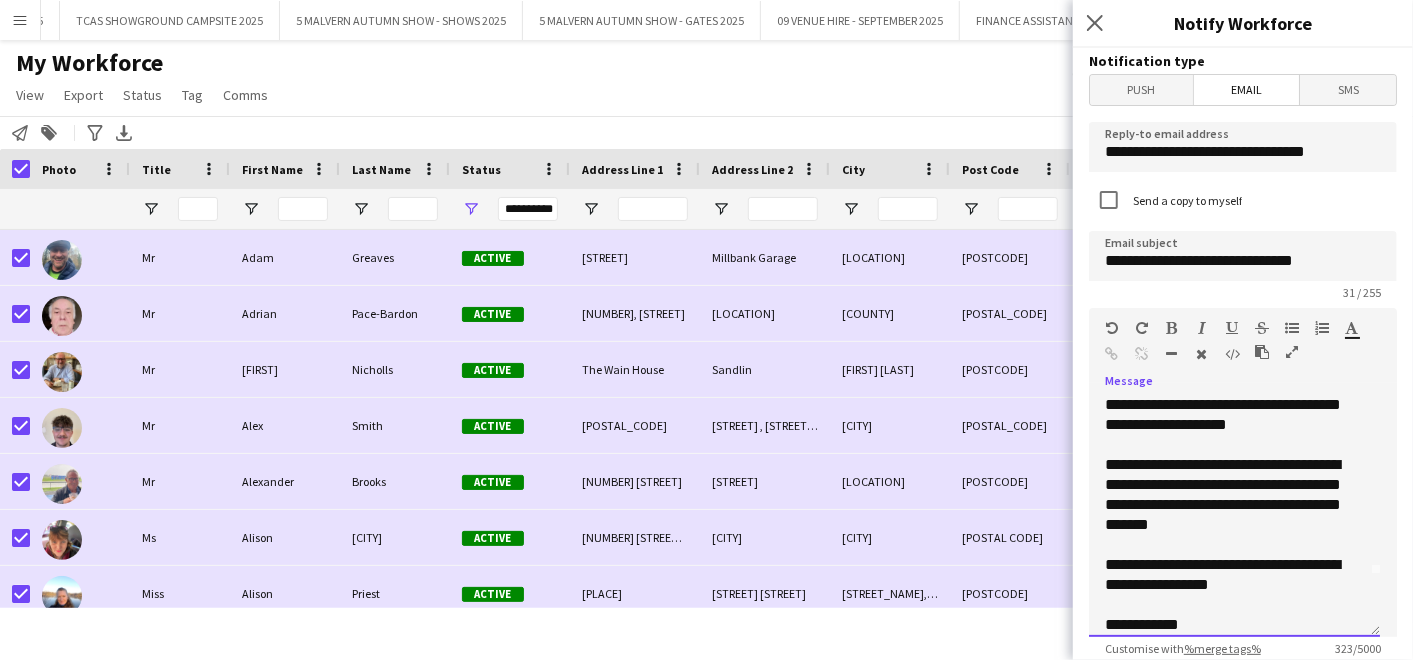 scroll, scrollTop: 82, scrollLeft: 0, axis: vertical 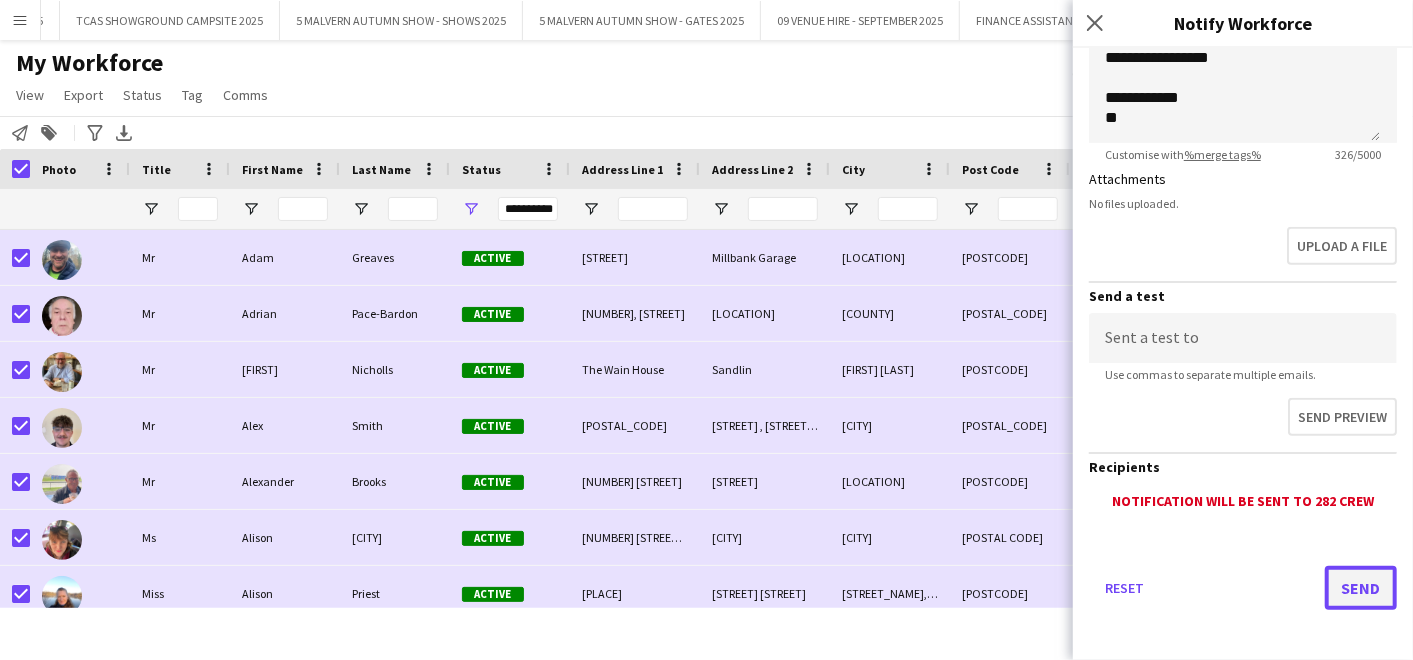 click on "Send" 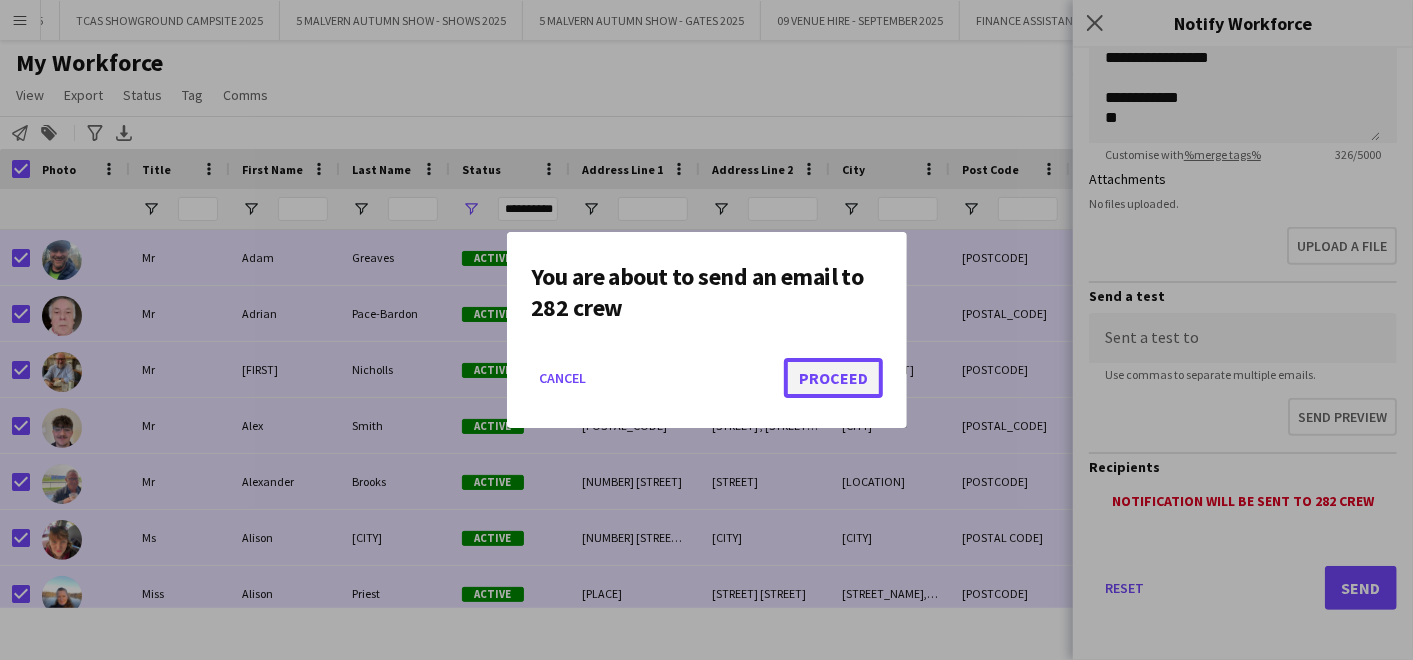 click on "Proceed" 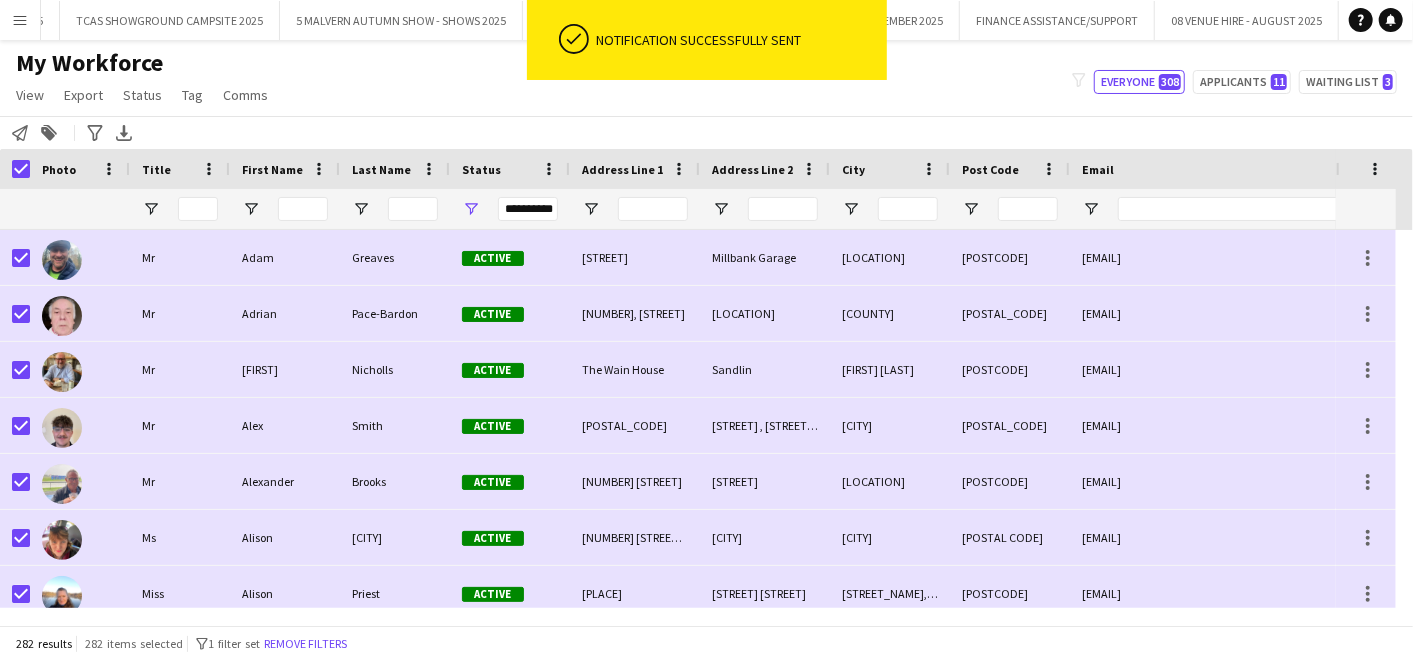 click on "My Workforce   View   Views  Default view SafeHR Employee Details New view Update view Delete view Edit name Customise view Customise filters Reset Filters Reset View Reset All  Export  New starters report Export as XLSX Export as PDF  Status  Edit  Tag  New tag  Edit tag  Winter Glow: Car Parking (0) Winter Glow: Toilet Cleaning Operative (0)  Add to tag  Winter Glow: Car Parking (0) Winter Glow: Toilet Cleaning Operative (0)  Untag  Winter Glow: Car Parking (0) Winter Glow: Toilet Cleaning Operative (0)  Tag chat  Winter Glow: Car Parking (0) Winter Glow: Toilet Cleaning Operative (0)  Tag share page  Winter Glow: Car Parking (0) Winter Glow: Toilet Cleaning Operative (0)  Comms  Send notification
filter-1
Everyone   308   Applicants   11   Waiting list   3" 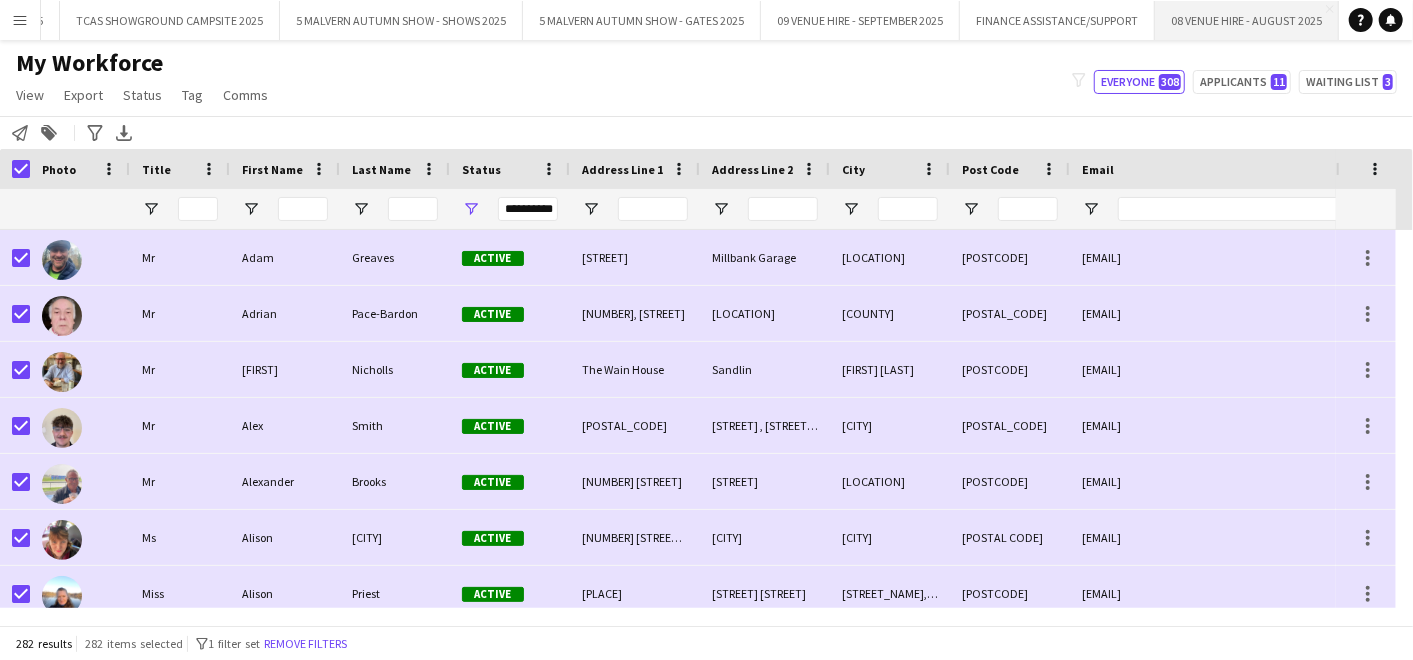 click on "08 VENUE HIRE - AUGUST 2025
Close" at bounding box center (1247, 20) 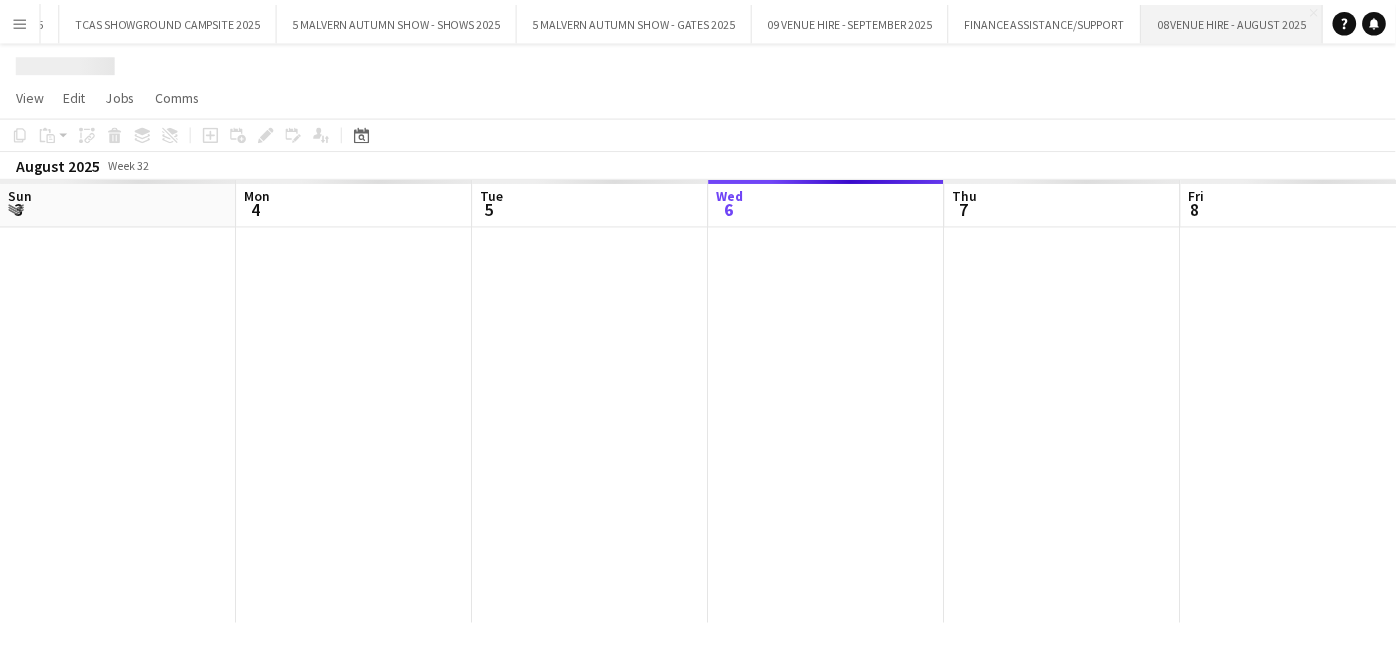 scroll, scrollTop: 0, scrollLeft: 477, axis: horizontal 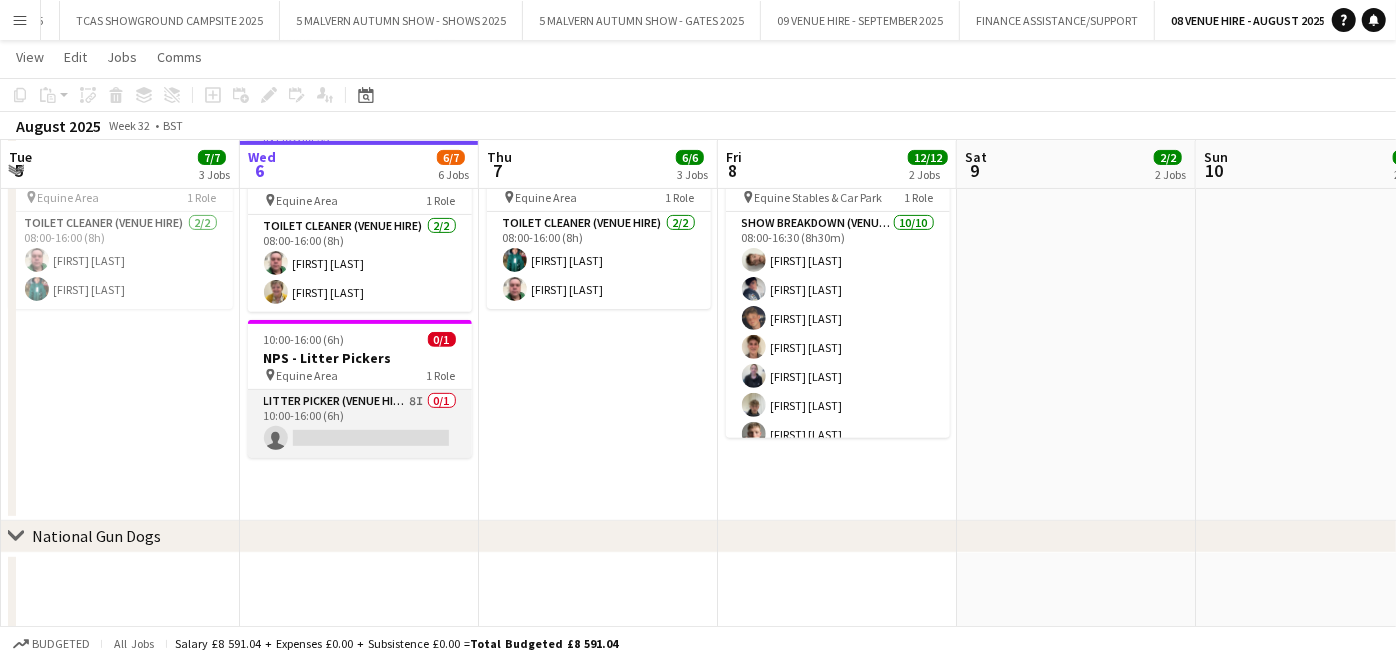click on "Litter Picker (Venue Hire)   8I   0/1   [TIME]-[TIME] ([DURATION])
single-neutral-actions" at bounding box center (360, 424) 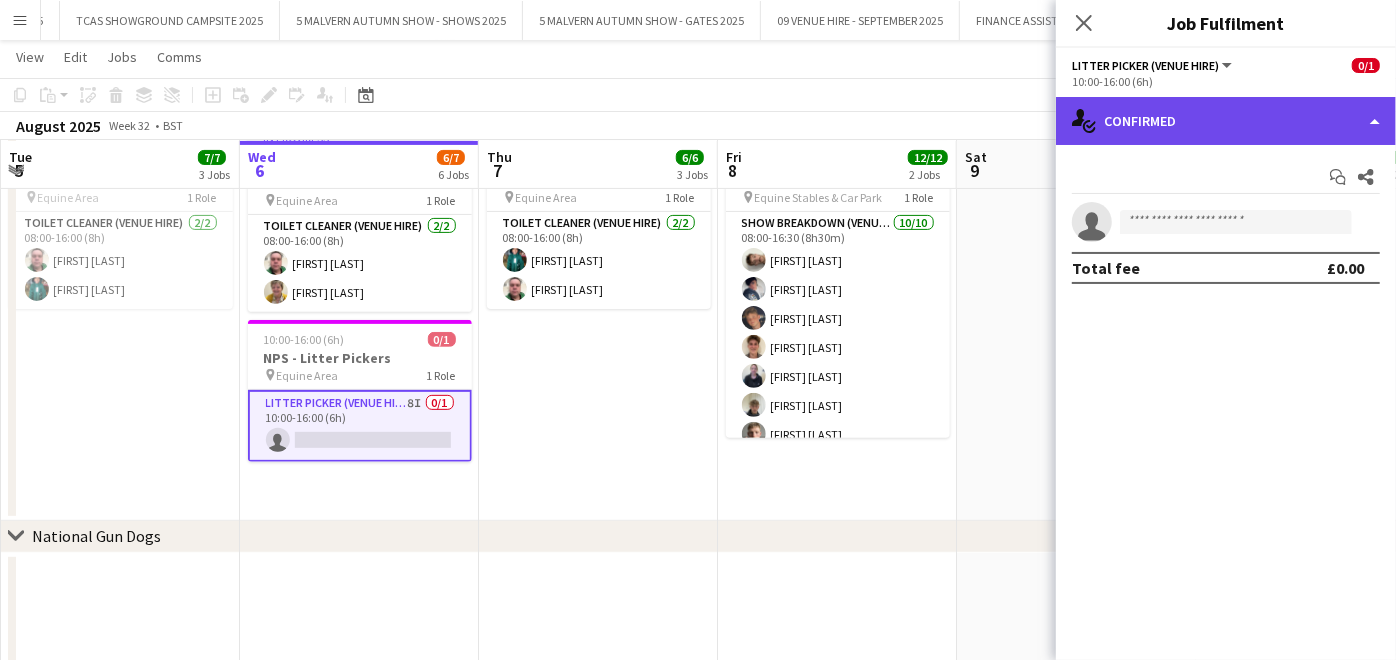 click on "single-neutral-actions-check-2
Confirmed" 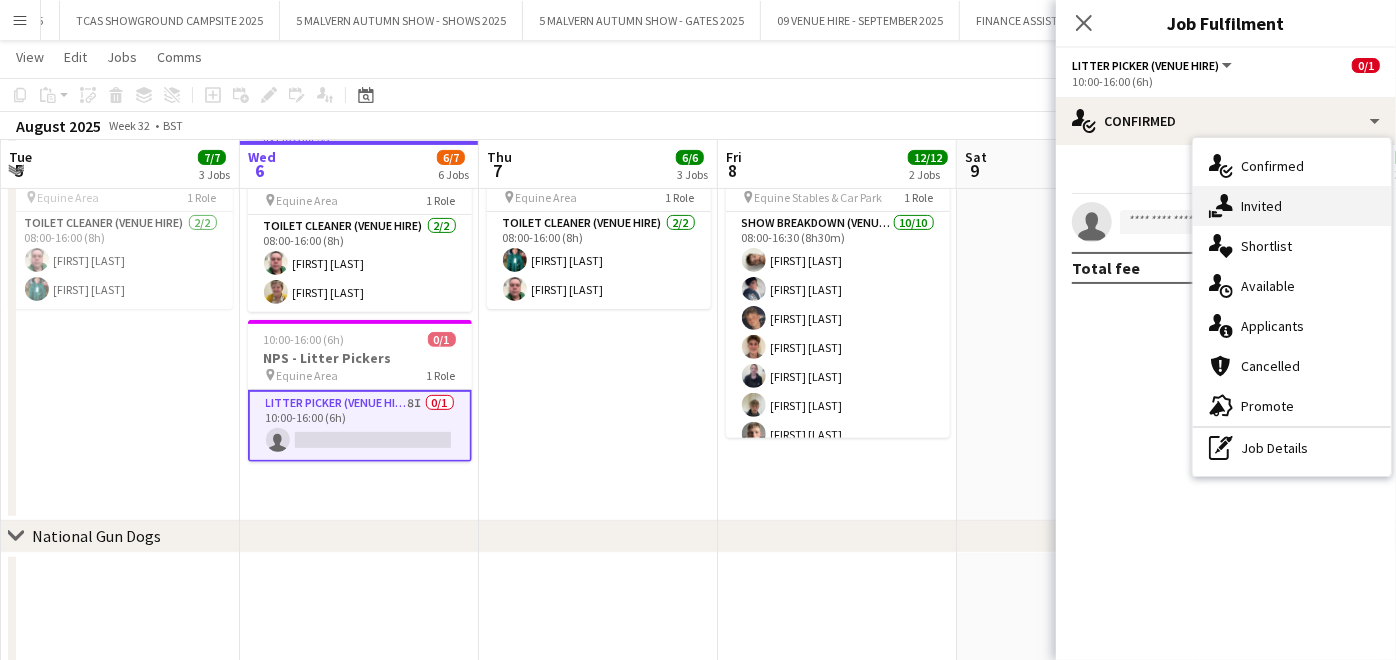 click on "single-neutral-actions-share-1
Invited" at bounding box center [1292, 206] 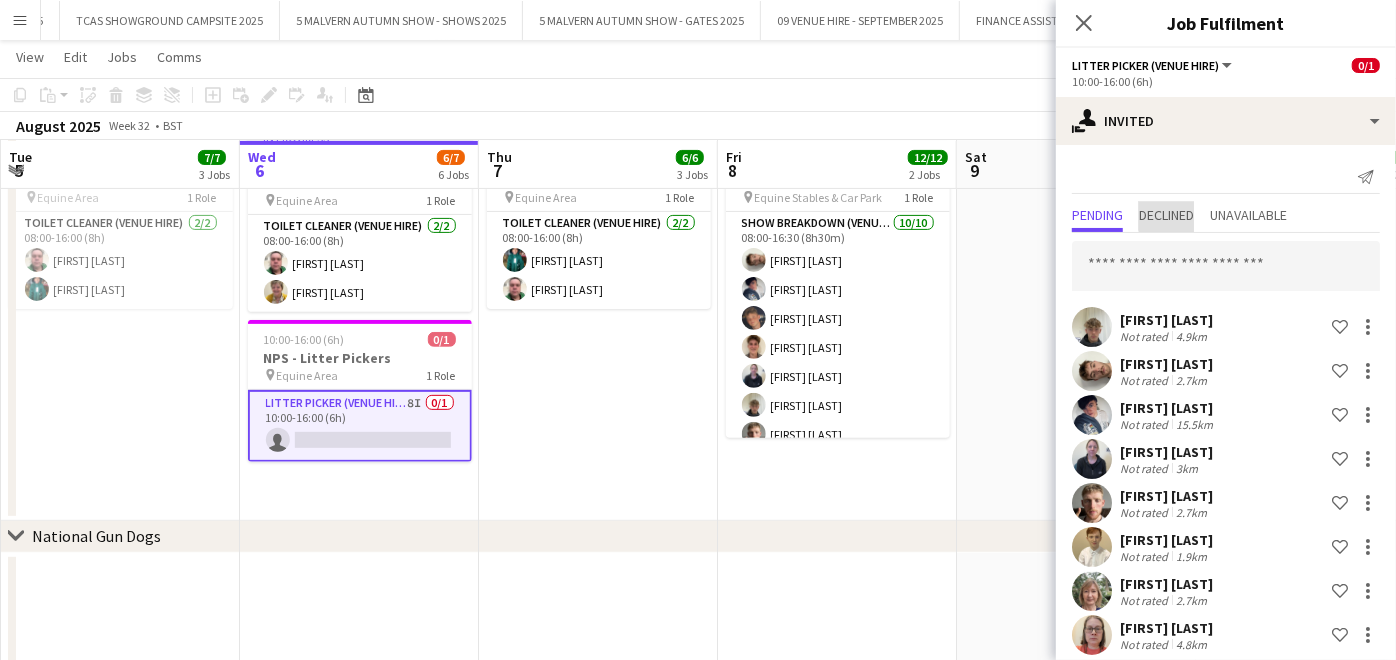 click on "Declined" at bounding box center [1166, 215] 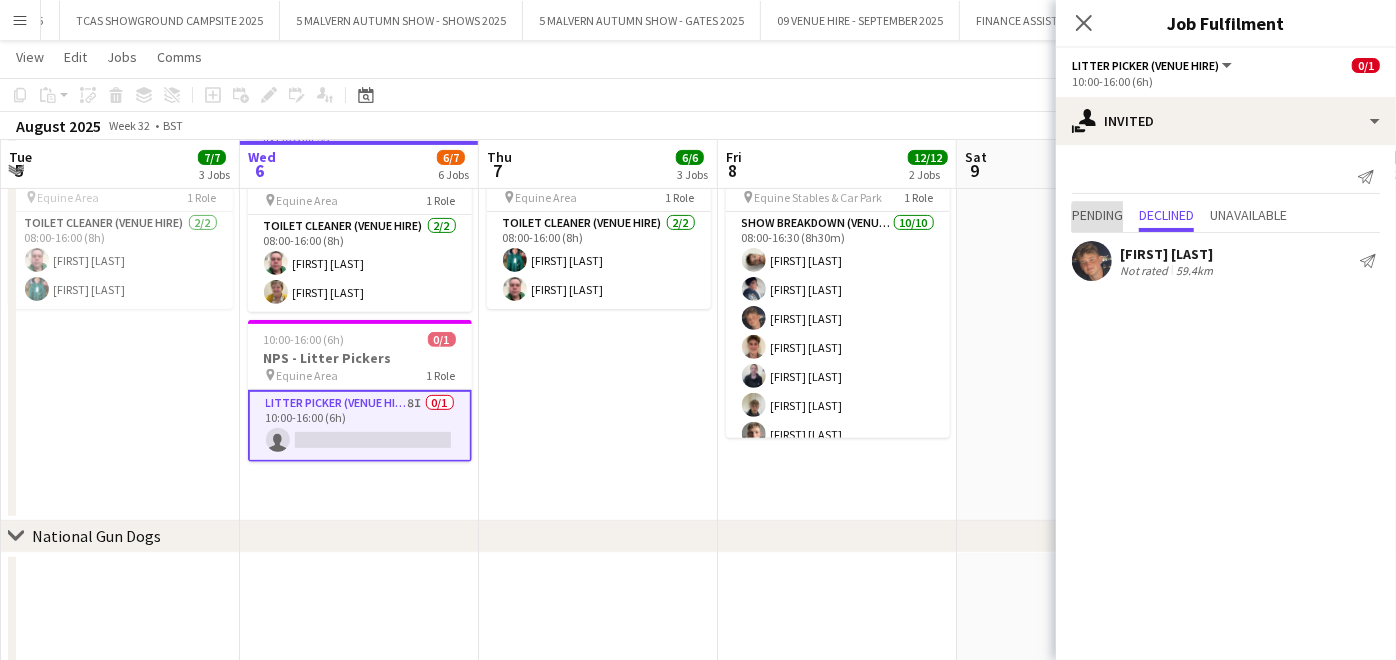 click on "Pending" at bounding box center (1097, 215) 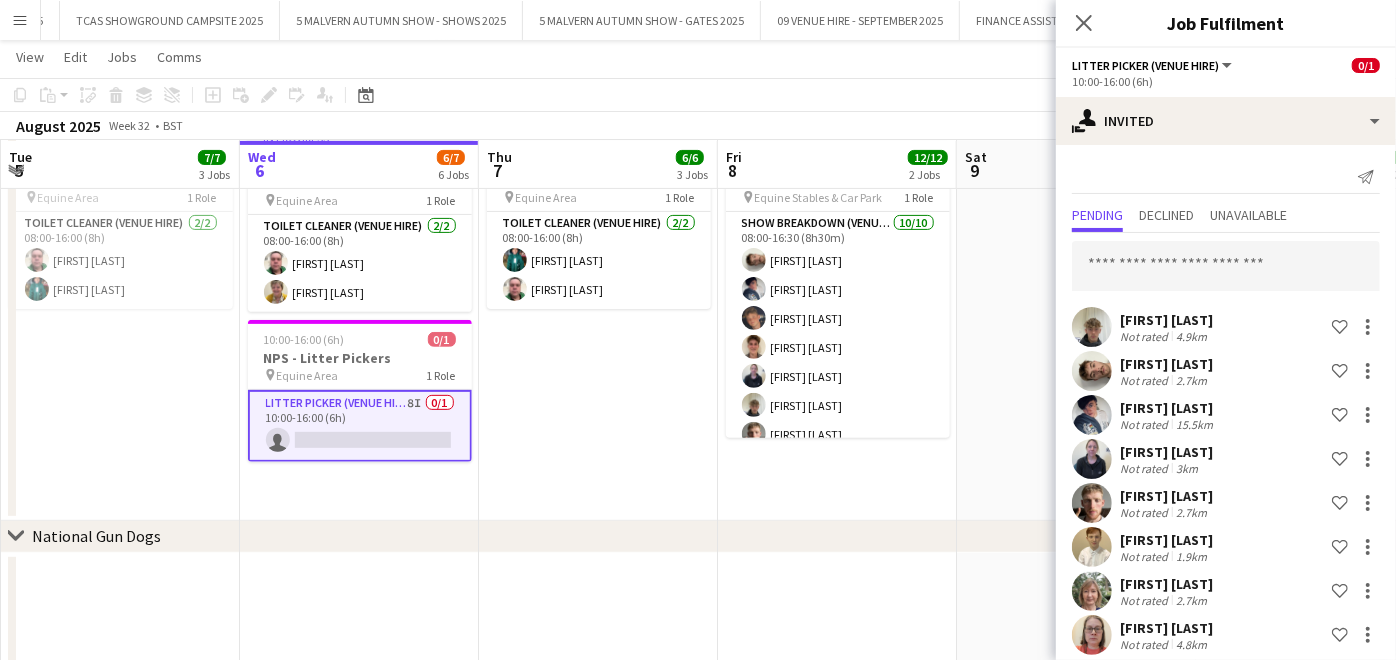 click on "[TIME] [COUNT] [EVENT]
pin
[STREET] [NUMBER] Role [JOB TITLE] [COUNT] [TIME]
[FIRST] [LAST] [FIRST] [LAST] [TIME] [COUNT] [EVENT]
pin
[STREET] [NUMBER] Role [JOB TITLE] [COUNT] [TIME]
[FIRST] [LAST] [FIRST] [LAST]" at bounding box center (598, 240) 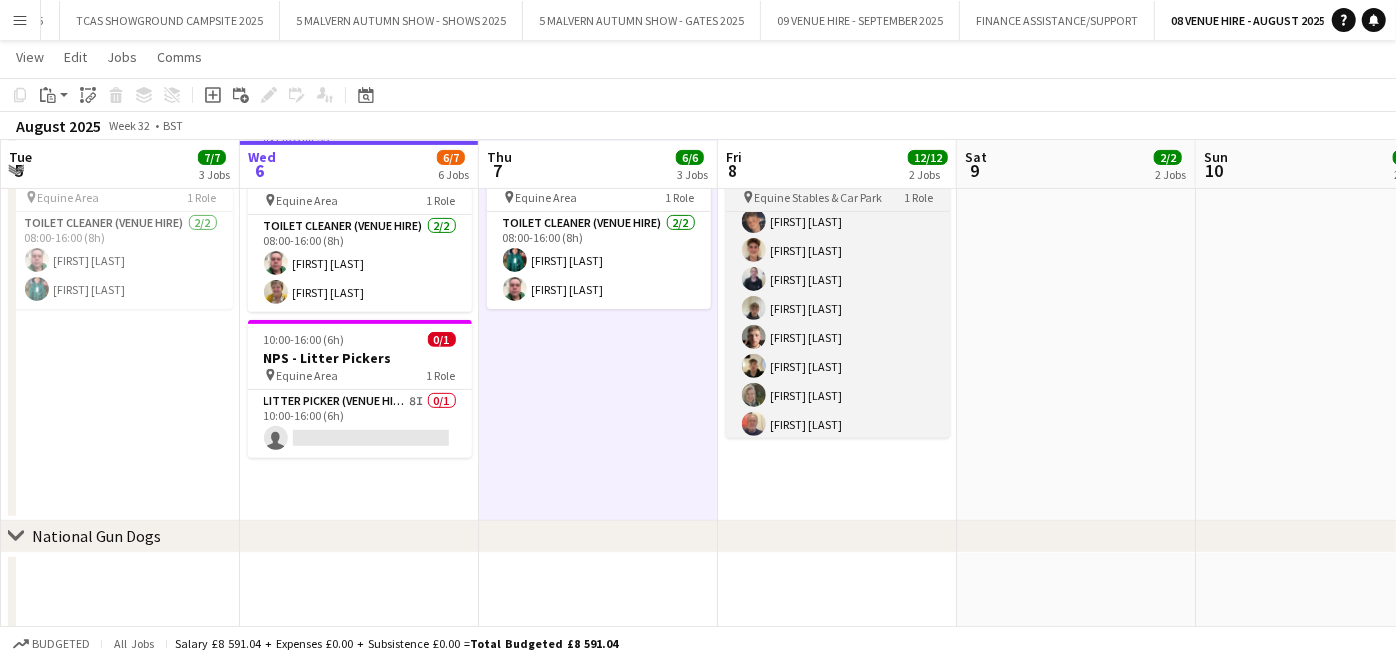 scroll, scrollTop: 102, scrollLeft: 0, axis: vertical 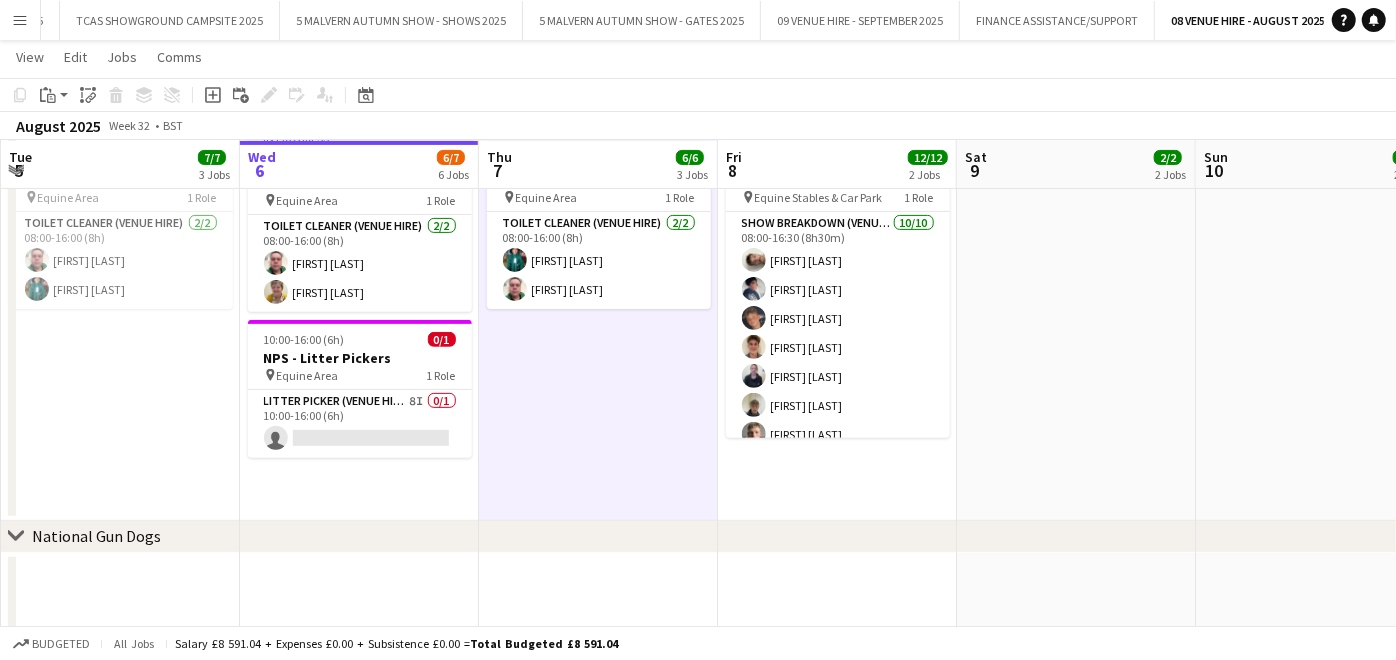 click at bounding box center (1076, 240) 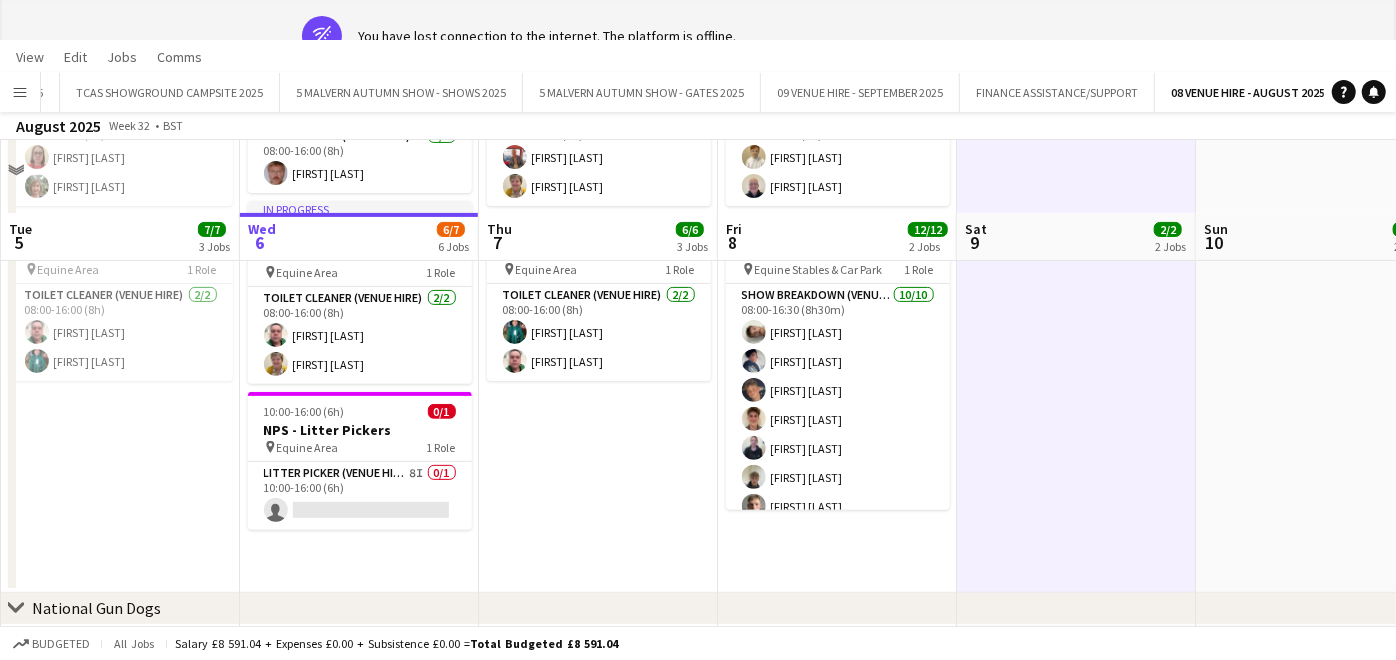 click at bounding box center (1076, 312) 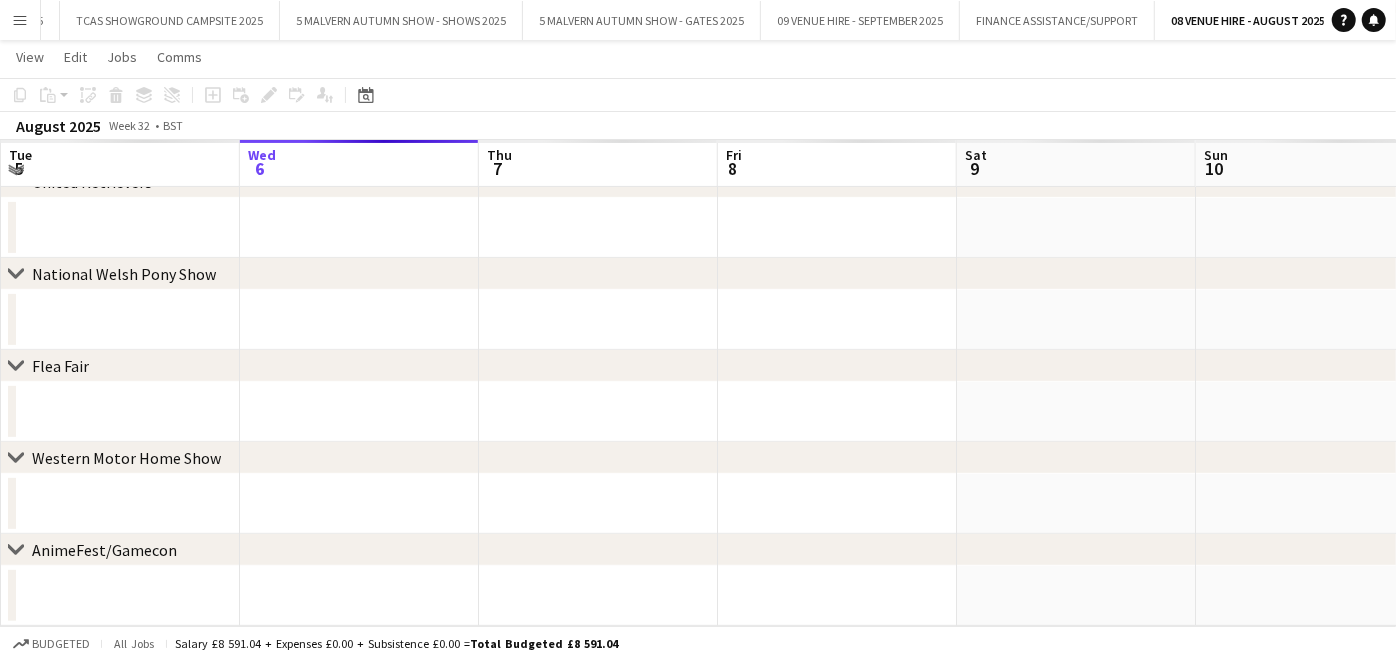 scroll, scrollTop: 301, scrollLeft: 0, axis: vertical 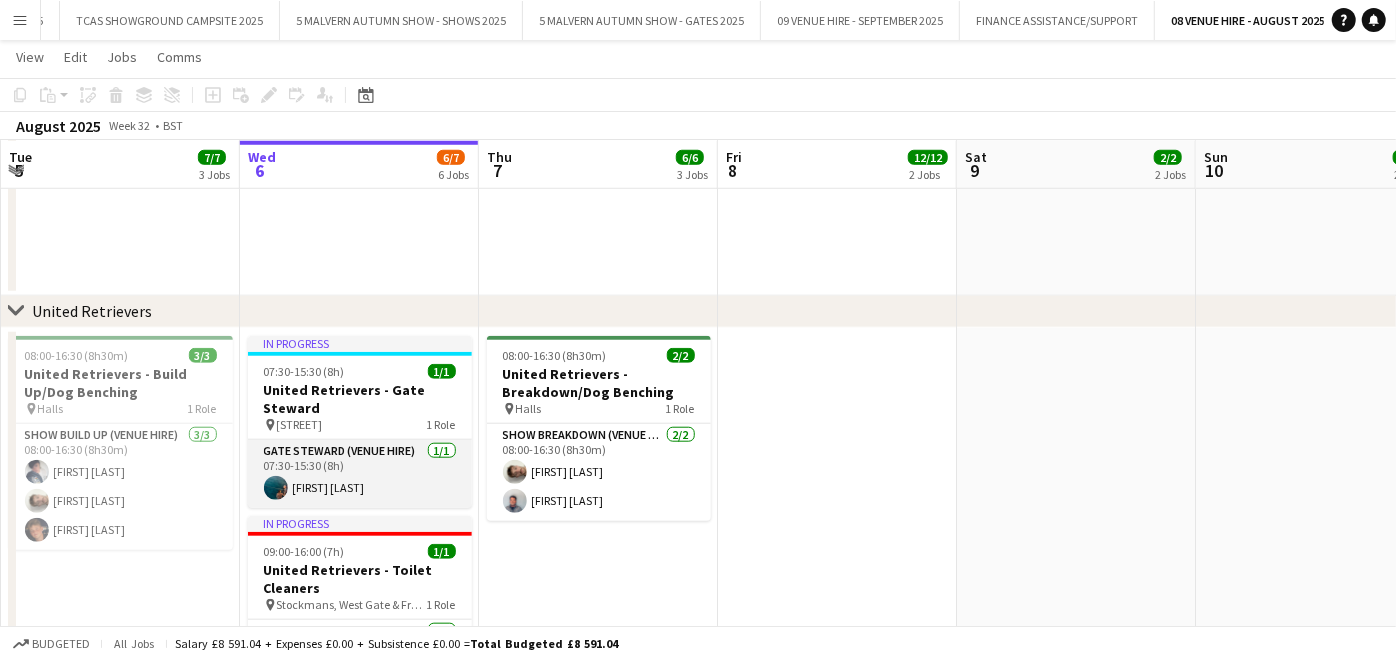 click on "Gate Steward (Venue Hire)   1/1   07:30-15:30 (8h)
[FIRST] [LAST]" at bounding box center (360, 474) 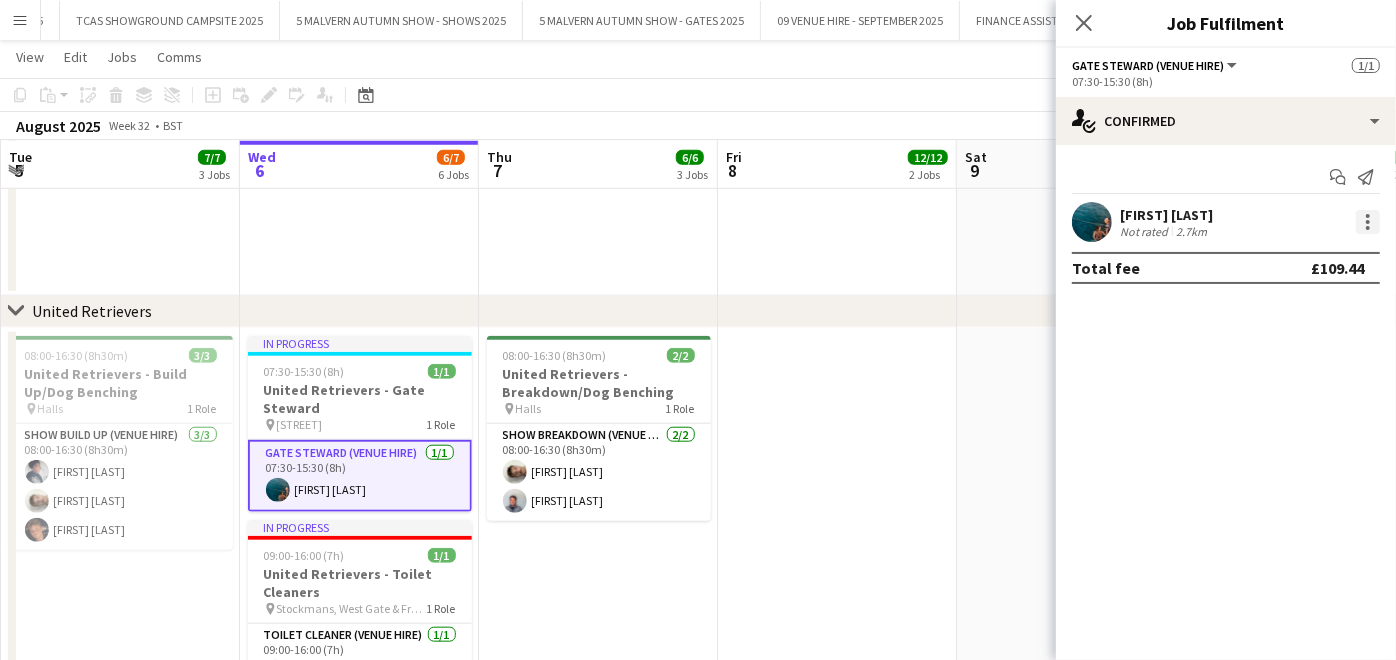 click at bounding box center (1368, 216) 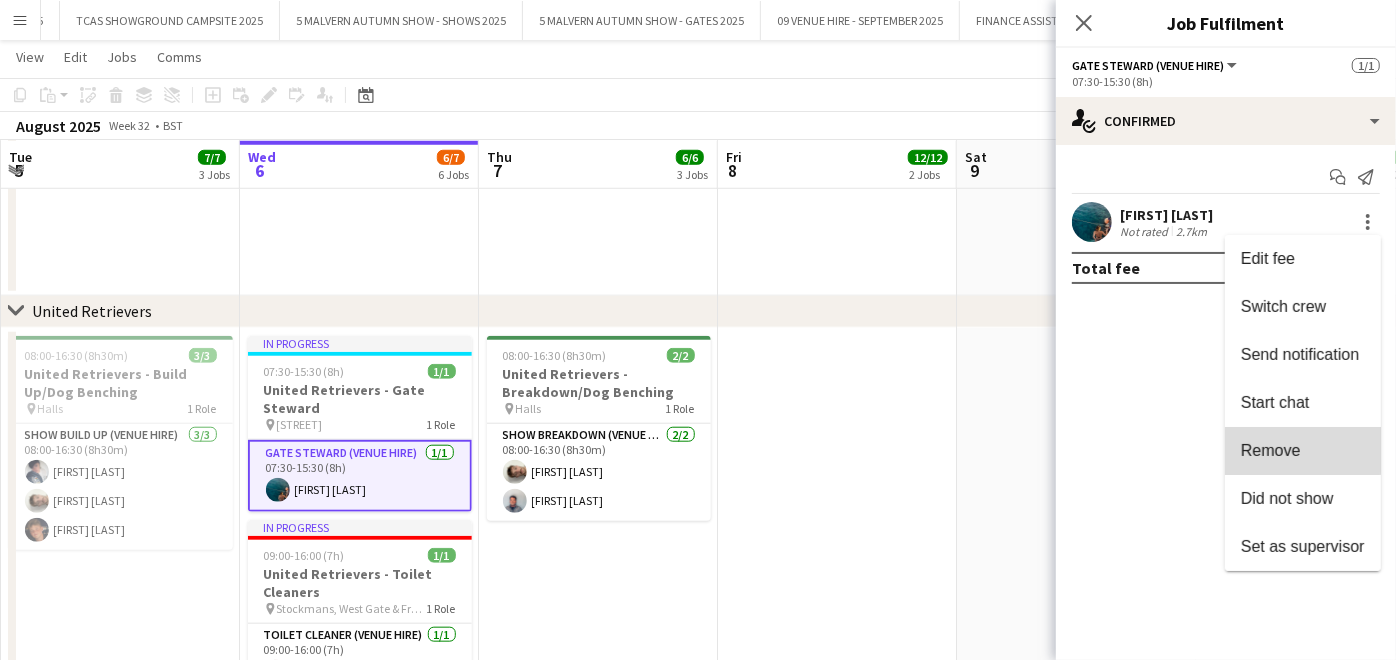 click on "Remove" at bounding box center [1271, 450] 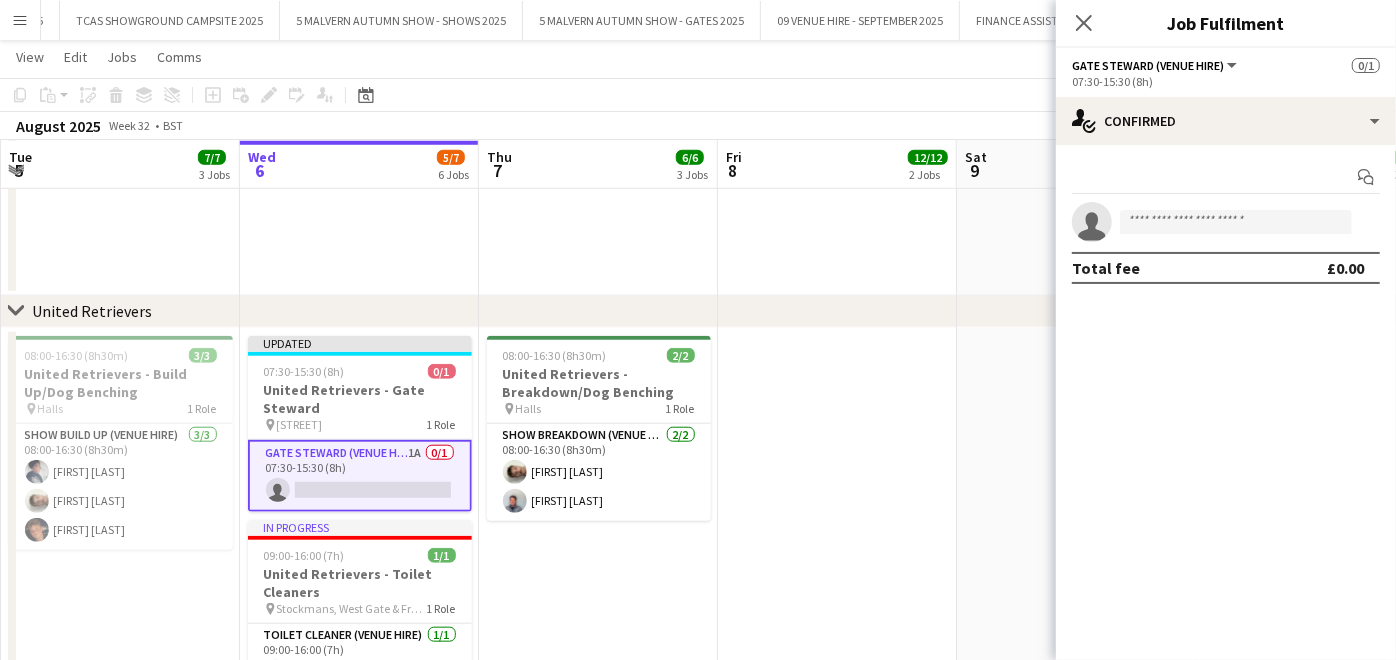 click at bounding box center (837, 612) 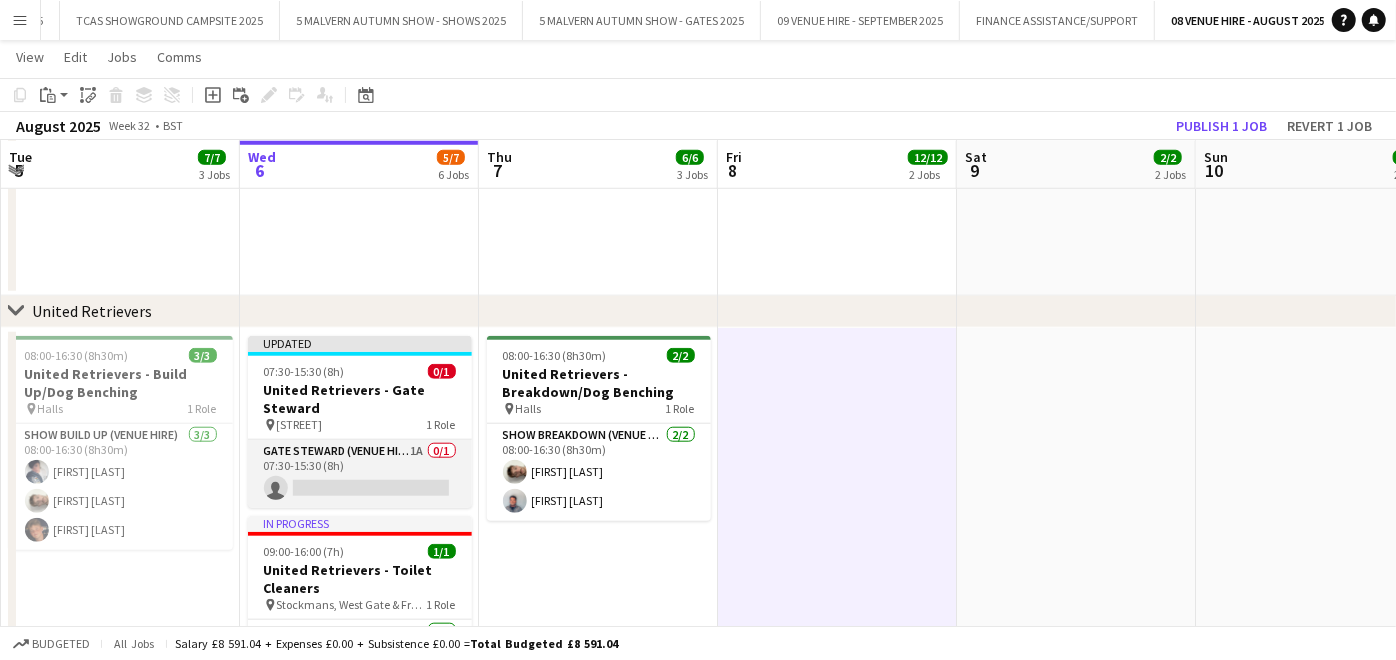 click on "Gate Steward (Venue Hire) 1A 0/1 07:30-15:30 (8h)
single-neutral-actions" at bounding box center [360, 474] 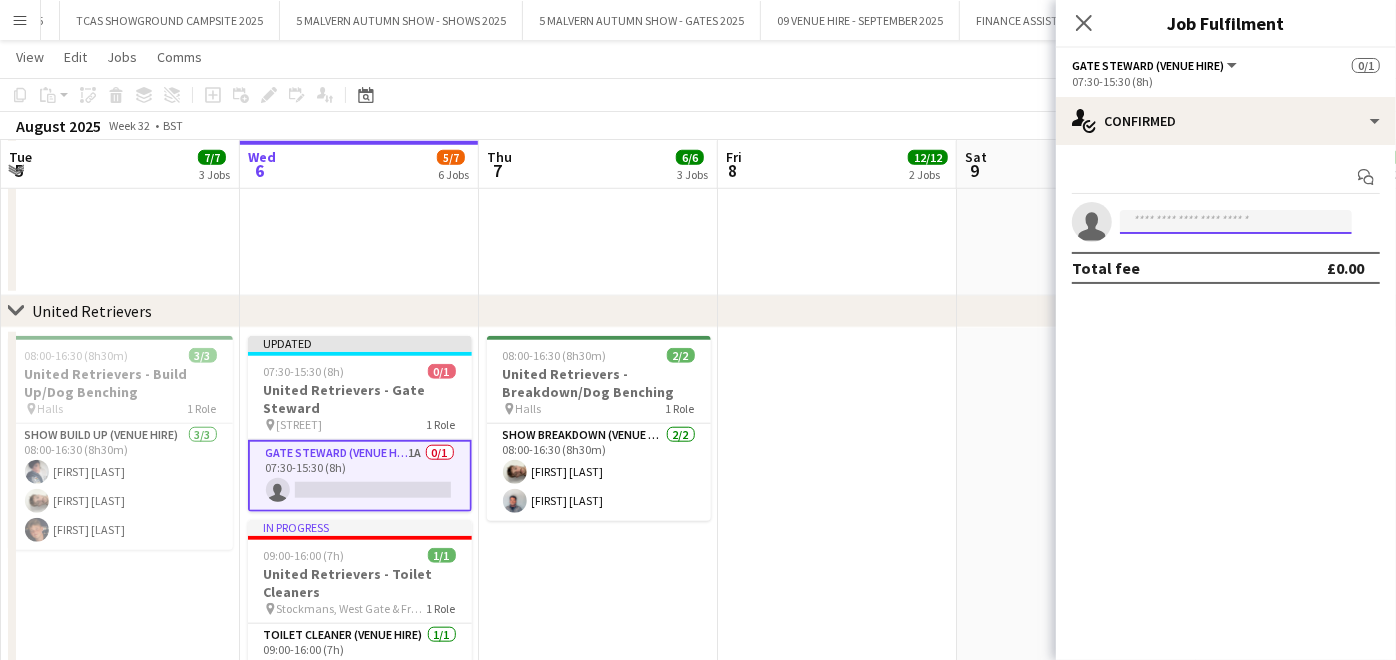 click at bounding box center [1236, 222] 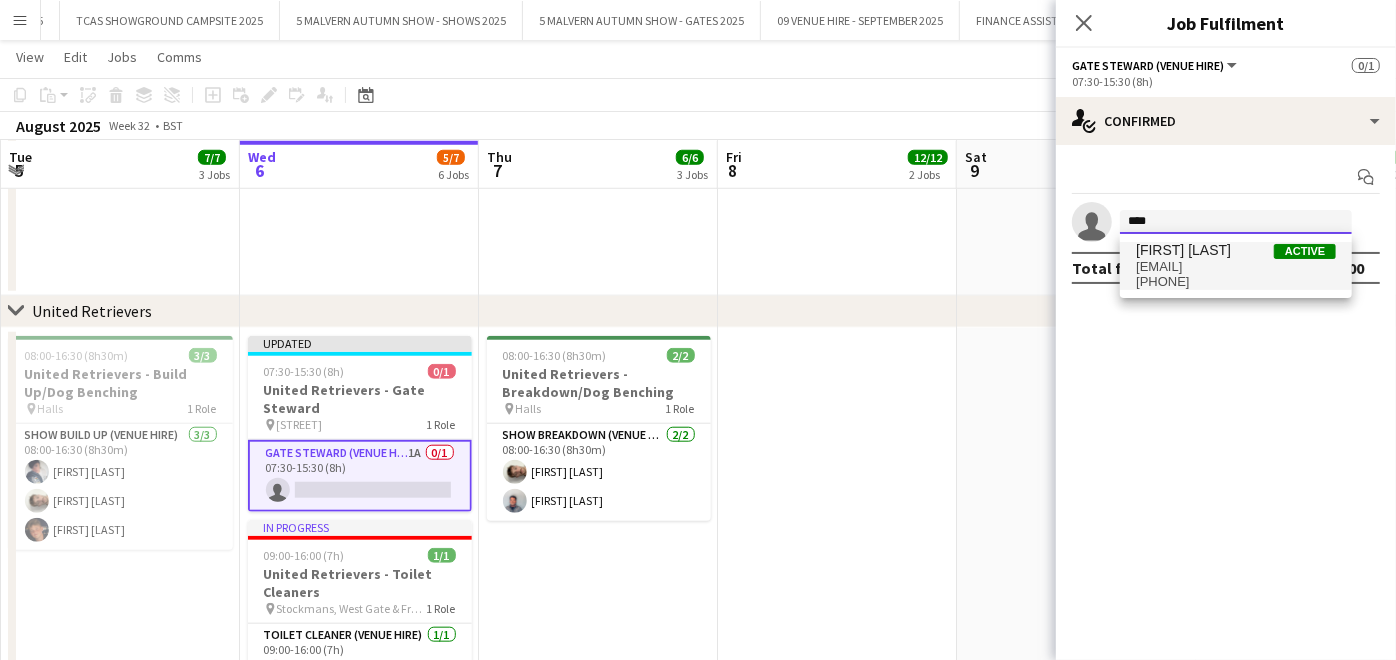 type on "****" 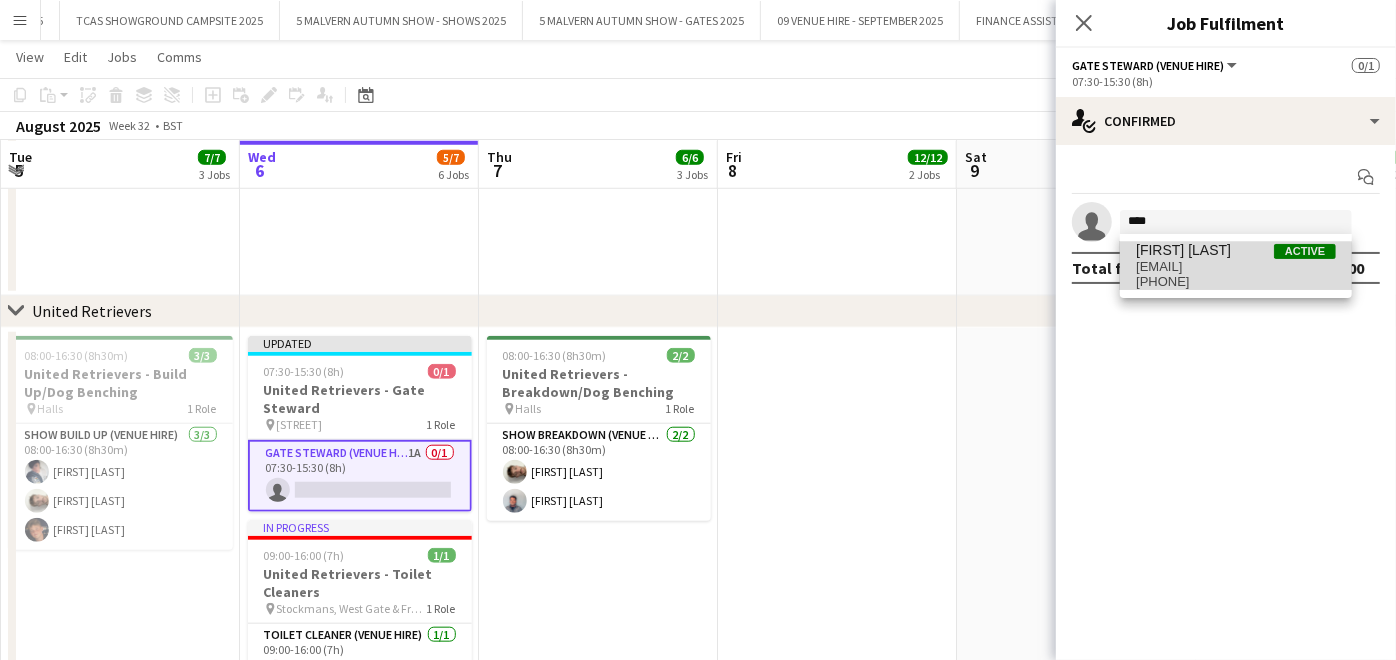click on "[EMAIL]" at bounding box center [1236, 267] 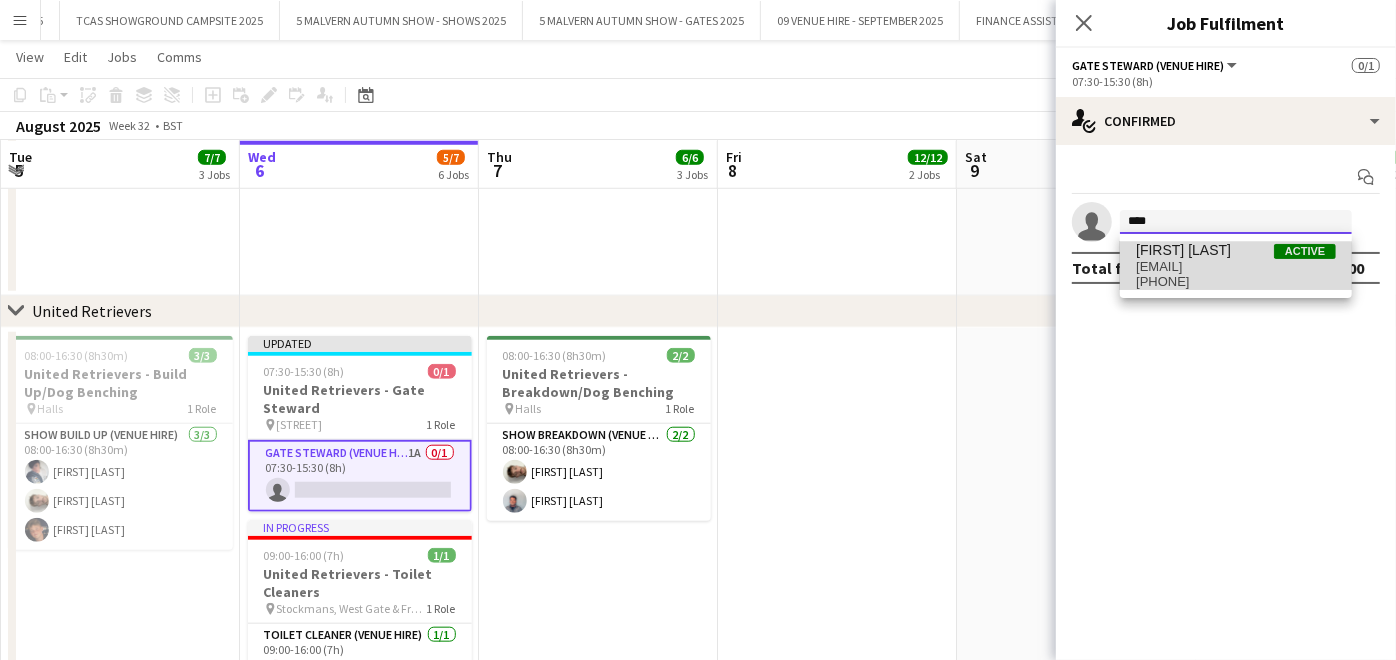 type 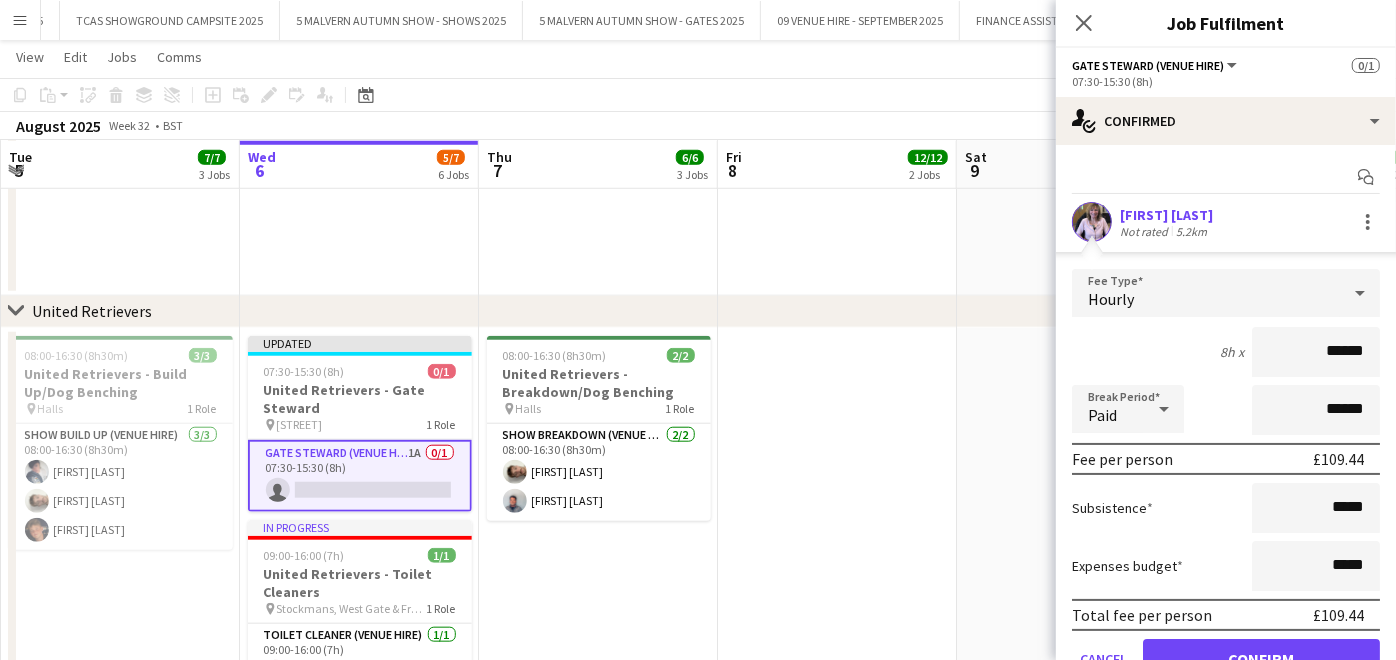 scroll, scrollTop: 90, scrollLeft: 0, axis: vertical 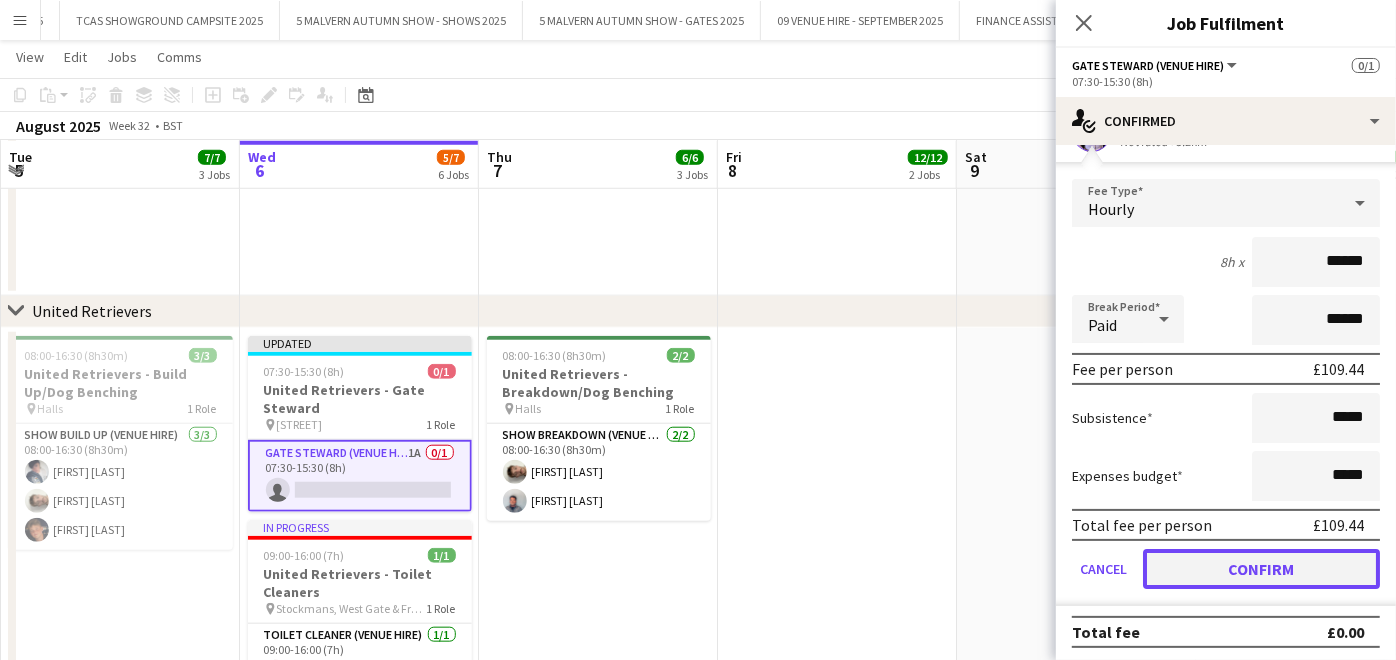 click on "Confirm" at bounding box center (1261, 569) 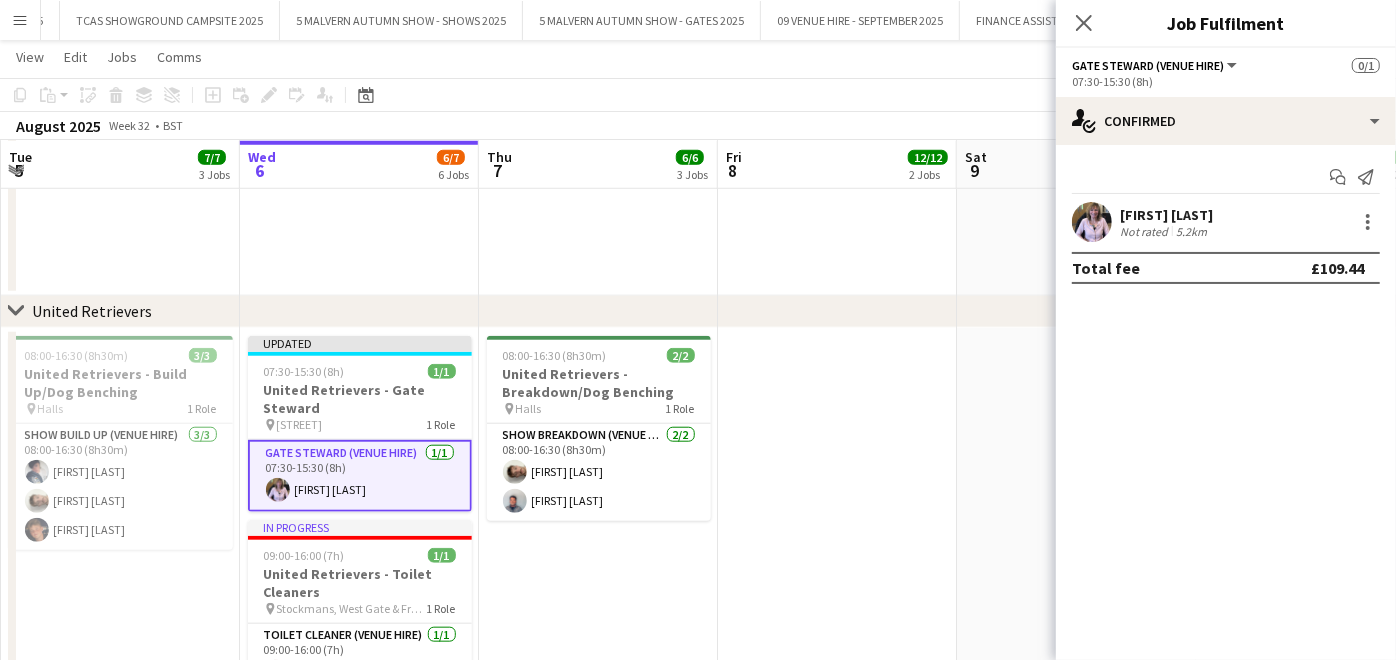 scroll, scrollTop: 0, scrollLeft: 0, axis: both 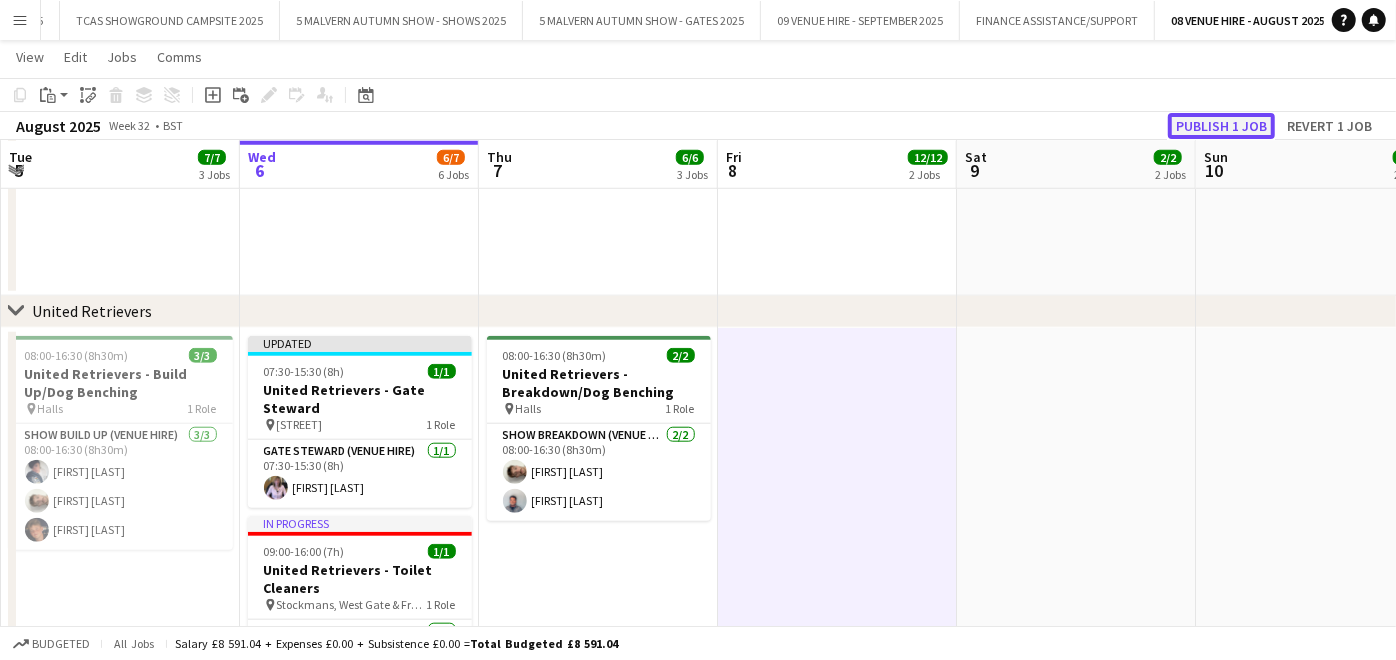 click on "Publish 1 job" 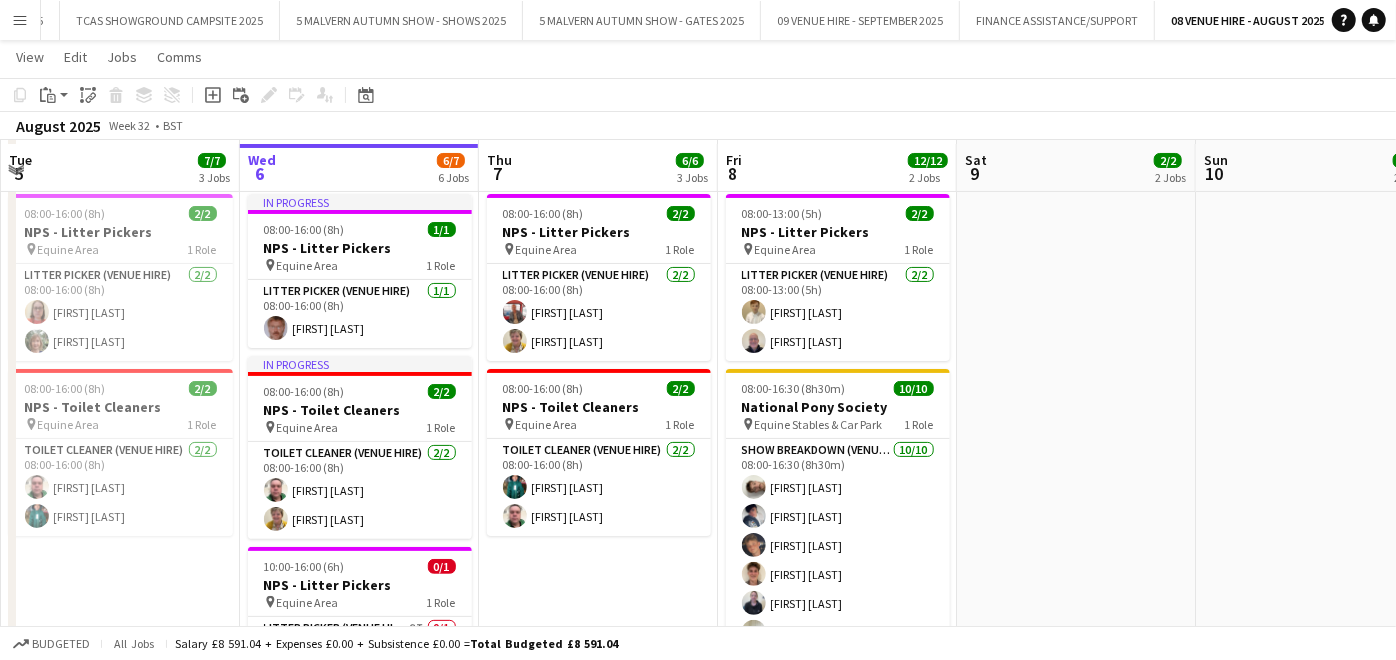 scroll, scrollTop: 134, scrollLeft: 0, axis: vertical 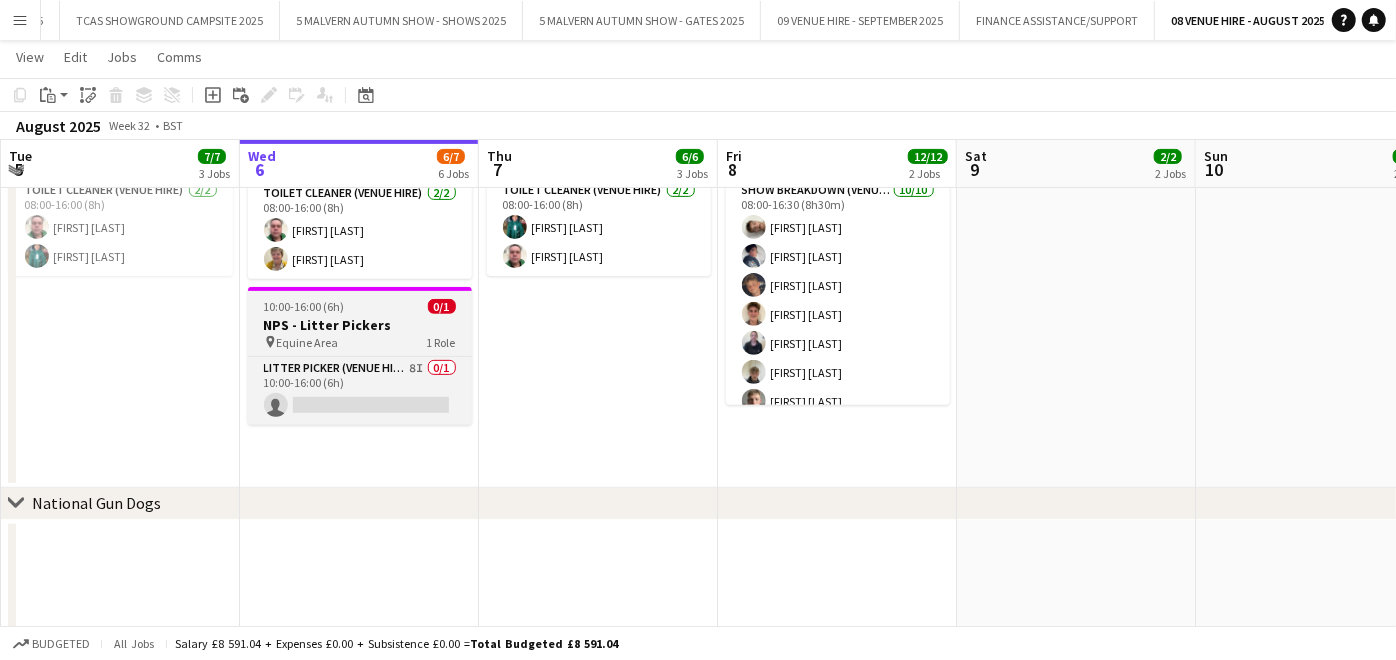 click on "10:00-16:00 (6h)" at bounding box center [304, 306] 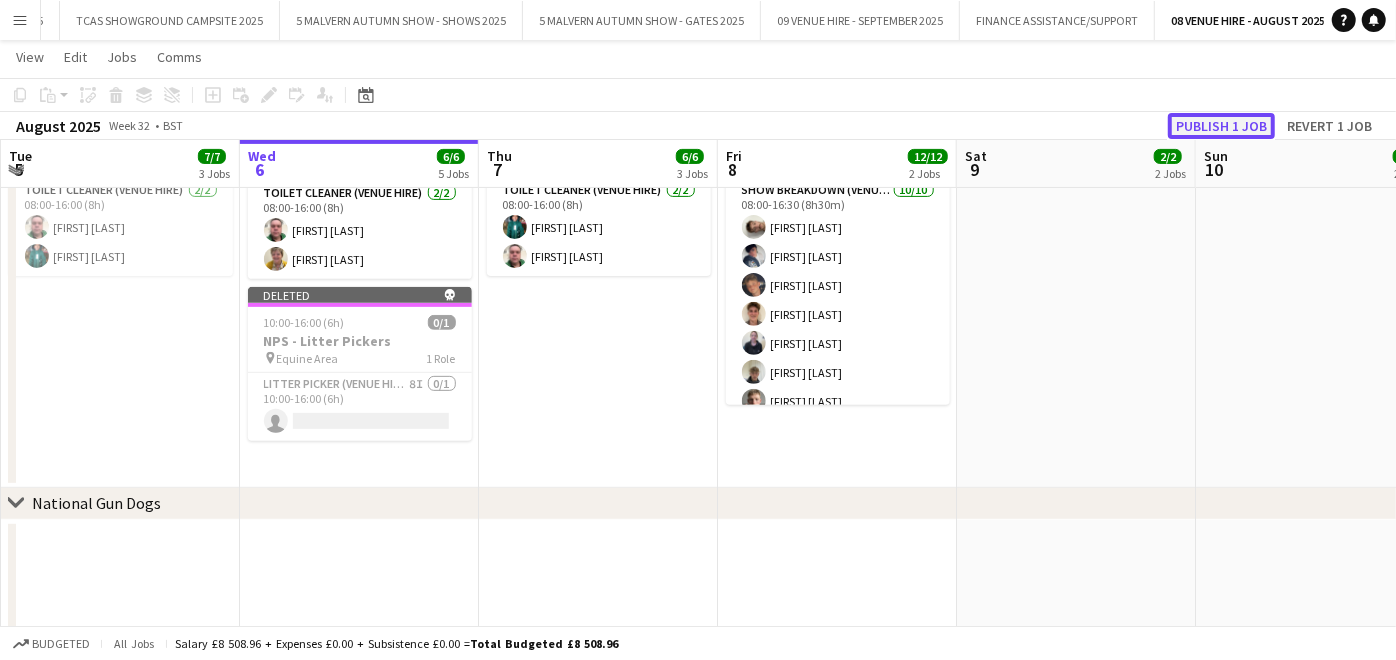 click on "Publish 1 job" 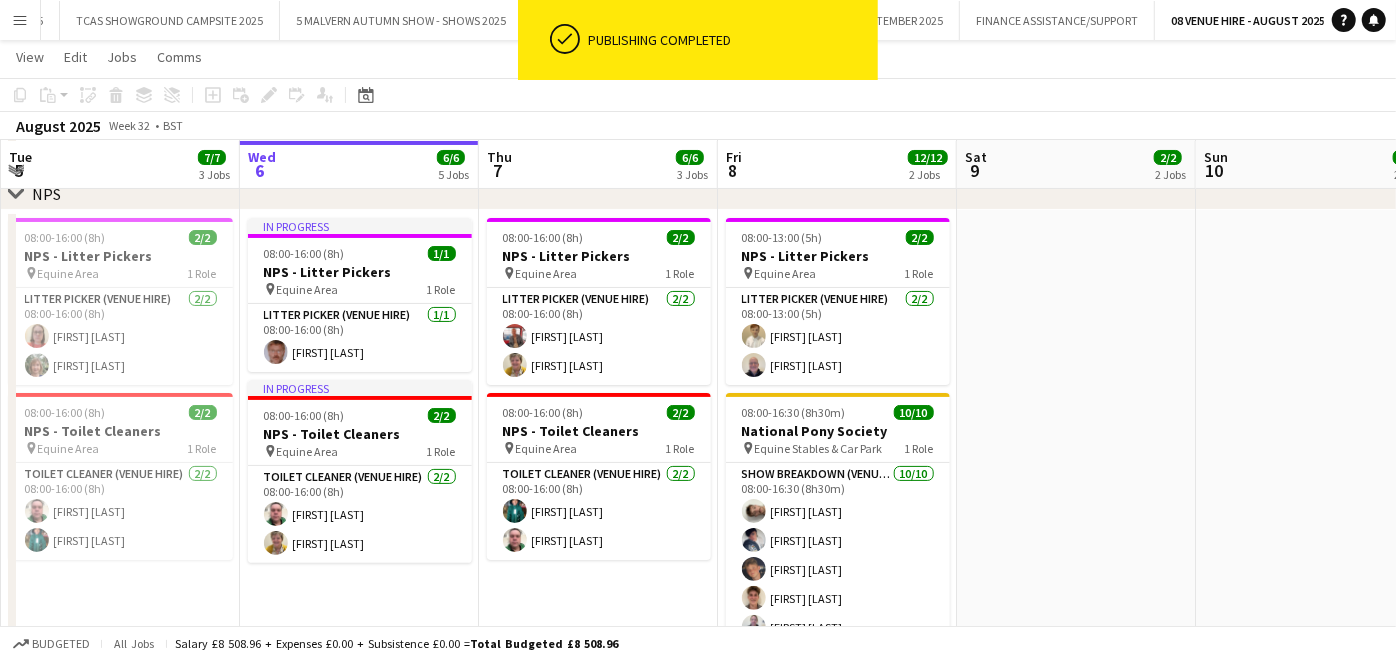 scroll, scrollTop: 99, scrollLeft: 0, axis: vertical 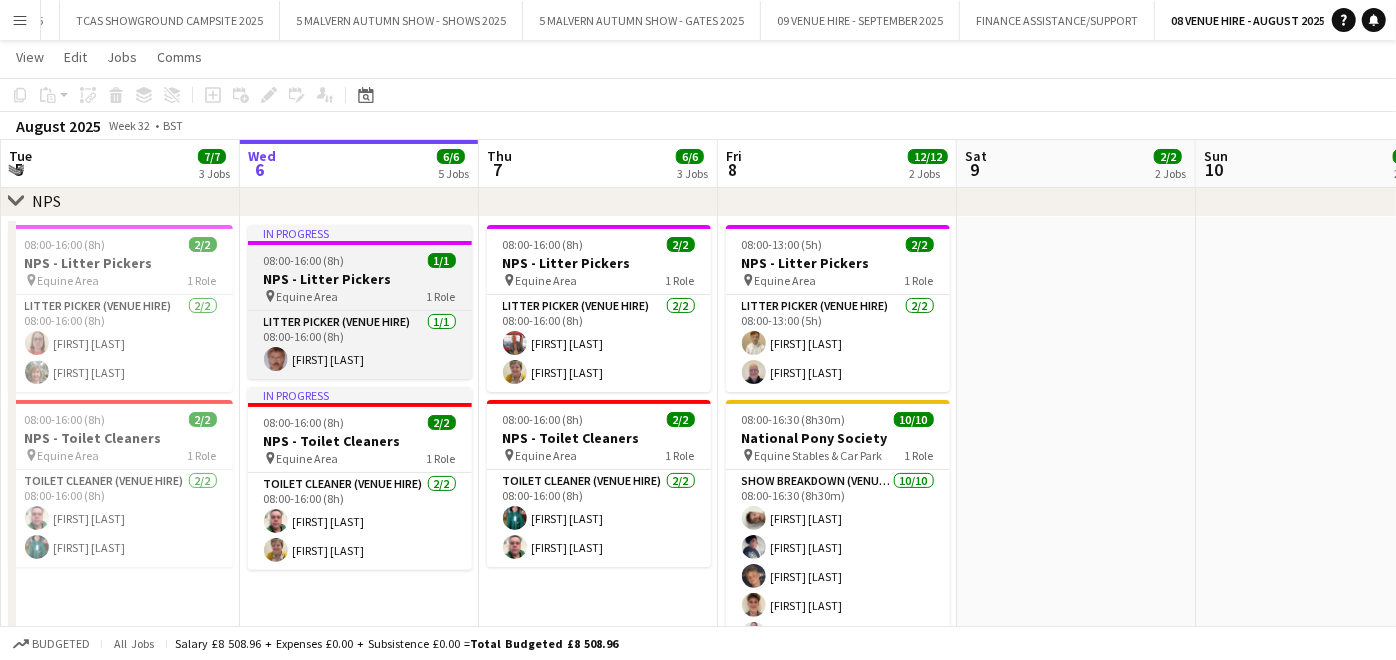 click on "NPS - Litter Pickers" at bounding box center [360, 279] 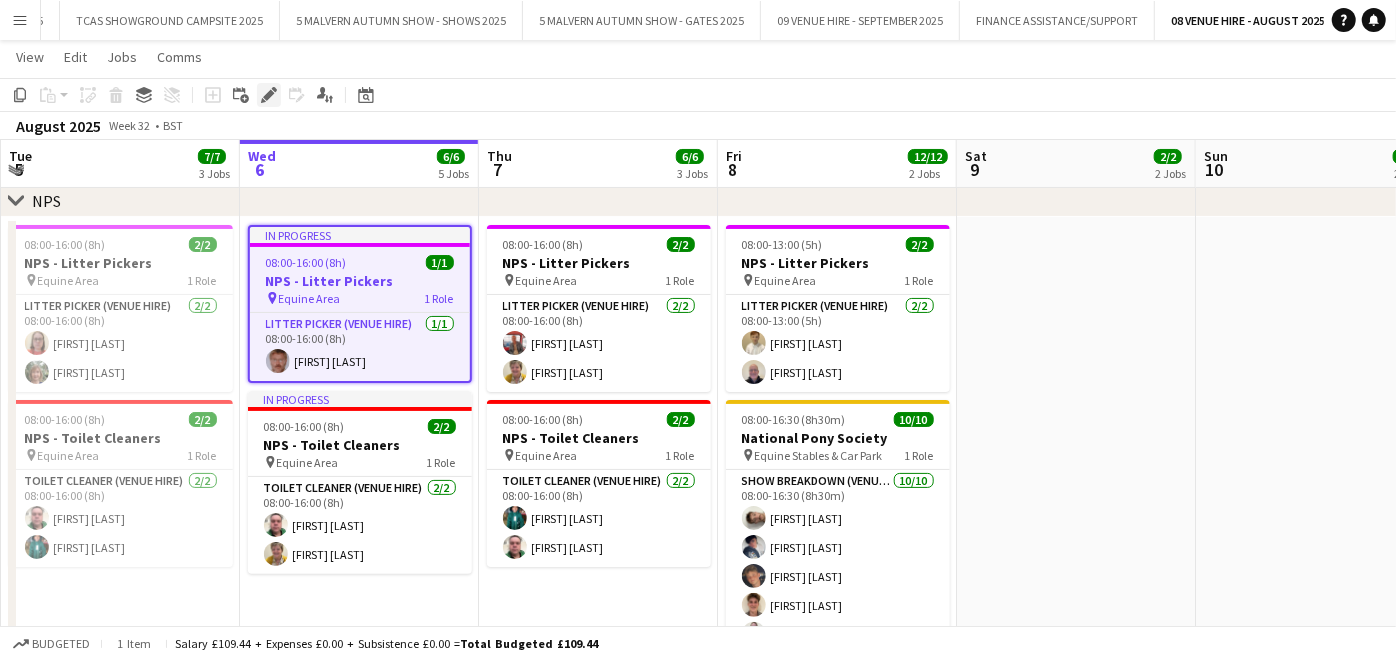 click on "Edit" 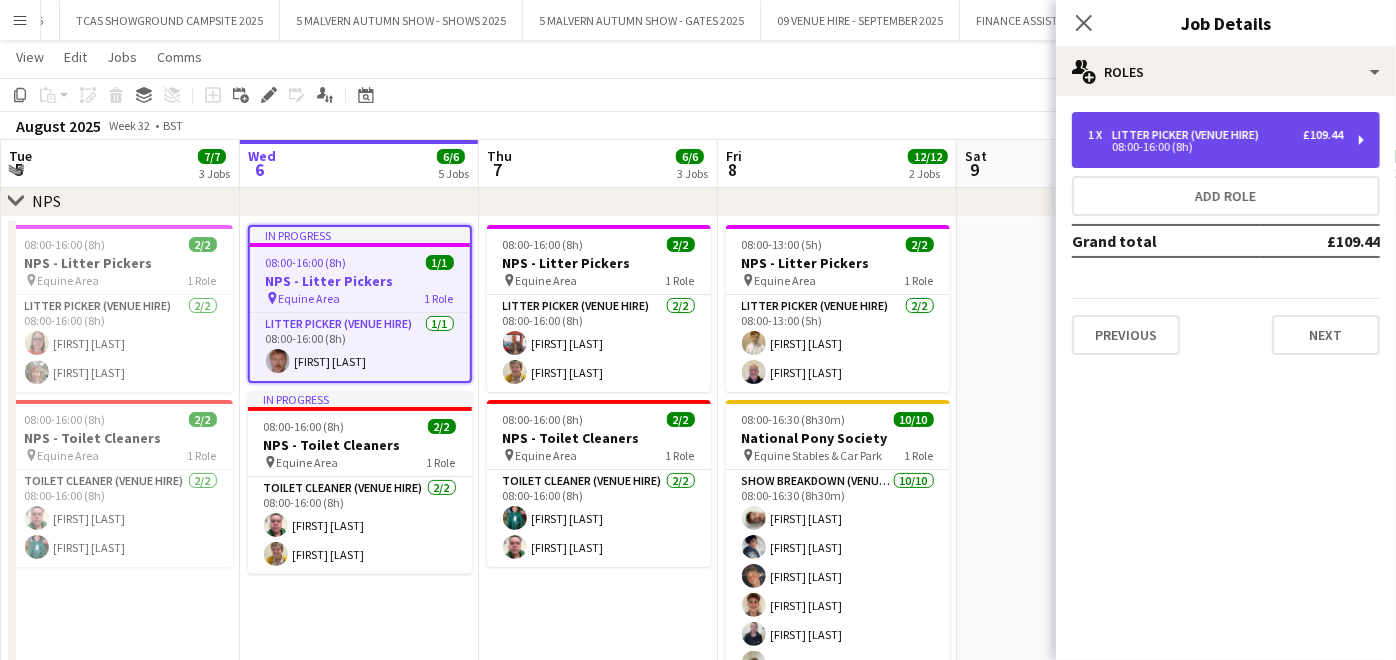 click on "08:00-16:00 (8h)" at bounding box center [1215, 147] 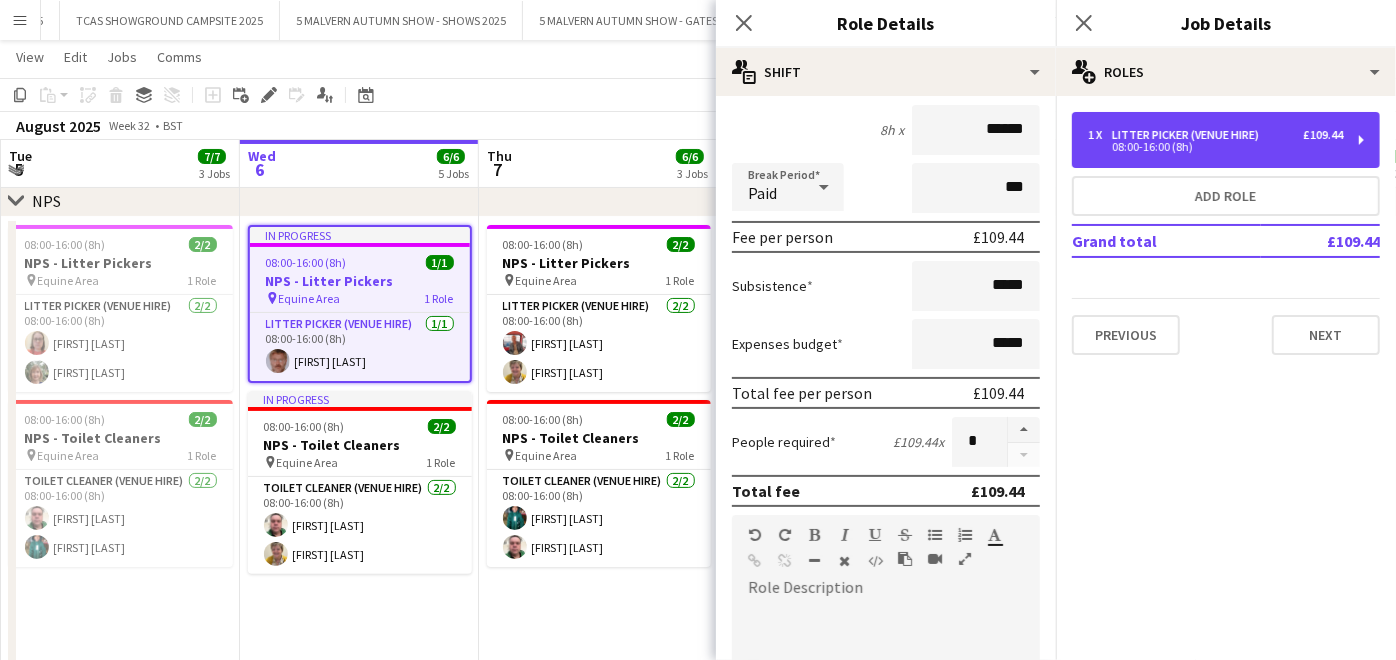 scroll, scrollTop: 189, scrollLeft: 0, axis: vertical 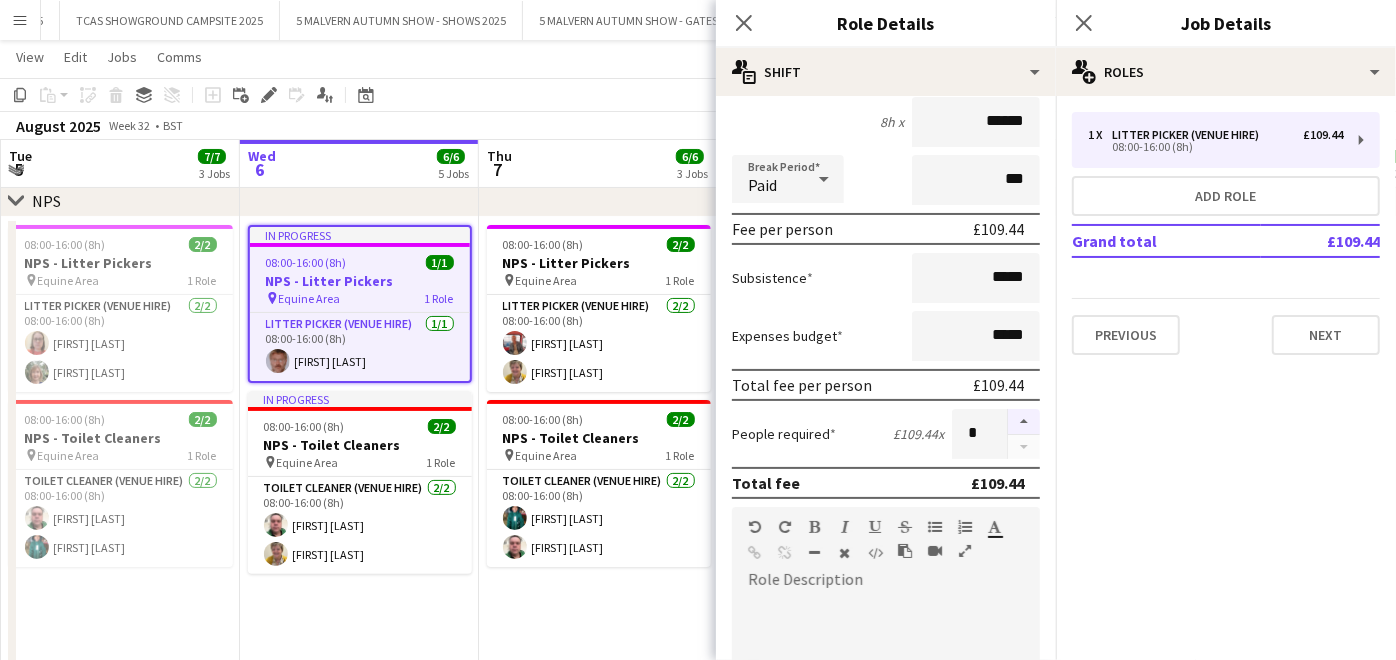 click at bounding box center [1024, 422] 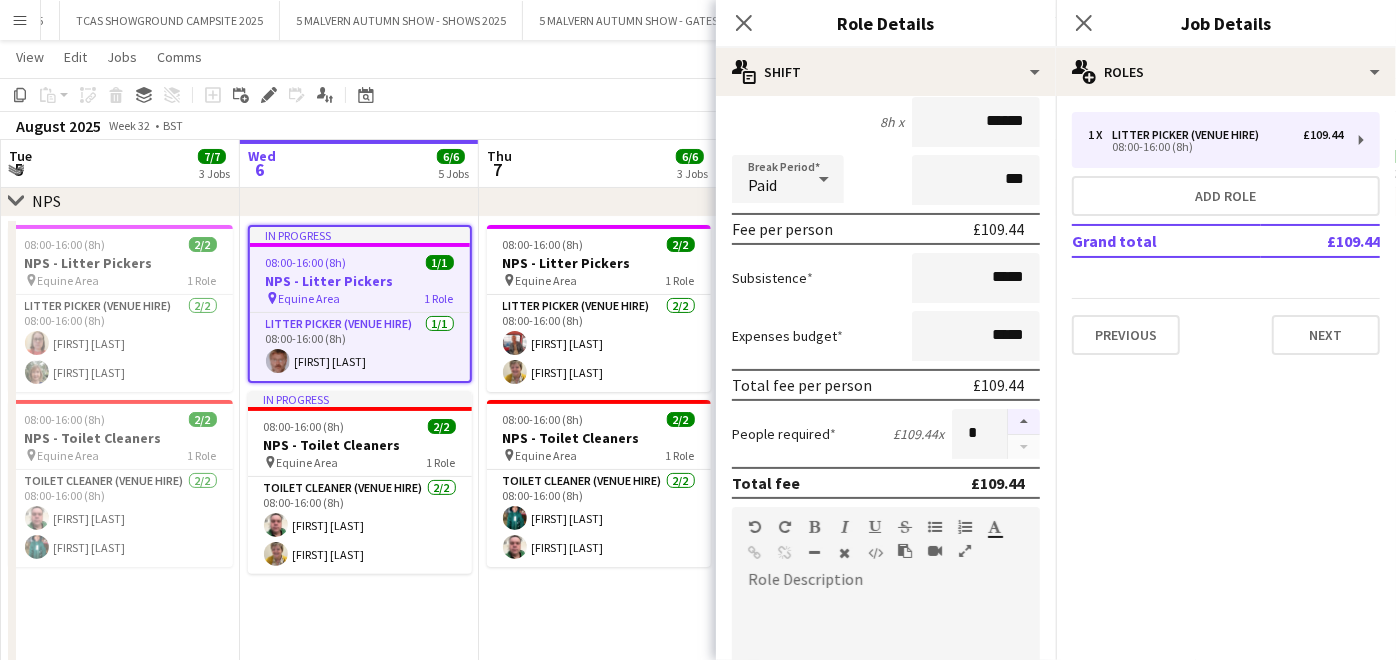type on "*" 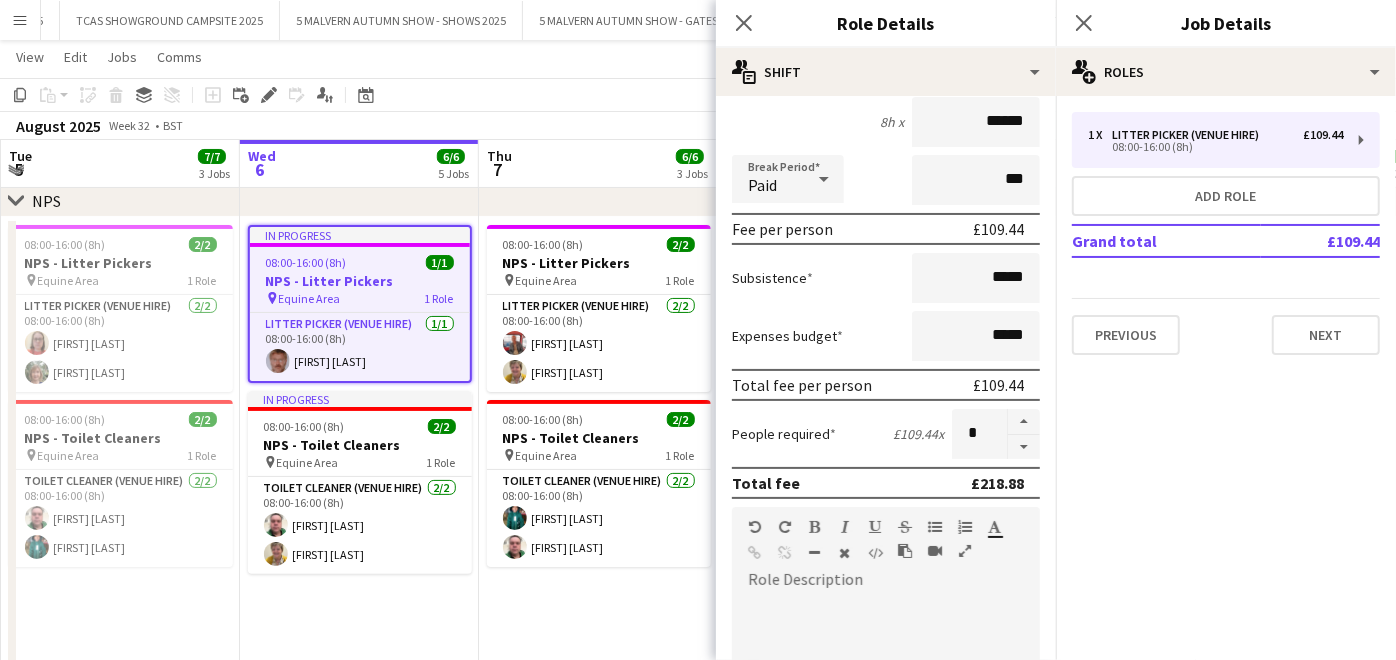 click on "[TIME] [COUNT] [EVENT]
pin
[STREET] [NUMBER] Role [JOB TITLE] [COUNT] [TIME]
[FIRST] [LAST] [FIRST] [LAST] [TIME] [COUNT] [EVENT]
pin
[STREET] [NUMBER] Role [JOB TITLE] [COUNT] [TIME]
[FIRST] [LAST] [FIRST] [LAST]" at bounding box center (598, 477) 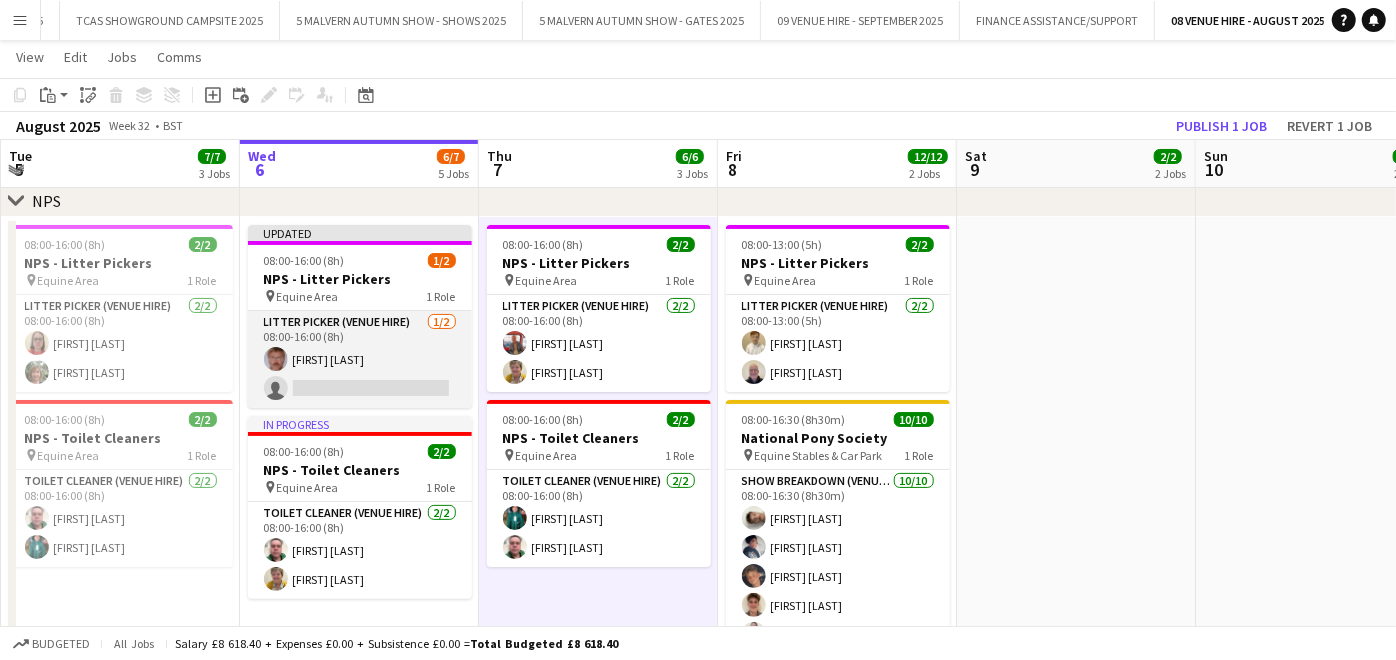 click on "Litter Picker (Venue Hire)   1/2   08:00-16:00 (8h)
[FIRST] [LAST]
single-neutral-actions" at bounding box center [360, 359] 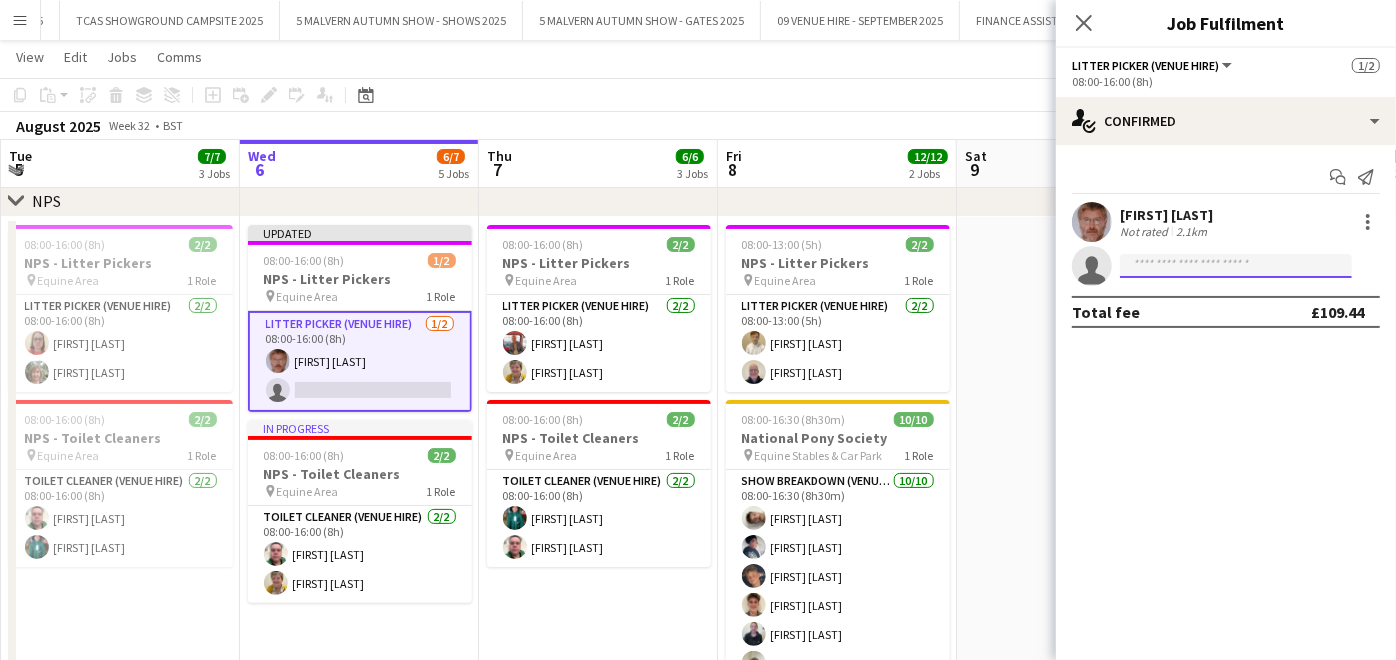 click 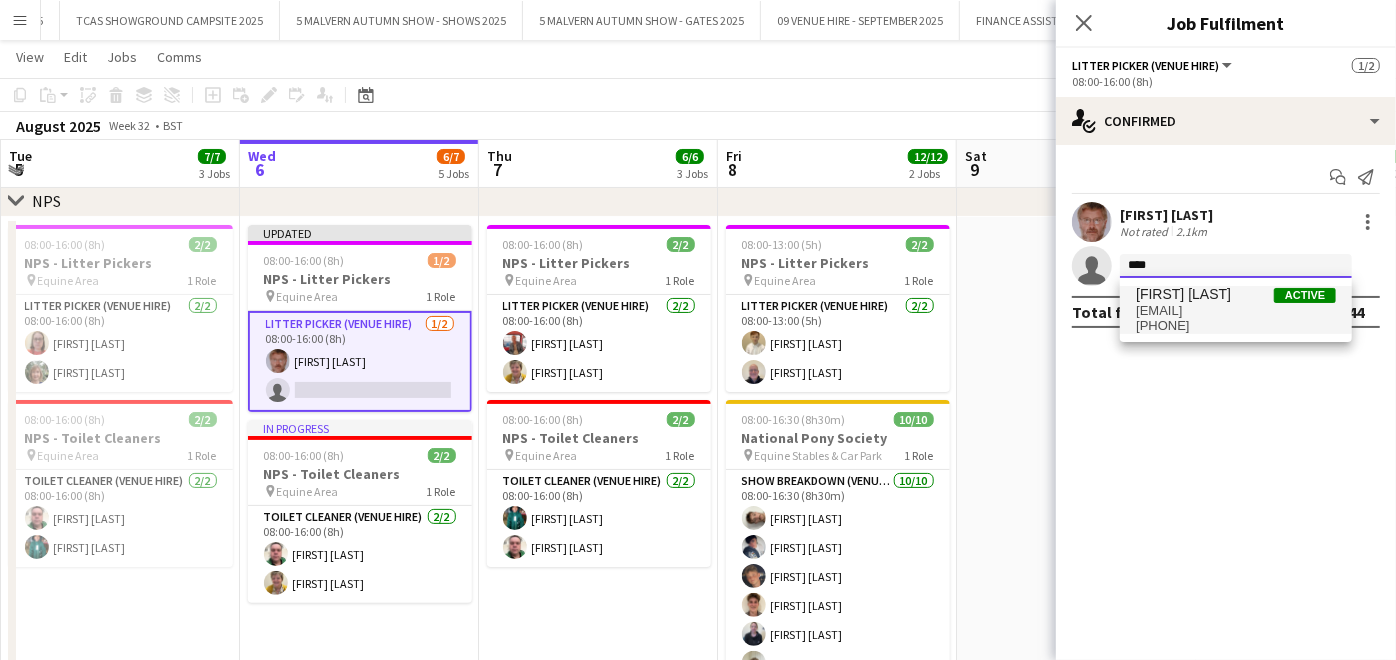 type on "****" 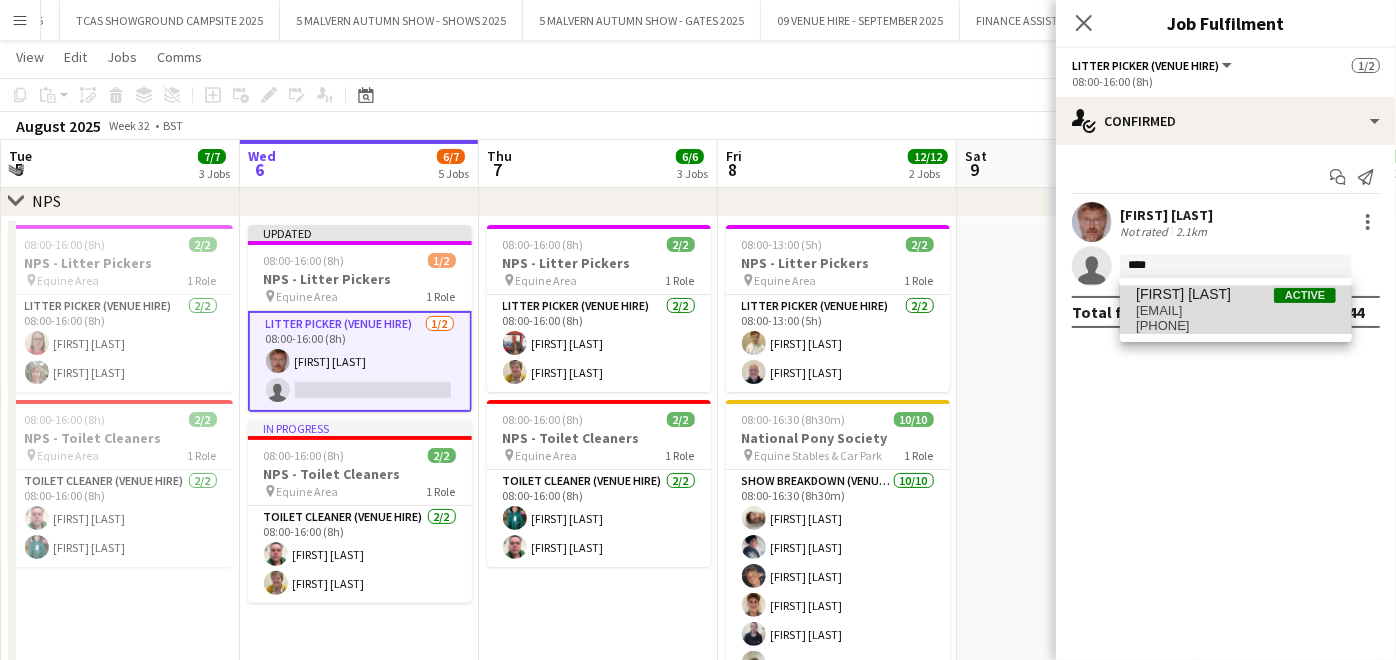 click on "[FIRST] [LAST]" at bounding box center [1183, 294] 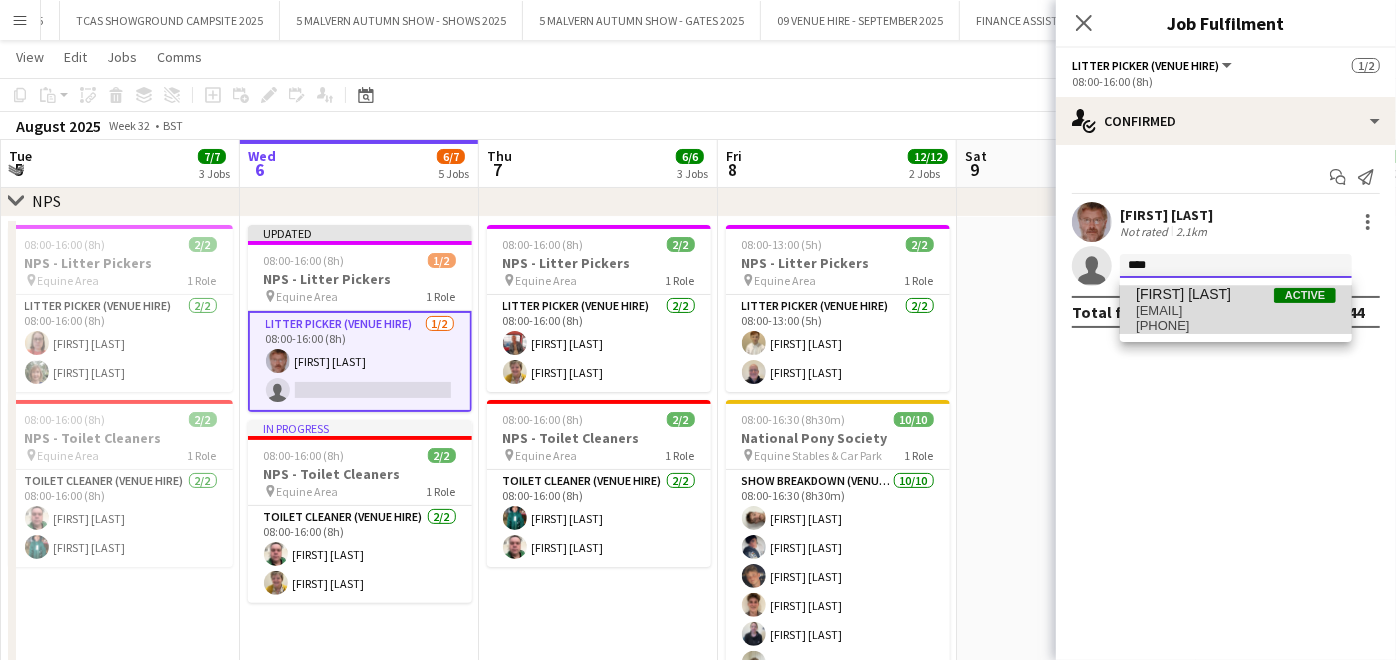 type 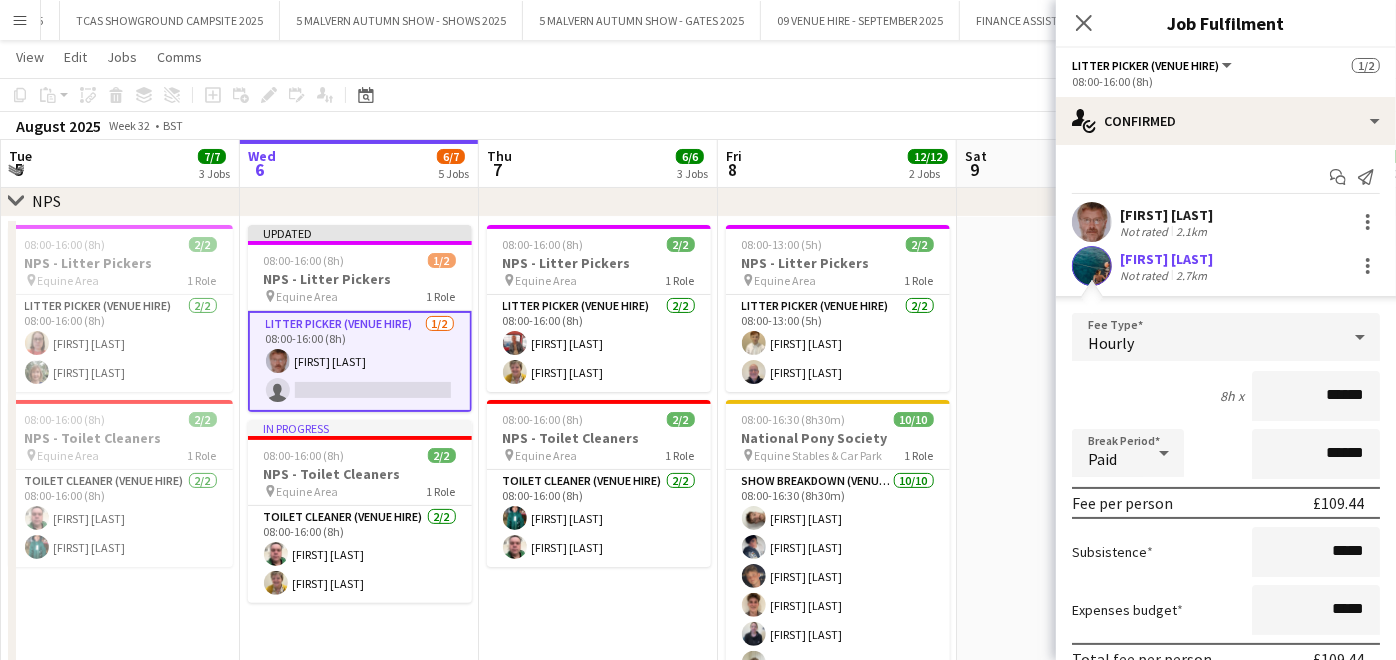 click at bounding box center [1076, 477] 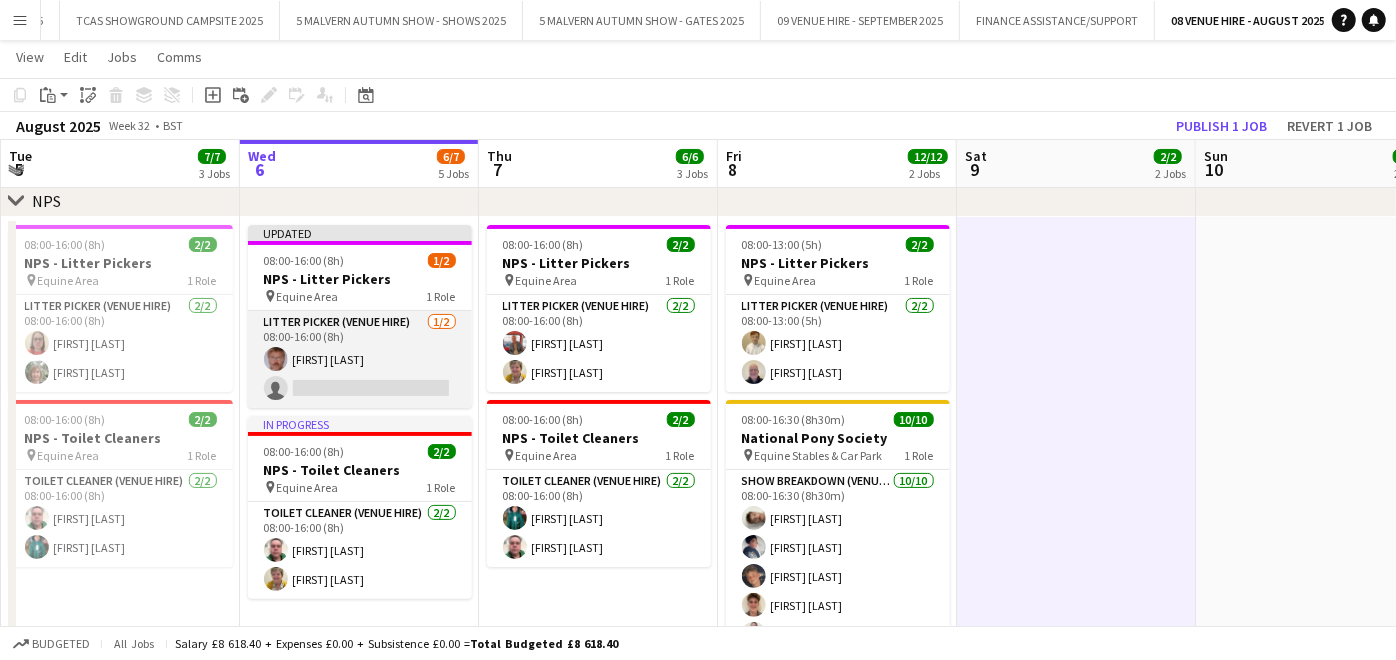 click on "Litter Picker (Venue Hire)   1/2   08:00-16:00 (8h)
[FIRST] [LAST]
single-neutral-actions" at bounding box center [360, 359] 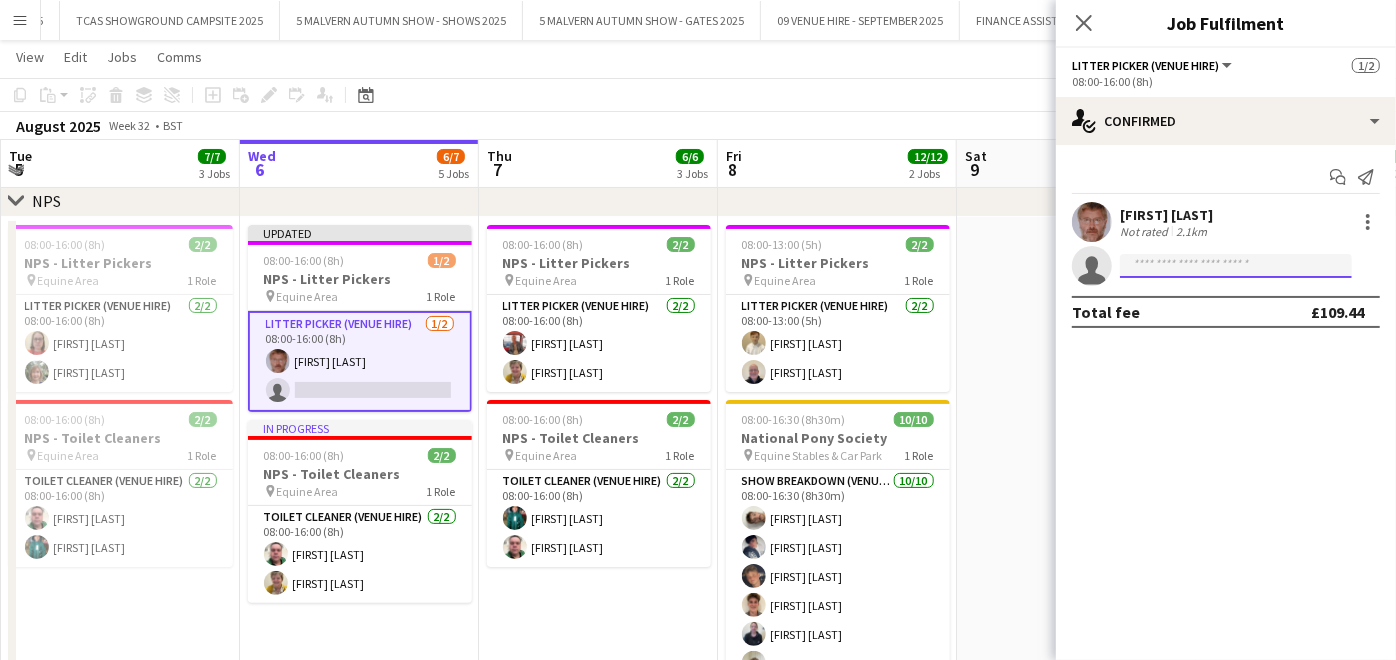 click 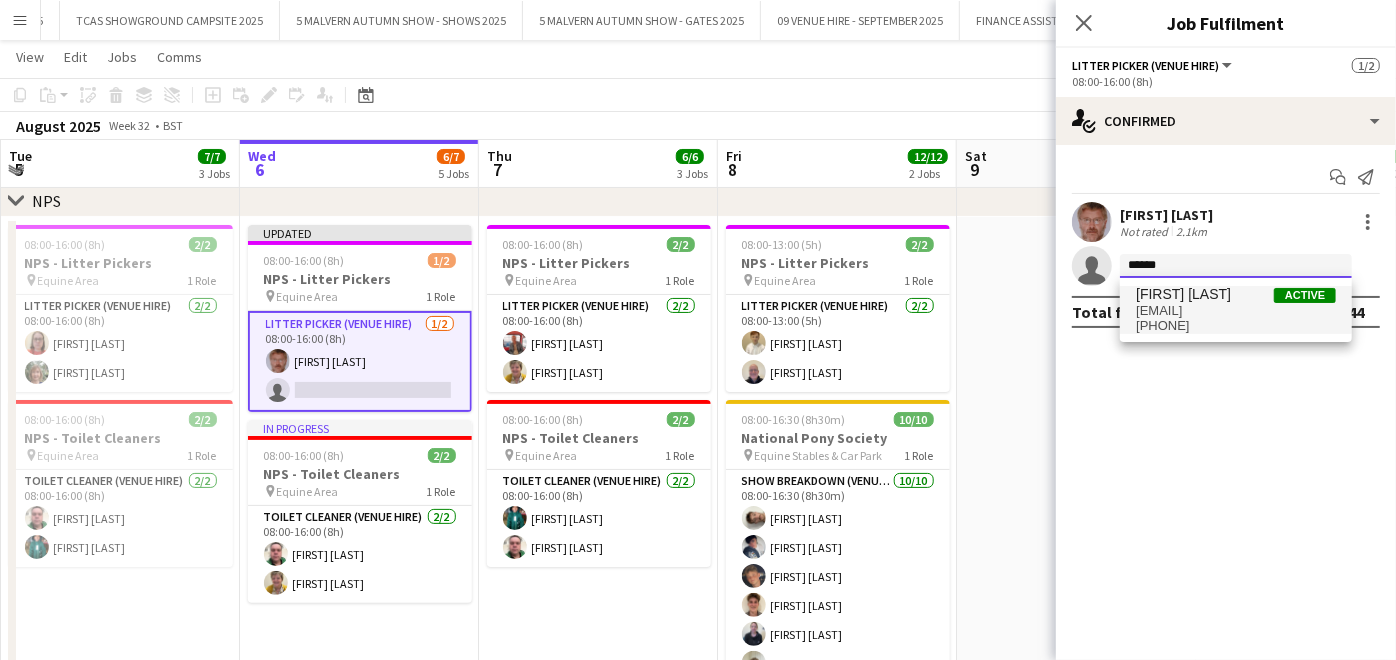 type on "******" 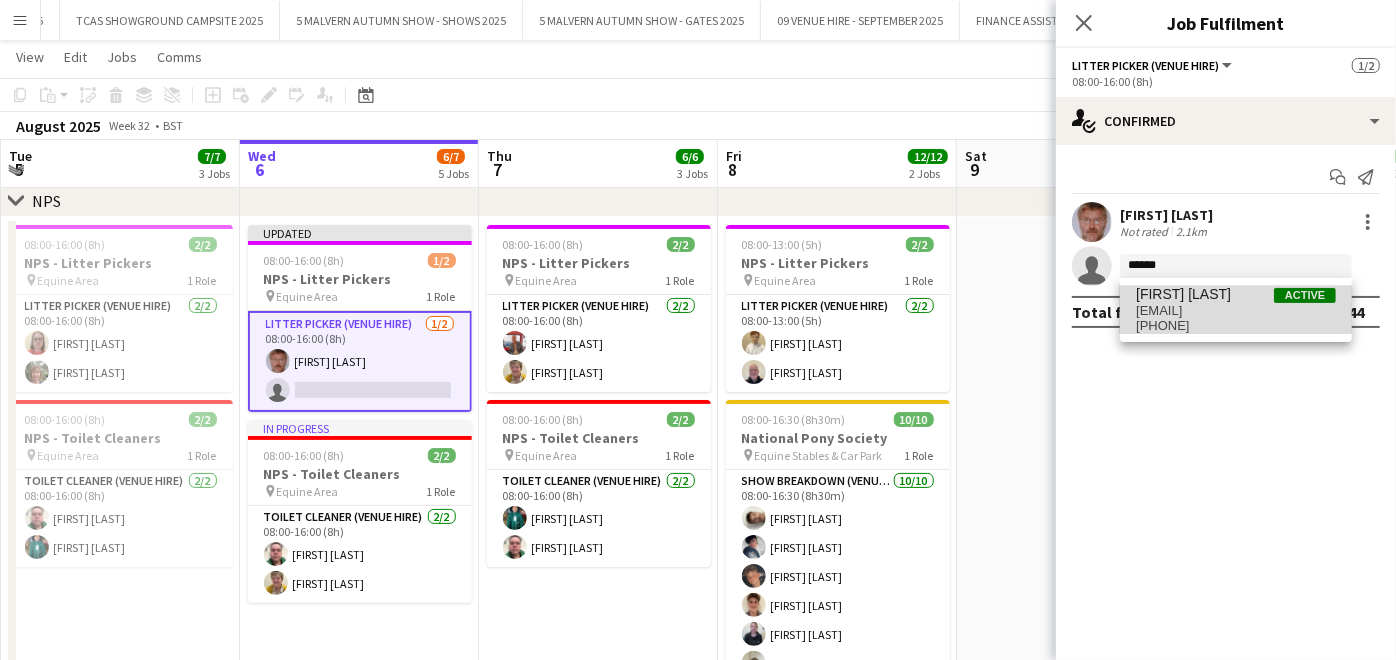 click on "[EMAIL]" at bounding box center (1236, 311) 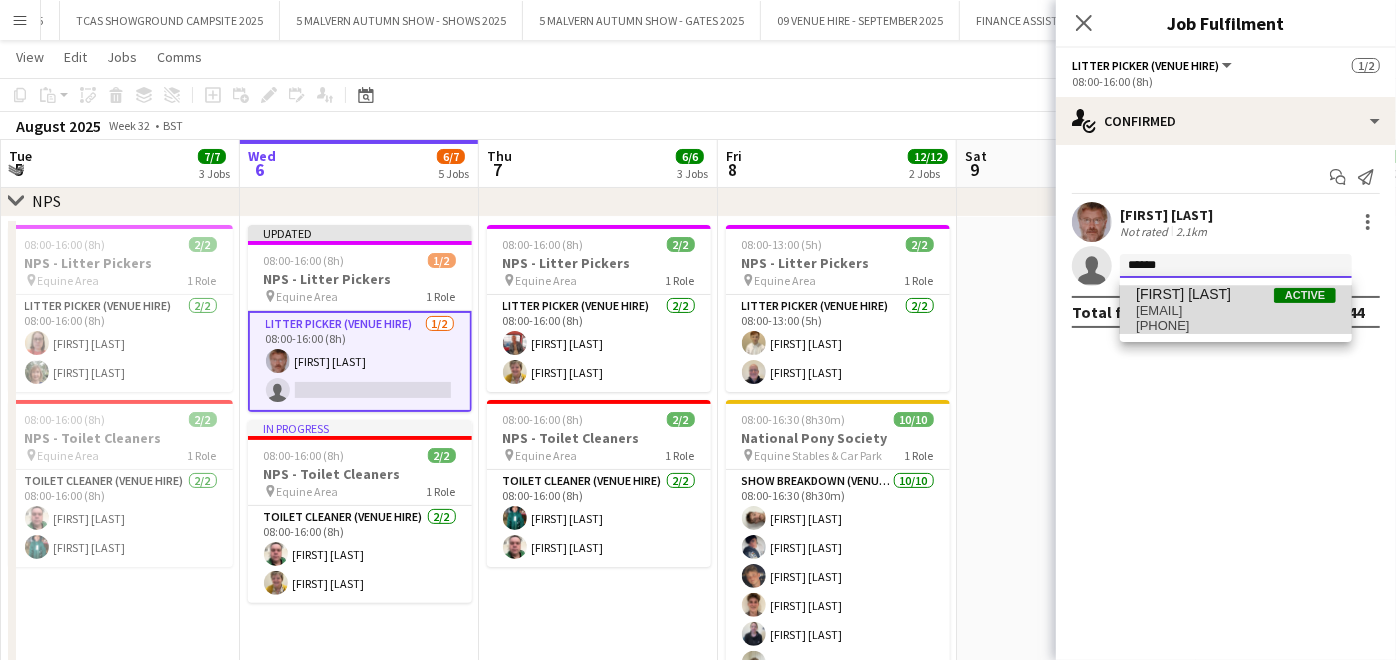 type 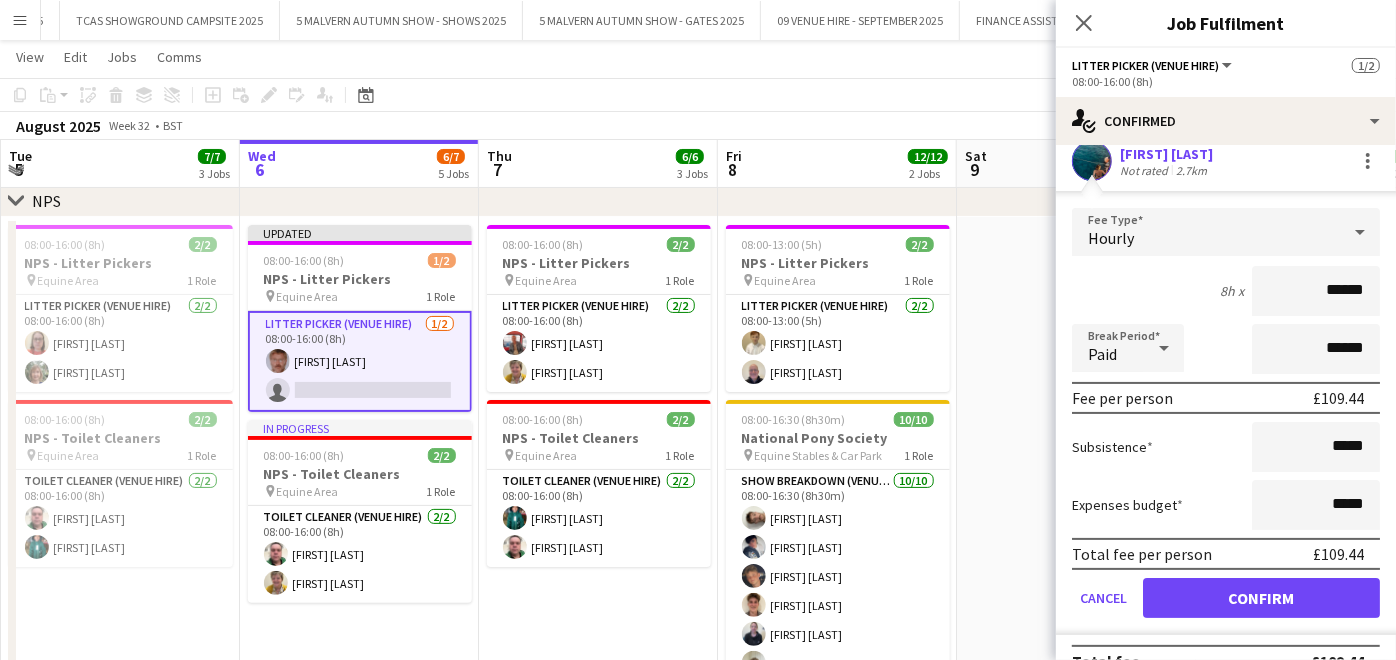 scroll, scrollTop: 134, scrollLeft: 0, axis: vertical 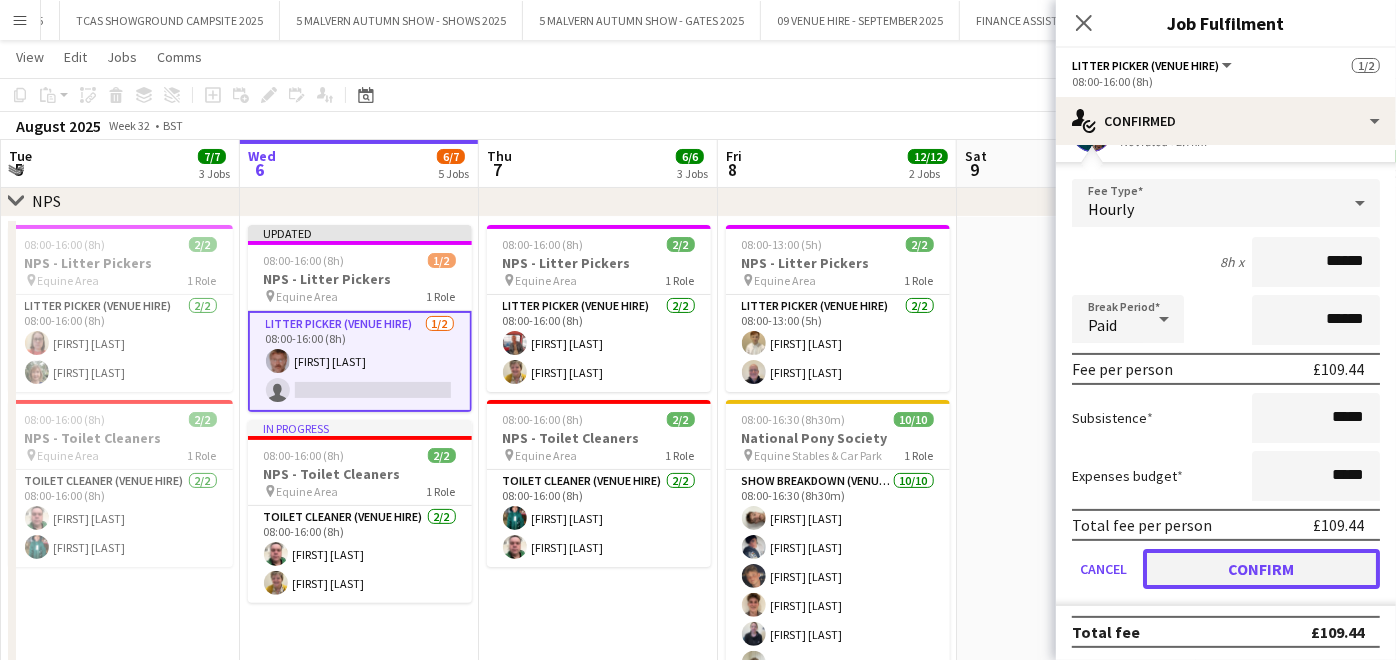 click on "Confirm" at bounding box center [1261, 569] 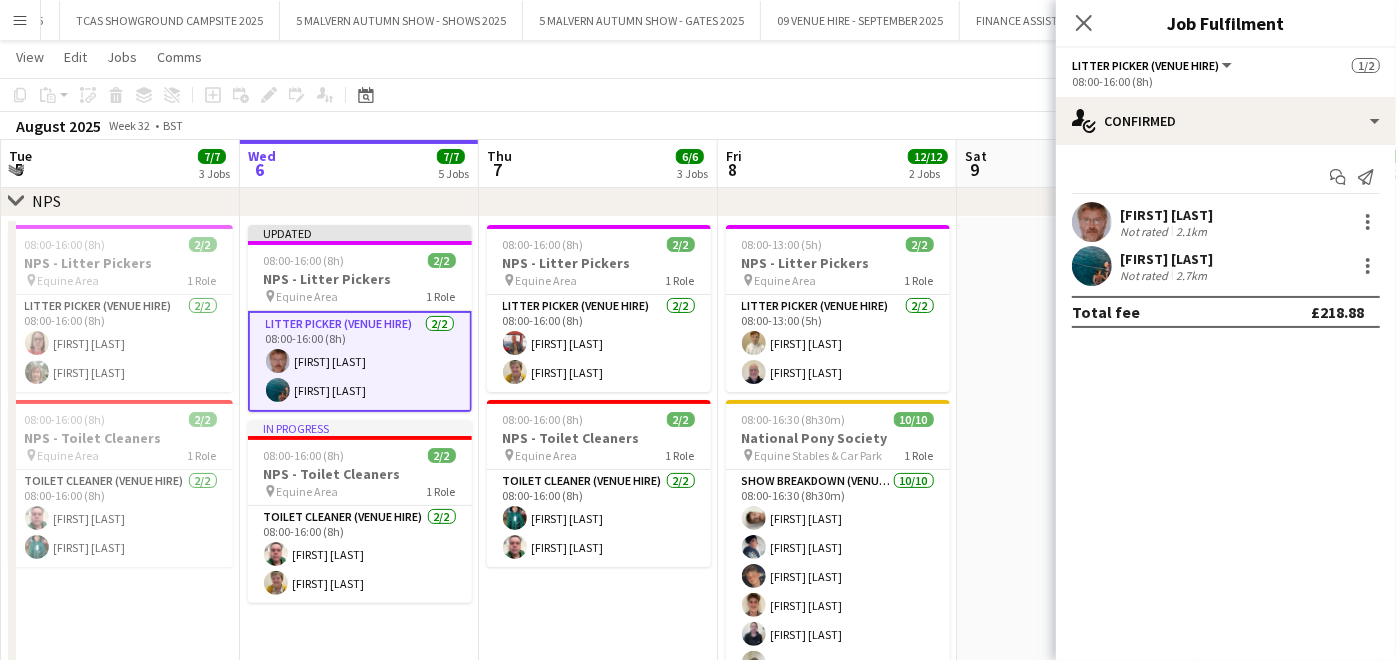 scroll, scrollTop: 0, scrollLeft: 0, axis: both 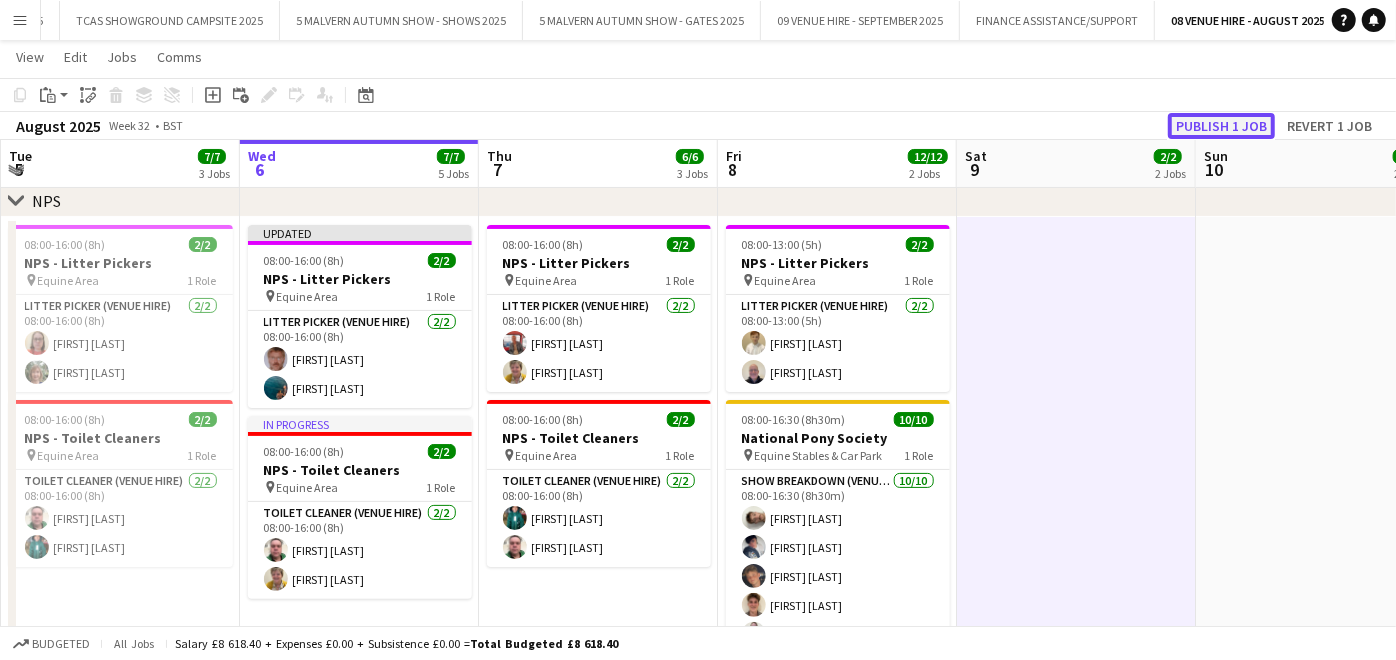 click on "Publish 1 job" 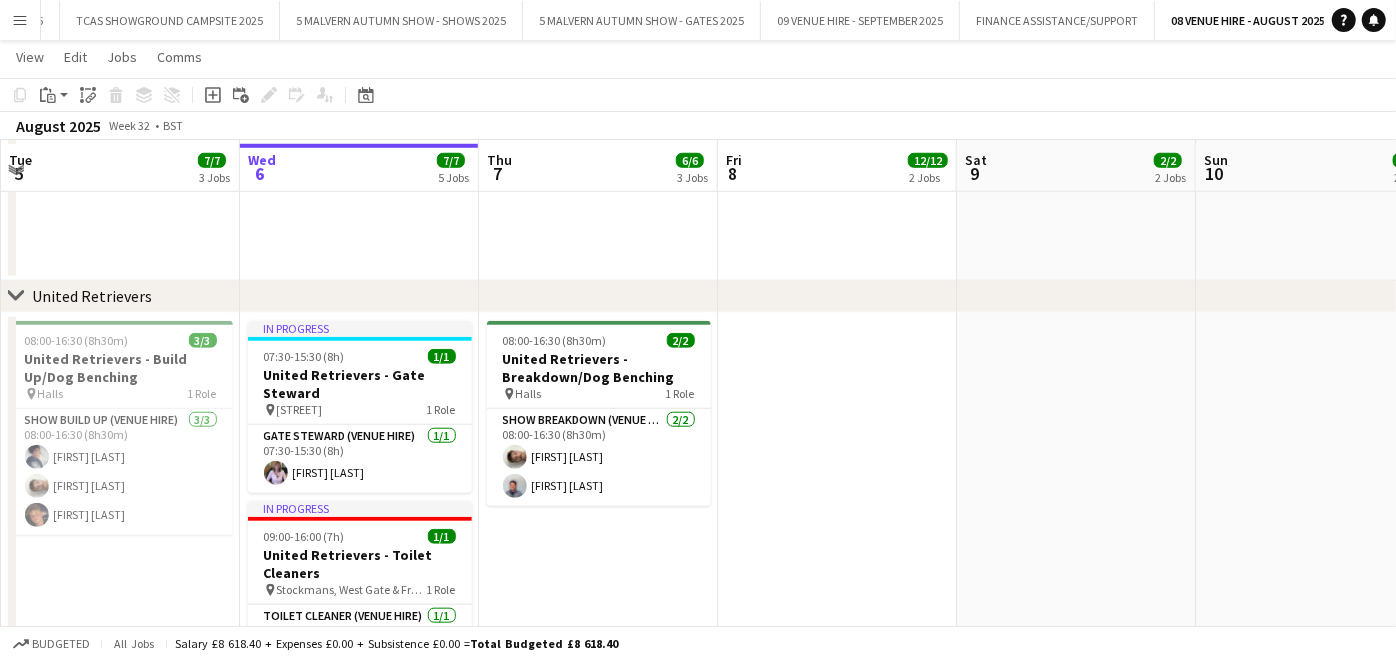 scroll, scrollTop: 1020, scrollLeft: 0, axis: vertical 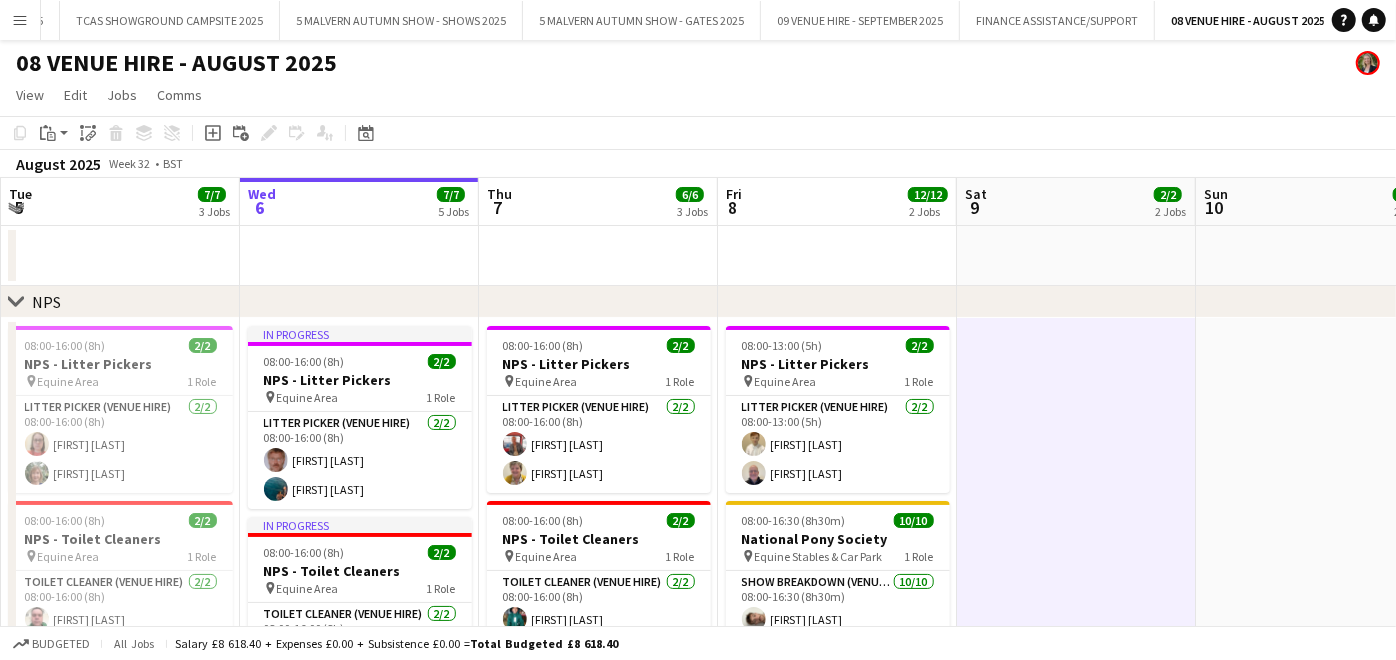 click on "Menu" at bounding box center (20, 20) 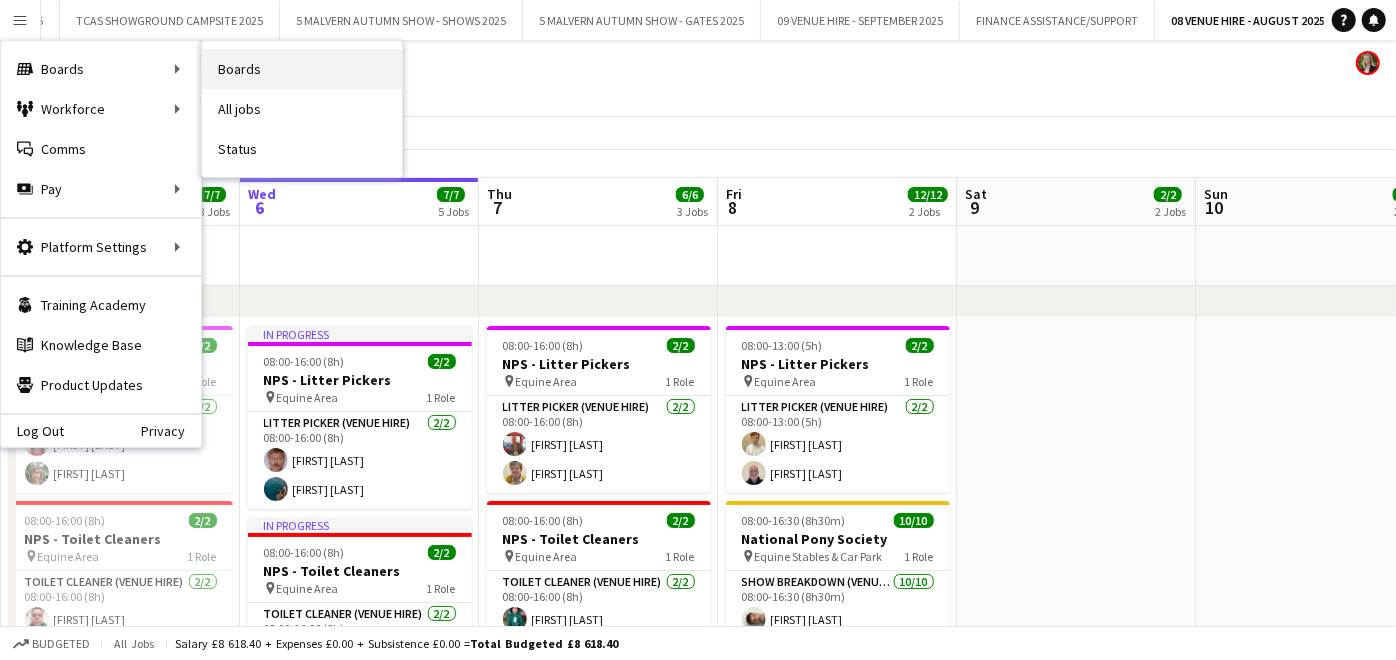 click on "Boards" at bounding box center [302, 69] 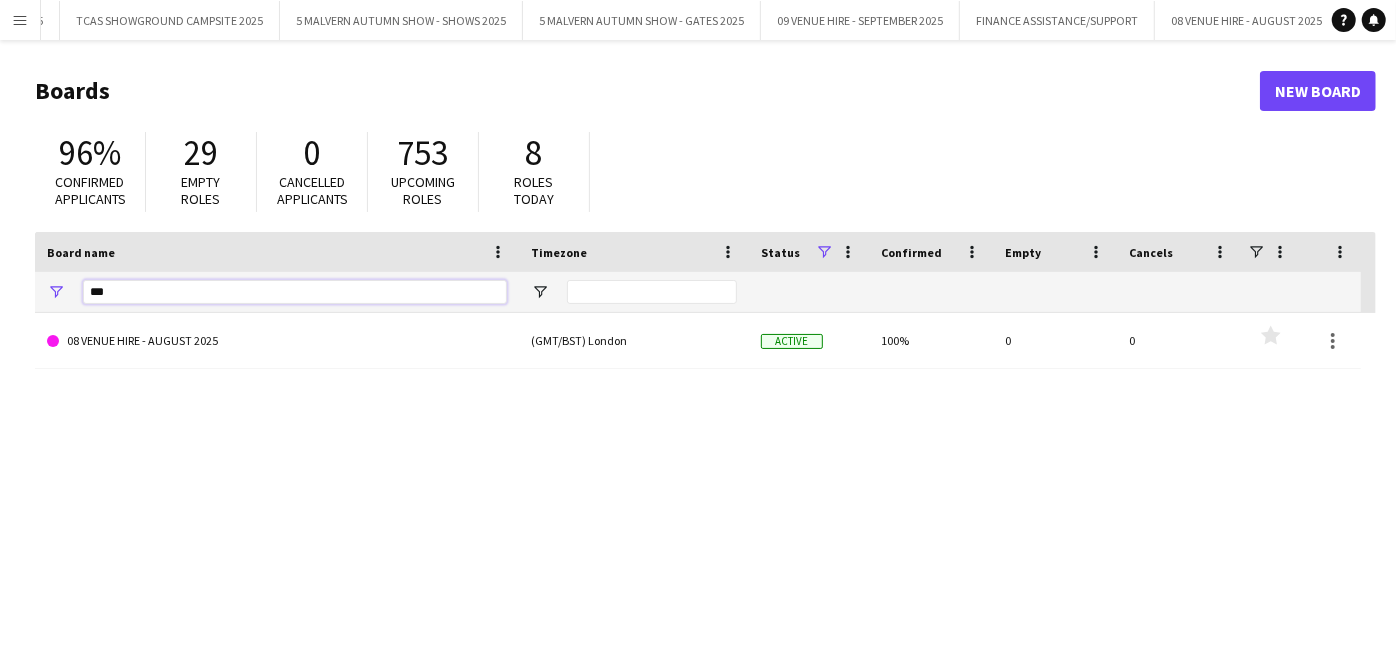 drag, startPoint x: 204, startPoint y: 292, endPoint x: 33, endPoint y: 284, distance: 171.18703 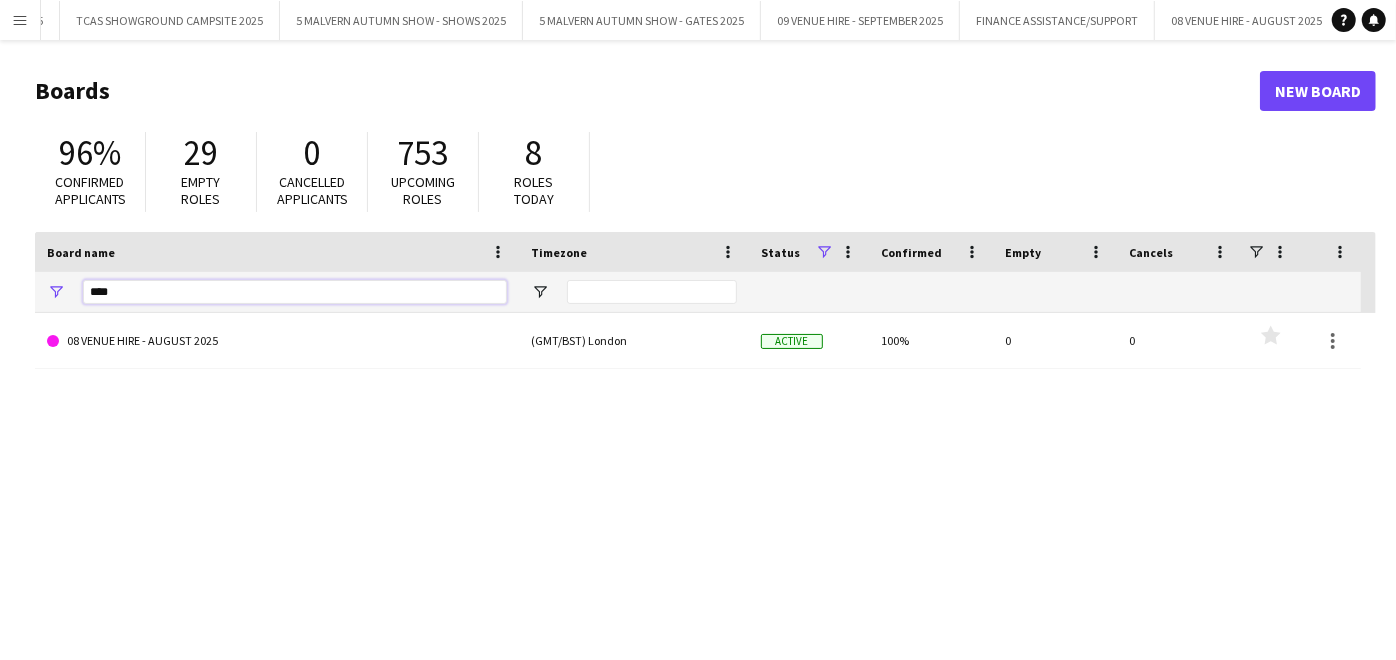 type on "****" 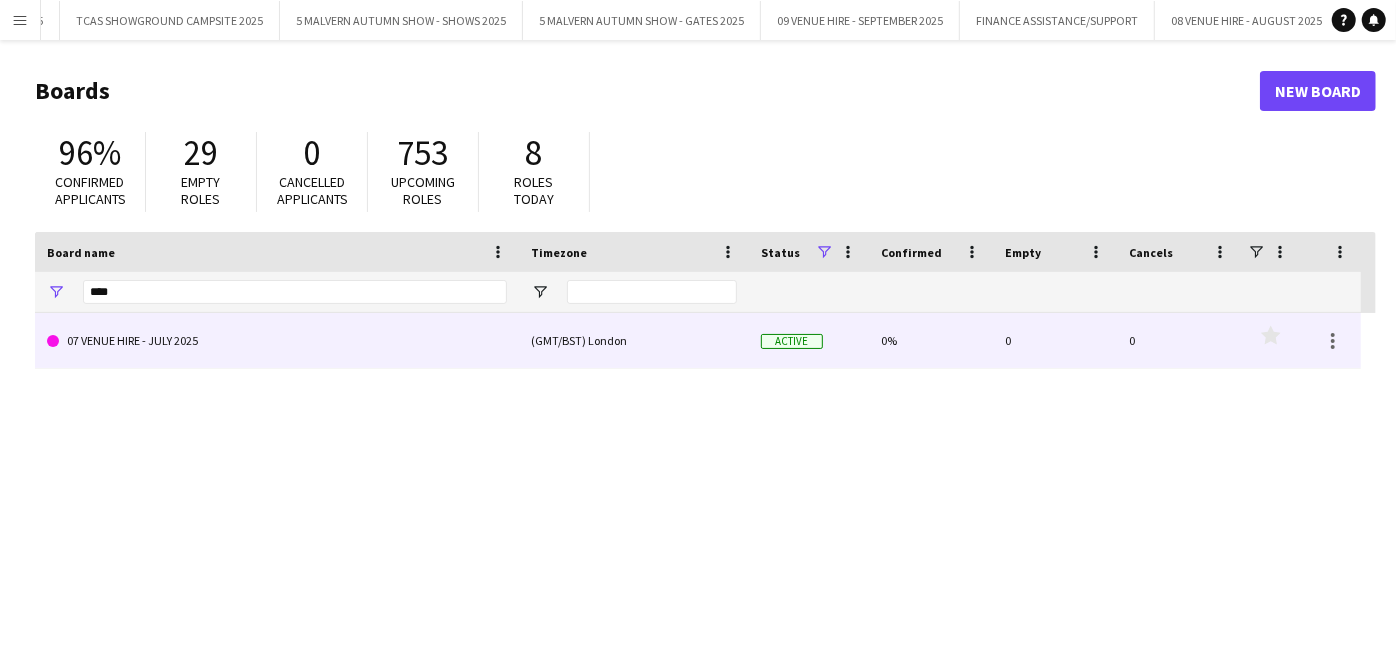 click on "07 VENUE HIRE - JULY 2025" 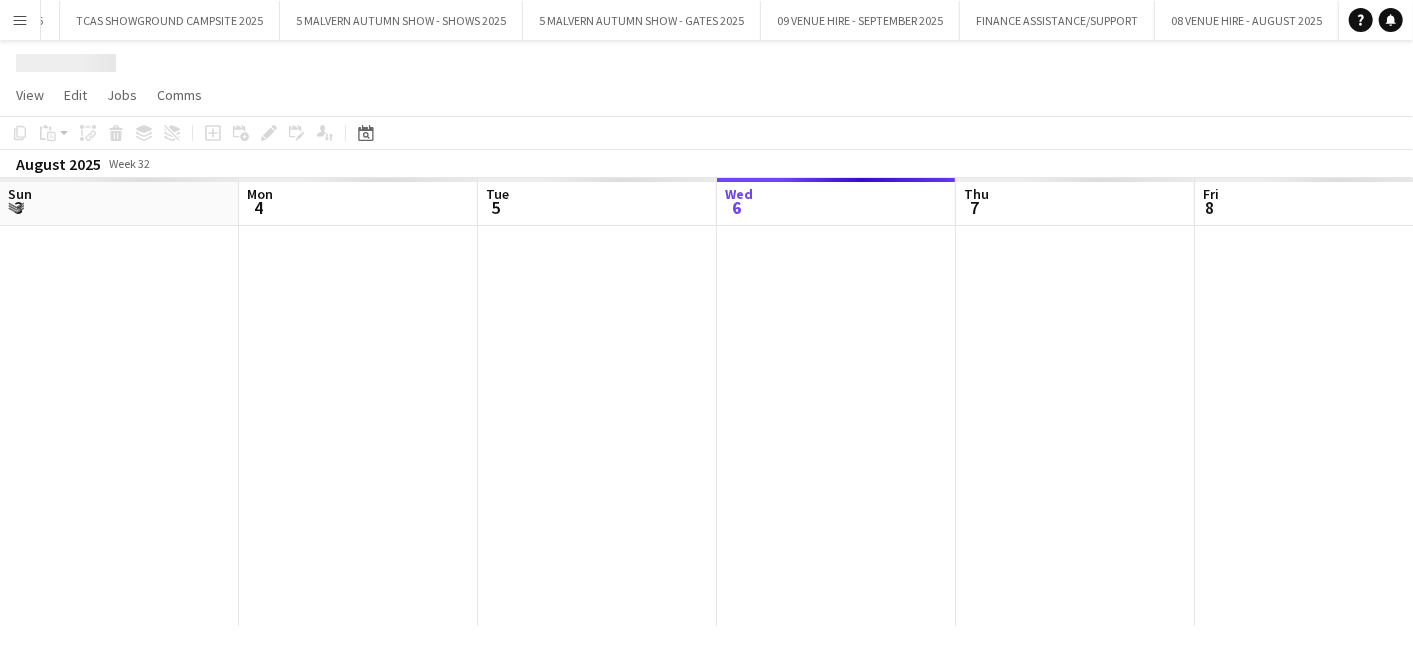 scroll, scrollTop: 0, scrollLeft: 477, axis: horizontal 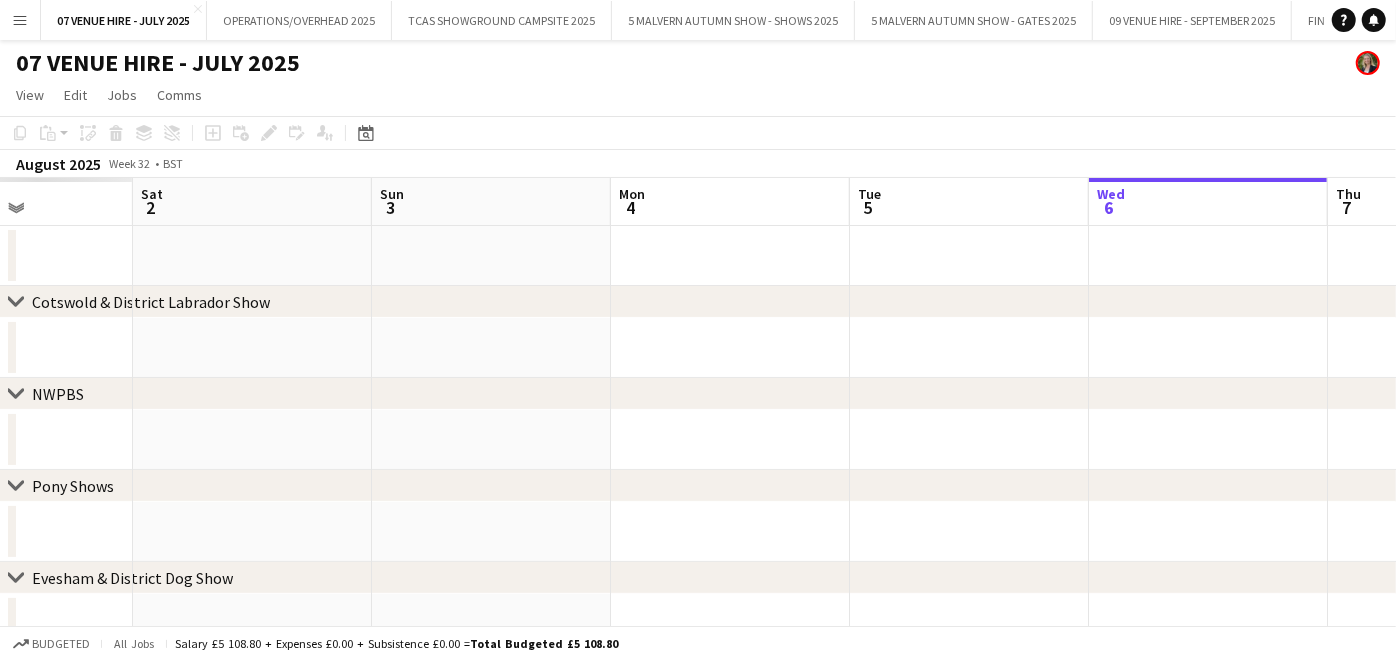 drag, startPoint x: 305, startPoint y: 204, endPoint x: 1154, endPoint y: 238, distance: 849.68054 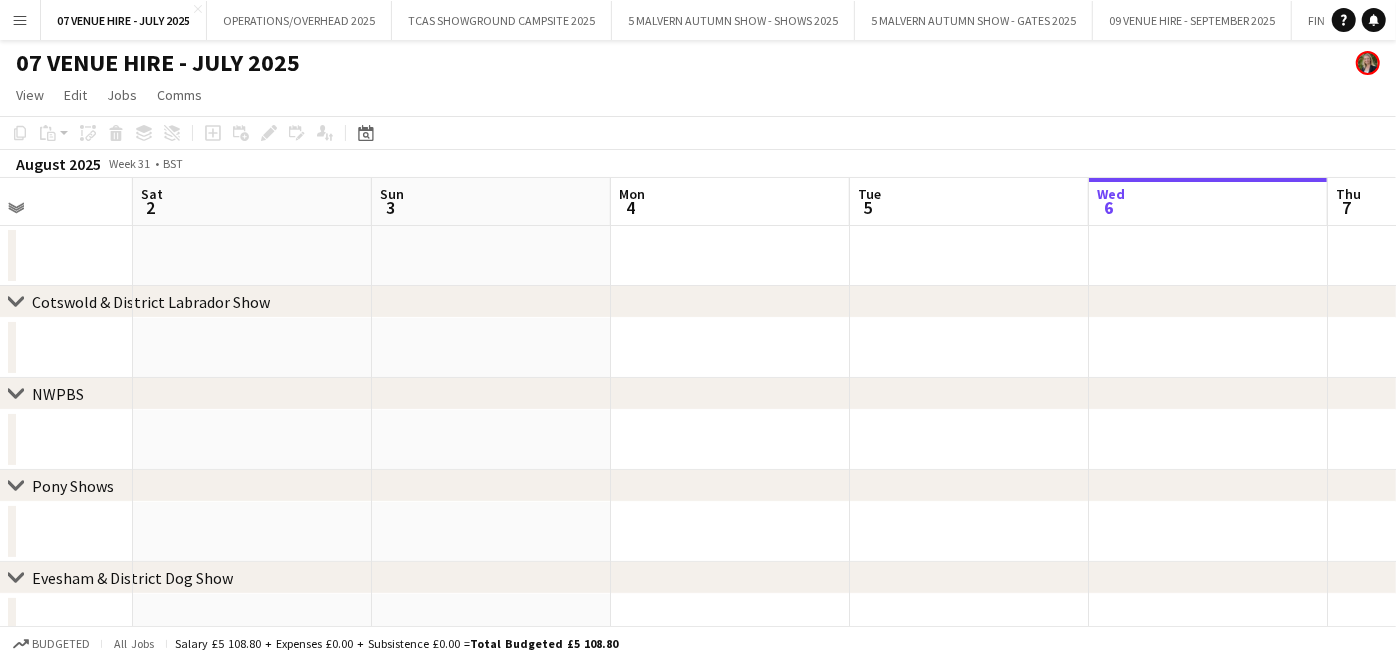scroll, scrollTop: 0, scrollLeft: 584, axis: horizontal 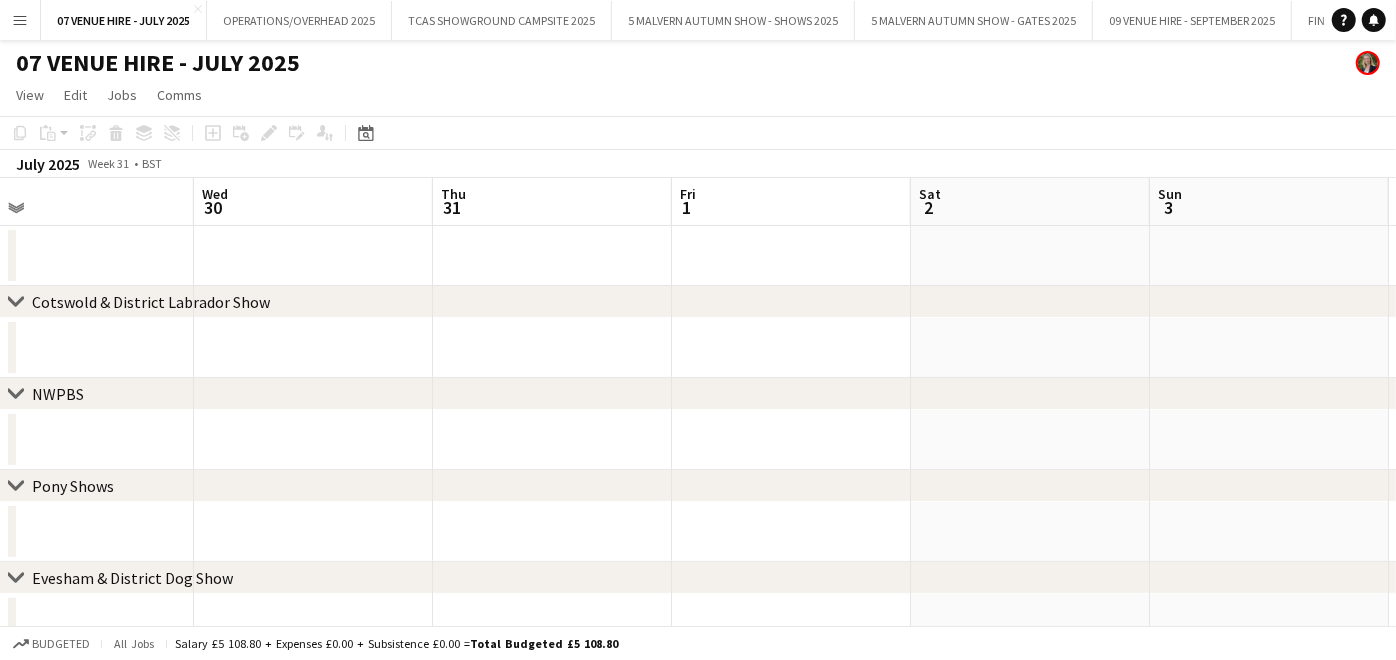 drag, startPoint x: 538, startPoint y: 202, endPoint x: 1316, endPoint y: 256, distance: 779.87177 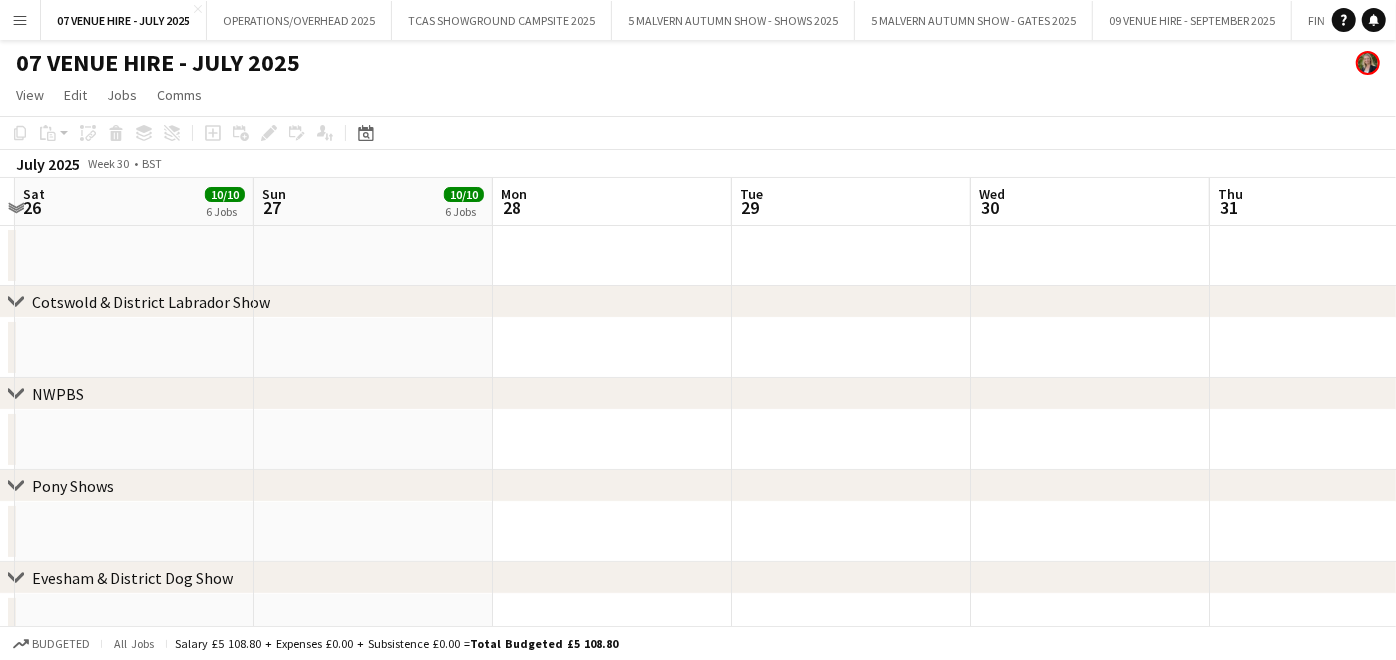 scroll, scrollTop: 0, scrollLeft: 445, axis: horizontal 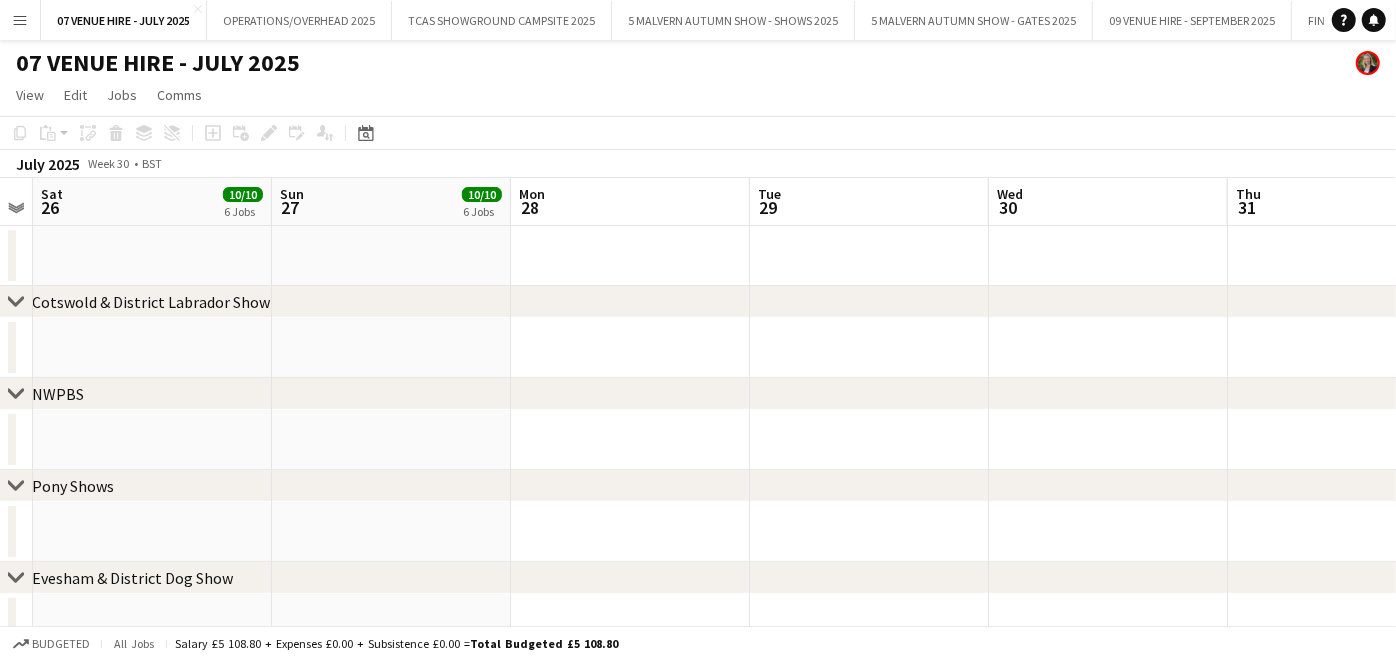 drag, startPoint x: 597, startPoint y: 198, endPoint x: 1417, endPoint y: 272, distance: 823.3323 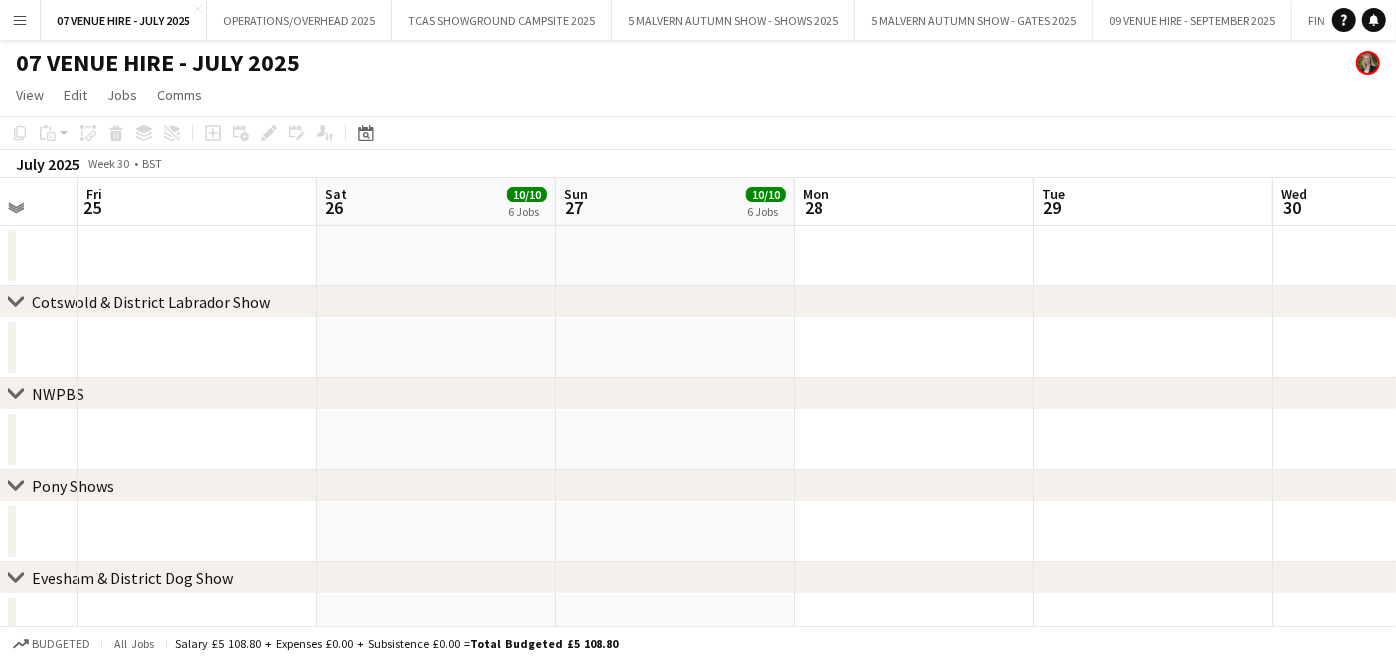 drag, startPoint x: 688, startPoint y: 183, endPoint x: 974, endPoint y: 222, distance: 288.64685 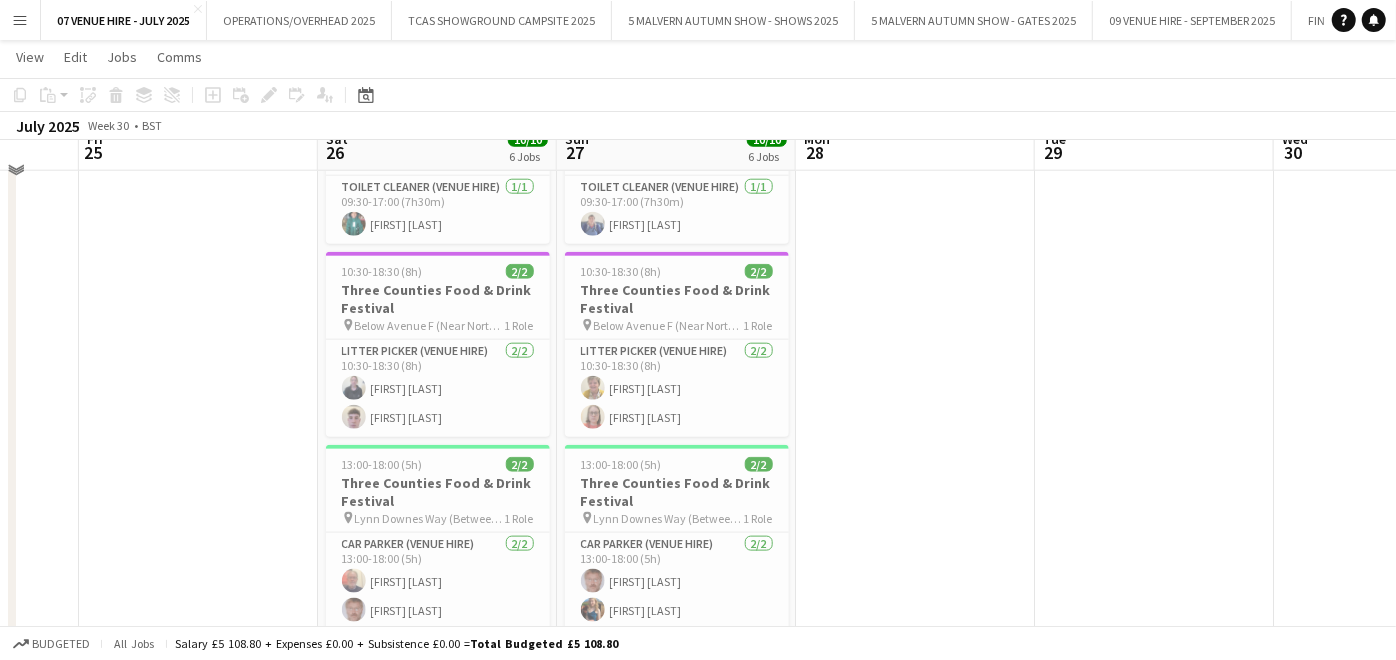 scroll, scrollTop: 1348, scrollLeft: 0, axis: vertical 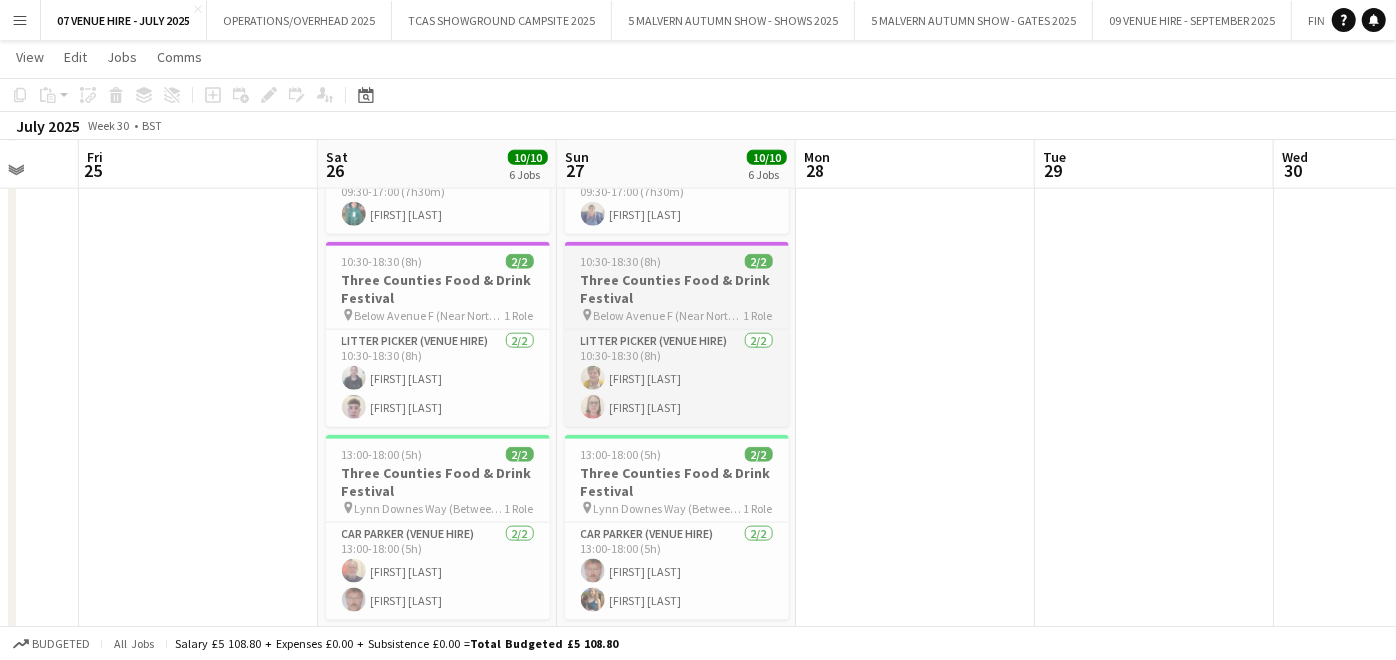 click on "Three Counties Food & Drink Festival" at bounding box center [677, 289] 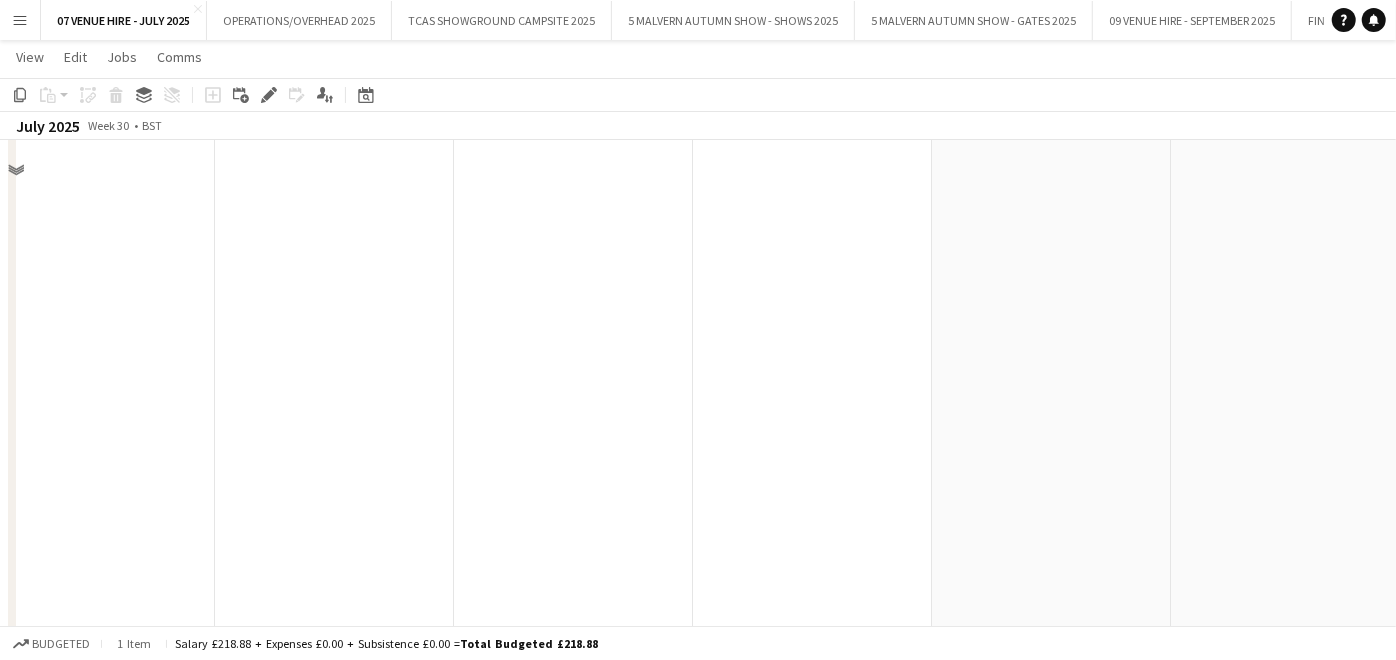 scroll, scrollTop: 0, scrollLeft: 905, axis: horizontal 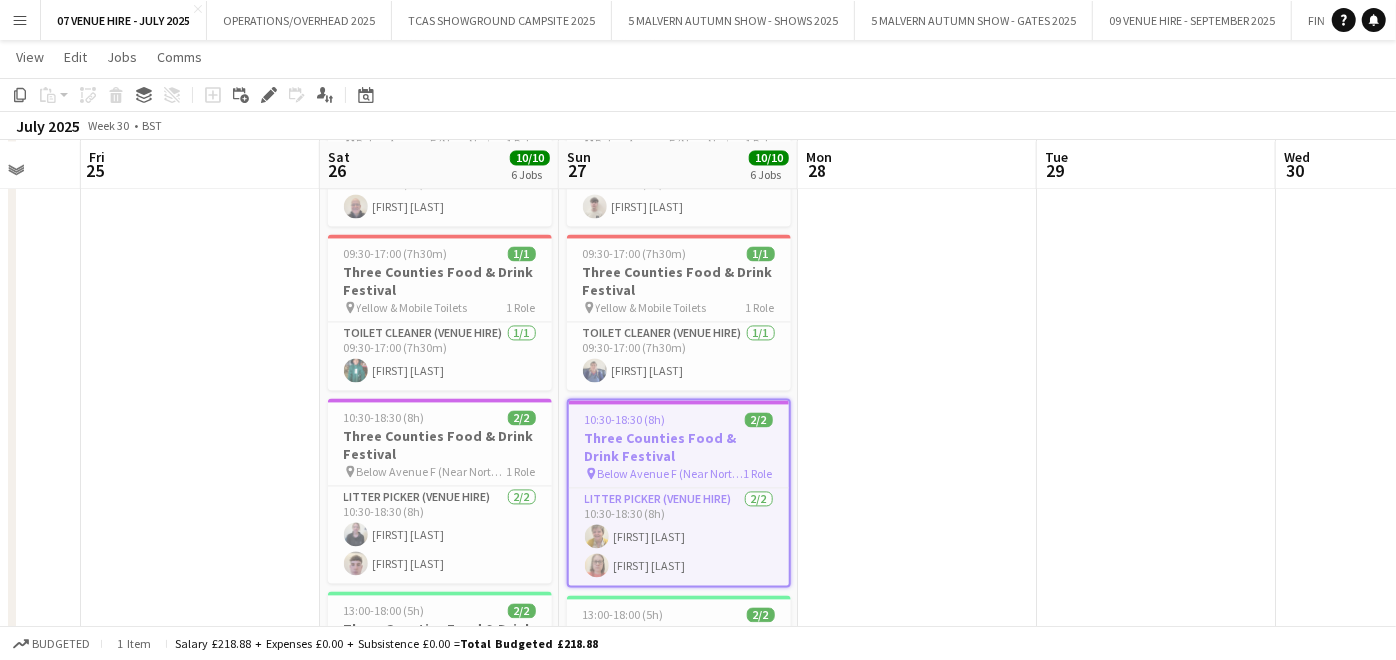 drag, startPoint x: 780, startPoint y: 367, endPoint x: 769, endPoint y: 434, distance: 67.89698 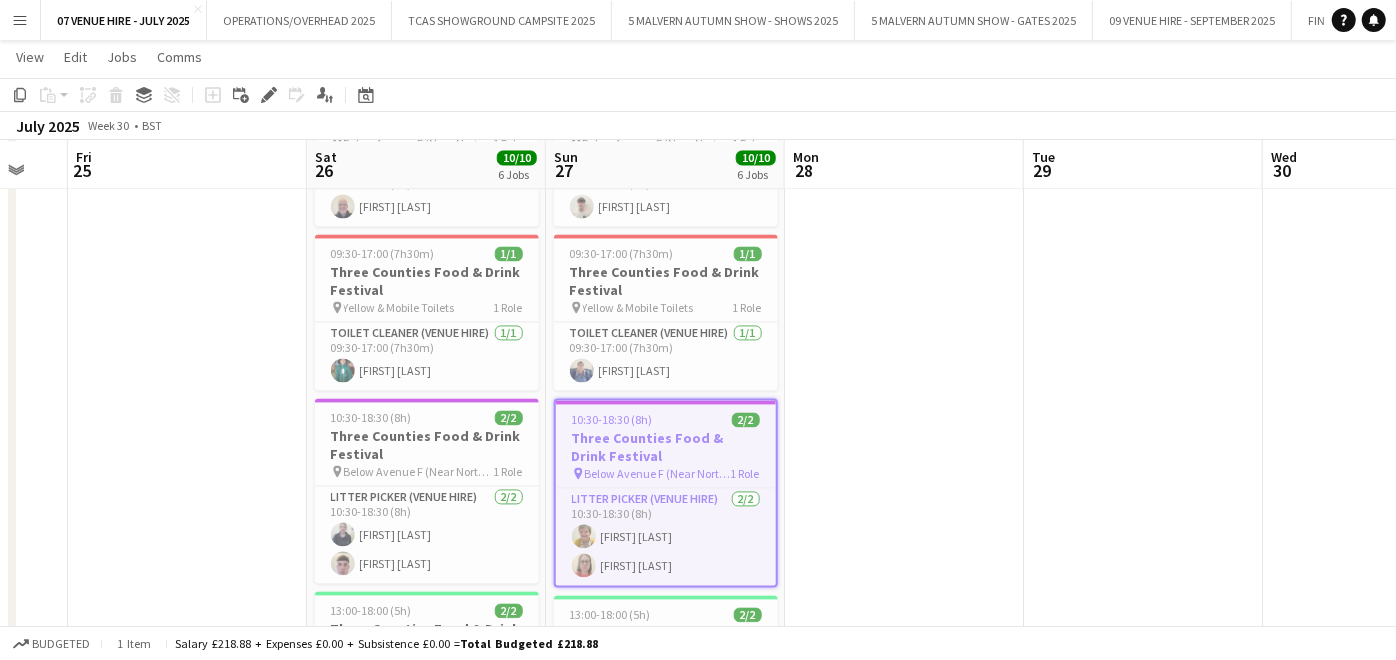 click on "Three Counties Food & Drink Festival" at bounding box center [666, 447] 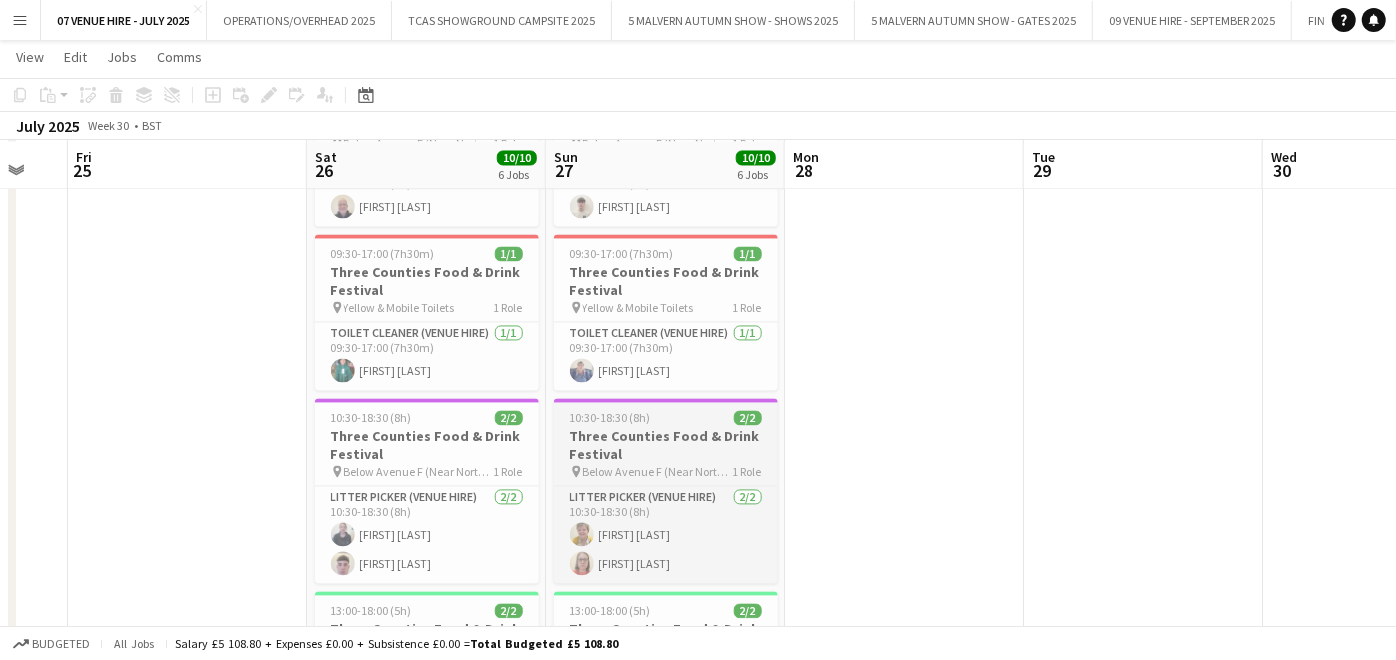click on "10:30-18:30 (8h)" at bounding box center [610, 417] 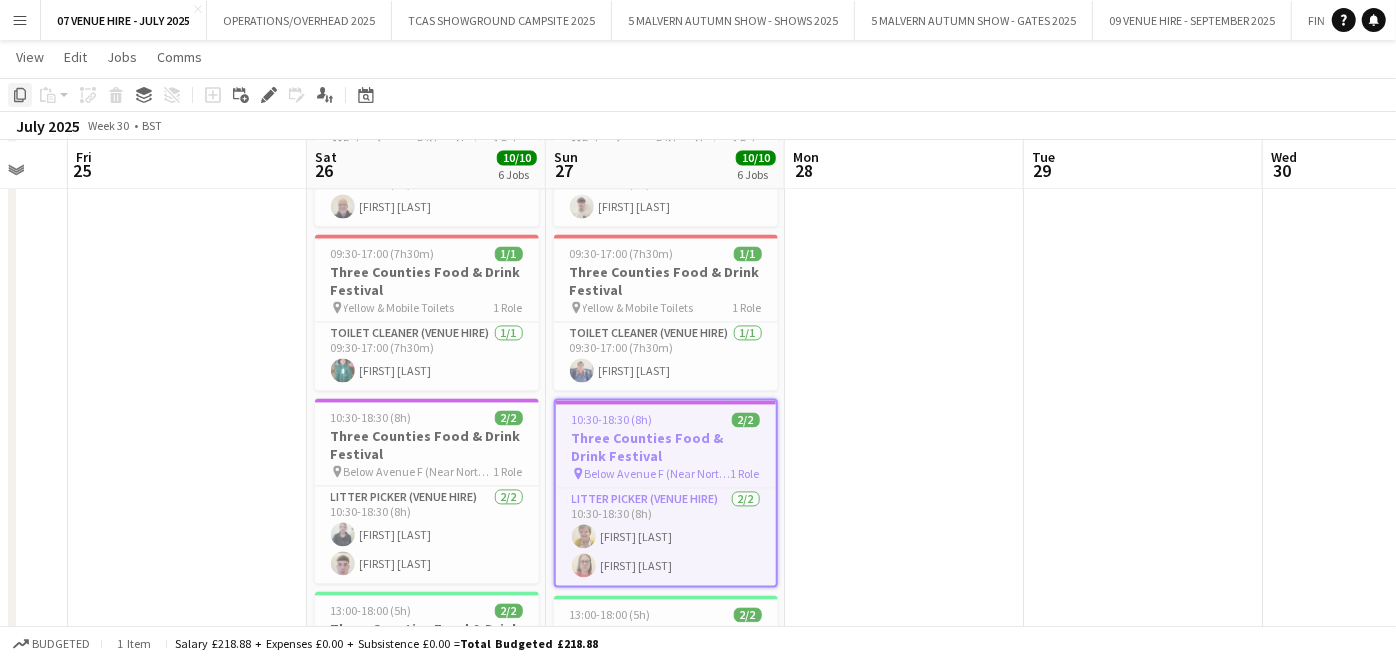 click on "Copy" 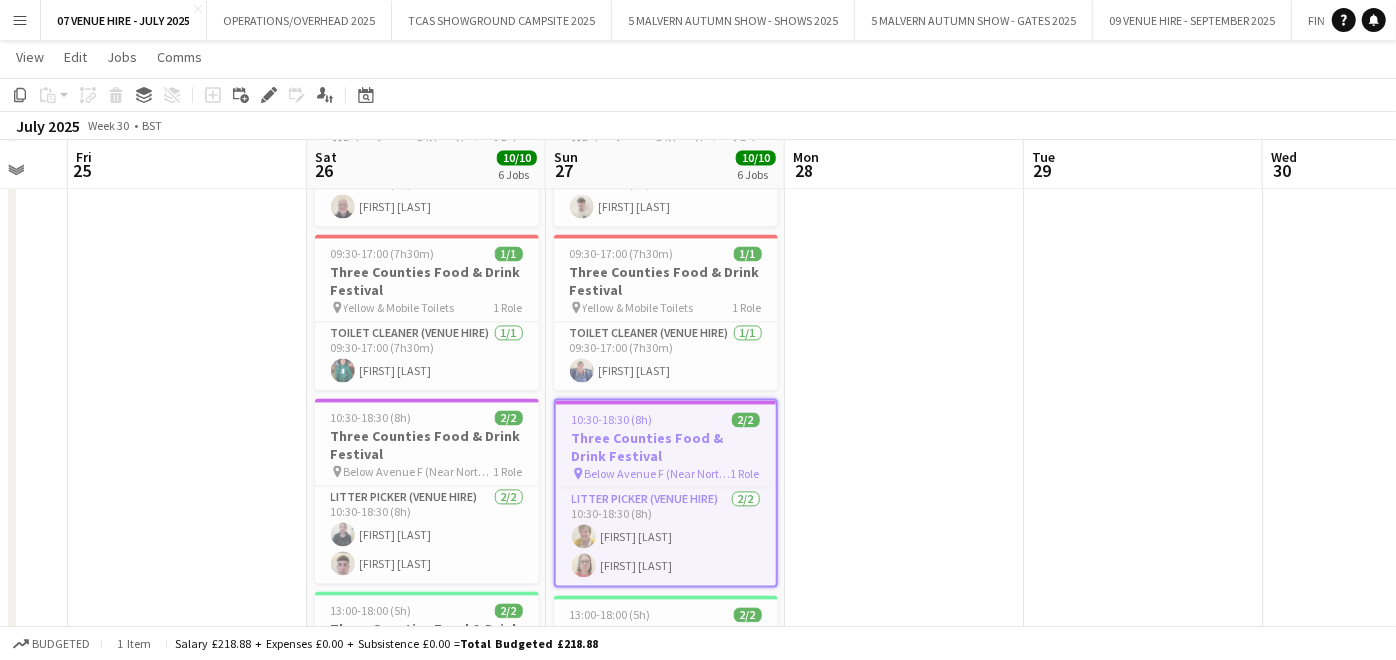 click on "[TIME]-[TIME] ([DURATION])    2/2   Three Counties Food & Drink Festival
pin
[STREET]    1 Role   Car Parker (Venue Hire)   2/2   [TIME]-[TIME] ([DURATION])
[FIRST] [LAST] [FIRST] [LAST]     [TIME]-[TIME] ([DURATION])    2/2   Three Counties Food & Drink Festival
pin
[STREET] ([STREET])   1 Role   Car Parker (Venue Hire)   2/2   [TIME]-[TIME] ([DURATION])
[FIRST] [LAST] [FIRST] [LAST]     [TIME]-[TIME] ([DURATION])    1/1   Three Counties Food & Drink Festival
pin
Below [STREET] (Near North Gate)   1 Role   Litter Picker (Venue Hire)   1/1   [TIME]-[TIME] ([DURATION])
[FIRST] [LAST]     [TIME]-[TIME] ([DURATION])    1/1   Three Counties Food & Drink Festival
pin
[STREET] & Mobile Toilets   1 Role   Toilet Cleaner (Venue Hire)   1/1   [TIME]-[TIME] ([DURATION])
[FIRST] [LAST]     [TIME]-[TIME] ([DURATION])    2/2   Three Counties Food & Drink Festival
pin
1 Role   2/2     pin" at bounding box center [665, 250] 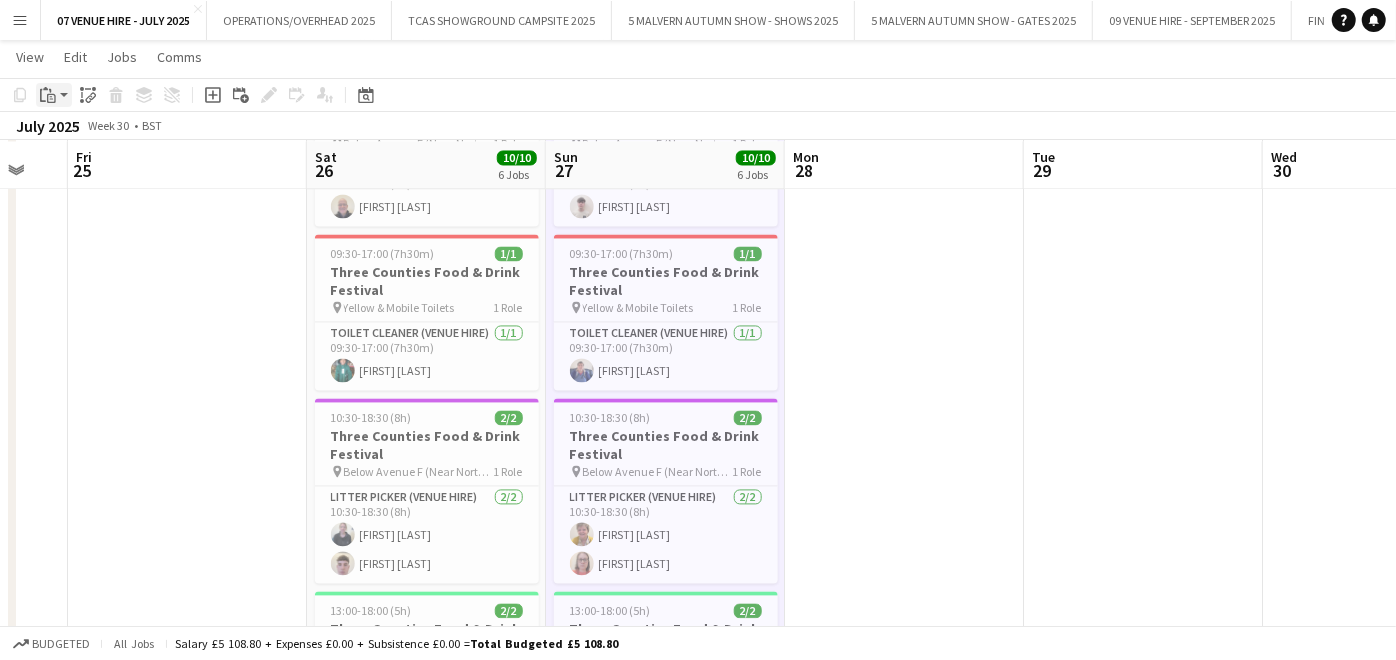 click on "Paste" 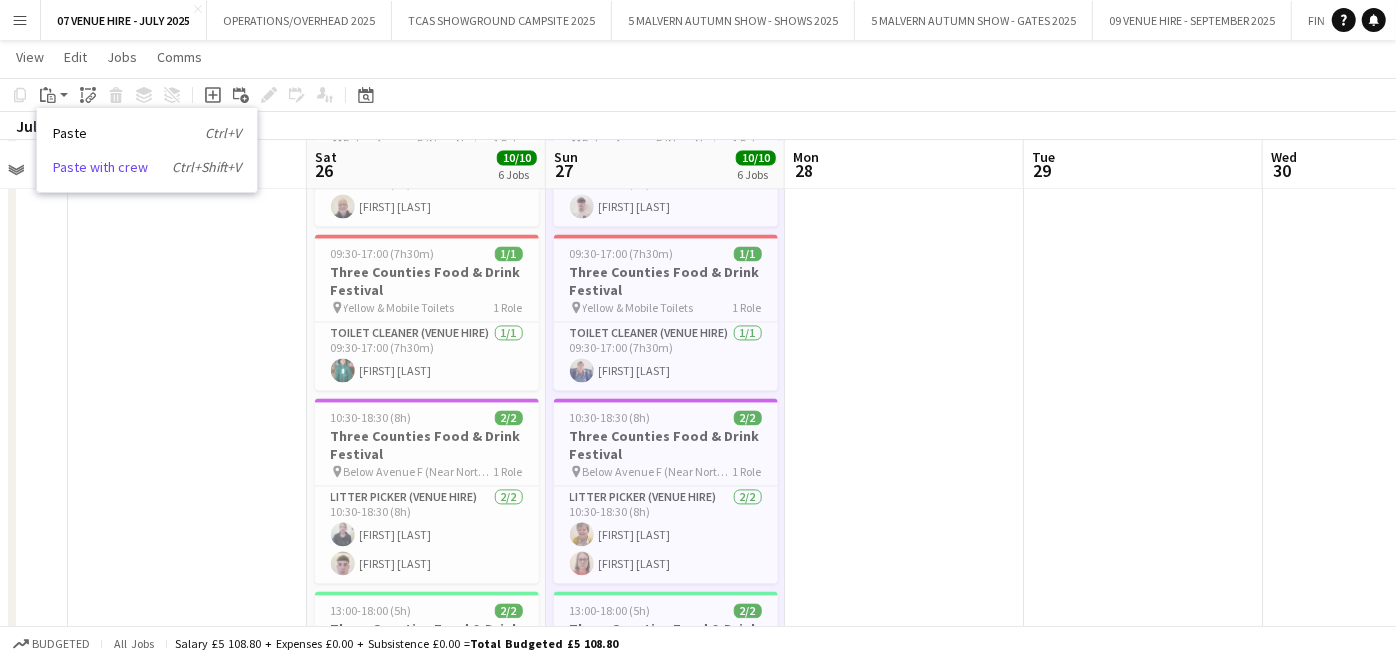 click on "Paste with crew  Ctrl+Shift+V" at bounding box center [147, 167] 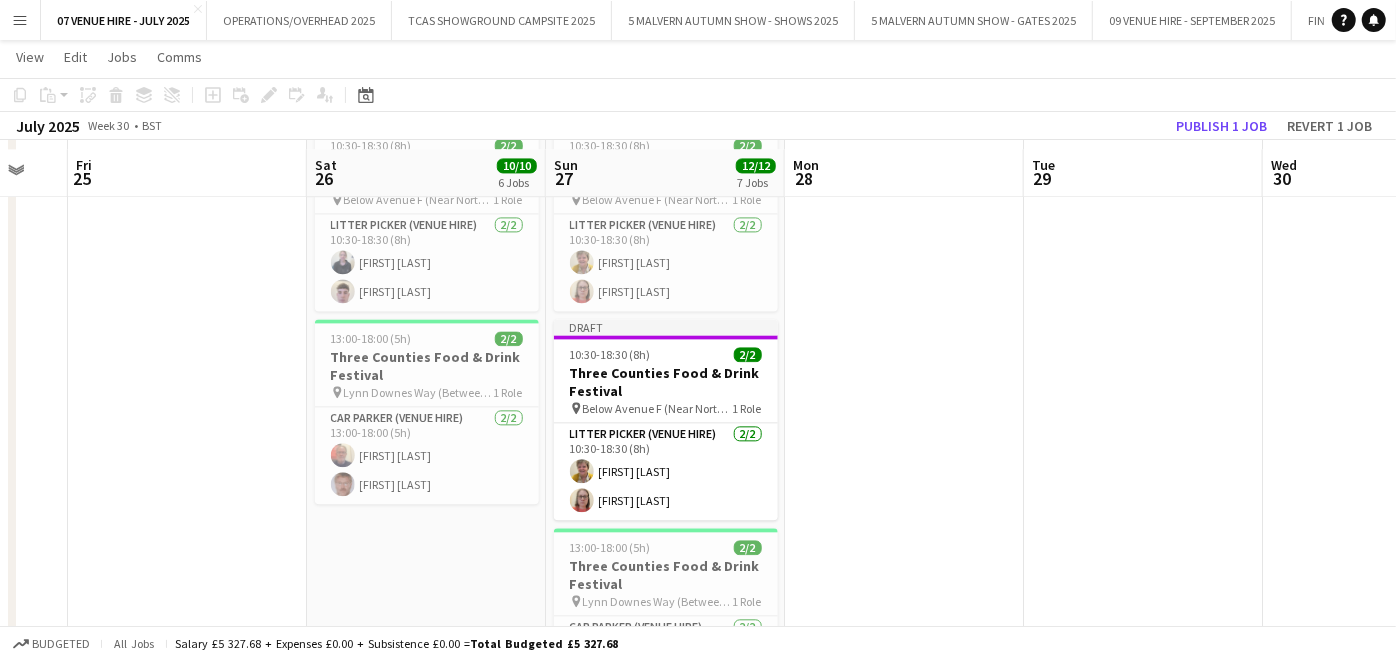 scroll, scrollTop: 2695, scrollLeft: 0, axis: vertical 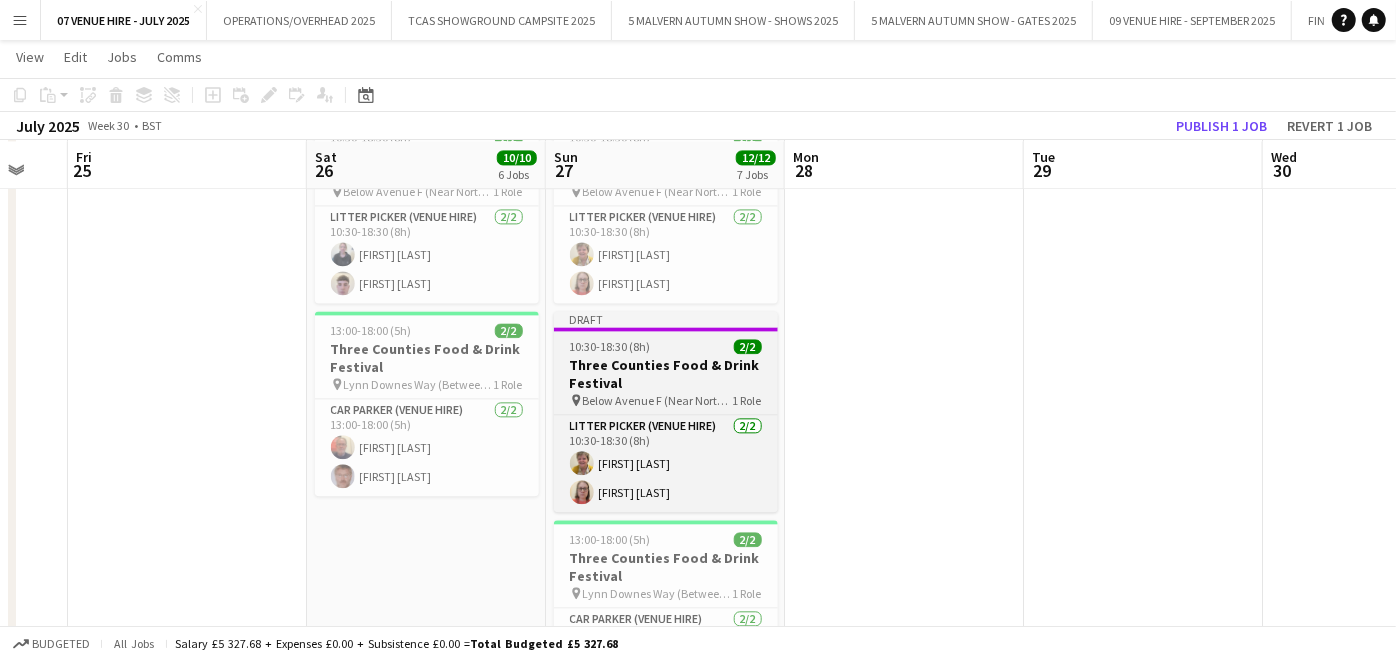 click on "10:30-18:30 (8h)" at bounding box center (610, 346) 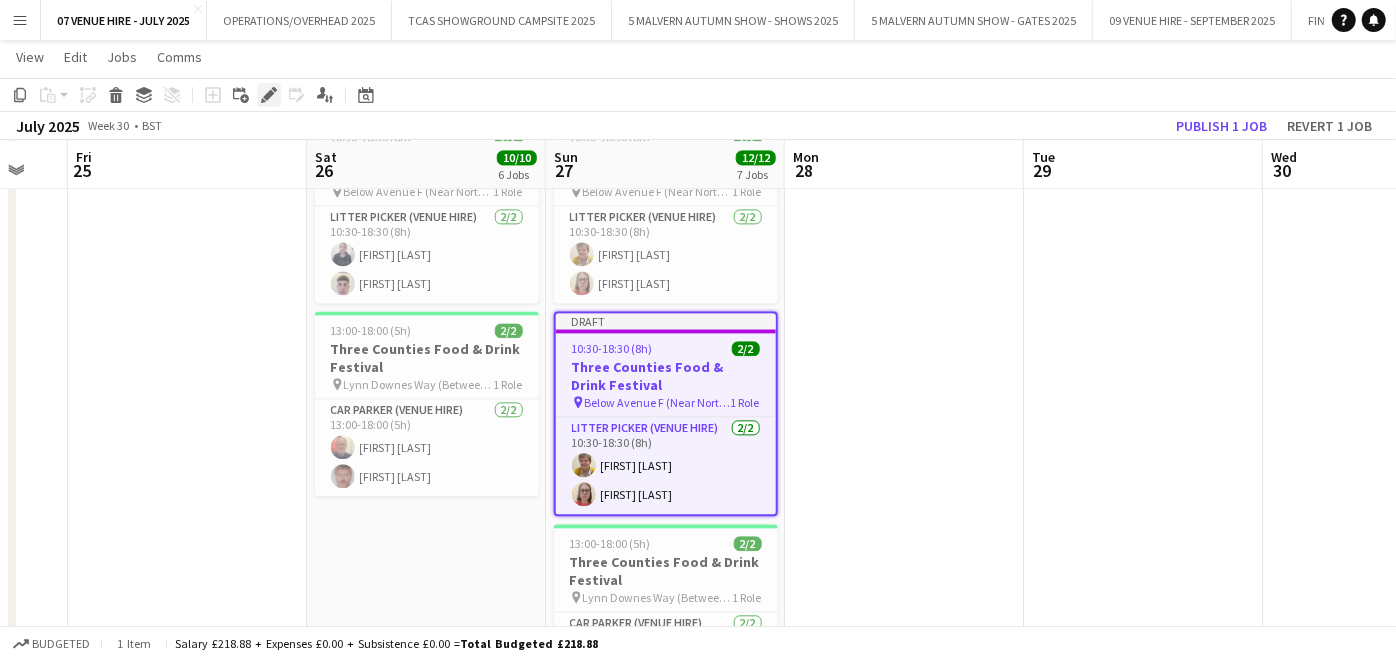 click on "Edit" 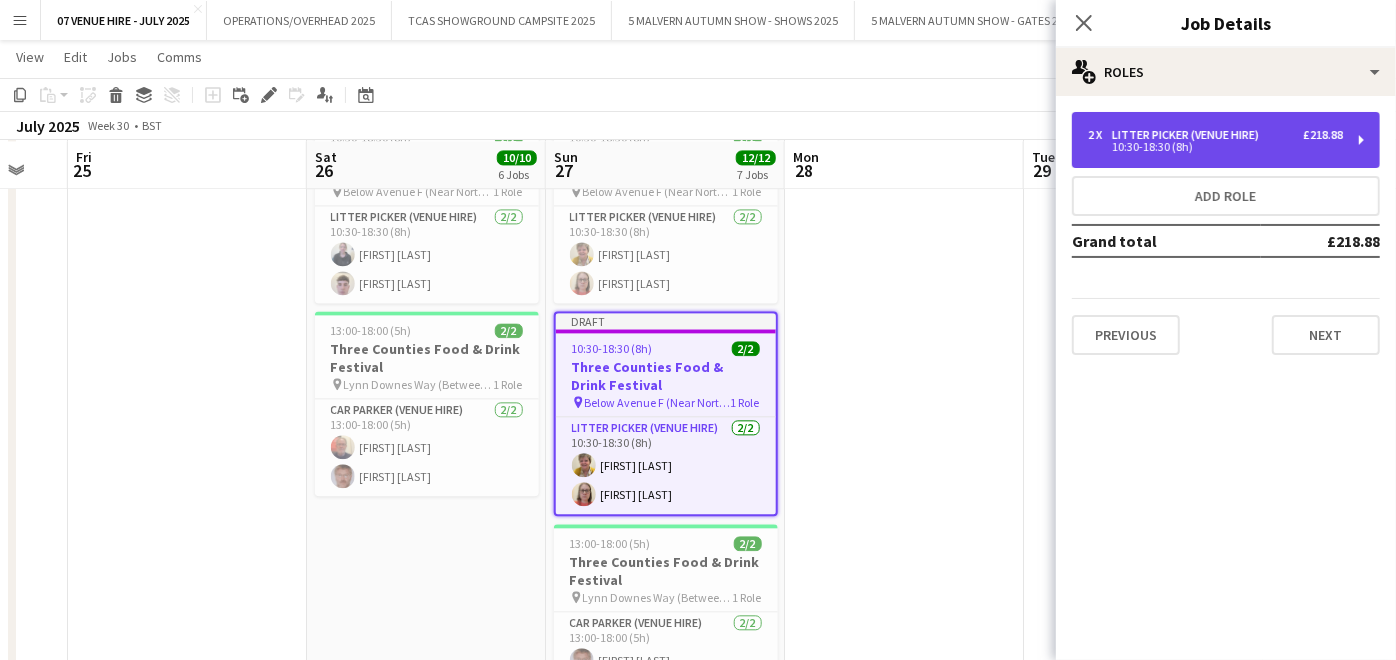 click on "10:30-18:30 (8h)" at bounding box center (1215, 147) 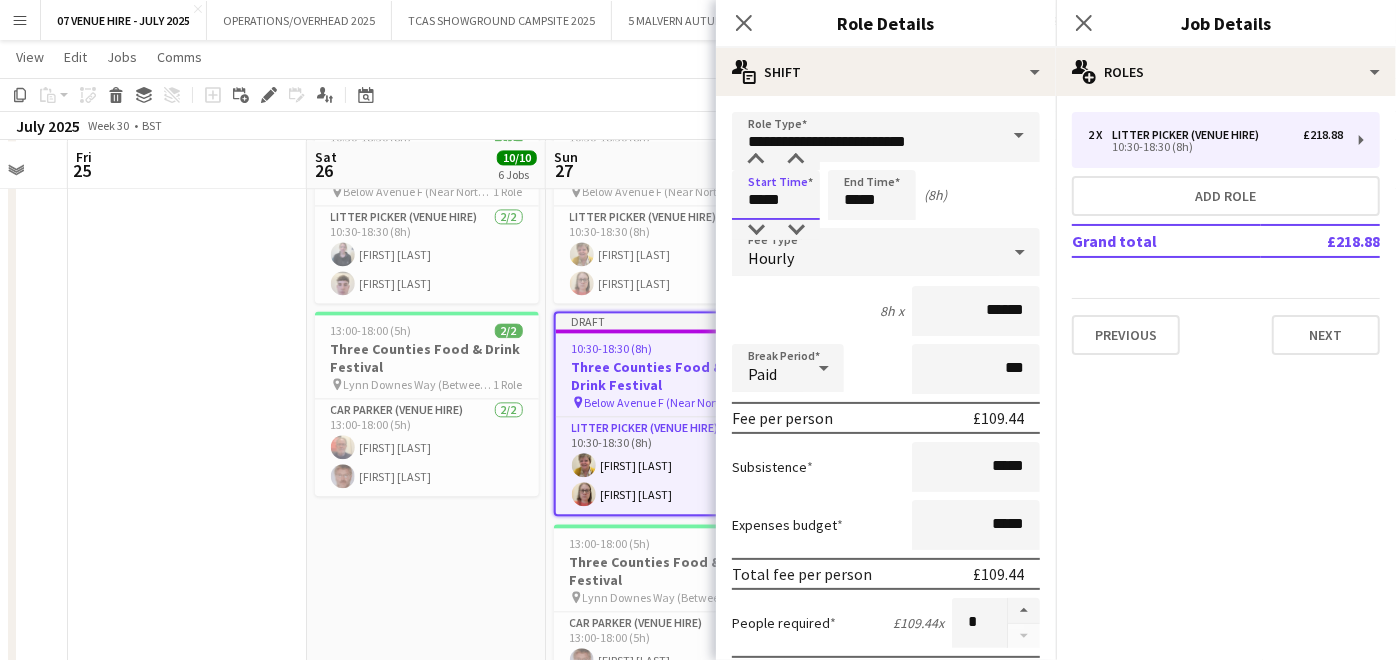 click on "*****" at bounding box center [776, 195] 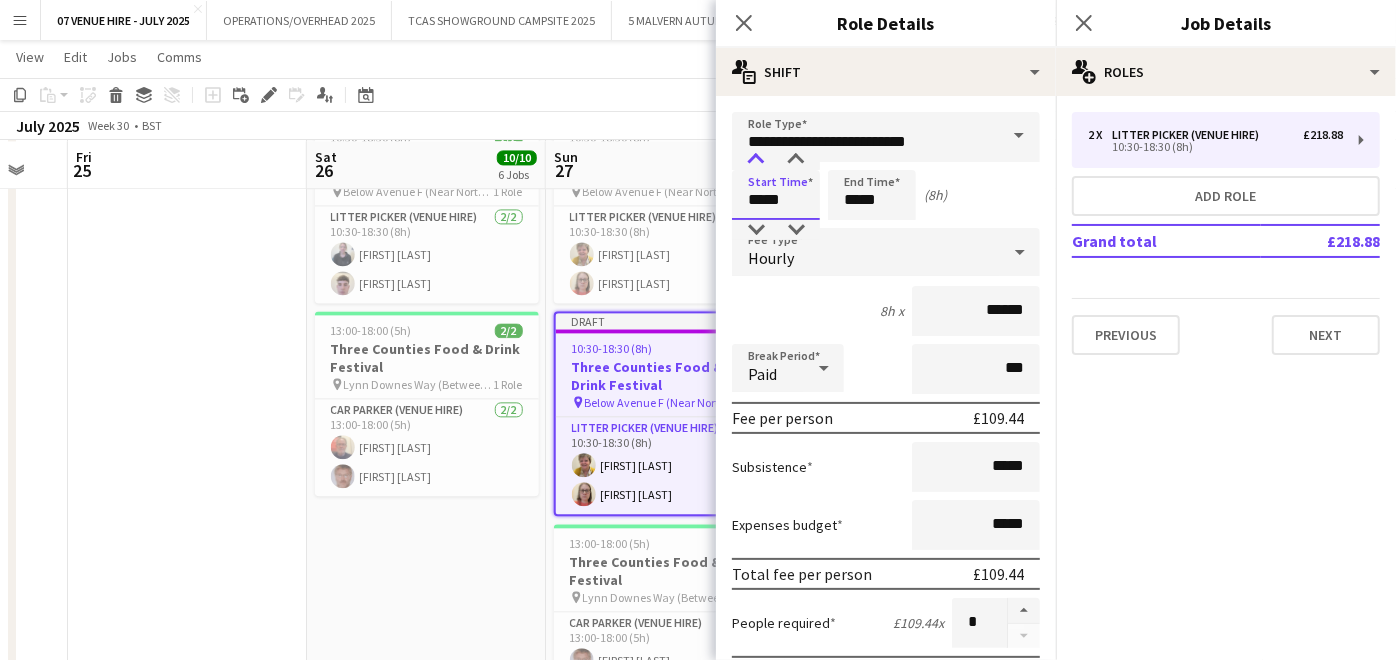 click at bounding box center (756, 160) 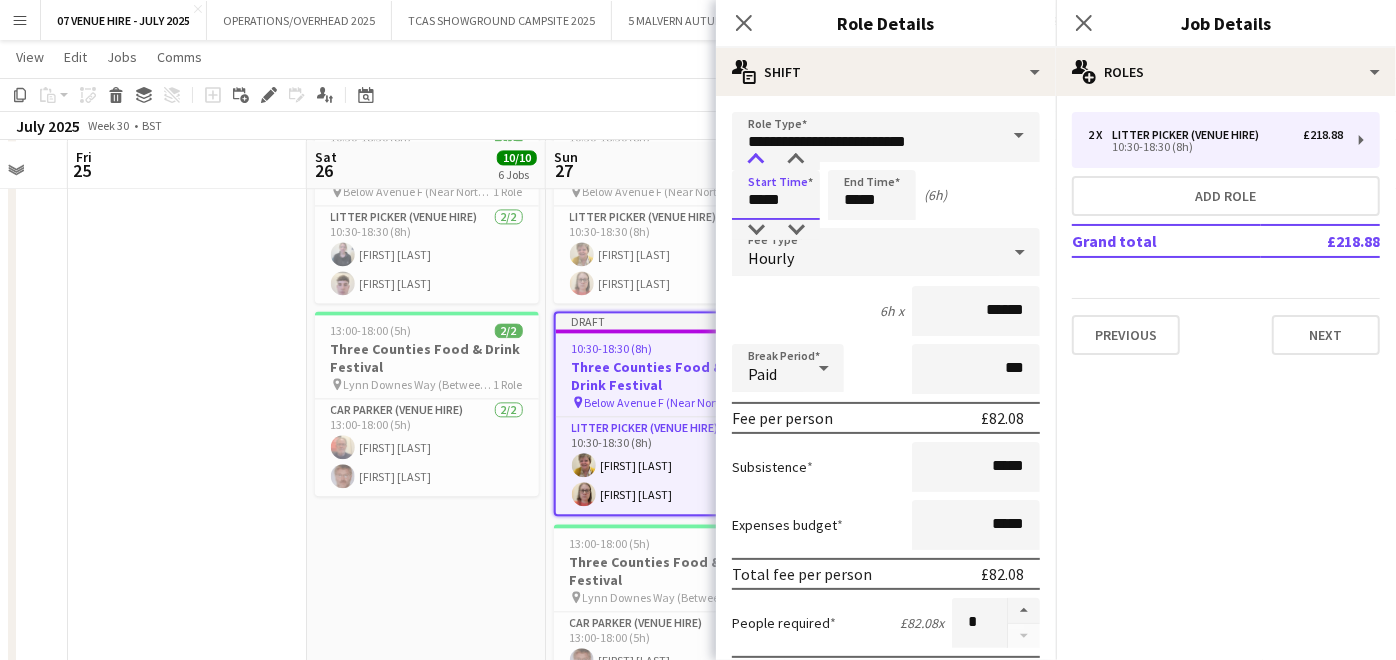 click at bounding box center (756, 160) 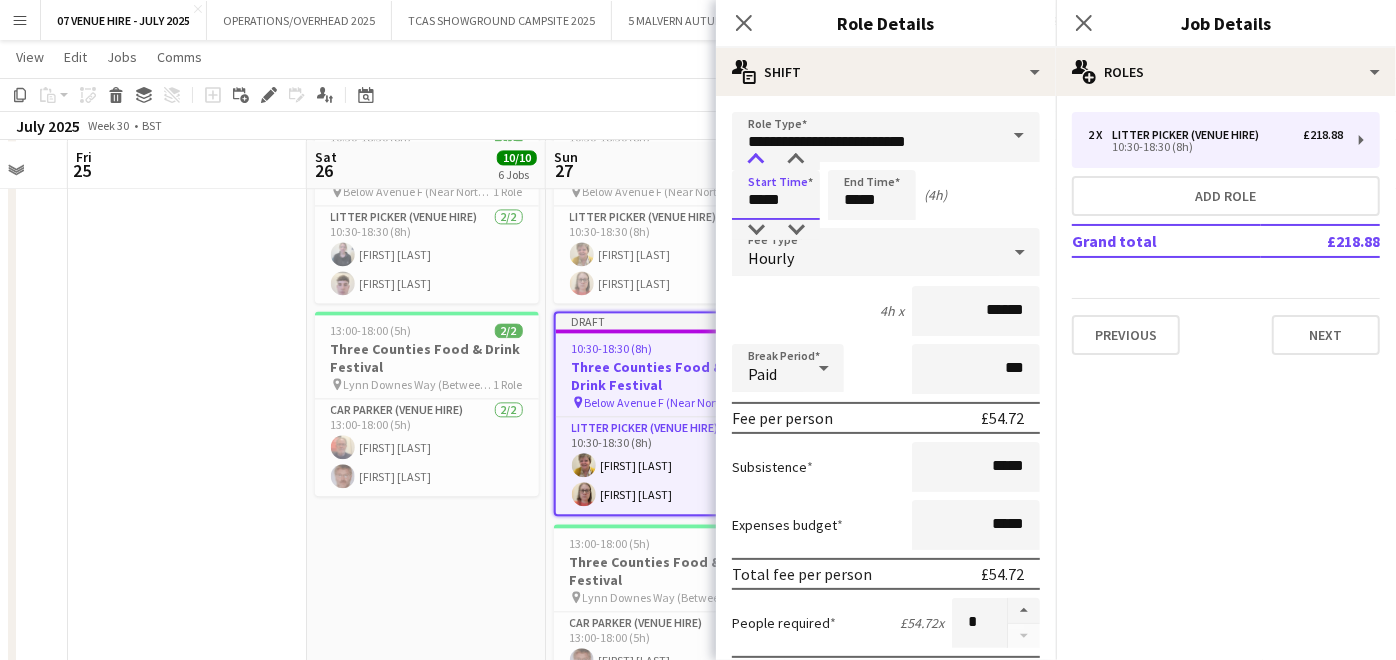 click at bounding box center (756, 160) 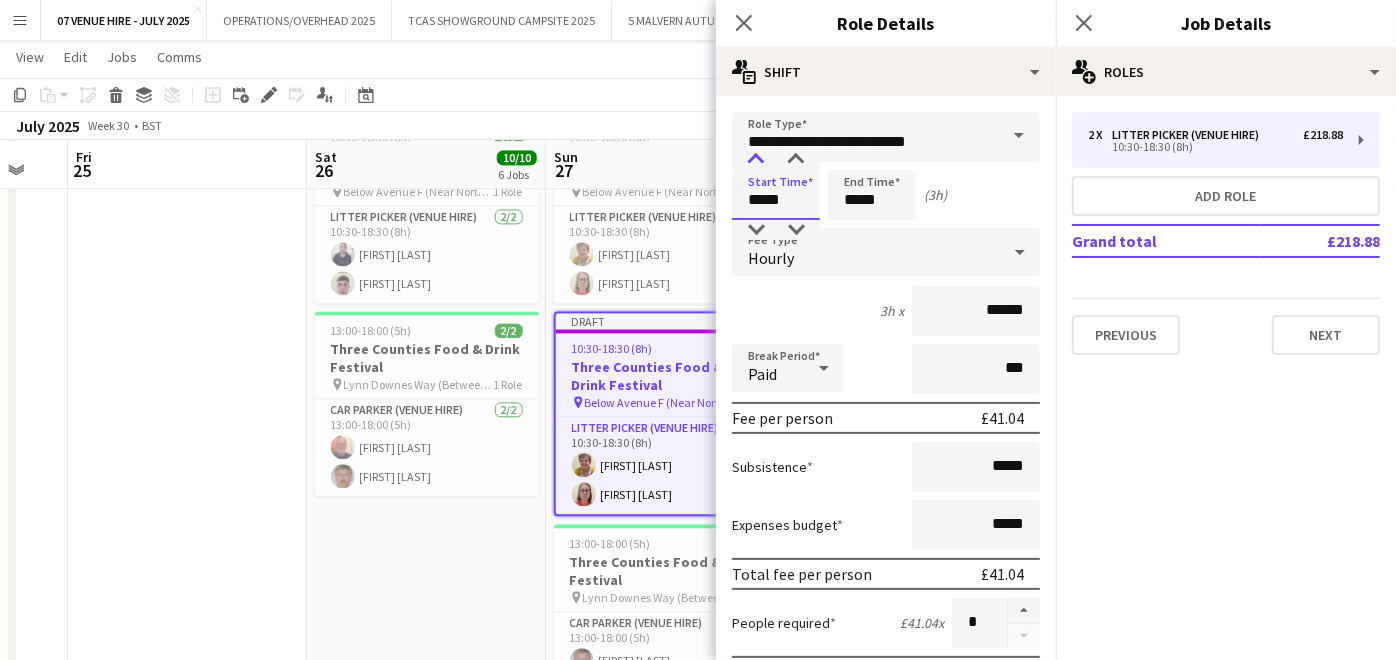 click at bounding box center (756, 160) 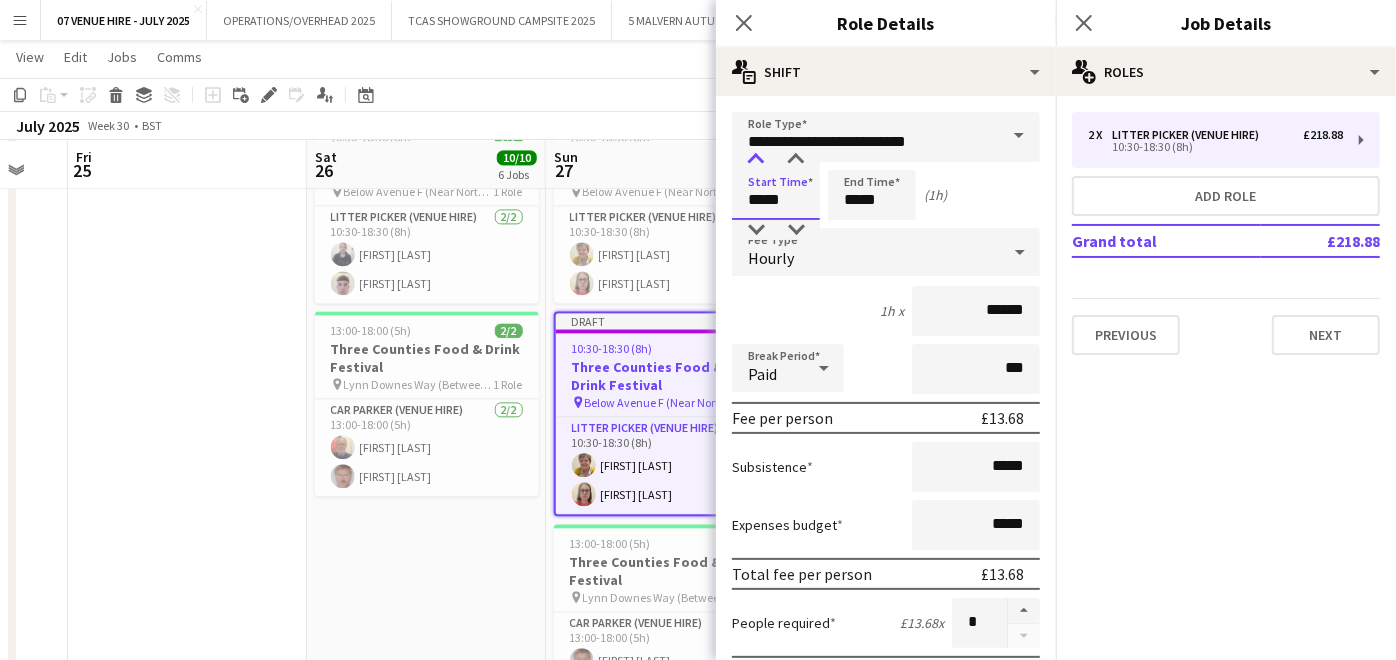 click at bounding box center [756, 160] 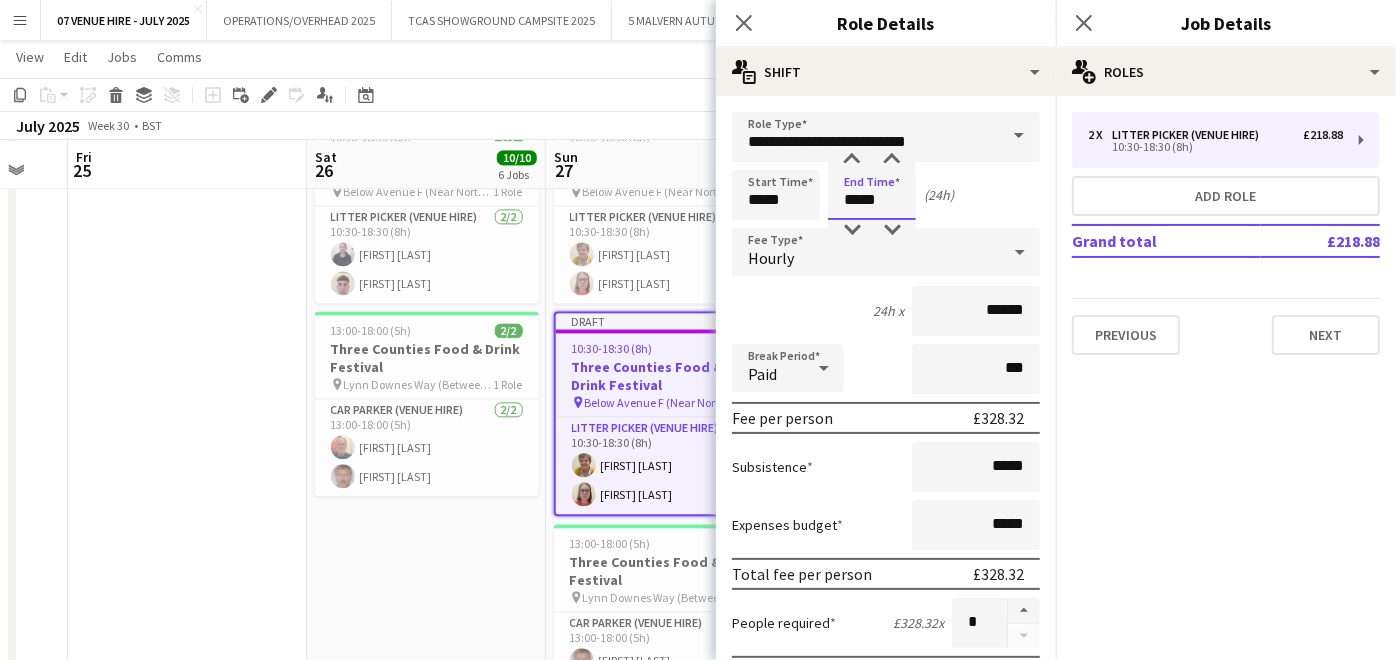 click on "*****" at bounding box center (872, 195) 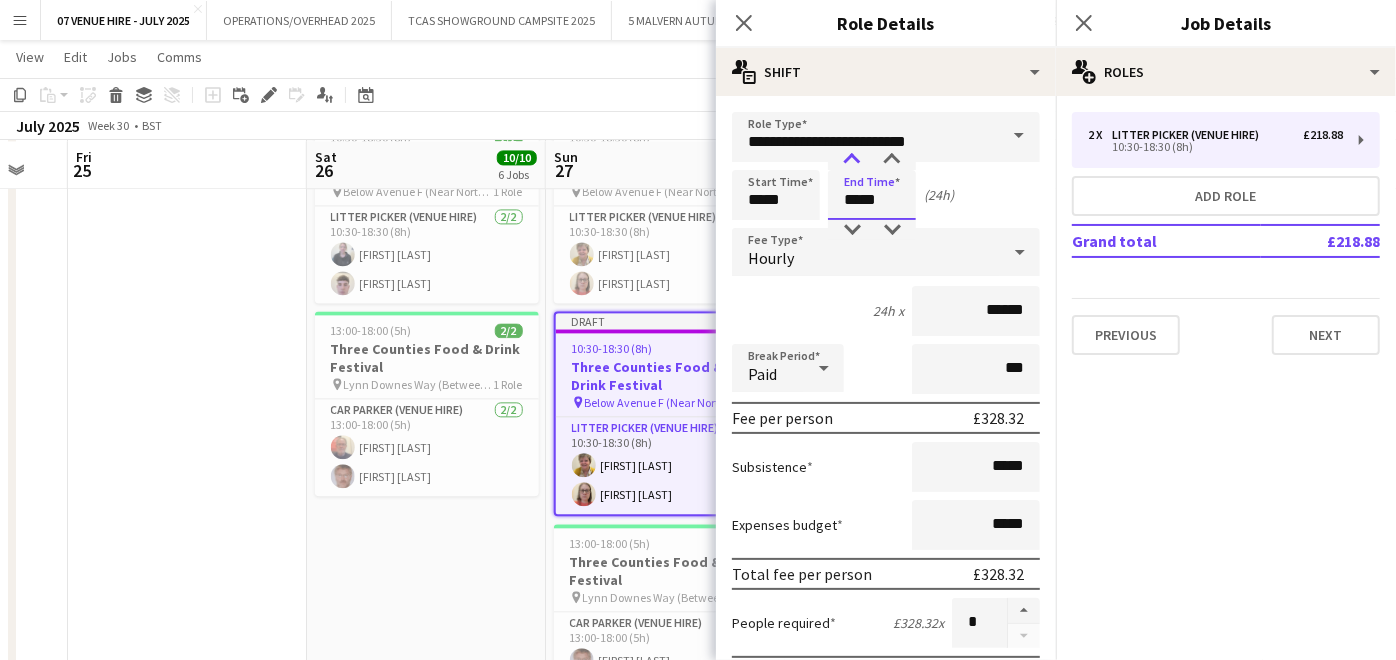 type on "*****" 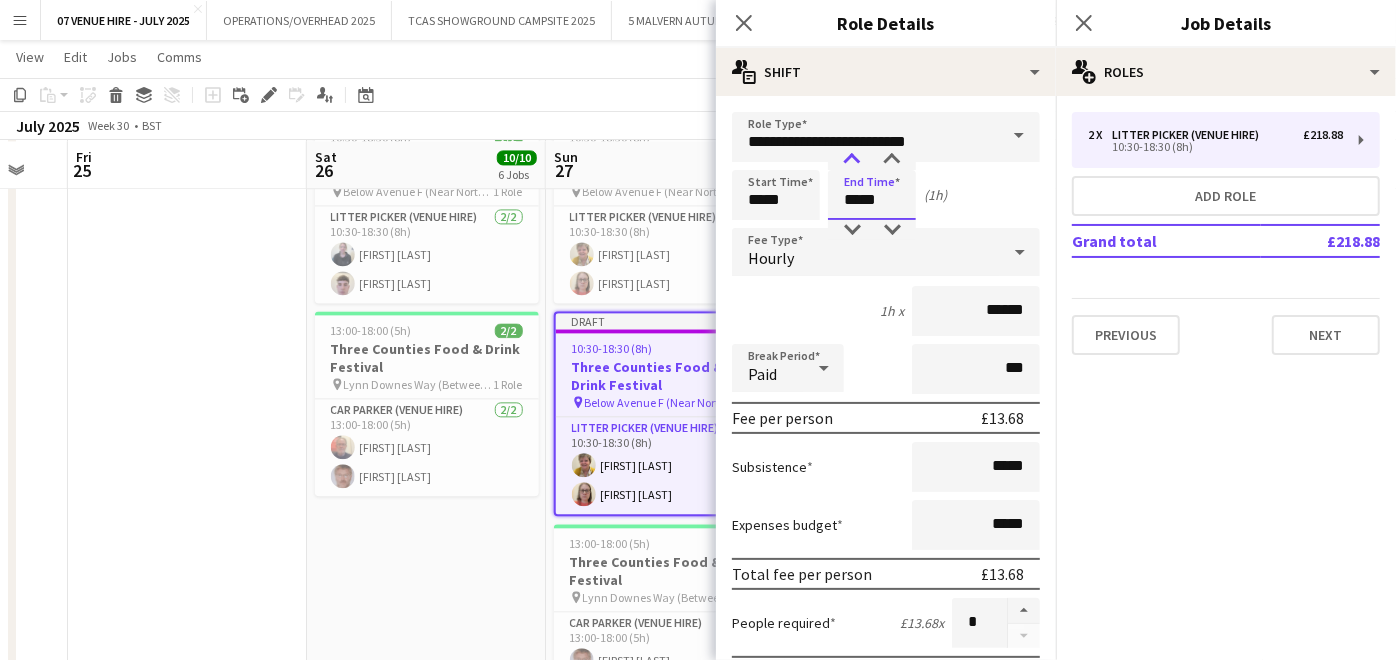 click at bounding box center (852, 160) 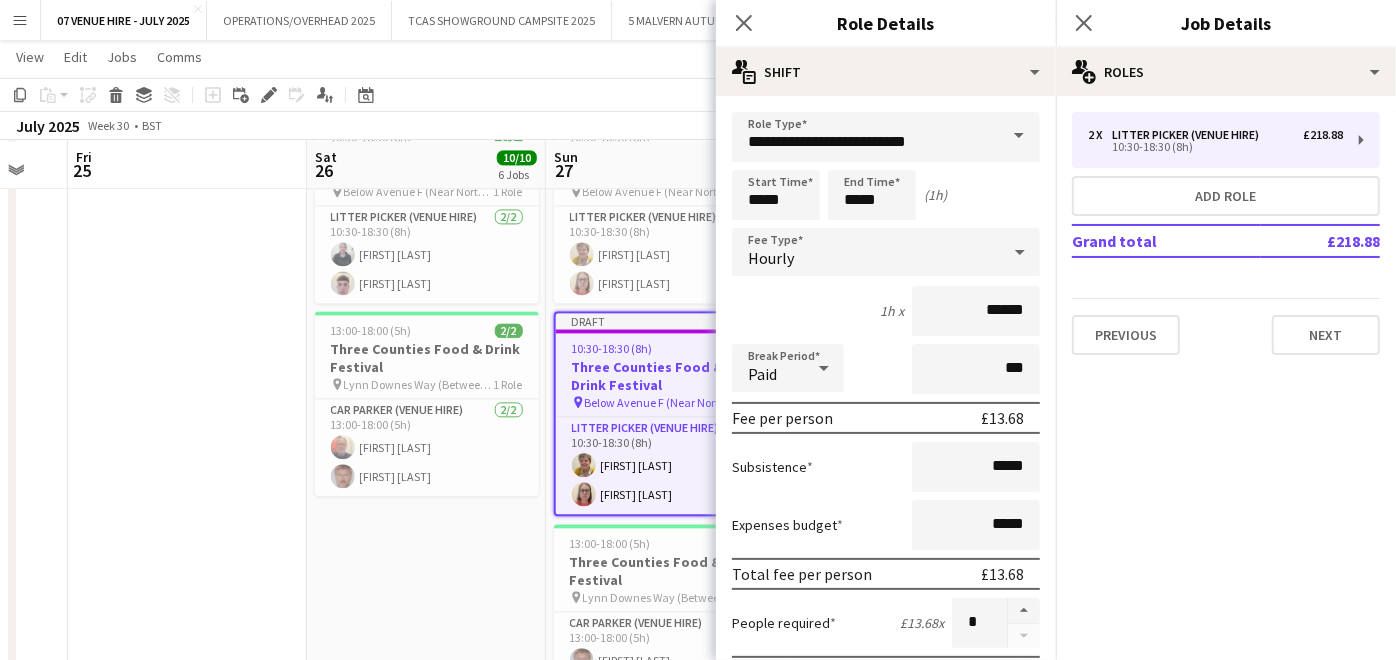 click on "[NUMBER] [STREET] [NUMBER] Role [JOB TITLE] [COUNT] [TIME]
[FIRST] [LAST] [FIRST] [LAST] [TIME] [COUNT] [EVENT]
pin
[STREET] ([CROSS_STREET] & [CROSS_STREET]) [NUMBER] Role [JOB TITLE] [COUNT] [TIME]
[FIRST] [LAST] [FIRST] [LAST] [TIME] [COUNT] [EVENT]
pin
[STREET] ([CROSS_STREET]) [NUMBER] Role [JOB TITLE] [COUNT] [TIME]
[FIRST] [LAST] [TIME] [COUNT] [EVENT]
pin
[STREET] [NUMBER] Role [JOB TITLE] [COUNT] [TIME]
[FIRST] [LAST] [TIME] [COUNT] [EVENT]
pin
[STREET] [NUMBER] Role [JOB TITLE] [COUNT] [TIME]
[FIRST] [LAST] [TIME] [COUNT] [EVENT]
pin
[STREET] [NUMBER] Role [JOB TITLE] [COUNT] [TIME]
[FIRST] [LAST] [TIME] [COUNT] [EVENT]
pin
[NUMBER] Role" at bounding box center [426, 76] 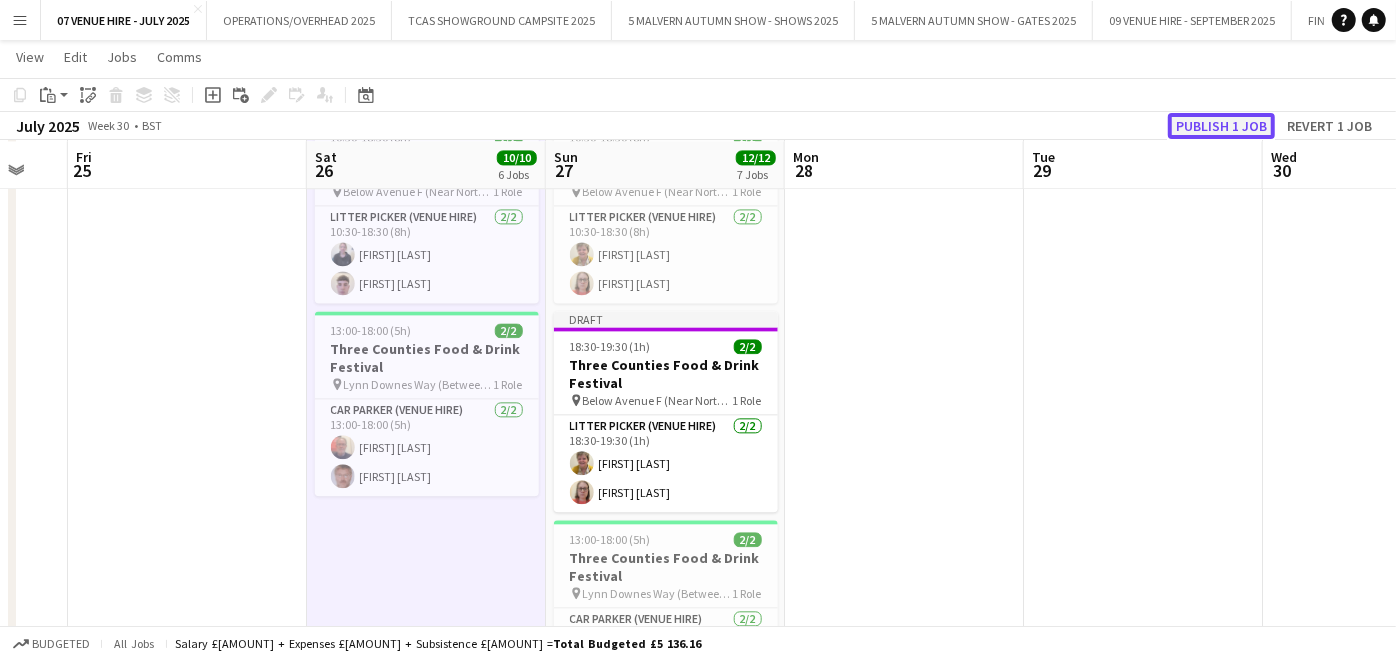 click on "Publish 1 job" 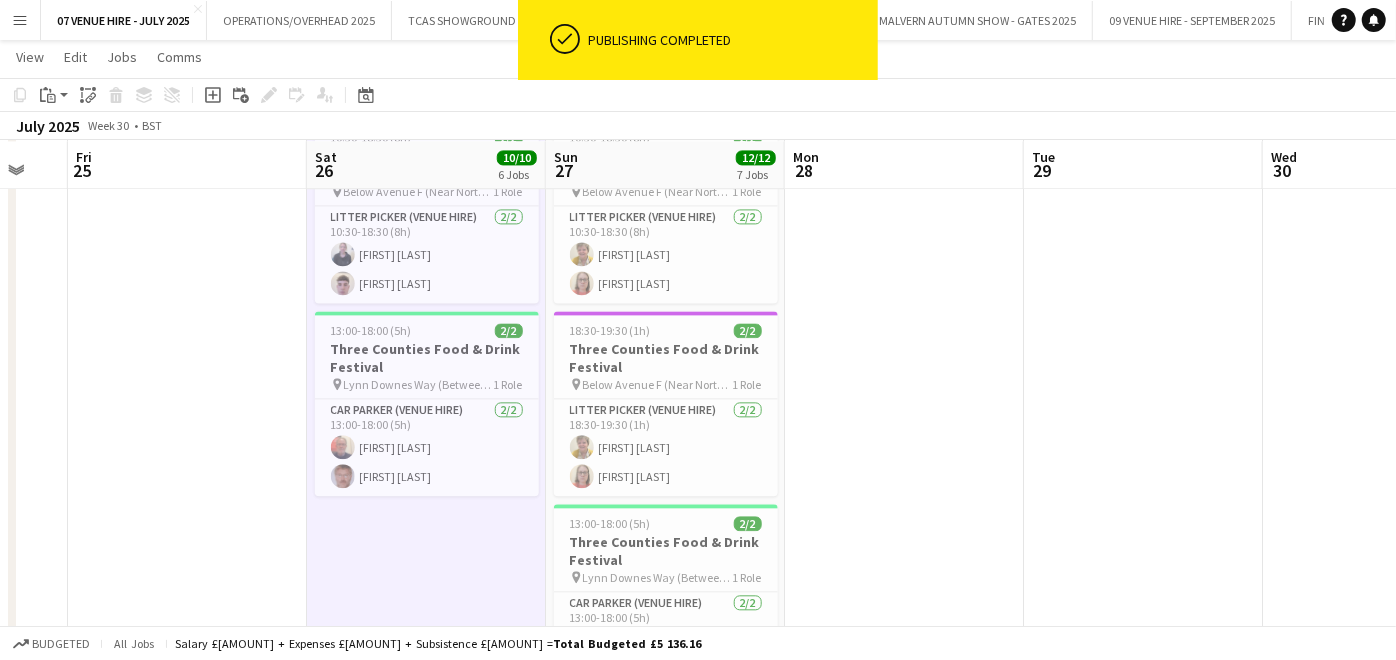 click on "July 2025   Week 30
•   BST" 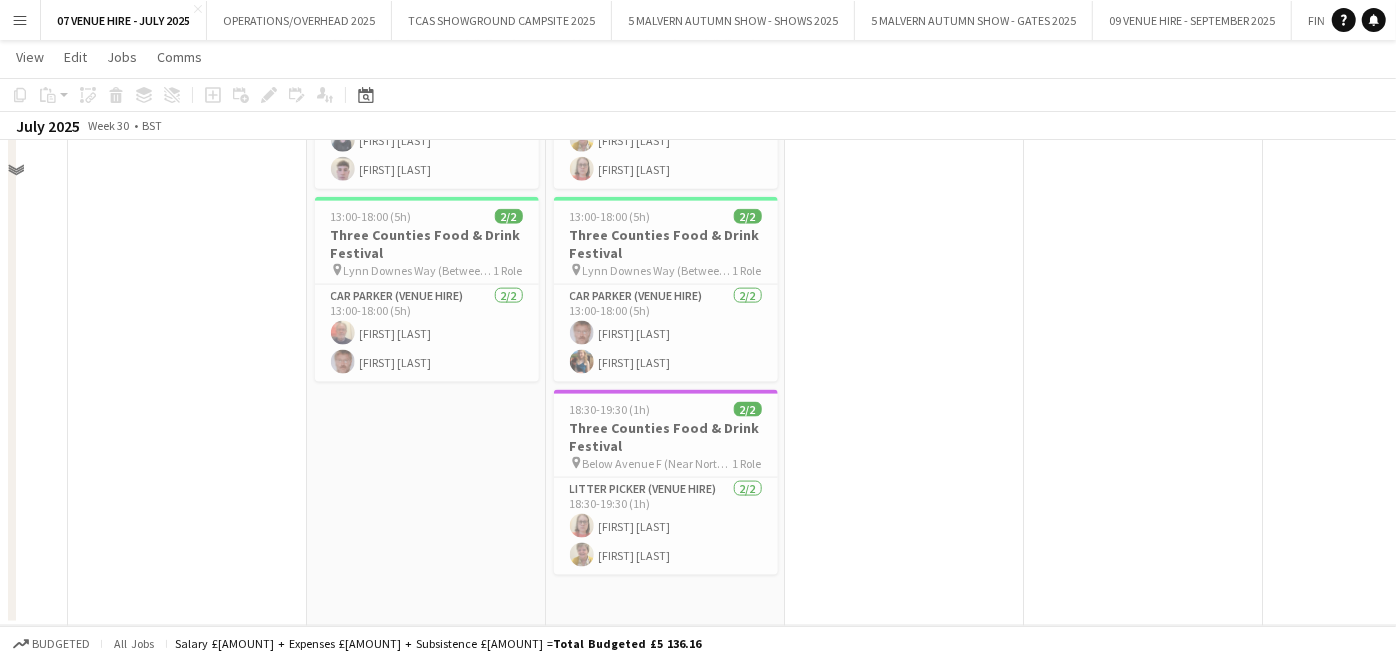 scroll, scrollTop: 1472, scrollLeft: 0, axis: vertical 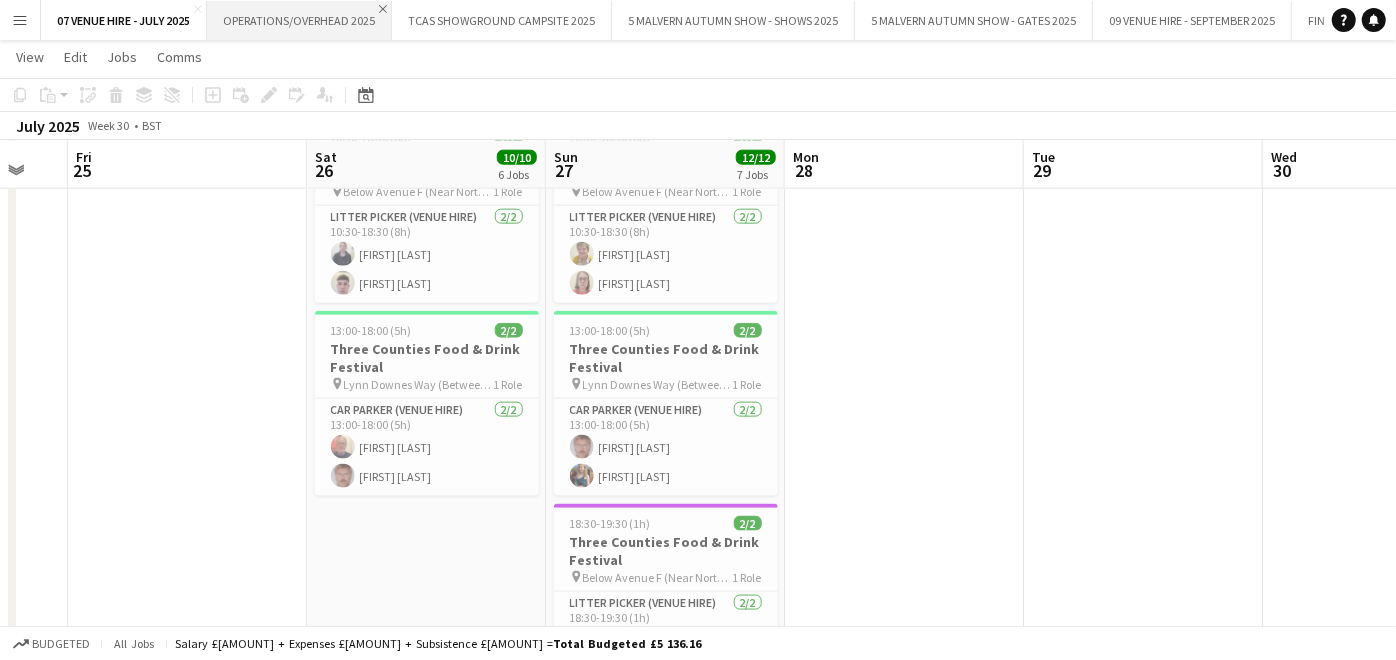 click on "Close" at bounding box center [383, 9] 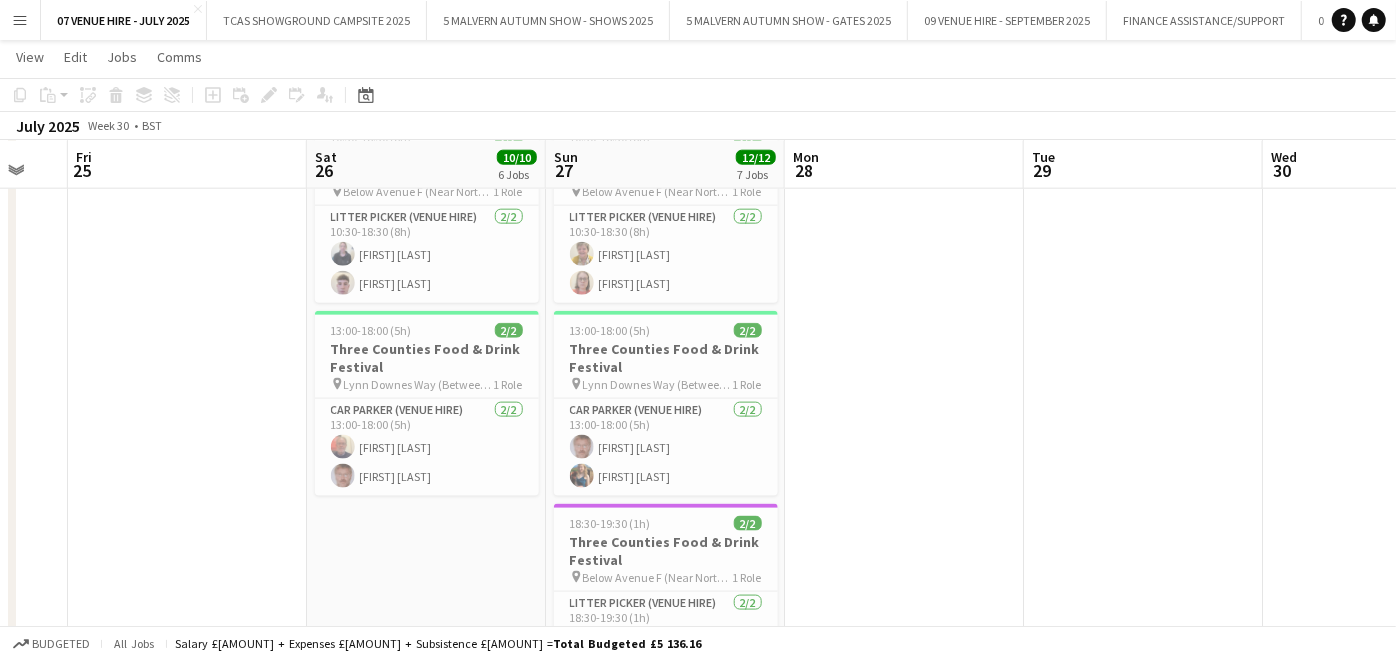 click on "Menu" at bounding box center [20, 20] 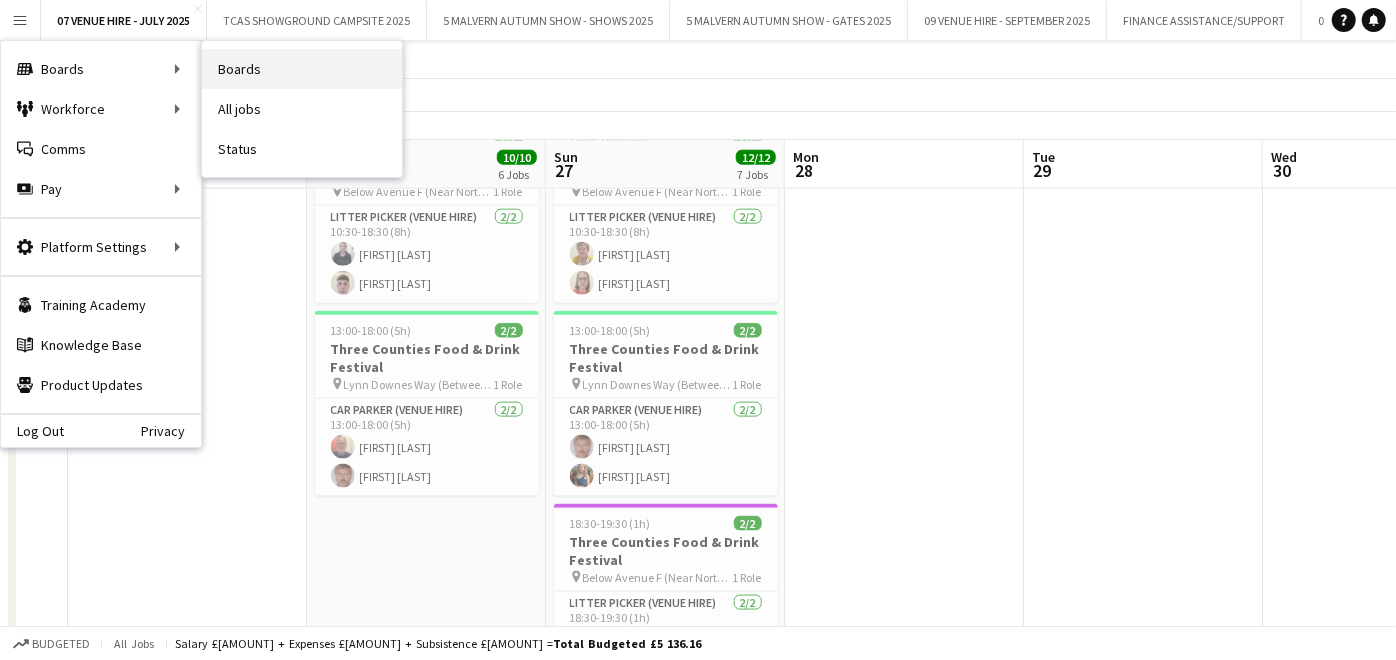click on "Boards" at bounding box center (302, 69) 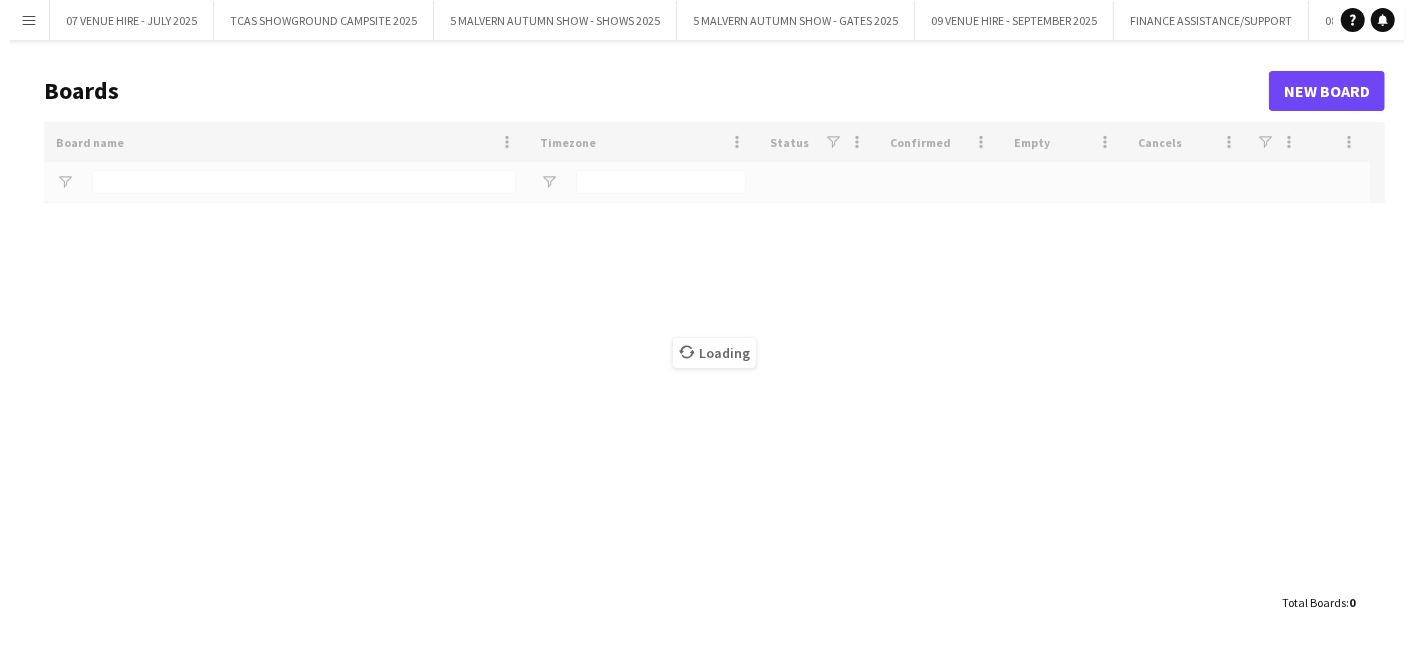 scroll, scrollTop: 0, scrollLeft: 0, axis: both 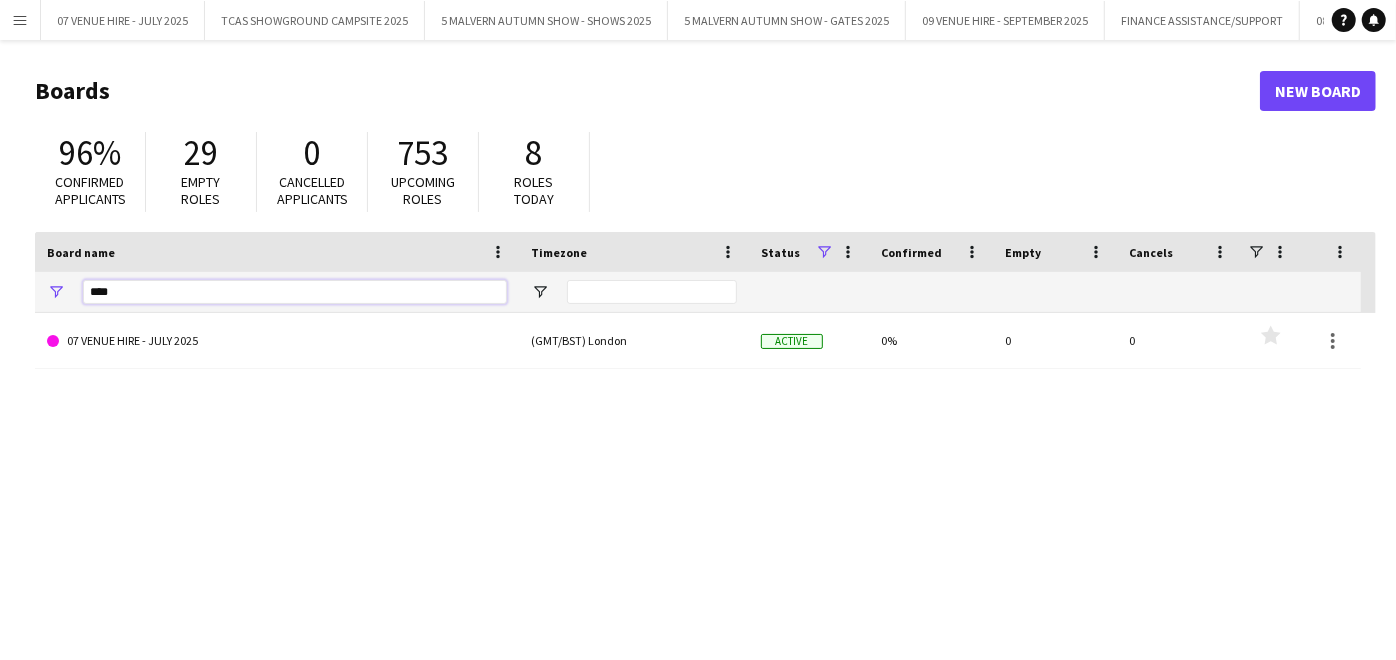 drag, startPoint x: 222, startPoint y: 300, endPoint x: 84, endPoint y: 288, distance: 138.52075 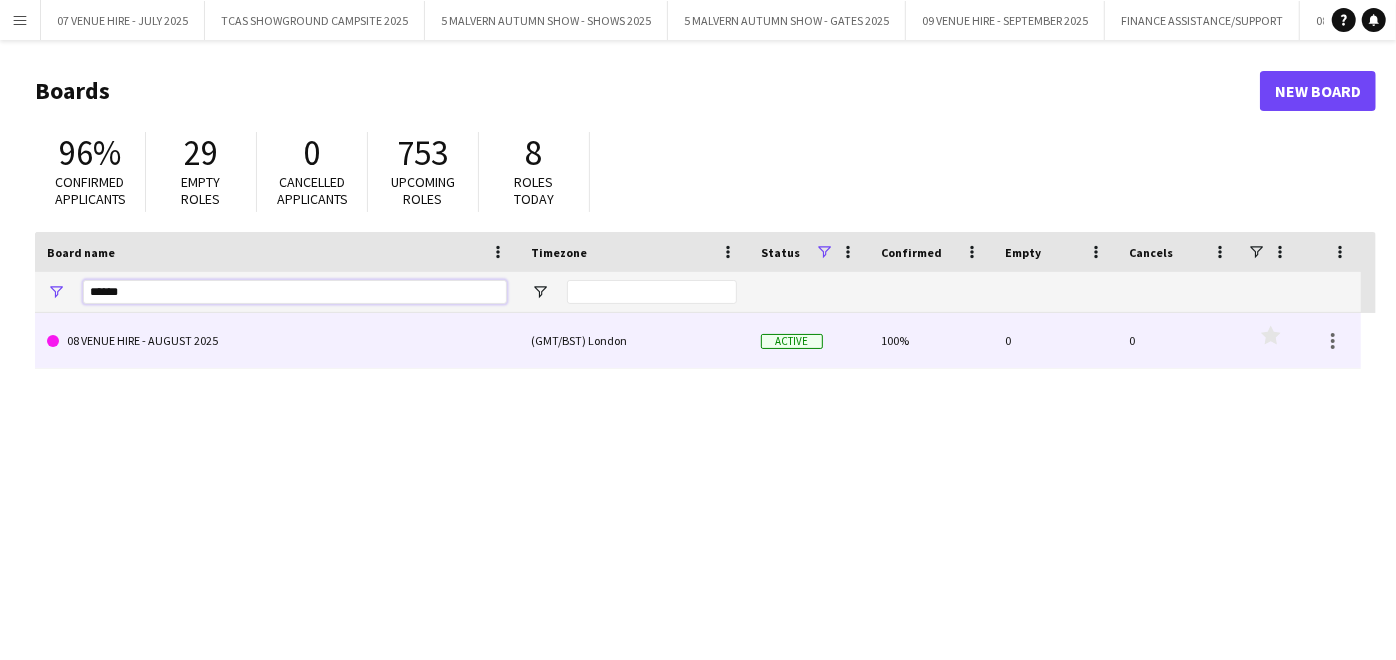 type on "******" 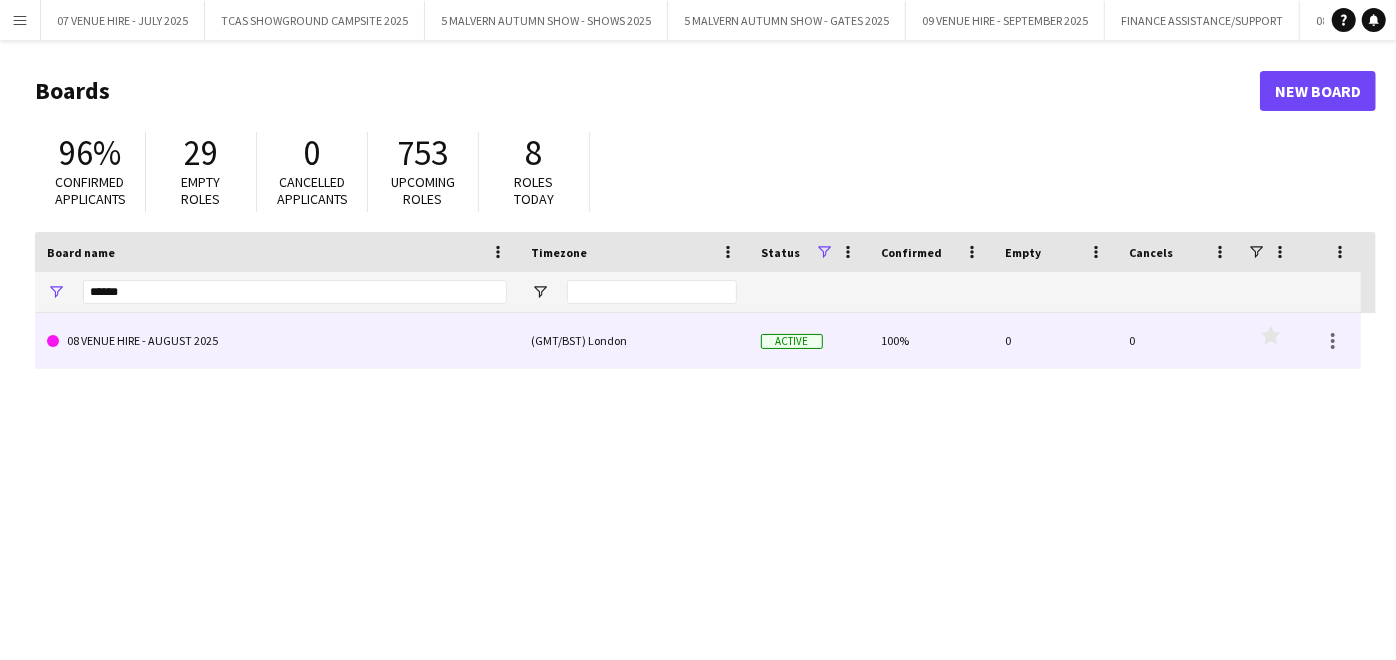 click on "08 VENUE HIRE - AUGUST 2025" 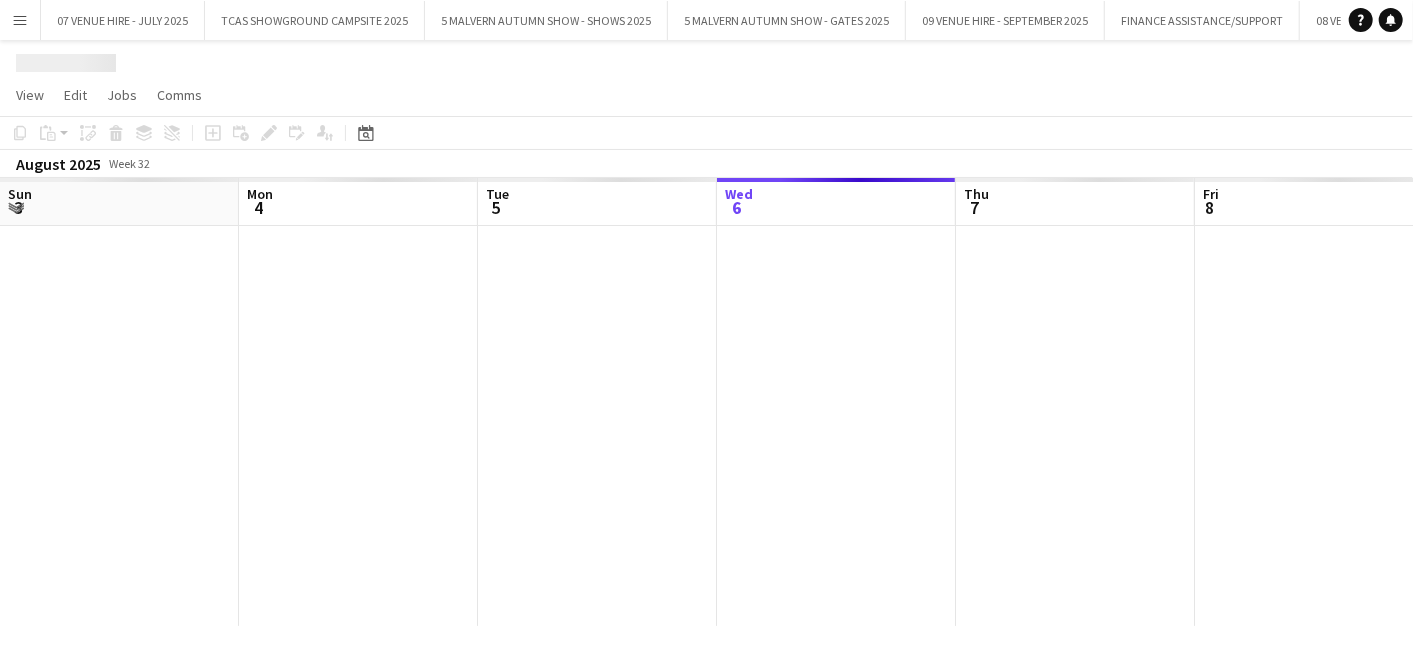 scroll, scrollTop: 0, scrollLeft: 477, axis: horizontal 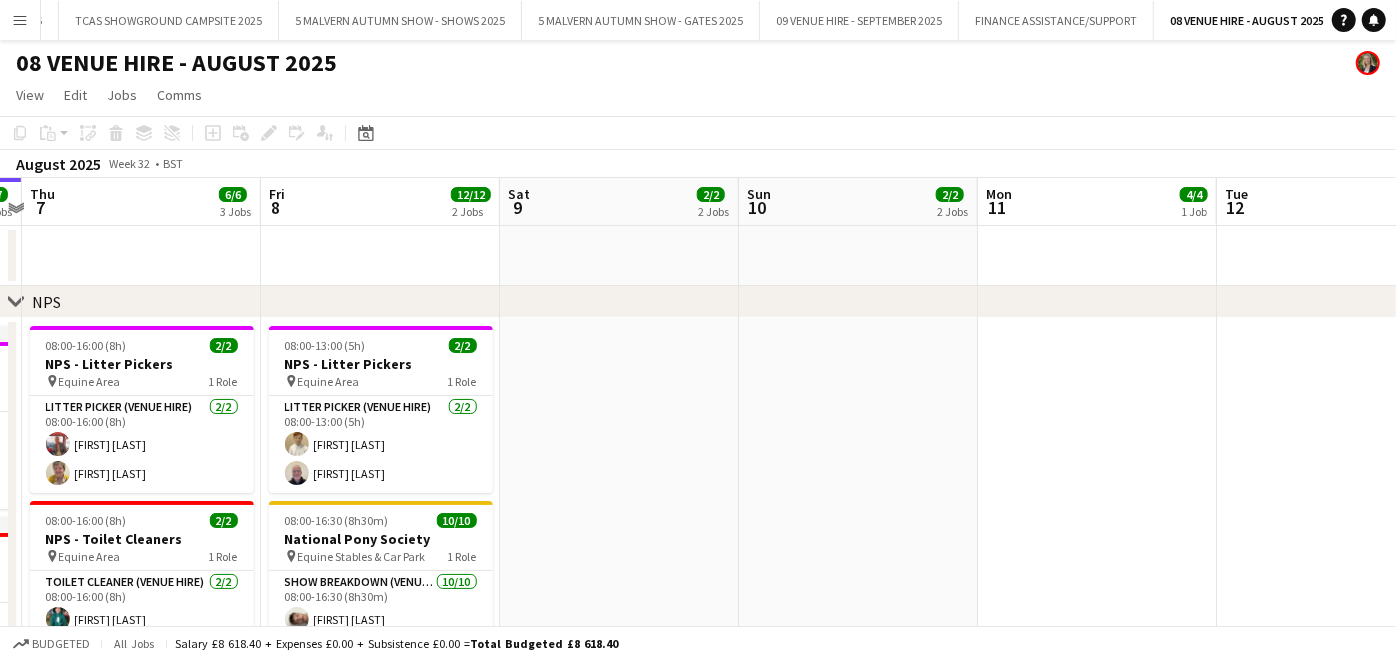 drag, startPoint x: 1310, startPoint y: 274, endPoint x: 888, endPoint y: 320, distance: 424.4997 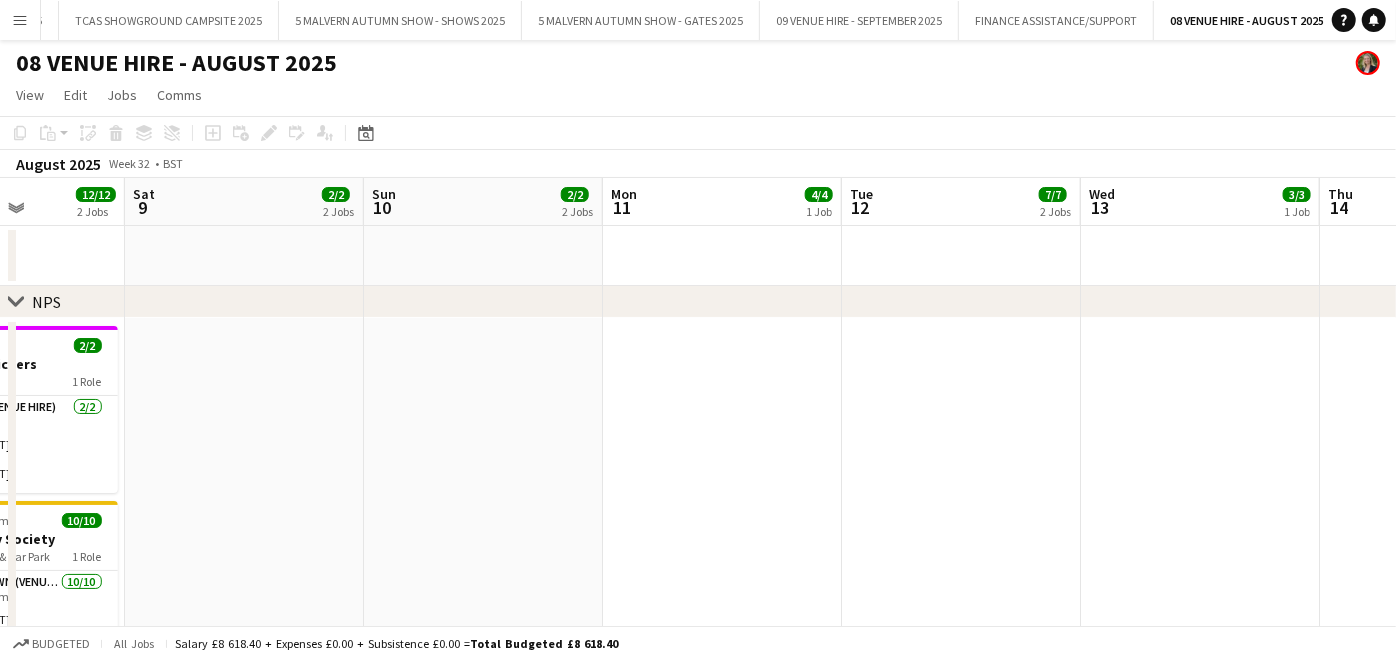 drag, startPoint x: 1297, startPoint y: 271, endPoint x: 888, endPoint y: 282, distance: 409.1479 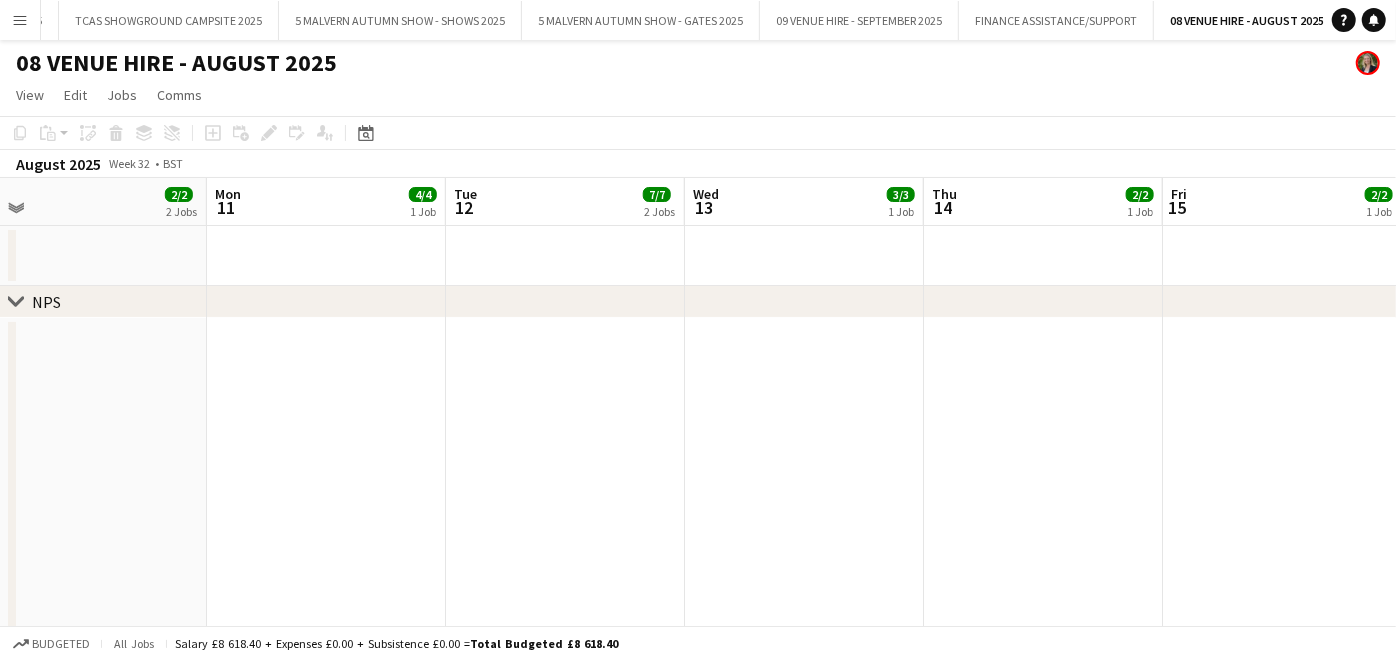 drag, startPoint x: 1283, startPoint y: 248, endPoint x: 885, endPoint y: 274, distance: 398.84833 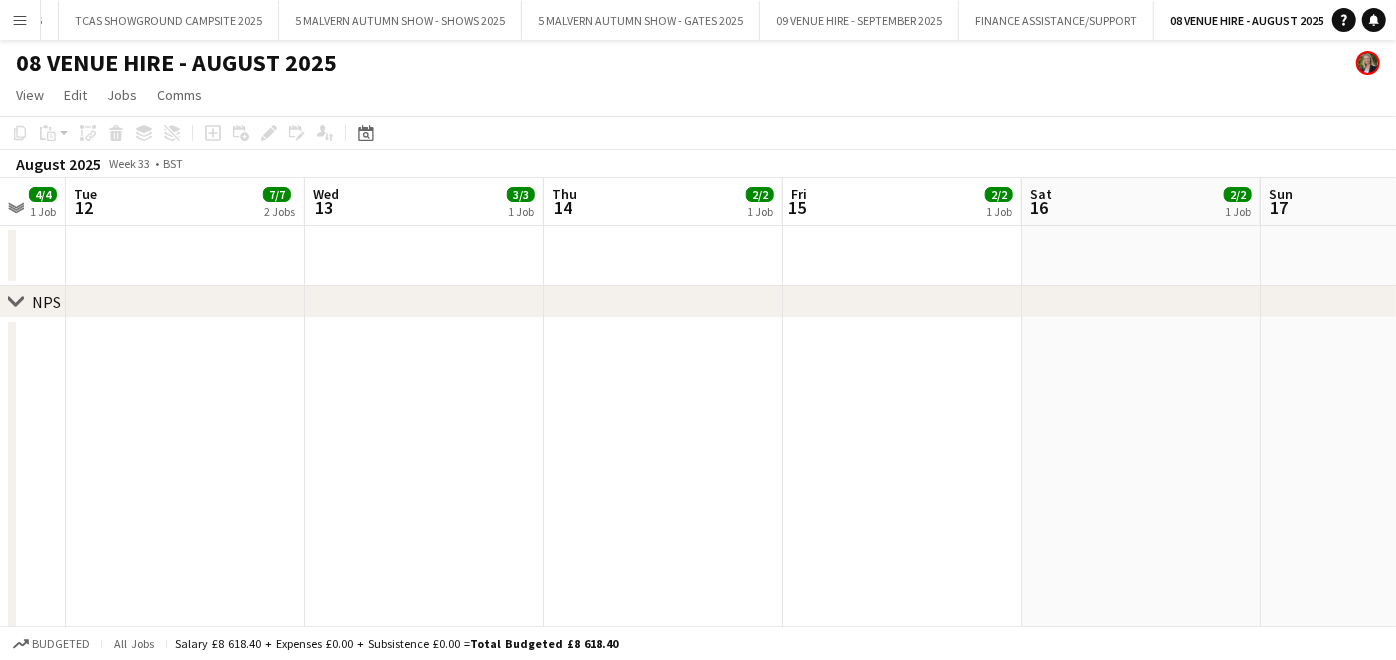 drag, startPoint x: 1251, startPoint y: 248, endPoint x: 872, endPoint y: 280, distance: 380.3485 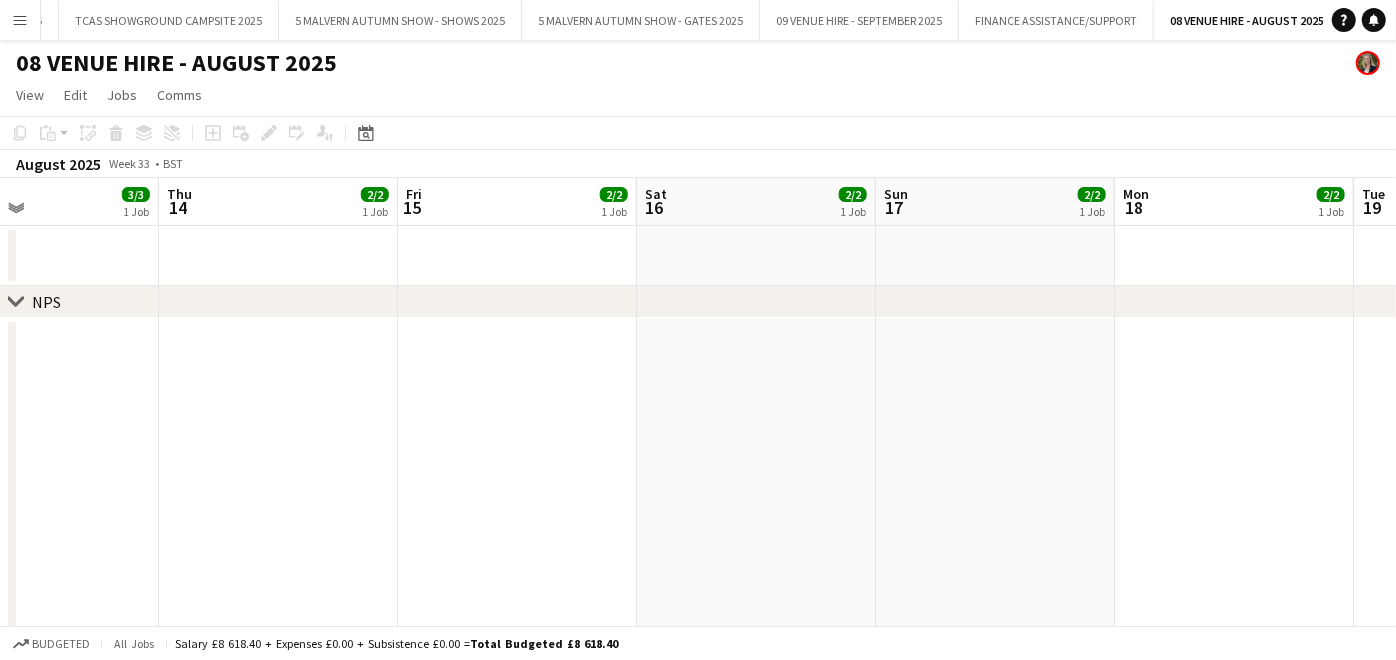 drag, startPoint x: 1268, startPoint y: 257, endPoint x: 885, endPoint y: 277, distance: 383.52185 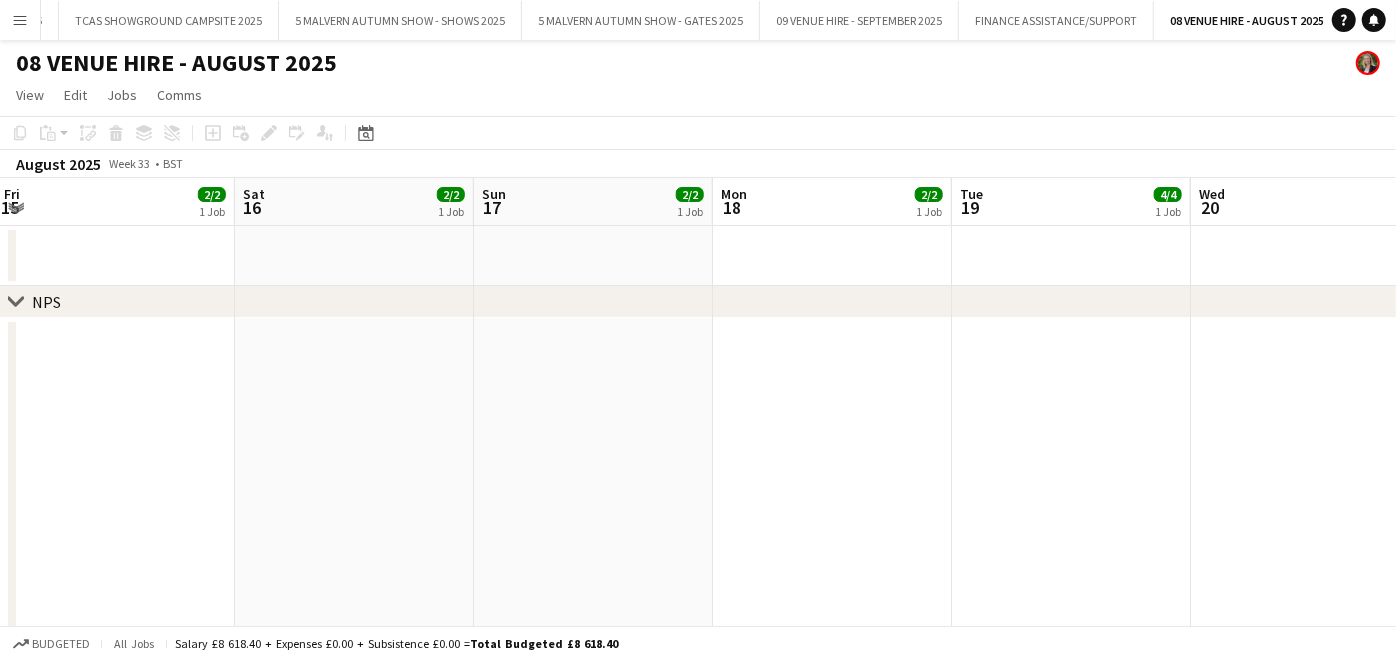 scroll, scrollTop: 0, scrollLeft: 730, axis: horizontal 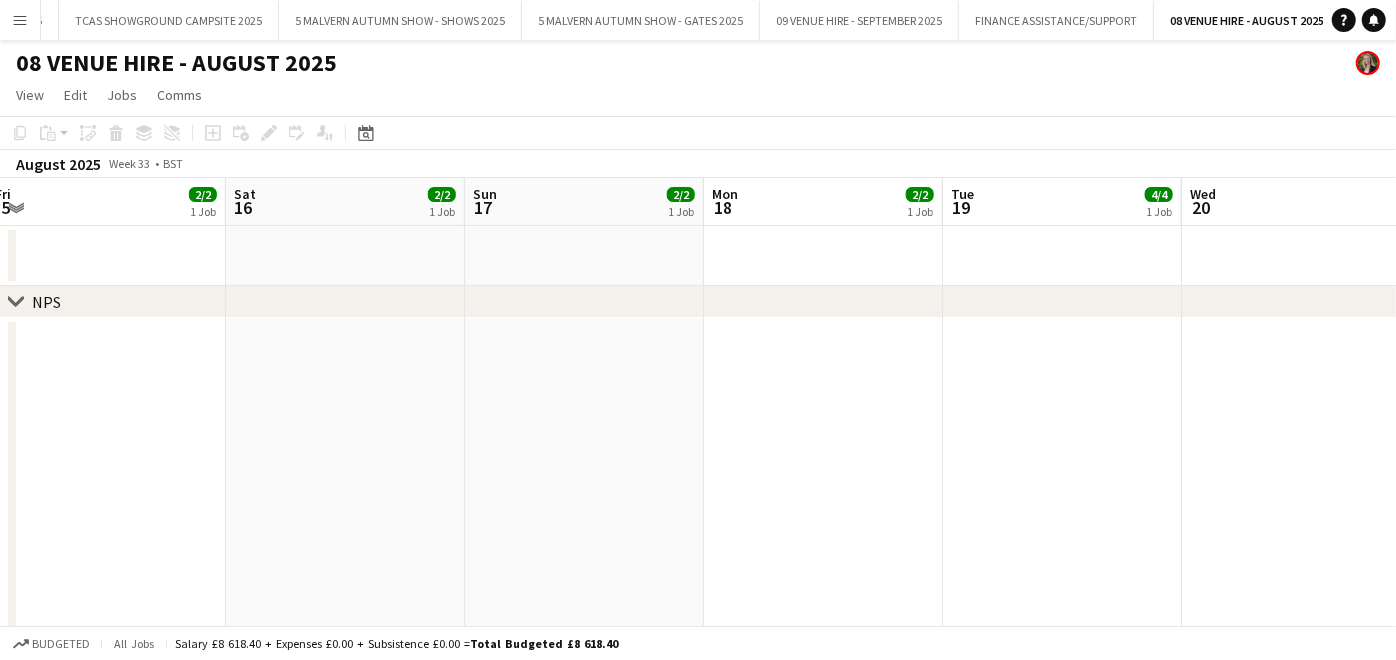 drag, startPoint x: 1248, startPoint y: 251, endPoint x: 789, endPoint y: 291, distance: 460.73962 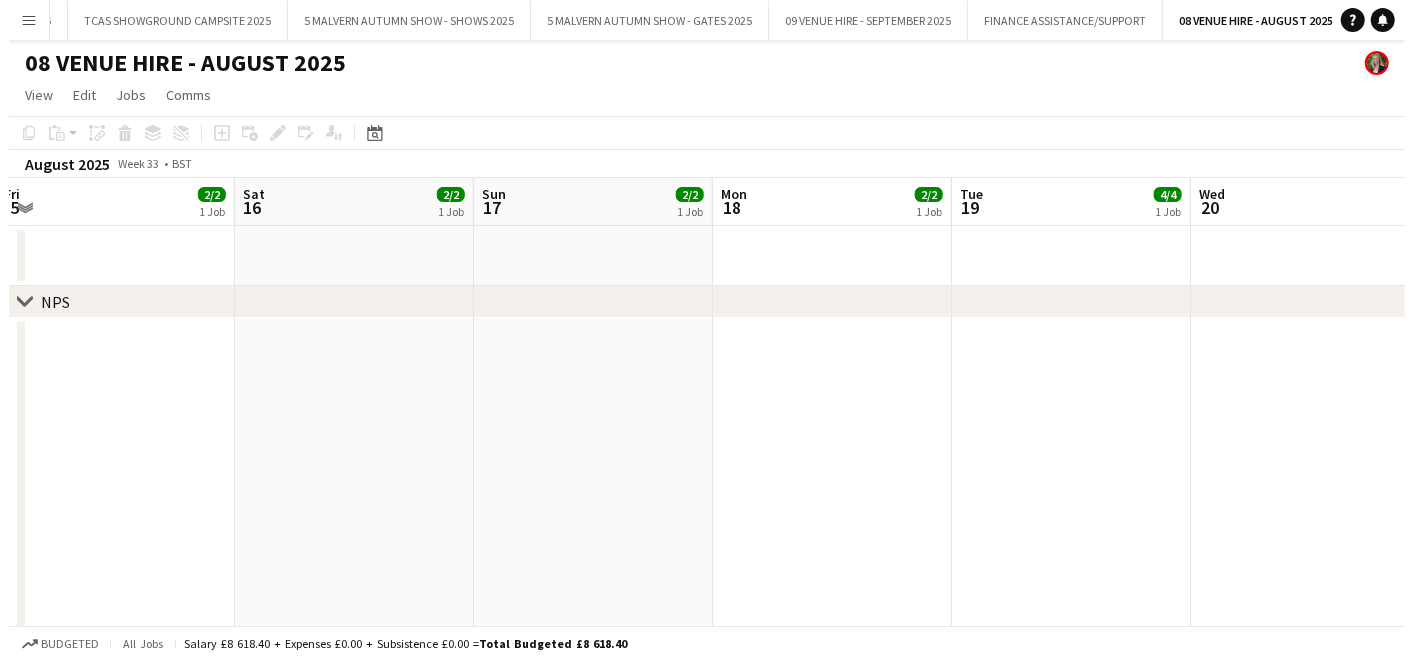 scroll, scrollTop: 0, scrollLeft: 704, axis: horizontal 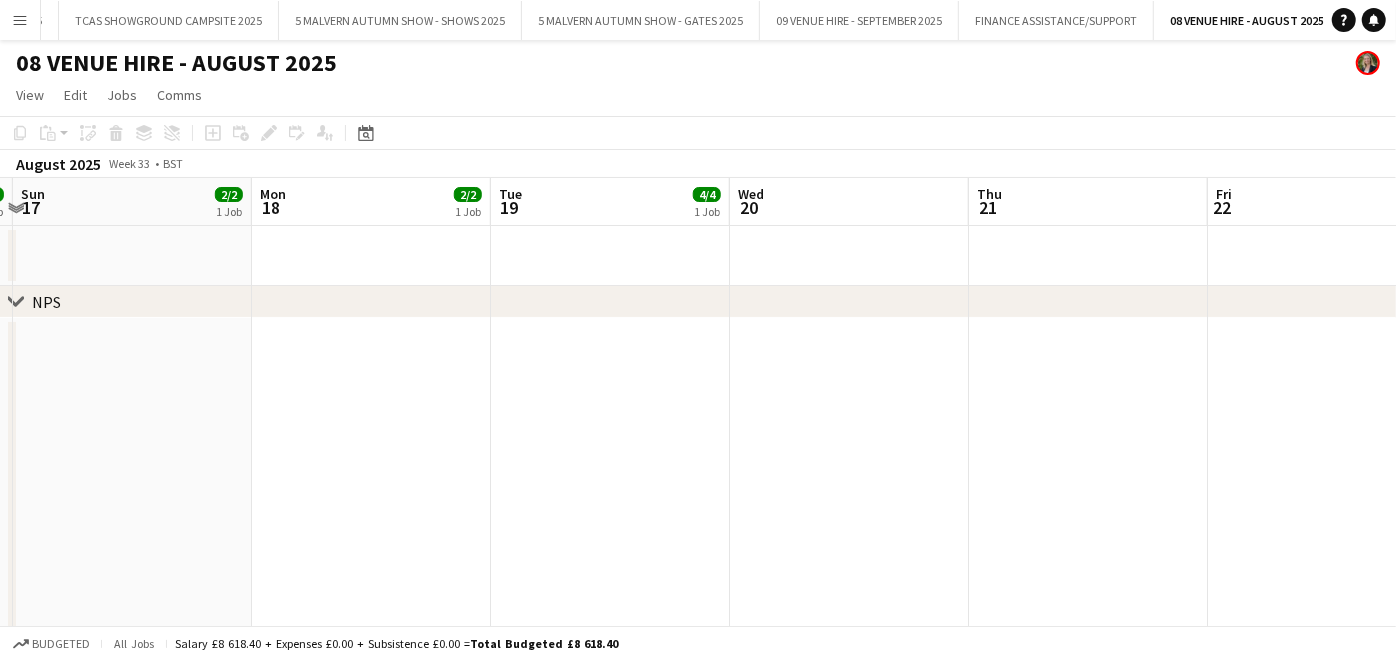 drag, startPoint x: 1199, startPoint y: 268, endPoint x: 699, endPoint y: 297, distance: 500.8403 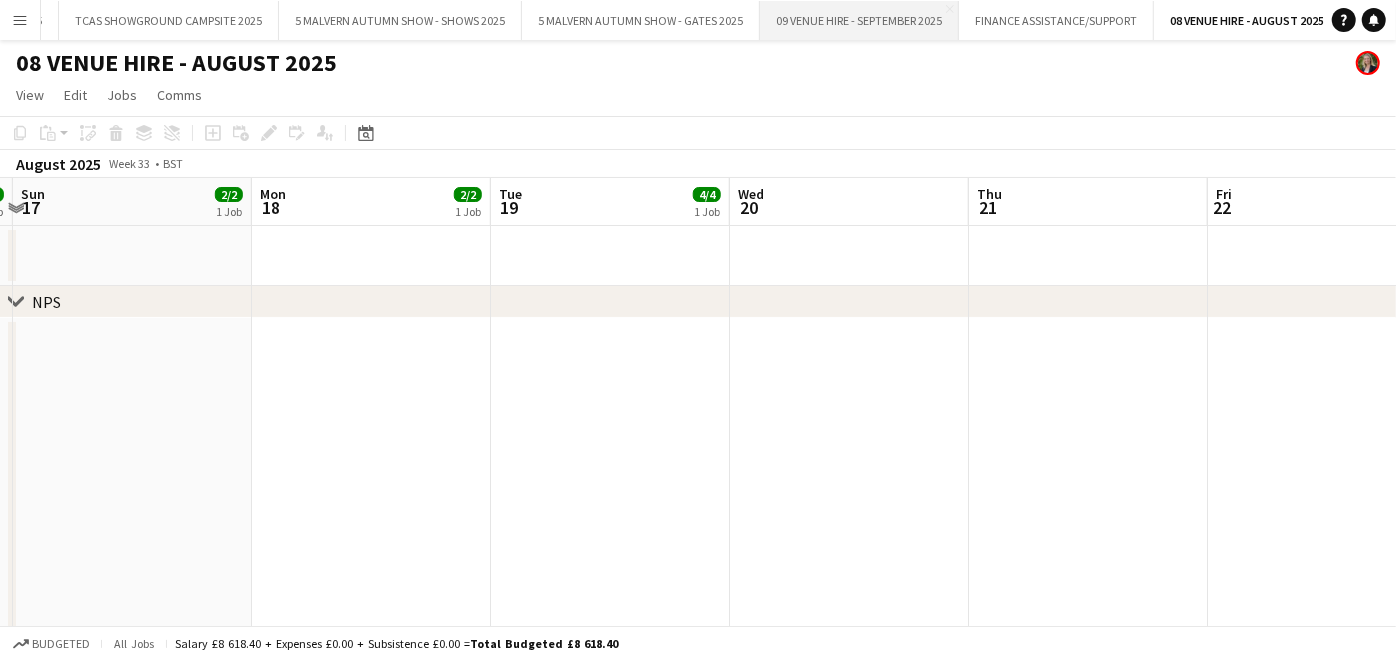 click on "09 VENUE HIRE - SEPTEMBER 2025
Close" at bounding box center [859, 20] 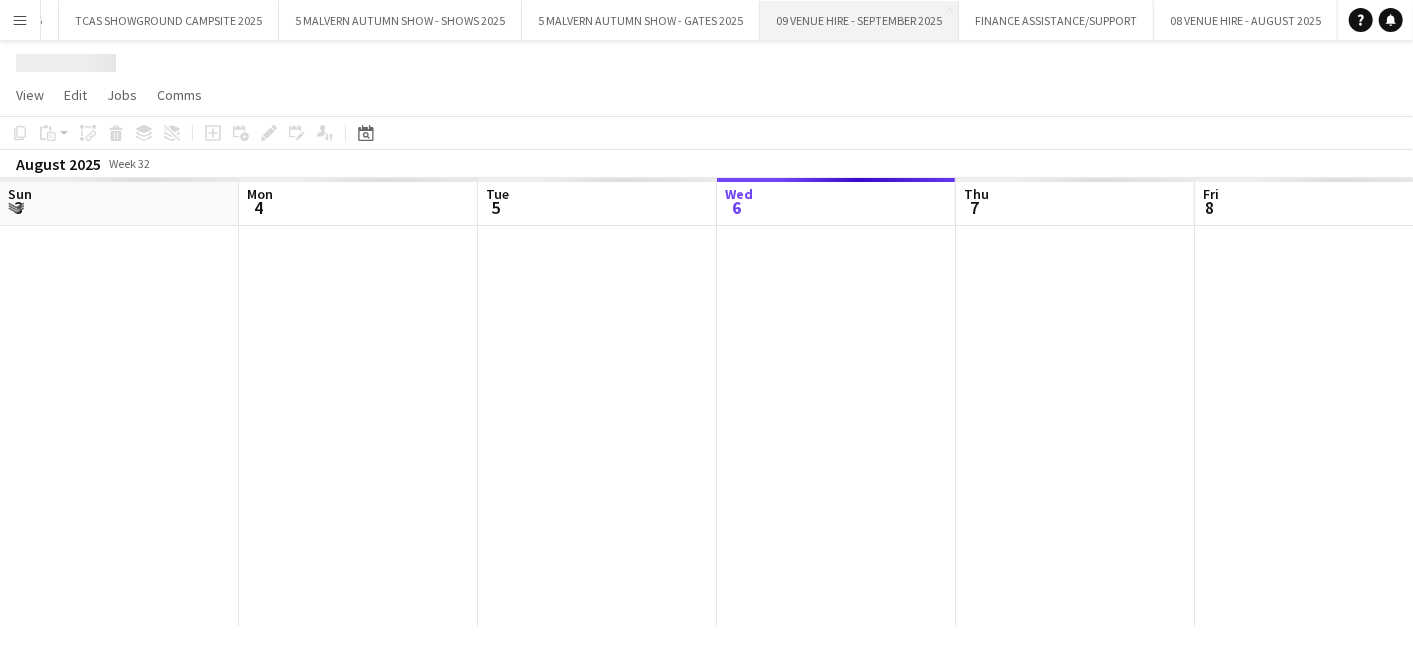scroll, scrollTop: 0, scrollLeft: 477, axis: horizontal 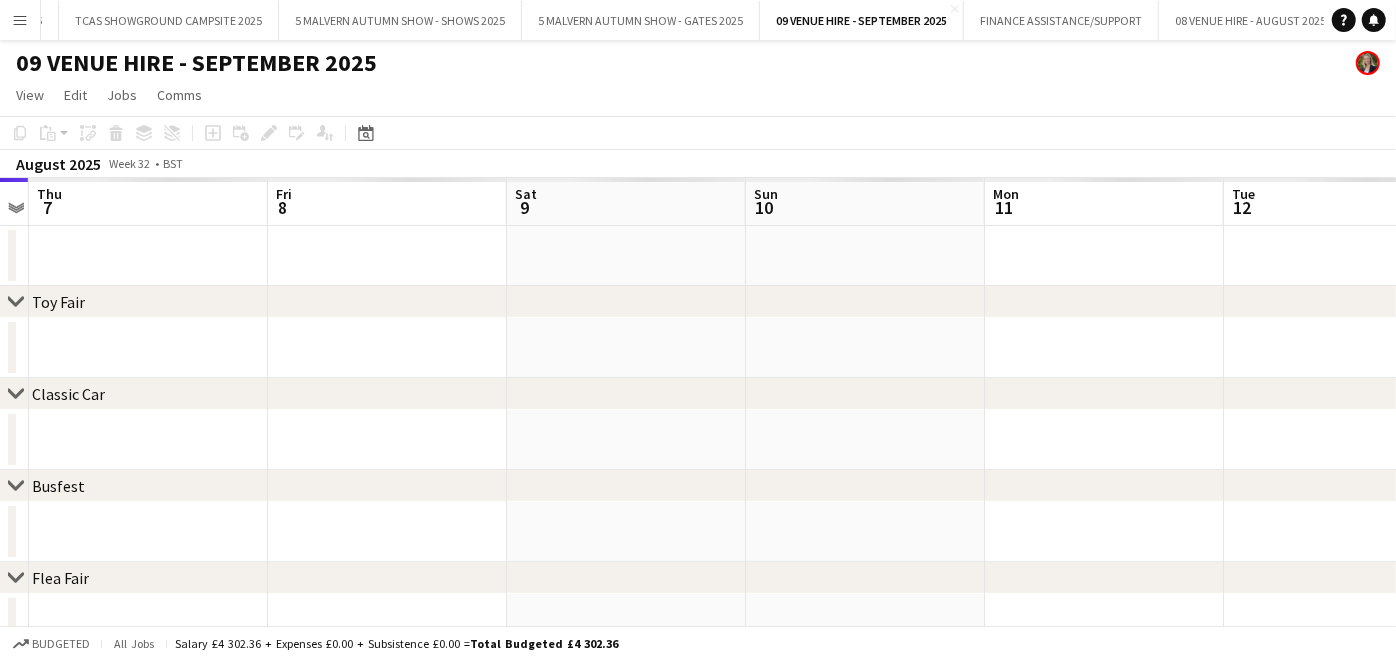 drag, startPoint x: 848, startPoint y: 197, endPoint x: 399, endPoint y: 205, distance: 449.07126 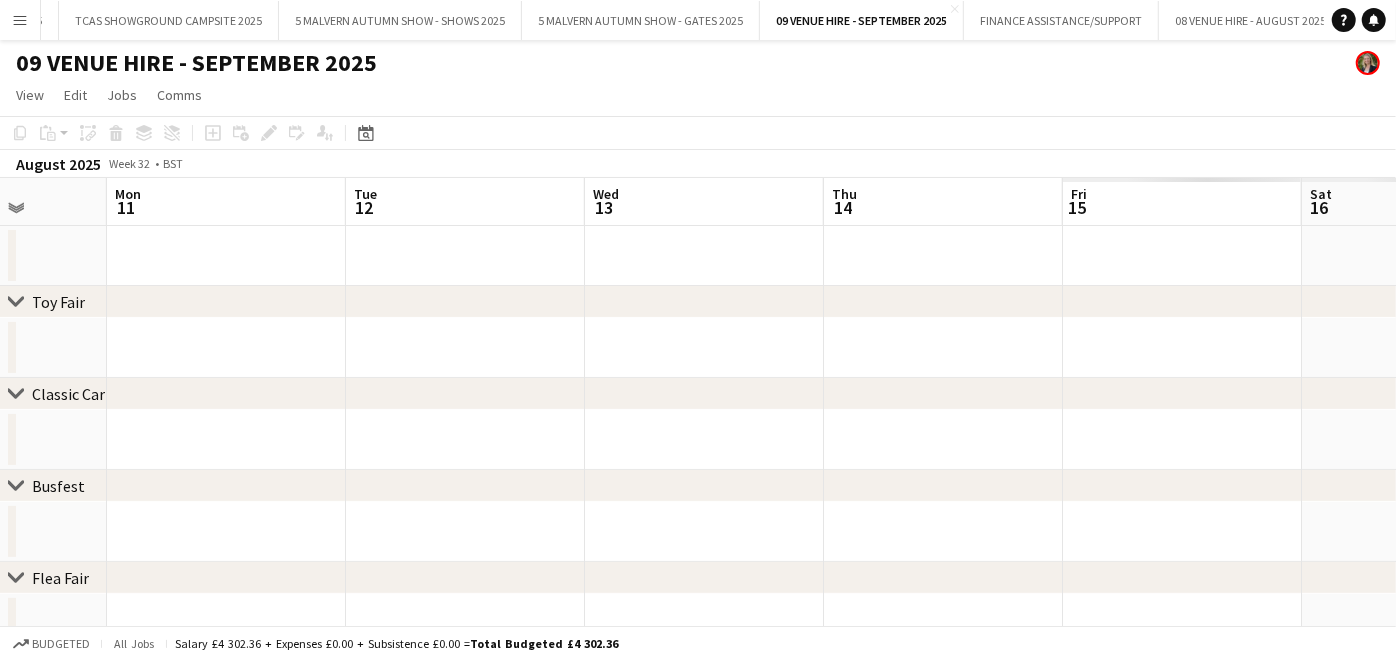 drag, startPoint x: 1082, startPoint y: 211, endPoint x: 205, endPoint y: 268, distance: 878.8504 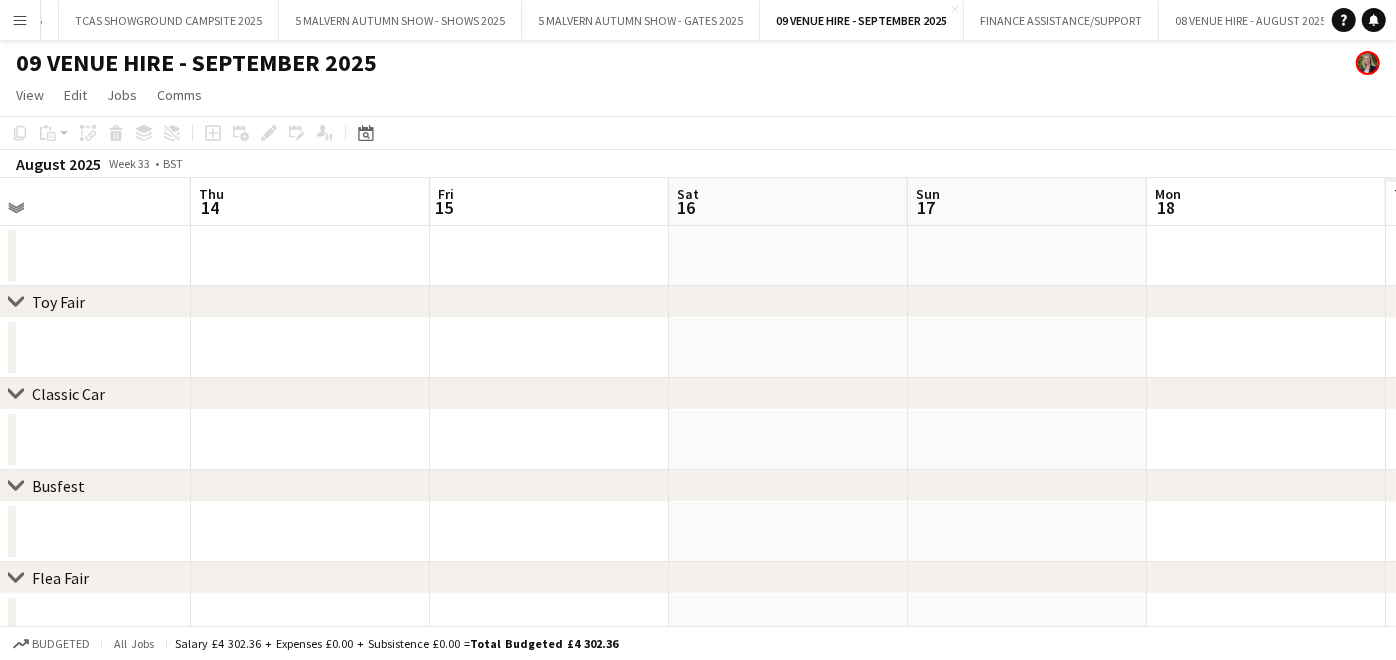 drag, startPoint x: 1162, startPoint y: 199, endPoint x: 530, endPoint y: 200, distance: 632.0008 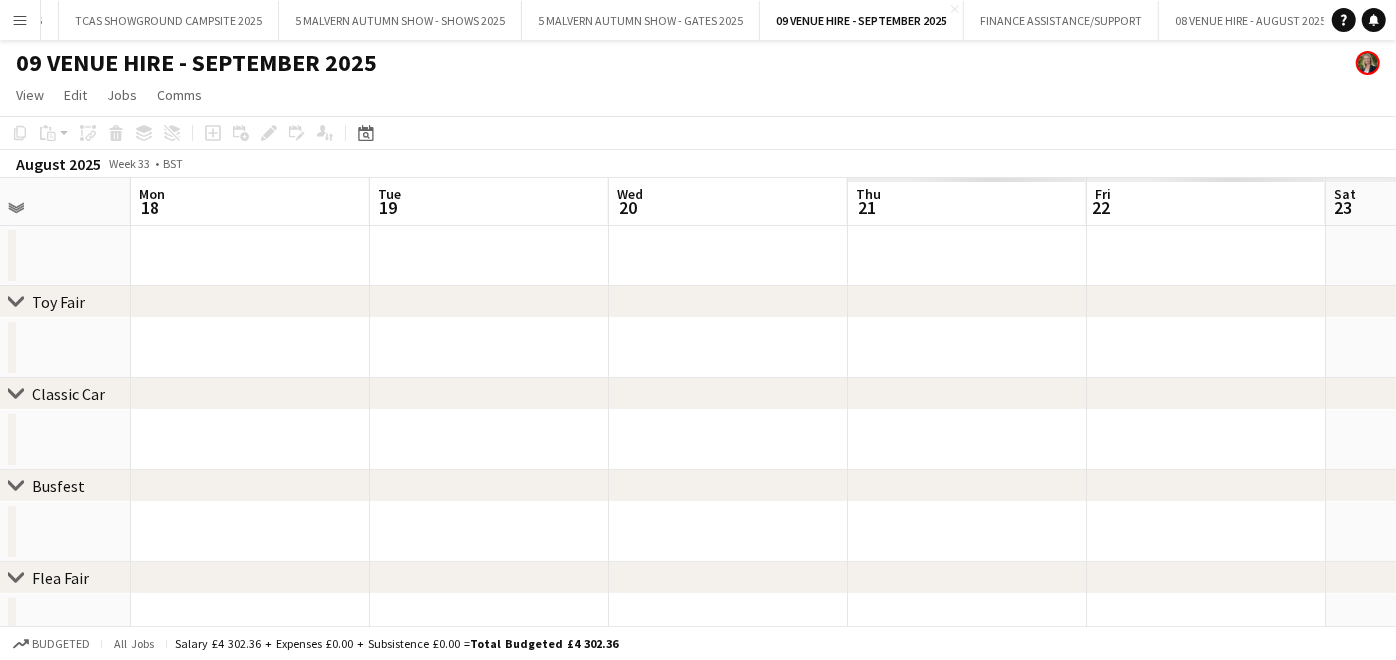 drag, startPoint x: 1237, startPoint y: 204, endPoint x: 220, endPoint y: 276, distance: 1019.5455 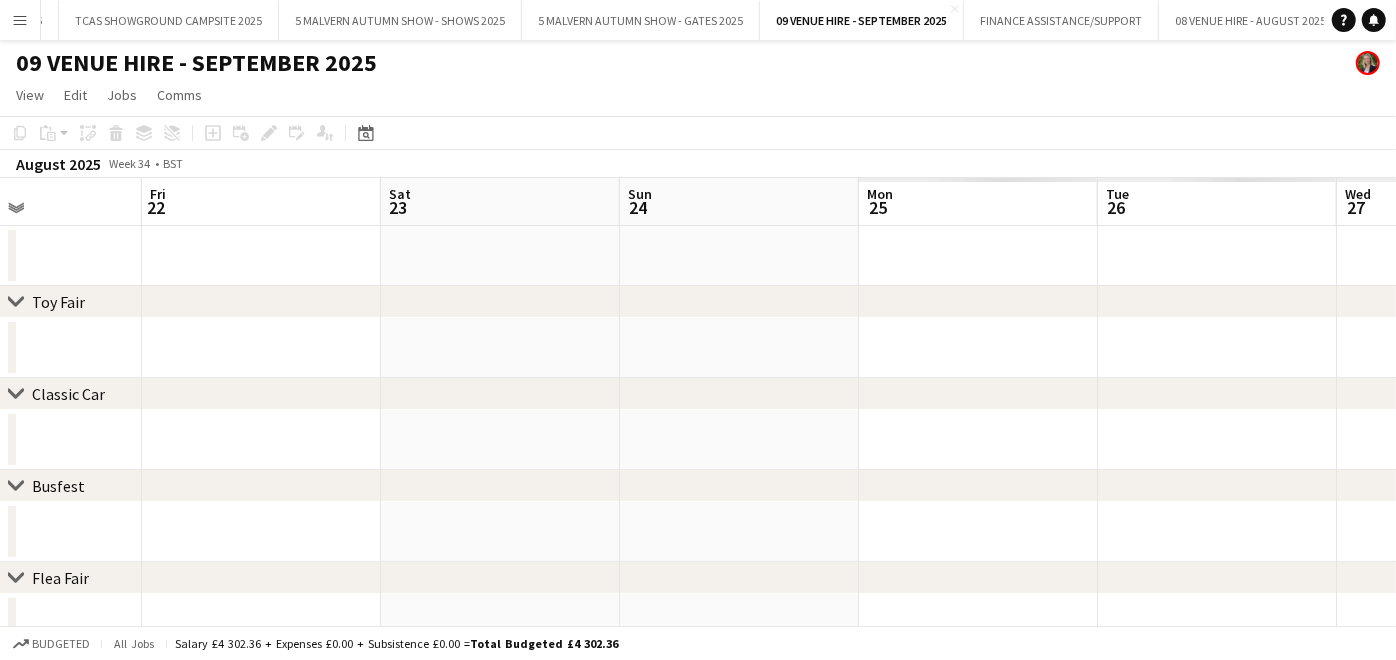 drag, startPoint x: 1137, startPoint y: 216, endPoint x: 195, endPoint y: 271, distance: 943.60425 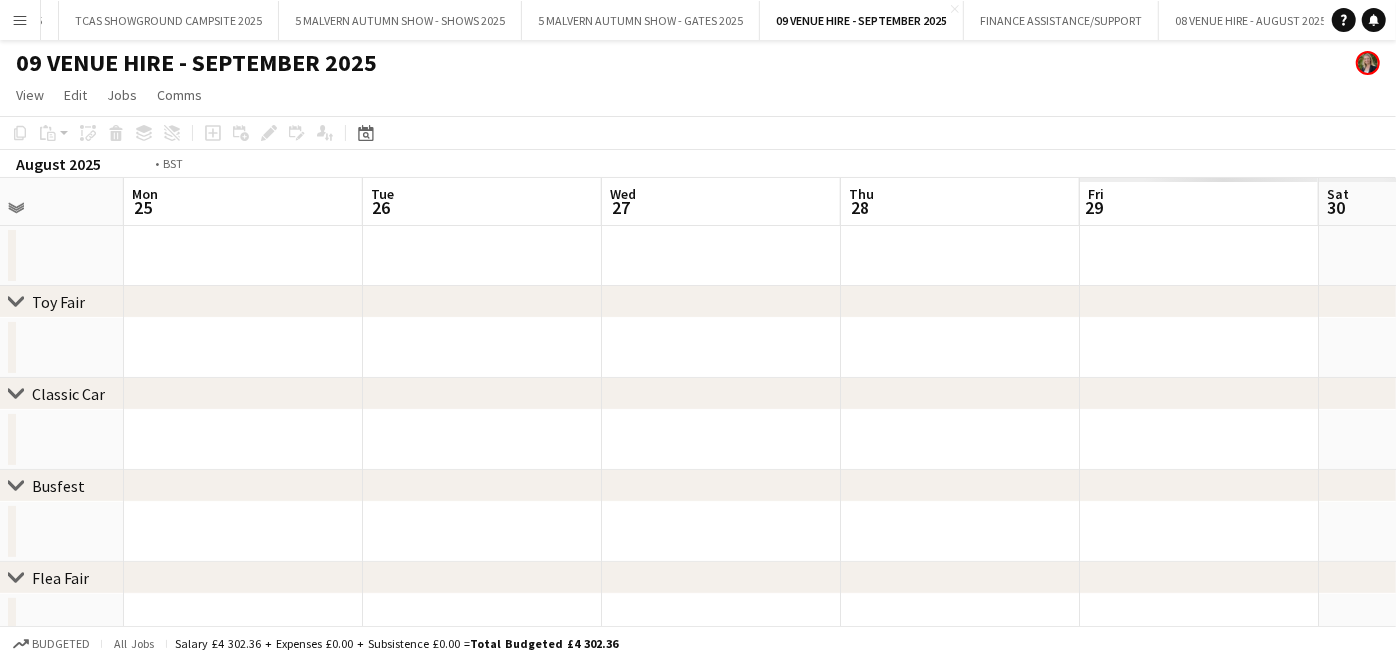 scroll, scrollTop: 0, scrollLeft: 815, axis: horizontal 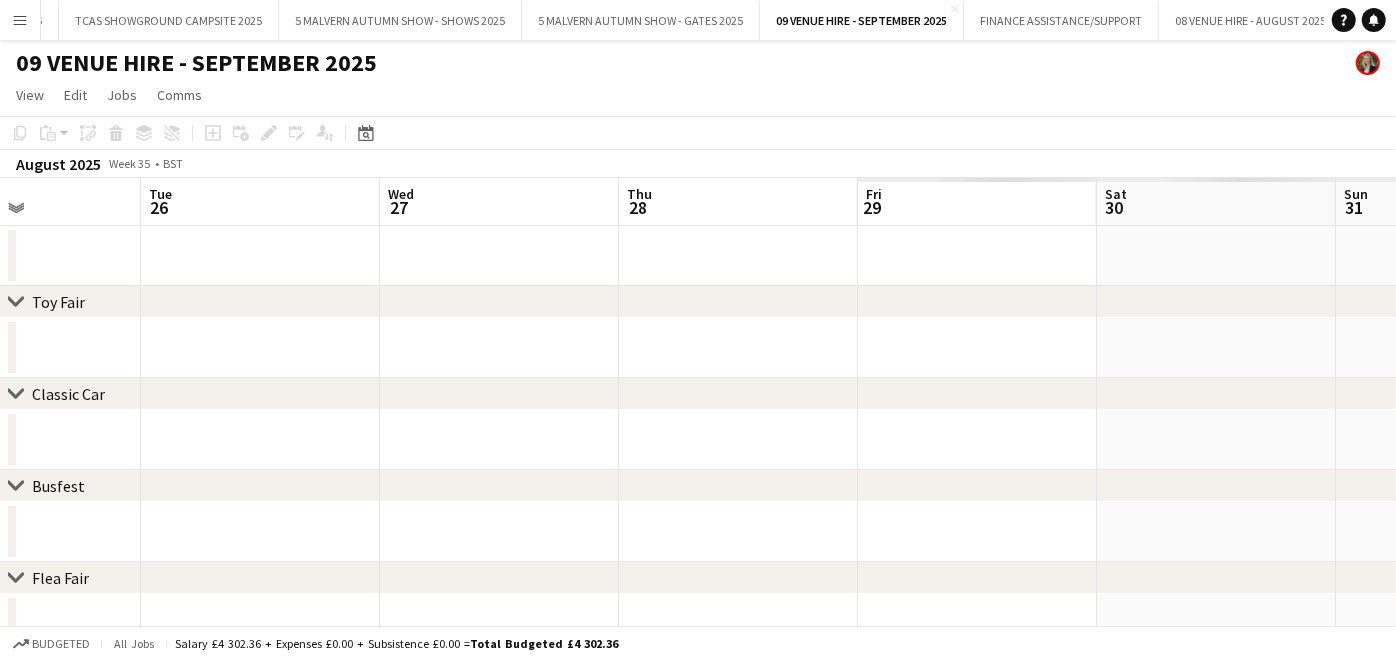 drag, startPoint x: 962, startPoint y: 197, endPoint x: 0, endPoint y: 223, distance: 962.35126 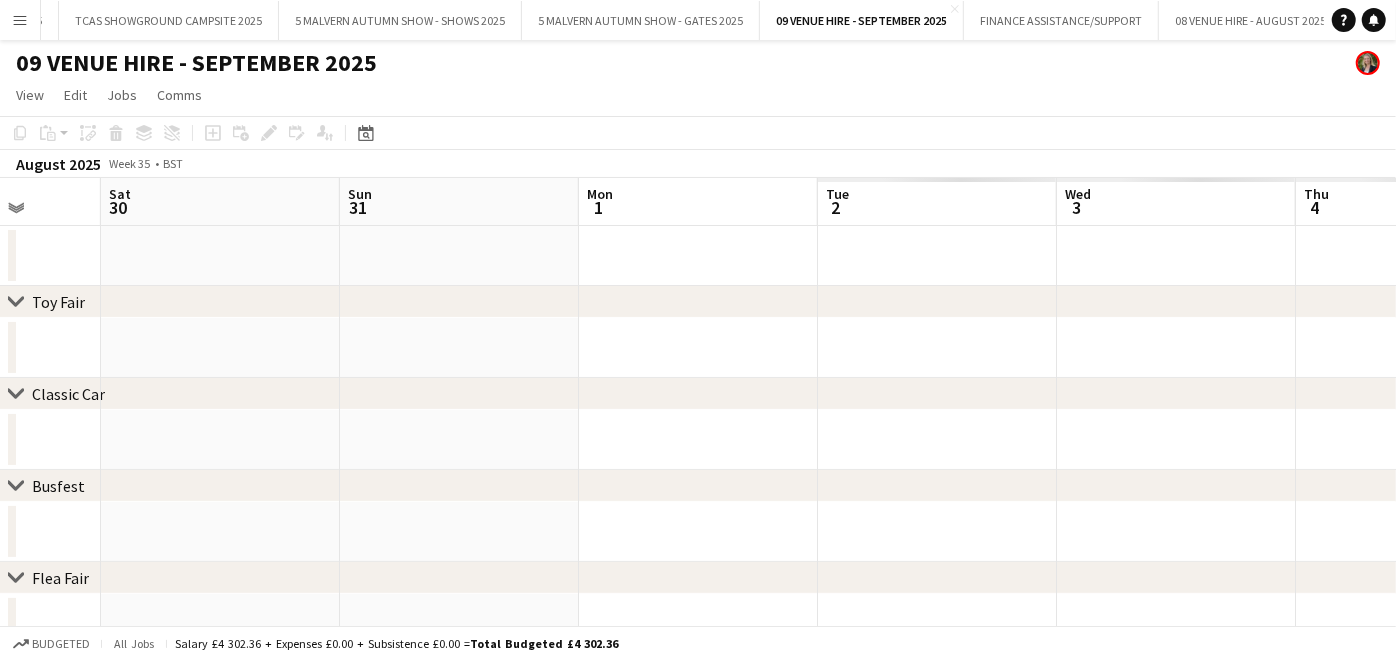 drag, startPoint x: 860, startPoint y: 215, endPoint x: 65, endPoint y: 193, distance: 795.3043 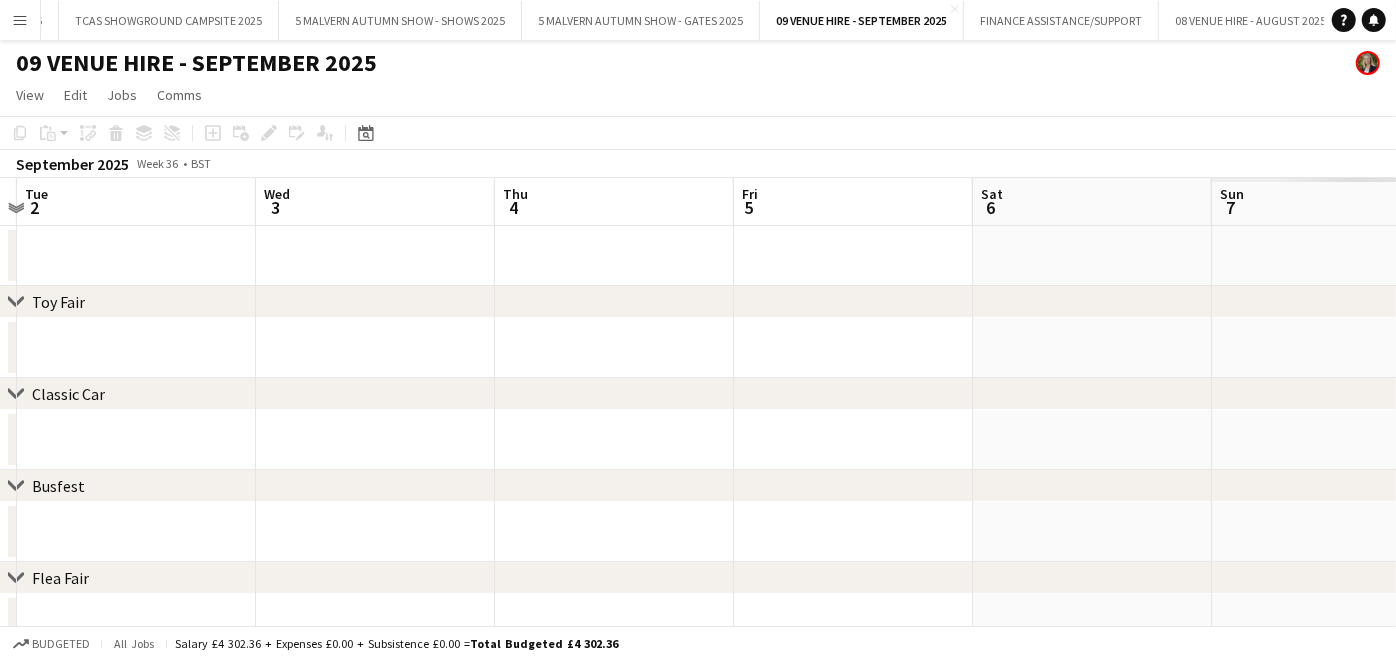 scroll, scrollTop: 0, scrollLeft: 767, axis: horizontal 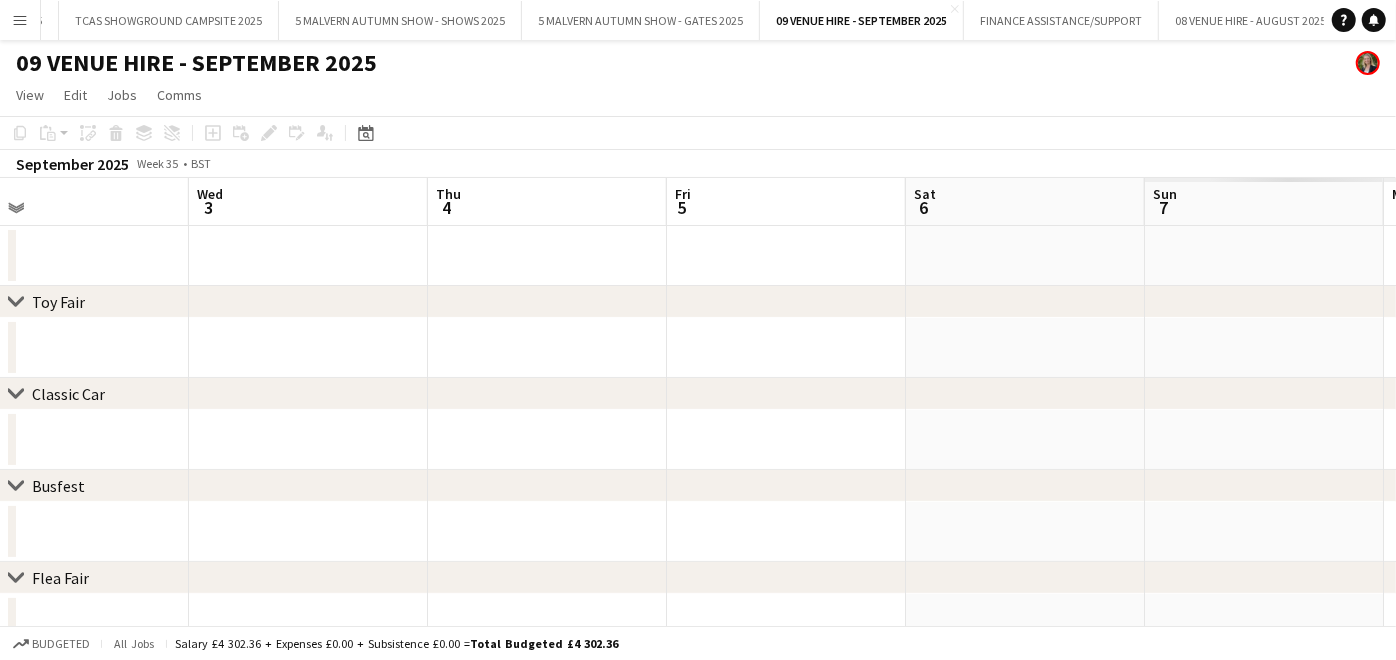 drag, startPoint x: 910, startPoint y: 182, endPoint x: 10, endPoint y: 205, distance: 900.2938 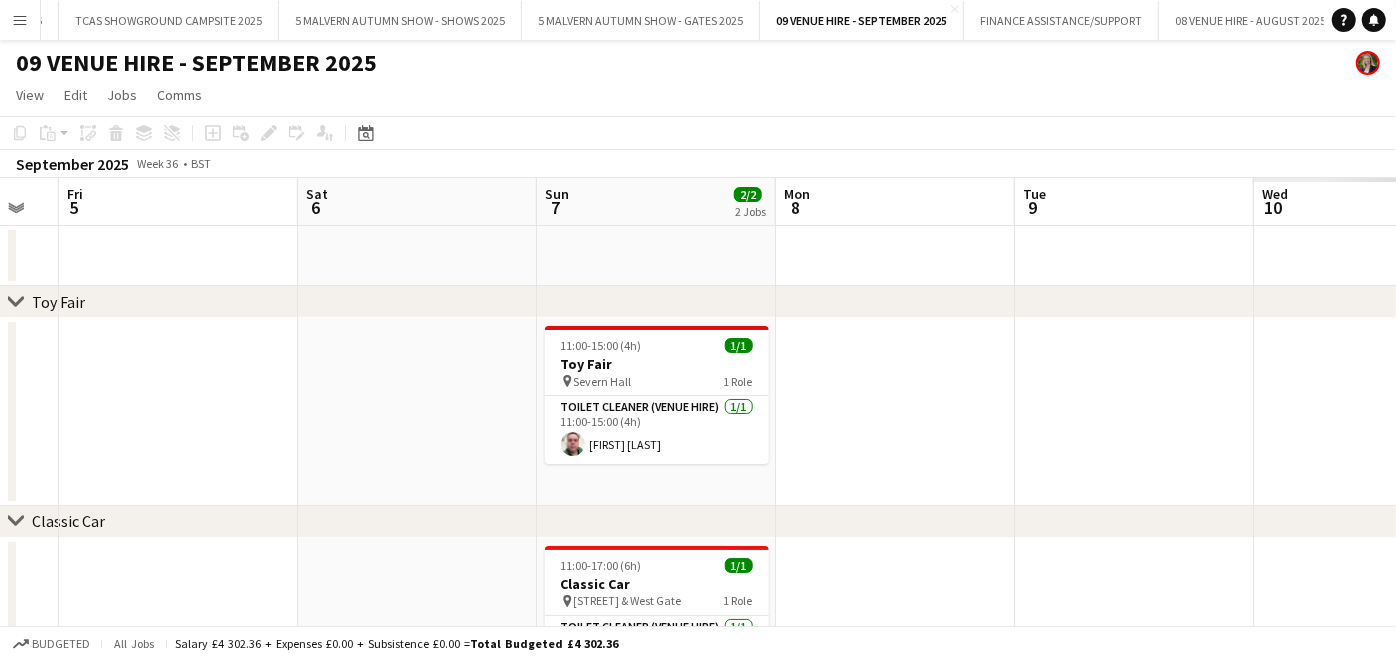 drag, startPoint x: 1019, startPoint y: 198, endPoint x: 412, endPoint y: 239, distance: 608.3831 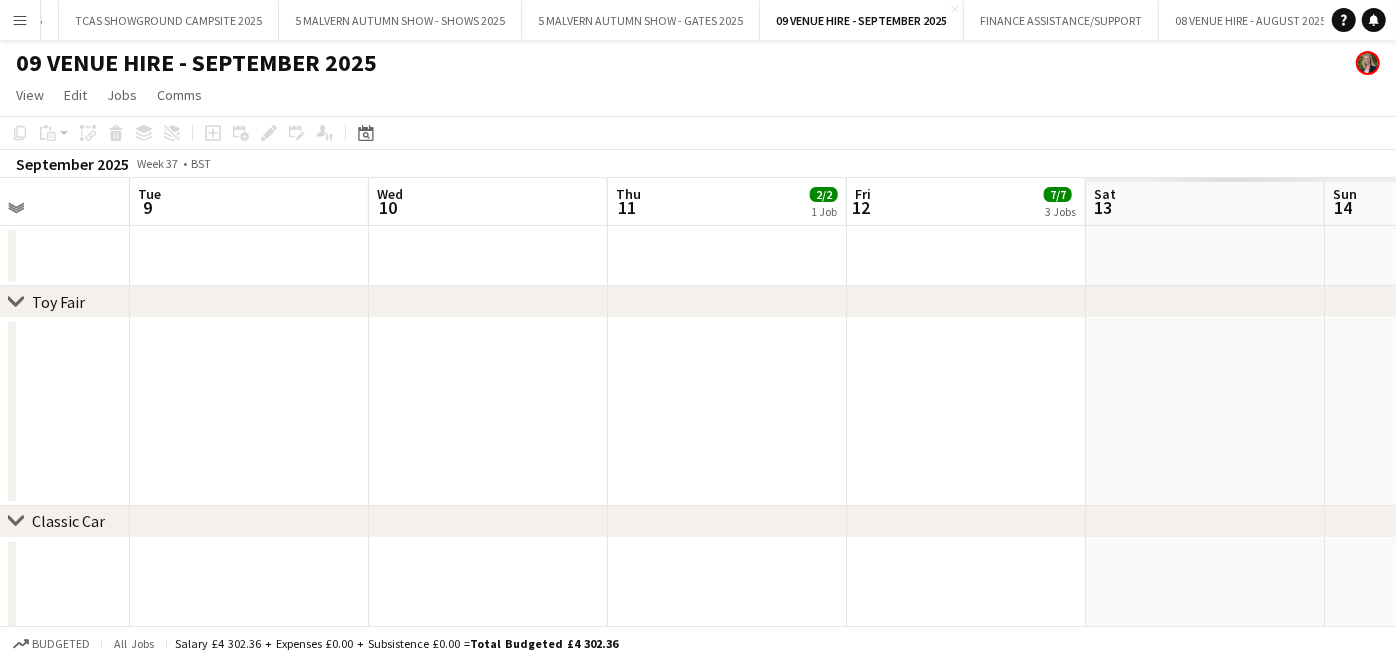 drag, startPoint x: 1117, startPoint y: 197, endPoint x: 234, endPoint y: 199, distance: 883.00226 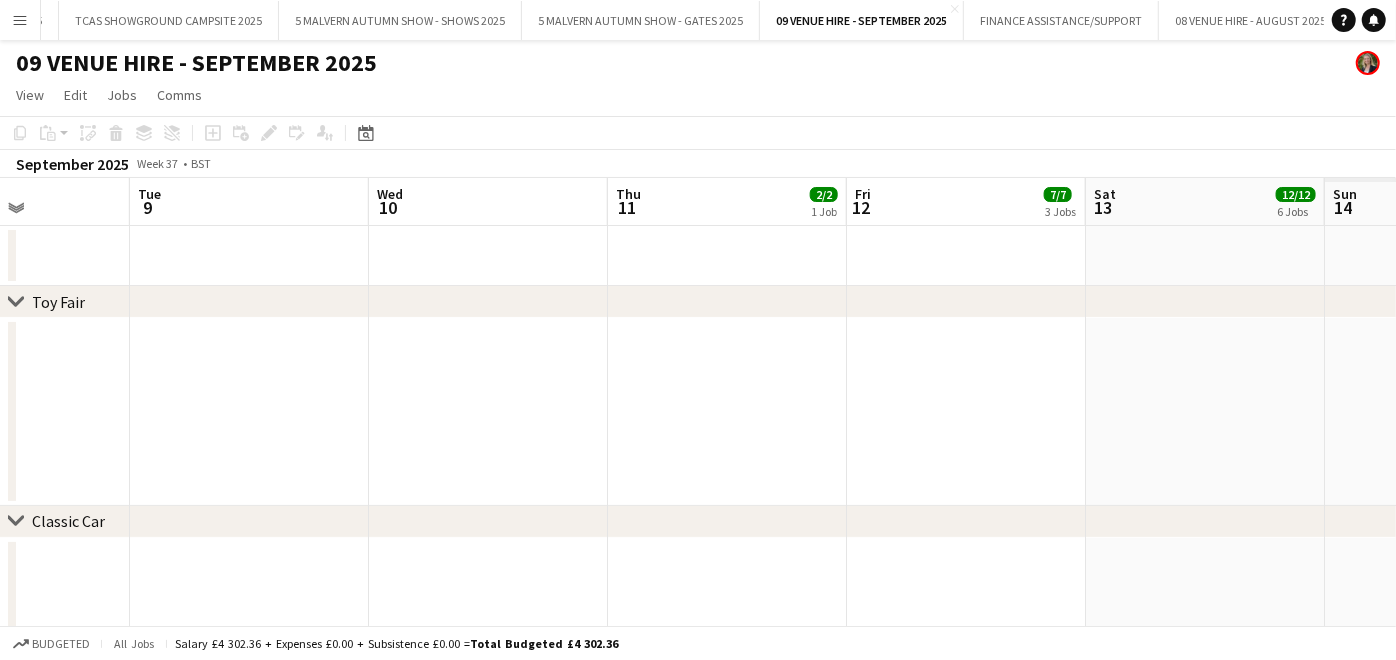 scroll, scrollTop: 0, scrollLeft: 823, axis: horizontal 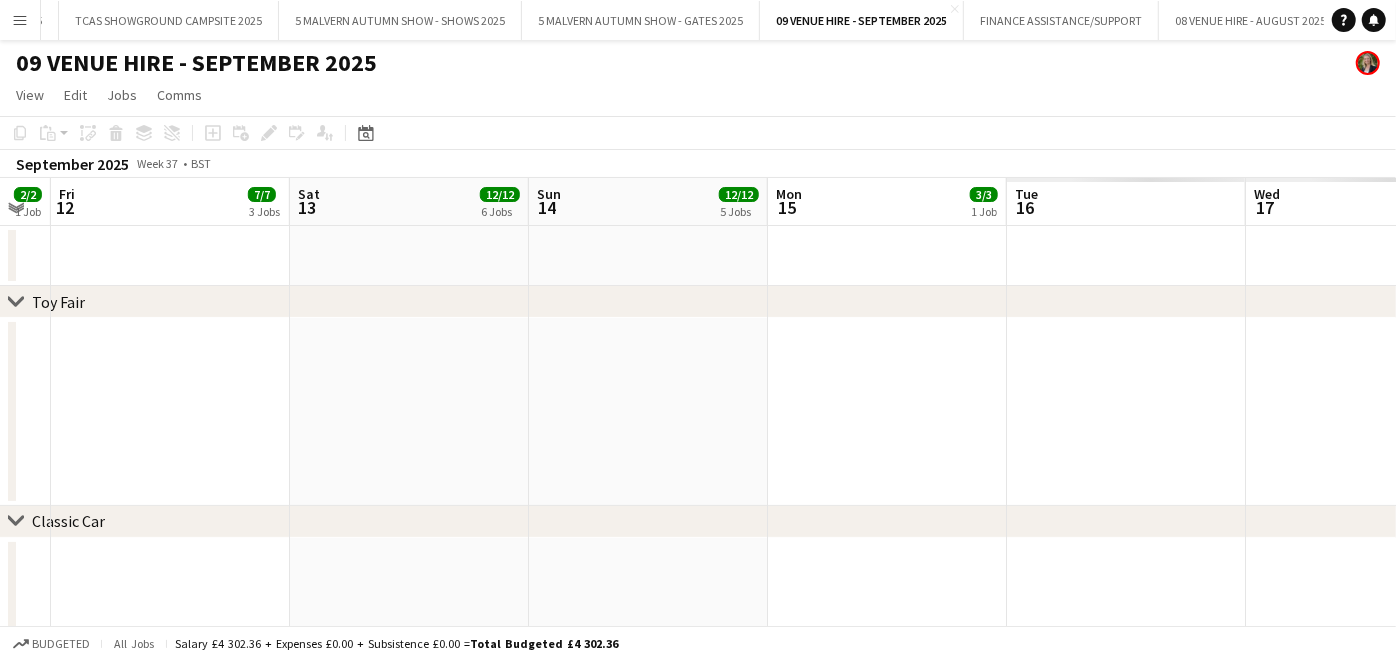drag, startPoint x: 1116, startPoint y: 202, endPoint x: 317, endPoint y: 213, distance: 799.07574 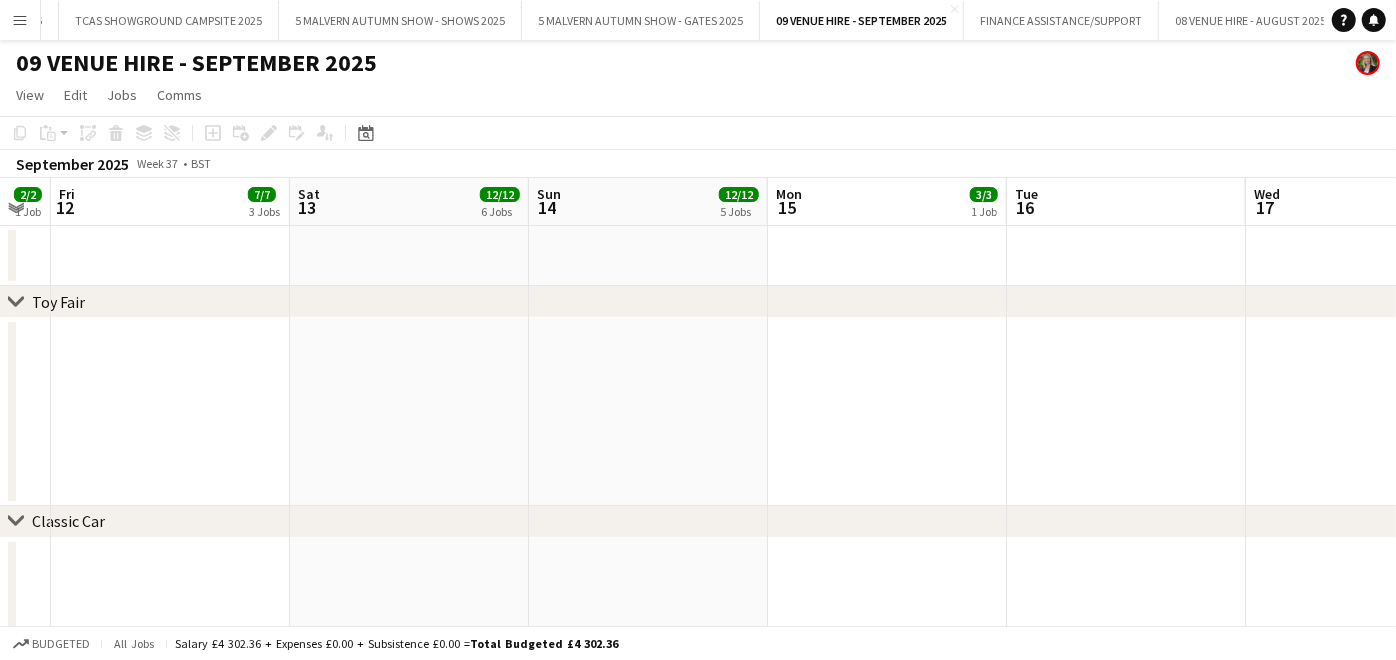 scroll, scrollTop: 0, scrollLeft: 772, axis: horizontal 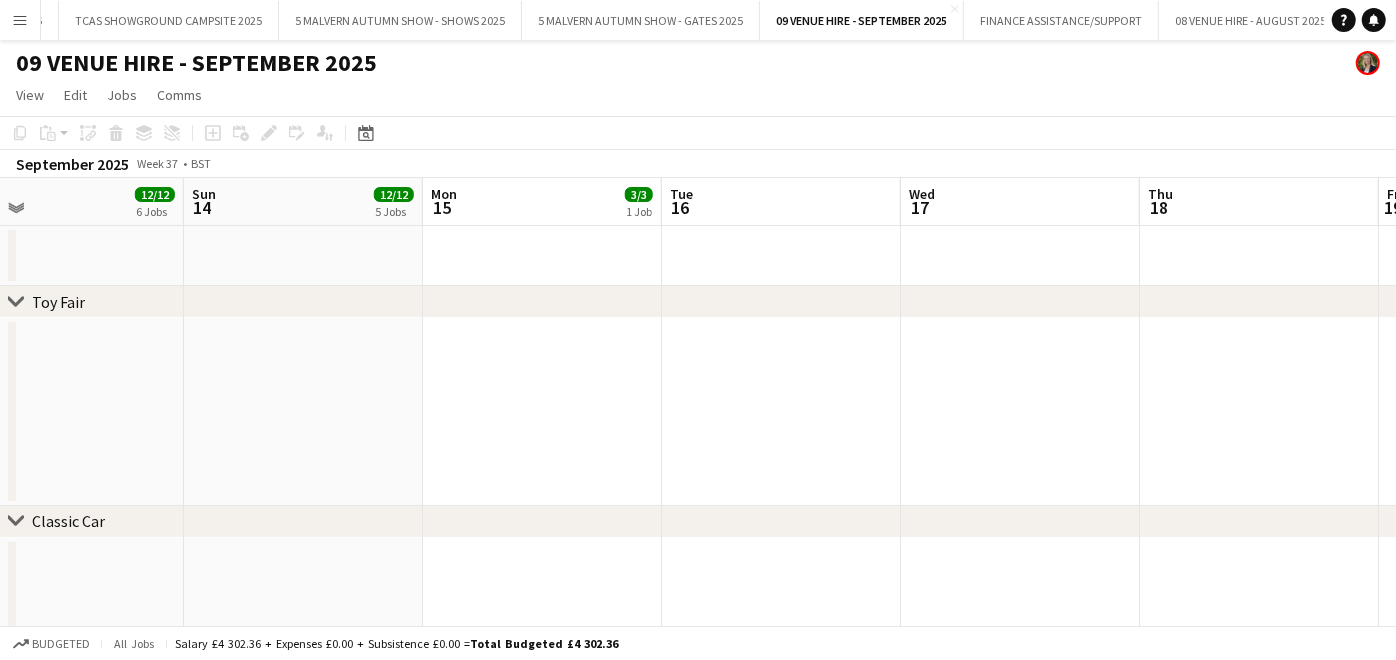 drag, startPoint x: 1105, startPoint y: 215, endPoint x: 349, endPoint y: 173, distance: 757.1658 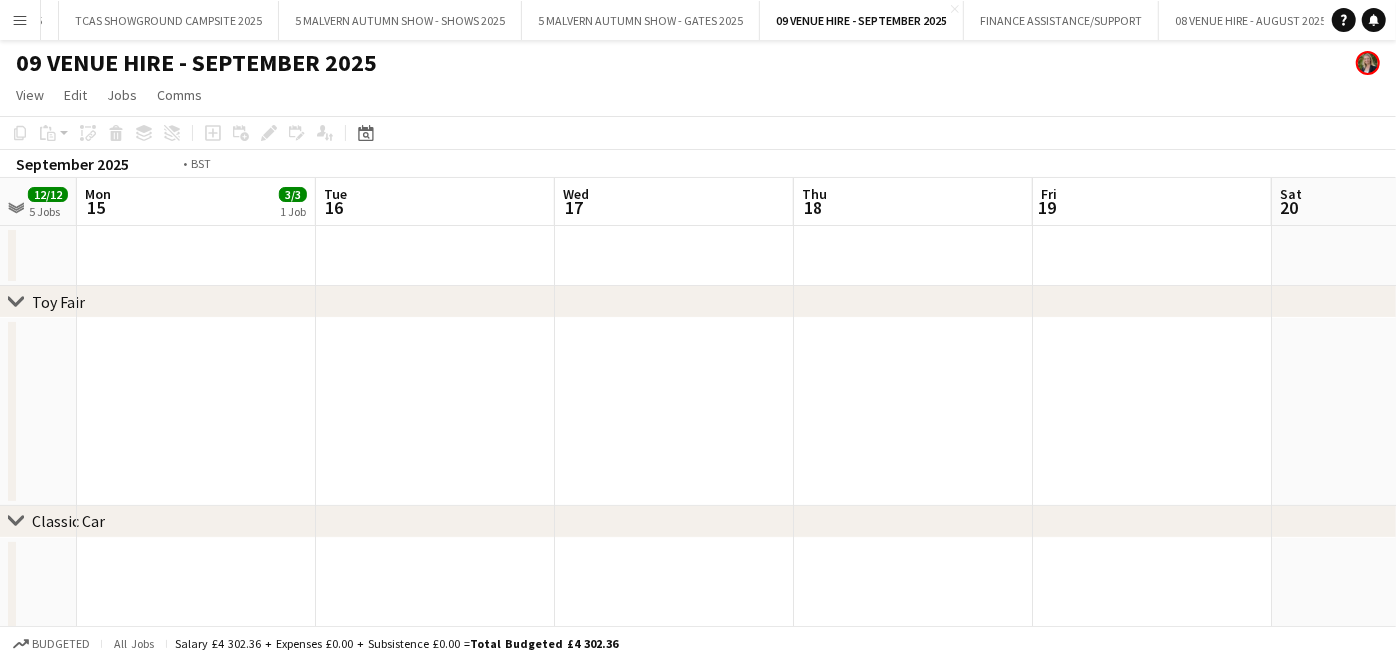 scroll, scrollTop: 0, scrollLeft: 642, axis: horizontal 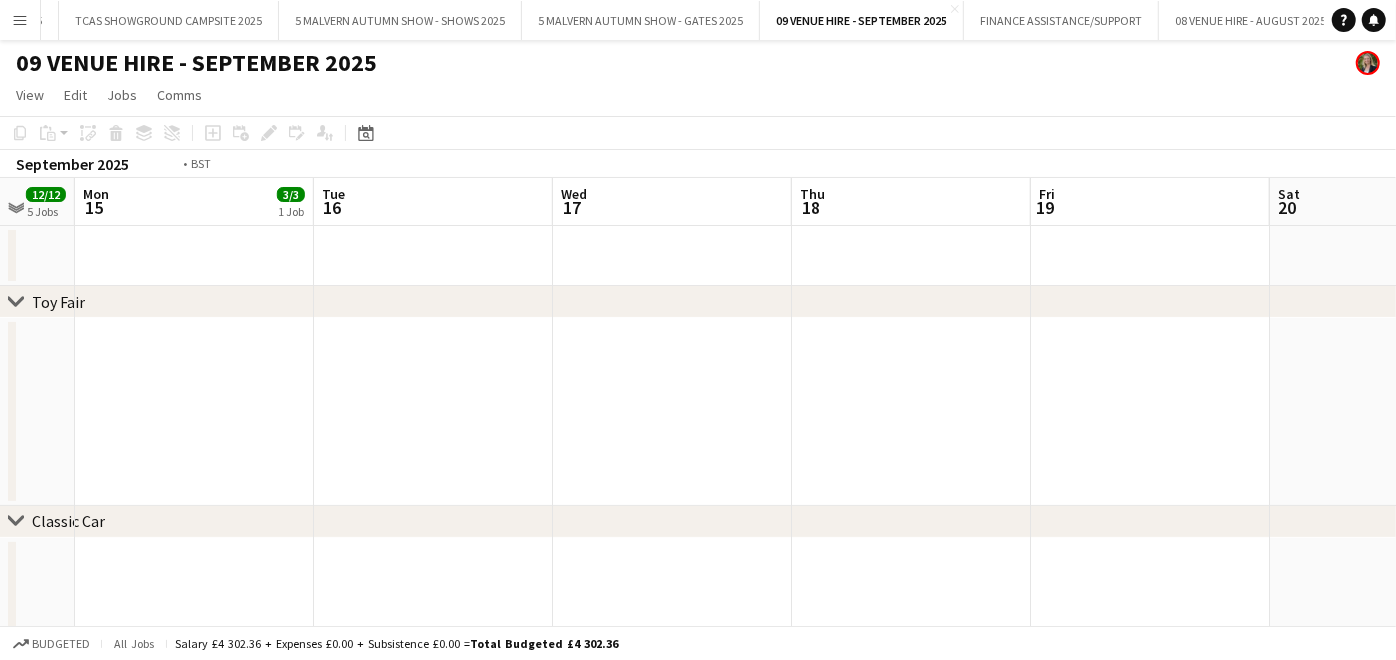 drag, startPoint x: 1105, startPoint y: 197, endPoint x: 518, endPoint y: 220, distance: 587.45044 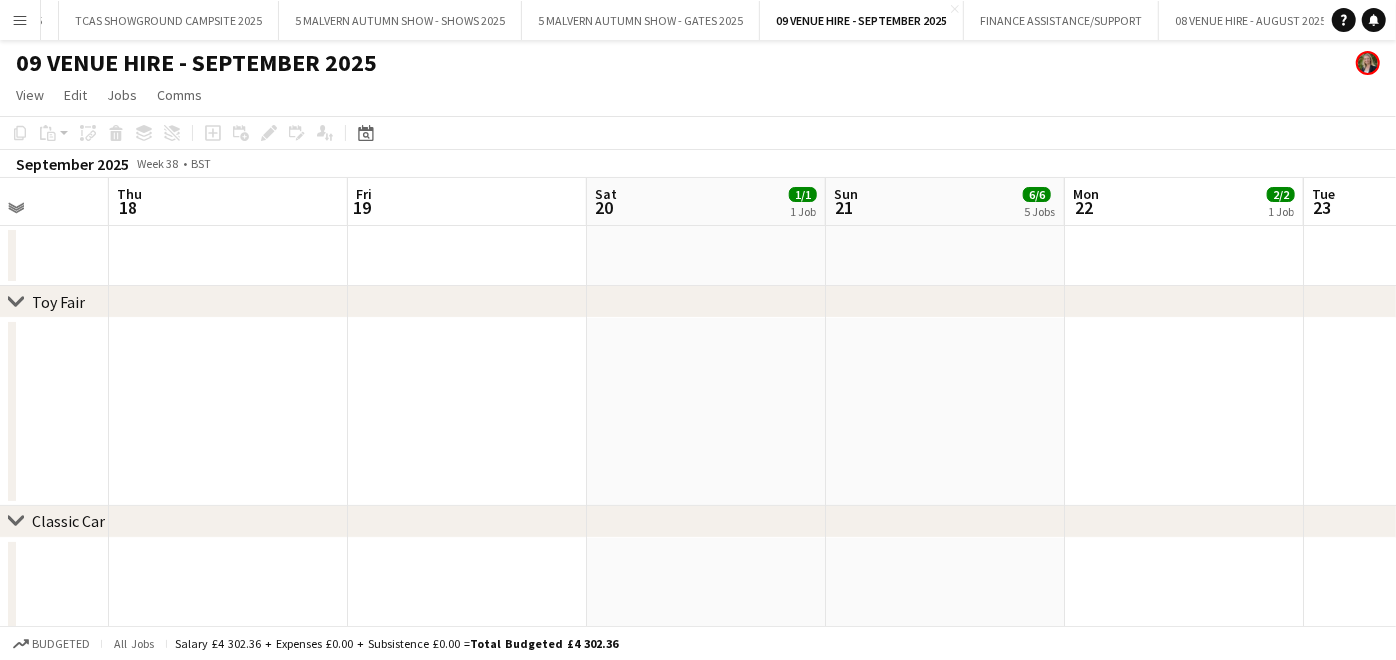 drag, startPoint x: 1151, startPoint y: 205, endPoint x: 471, endPoint y: 245, distance: 681.1755 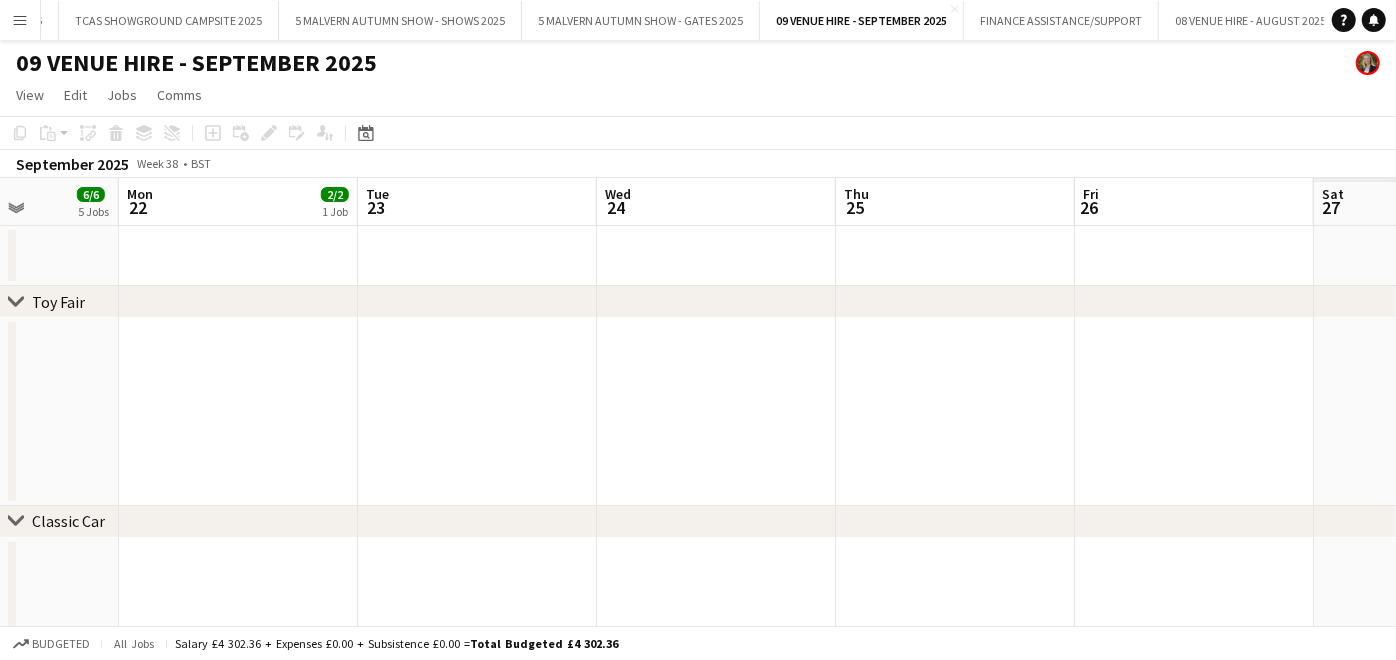 scroll, scrollTop: 0, scrollLeft: 609, axis: horizontal 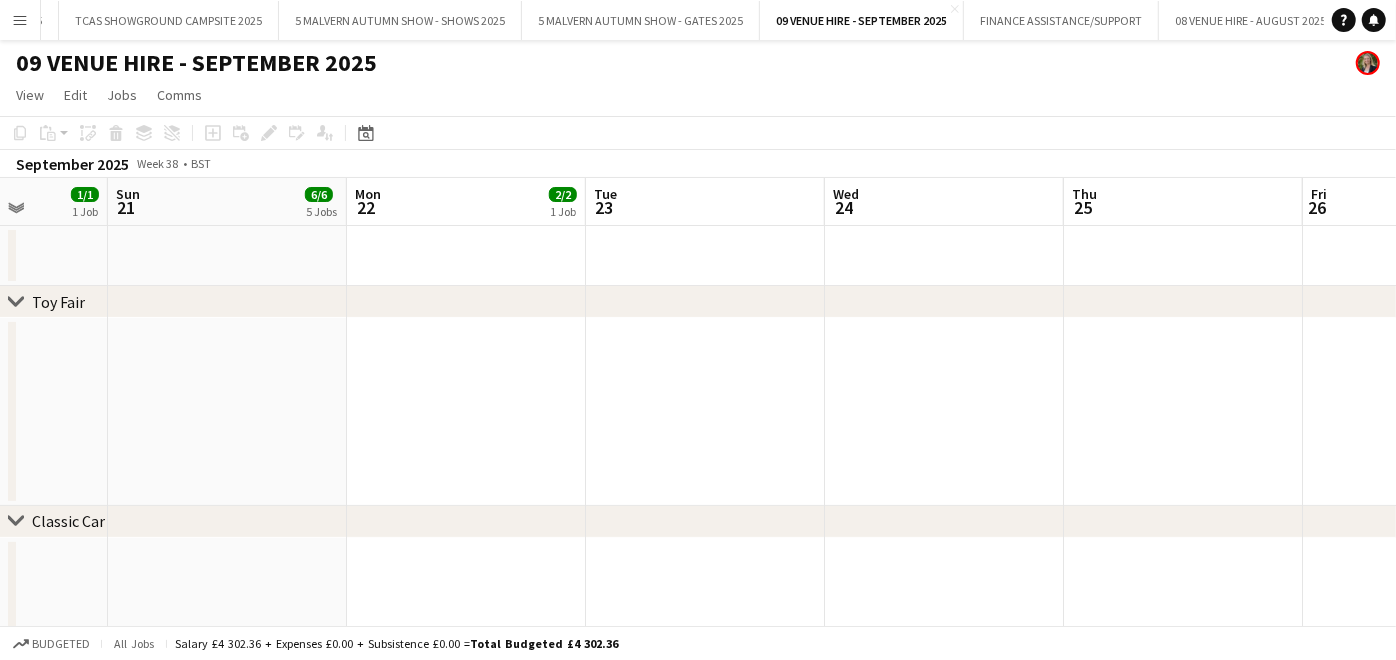drag, startPoint x: 1183, startPoint y: 190, endPoint x: 462, endPoint y: 188, distance: 721.00275 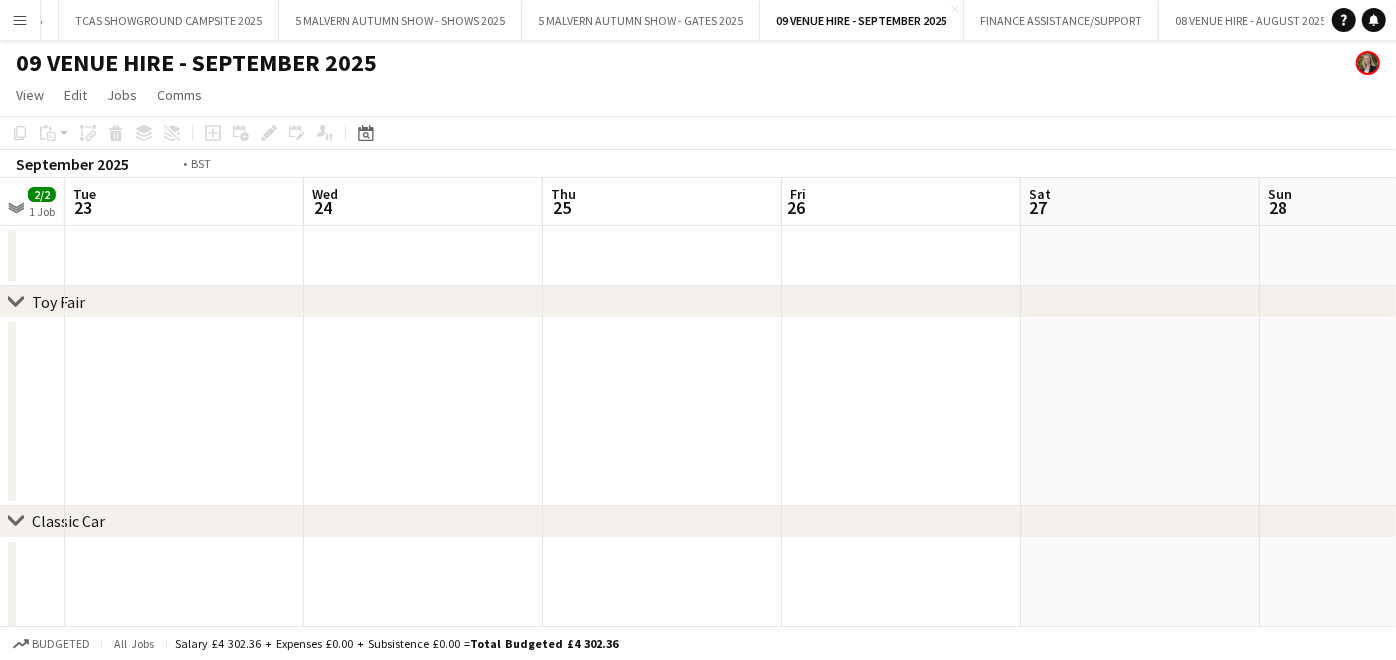 scroll, scrollTop: 0, scrollLeft: 803, axis: horizontal 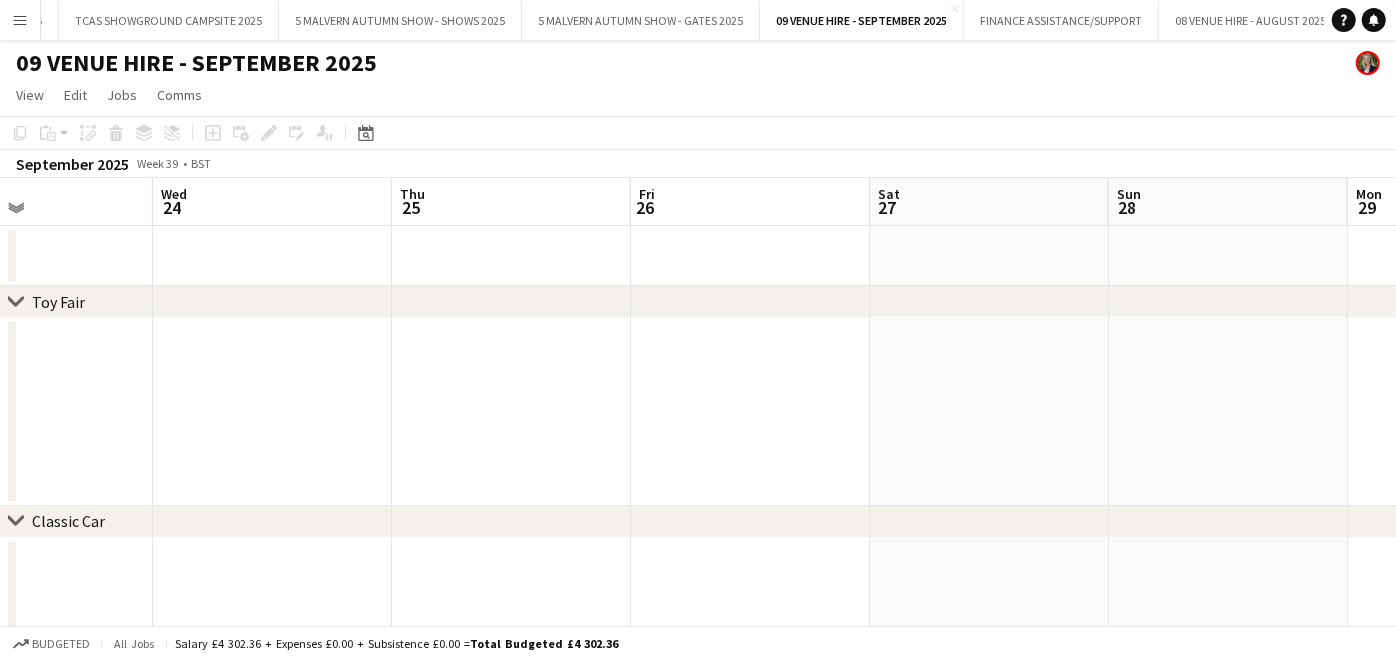 drag, startPoint x: 1137, startPoint y: 204, endPoint x: 617, endPoint y: 174, distance: 520.8647 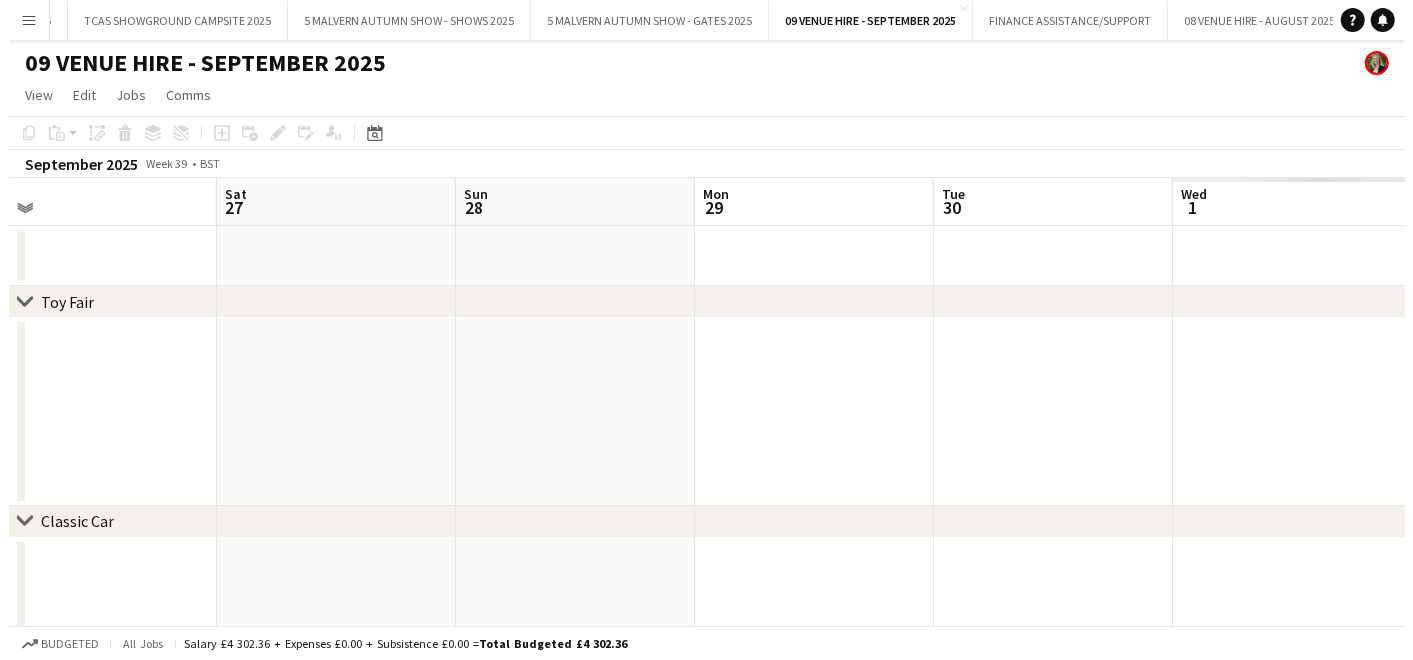 scroll, scrollTop: 0, scrollLeft: 791, axis: horizontal 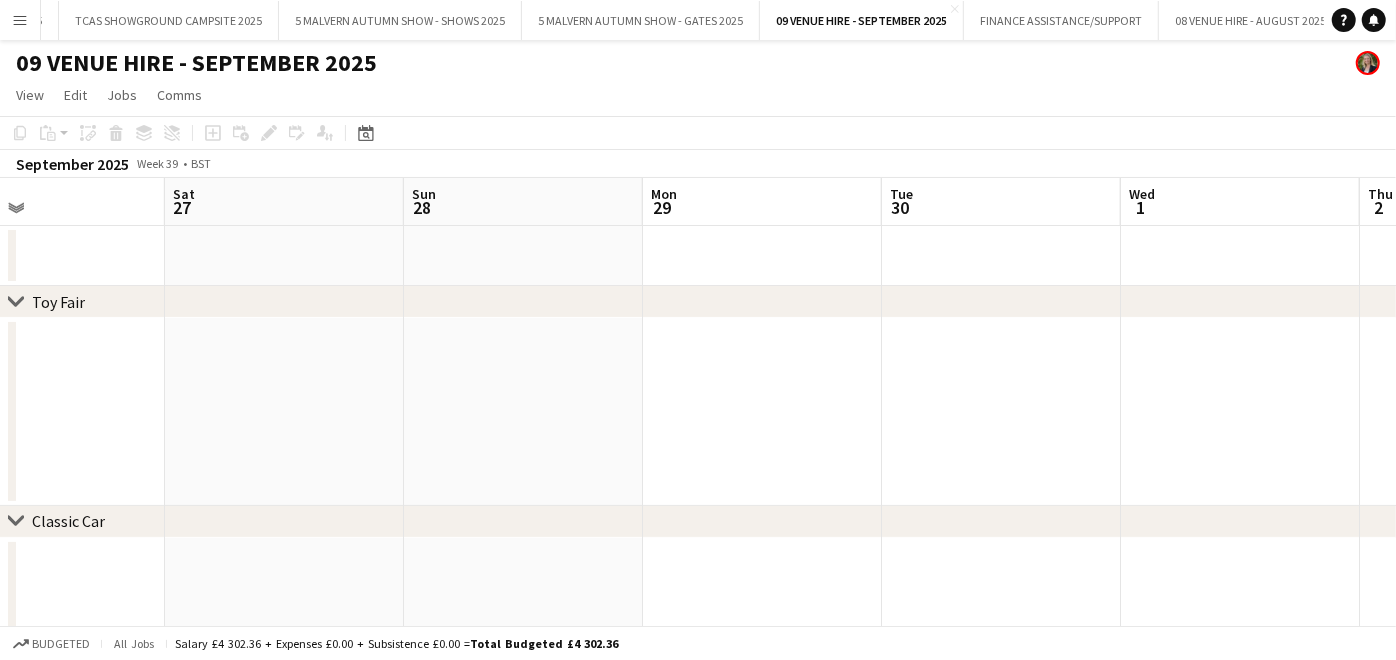 drag, startPoint x: 1168, startPoint y: 197, endPoint x: 464, endPoint y: 197, distance: 704 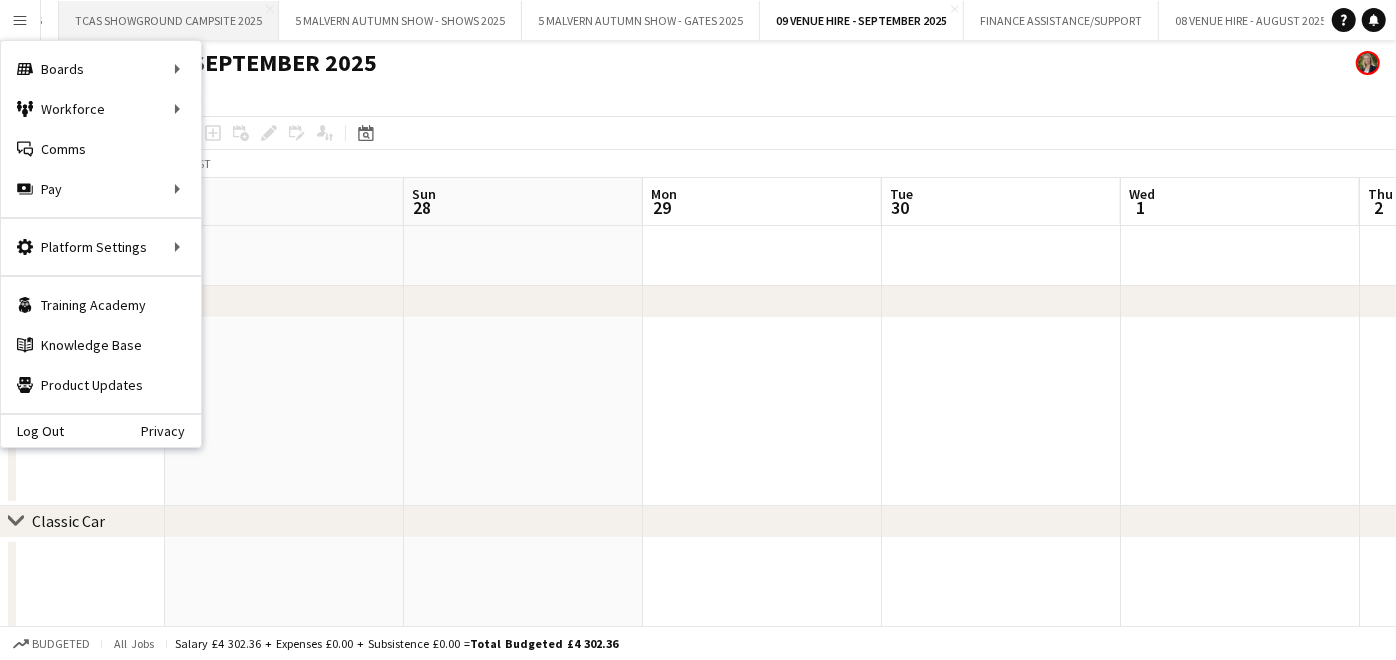 click on "TCAS SHOWGROUND CAMPSITE 2025
Close" at bounding box center [169, 20] 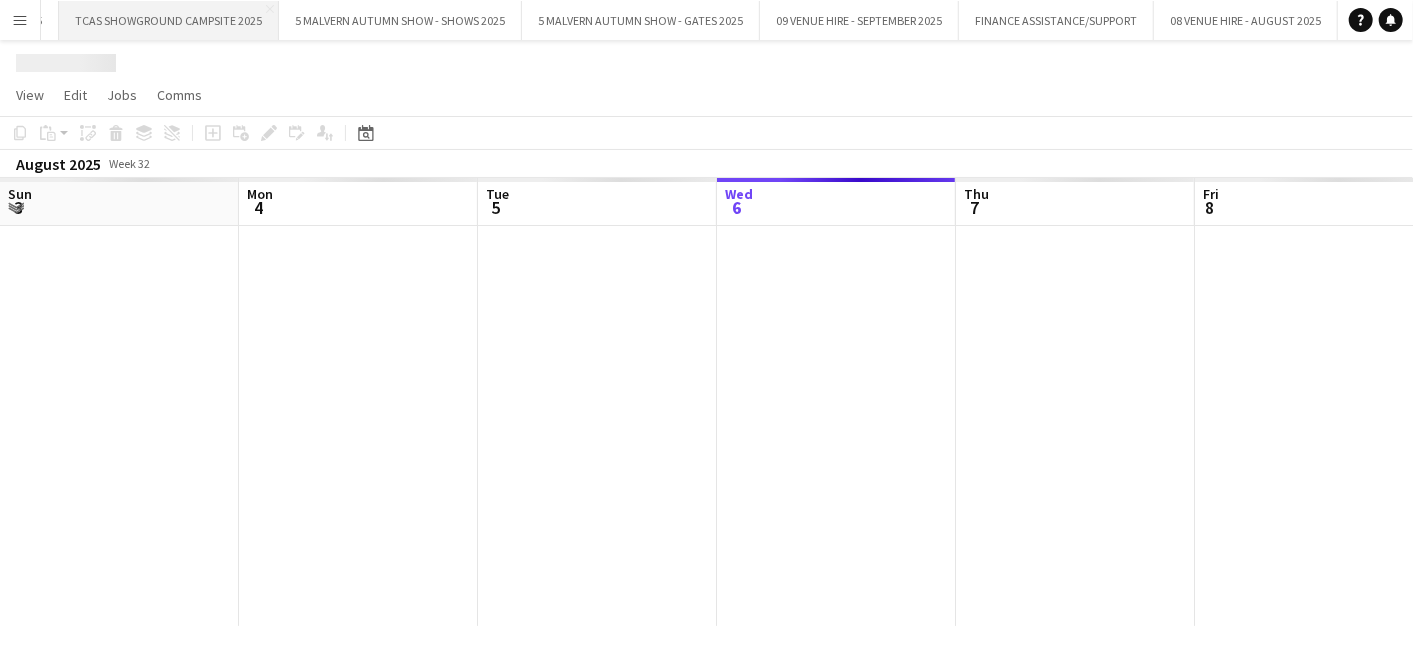scroll, scrollTop: 0, scrollLeft: 477, axis: horizontal 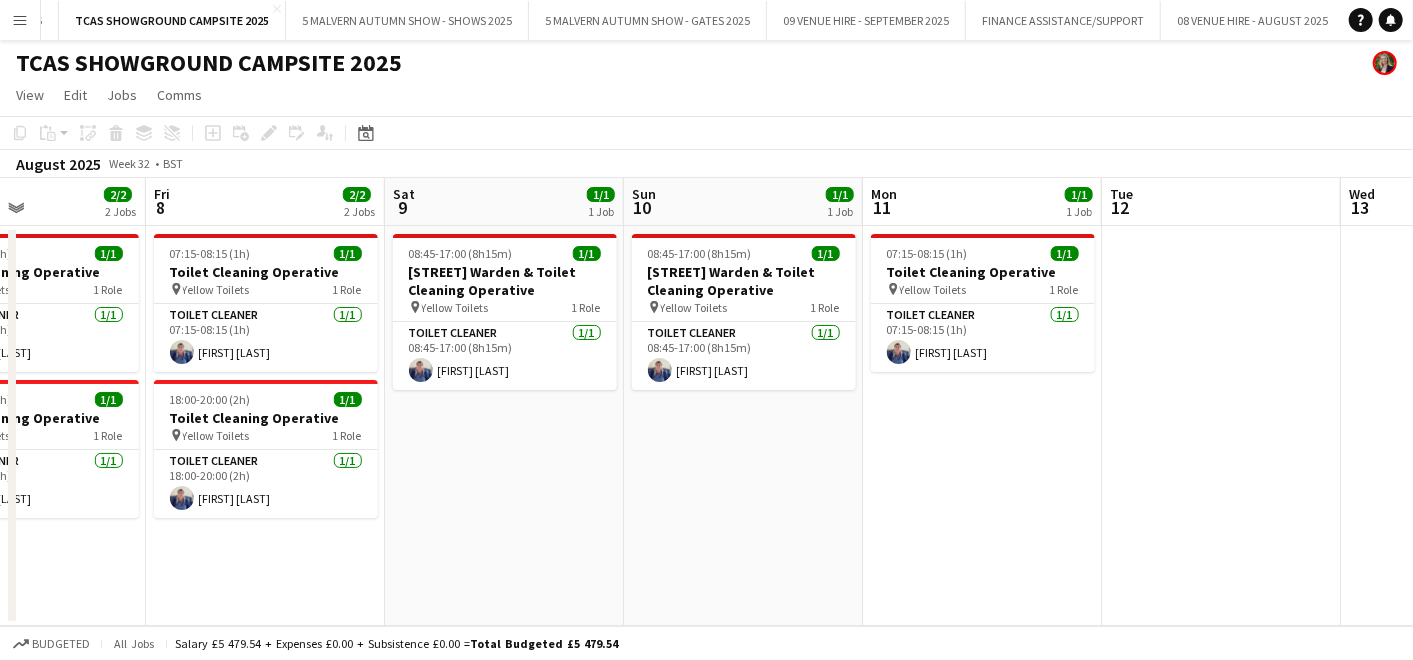drag, startPoint x: 607, startPoint y: 277, endPoint x: 36, endPoint y: 232, distance: 572.77045 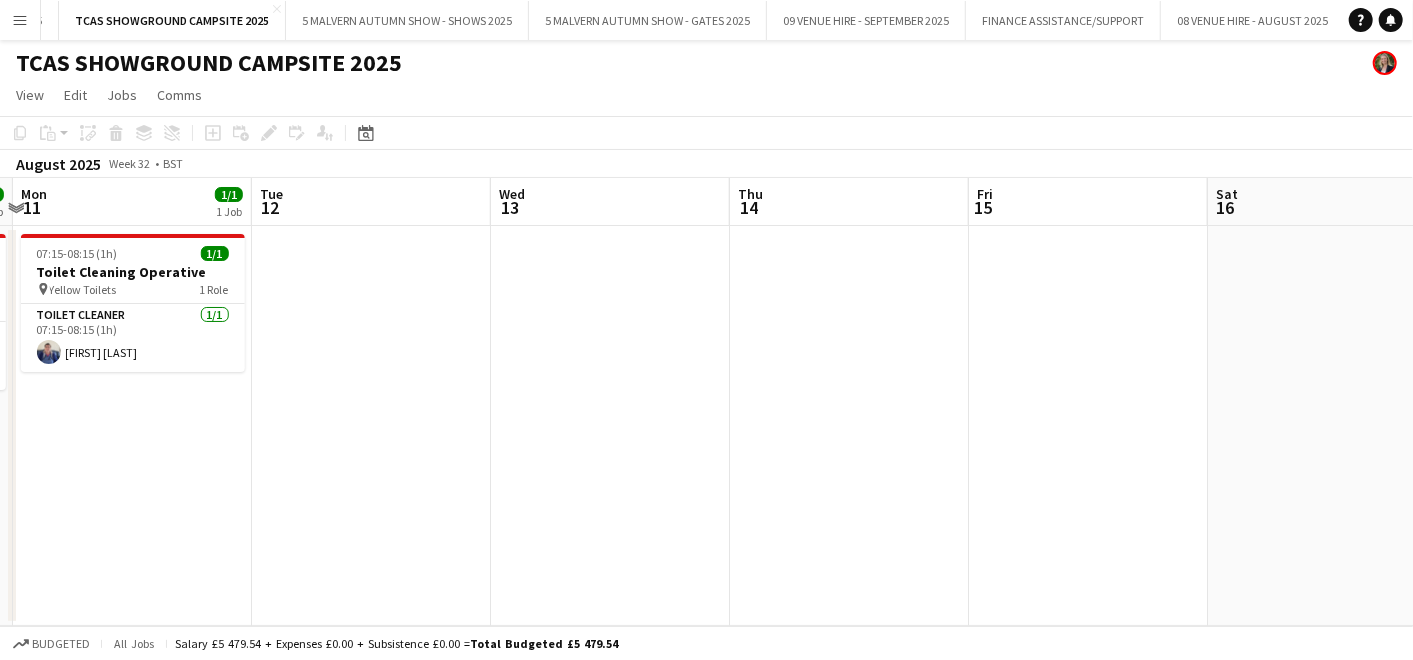 drag, startPoint x: 988, startPoint y: 267, endPoint x: 139, endPoint y: 227, distance: 849.9418 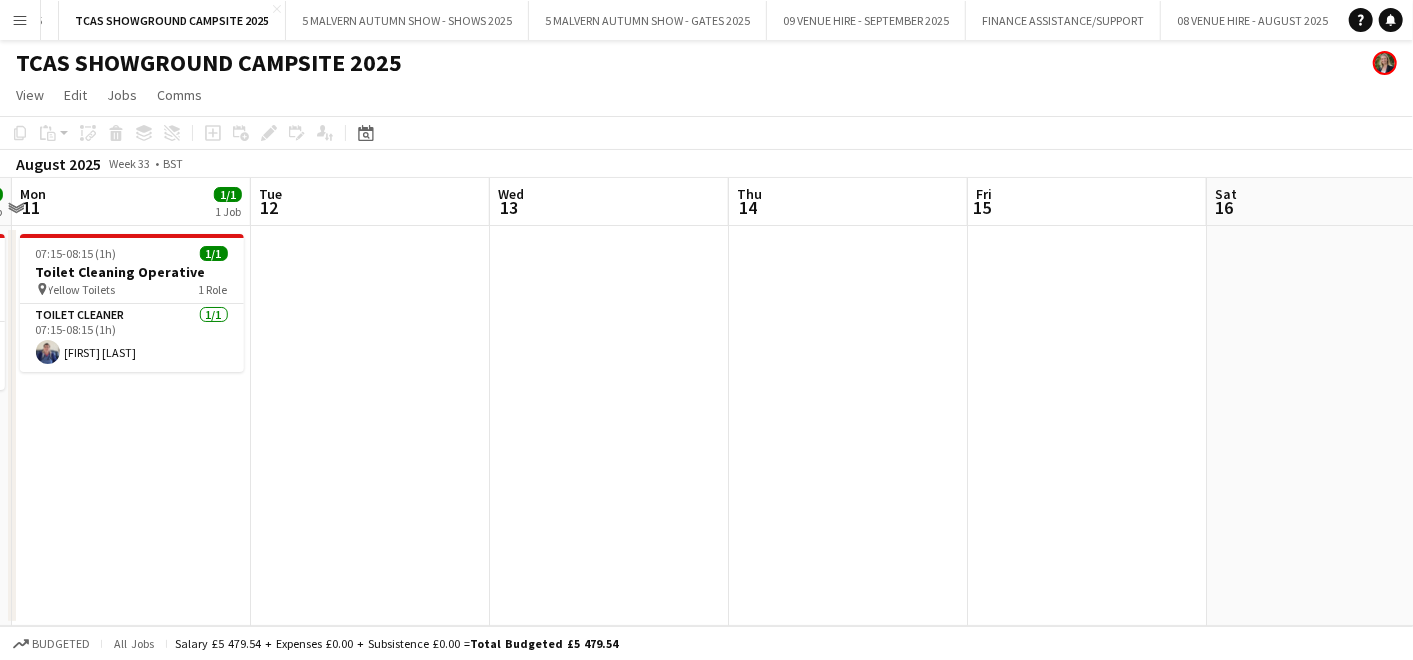 scroll, scrollTop: 0, scrollLeft: 513, axis: horizontal 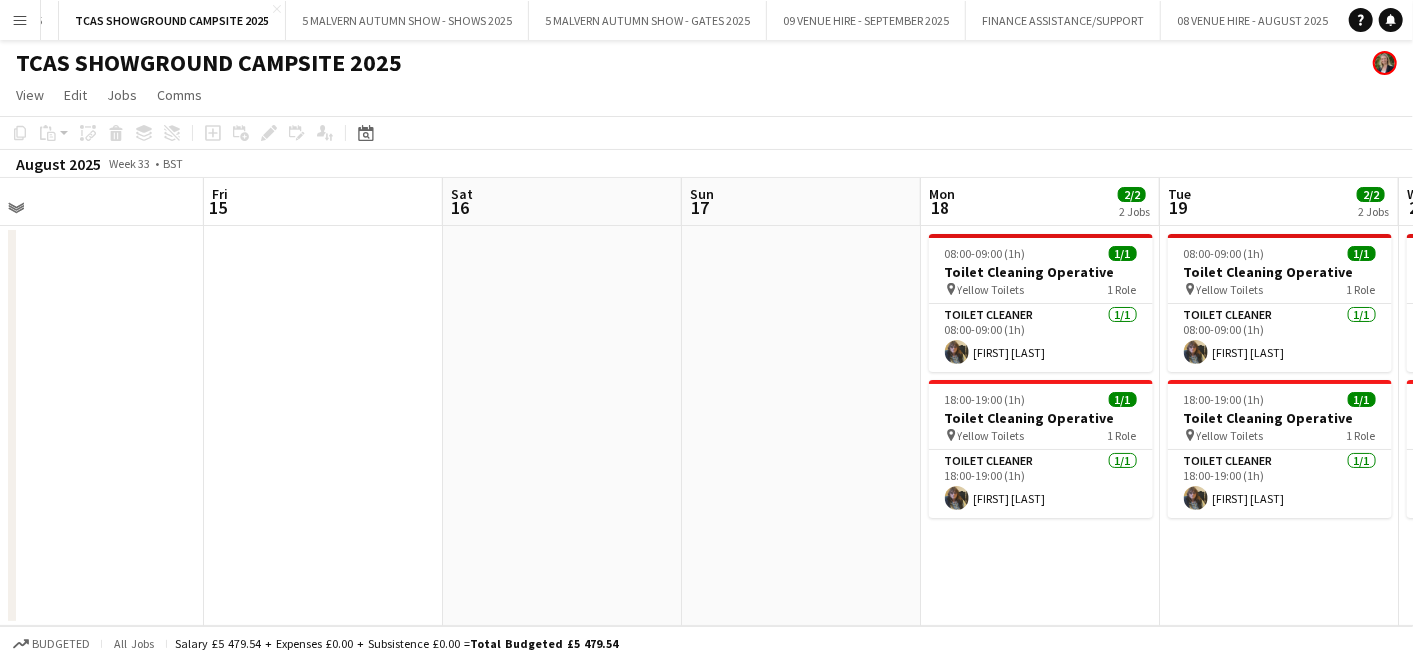 drag, startPoint x: 927, startPoint y: 257, endPoint x: -4, endPoint y: 177, distance: 934.43085 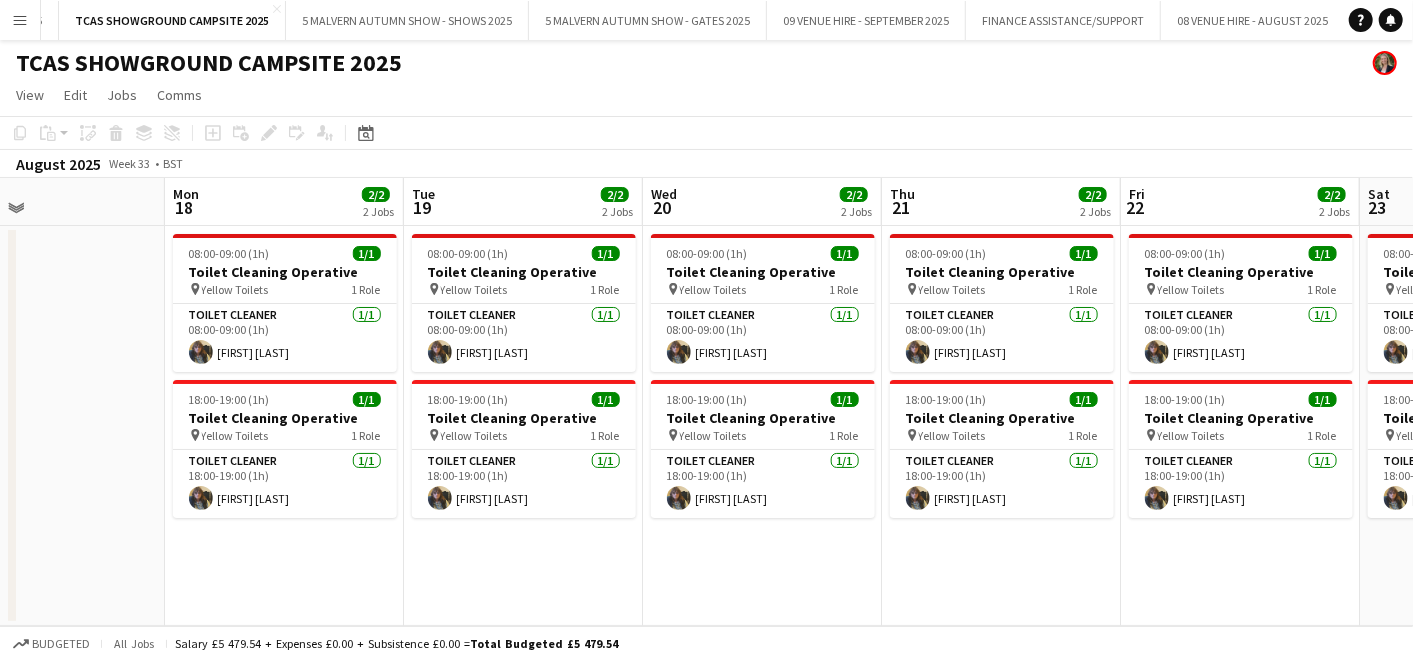 drag, startPoint x: 1034, startPoint y: 290, endPoint x: 344, endPoint y: 282, distance: 690.0464 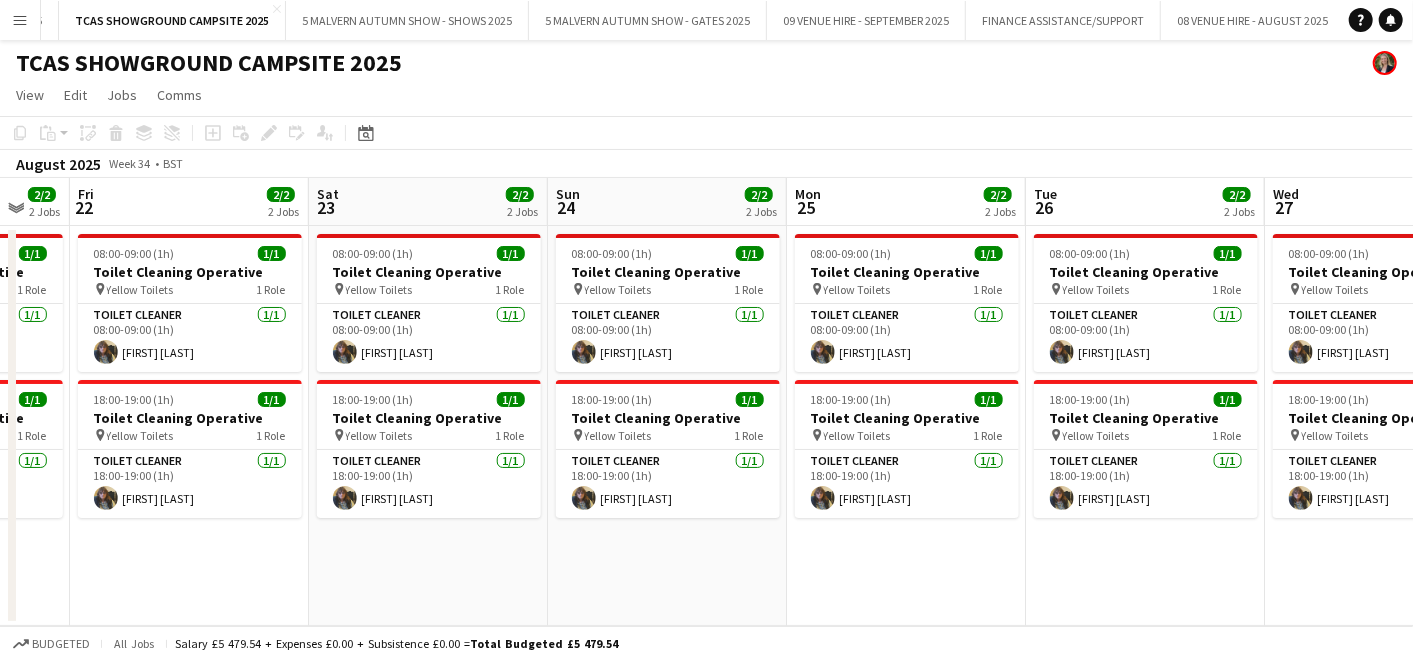 drag, startPoint x: 1162, startPoint y: 280, endPoint x: 113, endPoint y: 317, distance: 1049.6523 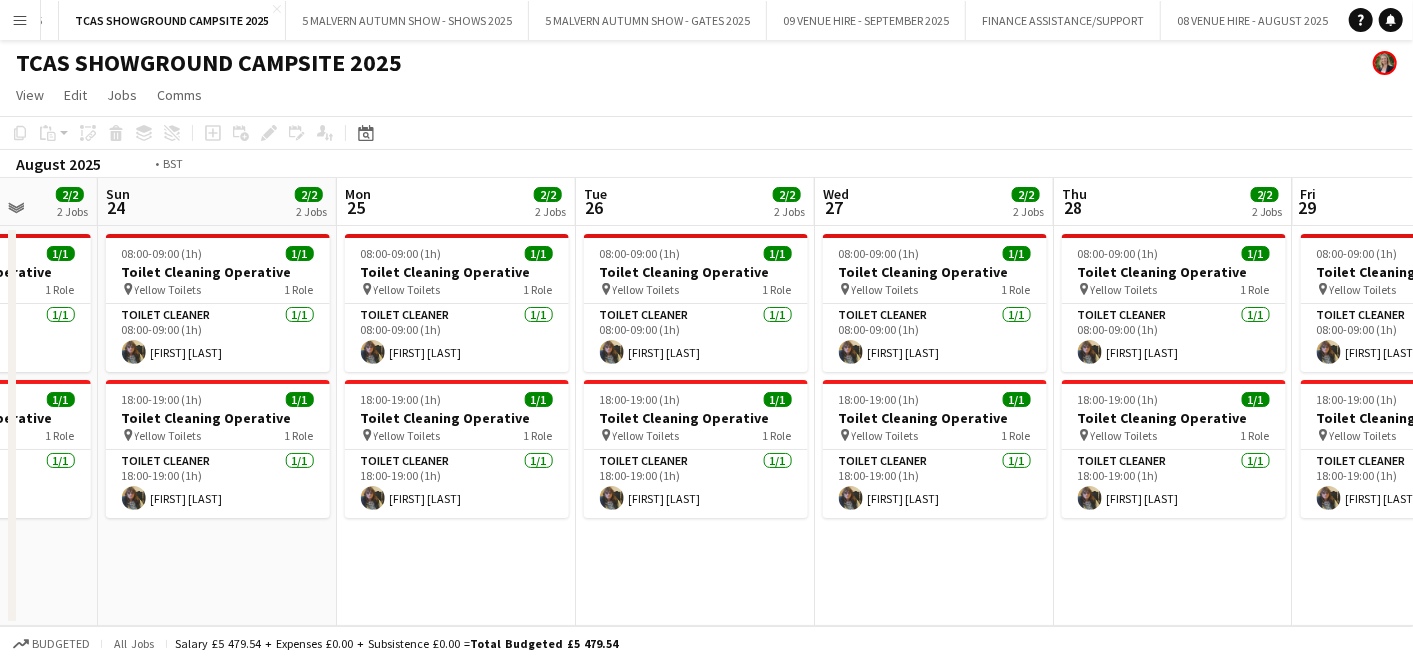 scroll, scrollTop: 0, scrollLeft: 807, axis: horizontal 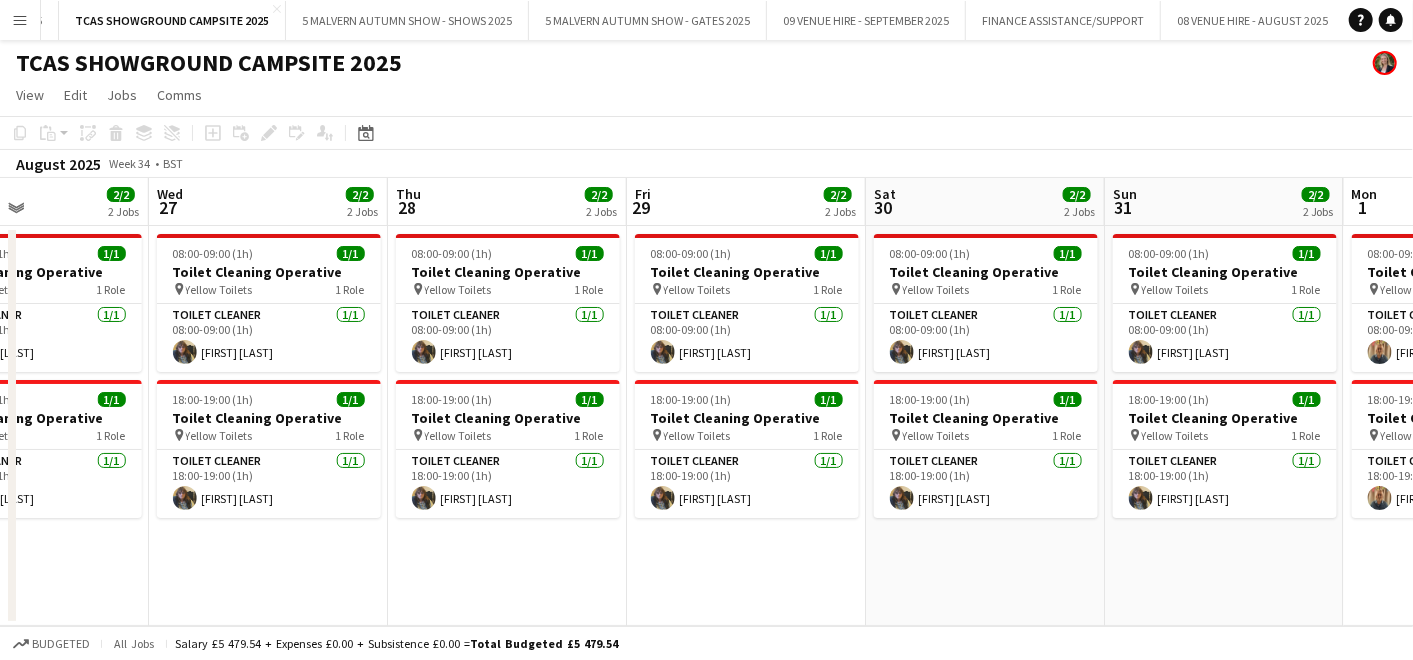 drag, startPoint x: 793, startPoint y: 315, endPoint x: 0, endPoint y: 326, distance: 793.0763 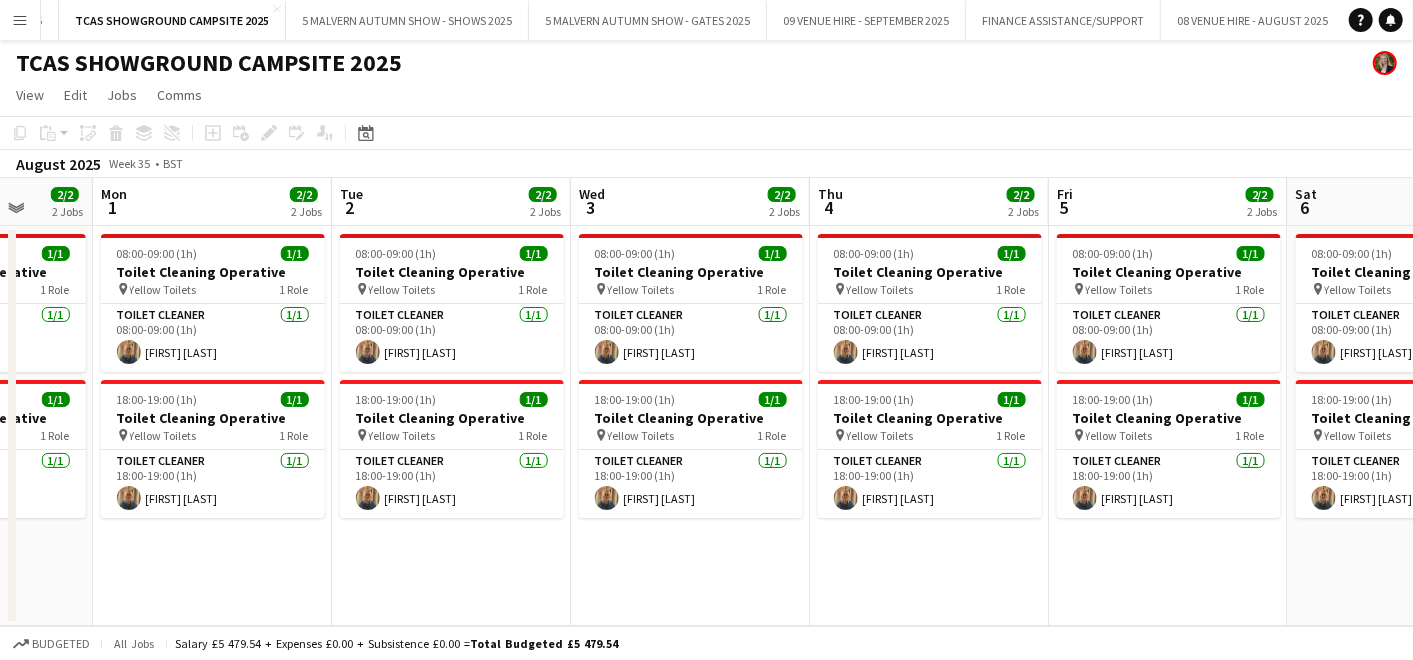 scroll, scrollTop: 0, scrollLeft: 624, axis: horizontal 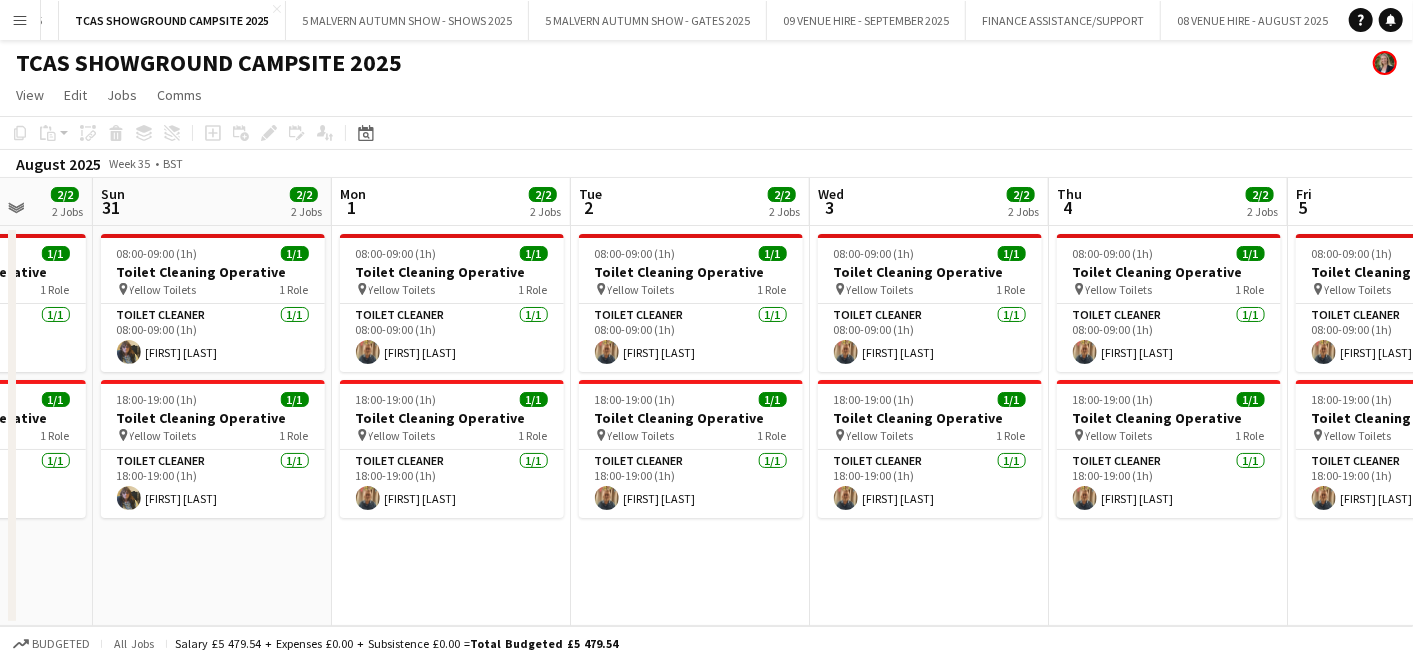 drag, startPoint x: 1028, startPoint y: 293, endPoint x: 0, endPoint y: 346, distance: 1029.3654 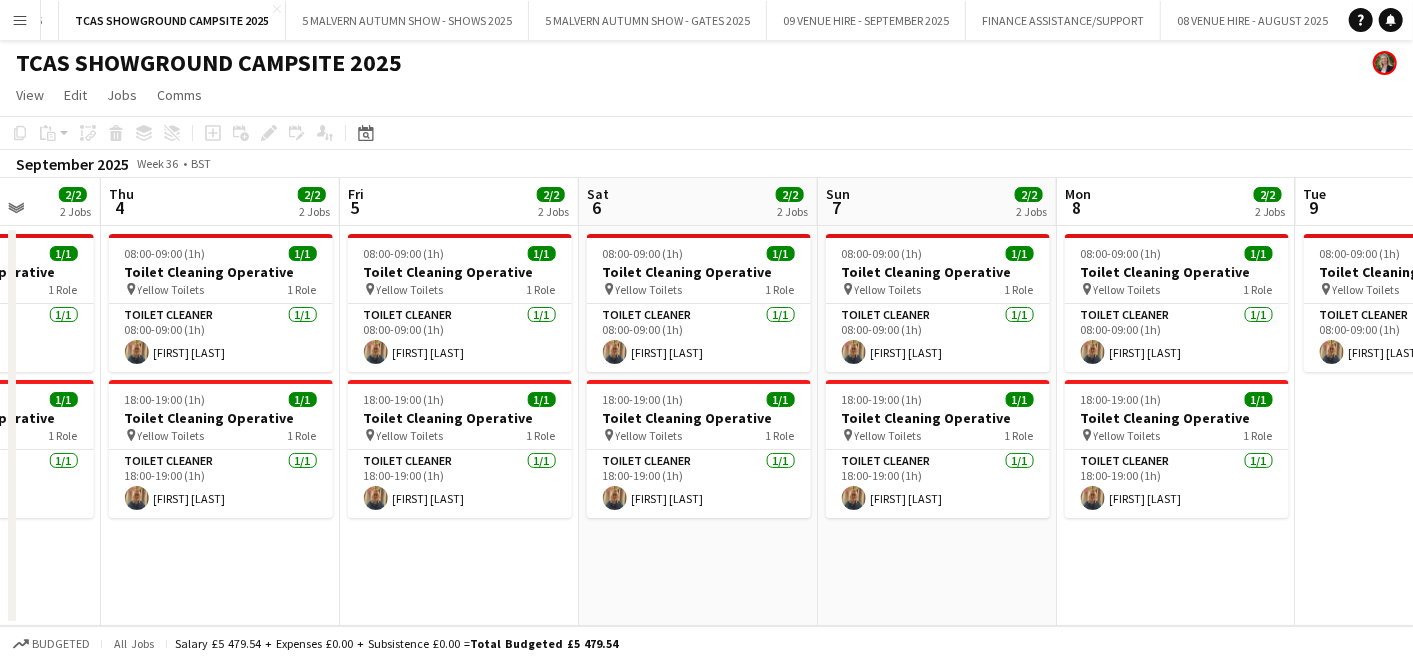 scroll, scrollTop: 0, scrollLeft: 604, axis: horizontal 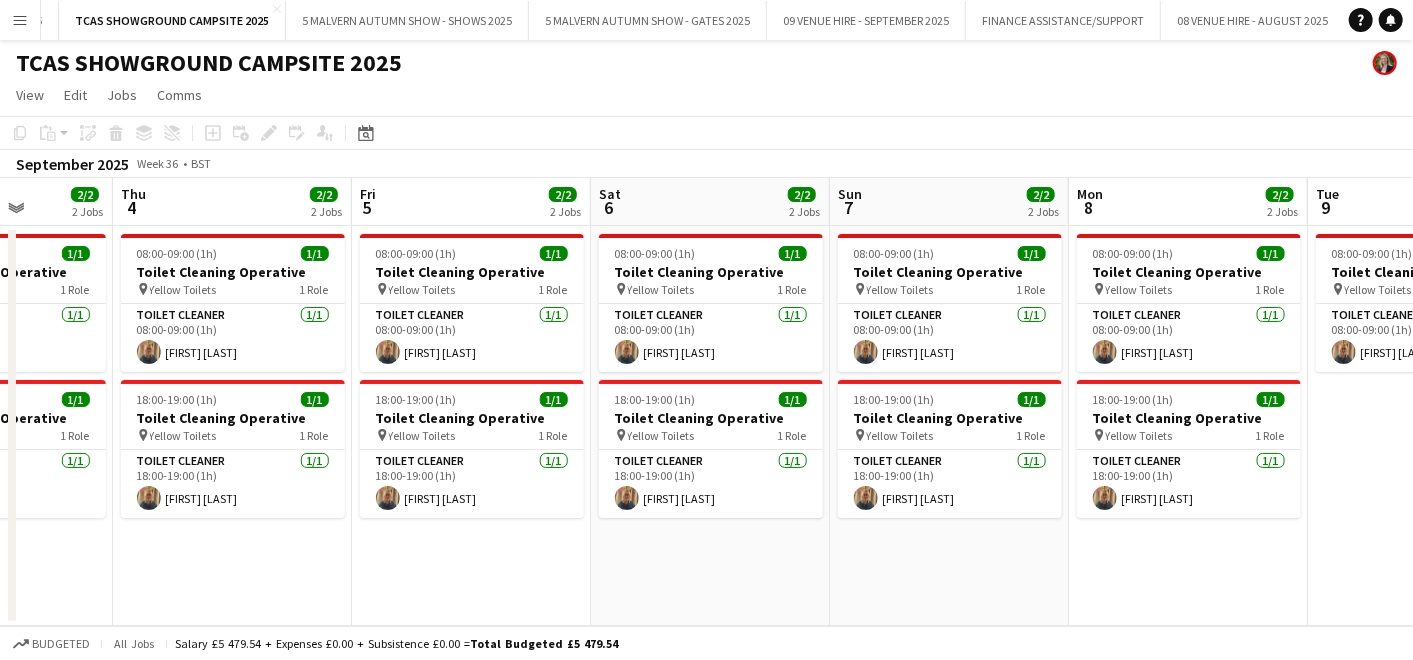 drag, startPoint x: 982, startPoint y: 285, endPoint x: 46, endPoint y: 283, distance: 936.00214 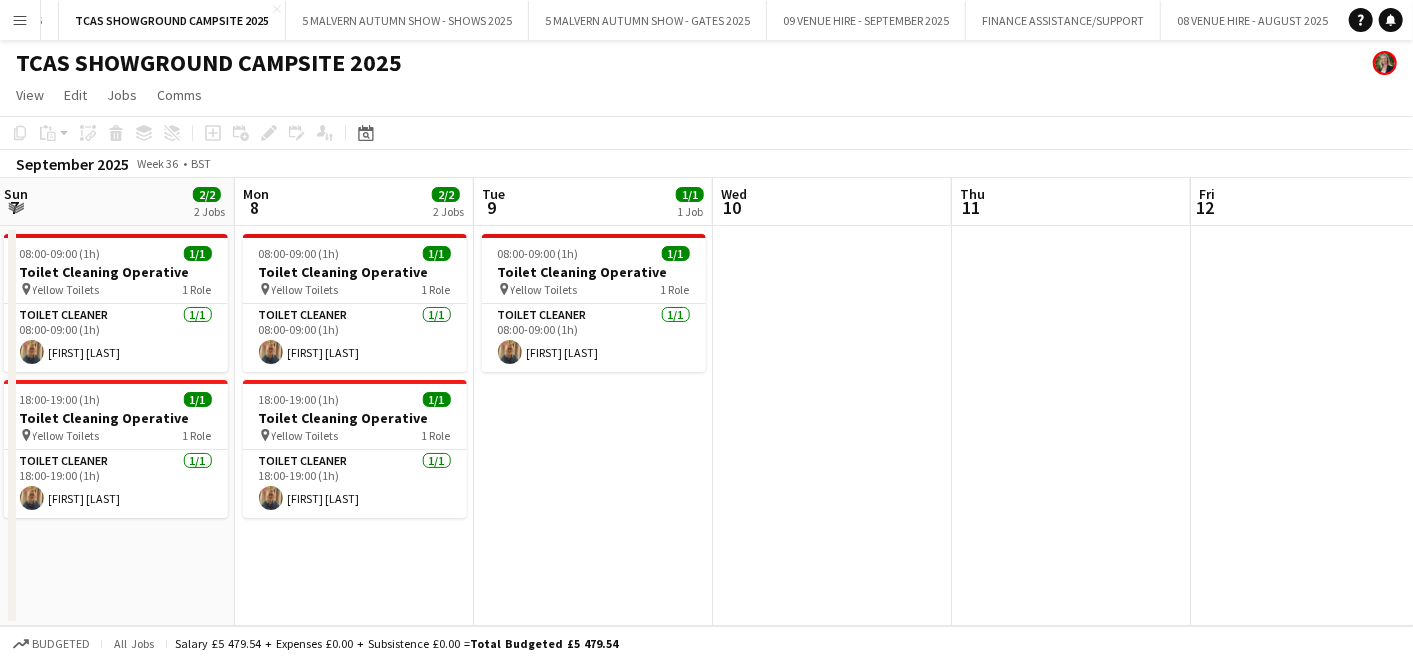scroll, scrollTop: 0, scrollLeft: 722, axis: horizontal 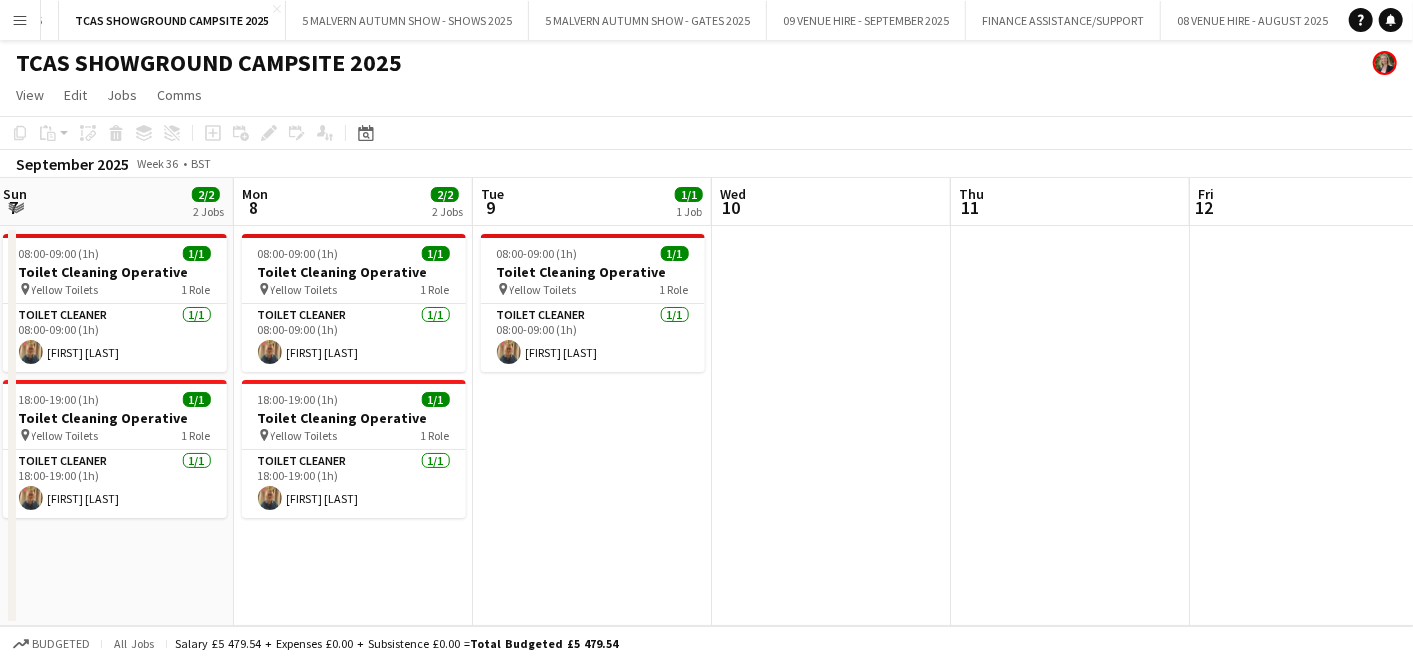 drag, startPoint x: 991, startPoint y: 264, endPoint x: 156, endPoint y: 256, distance: 835.0383 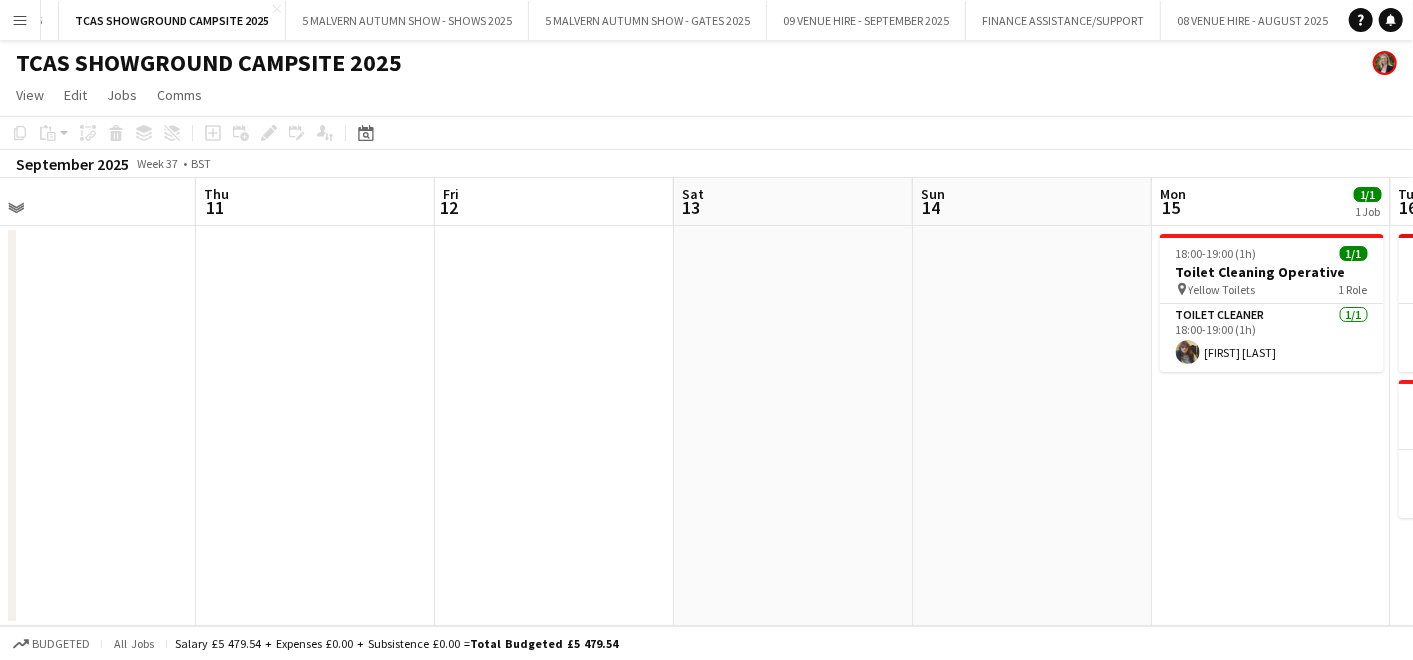 scroll, scrollTop: 0, scrollLeft: 785, axis: horizontal 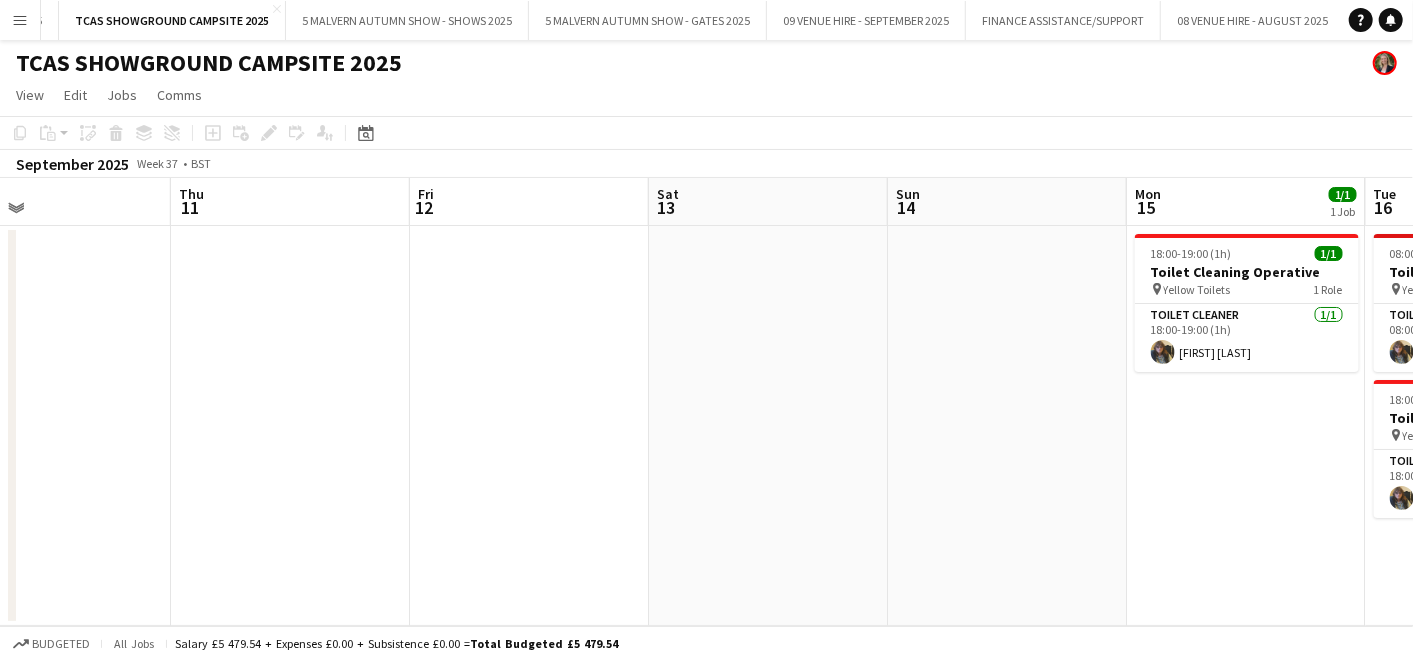 drag, startPoint x: 832, startPoint y: 290, endPoint x: 0, endPoint y: 297, distance: 832.0294 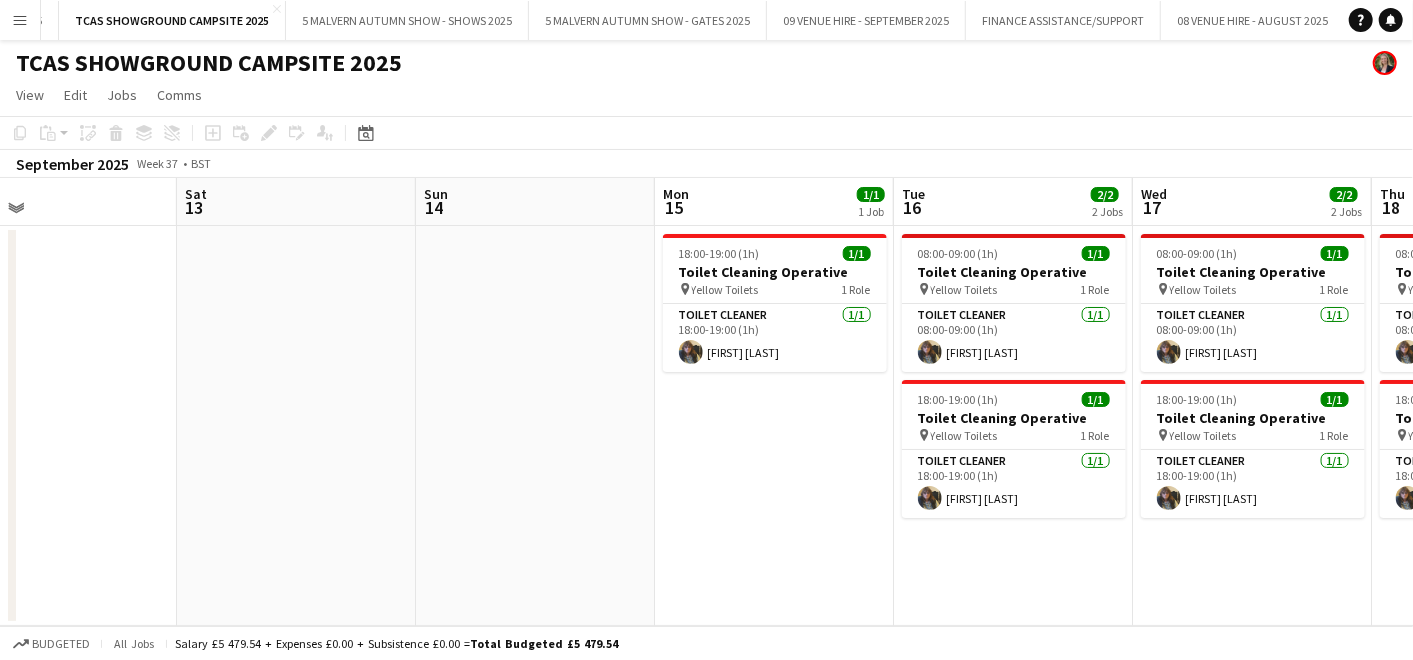 scroll, scrollTop: 0, scrollLeft: 768, axis: horizontal 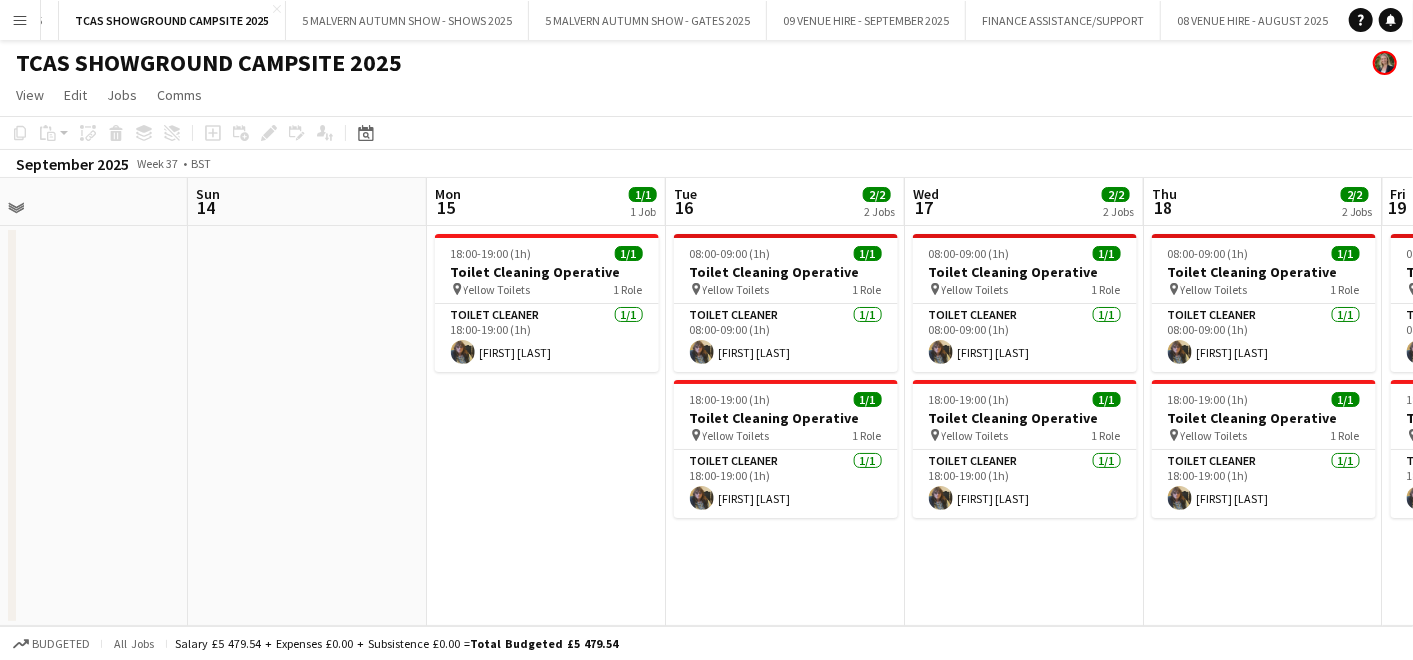 drag, startPoint x: 766, startPoint y: 262, endPoint x: -5, endPoint y: 324, distance: 773.48883 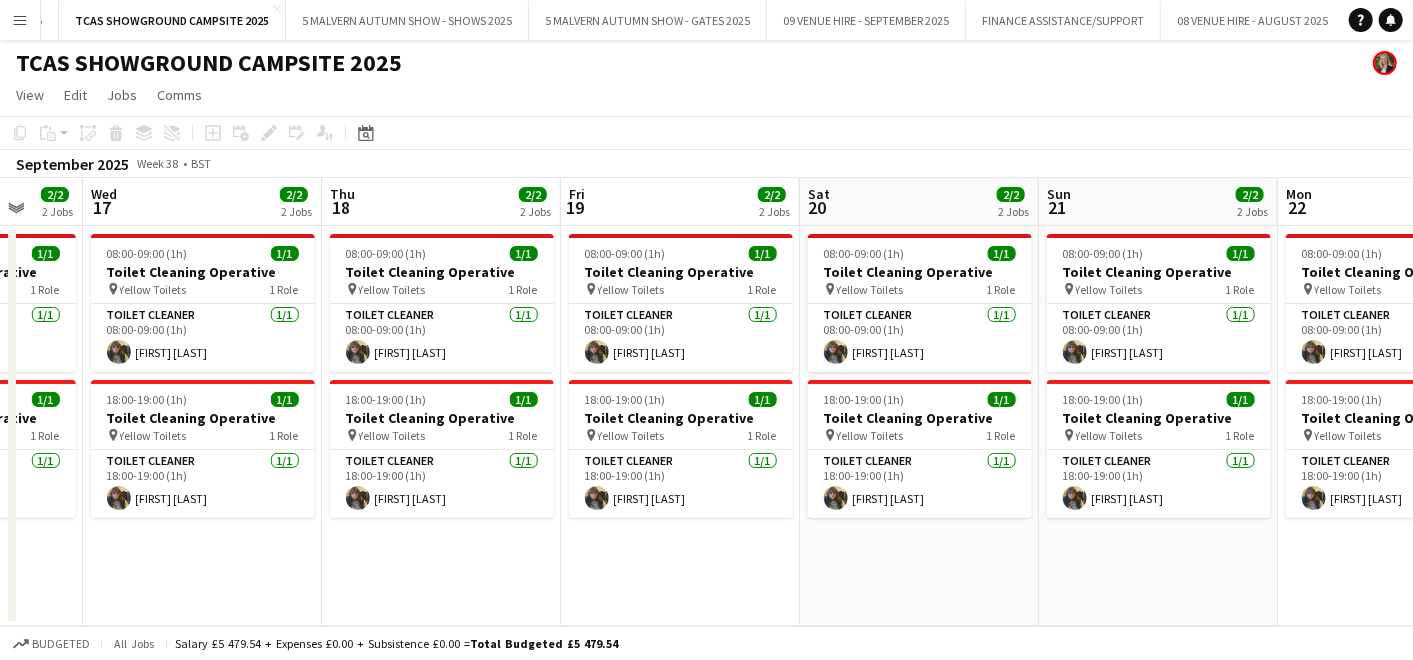 scroll, scrollTop: 0, scrollLeft: 662, axis: horizontal 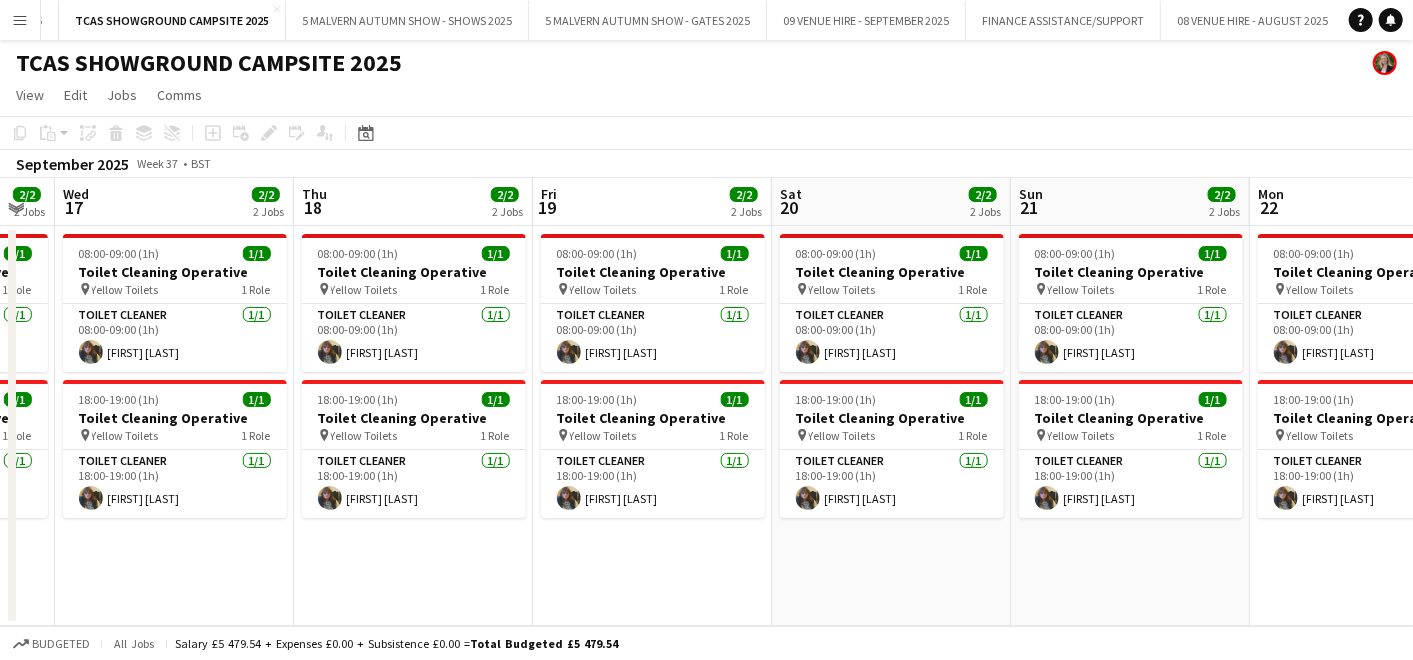 drag, startPoint x: 868, startPoint y: 328, endPoint x: 0, endPoint y: 365, distance: 868.7882 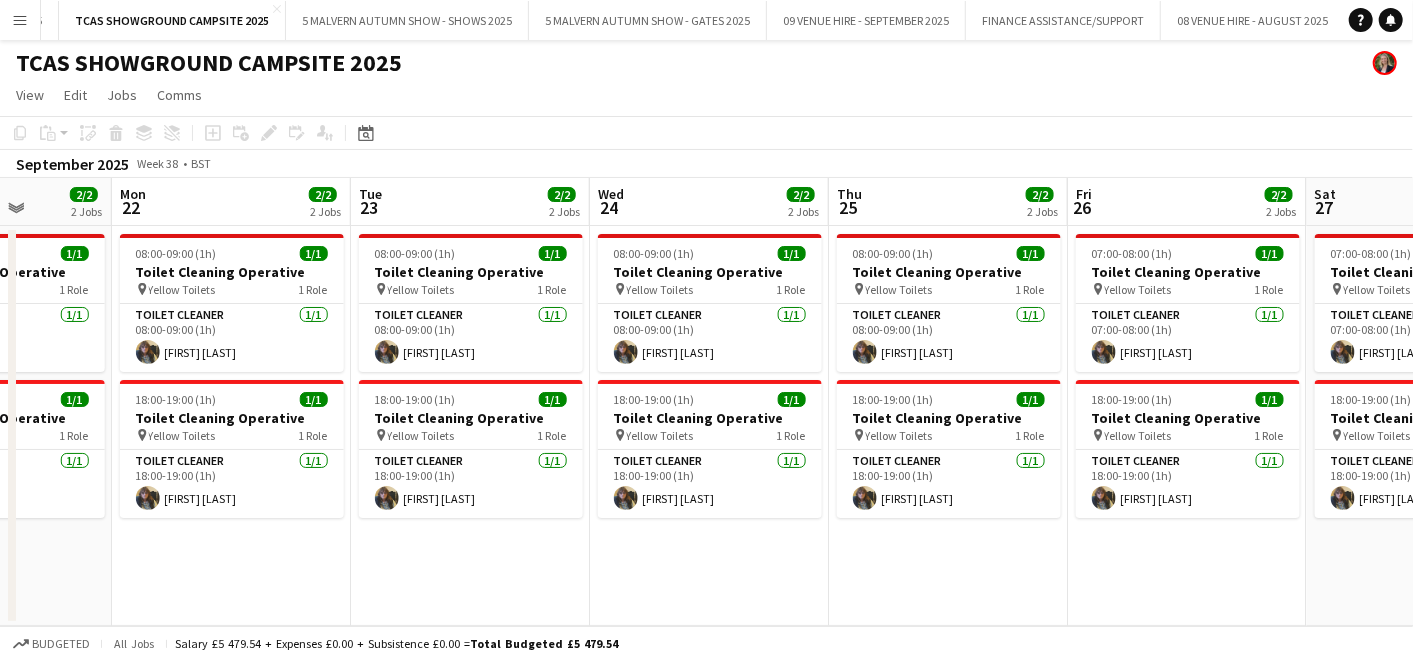 scroll, scrollTop: 0, scrollLeft: 660, axis: horizontal 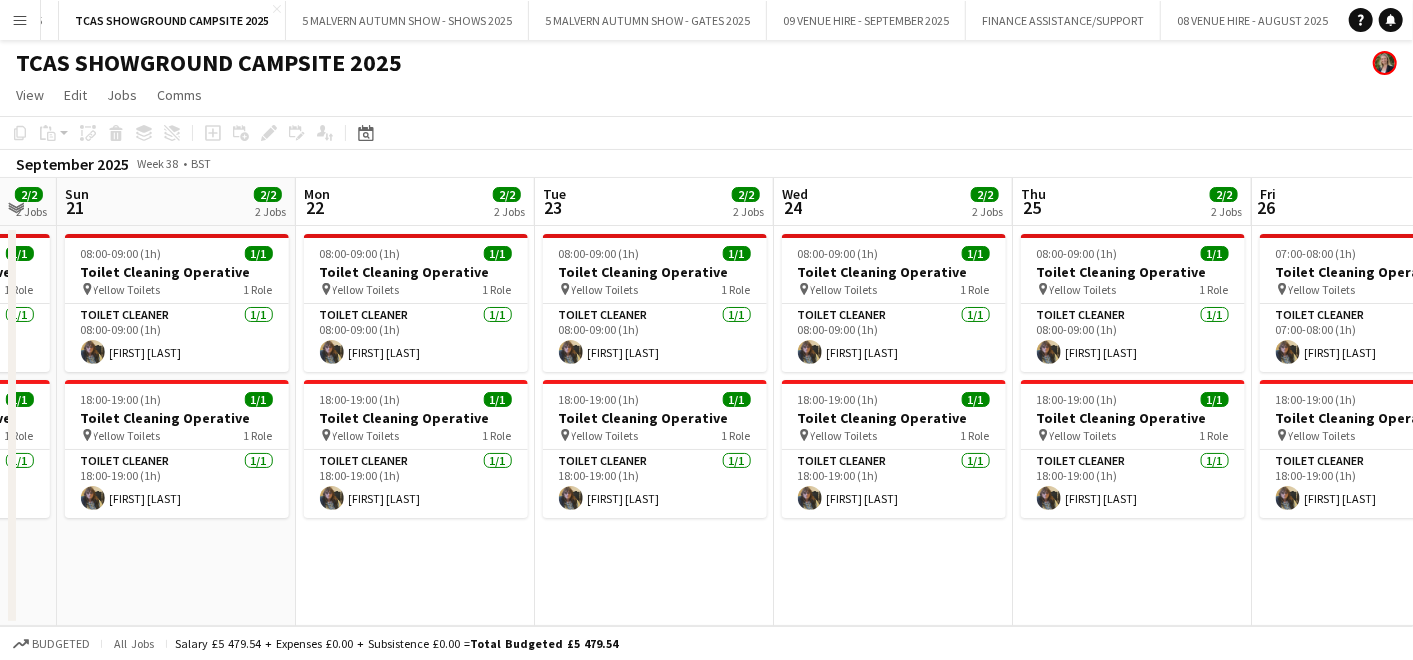 drag, startPoint x: 1021, startPoint y: 300, endPoint x: 0, endPoint y: 343, distance: 1021.9051 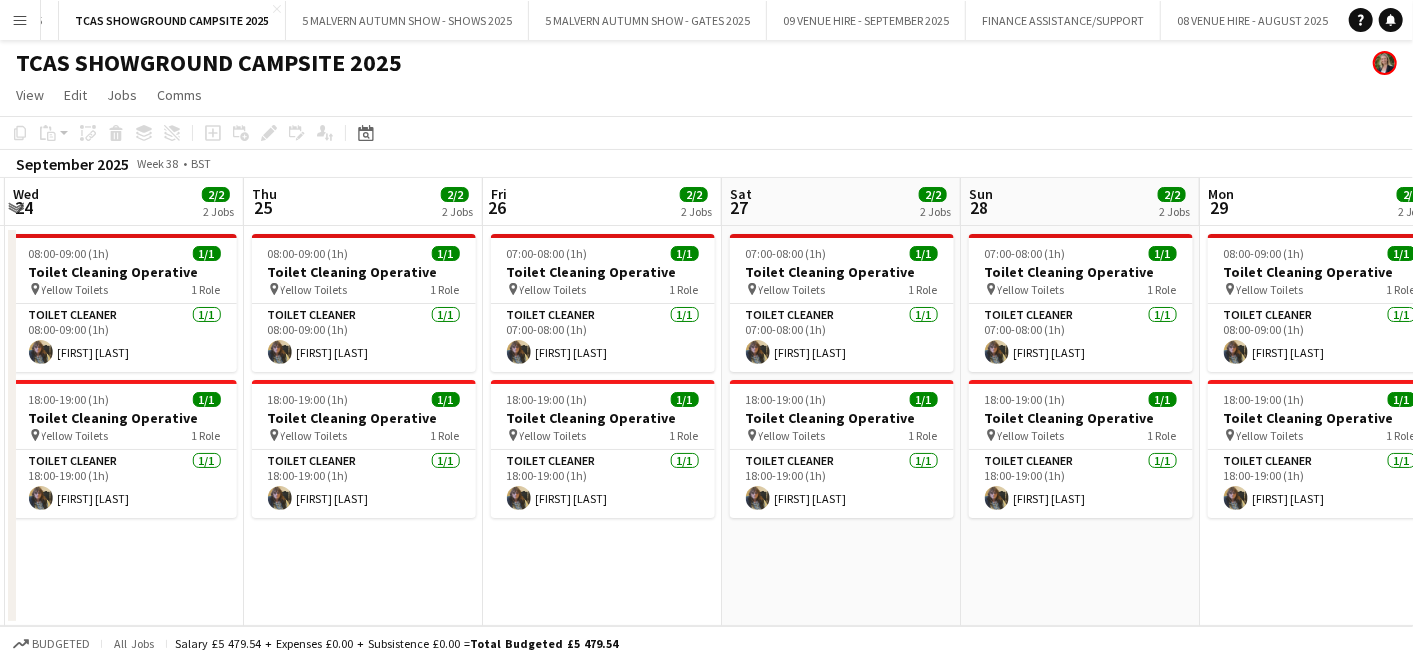 drag, startPoint x: 509, startPoint y: 317, endPoint x: 0, endPoint y: 321, distance: 509.01572 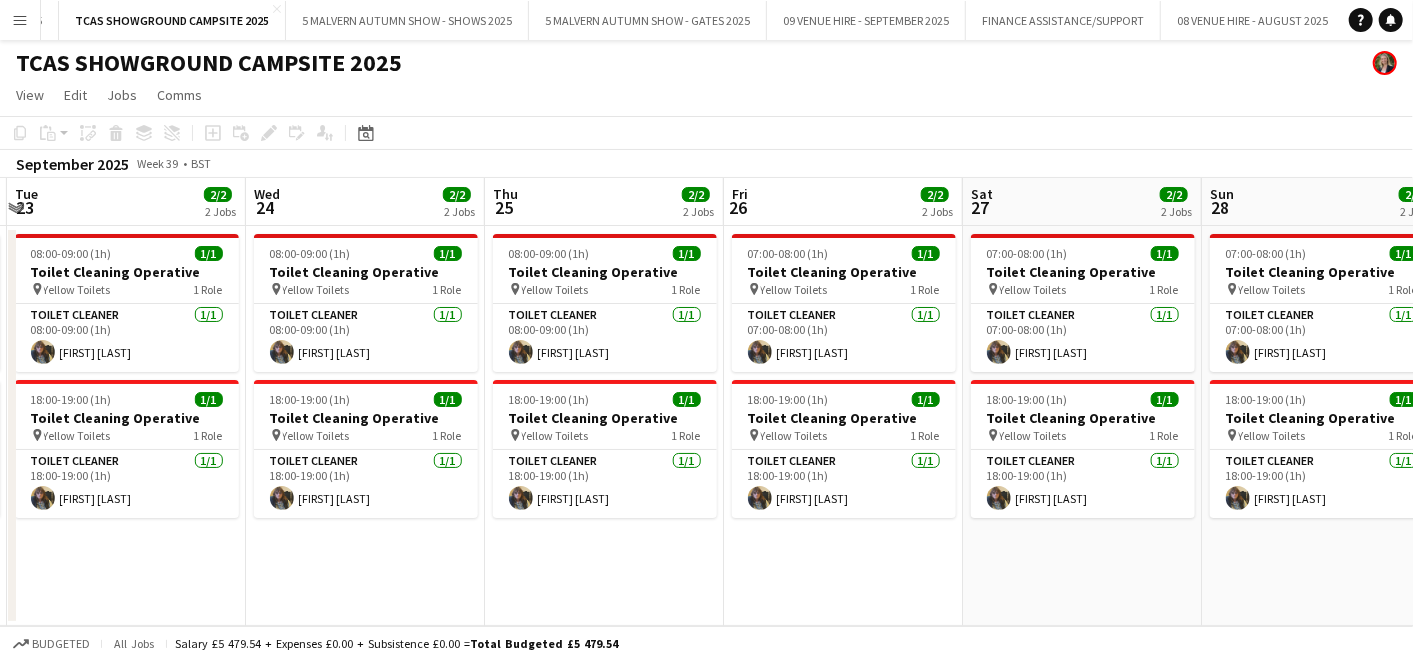 scroll, scrollTop: 0, scrollLeft: 568, axis: horizontal 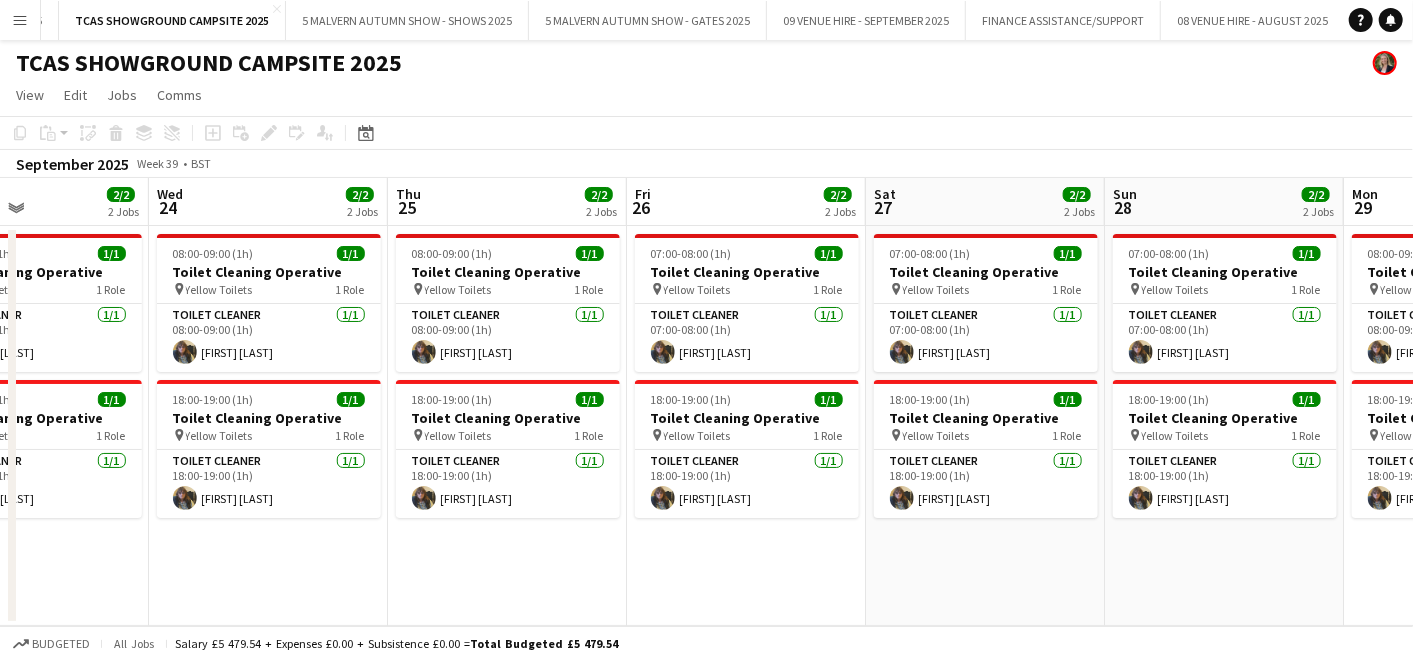 drag, startPoint x: 840, startPoint y: 295, endPoint x: 1002, endPoint y: 359, distance: 174.1838 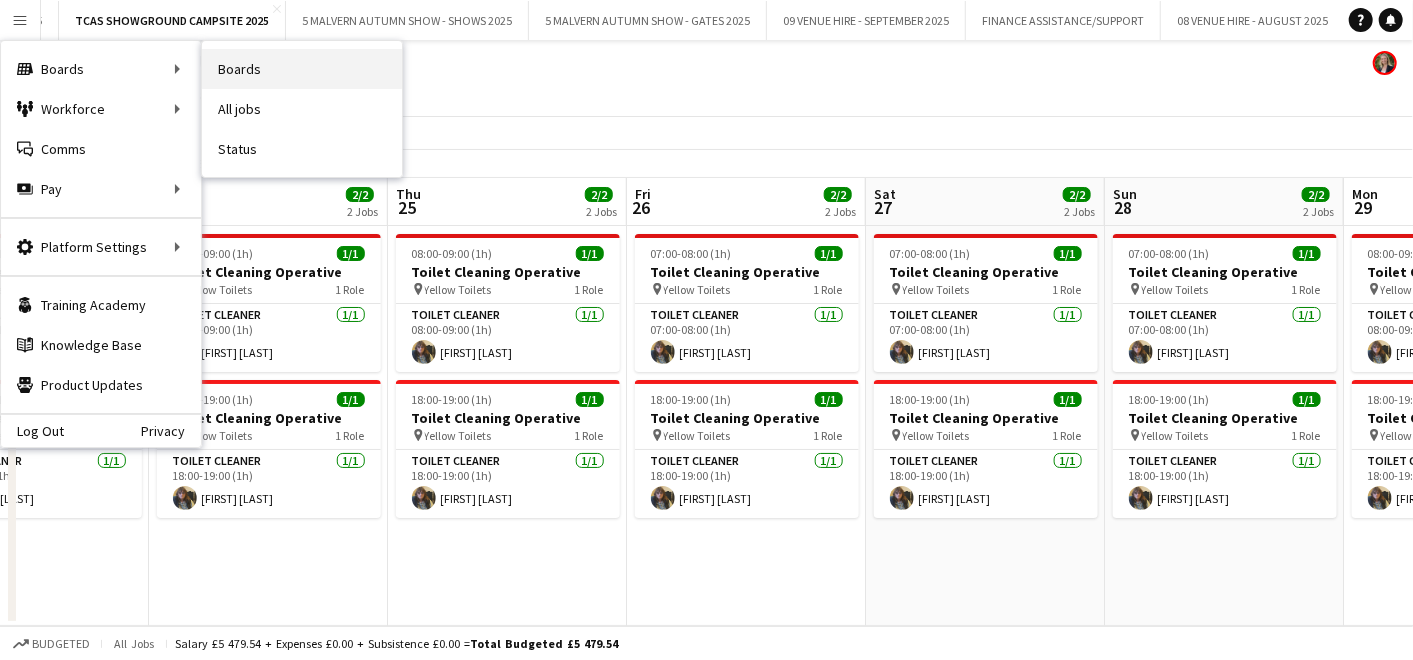 click on "Boards" at bounding box center [302, 69] 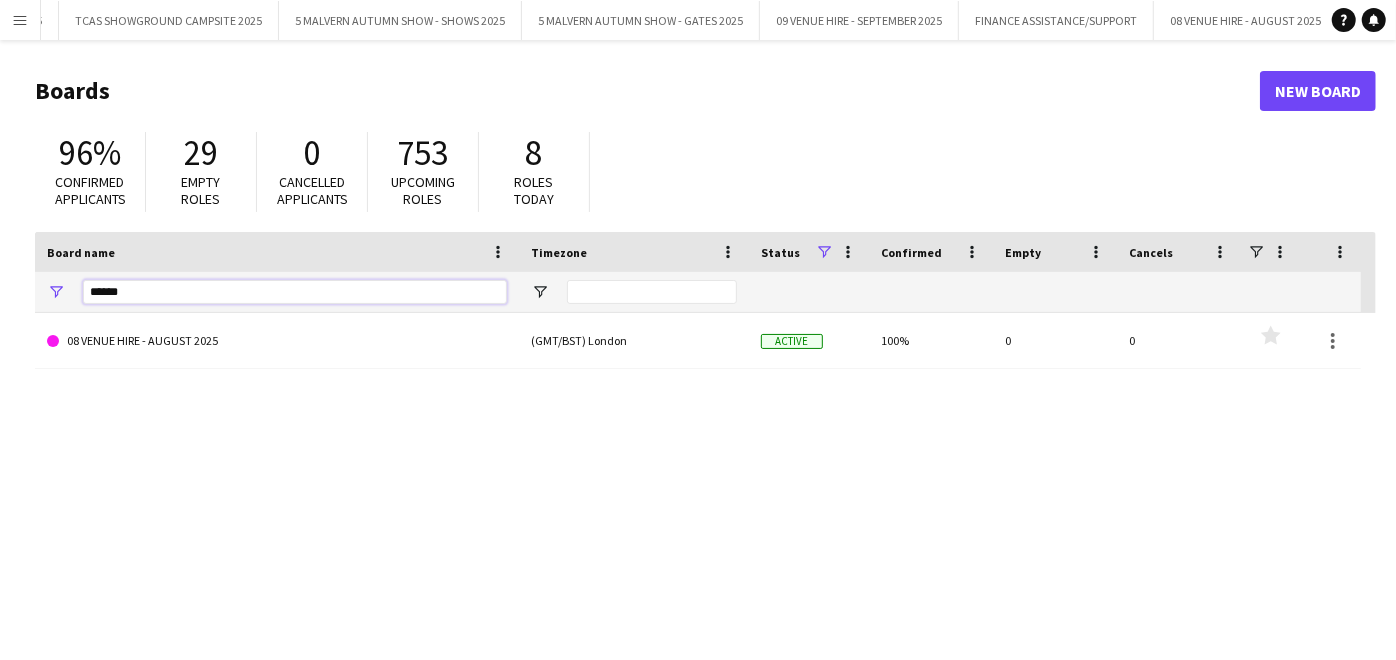 drag, startPoint x: 159, startPoint y: 293, endPoint x: 21, endPoint y: 271, distance: 139.74261 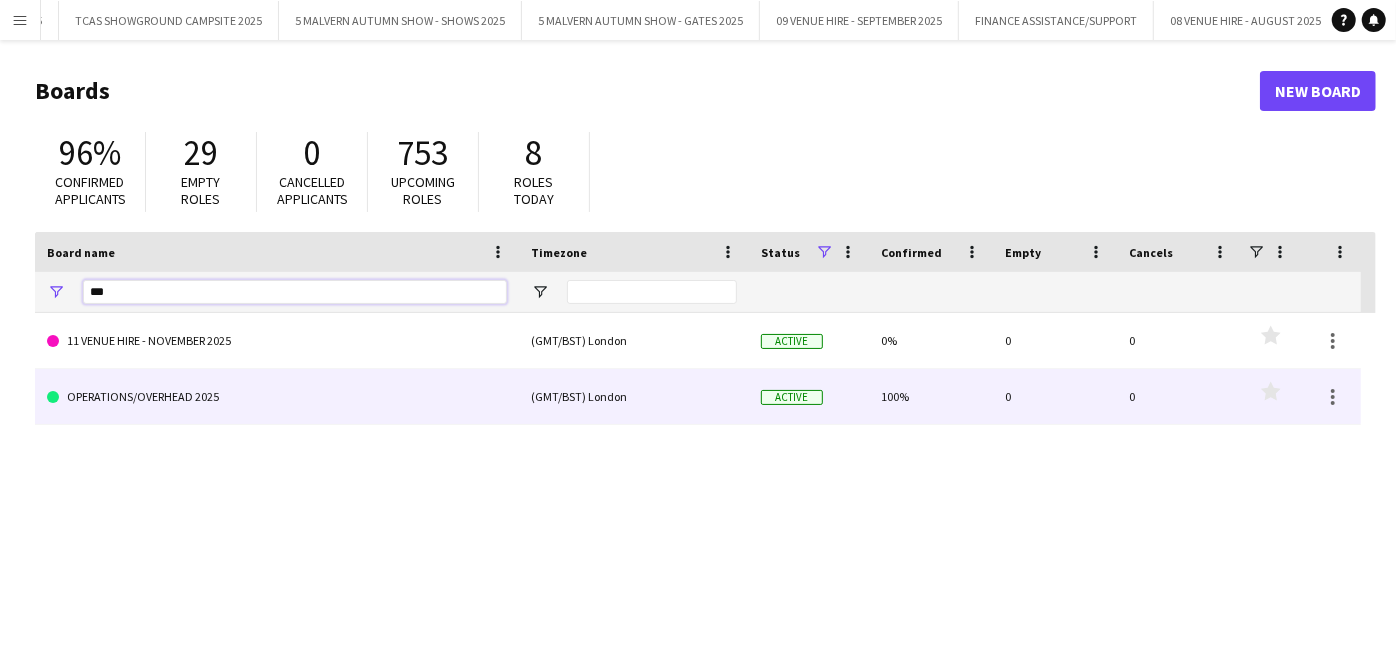 type on "***" 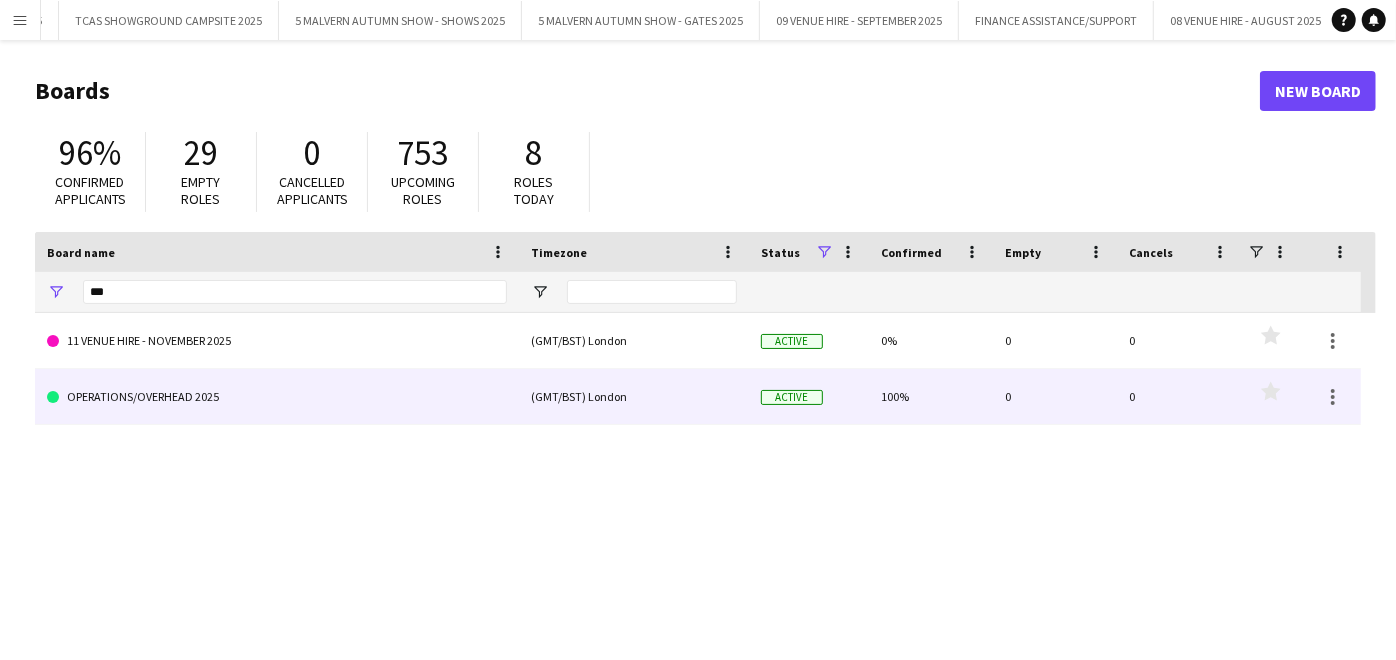 click on "OPERATIONS/OVERHEAD 2025" 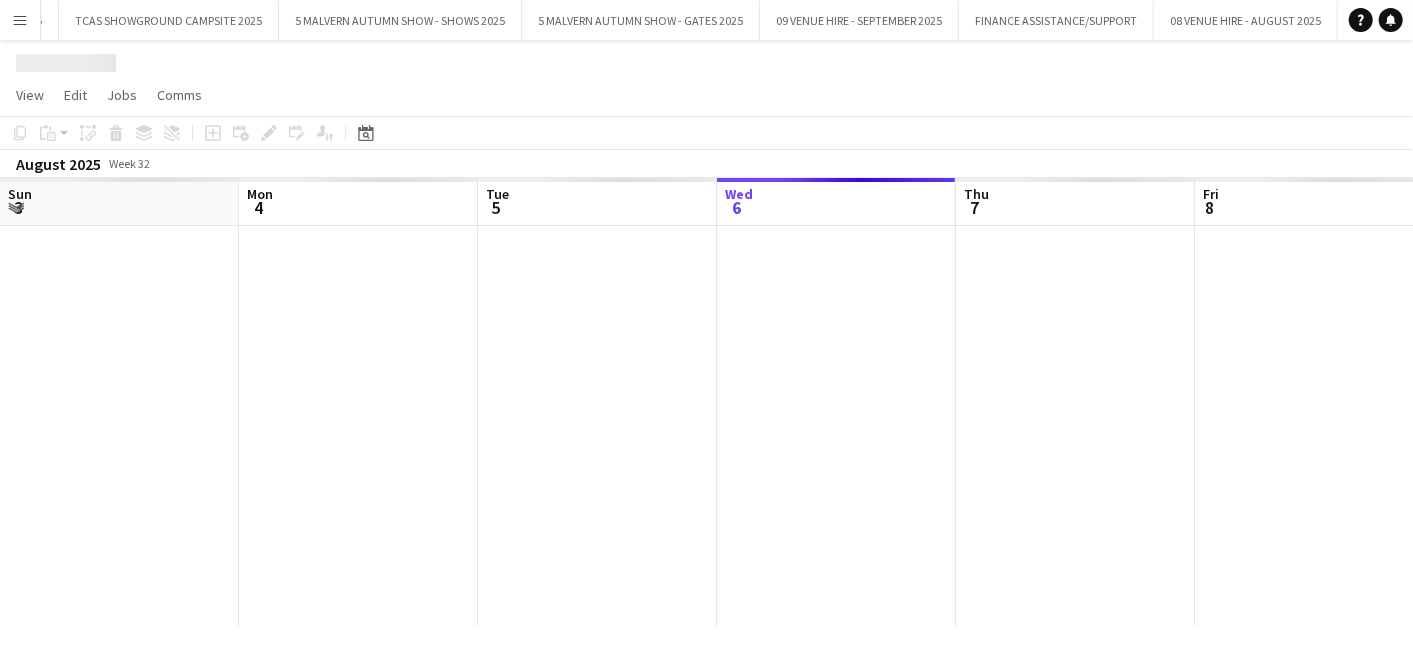 scroll, scrollTop: 0, scrollLeft: 477, axis: horizontal 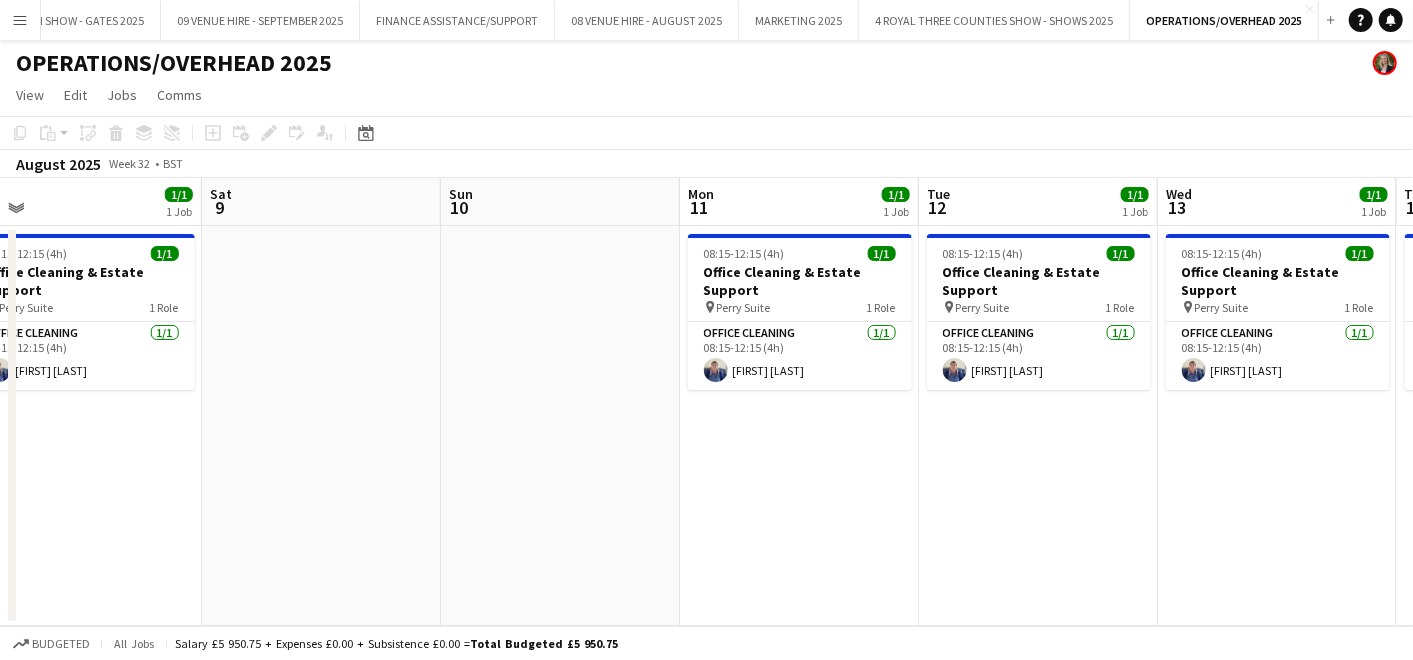 drag, startPoint x: 825, startPoint y: 325, endPoint x: 71, endPoint y: 311, distance: 754.12994 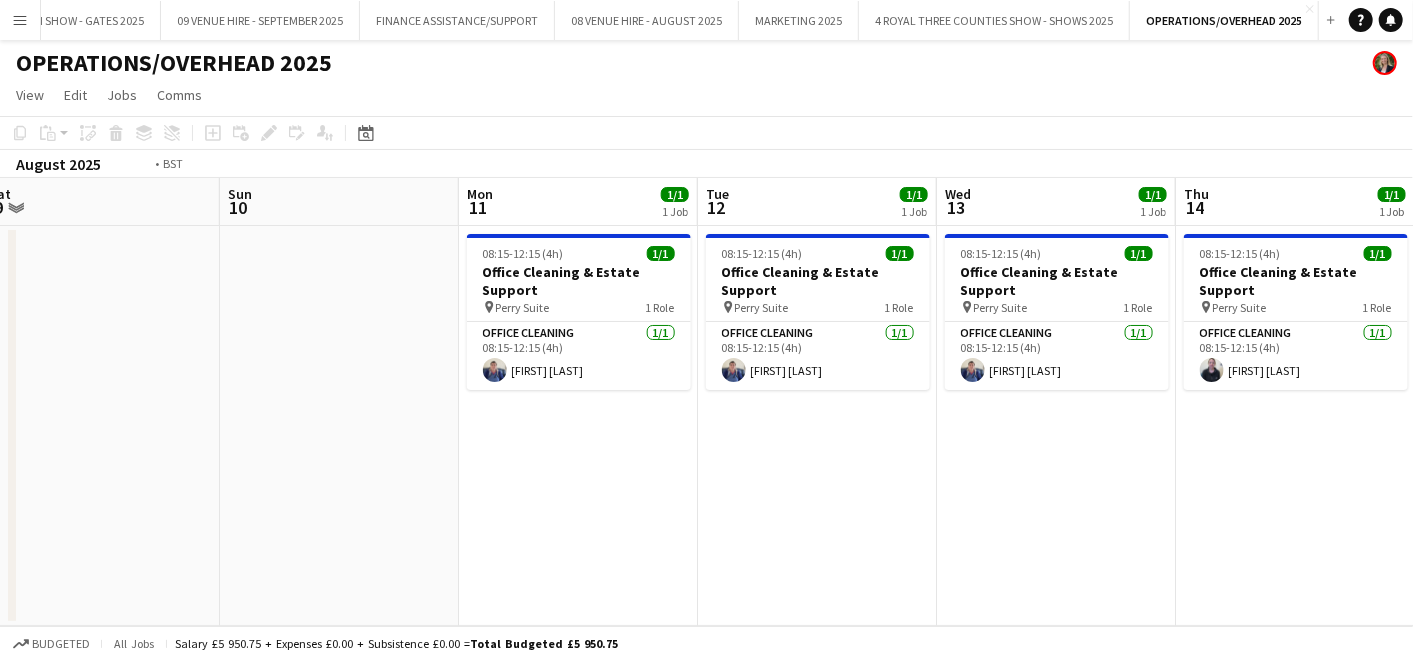 scroll, scrollTop: 0, scrollLeft: 828, axis: horizontal 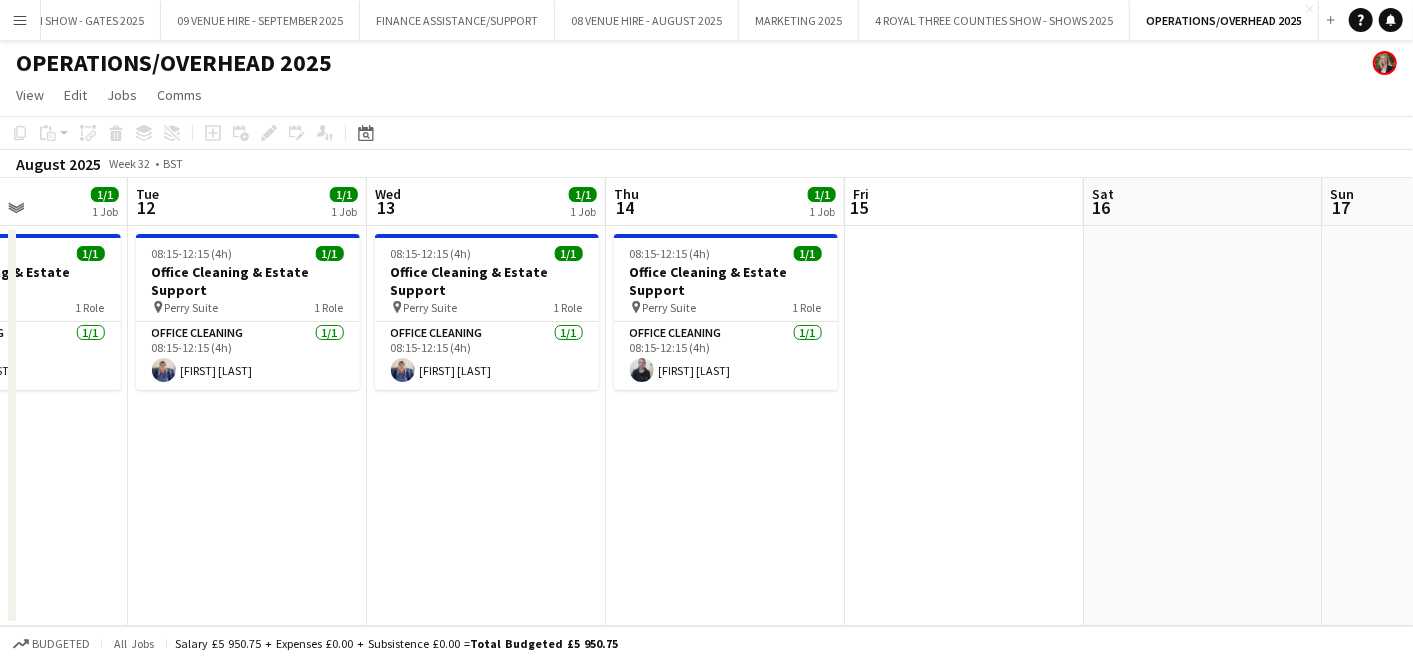 drag, startPoint x: 811, startPoint y: 259, endPoint x: -5, endPoint y: 337, distance: 819.7195 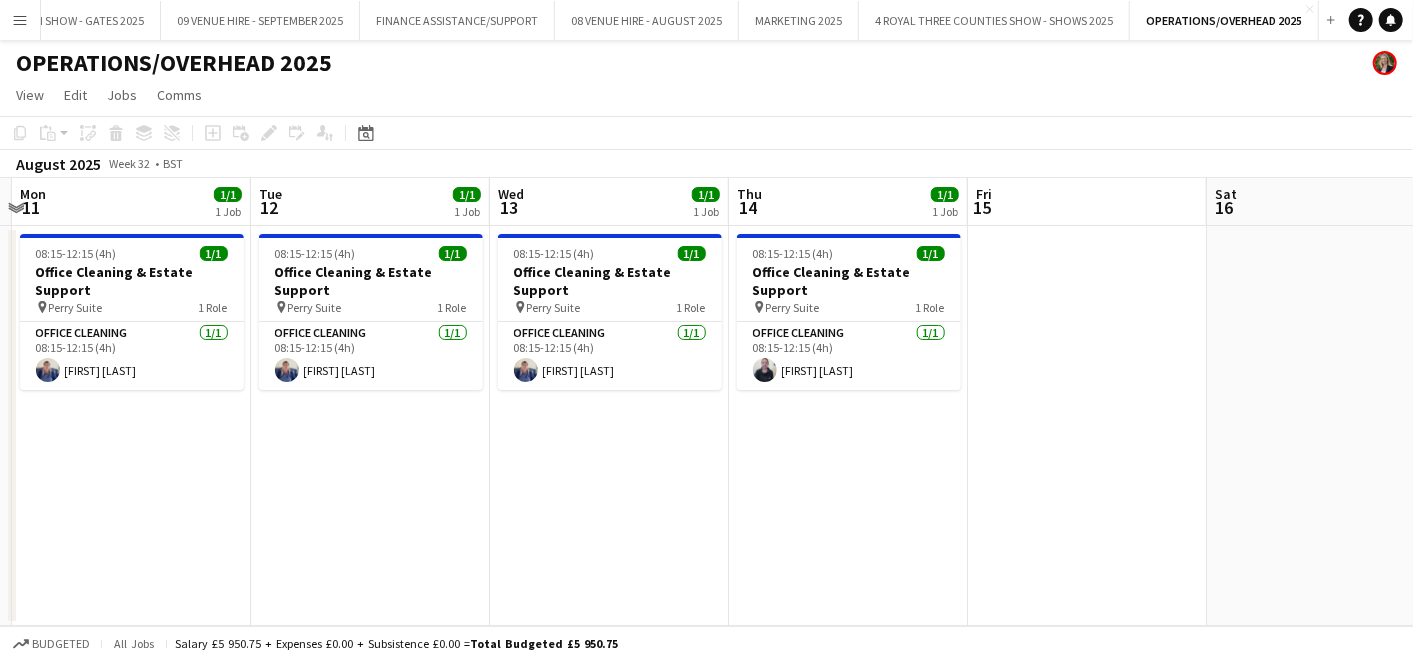 scroll, scrollTop: 0, scrollLeft: 460, axis: horizontal 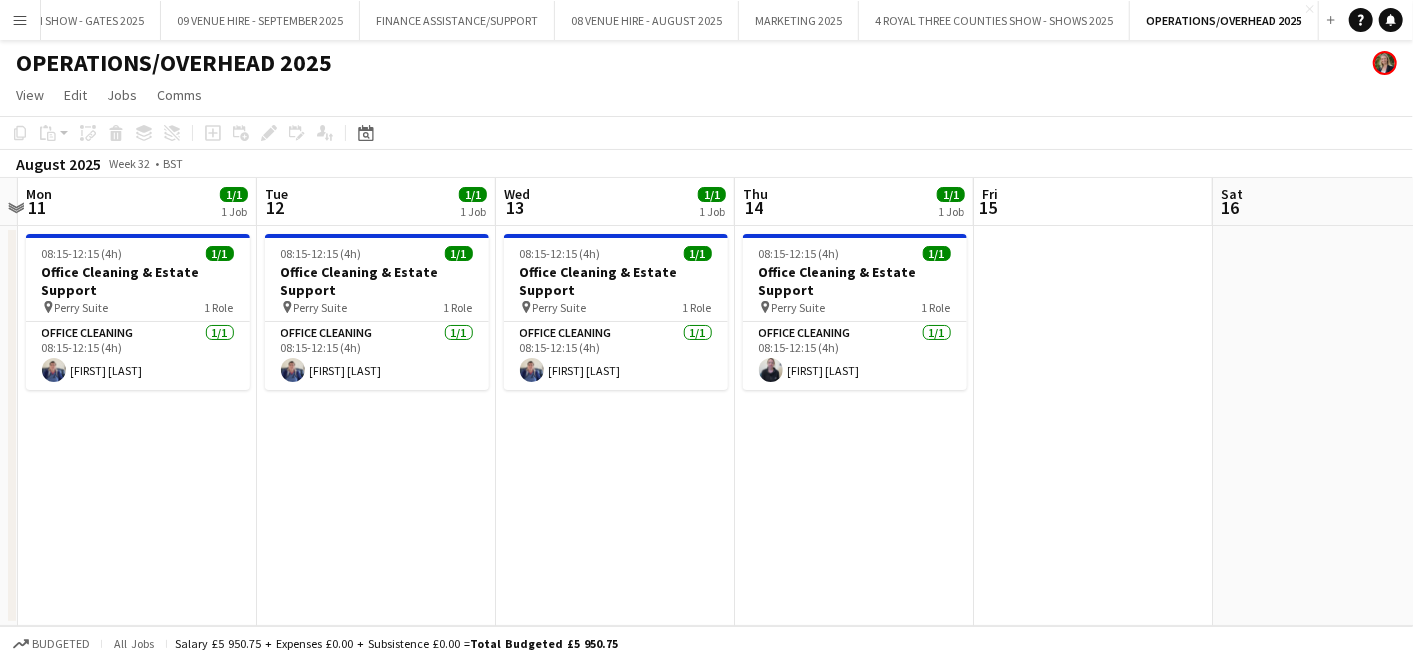drag, startPoint x: 713, startPoint y: 273, endPoint x: 842, endPoint y: 325, distance: 139.0863 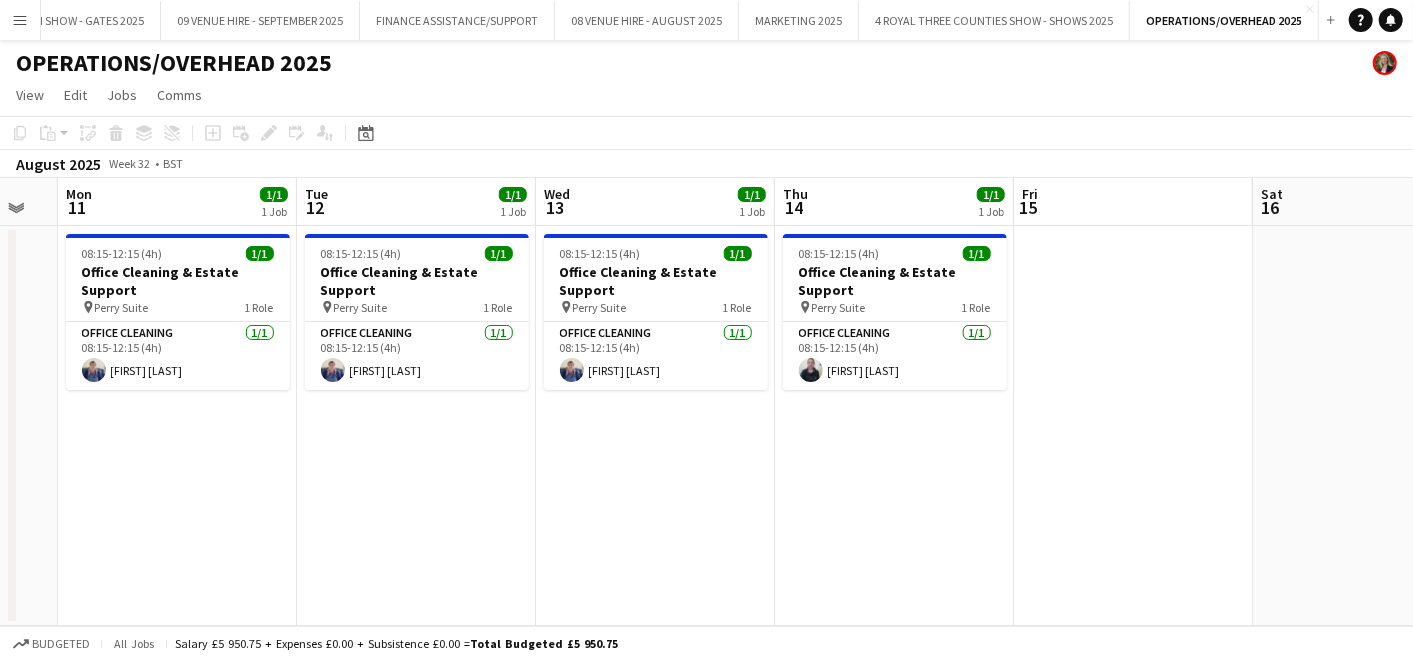 scroll, scrollTop: 0, scrollLeft: 420, axis: horizontal 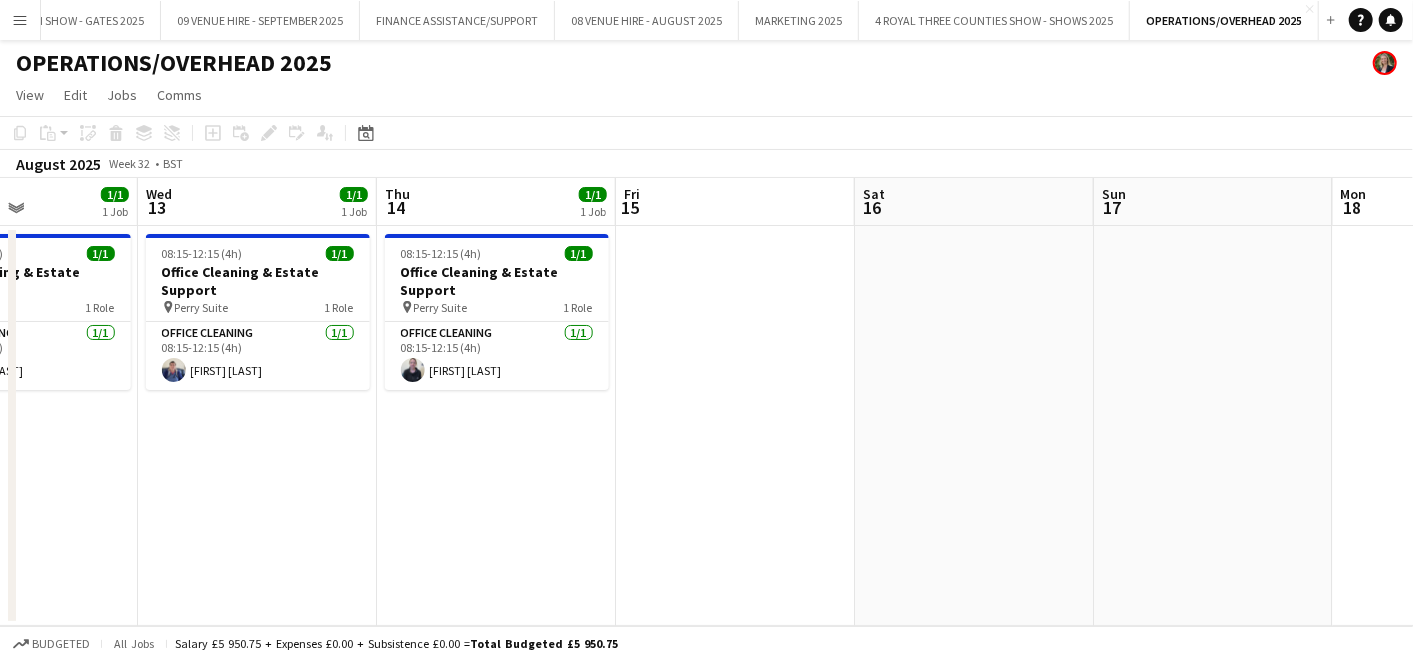 drag, startPoint x: 1177, startPoint y: 320, endPoint x: 779, endPoint y: 336, distance: 398.32147 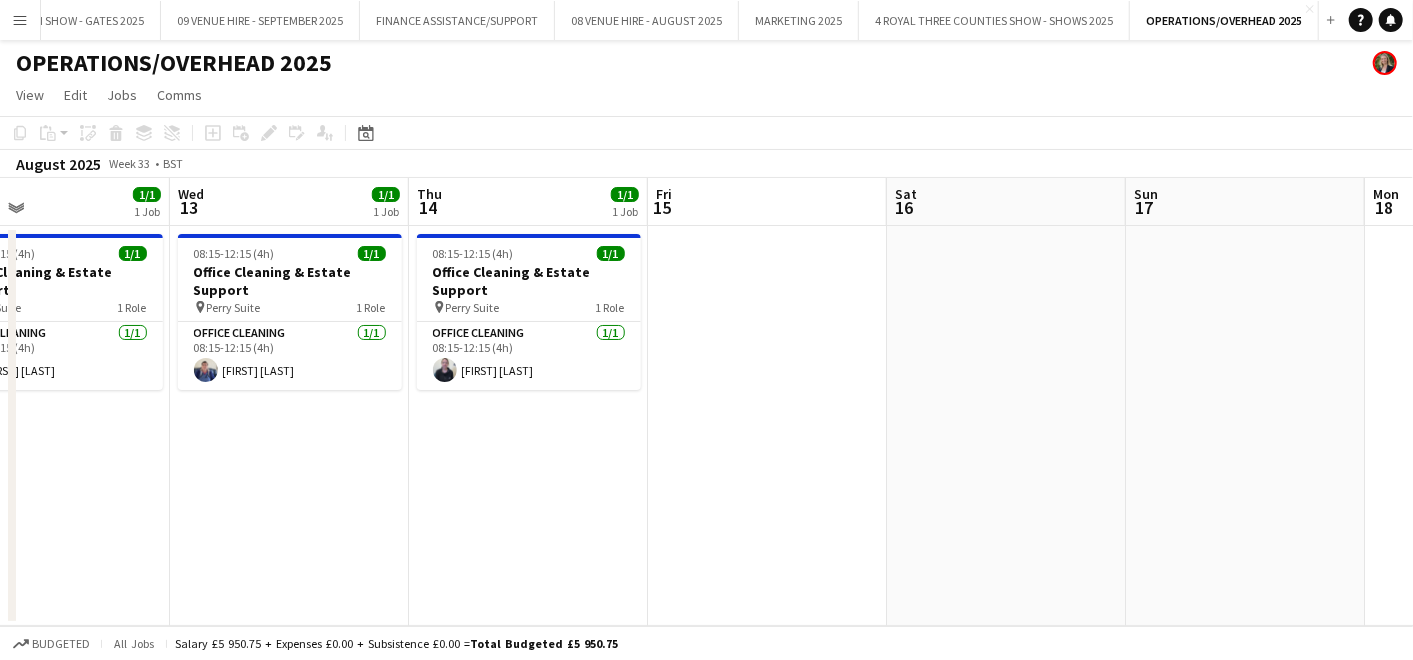 scroll, scrollTop: 0, scrollLeft: 545, axis: horizontal 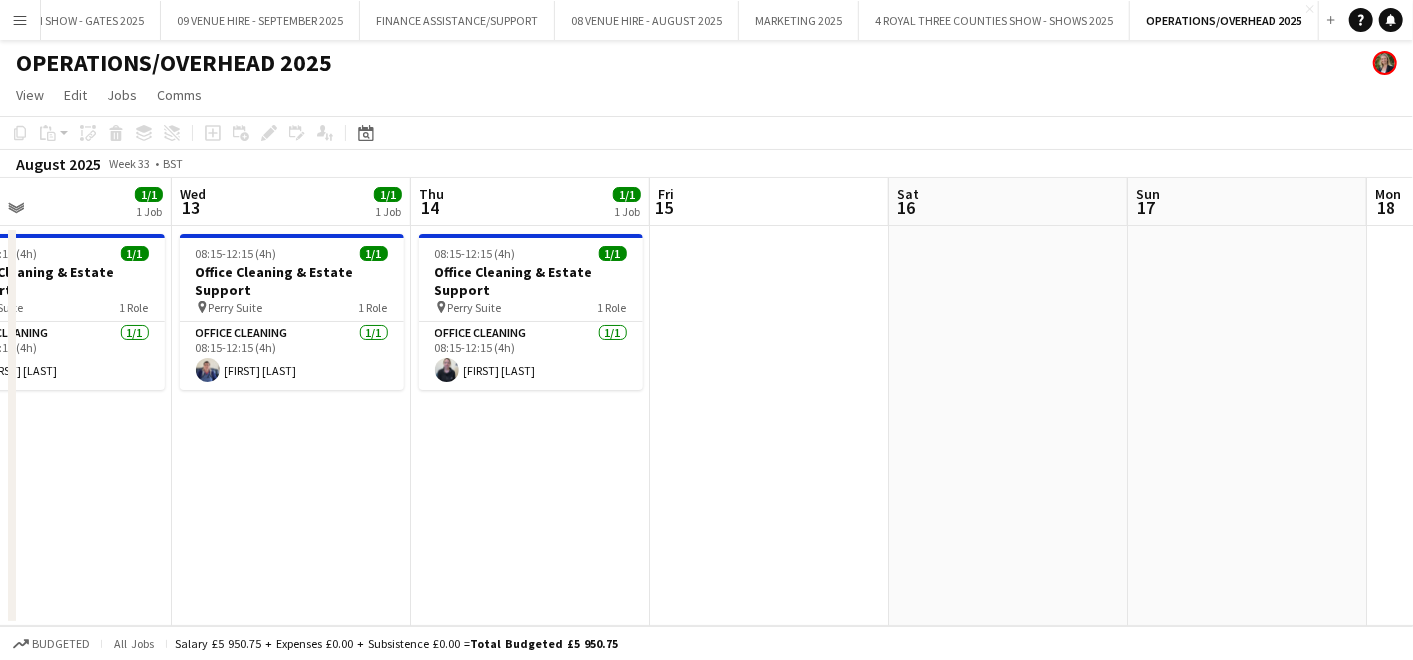 drag, startPoint x: 1260, startPoint y: 352, endPoint x: 1294, endPoint y: 325, distance: 43.416588 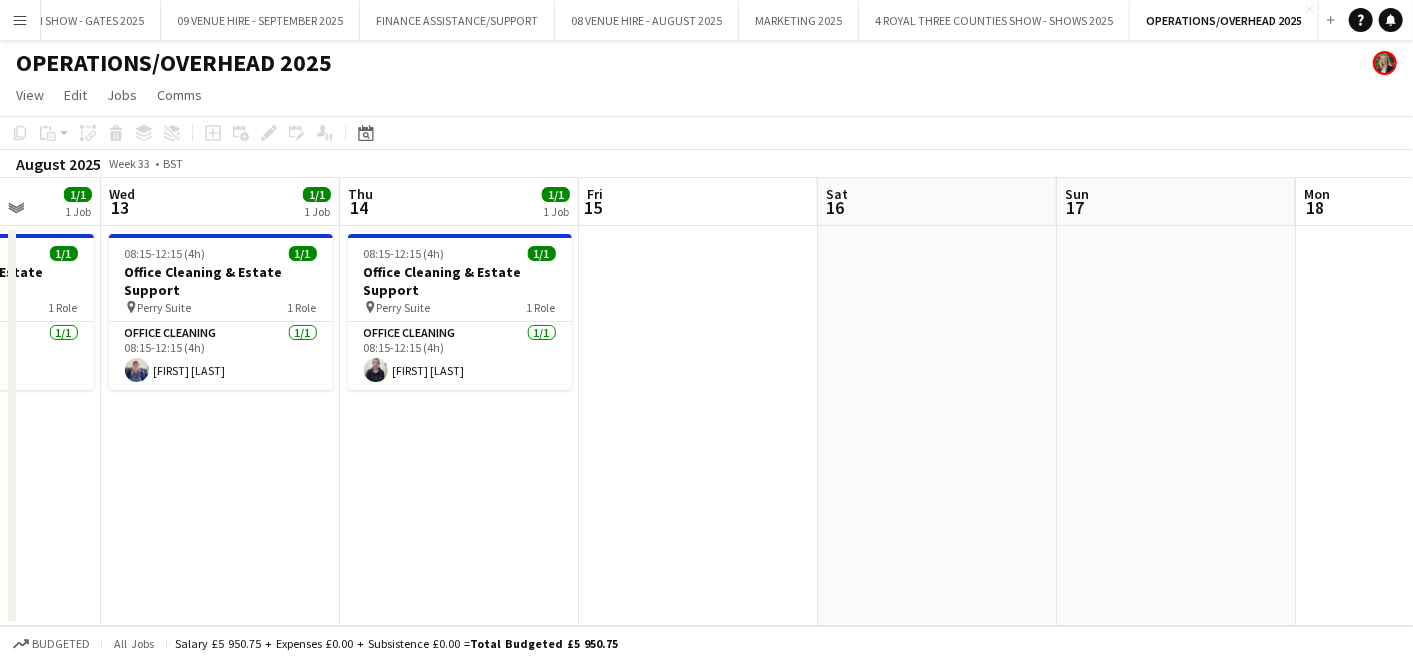 scroll, scrollTop: 0, scrollLeft: 619, axis: horizontal 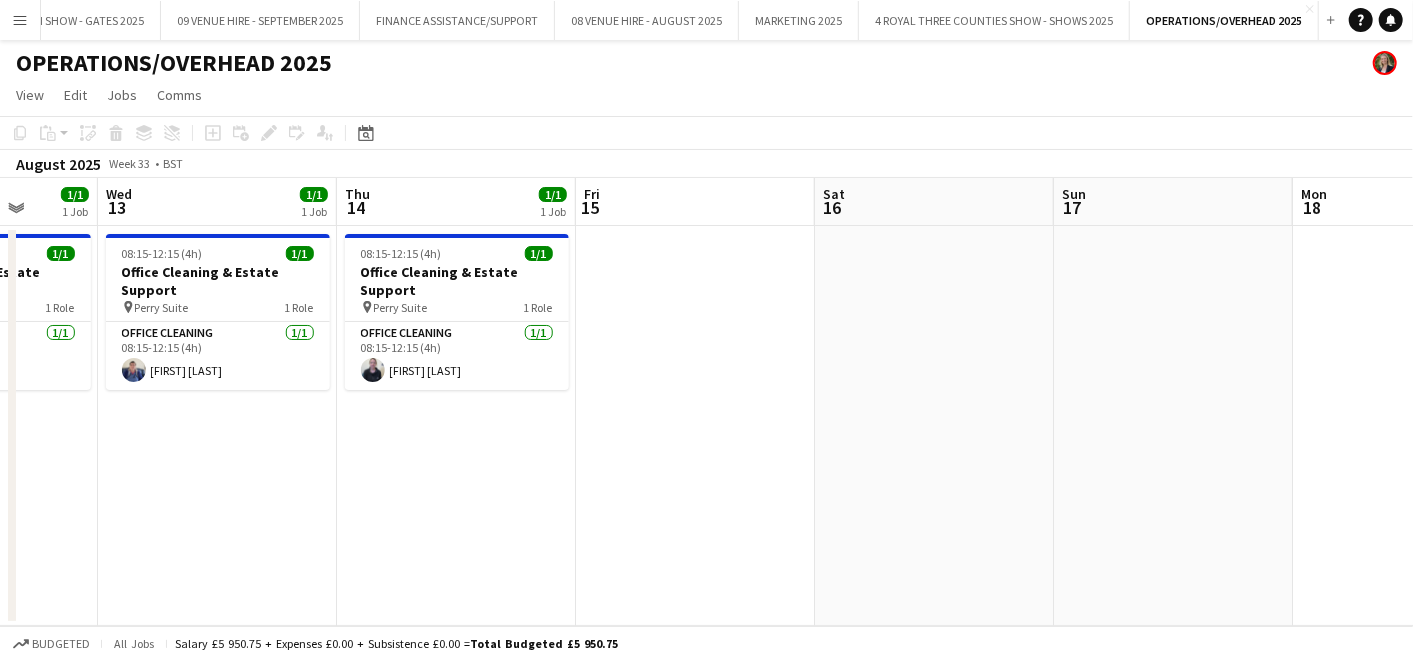 drag, startPoint x: 868, startPoint y: 334, endPoint x: 794, endPoint y: 332, distance: 74.02702 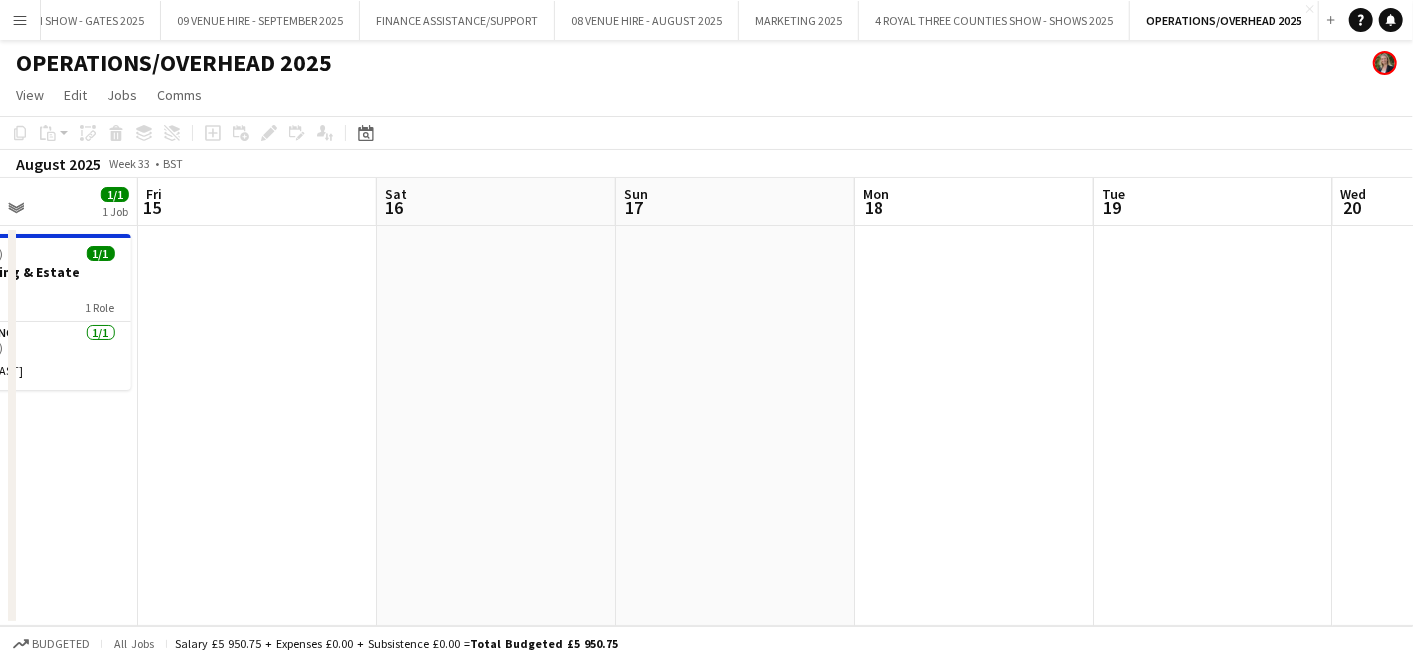 scroll, scrollTop: 0, scrollLeft: 820, axis: horizontal 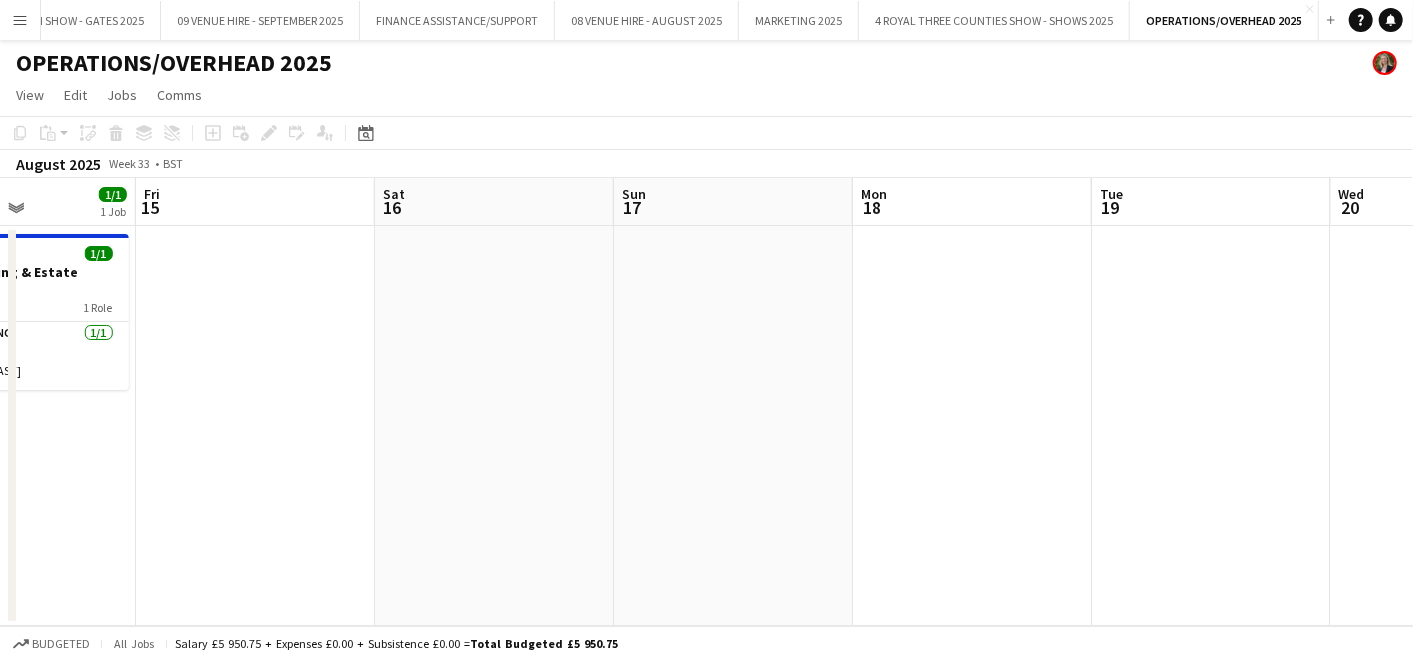 drag, startPoint x: 1342, startPoint y: 329, endPoint x: 902, endPoint y: 338, distance: 440.09204 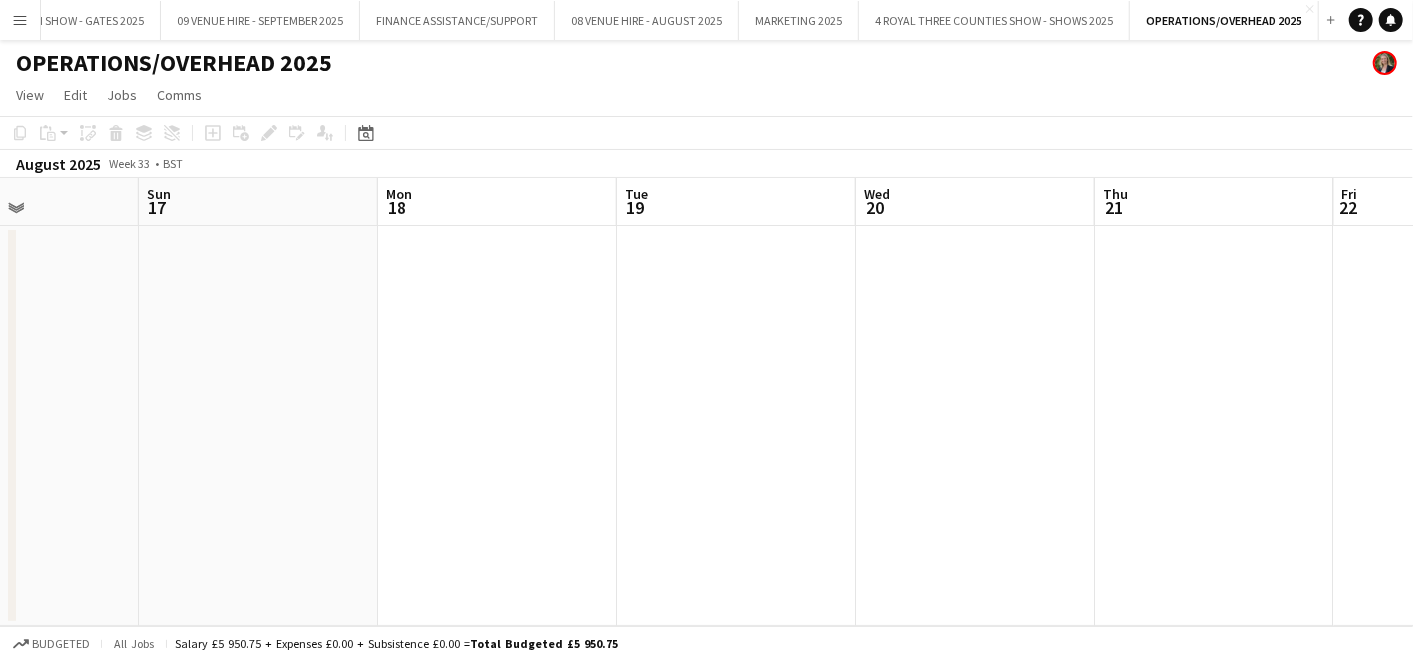 drag, startPoint x: 1280, startPoint y: 313, endPoint x: 805, endPoint y: 332, distance: 475.37985 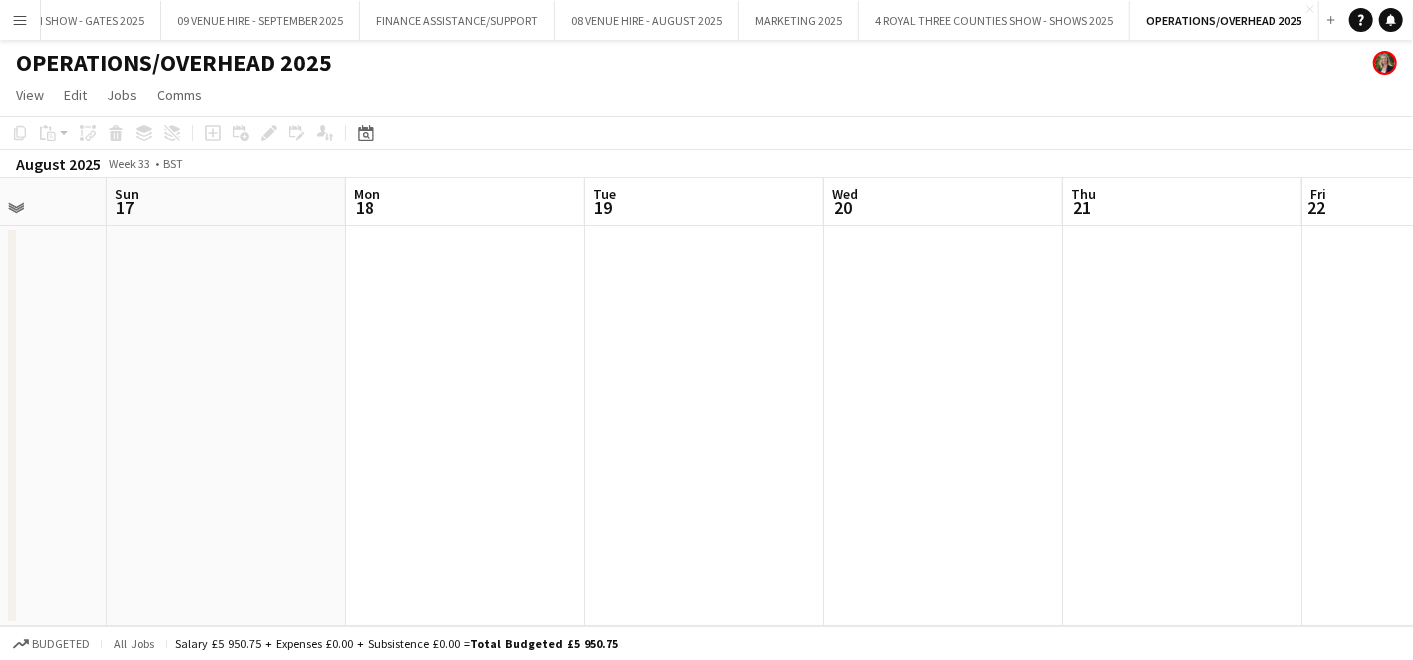 scroll, scrollTop: 0, scrollLeft: 480, axis: horizontal 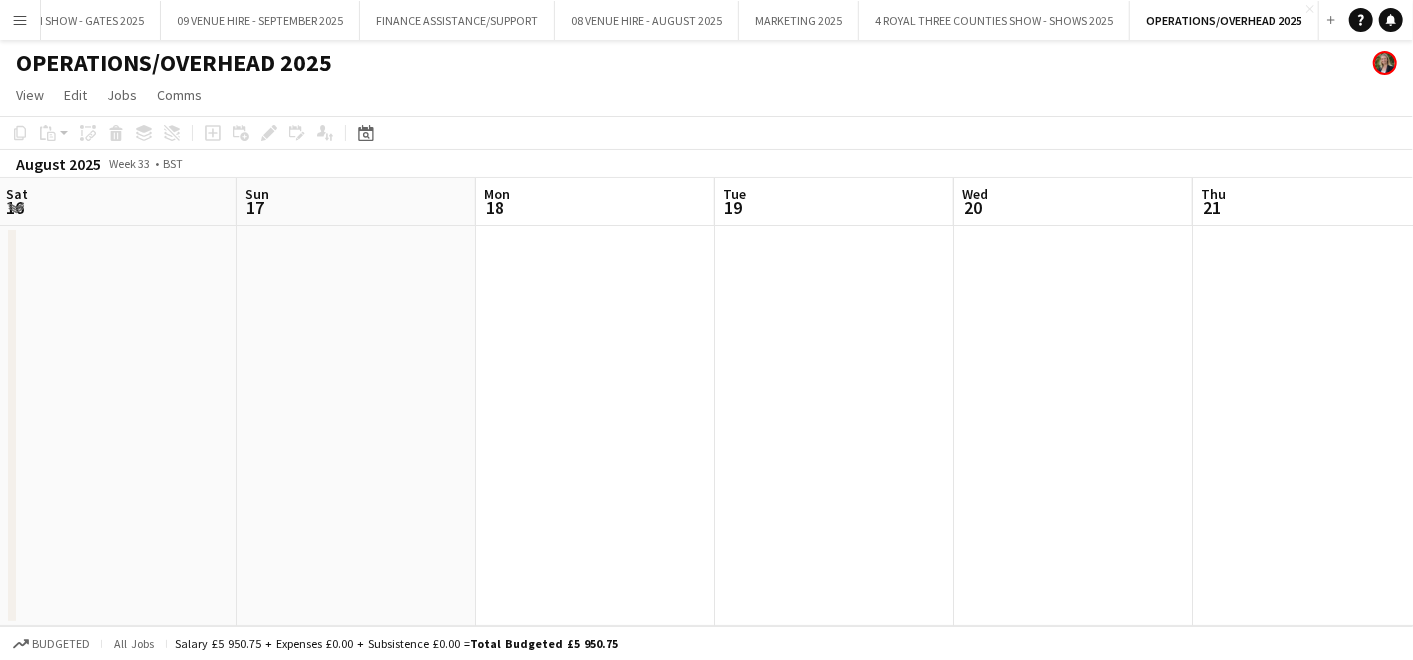 drag, startPoint x: 1180, startPoint y: 327, endPoint x: 1277, endPoint y: 293, distance: 102.78619 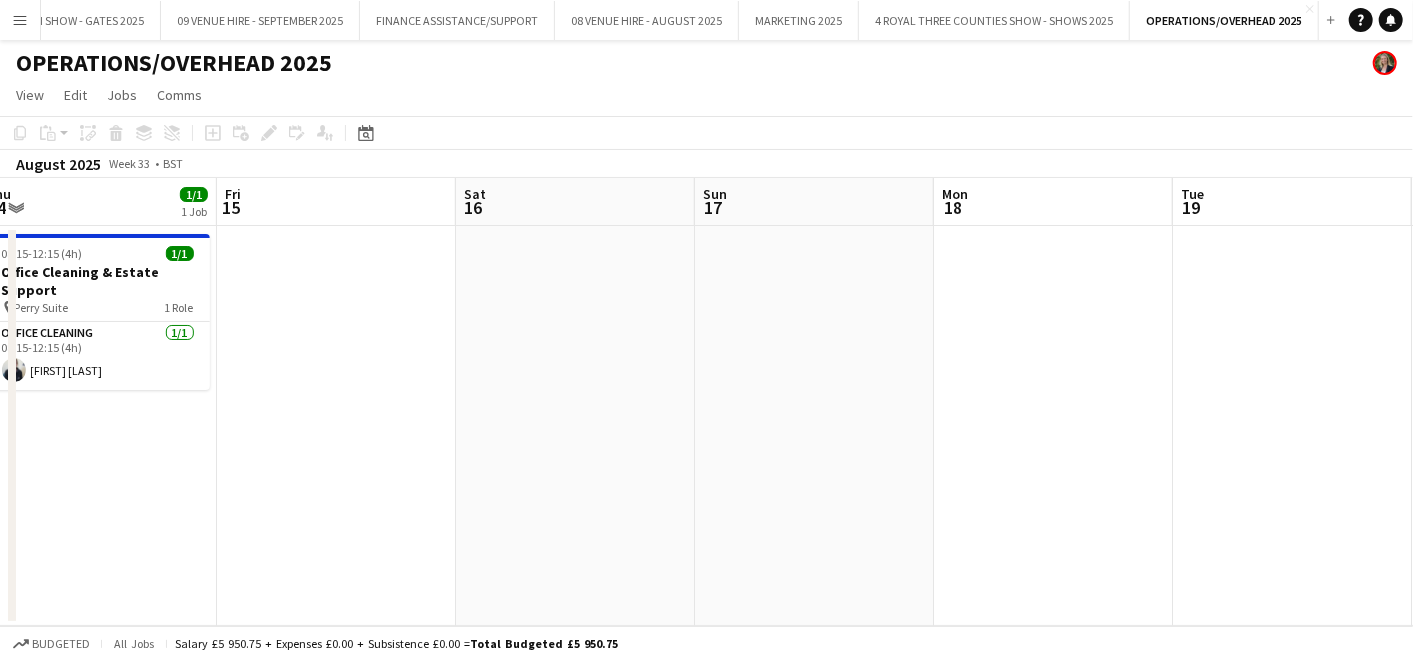 drag, startPoint x: 822, startPoint y: 338, endPoint x: 1279, endPoint y: 337, distance: 457.0011 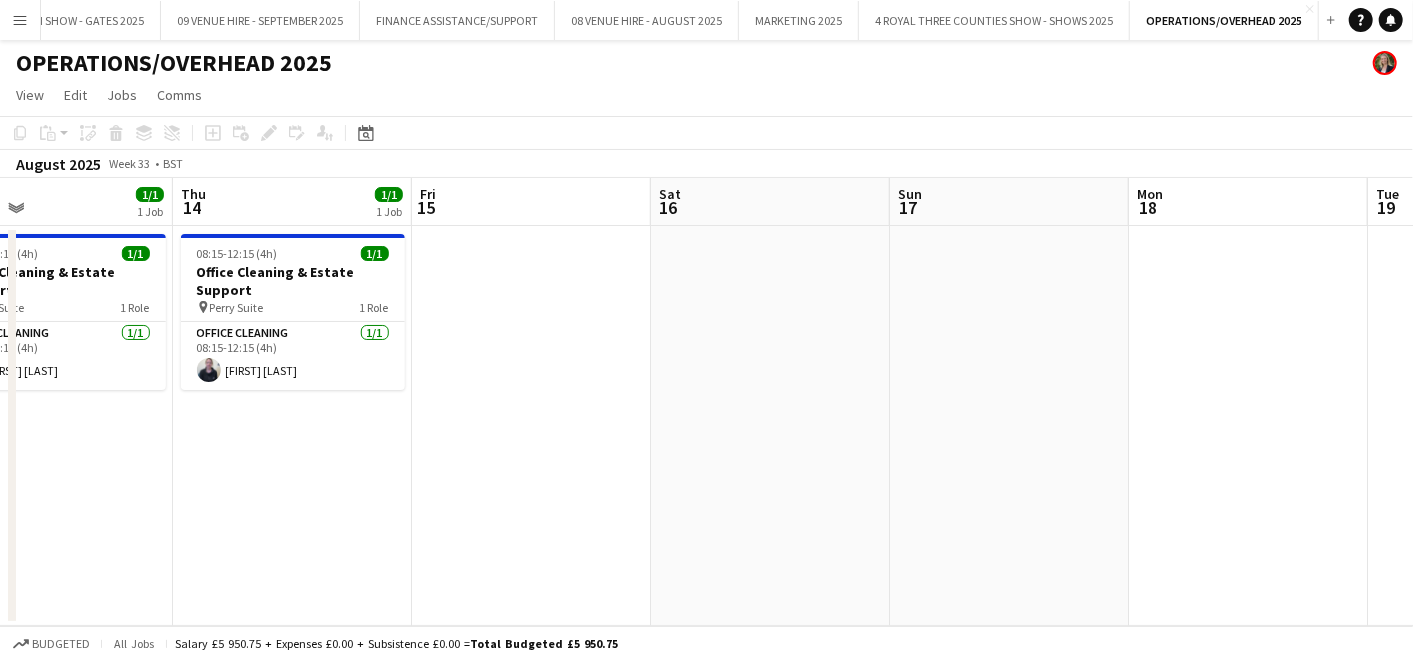 scroll, scrollTop: 0, scrollLeft: 526, axis: horizontal 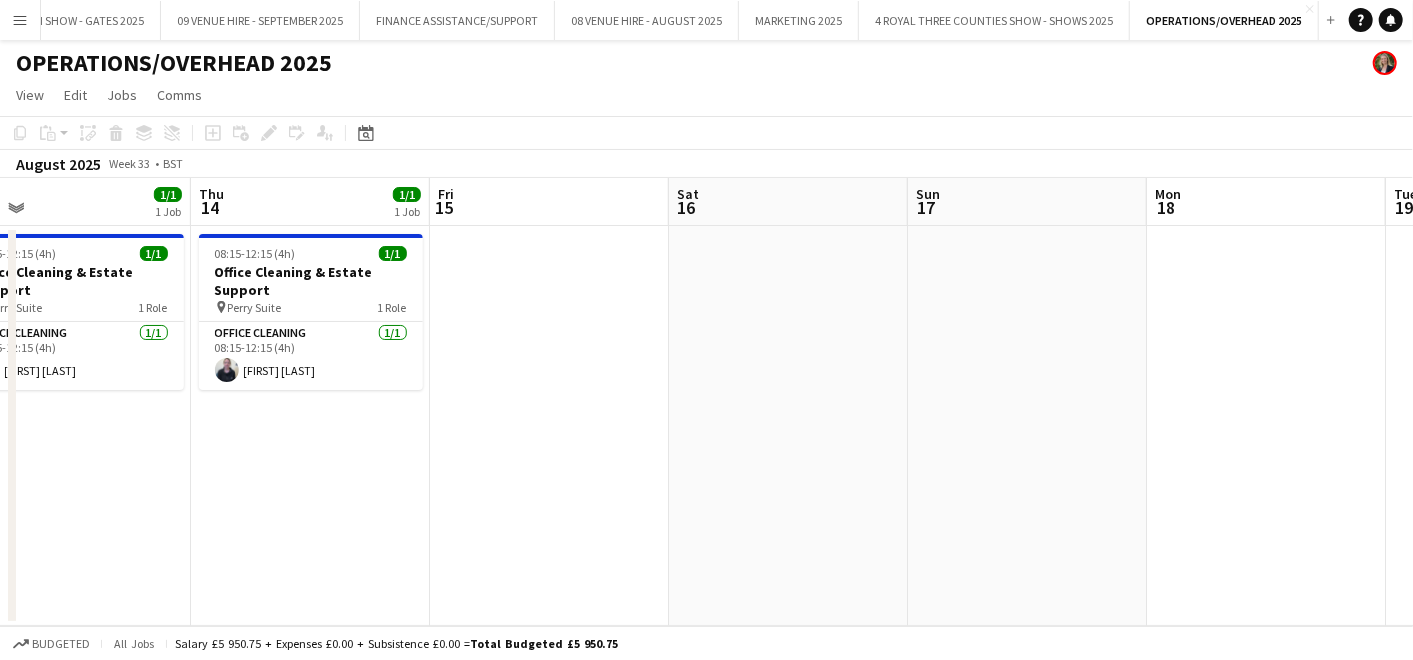drag, startPoint x: 789, startPoint y: 353, endPoint x: 1002, endPoint y: 360, distance: 213.11499 